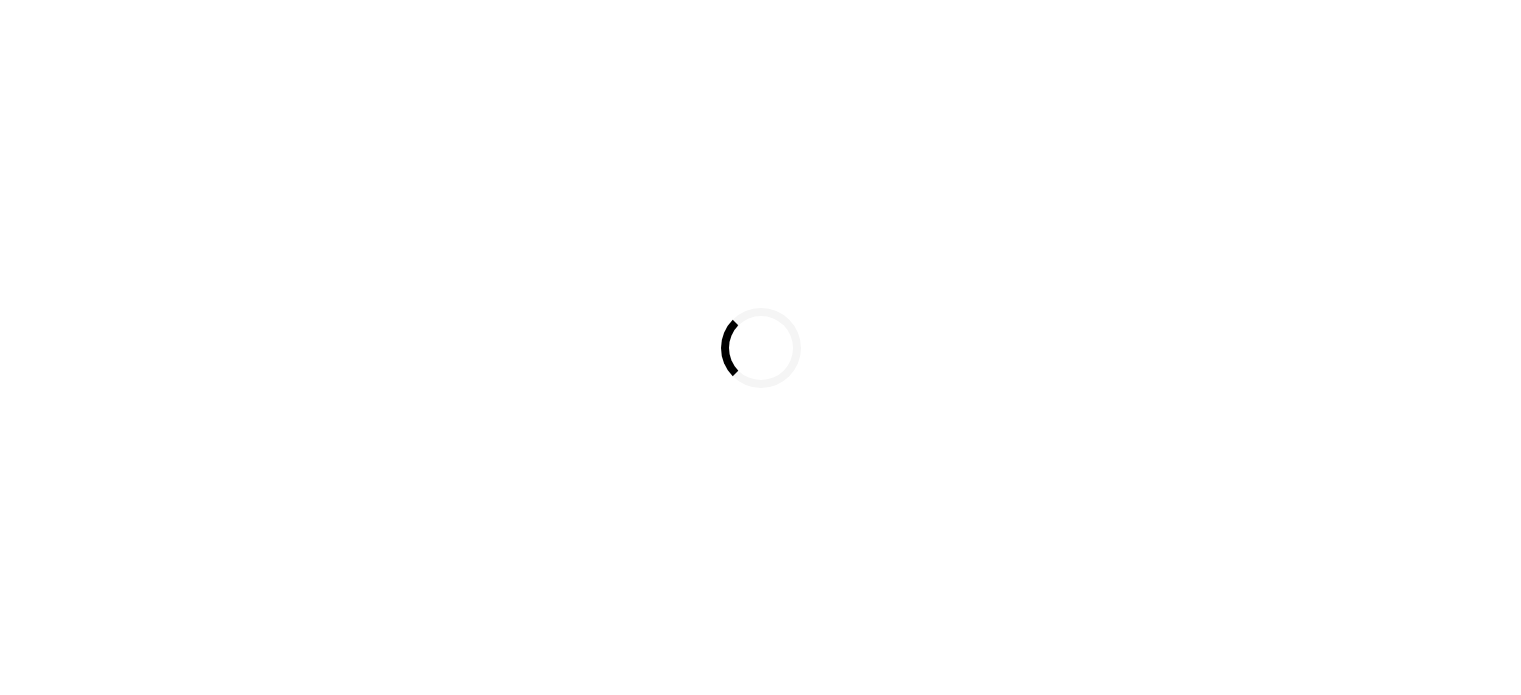 scroll, scrollTop: 0, scrollLeft: 0, axis: both 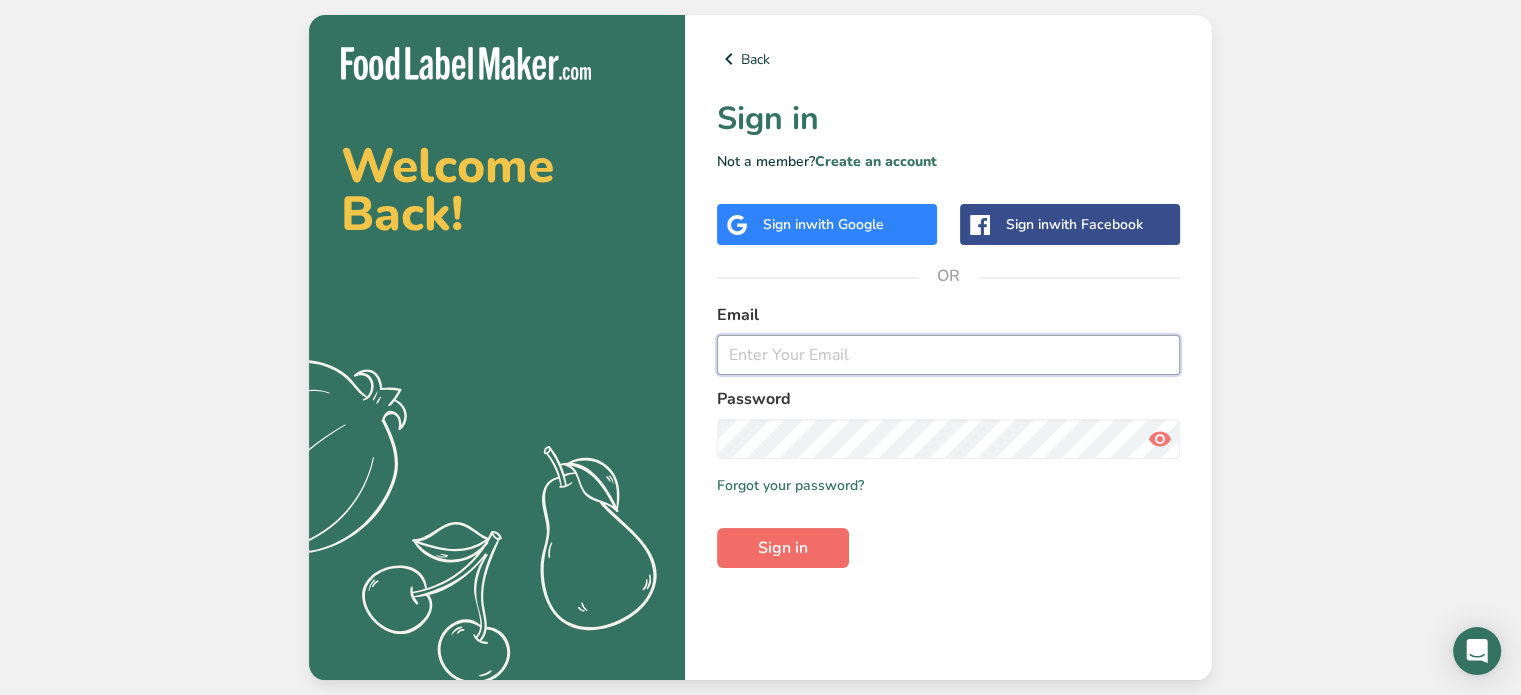 type on "[EMAIL]" 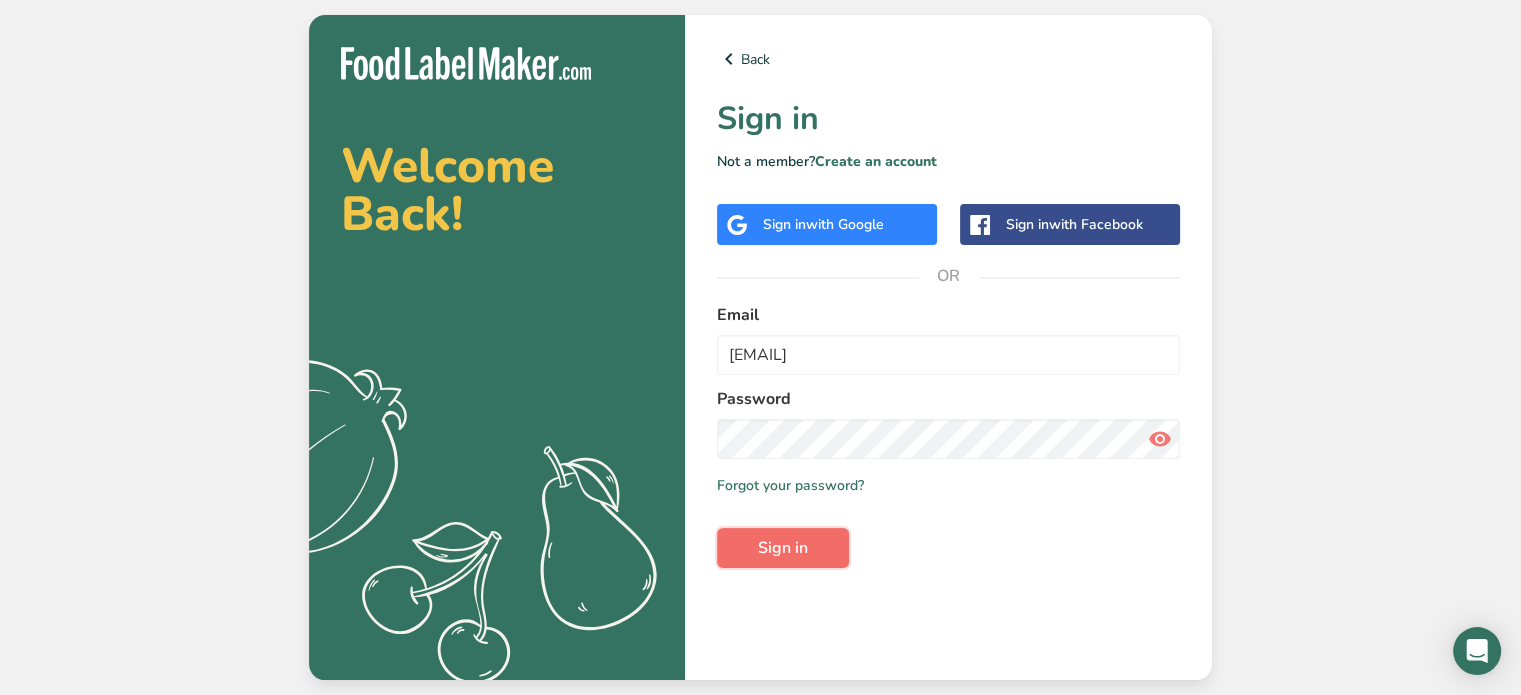 click on "Sign in" at bounding box center (783, 548) 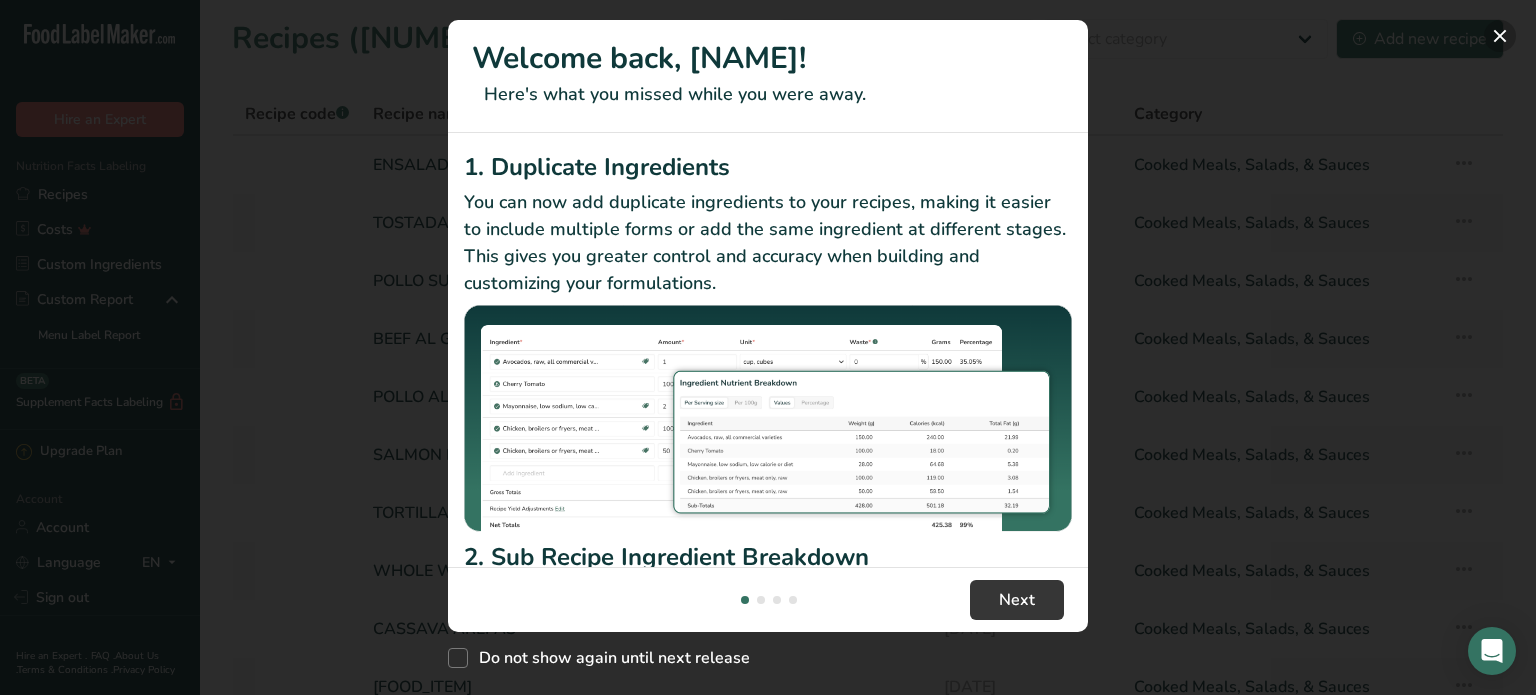 click at bounding box center (1500, 36) 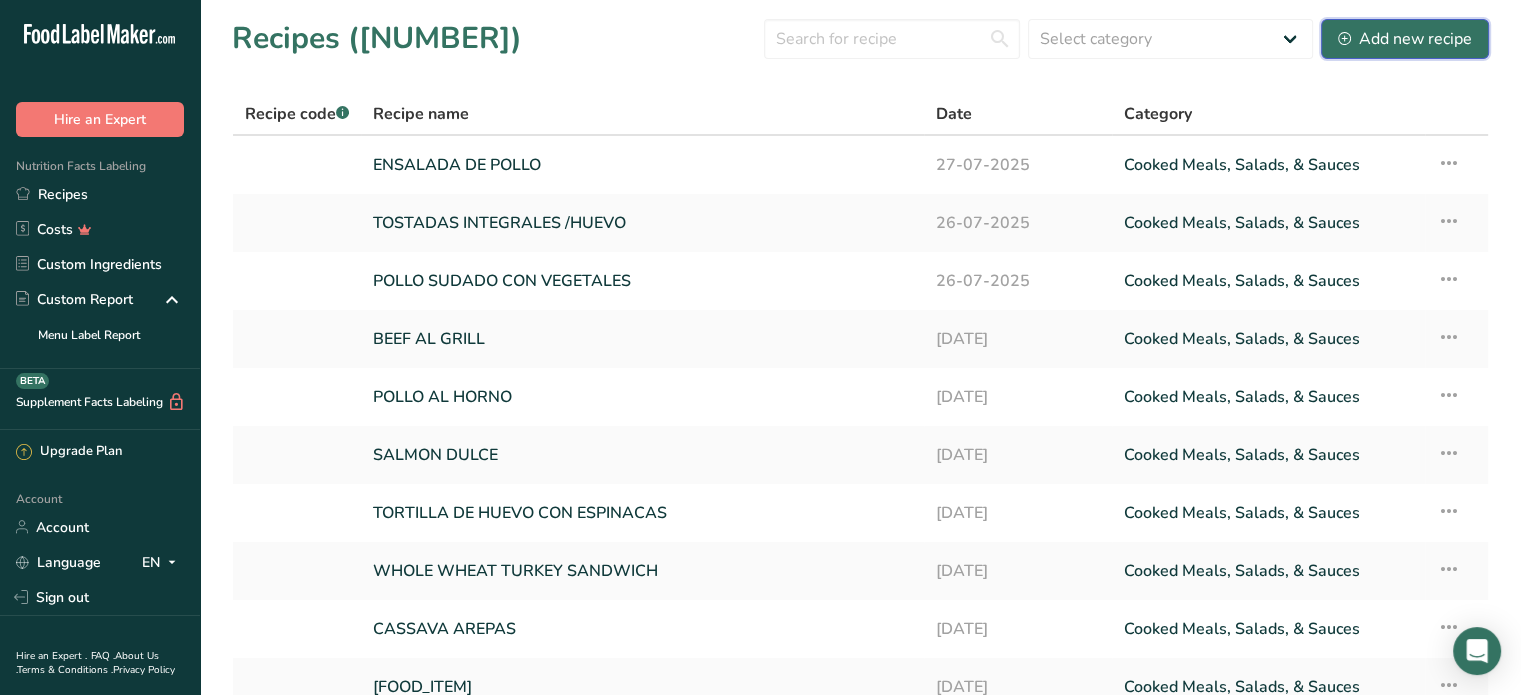 click on "Add new recipe" at bounding box center [1405, 39] 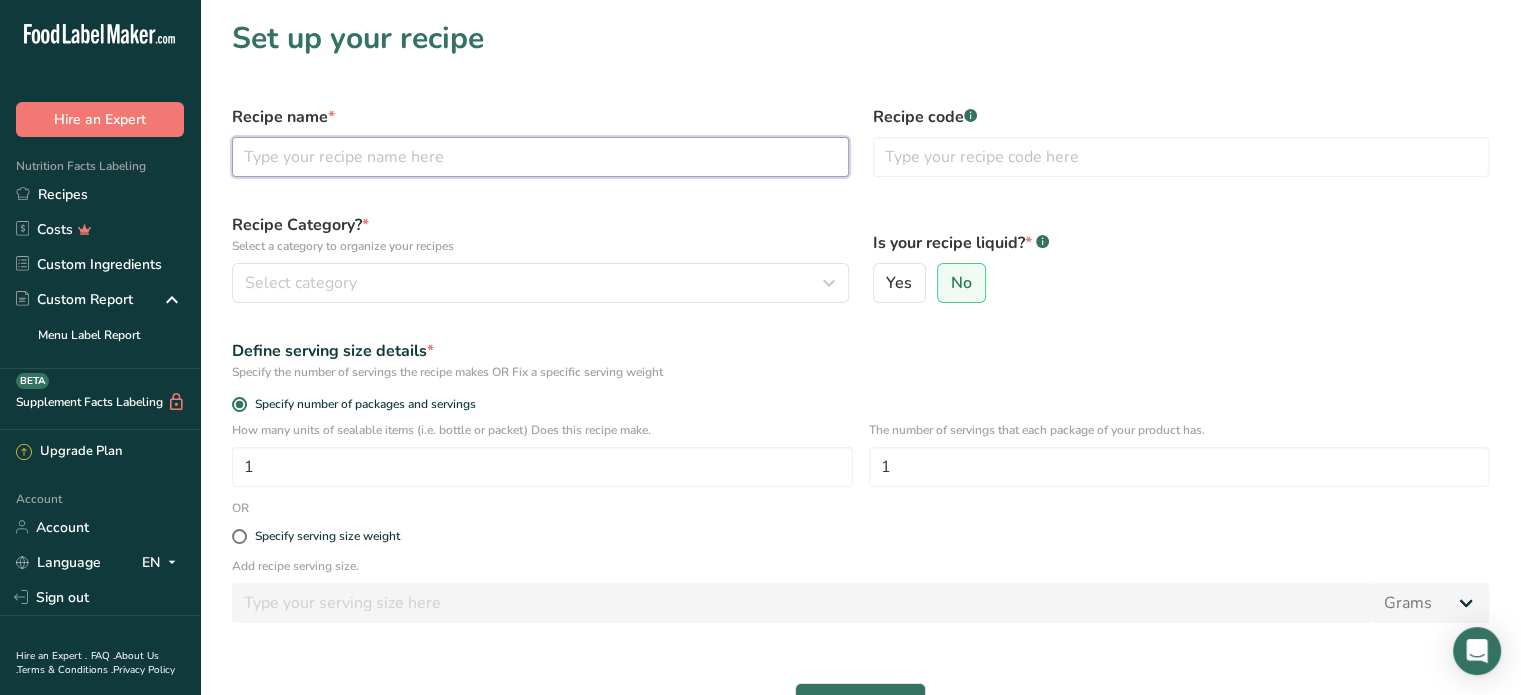 click at bounding box center (540, 157) 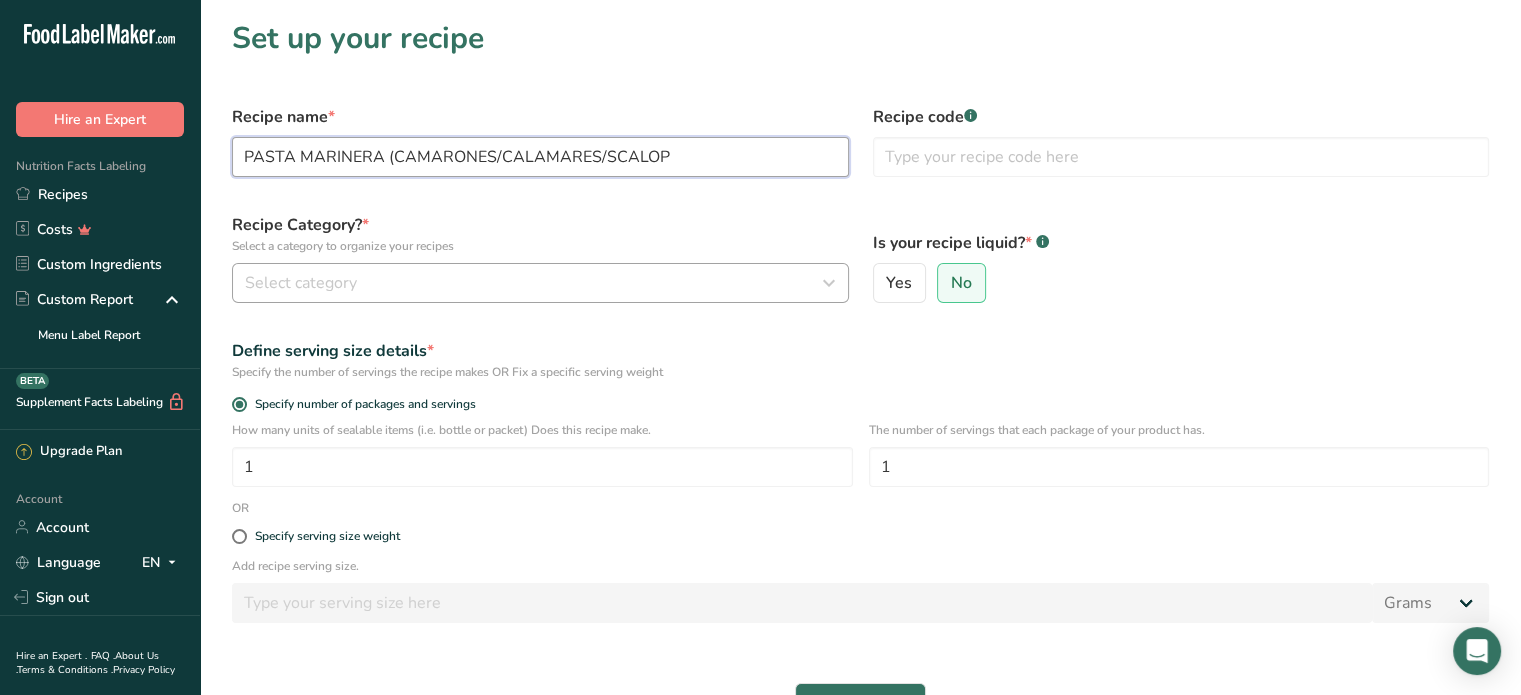 type on "PASTA MARINERA (CAMARONES/CALAMARES/SCALOP" 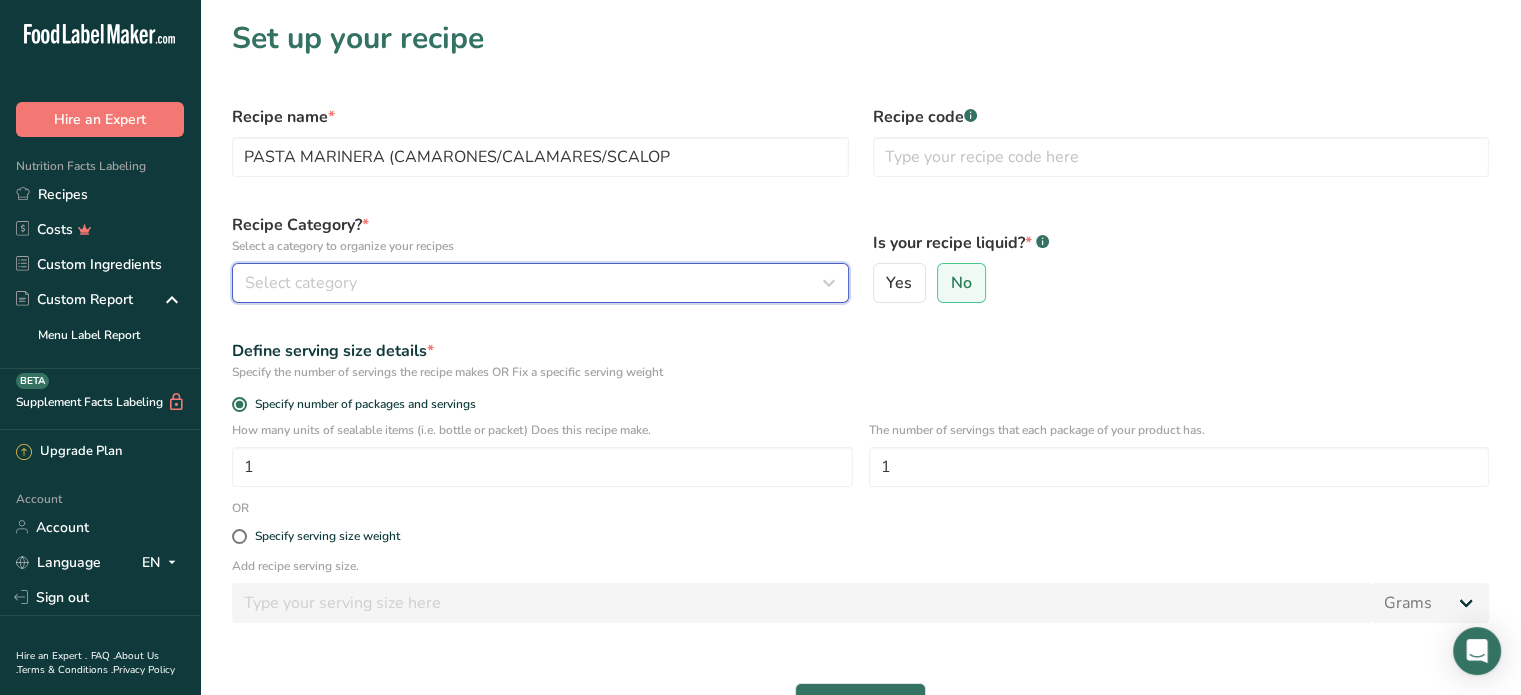 click on "Select category" at bounding box center (301, 283) 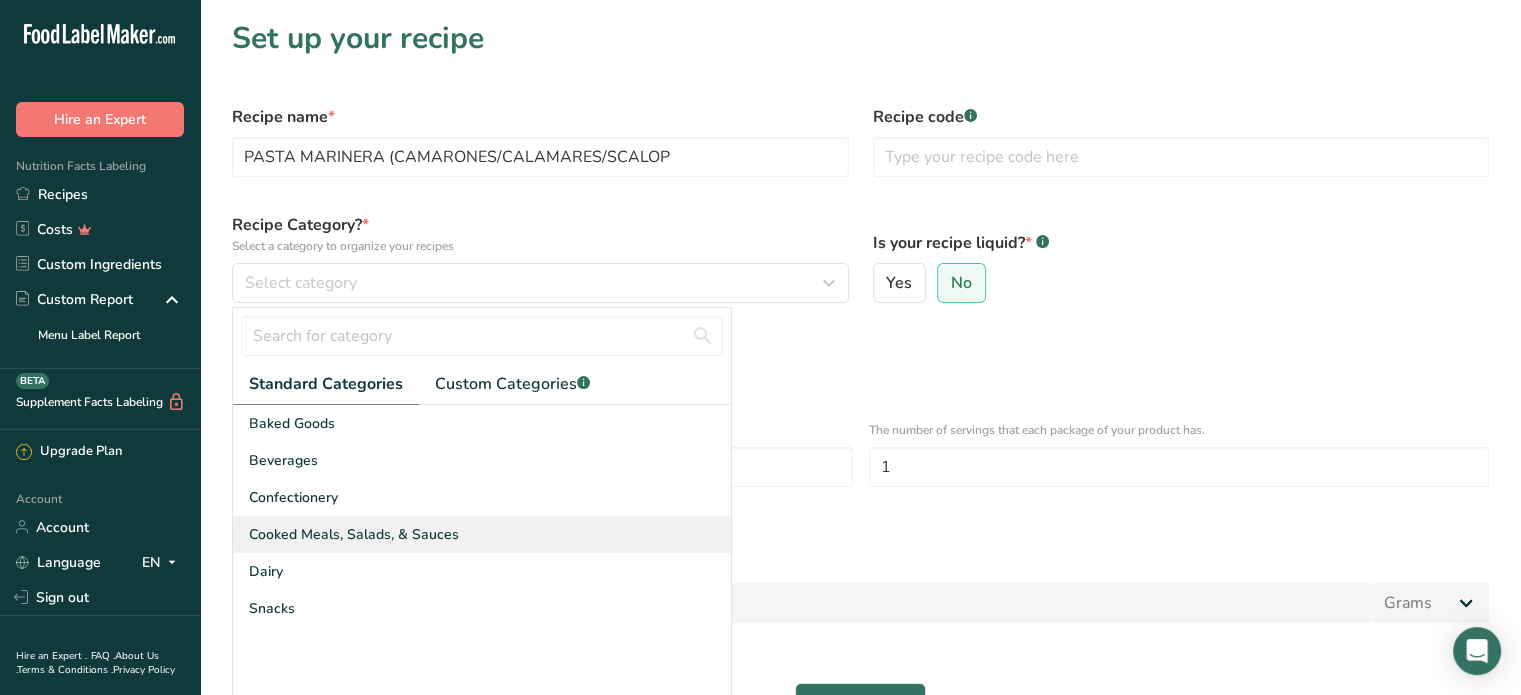 click on "Cooked Meals, Salads, & Sauces" at bounding box center (354, 534) 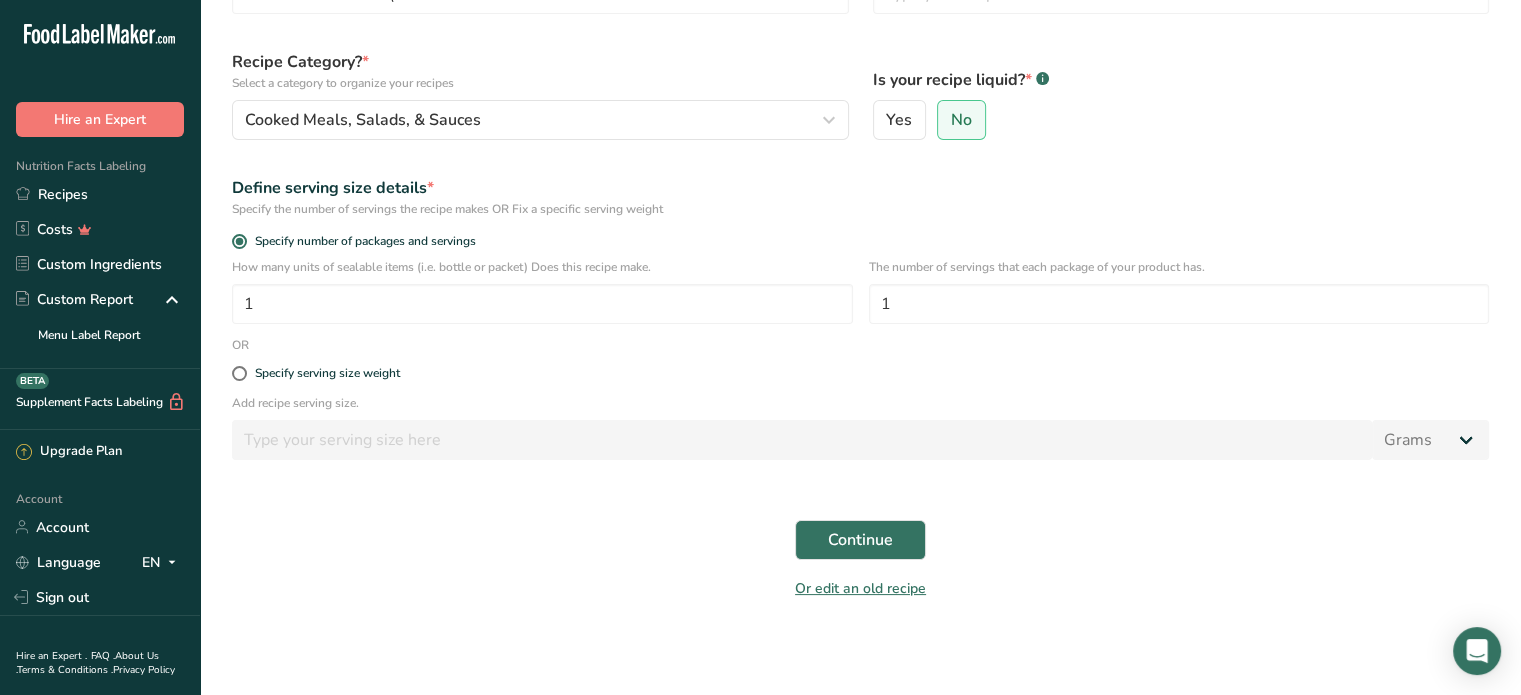 scroll, scrollTop: 164, scrollLeft: 0, axis: vertical 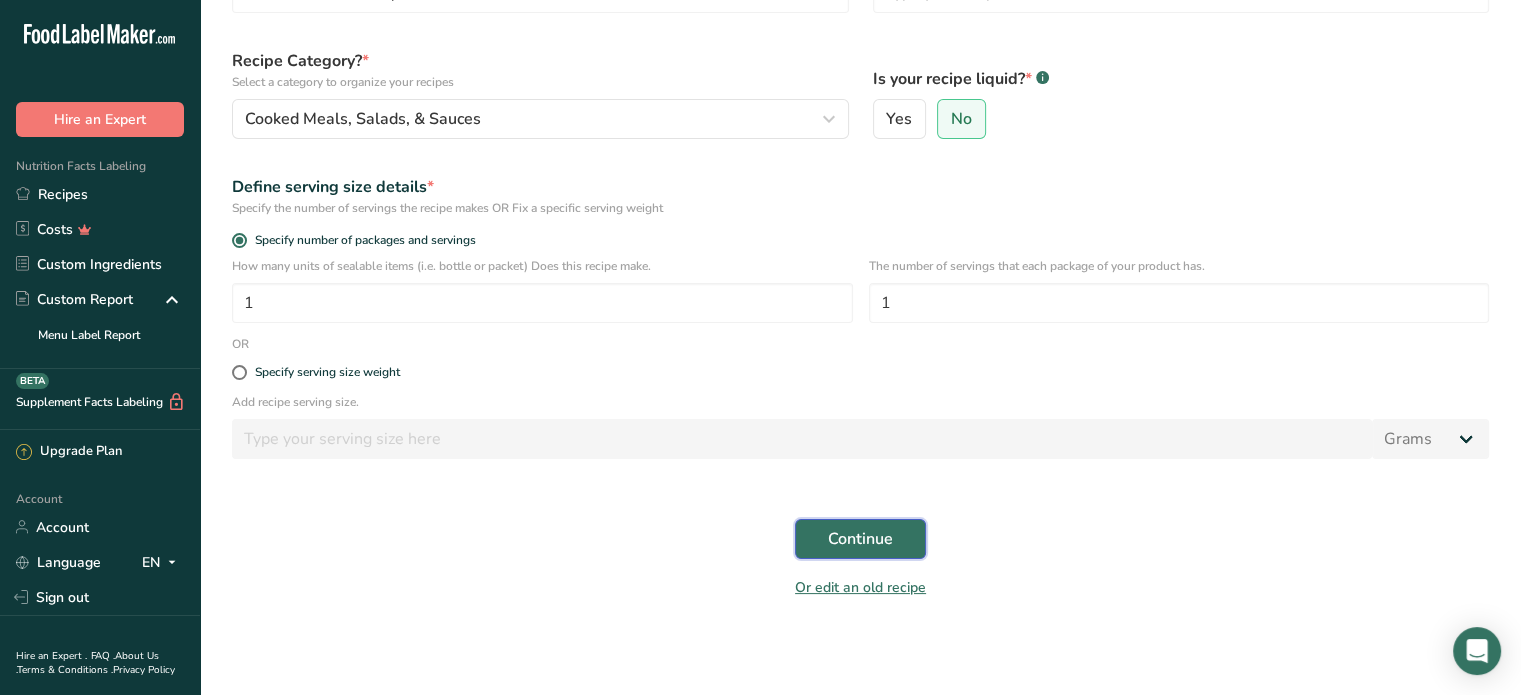 click on "Continue" at bounding box center (860, 539) 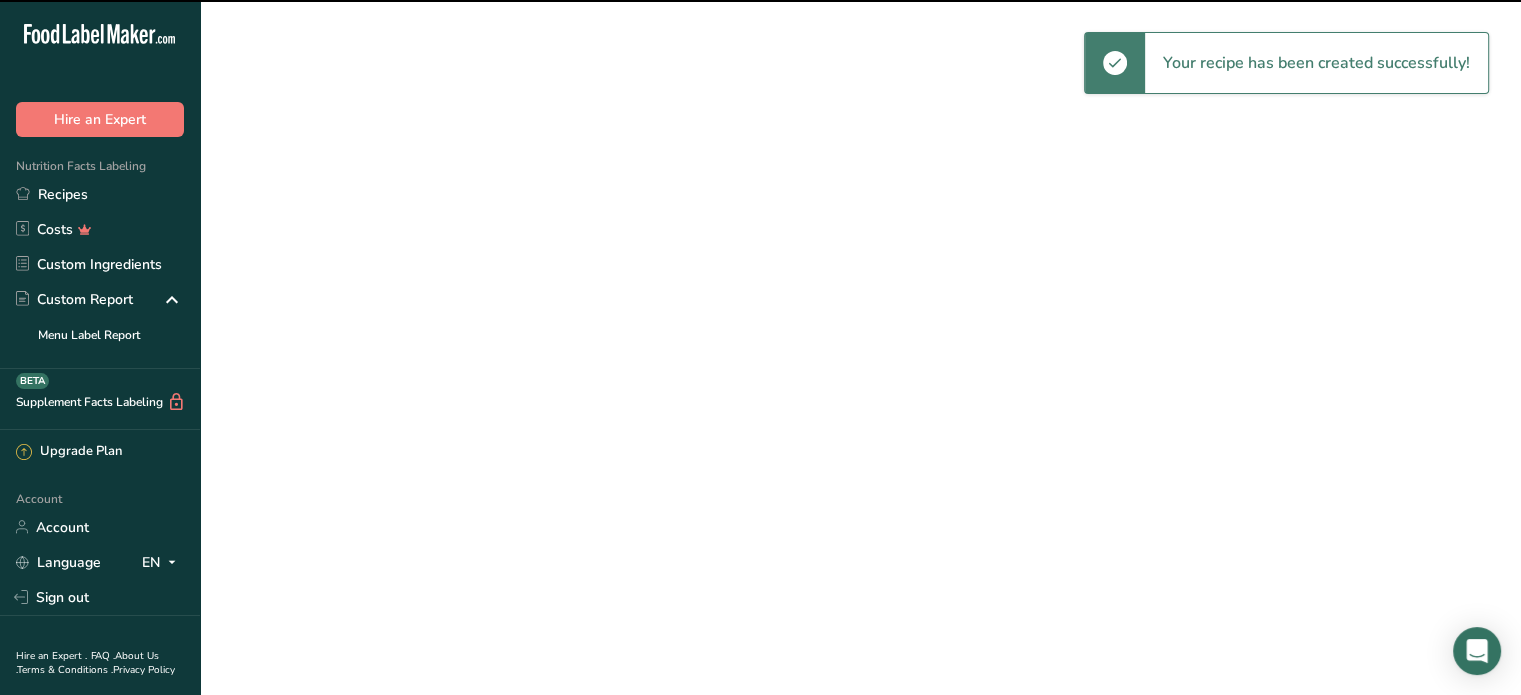 scroll, scrollTop: 0, scrollLeft: 0, axis: both 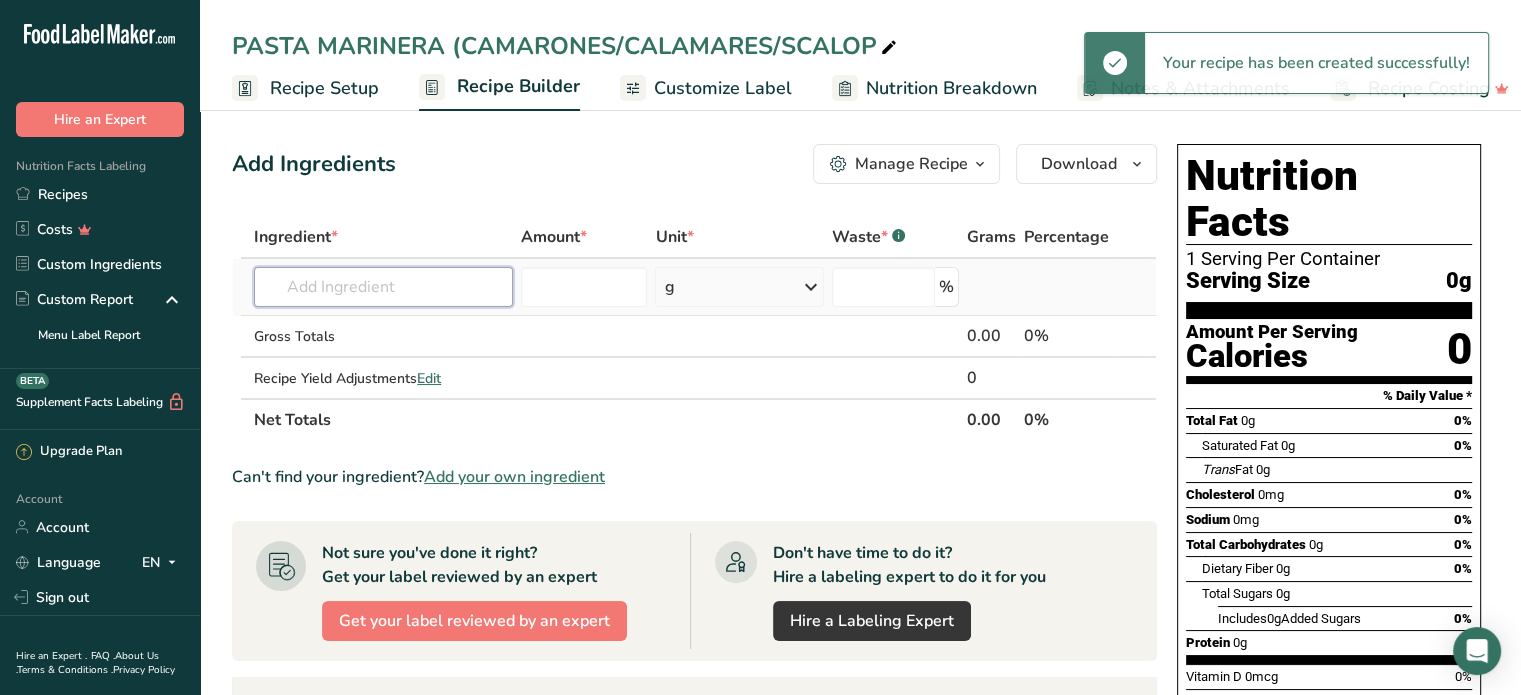 click at bounding box center [383, 287] 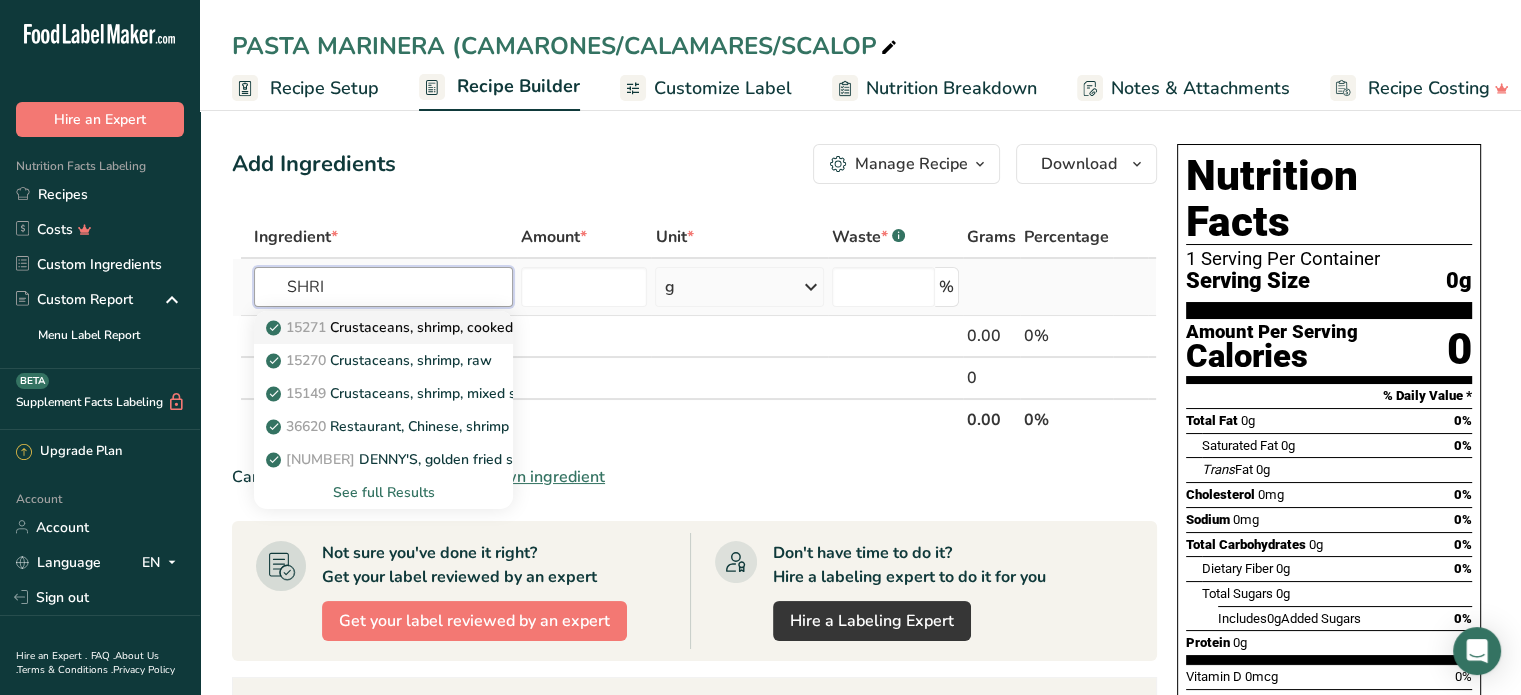 type on "SHRI" 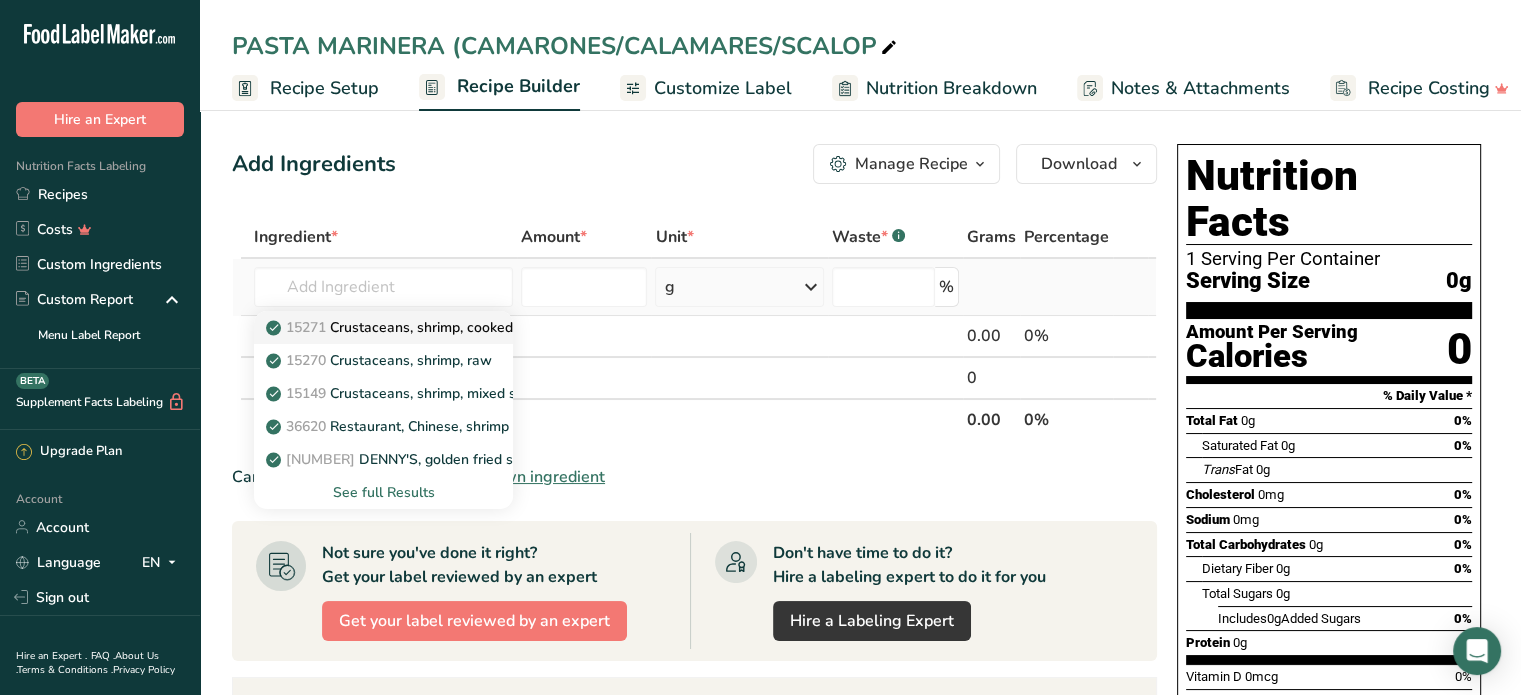 click on "[NUMBER]
[FOOD_ITEM]" at bounding box center [391, 327] 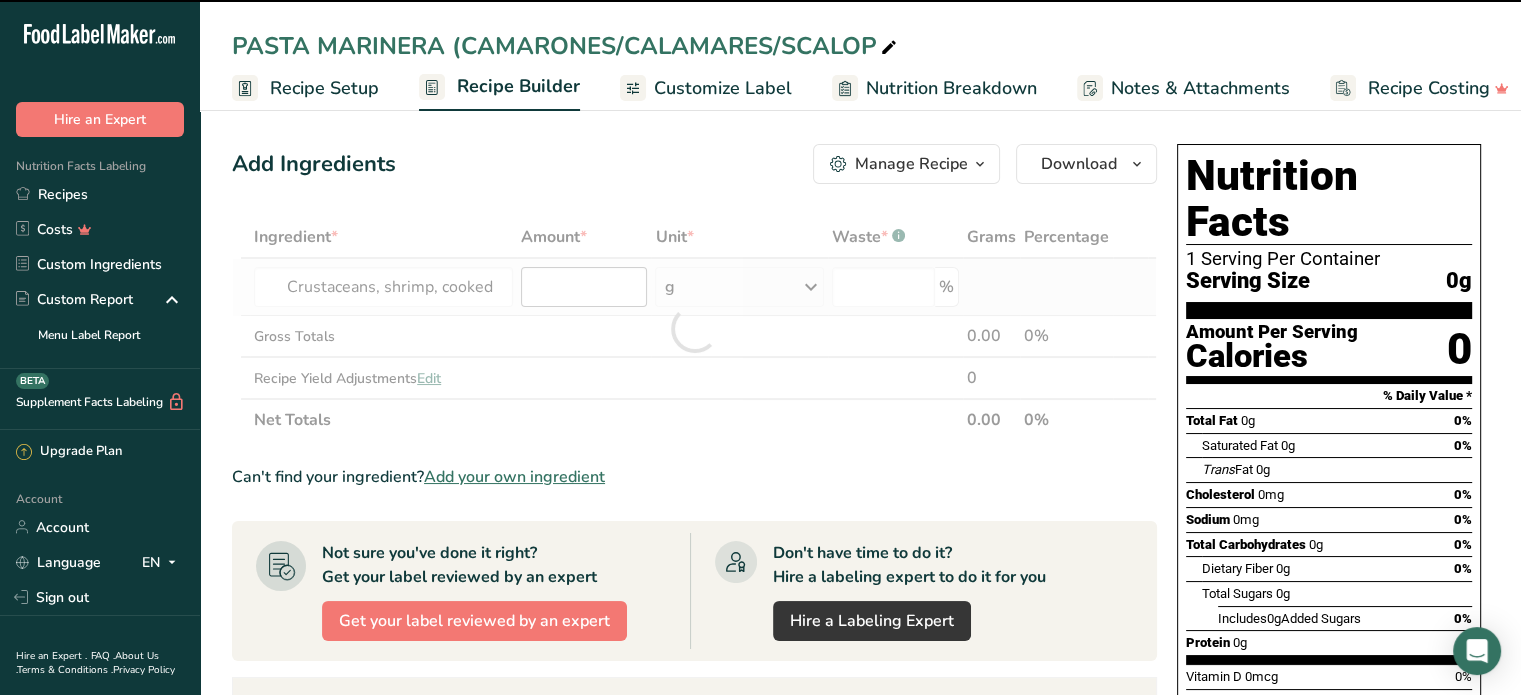 type on "0" 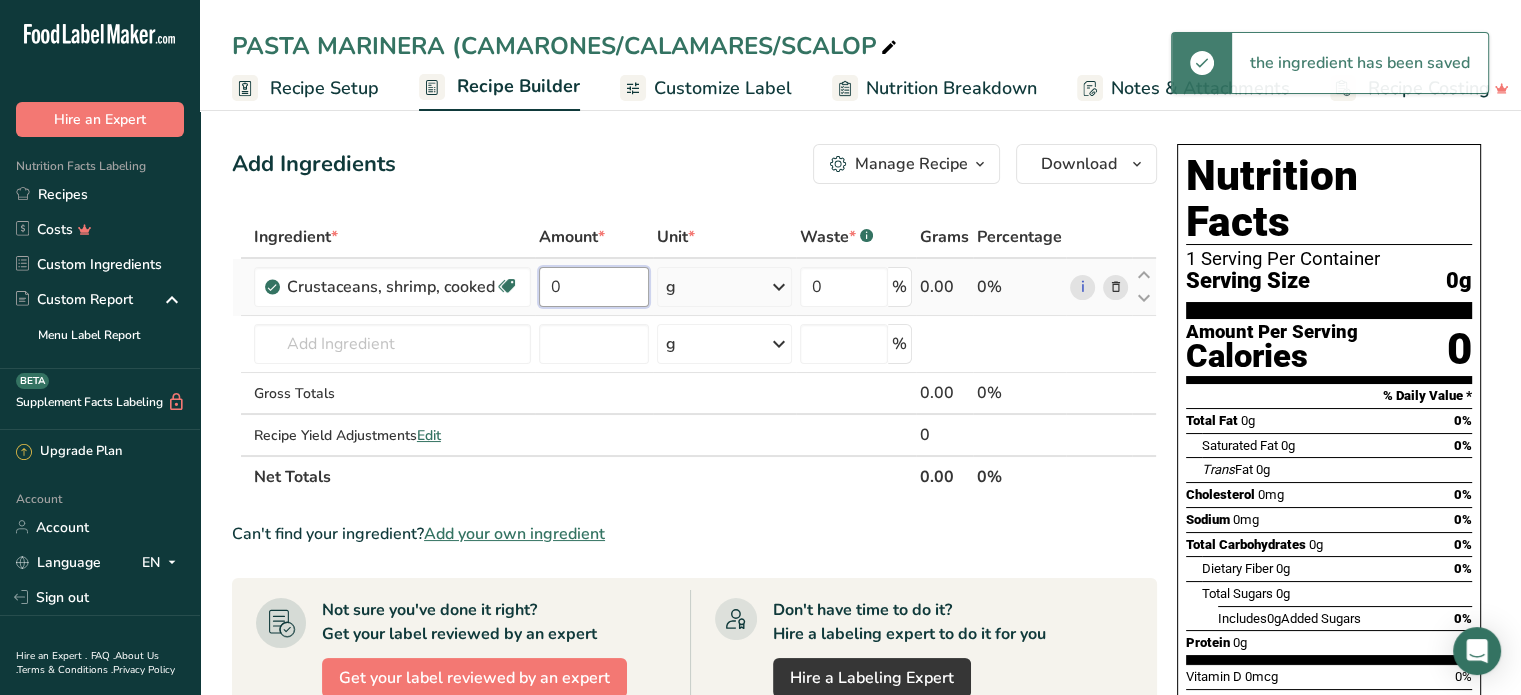 click on "0" at bounding box center (594, 287) 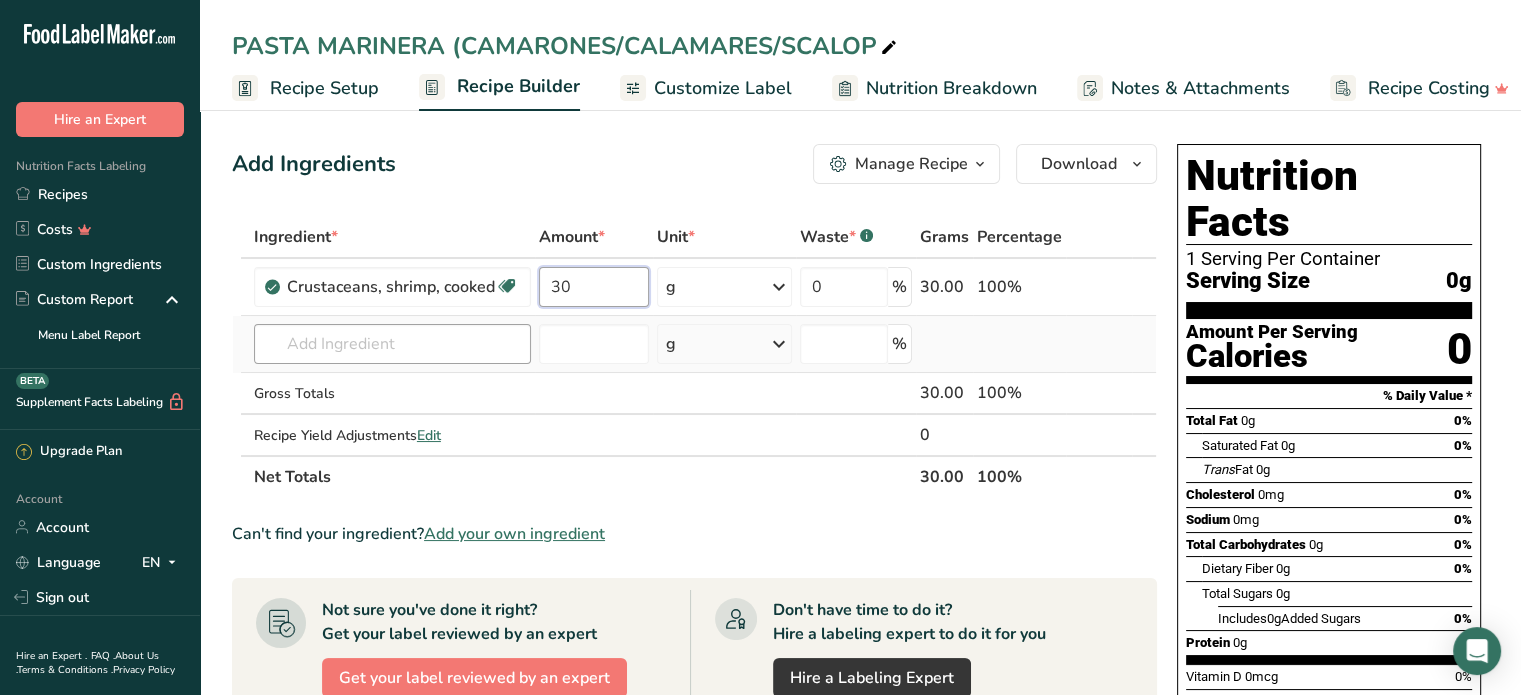 type on "30" 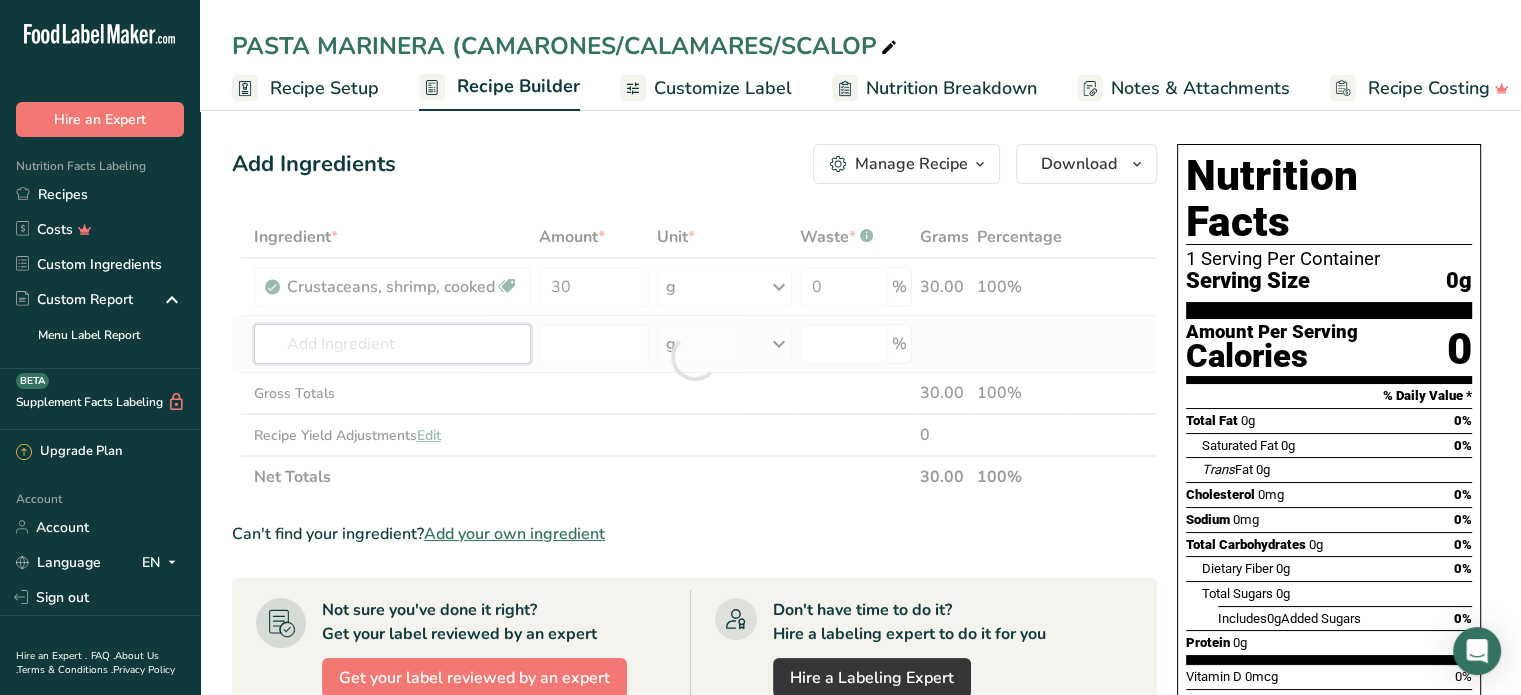 click on "Ingredient *
Amount *
Unit *
Waste *   .a-a{fill:#347362;}.b-a{fill:#fff;}          Grams
Percentage
[FOOD_ITEM]
Dairy free
Gluten free
Soy free
30
g
Portions
3 oz
Weight Units
g
kg
mg
See more
Volume Units
l
Volume units require a density conversion. If you know your ingredient's density enter it below. Otherwise, click on "RIA" our AI Regulatory bot - she will be able to help you
lb/ft3
g/cm3
Confirm
mL
lb/ft3
g/cm3
fl oz" at bounding box center [694, 357] 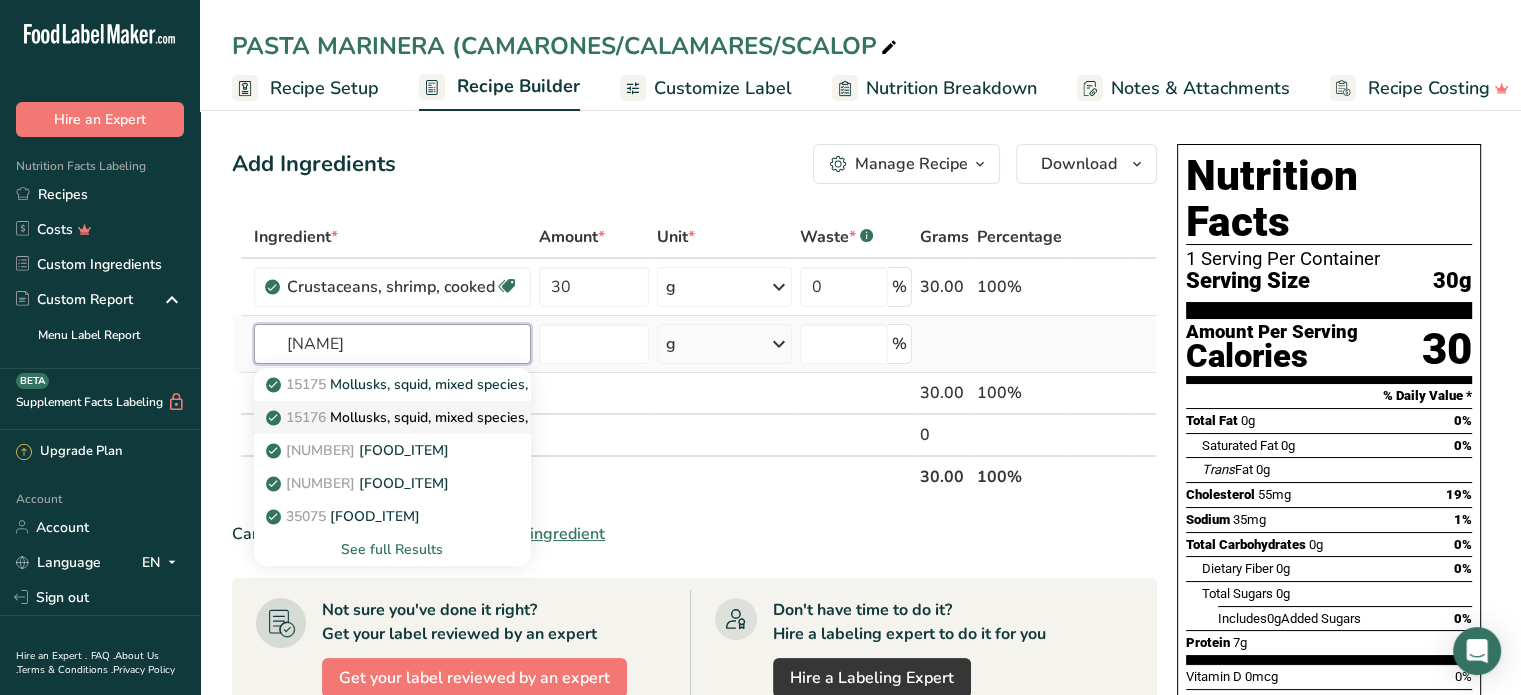 type on "[NAME]" 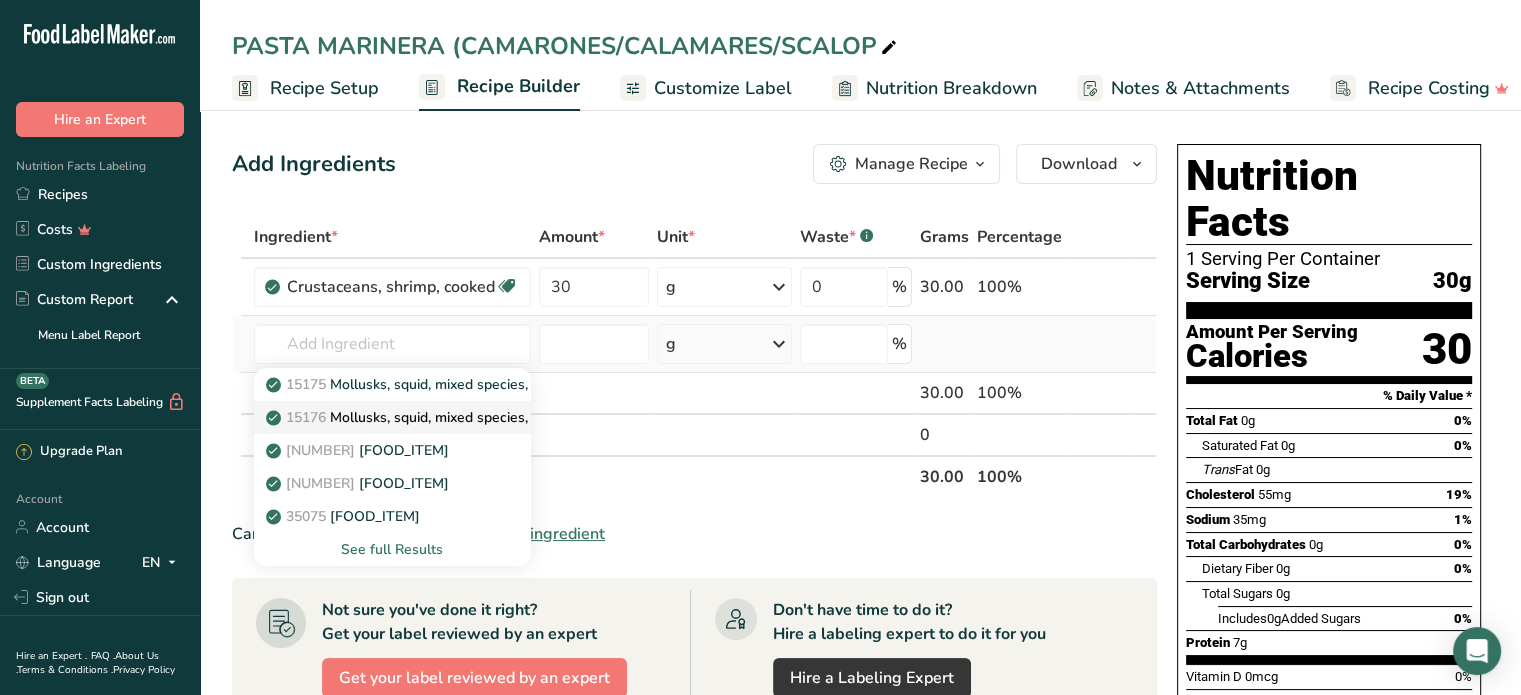 click on "[NUMBER]
Mollusks, squid, mixed species, cooked, fried" at bounding box center (442, 417) 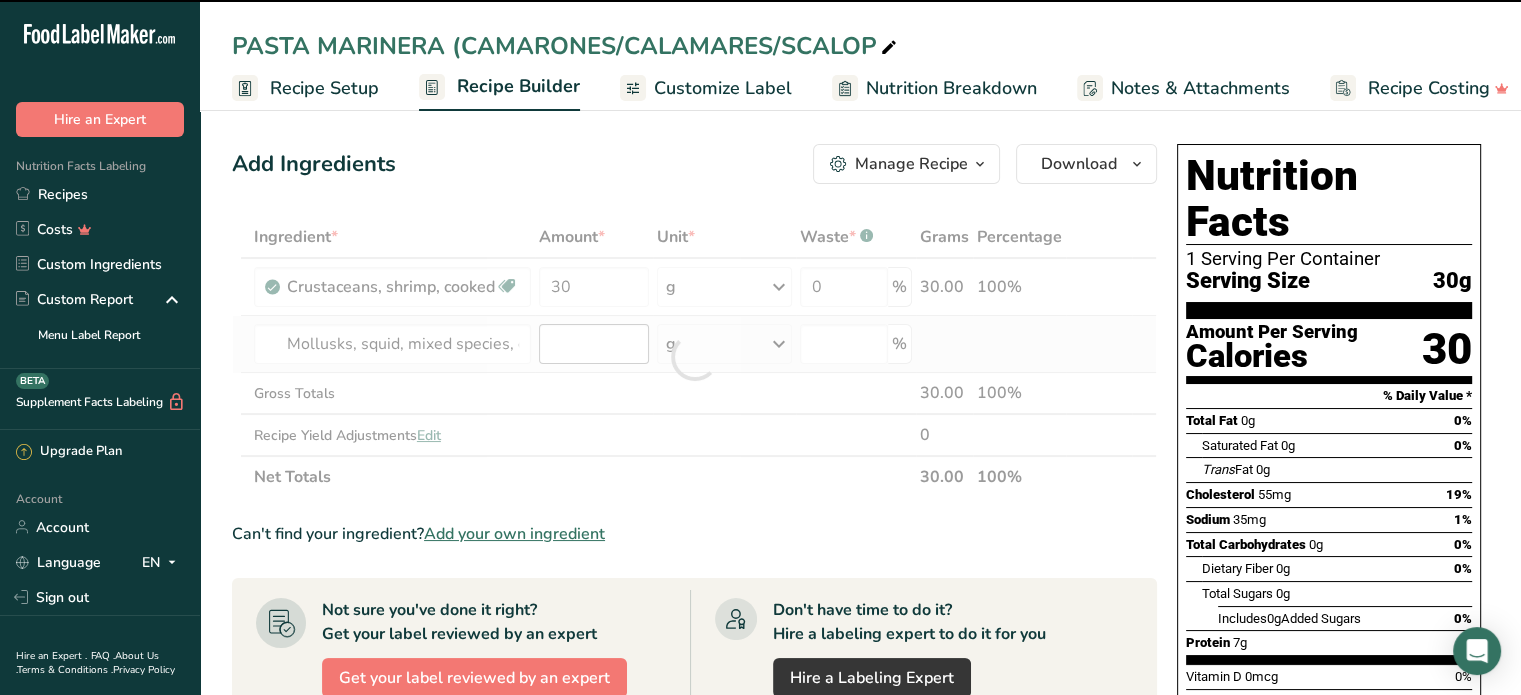 type on "0" 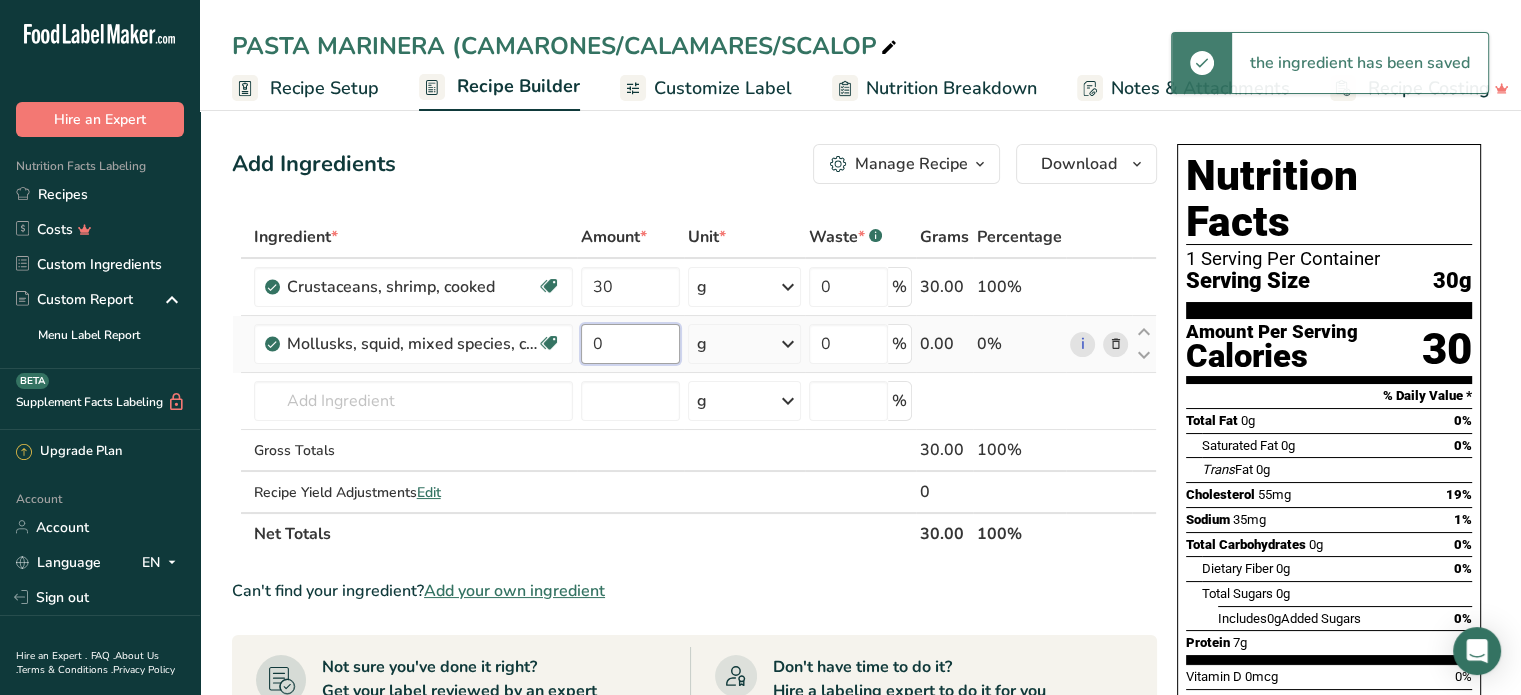 click on "0" at bounding box center (631, 344) 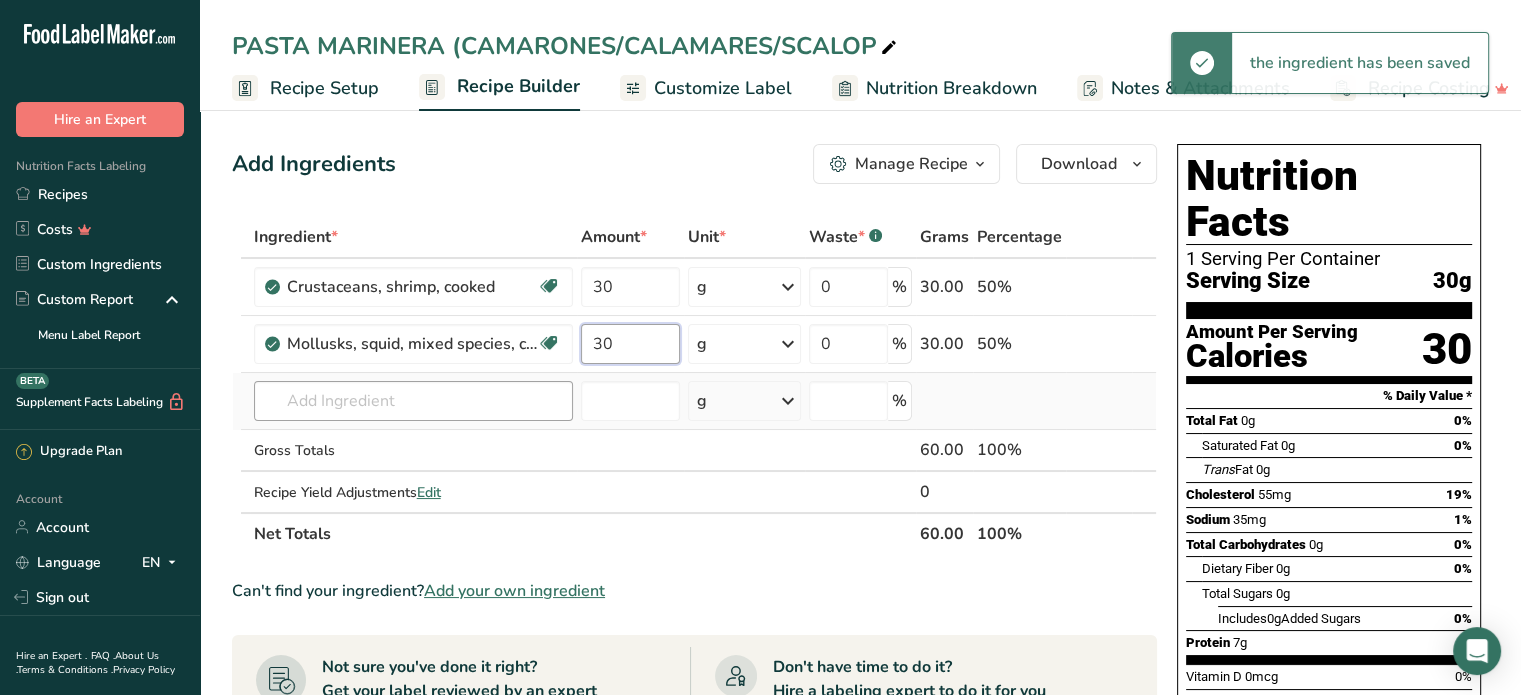 type on "30" 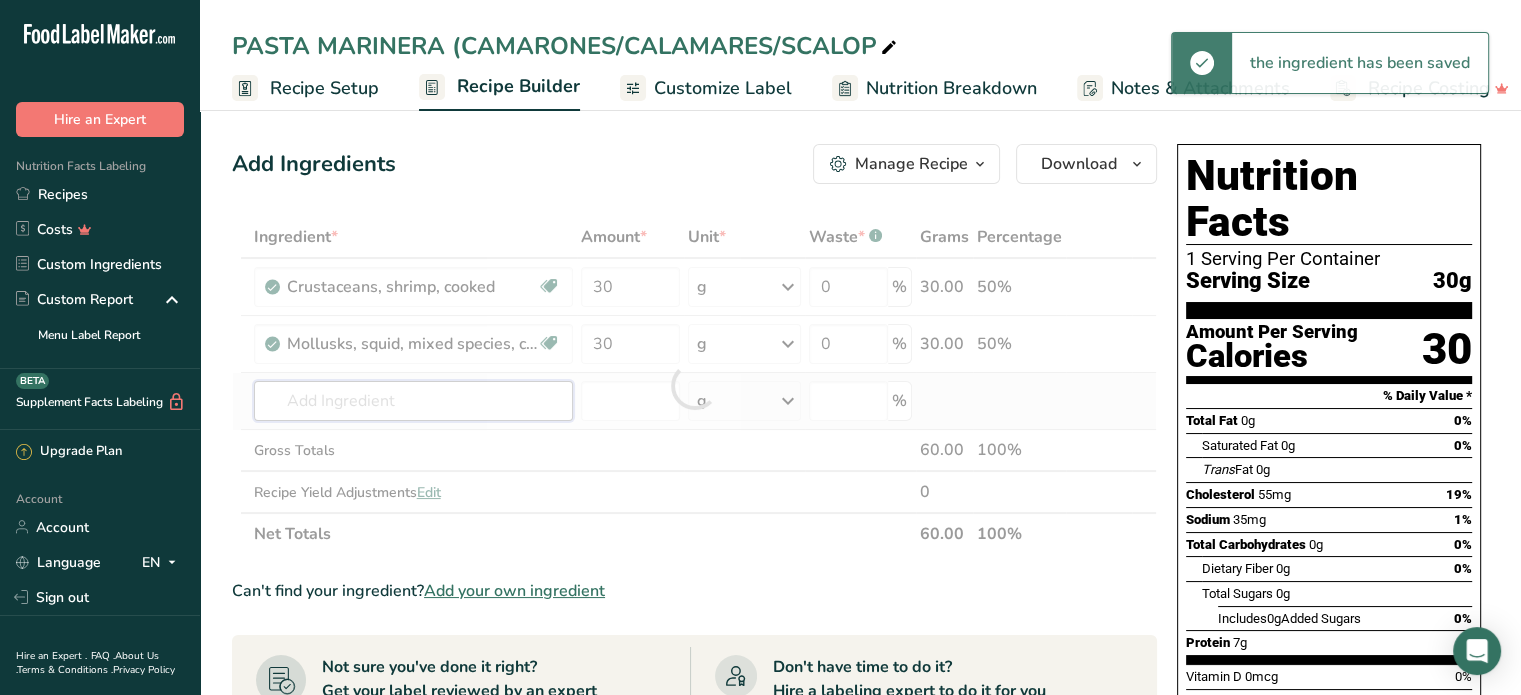 click on "Ingredient *
Amount *
Unit *
Waste *   .a-a{fill:#347362;}.b-a{fill:#fff;}          Grams
Percentage
[FOOD_ITEM]
Dairy free
Gluten free
Soy free
30
g
Portions
3 oz
Weight Units
g
kg
mg
See more
Volume Units
l
Volume units require a density conversion. If you know your ingredient's density enter it below. Otherwise, click on "RIA" our AI Regulatory bot - she will be able to help you
lb/ft3
g/cm3
Confirm
mL
lb/ft3
g/cm3
fl oz" at bounding box center [694, 385] 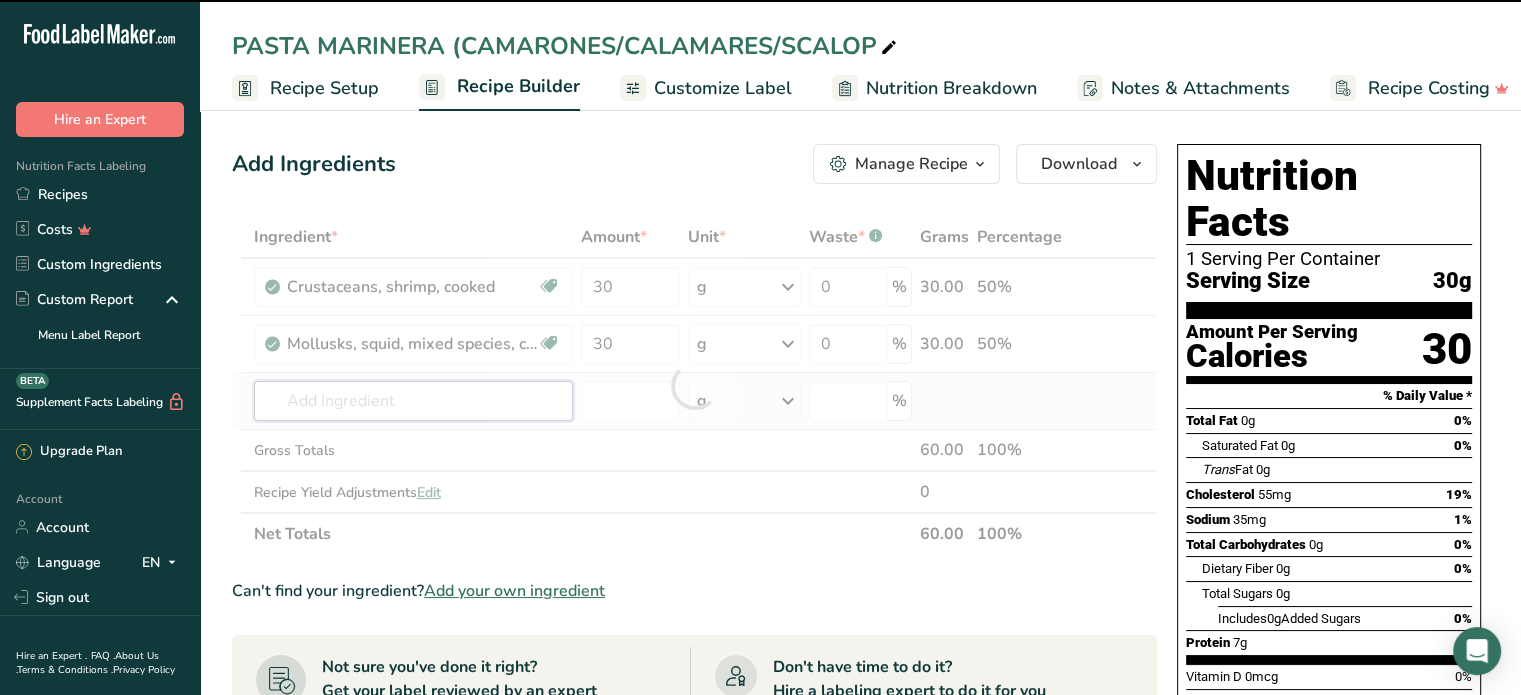 type on "S" 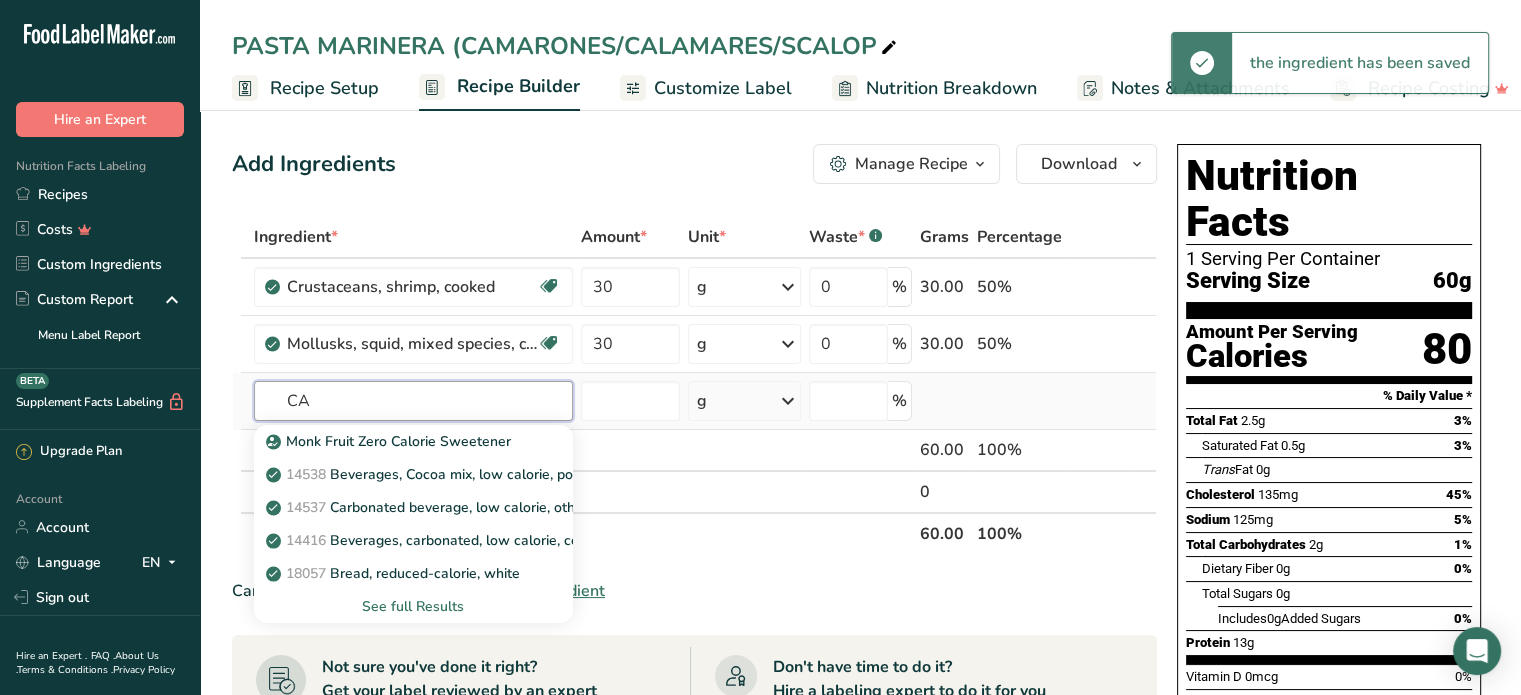 type on "C" 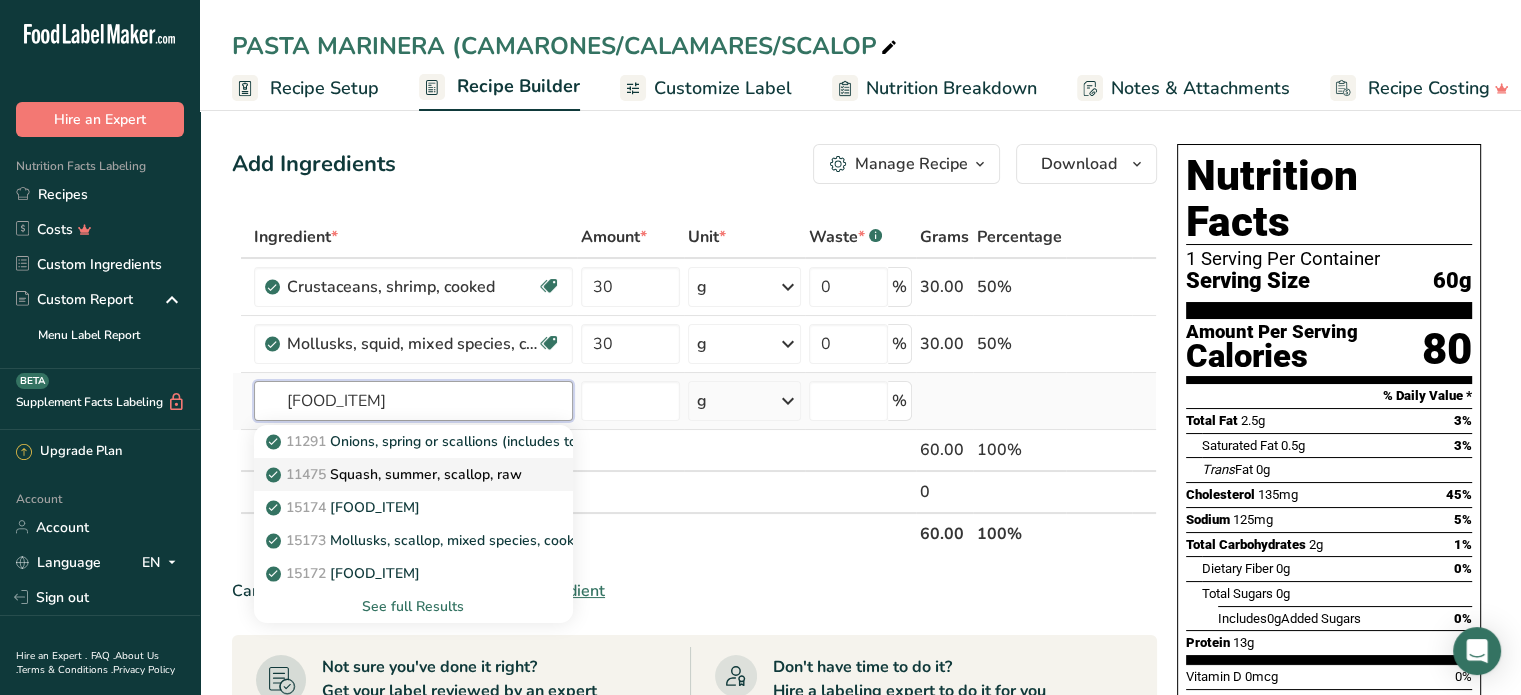 type on "[FOOD_ITEM]" 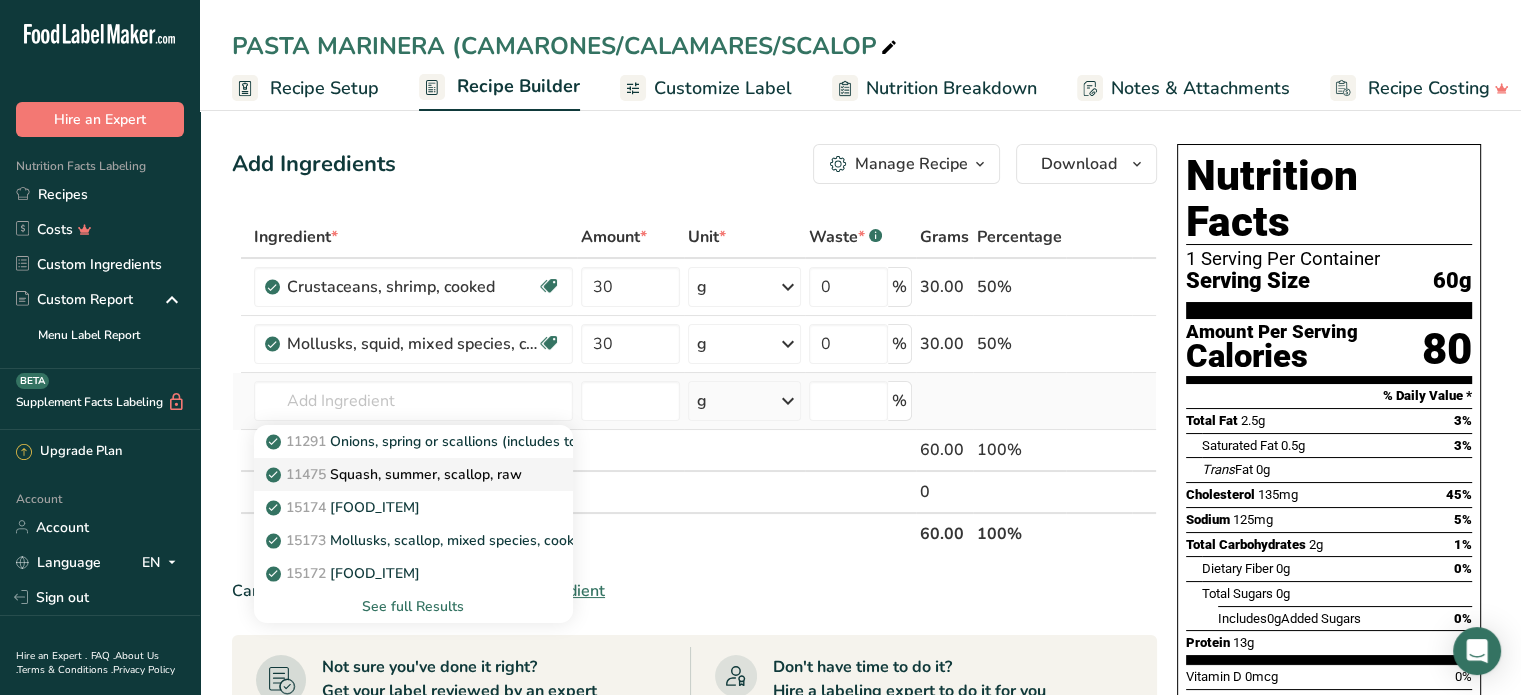 click on "[NUMBER]
[FOOD_ITEM]" at bounding box center [396, 474] 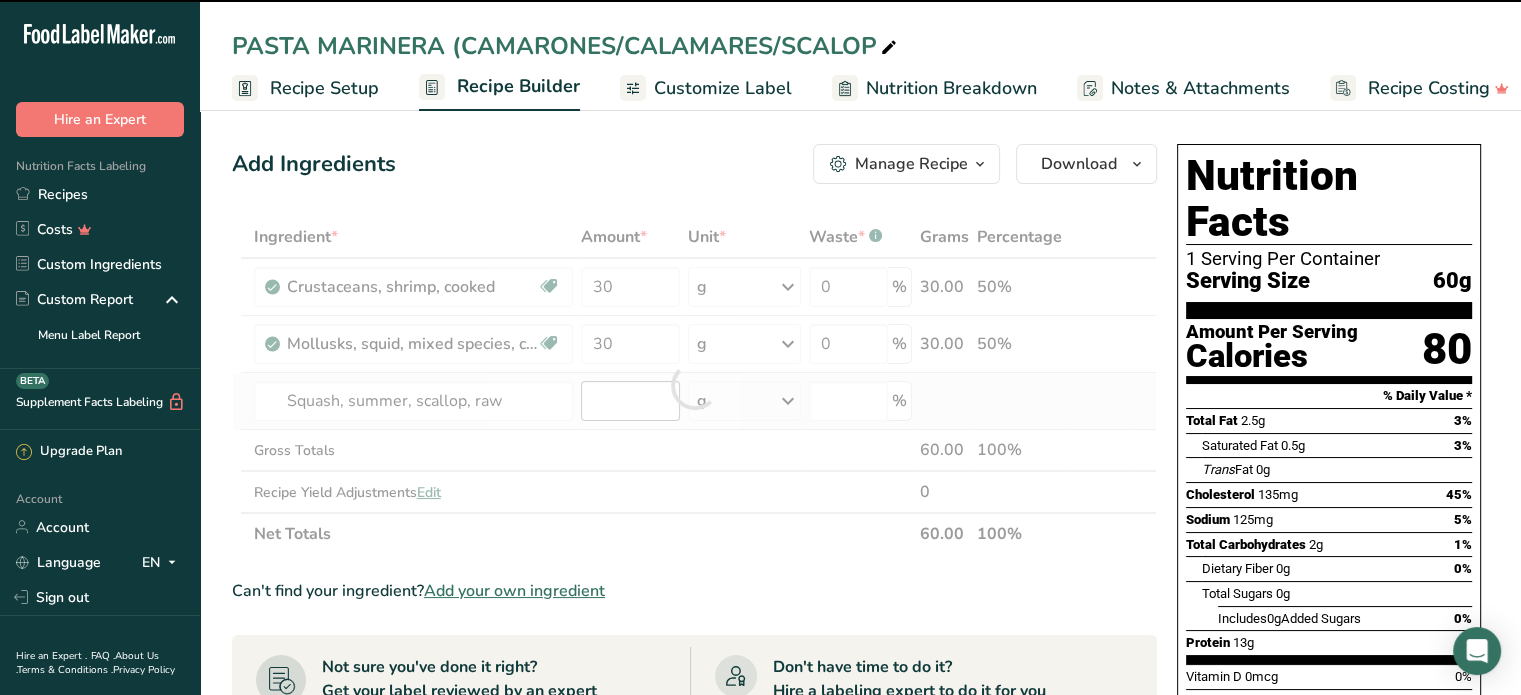type on "0" 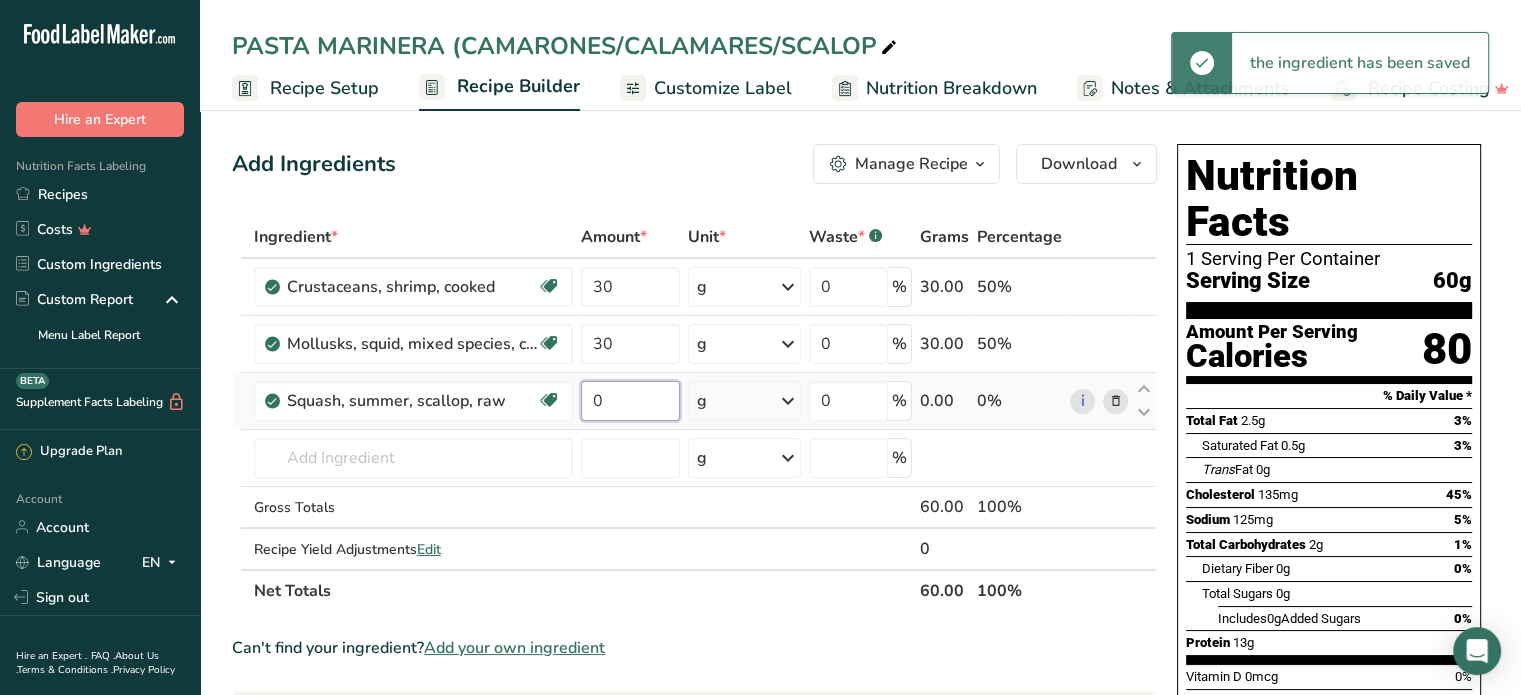 click on "0" at bounding box center [631, 401] 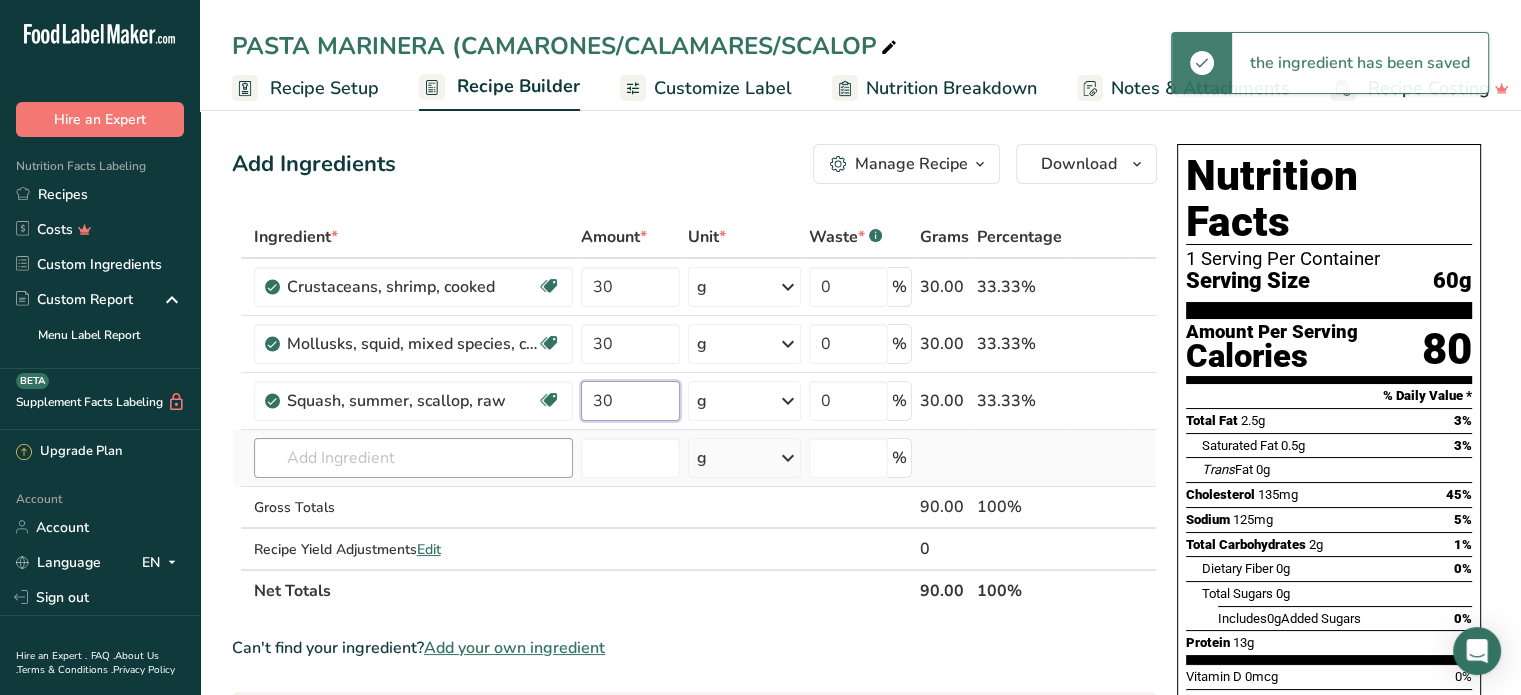 type on "30" 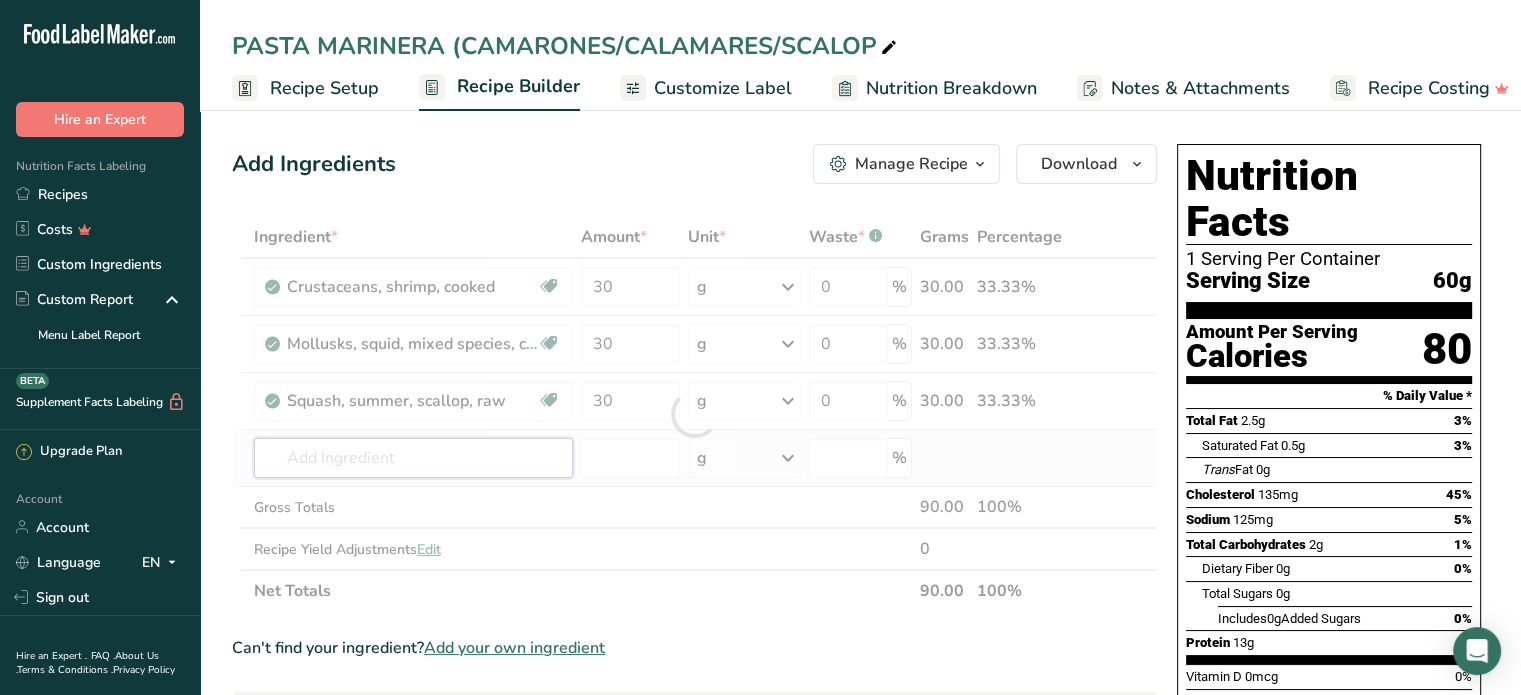 click on "Ingredient *
Amount *
Unit *
Waste *   .a-a{fill:#347362;}.b-a{fill:#fff;}          Grams
Percentage
[FOOD_ITEM]
Dairy free
Gluten free
Soy free
30
g
Portions
3 oz
Weight Units
g
kg
mg
See more
Volume Units
l
Volume units require a density conversion. If you know your ingredient's density enter it below. Otherwise, click on "RIA" our AI Regulatory bot - she will be able to help you
lb/ft3
g/cm3
Confirm
mL
lb/ft3
g/cm3
fl oz" at bounding box center (694, 414) 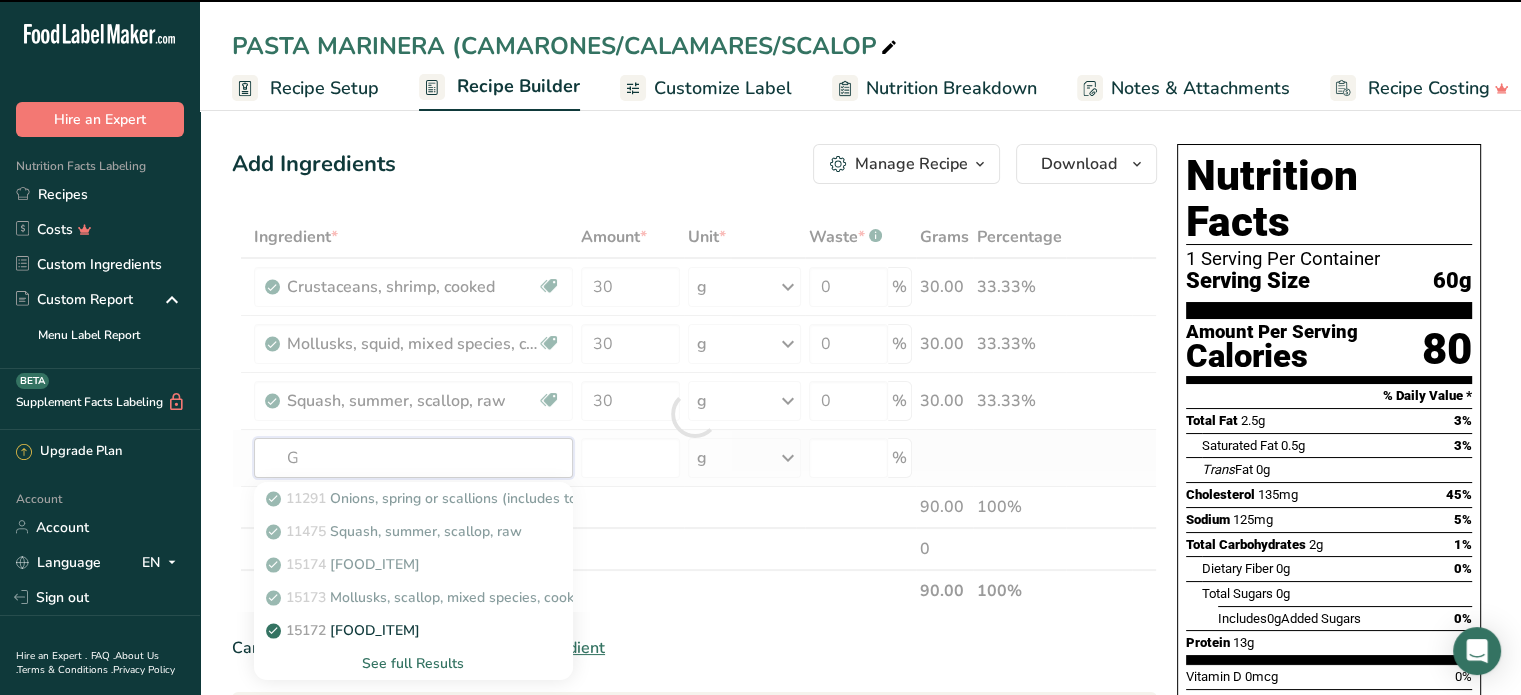 type on "GL" 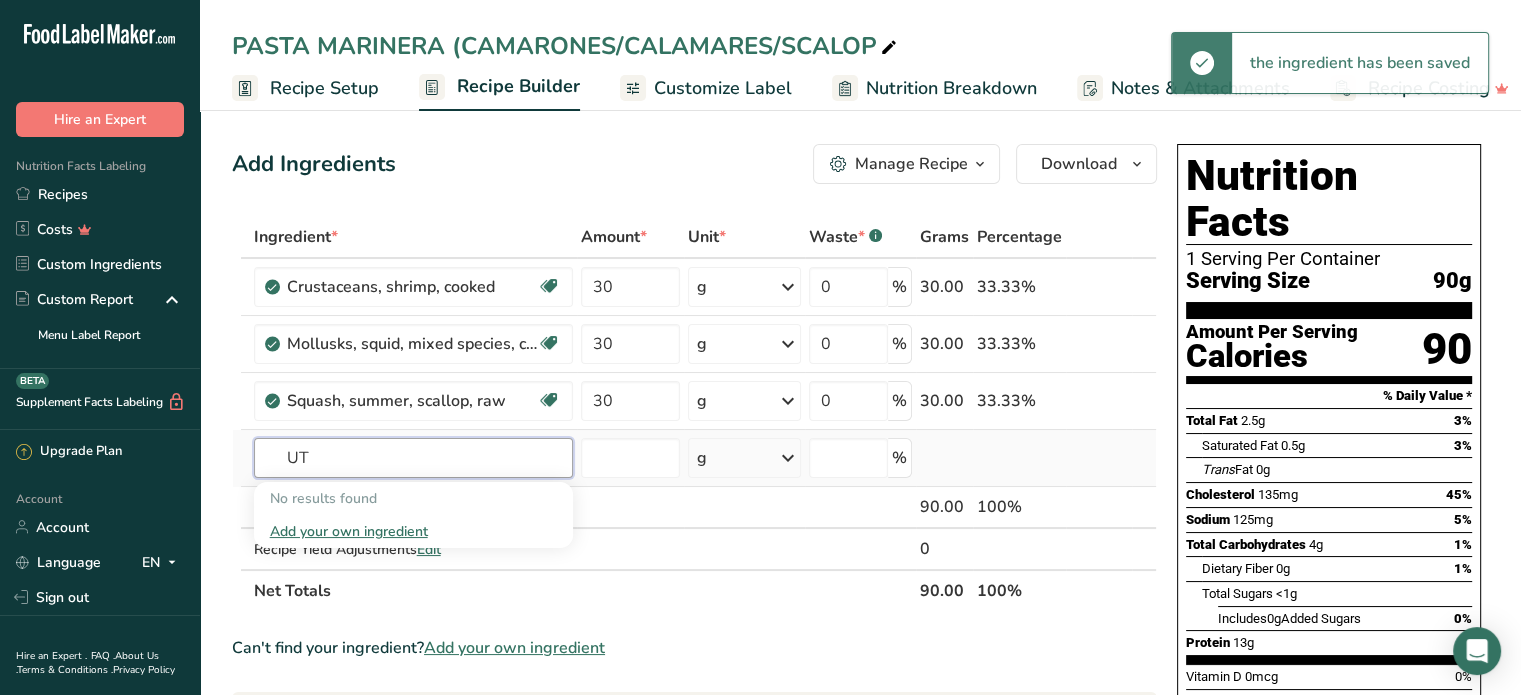 type on "U" 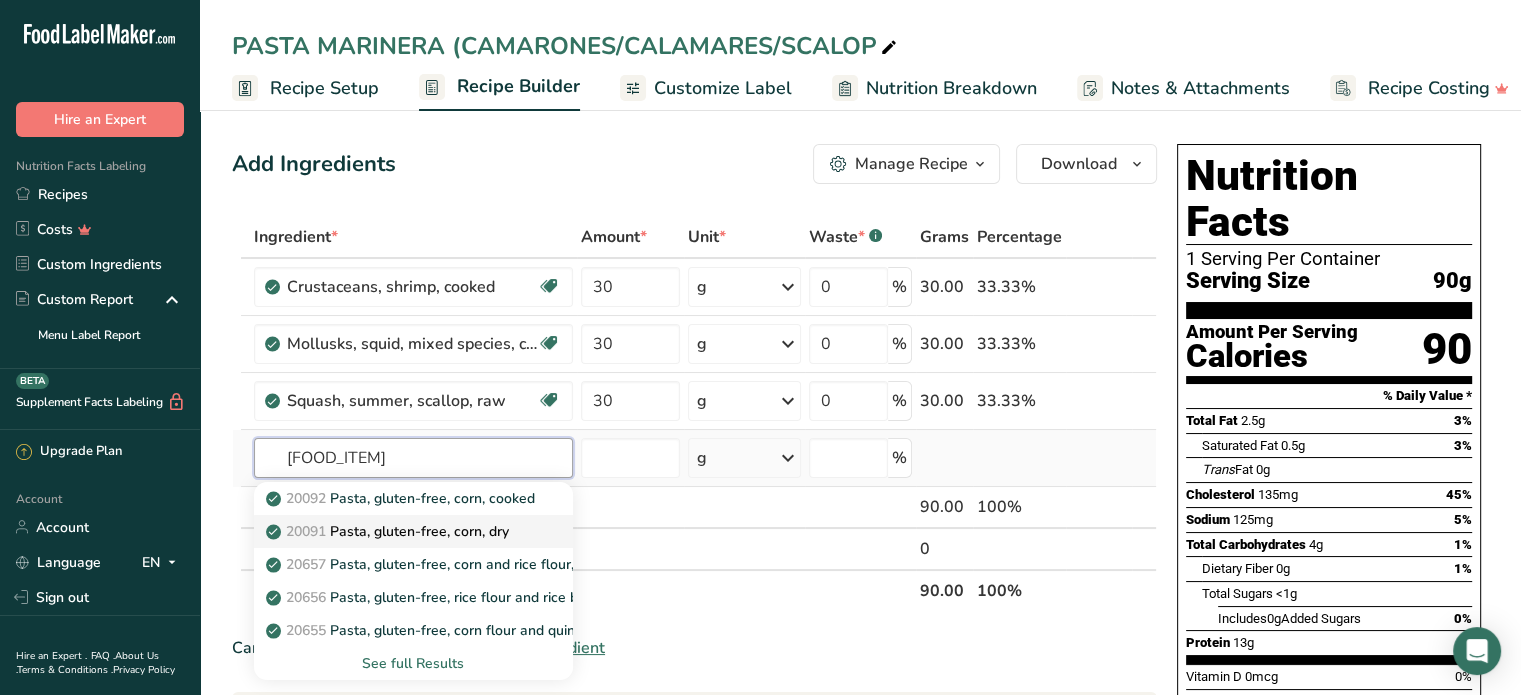 type on "[FOOD_ITEM]" 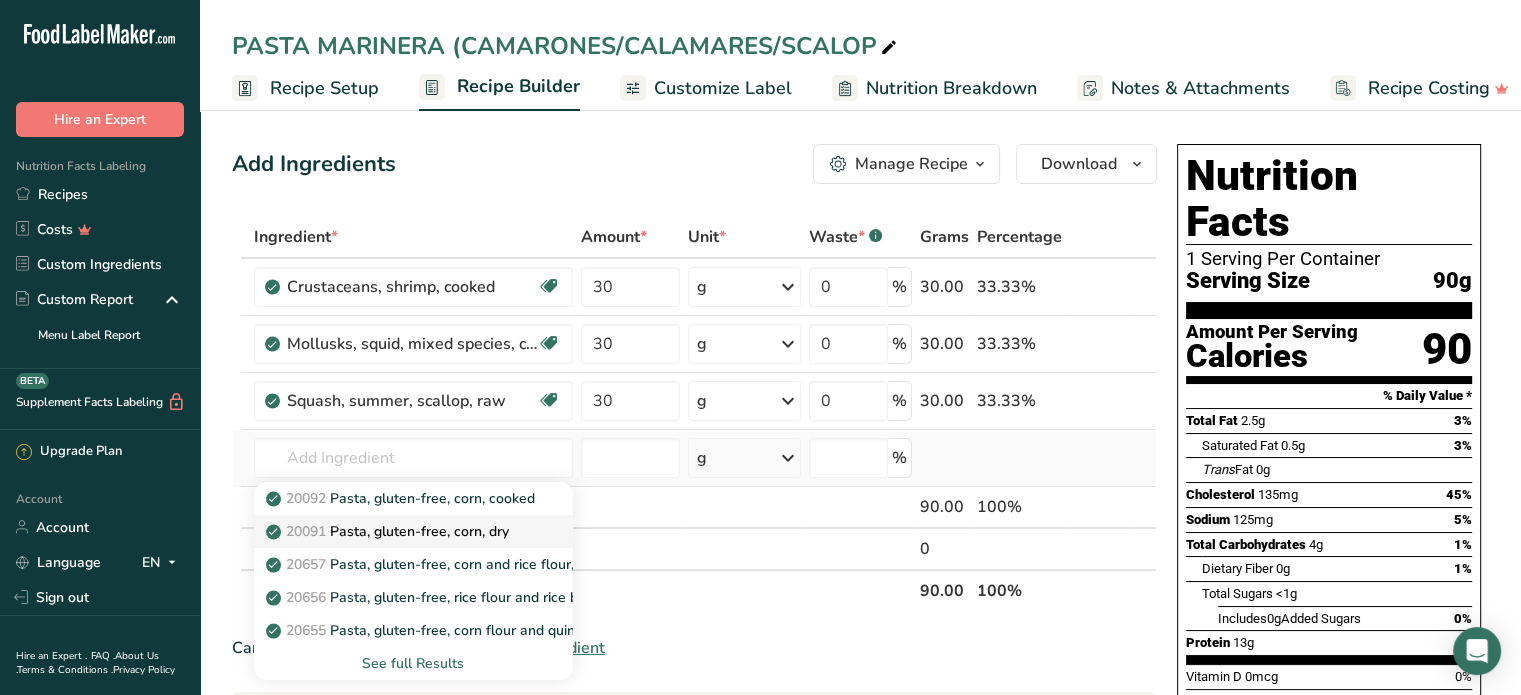 click on "[NUMBER]
[FOOD_ITEM]" at bounding box center [389, 531] 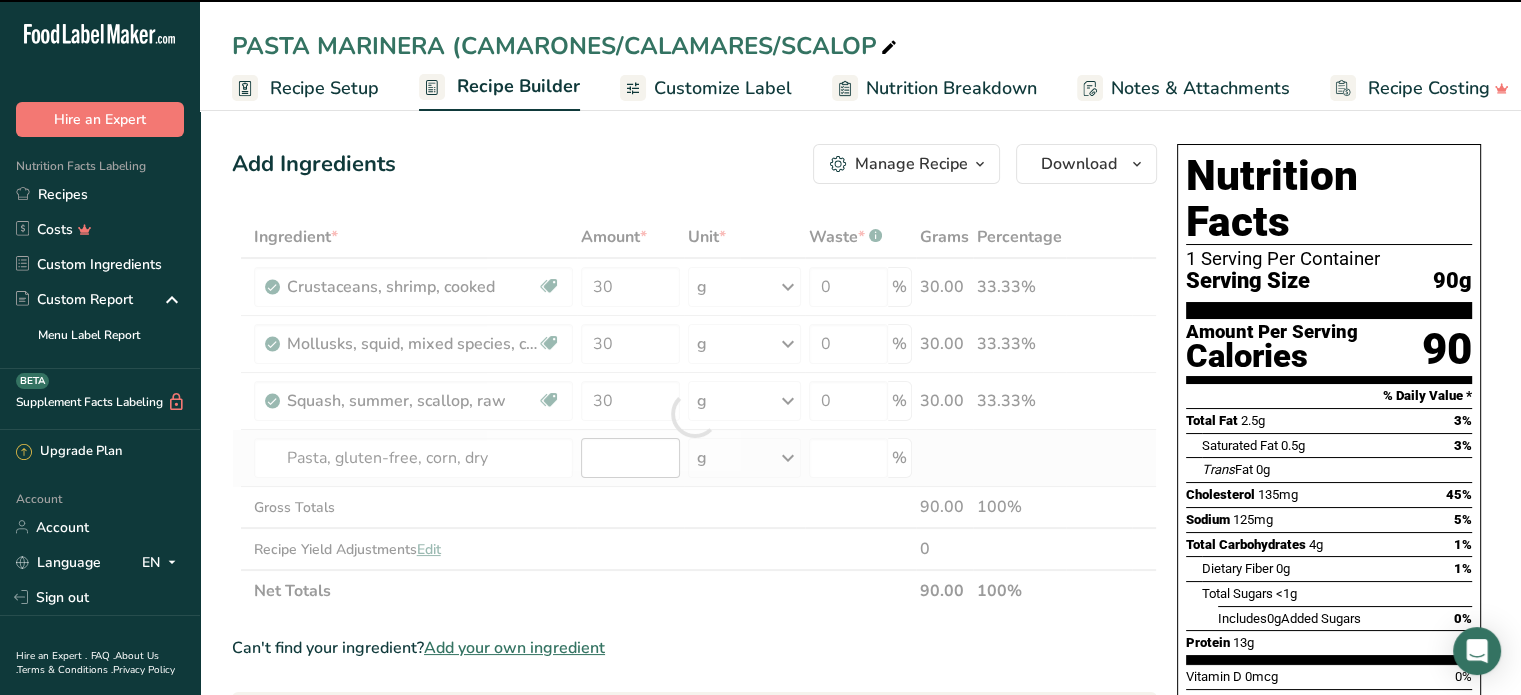 type on "0" 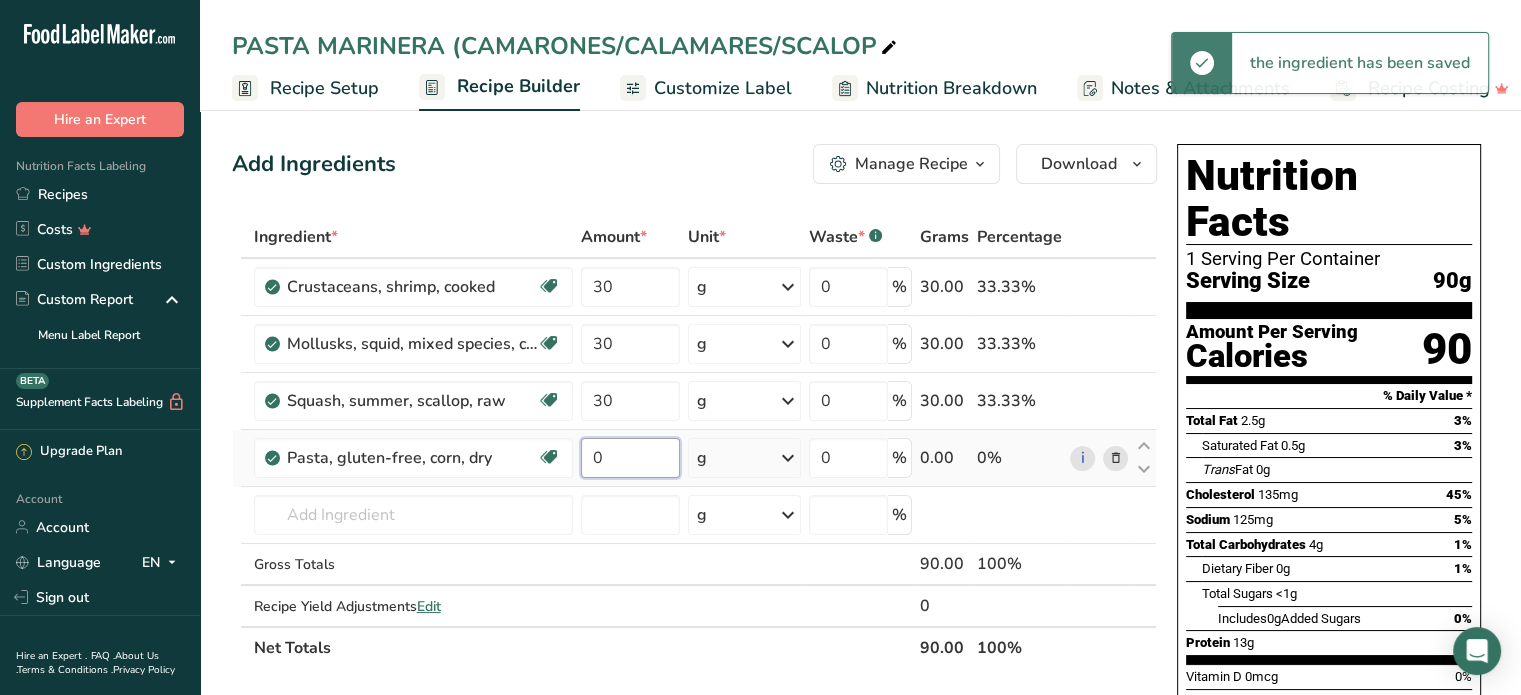 click on "0" at bounding box center [631, 458] 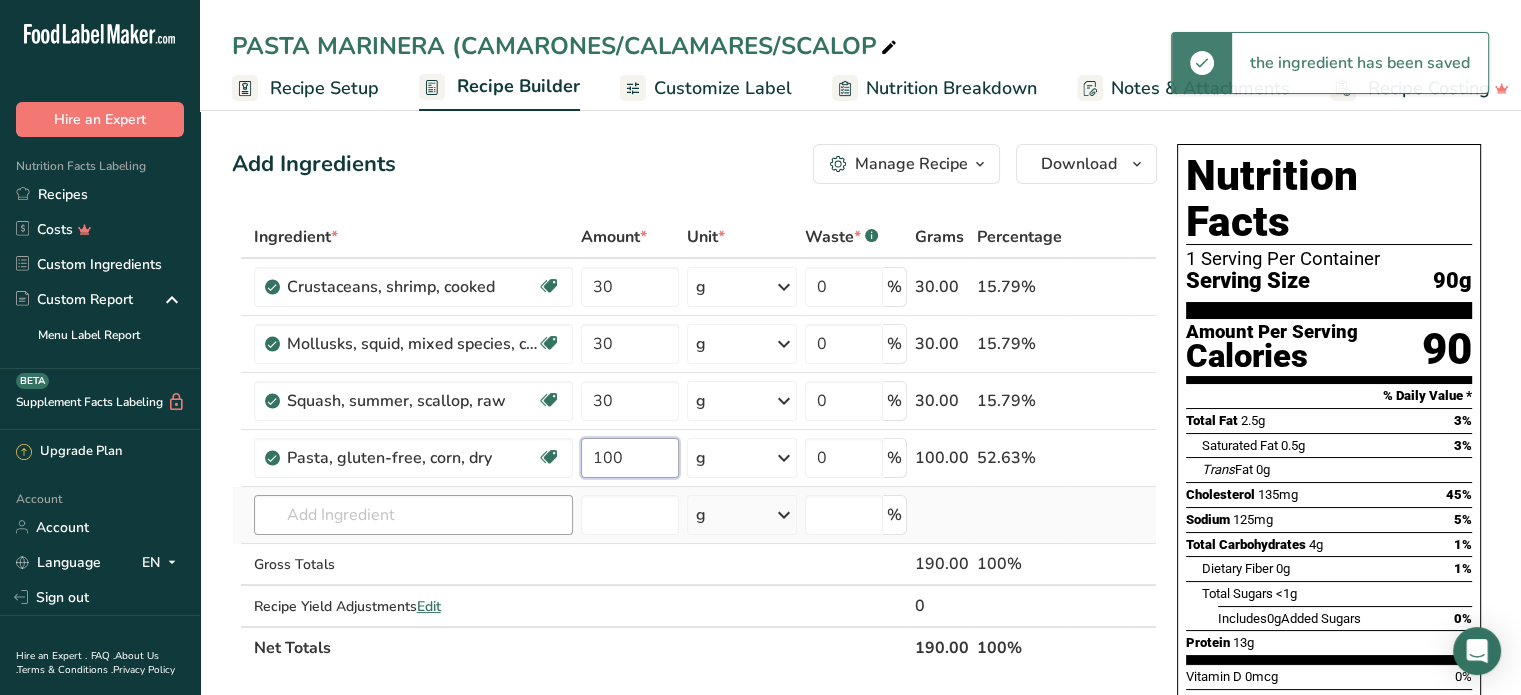 type on "100" 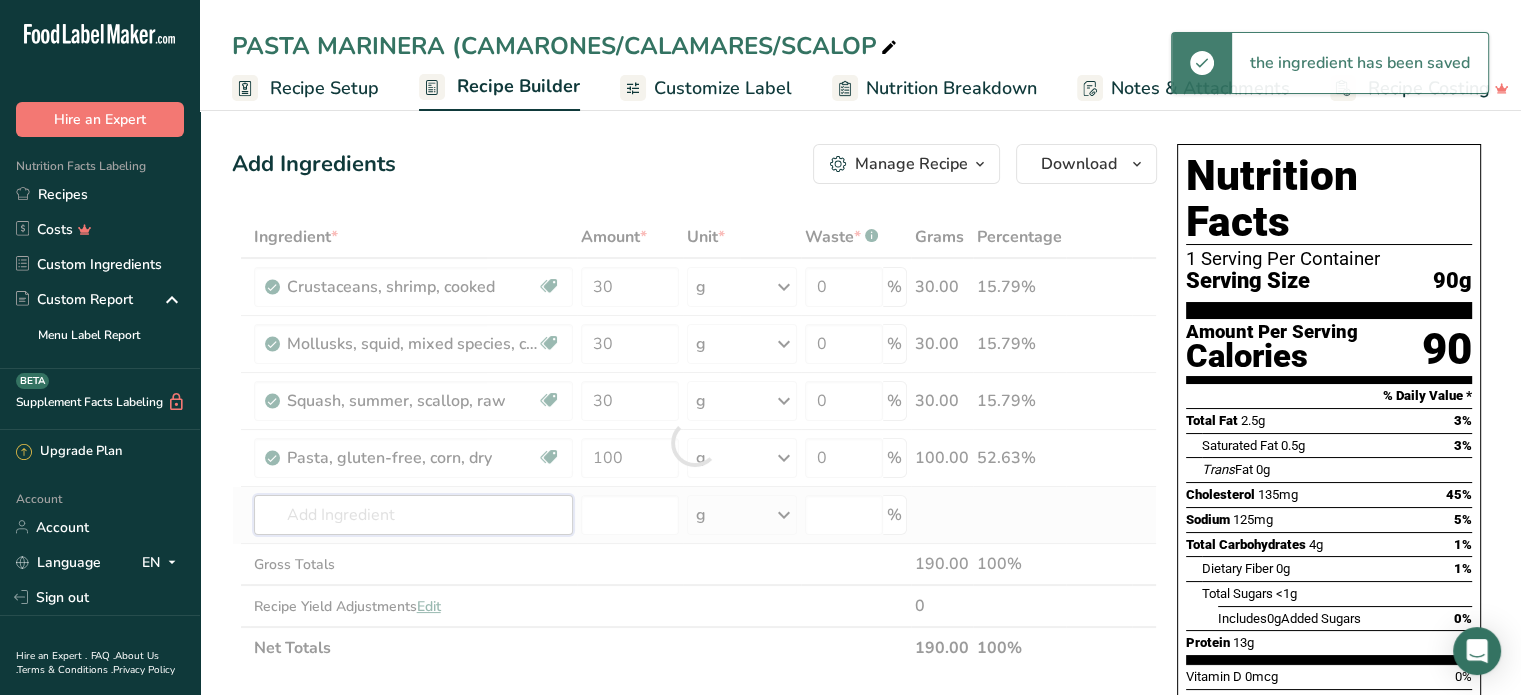 click on "Ingredient *
Amount *
Unit *
Waste *   .a-a{fill:#347362;}.b-a{fill:#fff;}          Grams
Percentage
[FOOD_ITEM]
Dairy free
Gluten free
Soy free
30
g
Portions
3 oz
Weight Units
g
kg
mg
See more
Volume Units
l
Volume units require a density conversion. If you know your ingredient's density enter it below. Otherwise, click on "RIA" our AI Regulatory bot - she will be able to help you
lb/ft3
g/cm3
Confirm
mL
lb/ft3
g/cm3
fl oz" at bounding box center [694, 442] 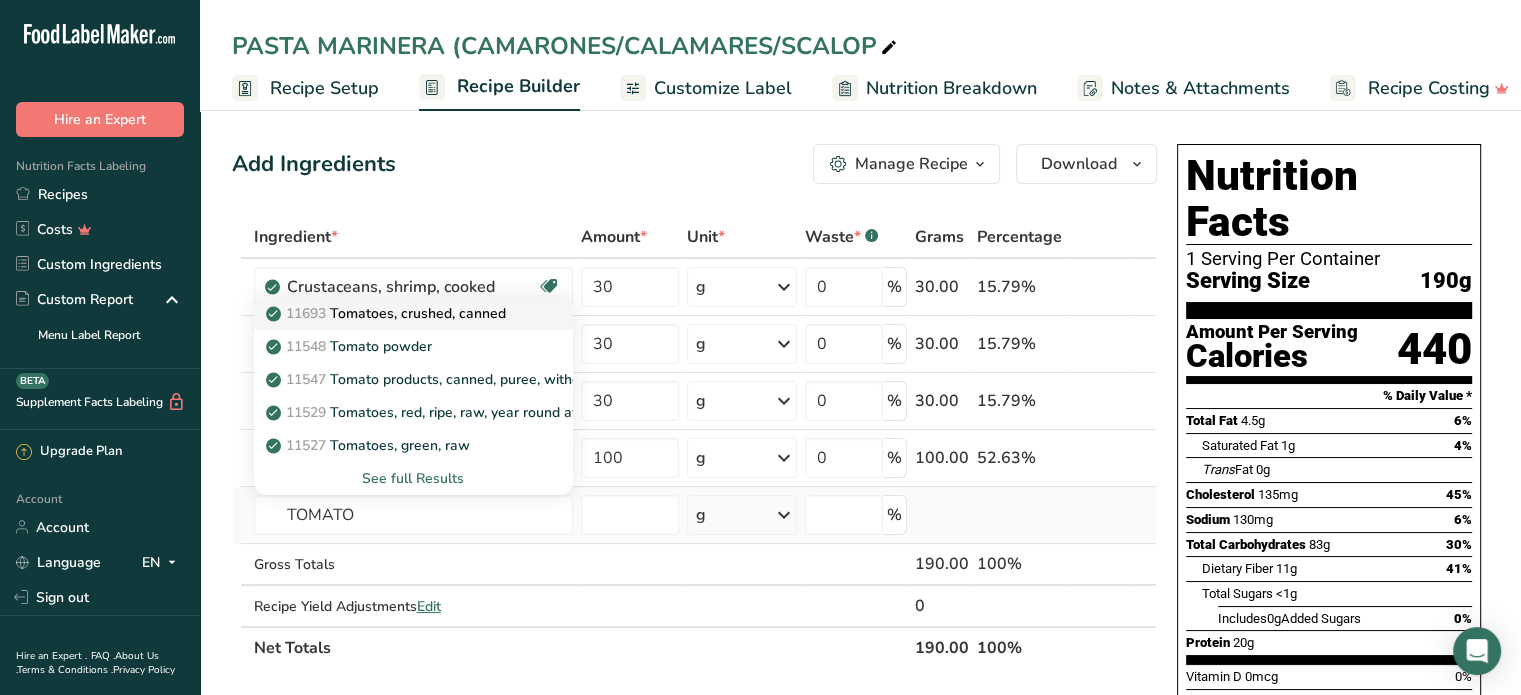 click on "11693
Tomatoes, crushed, canned" at bounding box center [388, 313] 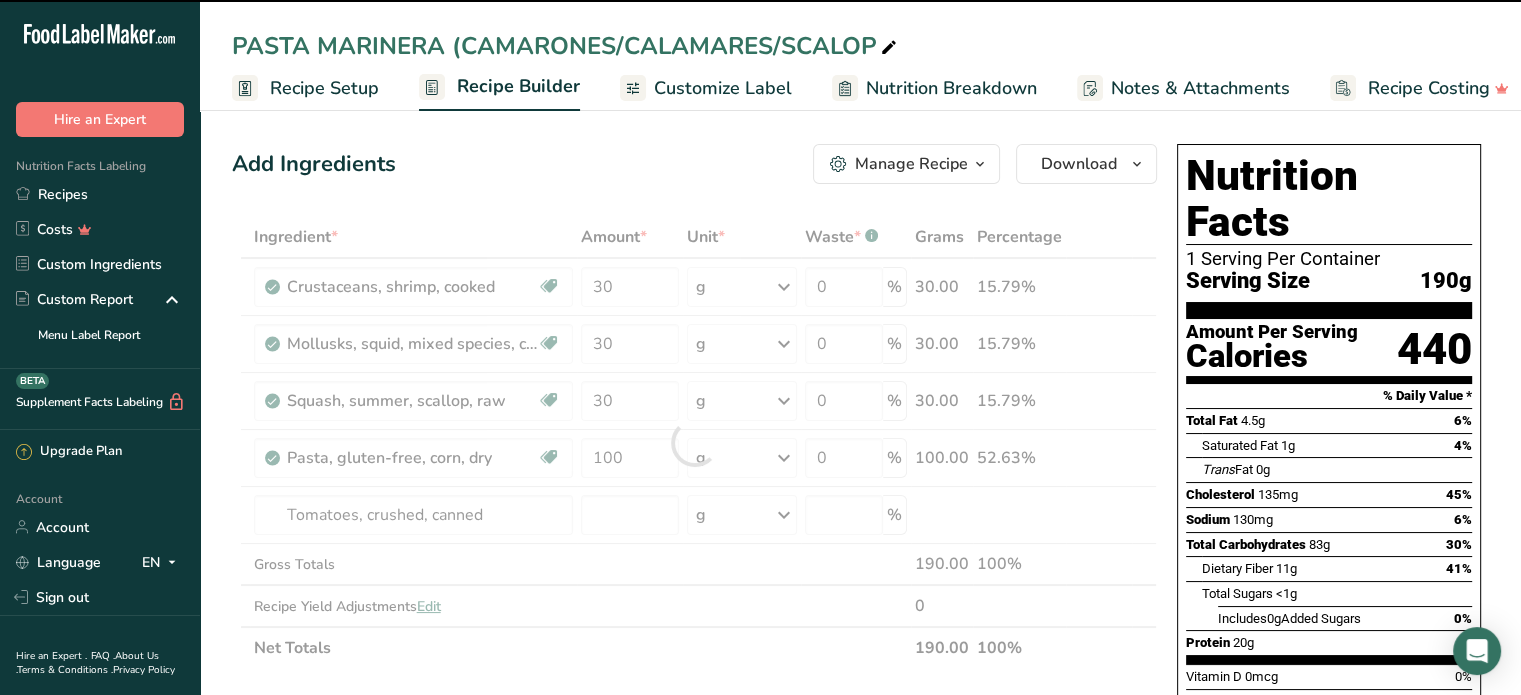 type on "0" 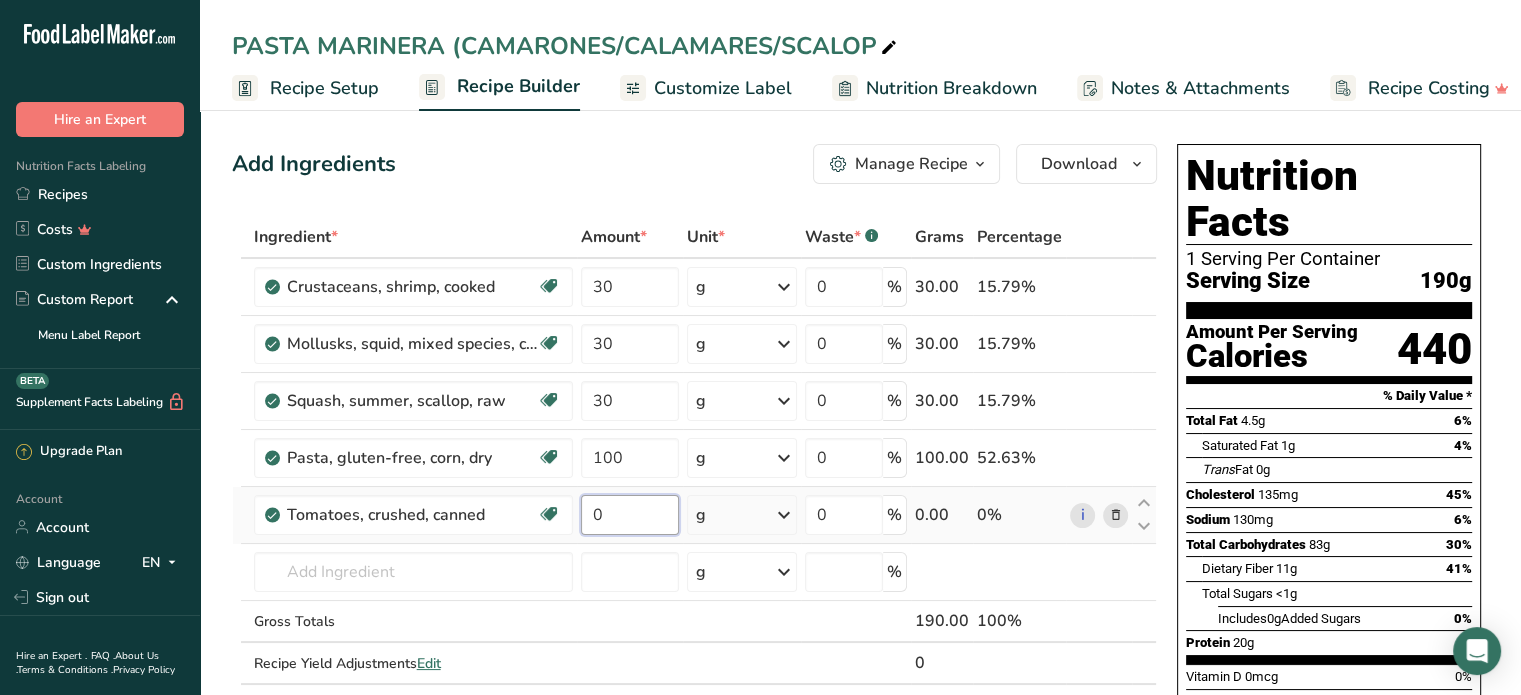 click on "0" at bounding box center [630, 515] 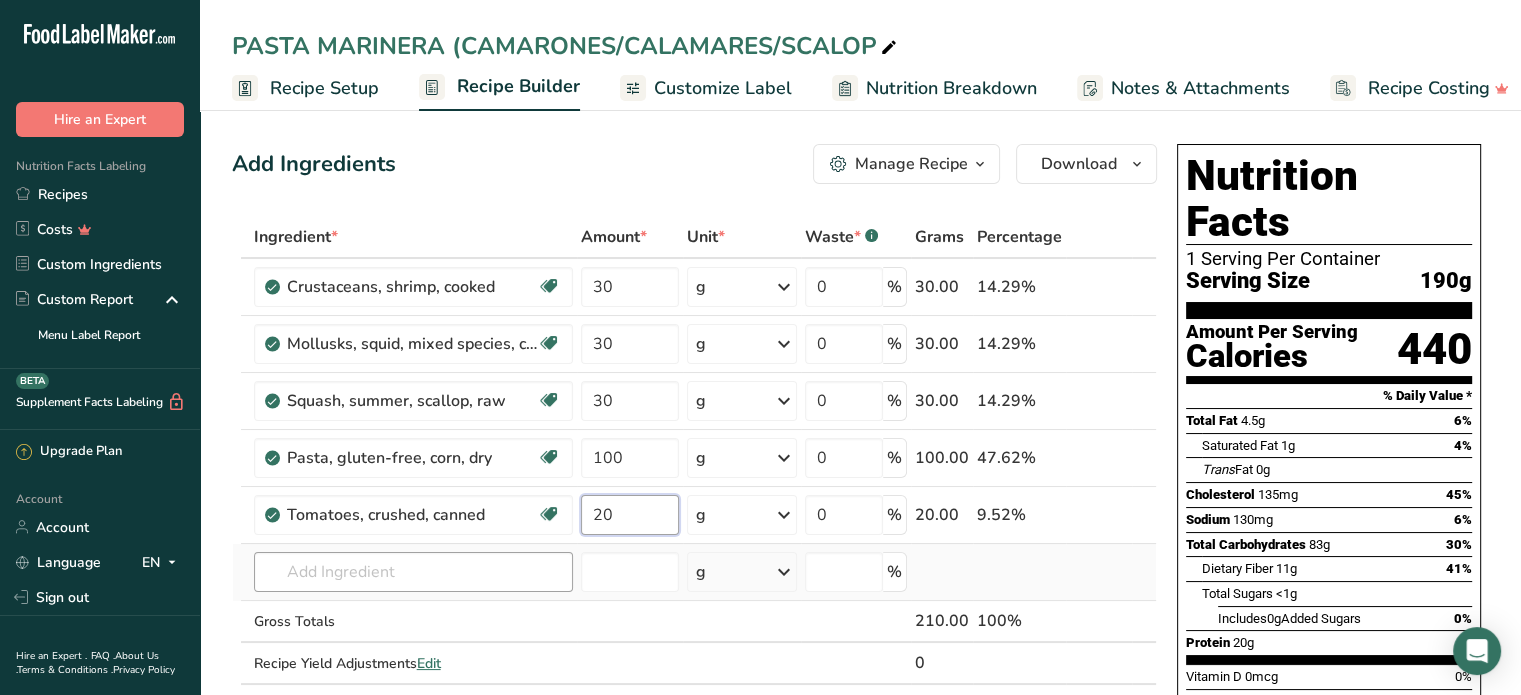 type on "20" 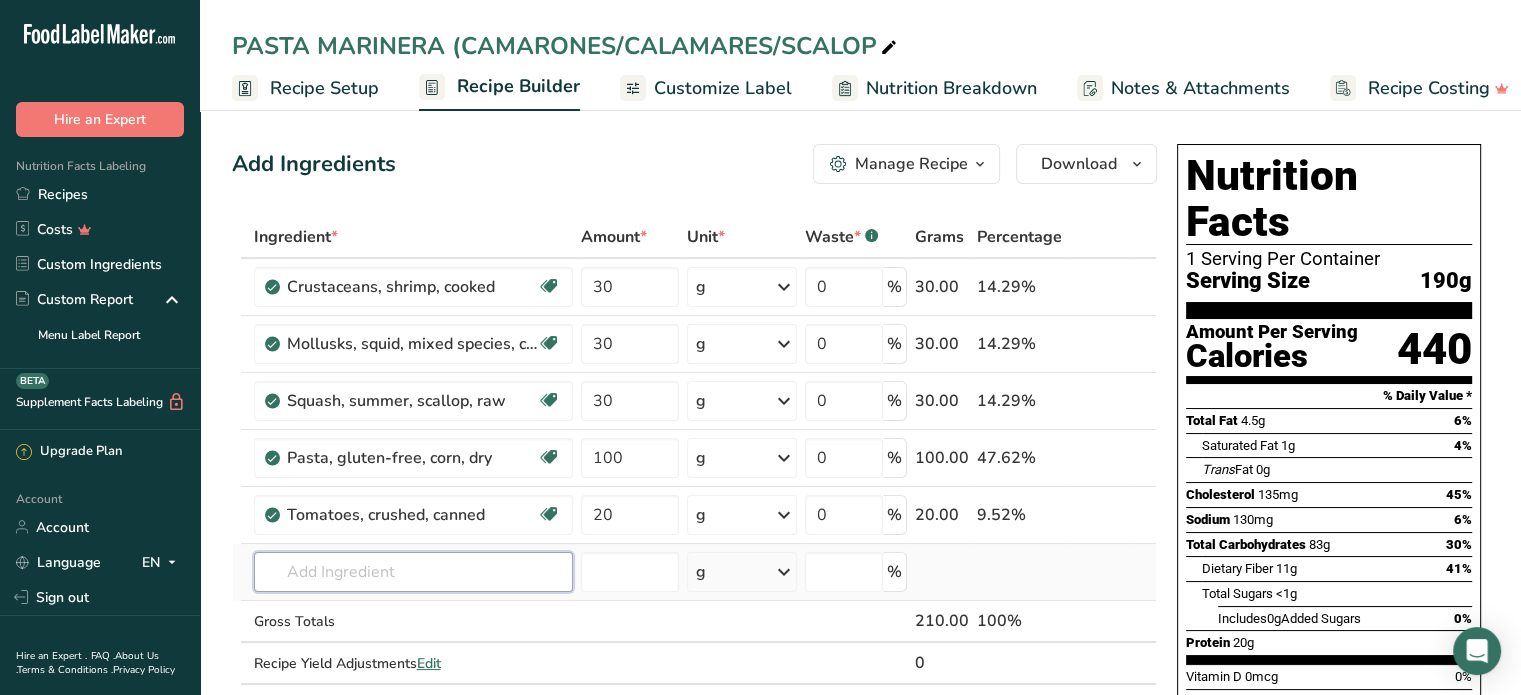 click on "Ingredient *
Amount *
Unit *
Waste *   .a-a{fill:#347362;}.b-a{fill:#fff;}          Grams
Percentage
[FOOD_ITEM]
Dairy free
Gluten free
Soy free
30
g
Portions
3 oz
Weight Units
g
kg
mg
See more
Volume Units
l
Volume units require a density conversion. If you know your ingredient's density enter it below. Otherwise, click on "RIA" our AI Regulatory bot - she will be able to help you
lb/ft3
g/cm3
Confirm
mL
lb/ft3
g/cm3
fl oz" at bounding box center (694, 471) 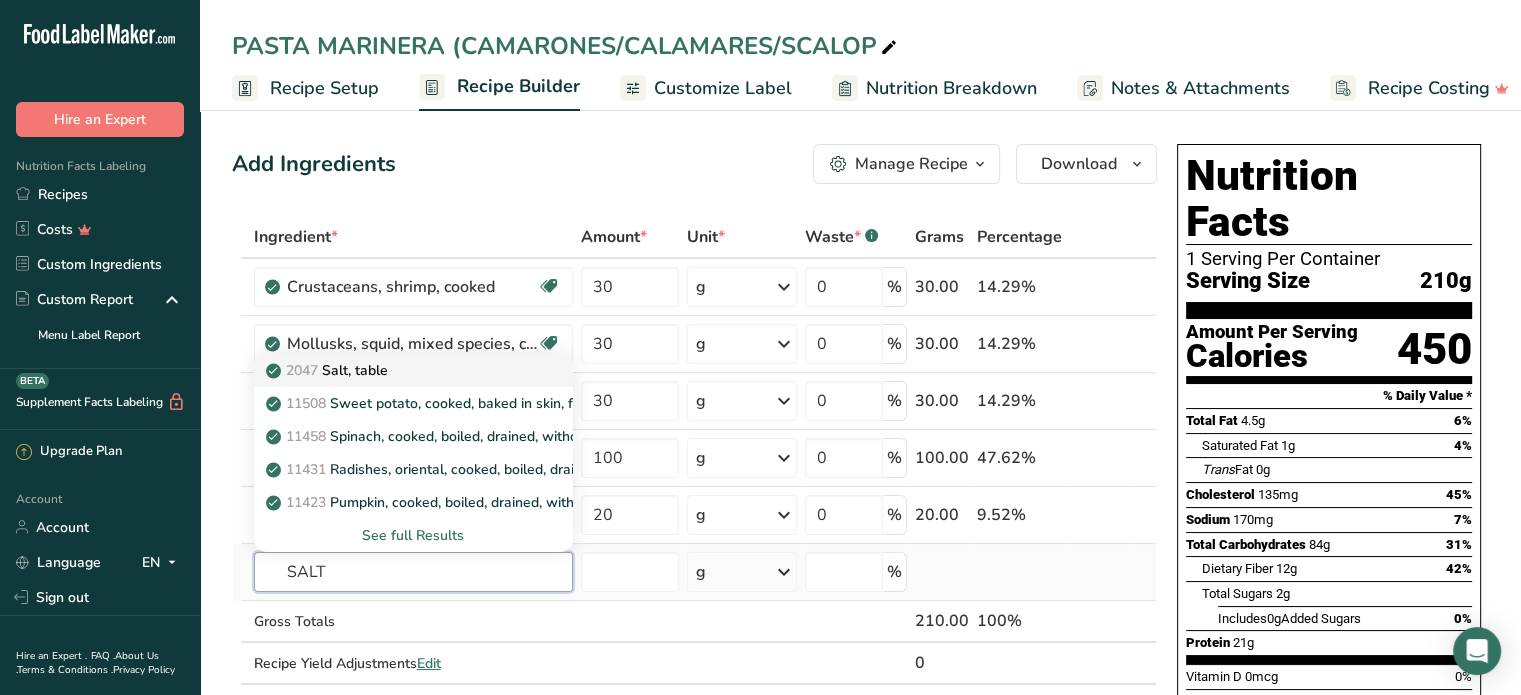 type on "SALT" 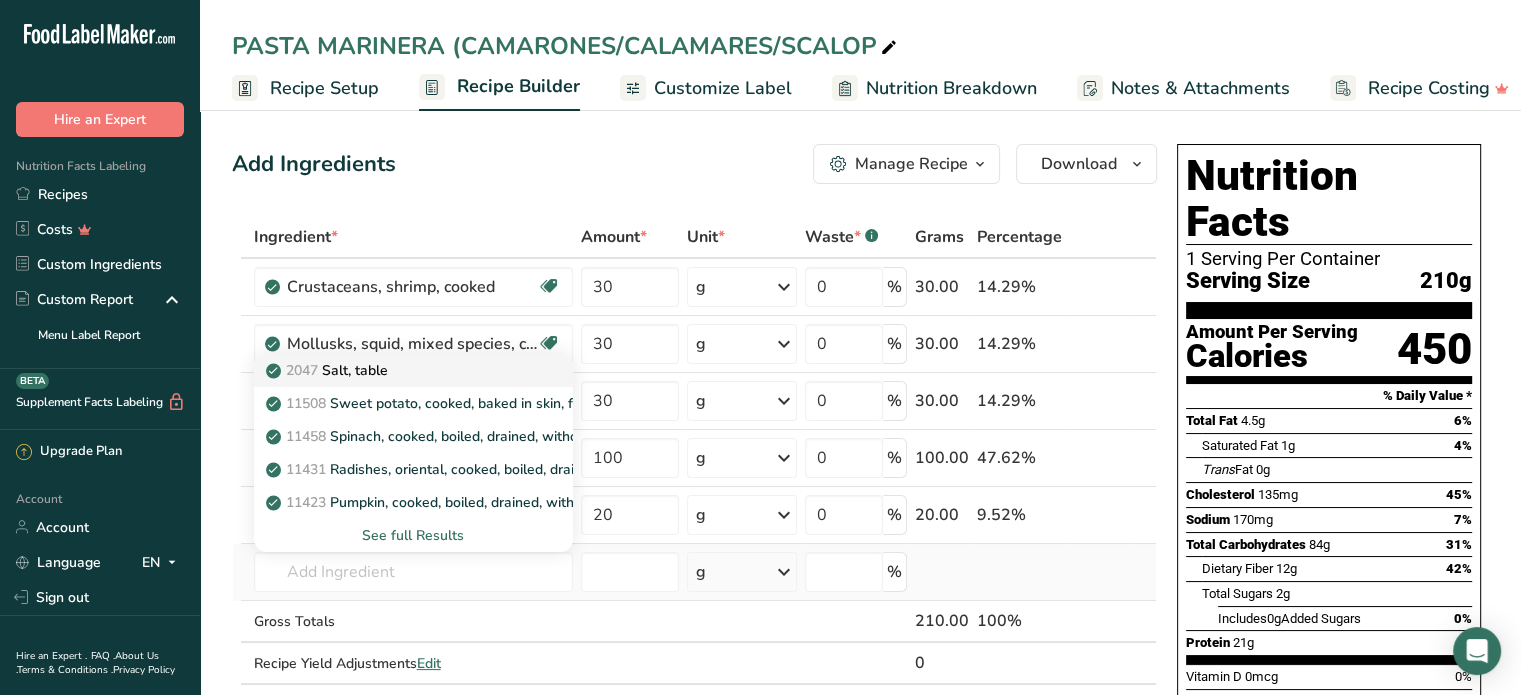 click on "2047
Salt, table" at bounding box center (329, 370) 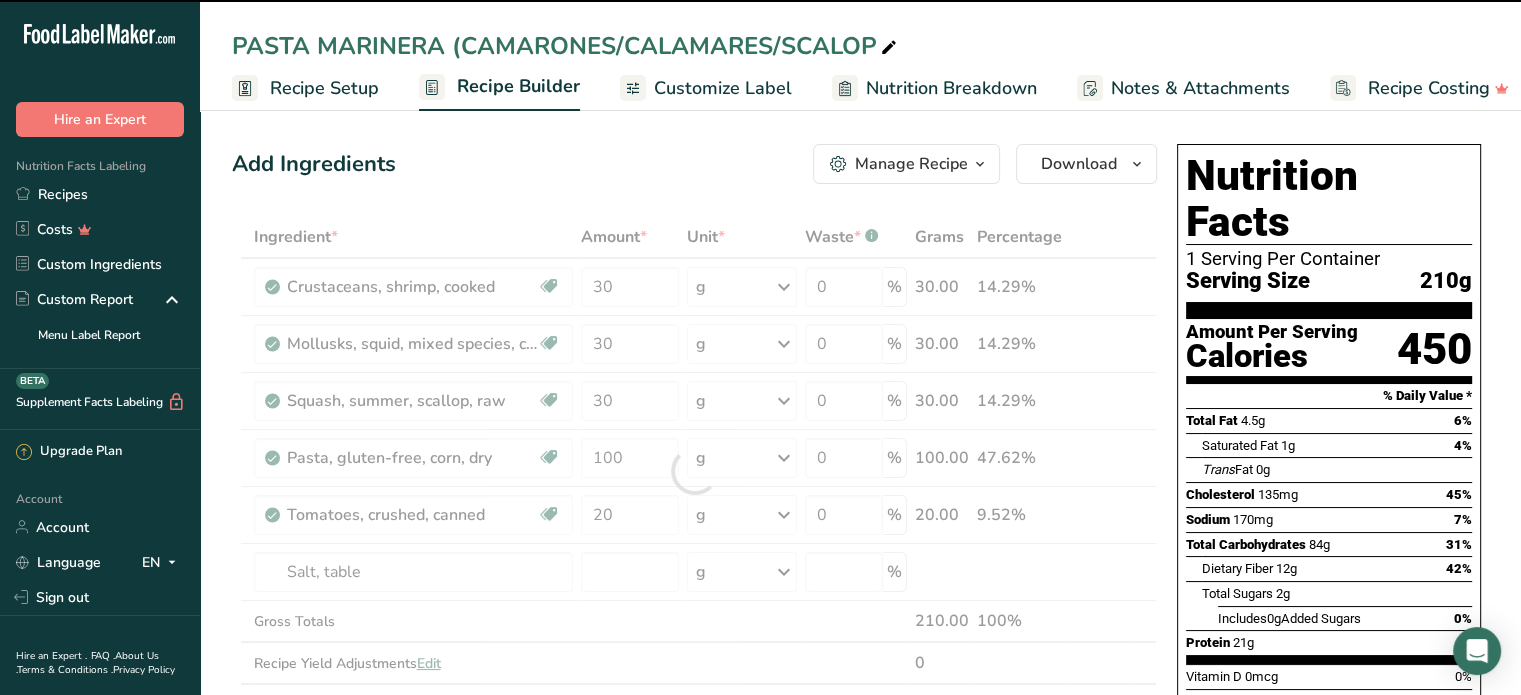 type on "0" 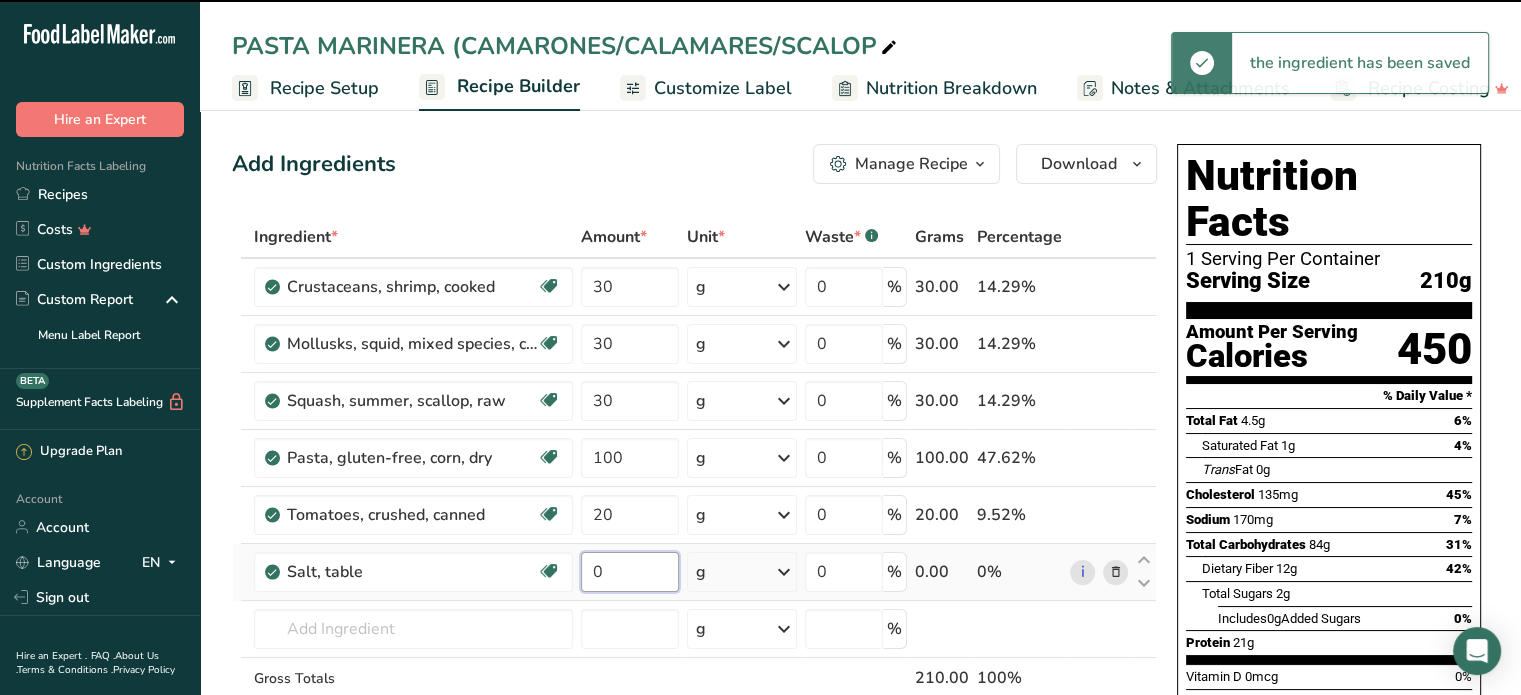 click on "0" at bounding box center (630, 572) 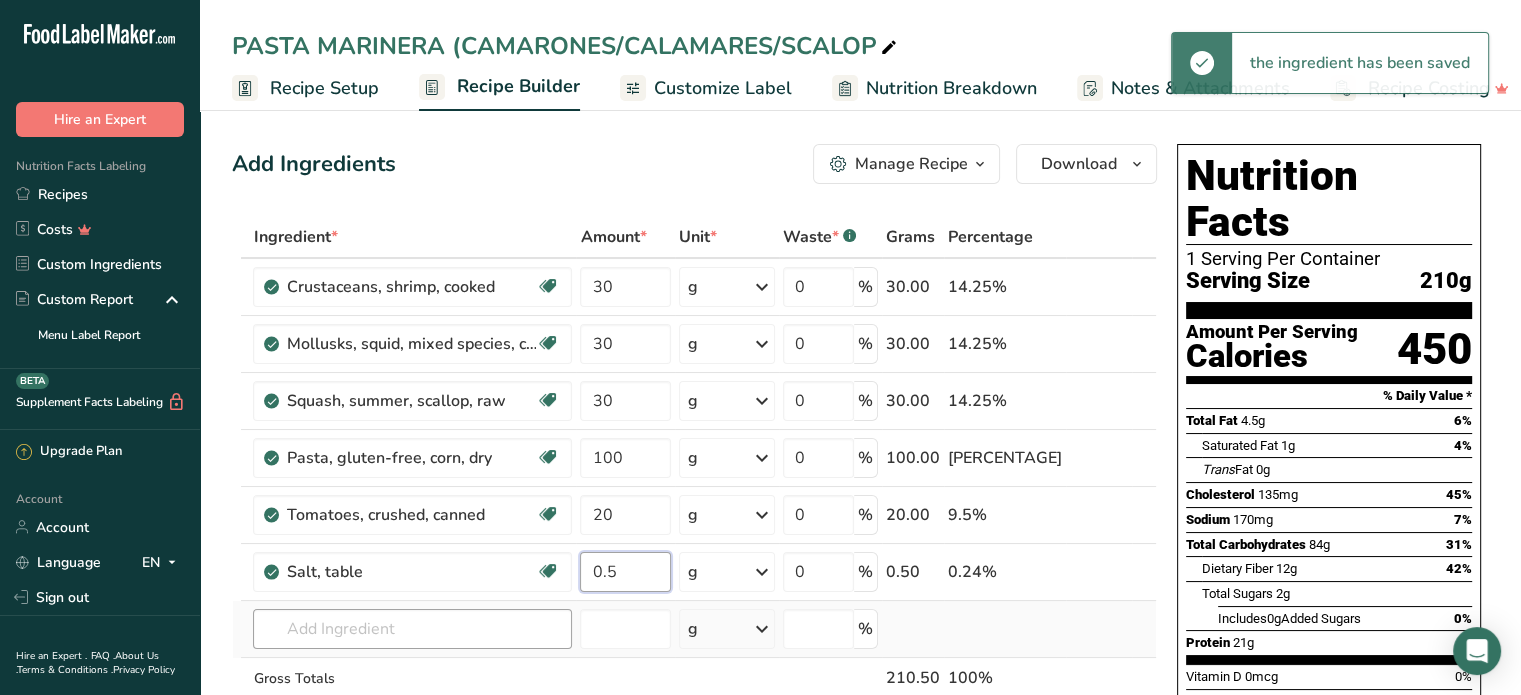 type on "0.5" 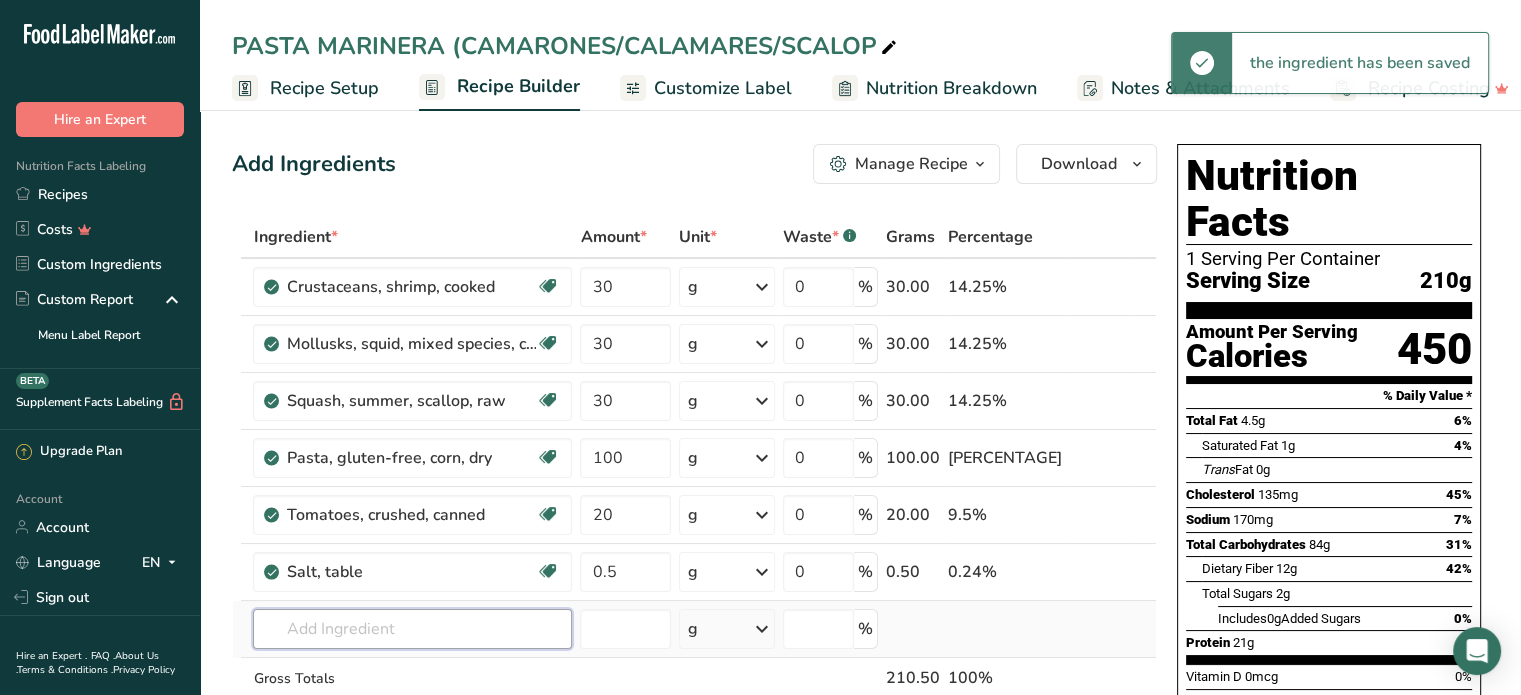 click on "Ingredient *
Amount *
Unit *
Waste *   .a-a{fill:#347362;}.b-a{fill:#fff;}          Grams
Percentage
[FOOD_ITEM]
Dairy free
Gluten free
Soy free
30
g
Portions
3 oz
Weight Units
g
kg
mg
See more
Volume Units
l
Volume units require a density conversion. If you know your ingredient's density enter it below. Otherwise, click on "RIA" our AI Regulatory bot - she will be able to help you
lb/ft3
g/cm3
Confirm
mL
lb/ft3
g/cm3
fl oz" at bounding box center [694, 499] 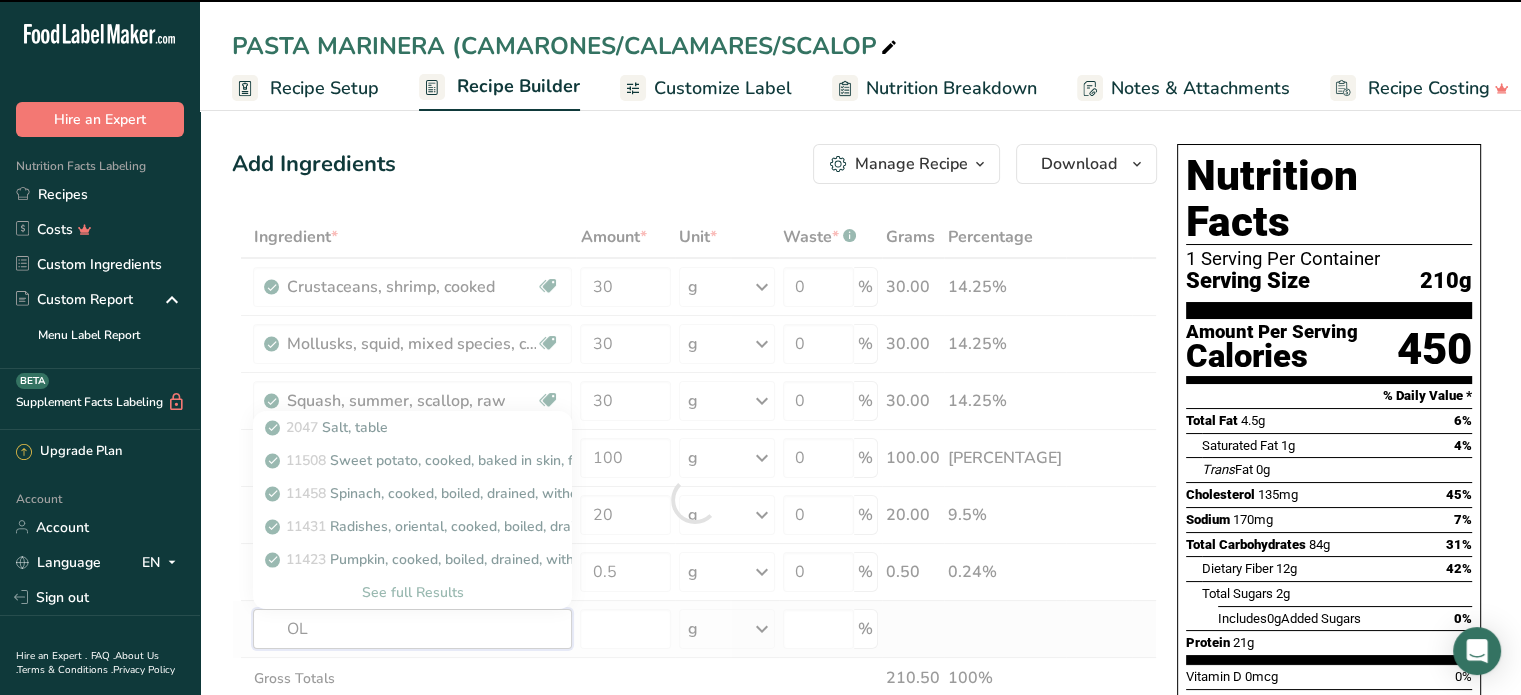 type on "OLI" 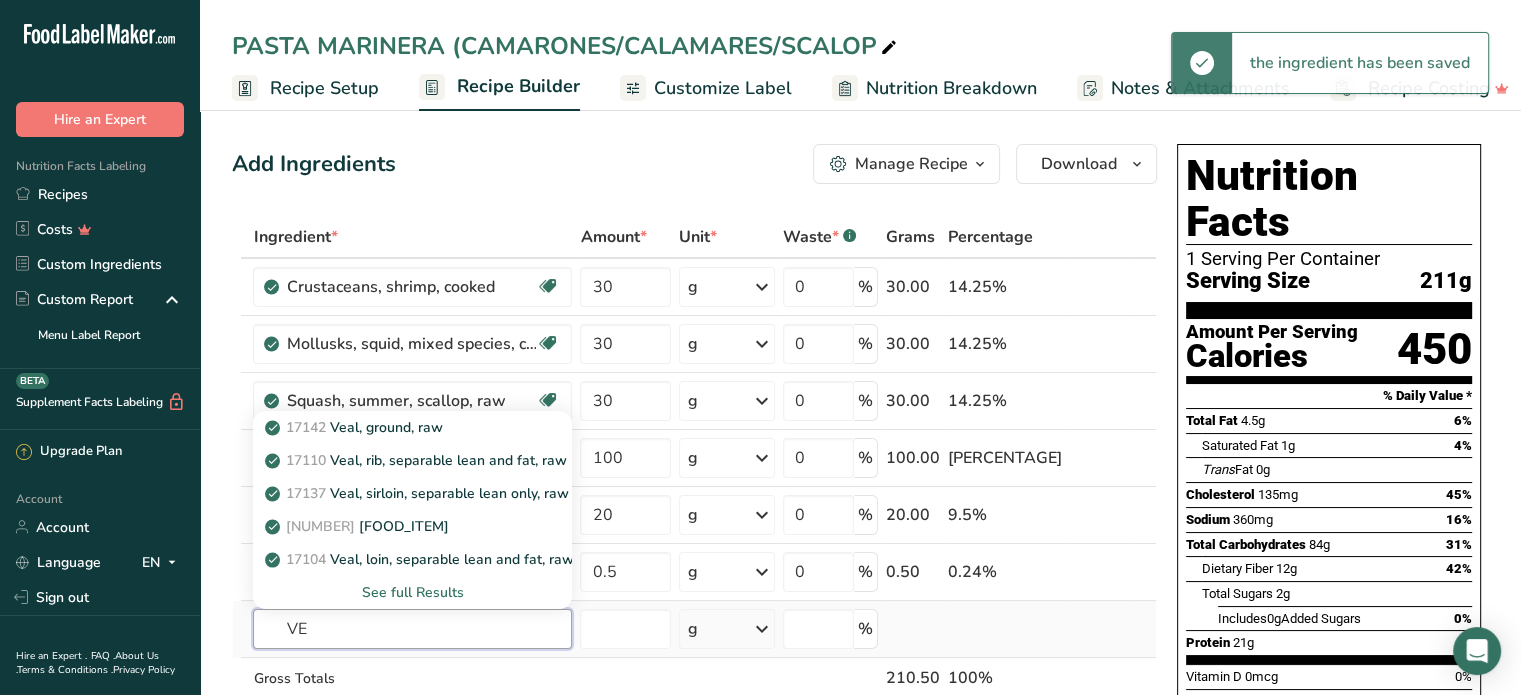 type on "V" 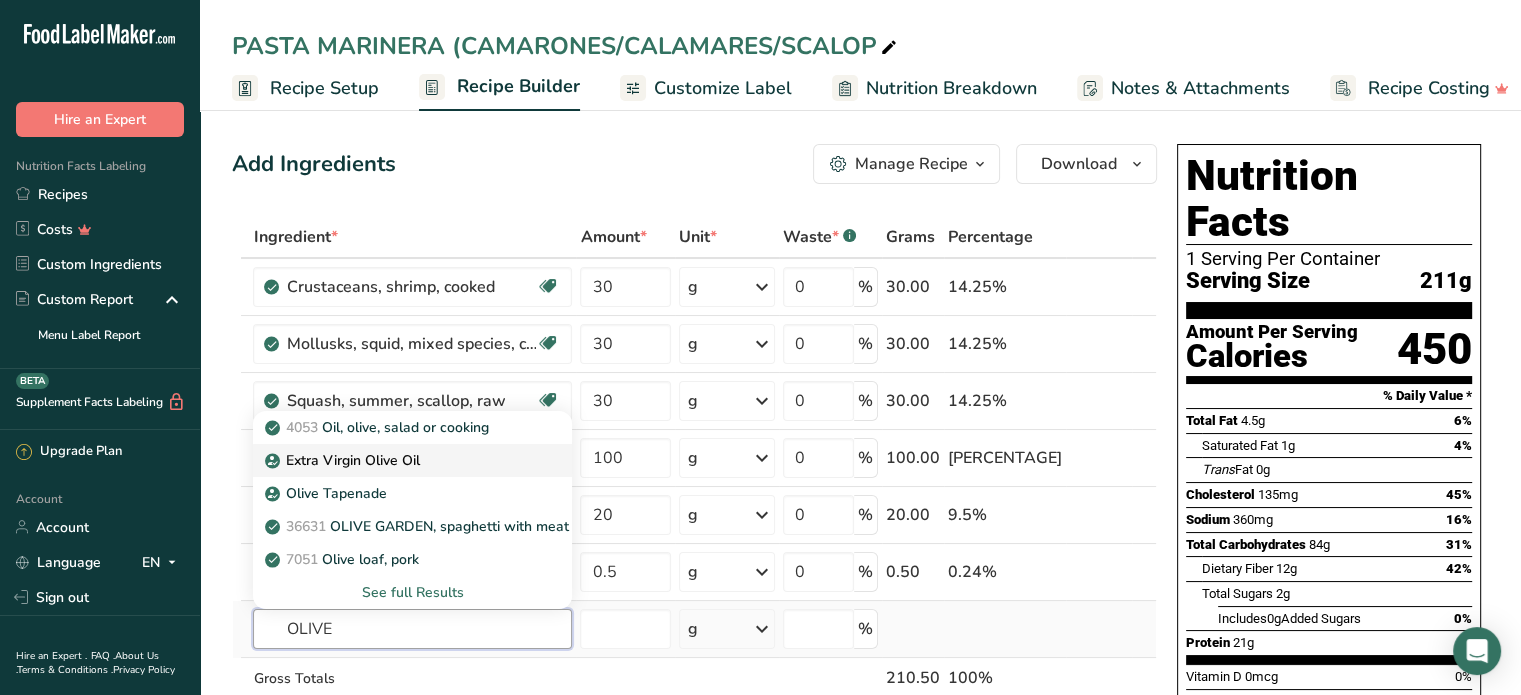 type on "OLIVE" 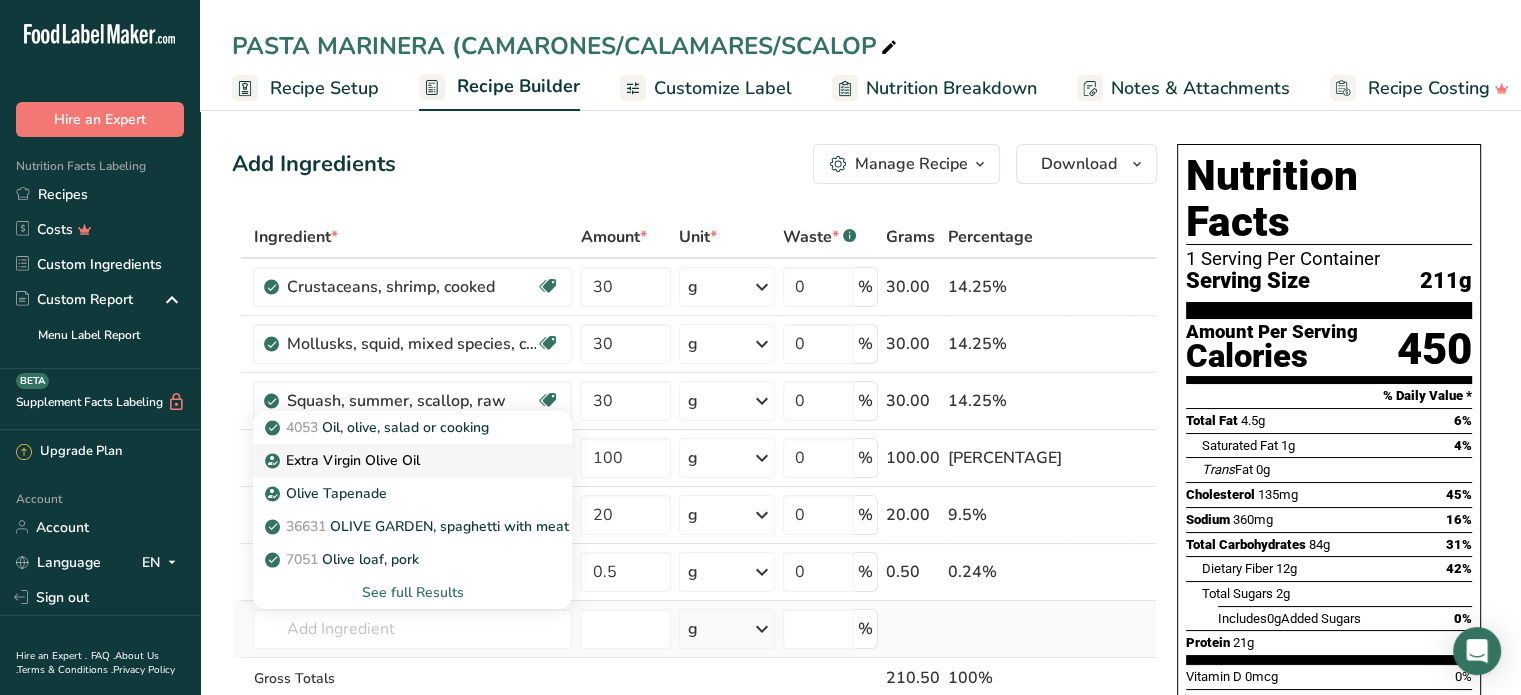 click on "Extra Virgin Olive Oil" at bounding box center (344, 460) 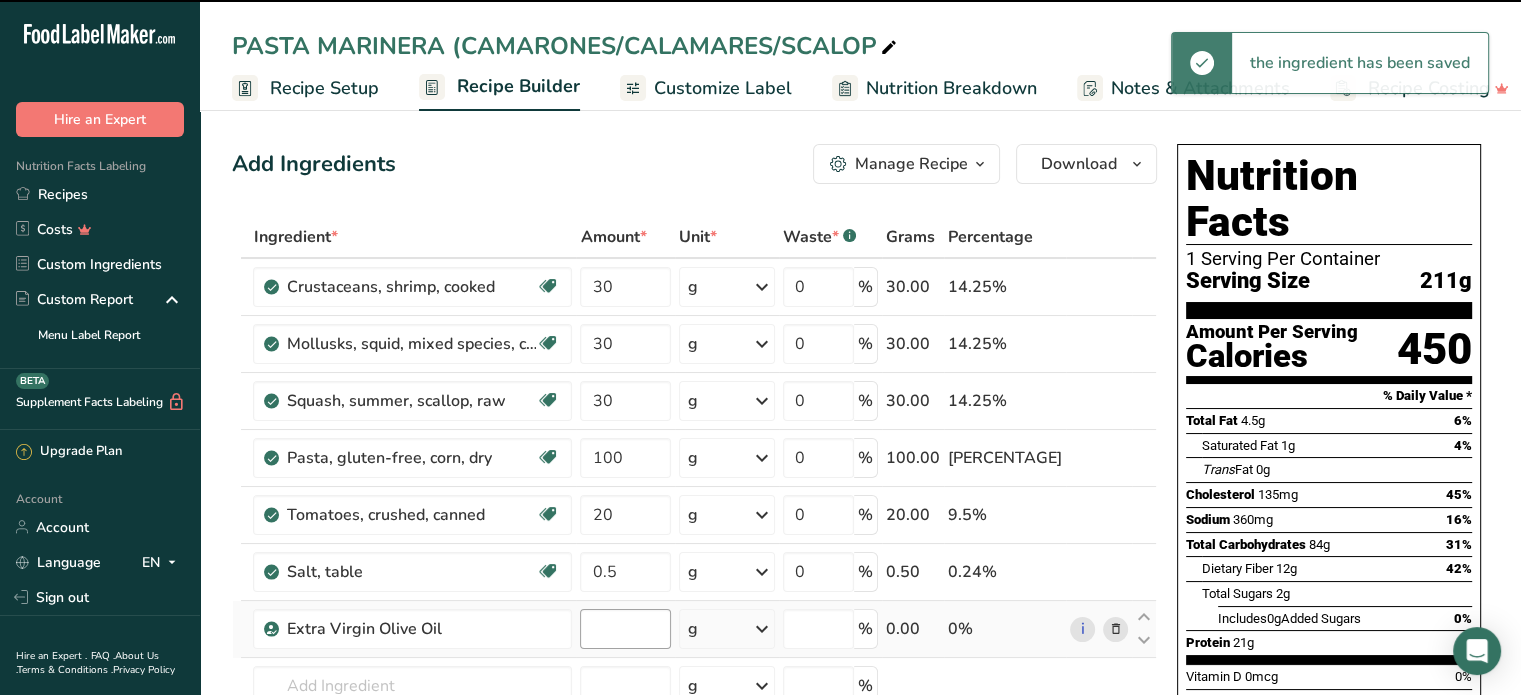 type on "0" 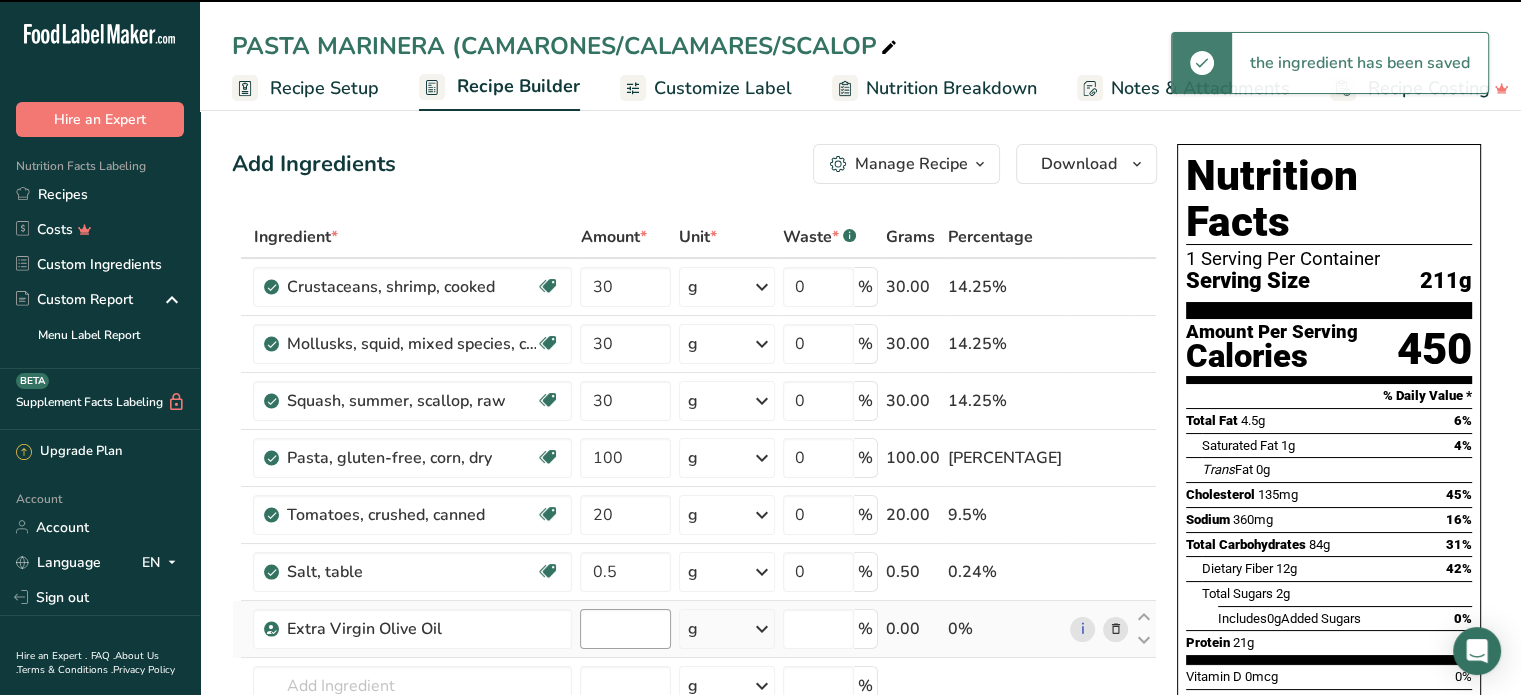 type on "0" 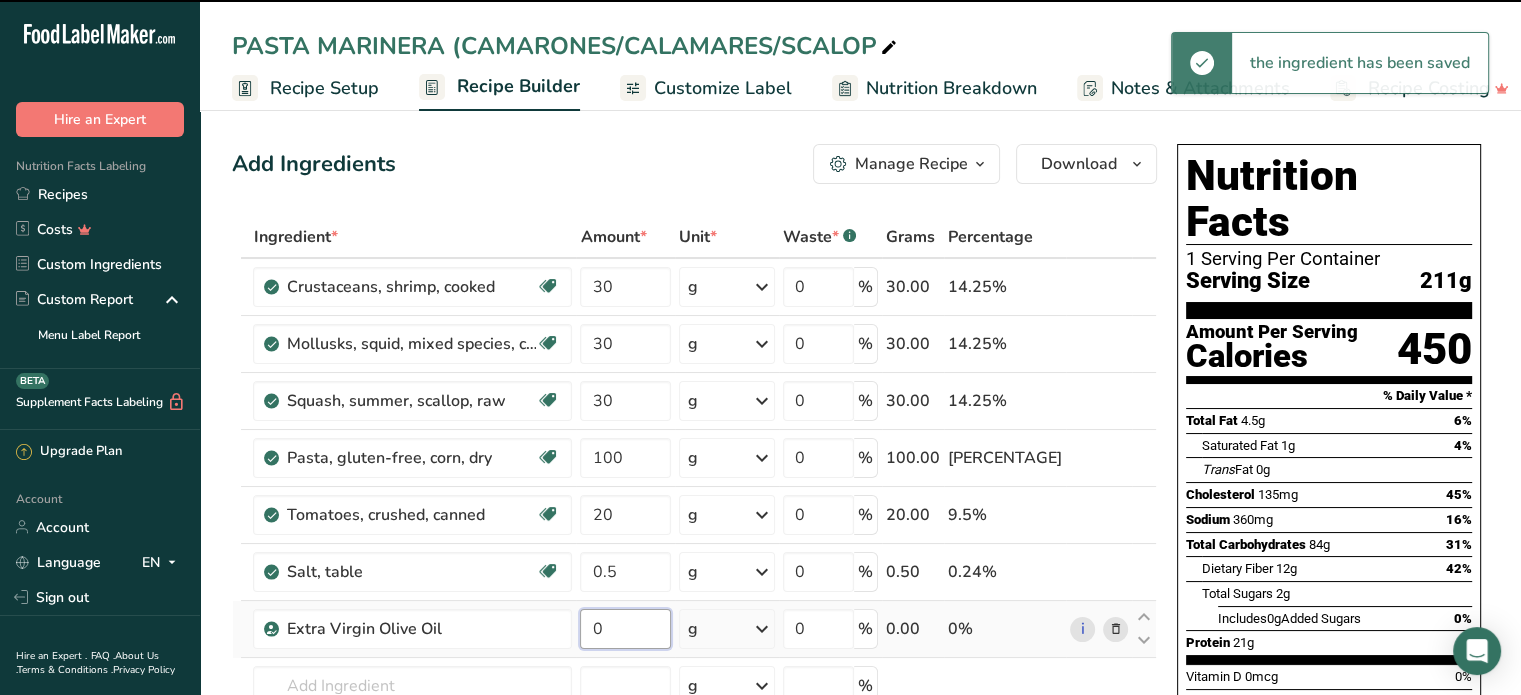 click on "0" at bounding box center [625, 629] 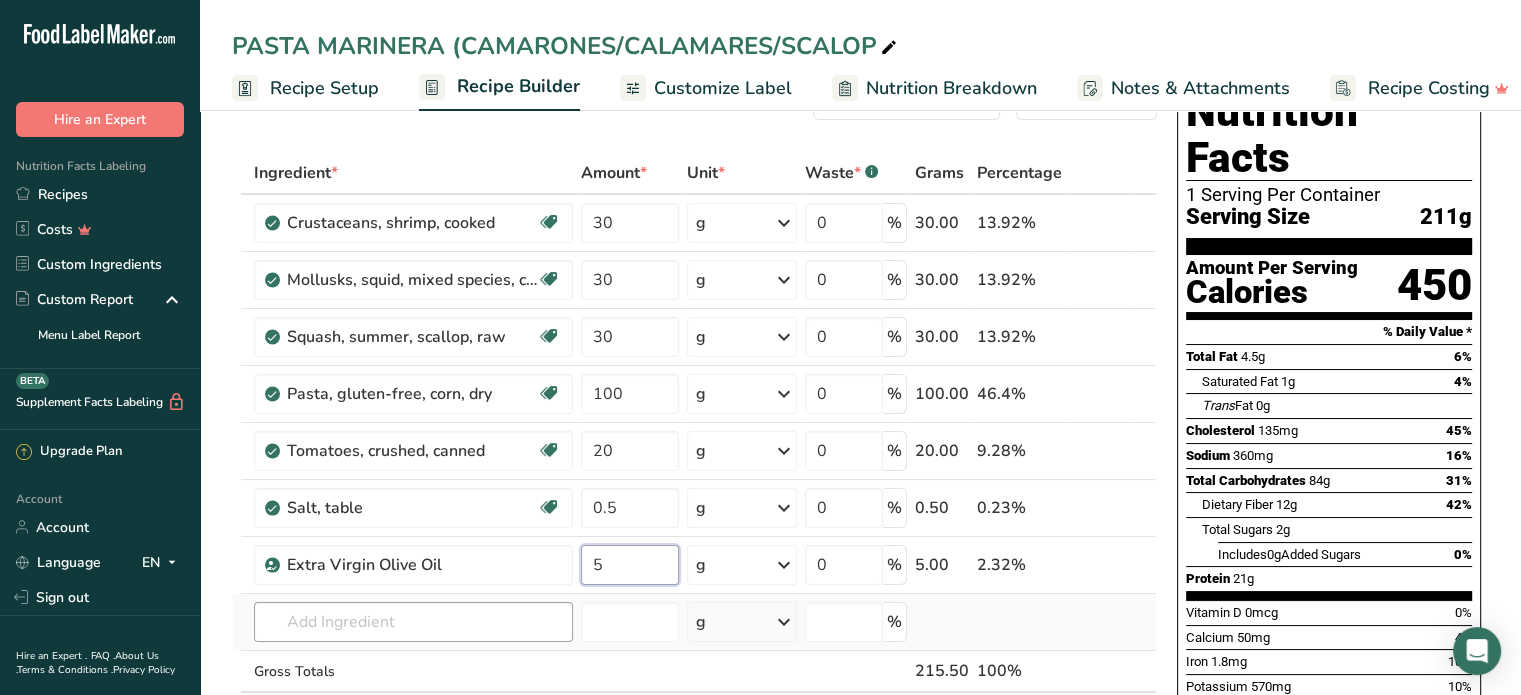scroll, scrollTop: 100, scrollLeft: 0, axis: vertical 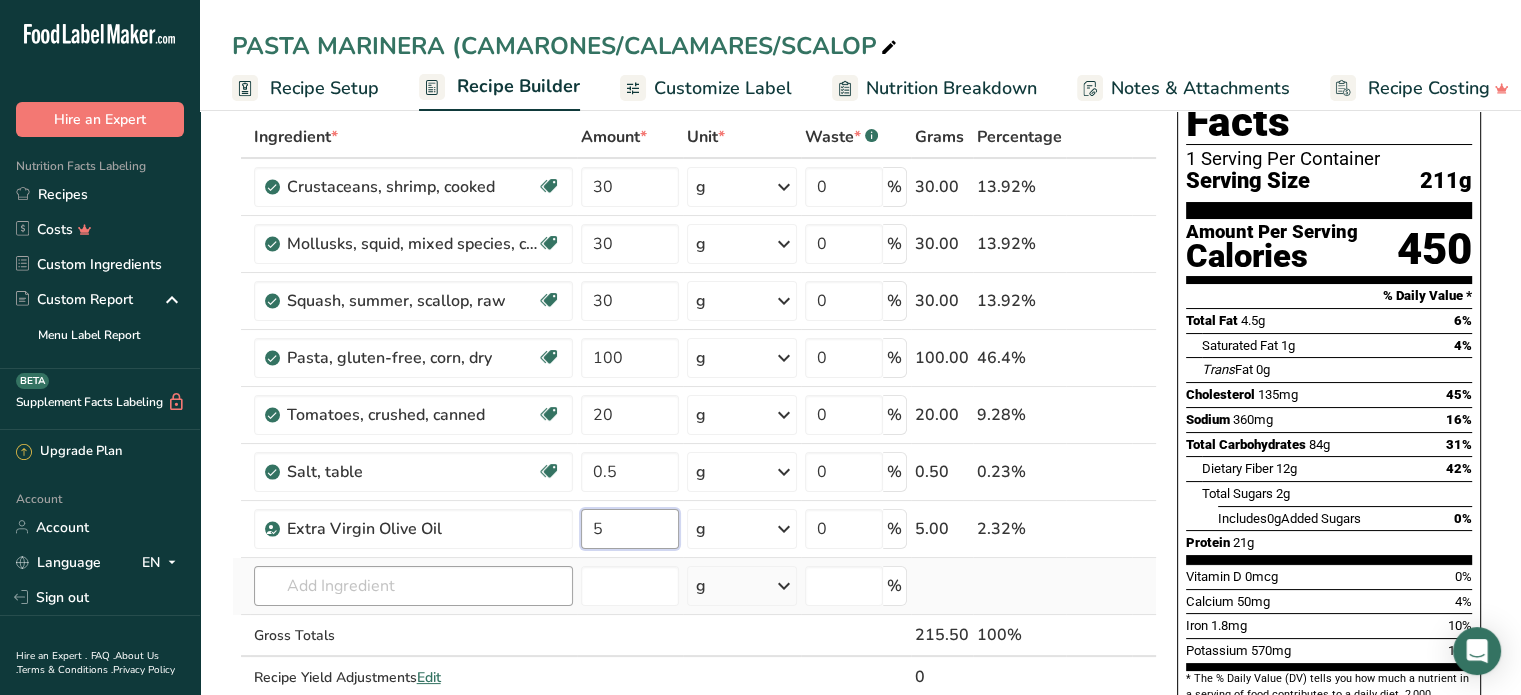 type on "5" 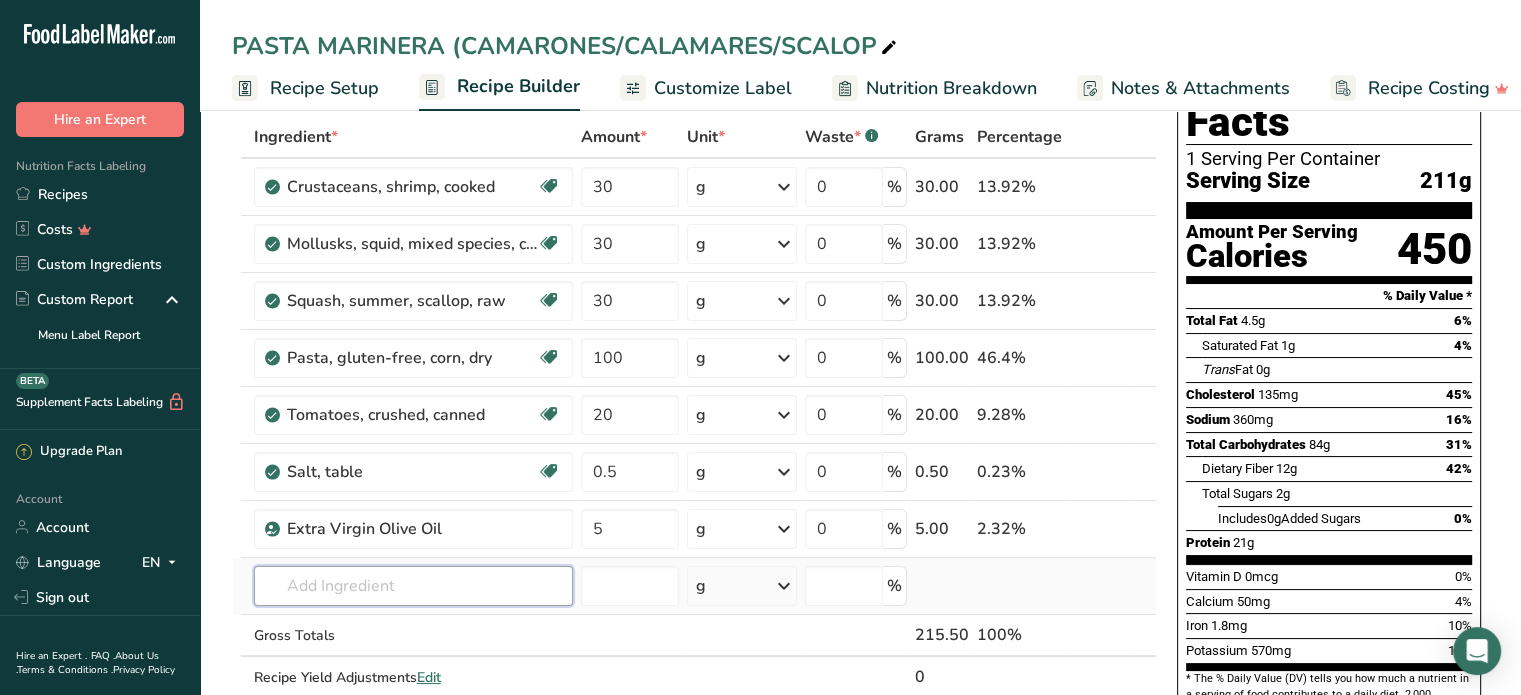 click on "Ingredient *
Amount *
Unit *
Waste *   .a-a{fill:#347362;}.b-a{fill:#fff;}          Grams
Percentage
[FOOD_ITEM]
Dairy free
Gluten free
Soy free
30
g
Portions
3 oz
Weight Units
g
kg
mg
See more
Volume Units
l
Volume units require a density conversion. If you know your ingredient's density enter it below. Otherwise, click on "RIA" our AI Regulatory bot - she will be able to help you
lb/ft3
g/cm3
Confirm
mL
lb/ft3
g/cm3
fl oz" at bounding box center [694, 428] 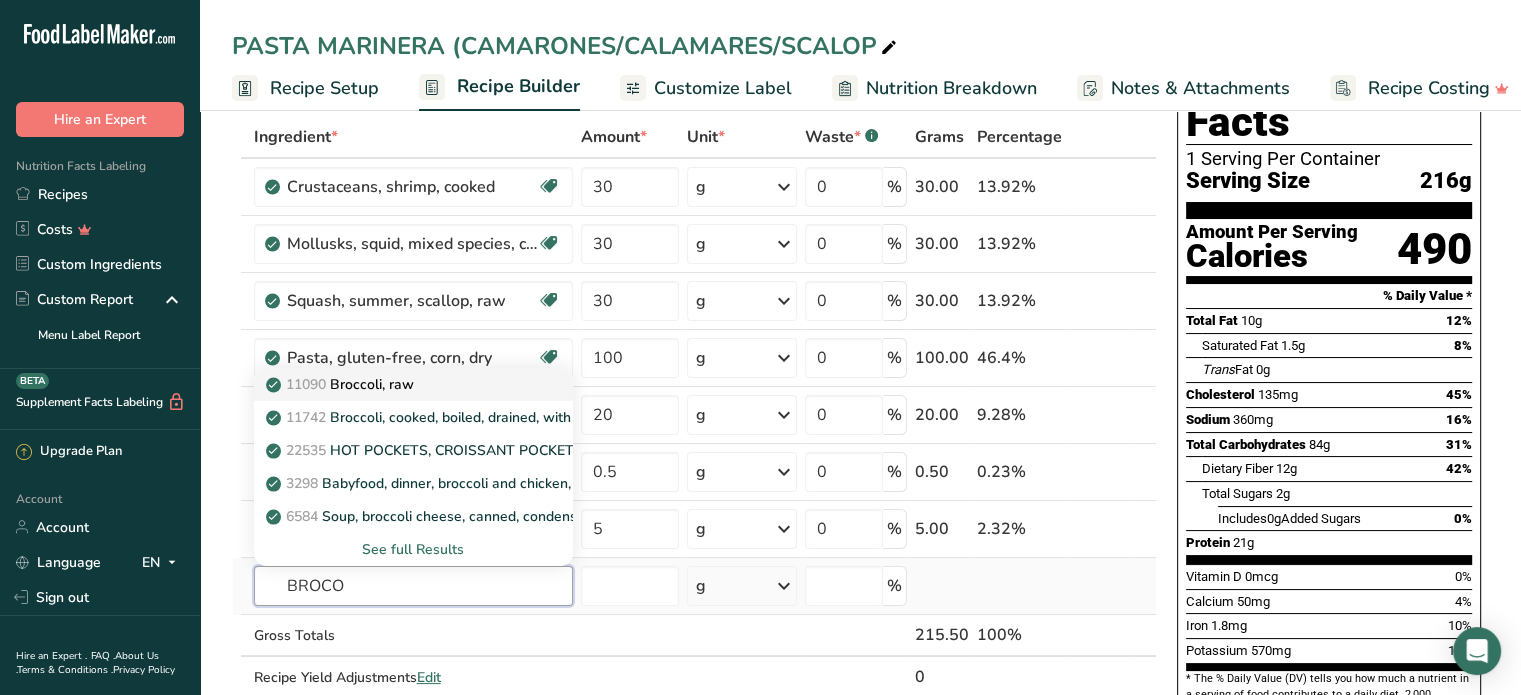 type on "BROCO" 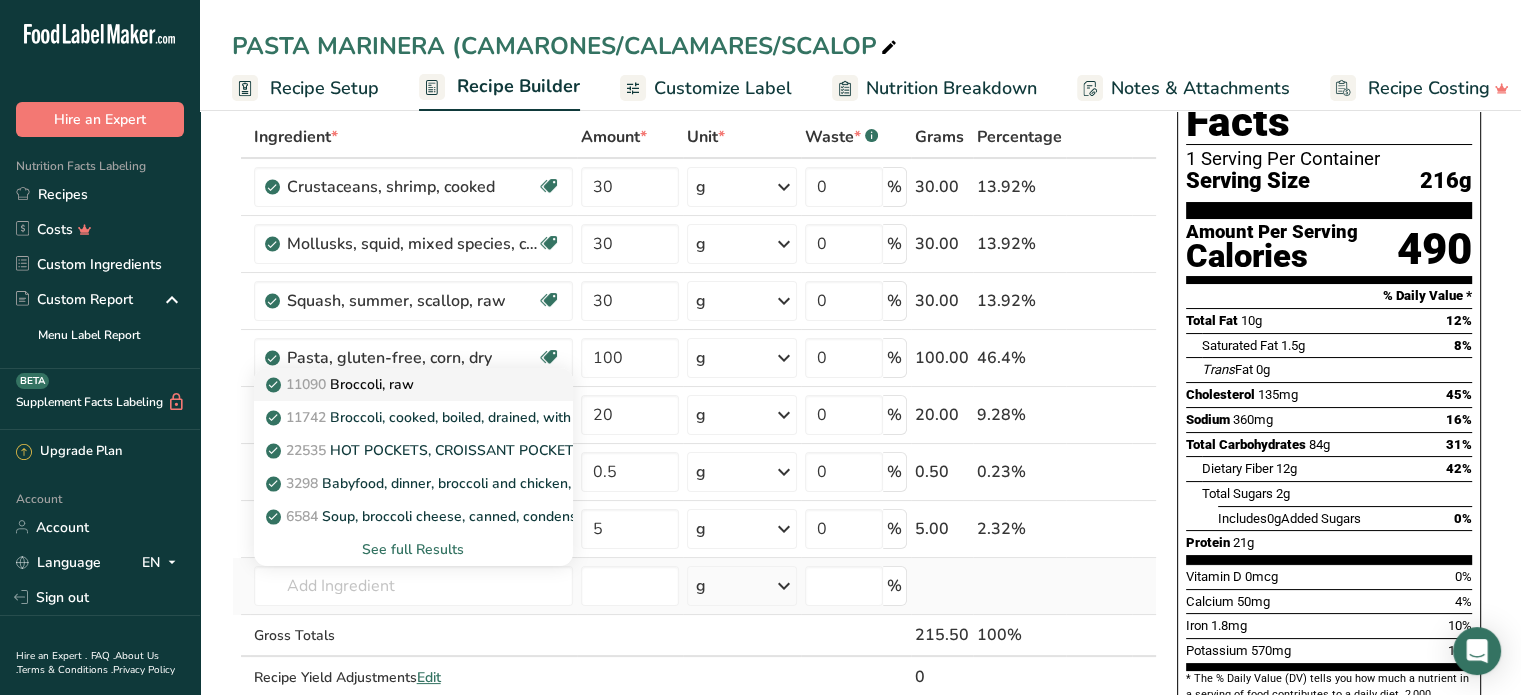 click on "11090
Broccoli, raw" at bounding box center [342, 384] 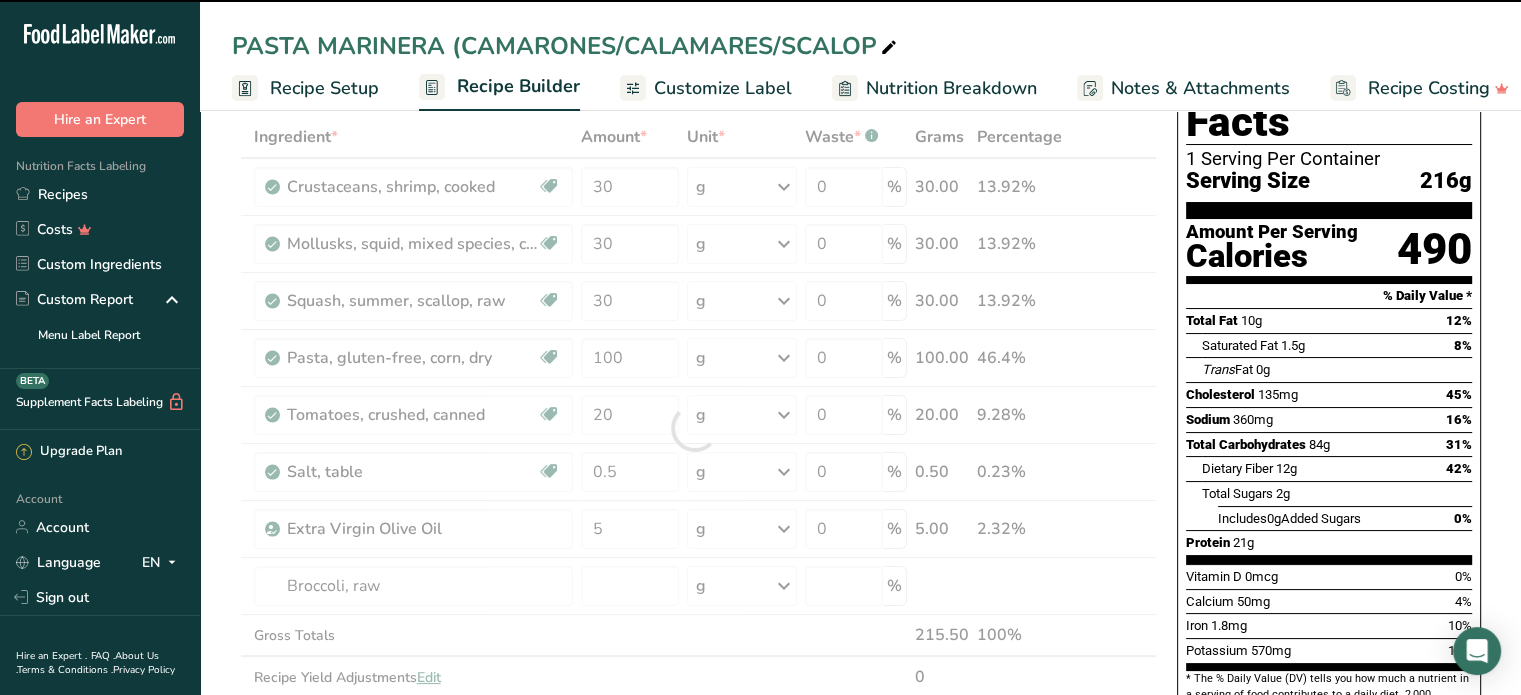 type on "0" 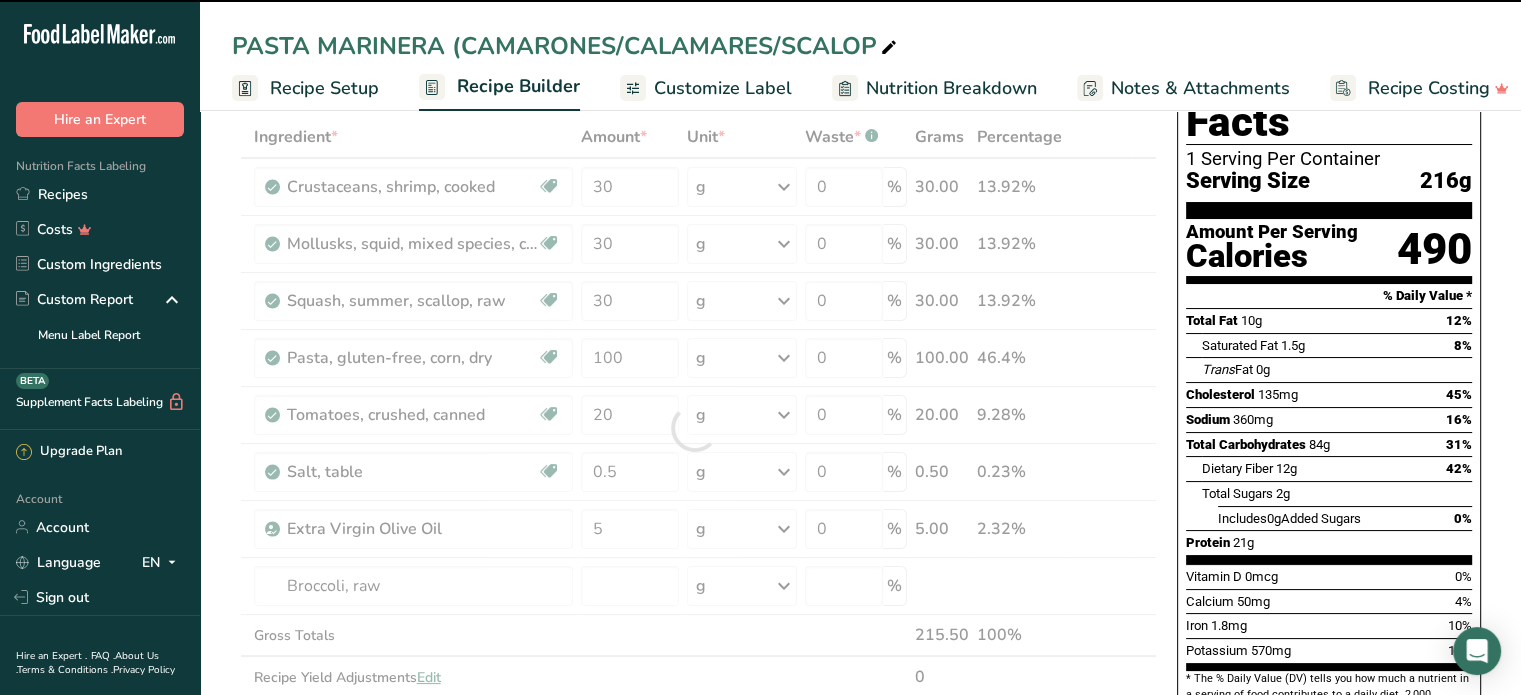 type on "0" 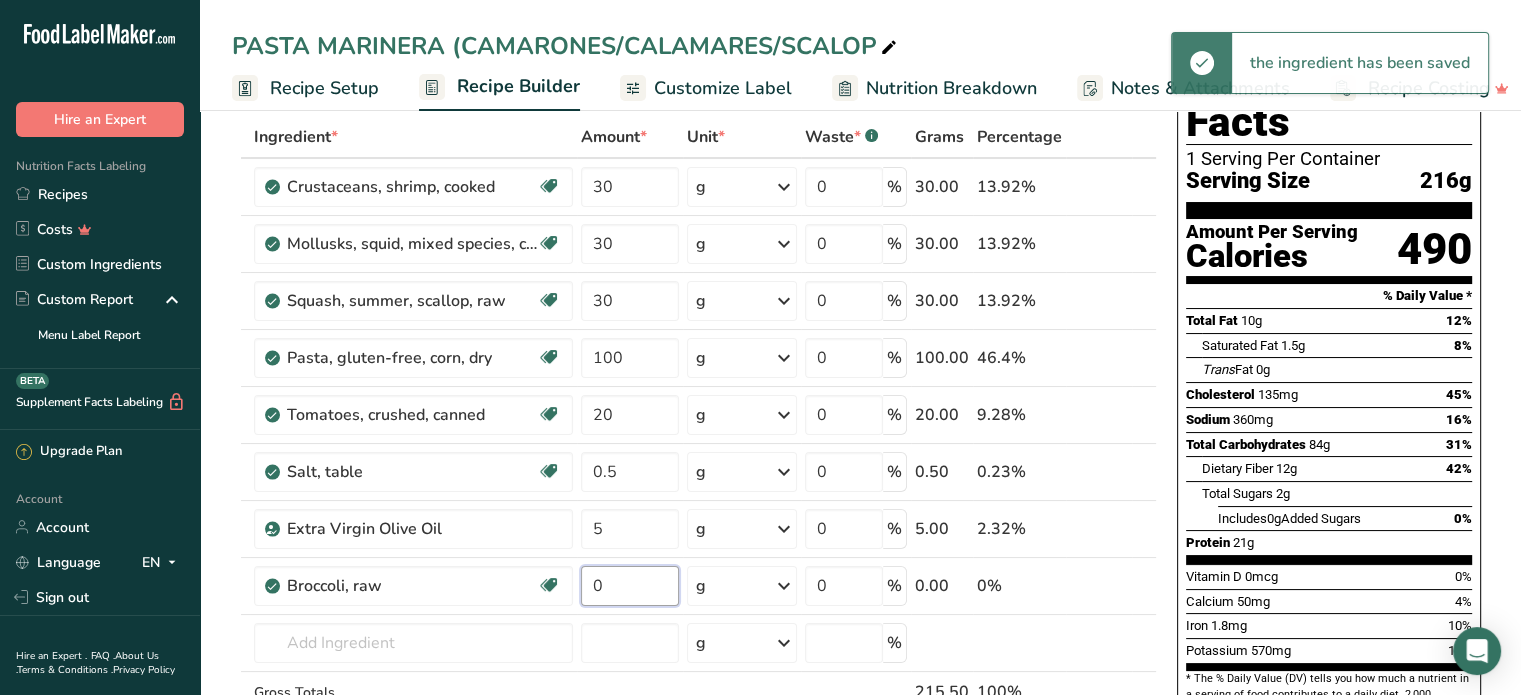 click on "0" at bounding box center [630, 586] 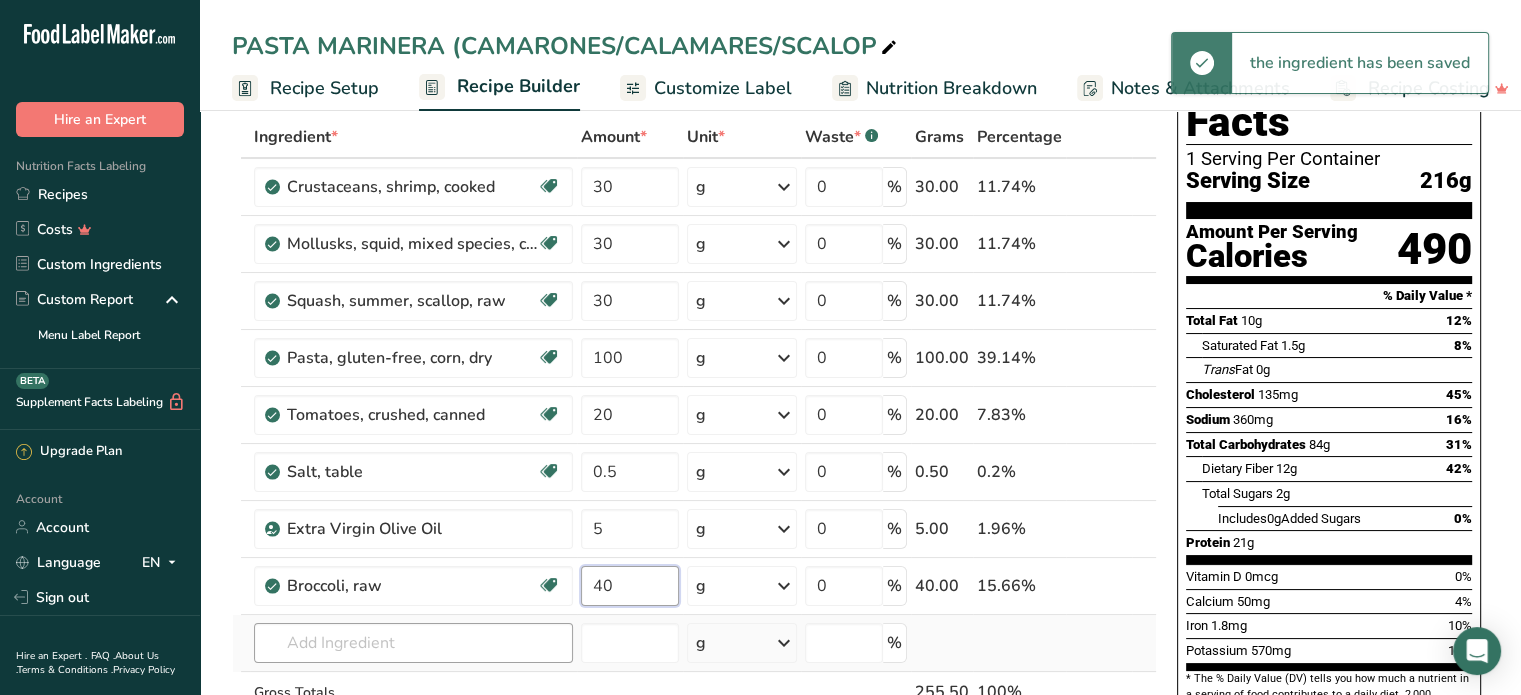 type on "40" 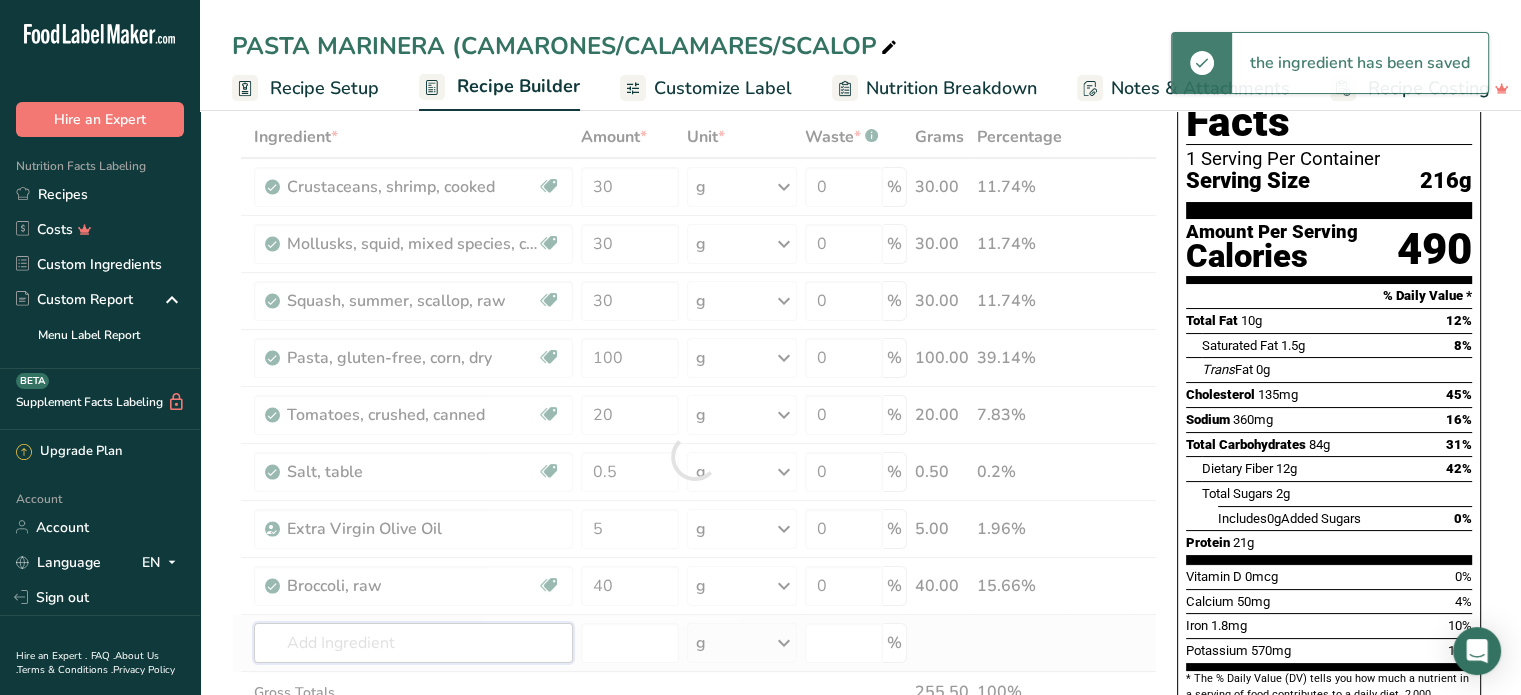 click on "Ingredient *
Amount *
Unit *
Waste *   .a-a{fill:#347362;}.b-a{fill:#fff;}          Grams
Percentage
[FOOD_ITEM]
Dairy free
Gluten free
Soy free
30
g
Portions
3 oz
Weight Units
g
kg
mg
See more
Volume Units
l
Volume units require a density conversion. If you know your ingredient's density enter it below. Otherwise, click on "RIA" our AI Regulatory bot - she will be able to help you
lb/ft3
g/cm3
Confirm
mL
lb/ft3
g/cm3
fl oz" at bounding box center (694, 456) 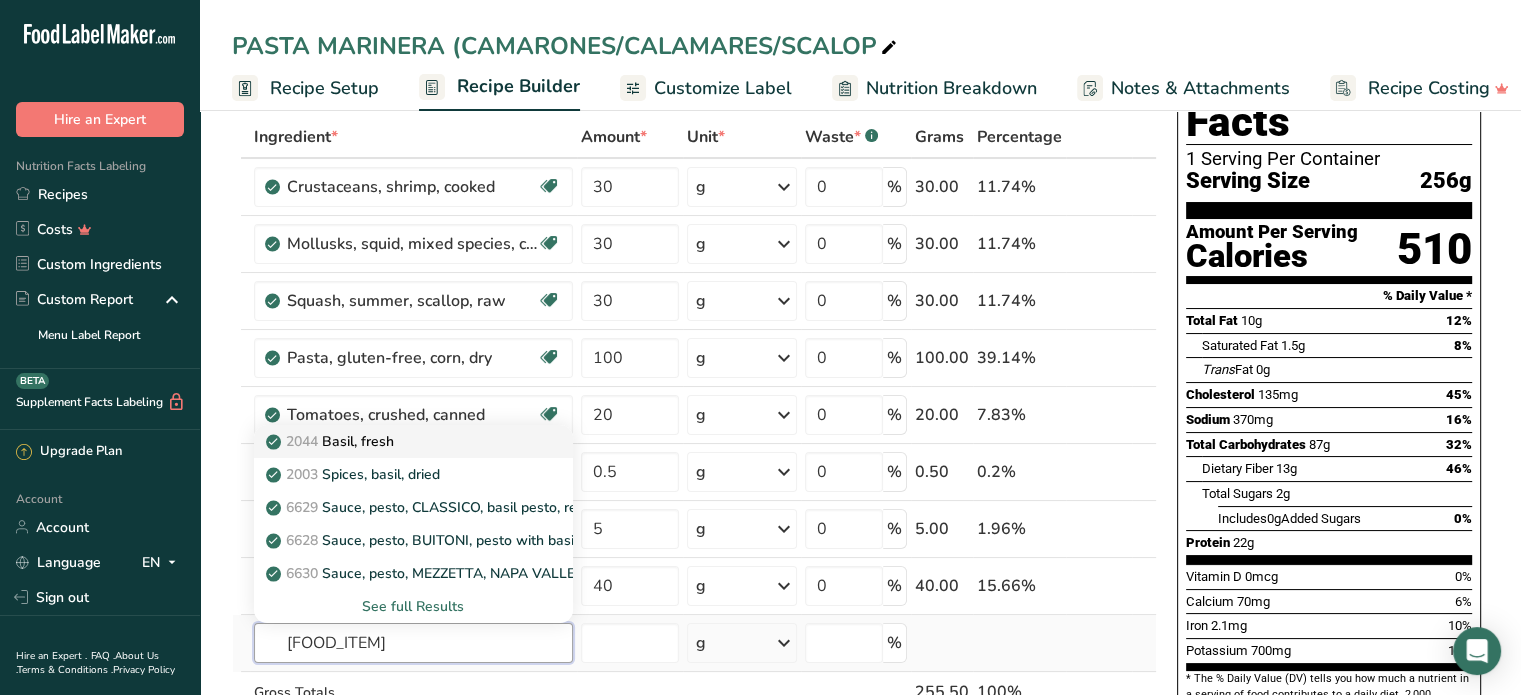 type on "[FOOD_ITEM]" 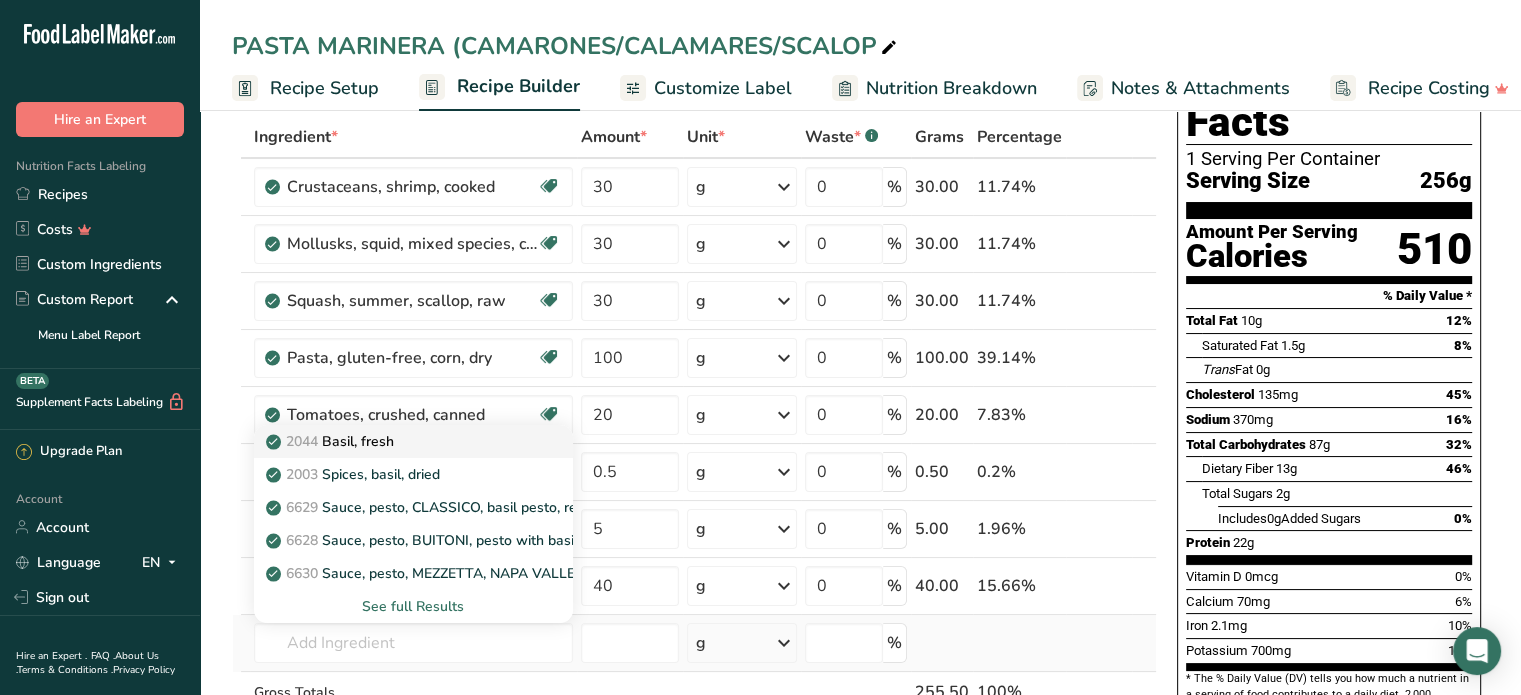 click on "2044
Basil, fresh" at bounding box center [332, 441] 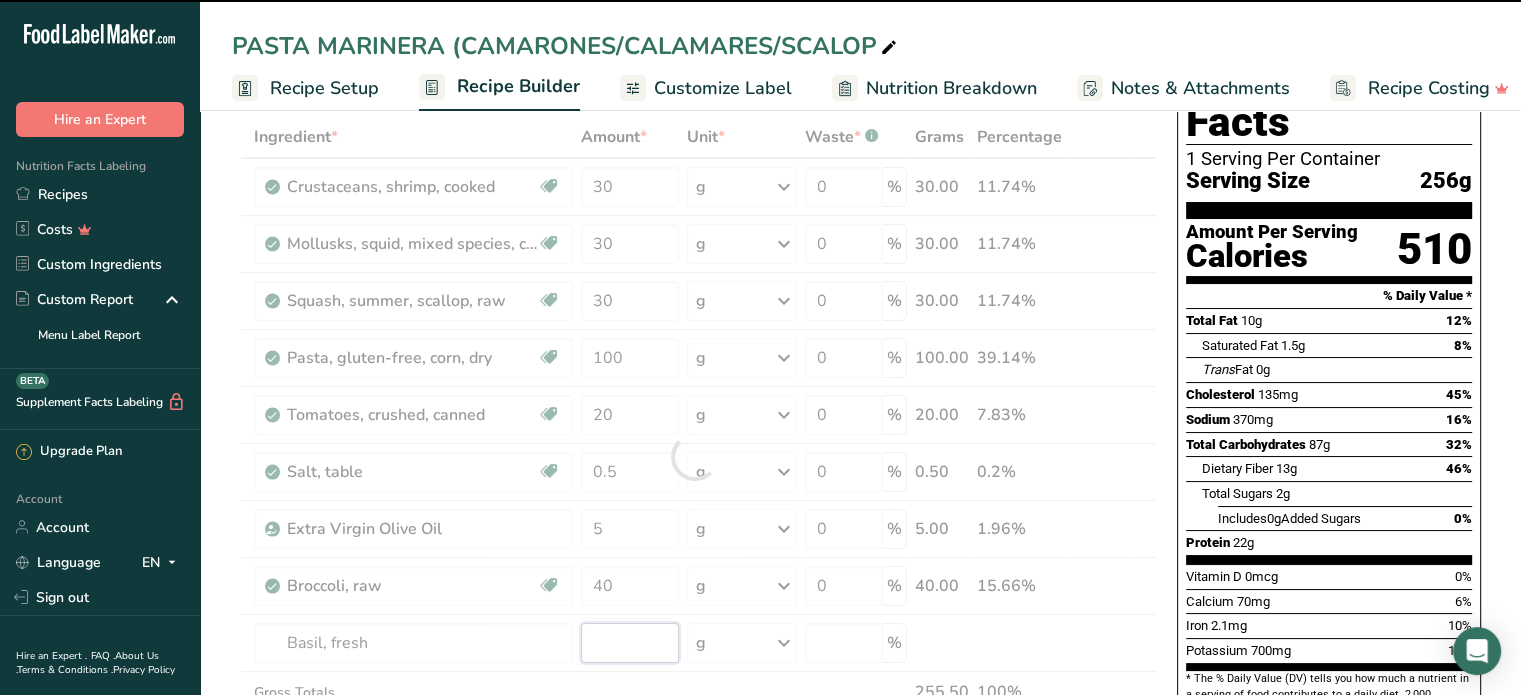 click at bounding box center [630, 643] 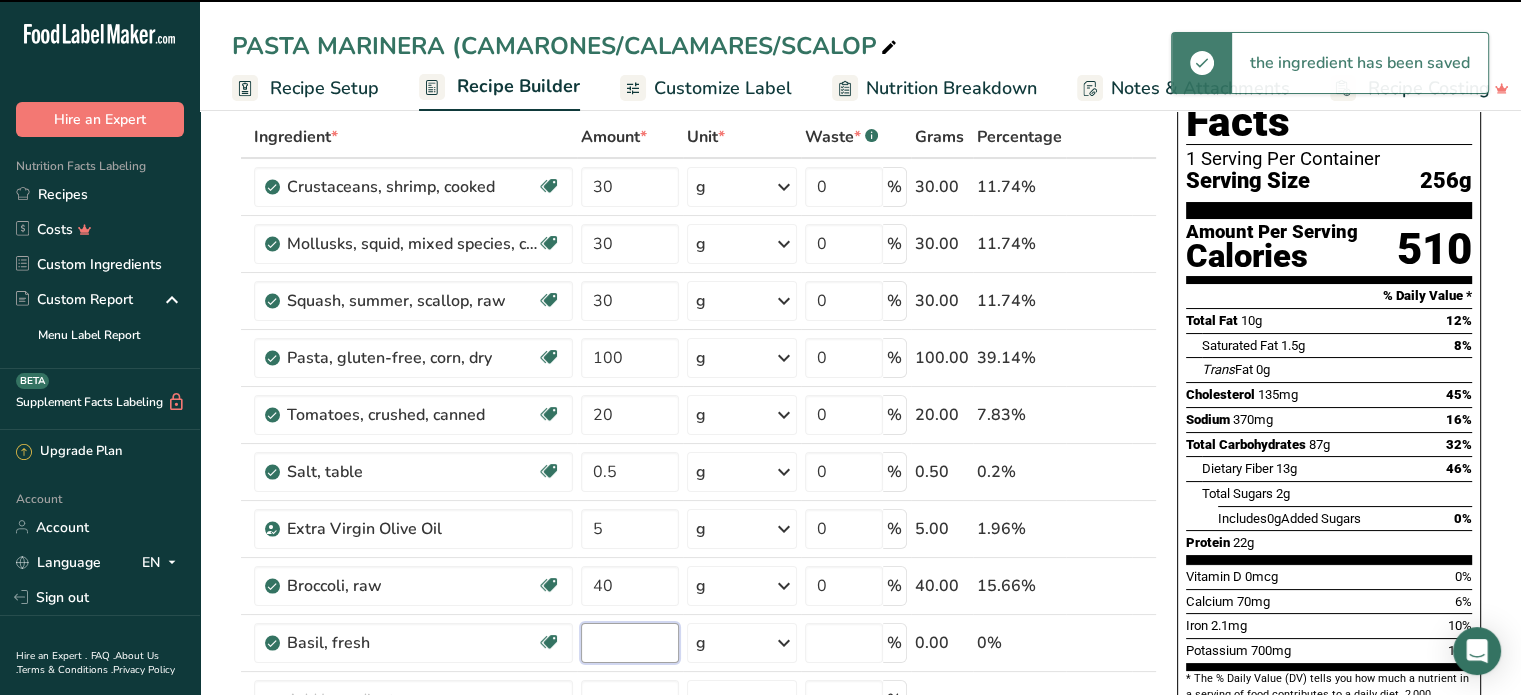 type on "0" 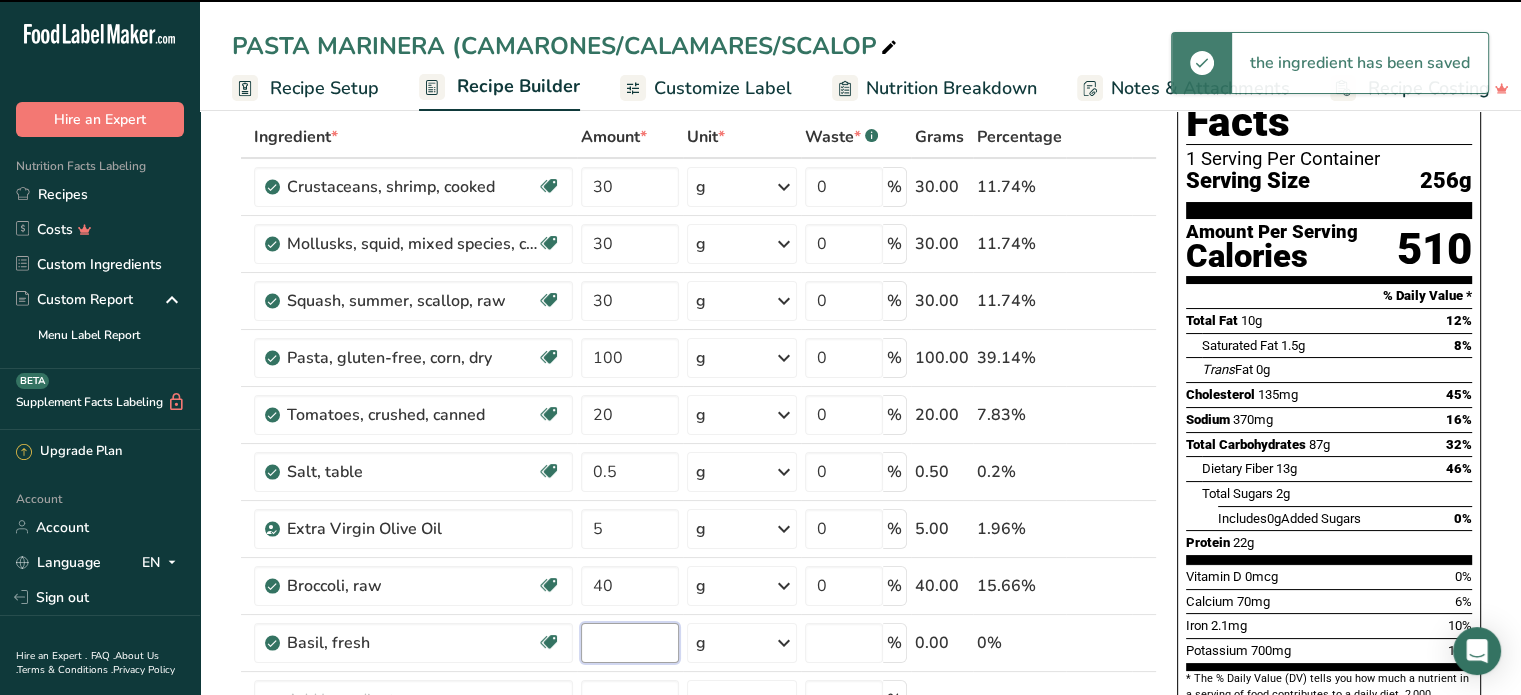 type on "0" 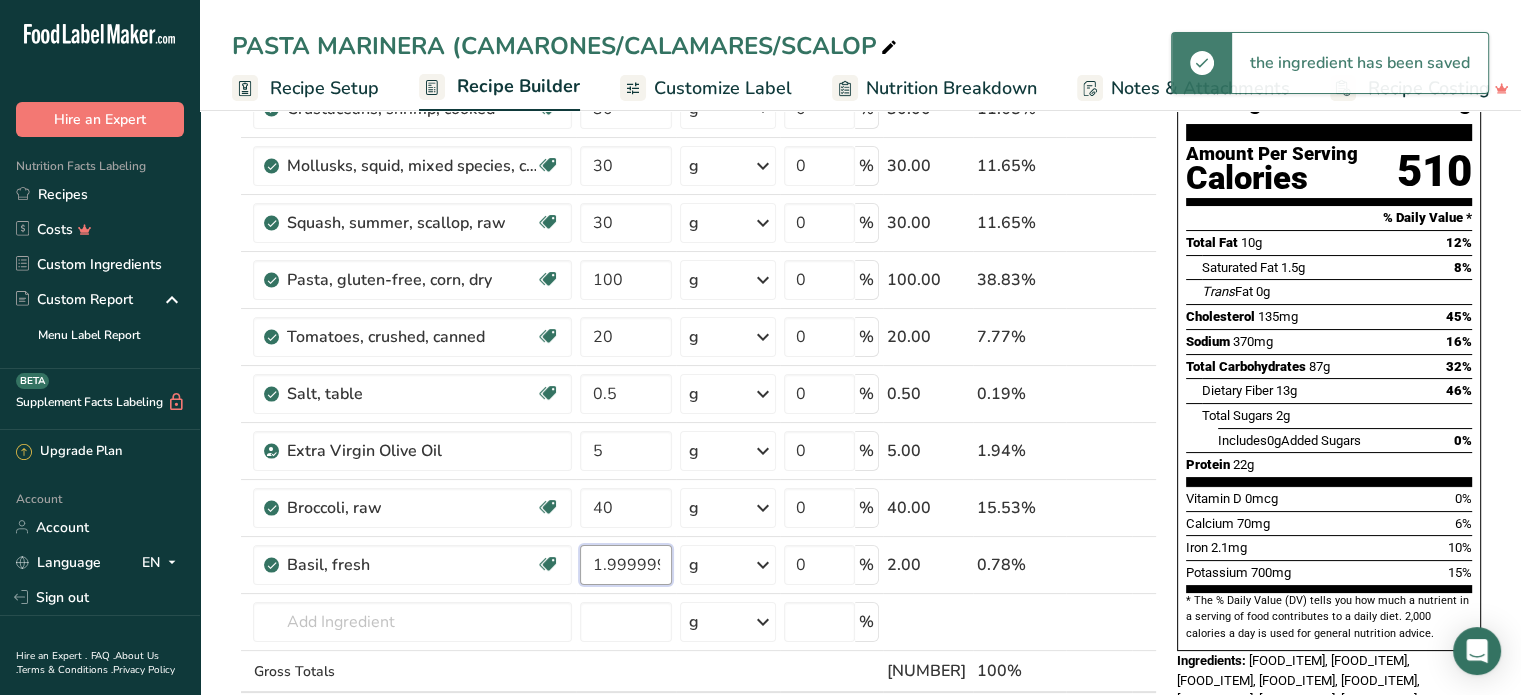 scroll, scrollTop: 200, scrollLeft: 0, axis: vertical 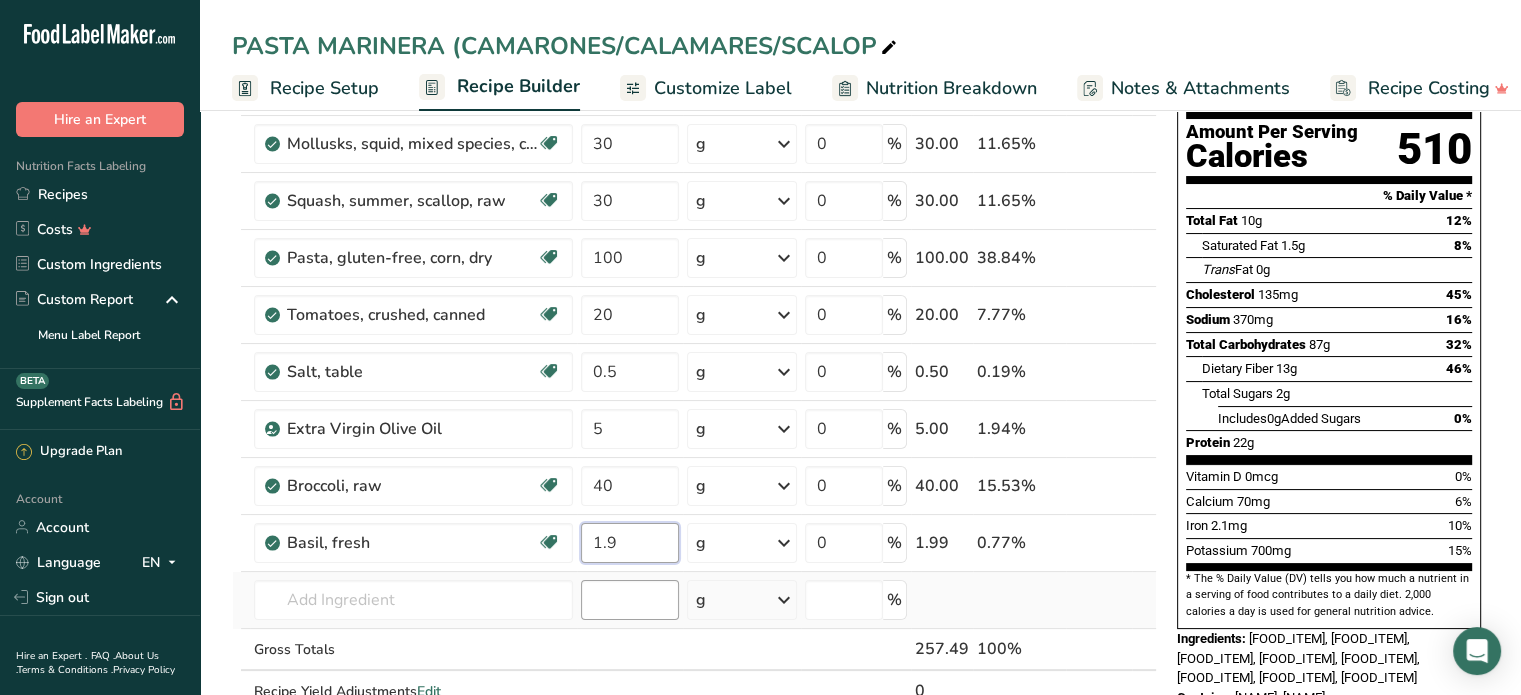type on "1" 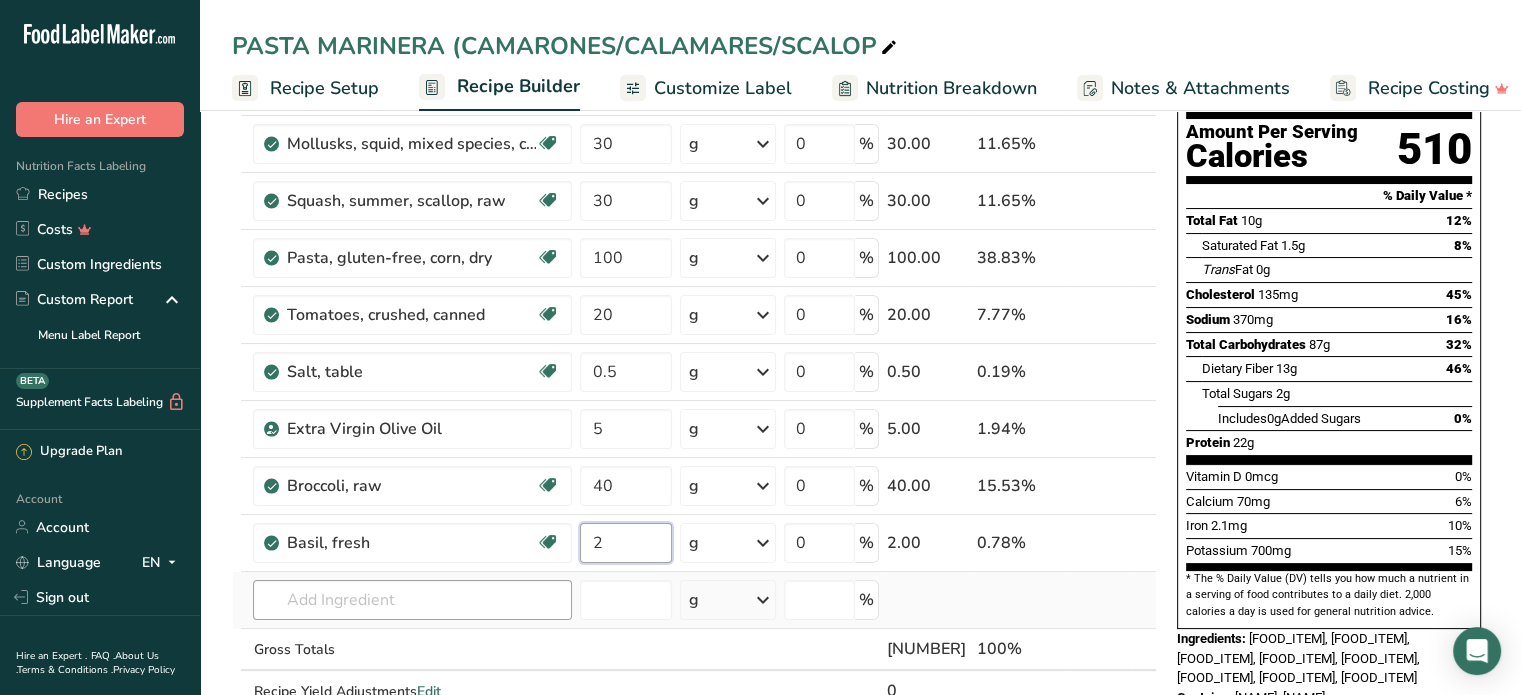 type on "2" 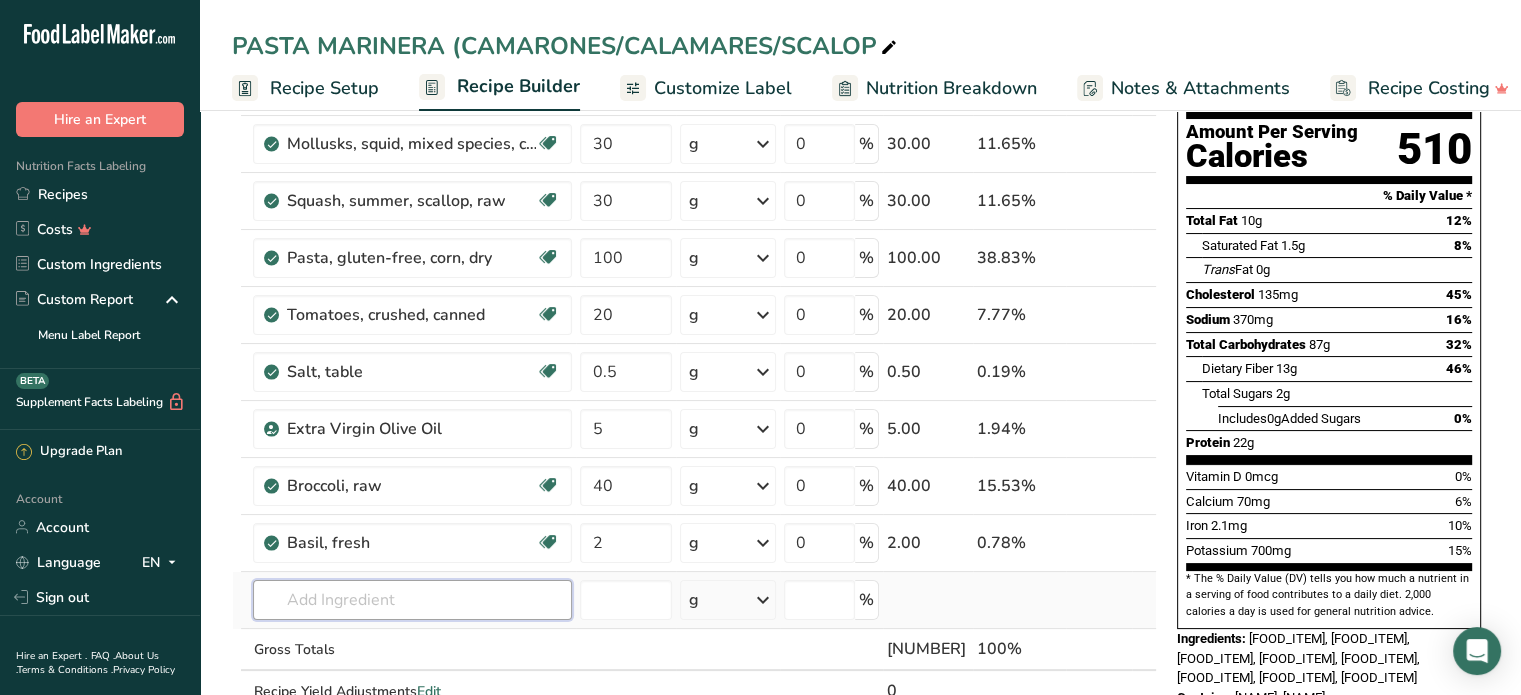 click on "Ingredient *
Amount *
Unit *
Waste *   .a-a{fill:#347362;}.b-a{fill:#fff;}          Grams
Percentage
[FOOD_ITEM]
Dairy free
Gluten free
Soy free
30
g
Portions
3 oz
Weight Units
g
kg
mg
See more
Volume Units
l
Volume units require a density conversion. If you know your ingredient's density enter it below. Otherwise, click on "RIA" our AI Regulatory bot - she will be able to help you
lb/ft3
g/cm3
Confirm
mL
lb/ft3
g/cm3
fl oz" at bounding box center [694, 385] 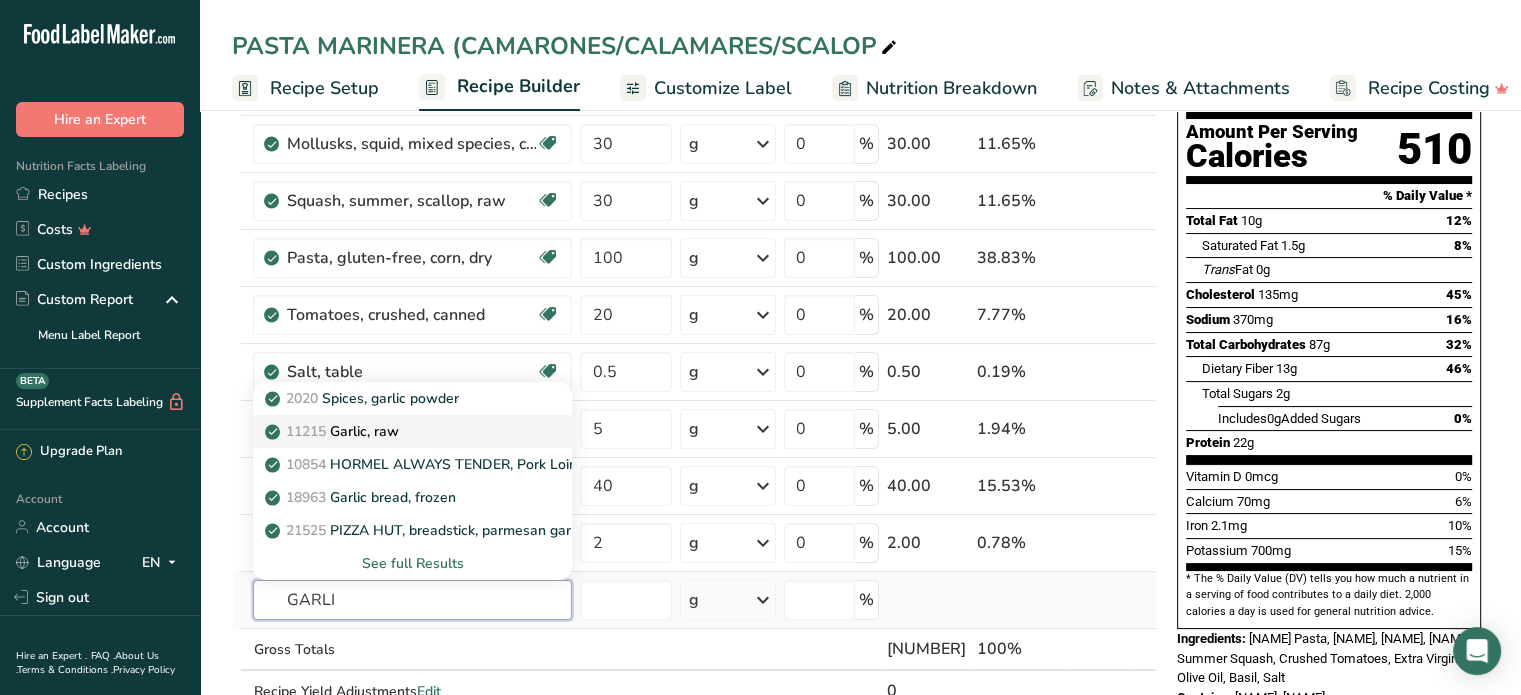 type on "GARLI" 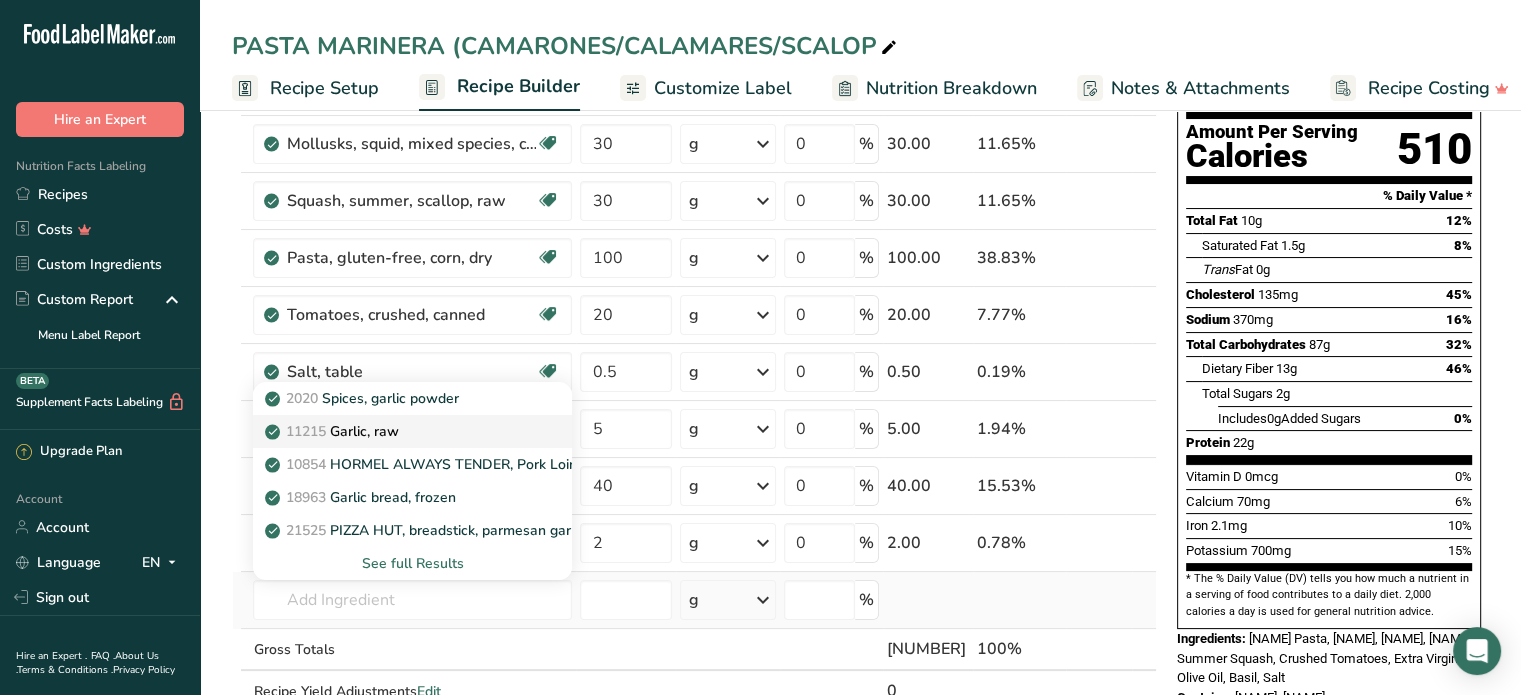 click on "11215
Garlic, raw" at bounding box center (333, 431) 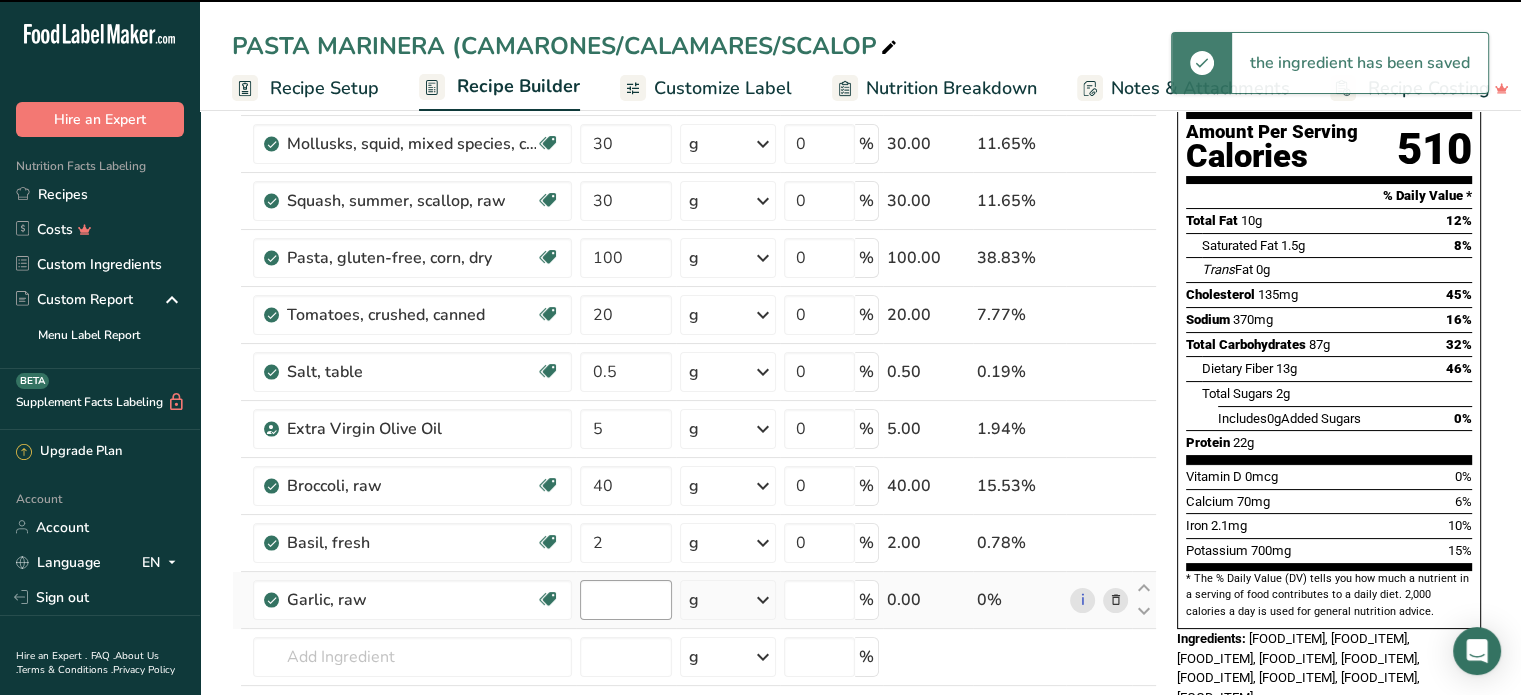 type on "0" 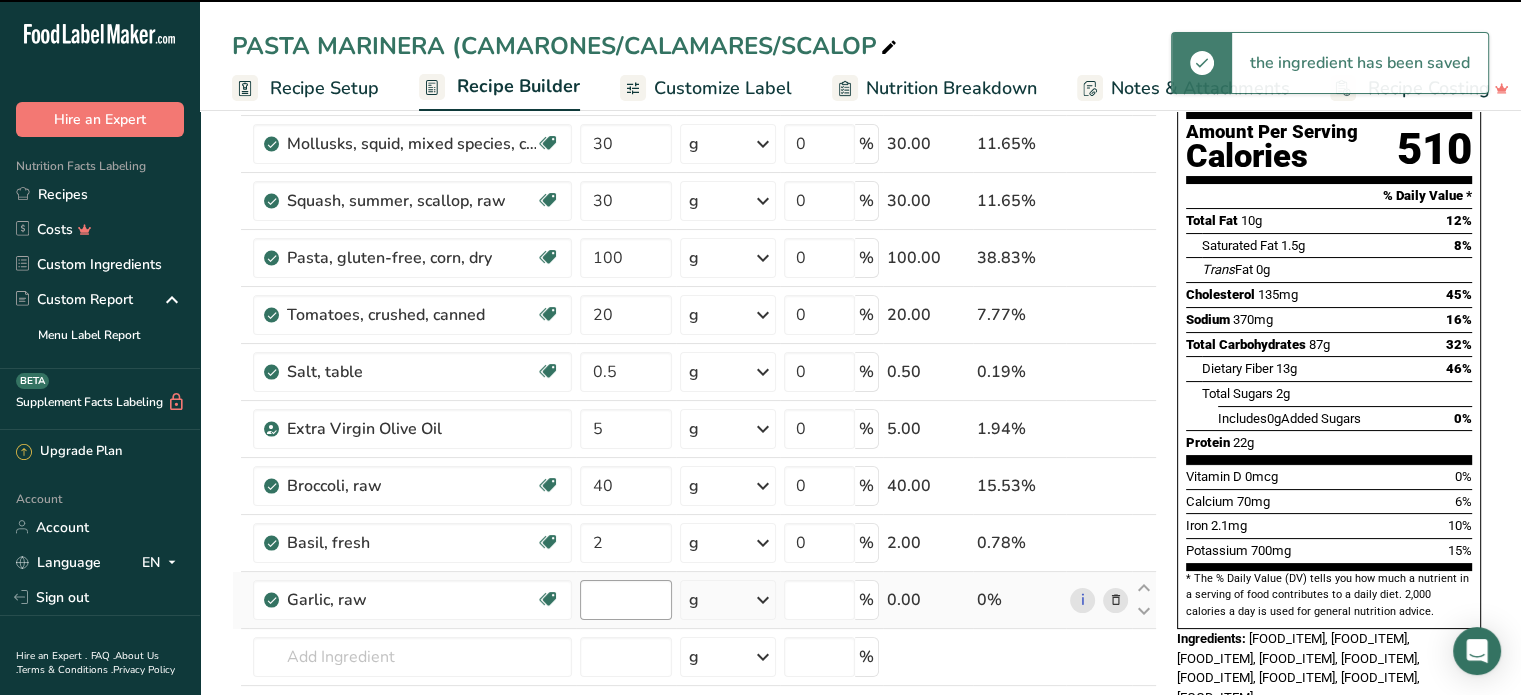 type on "0" 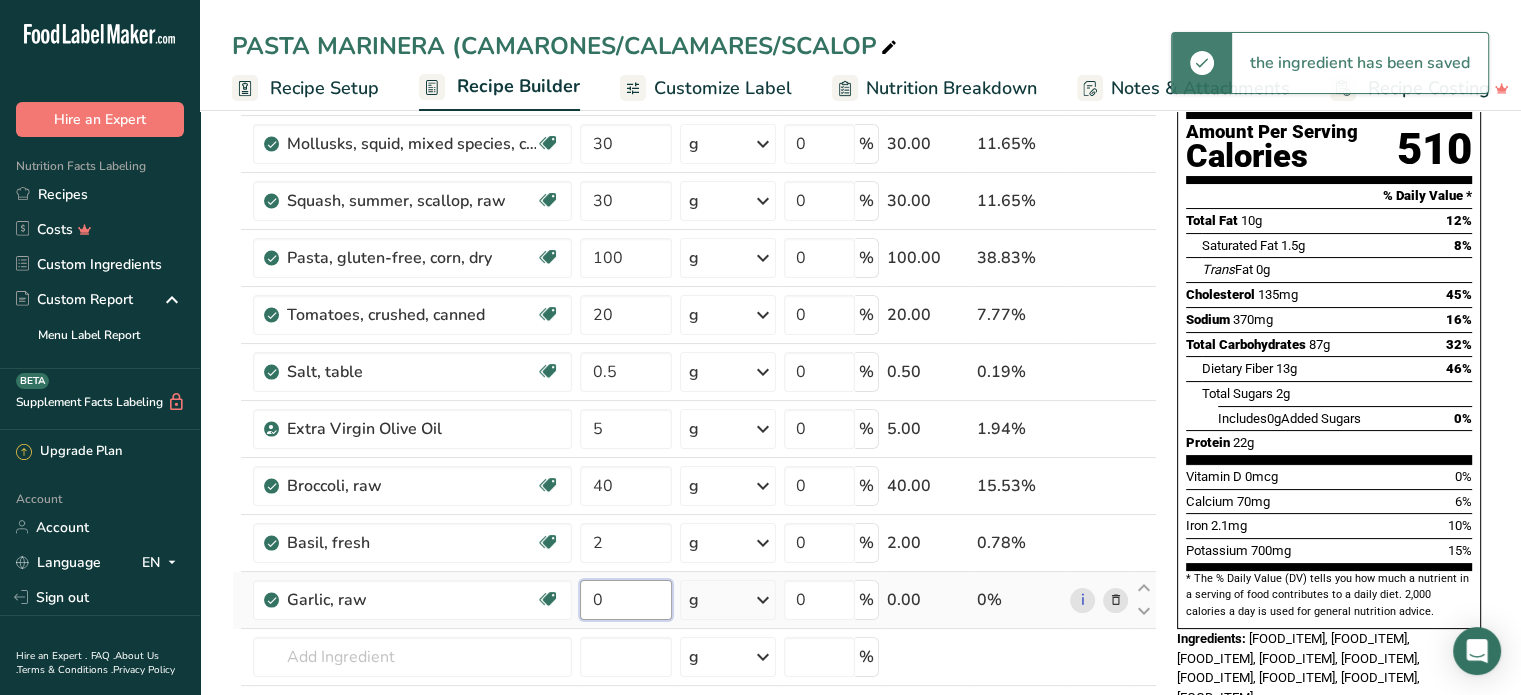 click on "0" at bounding box center (625, 600) 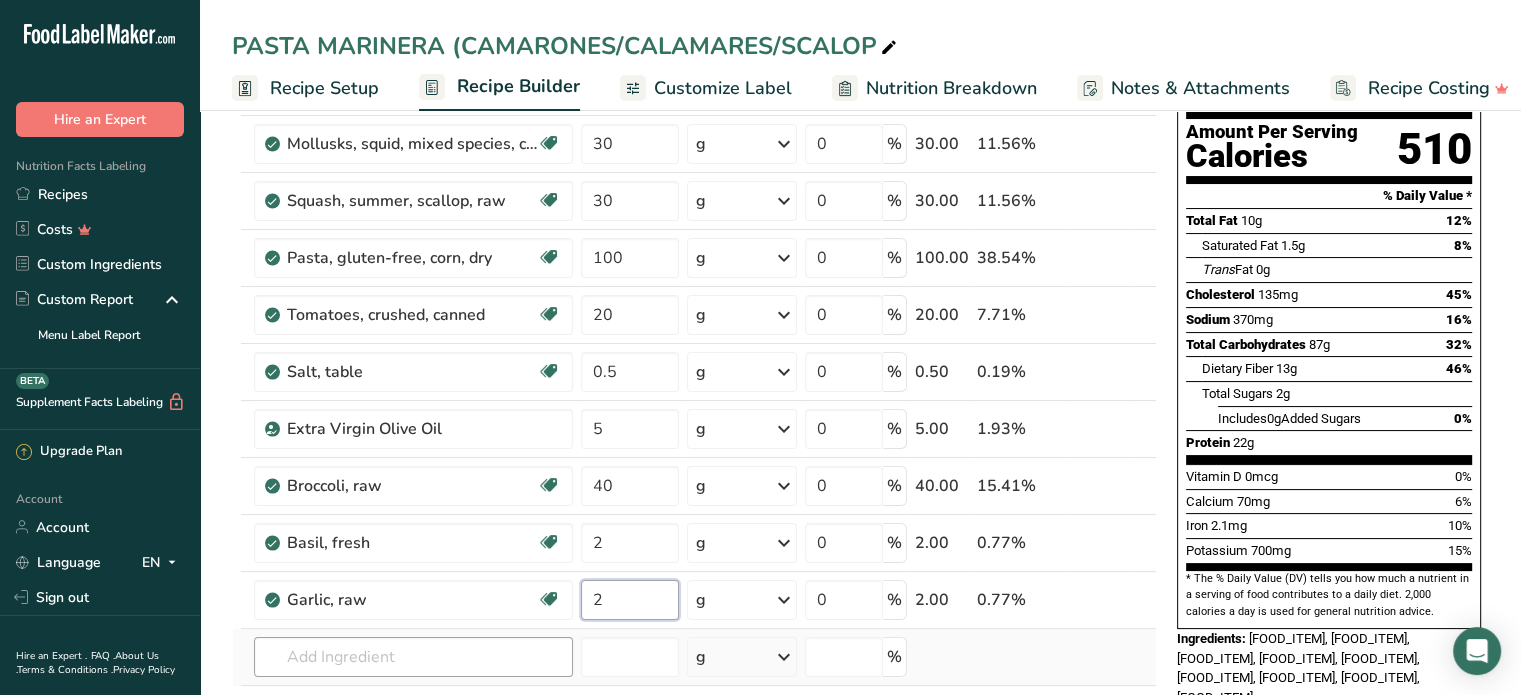 type on "2" 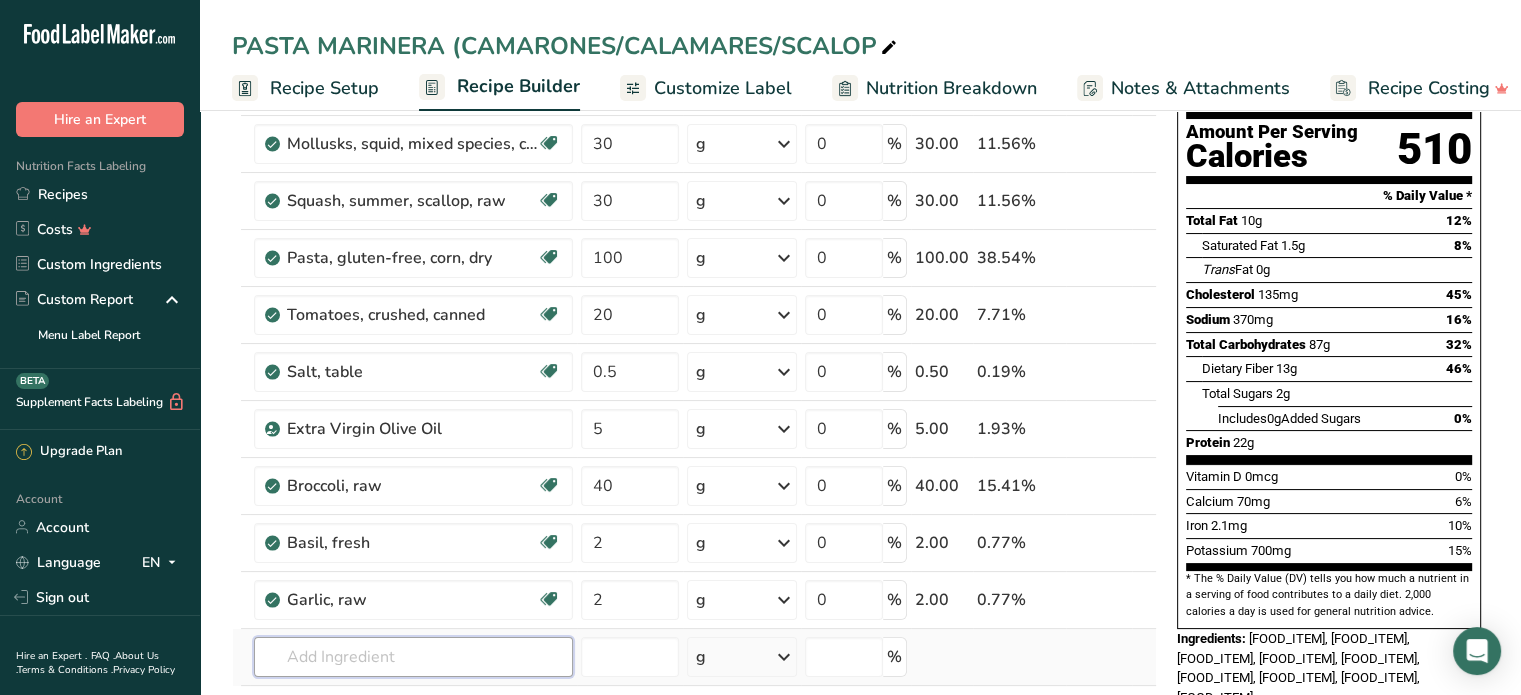 click on "Ingredient *
Amount *
Unit *
Waste *   .a-a{fill:#347362;}.b-a{fill:#fff;}          Grams
Percentage
[FOOD_ITEM]
Dairy free
Gluten free
Soy free
30
g
Portions
3 oz
Weight Units
g
kg
mg
See more
Volume Units
l
Volume units require a density conversion. If you know your ingredient's density enter it below. Otherwise, click on "RIA" our AI Regulatory bot - she will be able to help you
lb/ft3
g/cm3
Confirm
mL
lb/ft3
g/cm3
fl oz" at bounding box center (694, 413) 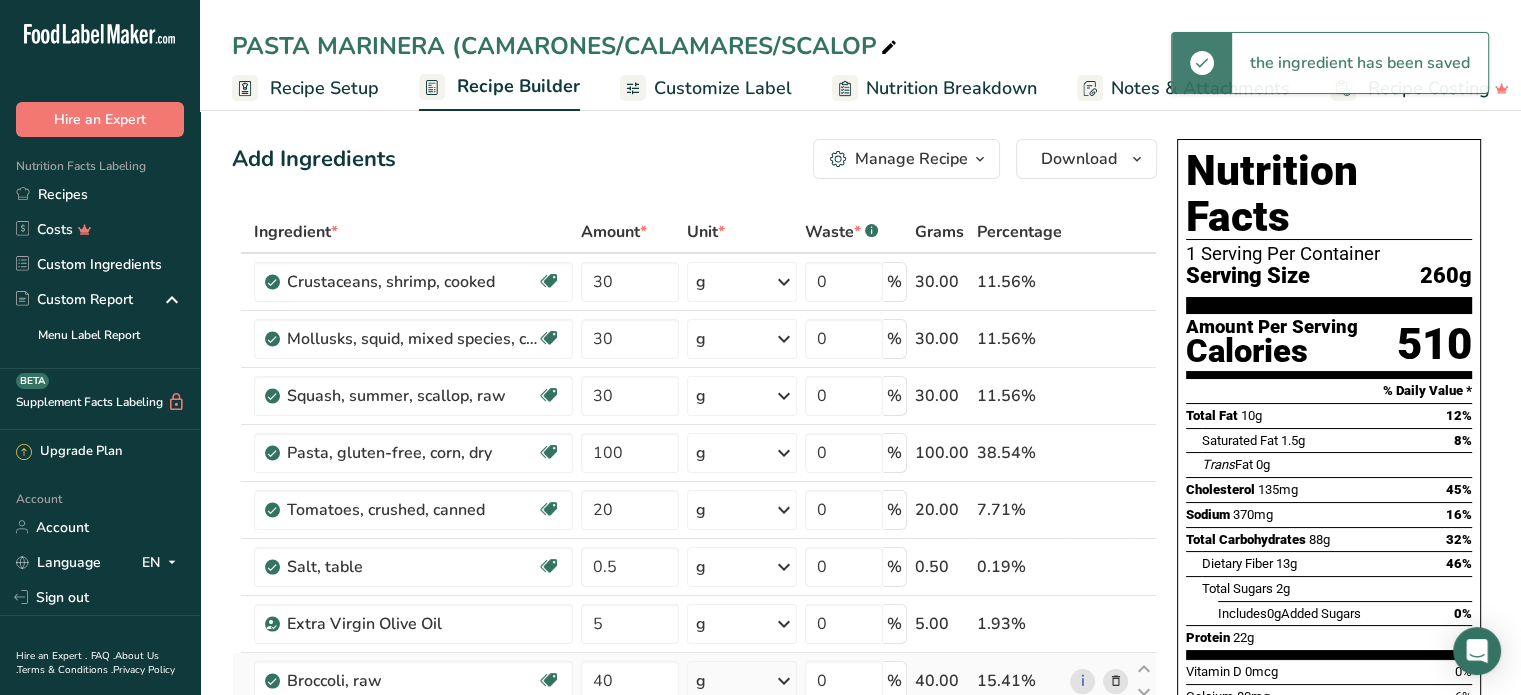 scroll, scrollTop: 0, scrollLeft: 0, axis: both 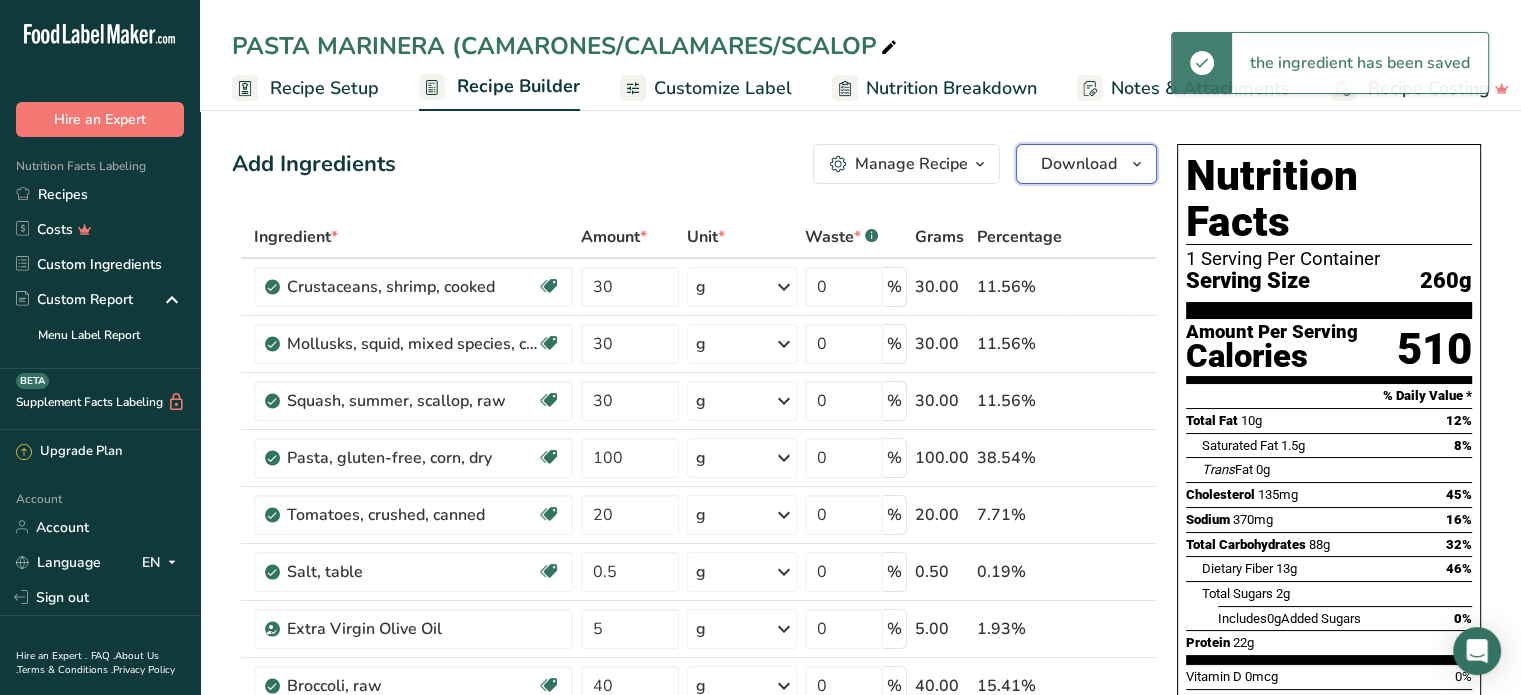 click on "Download" at bounding box center (1079, 164) 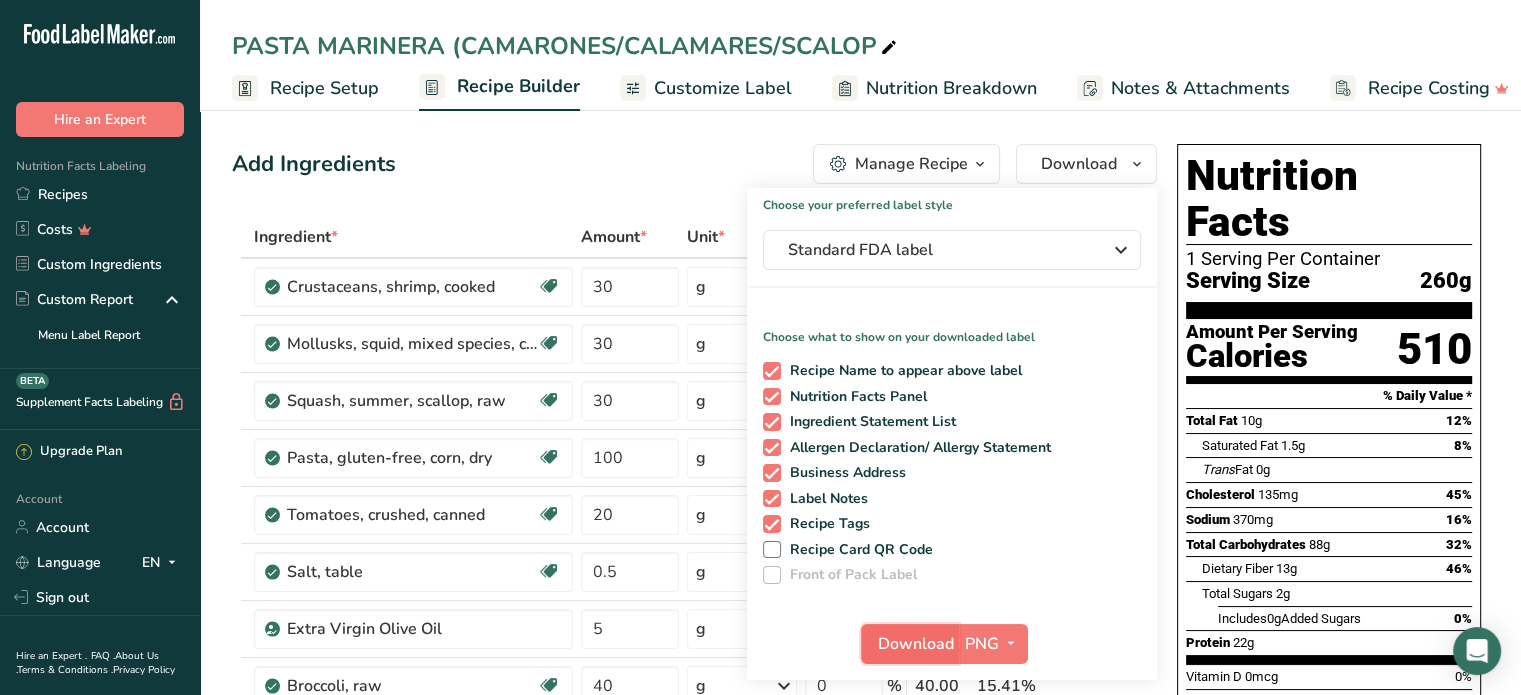 click on "Download" at bounding box center (916, 644) 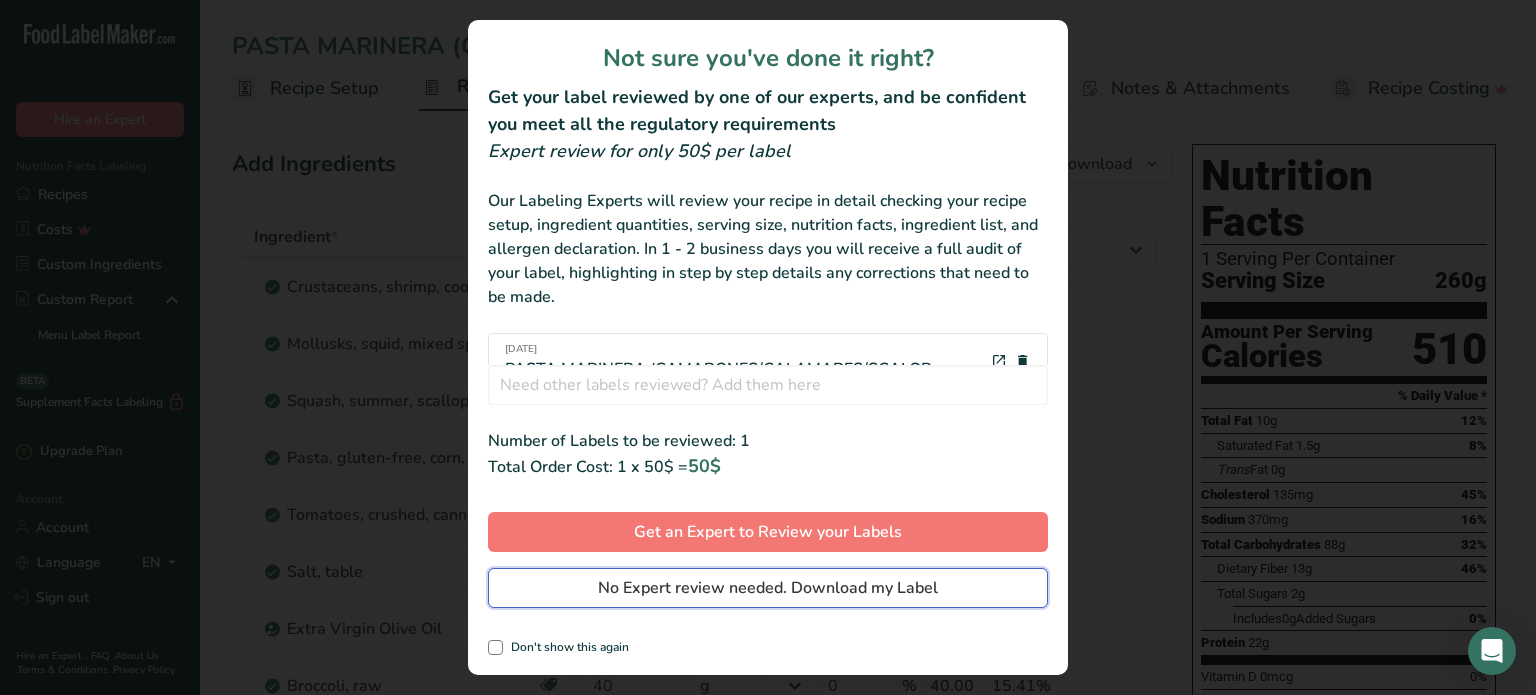 click on "No Expert review needed. Download my Label" at bounding box center [768, 588] 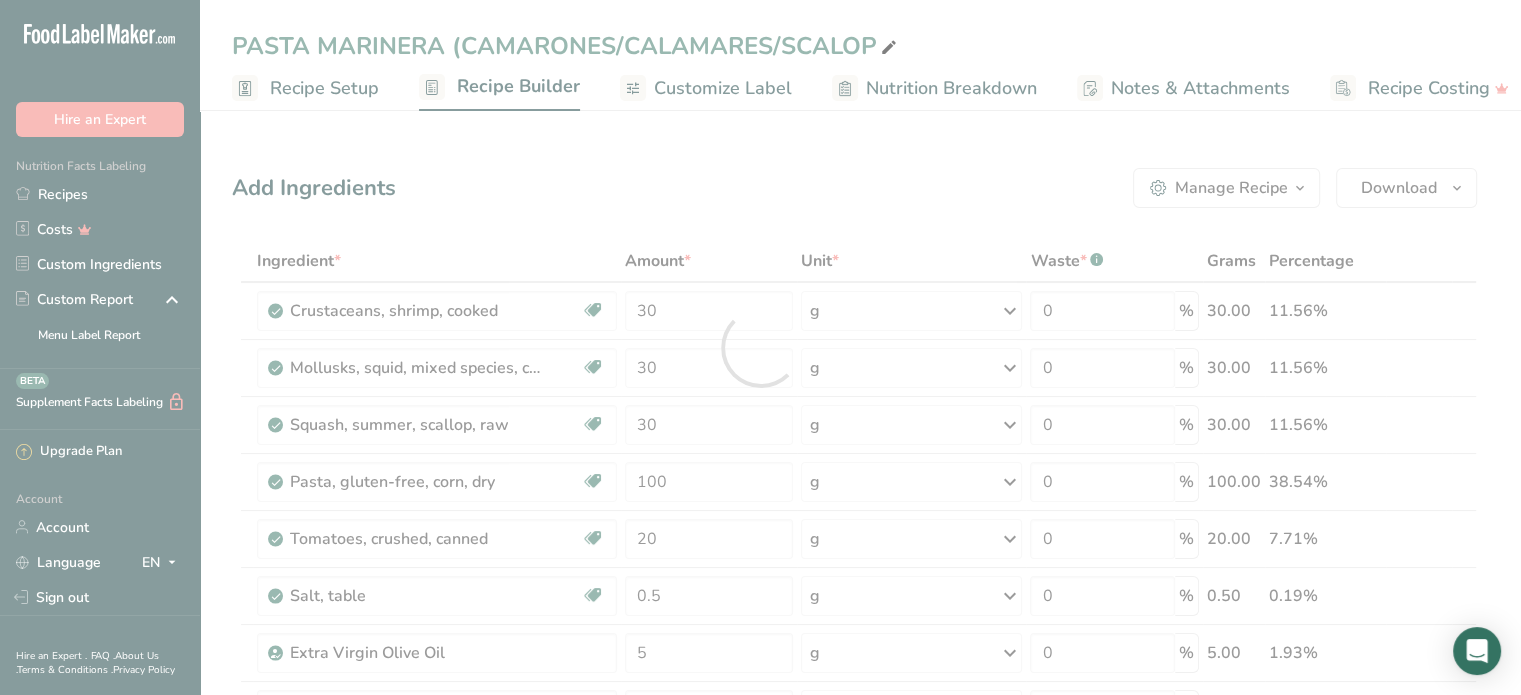 scroll, scrollTop: 0, scrollLeft: 0, axis: both 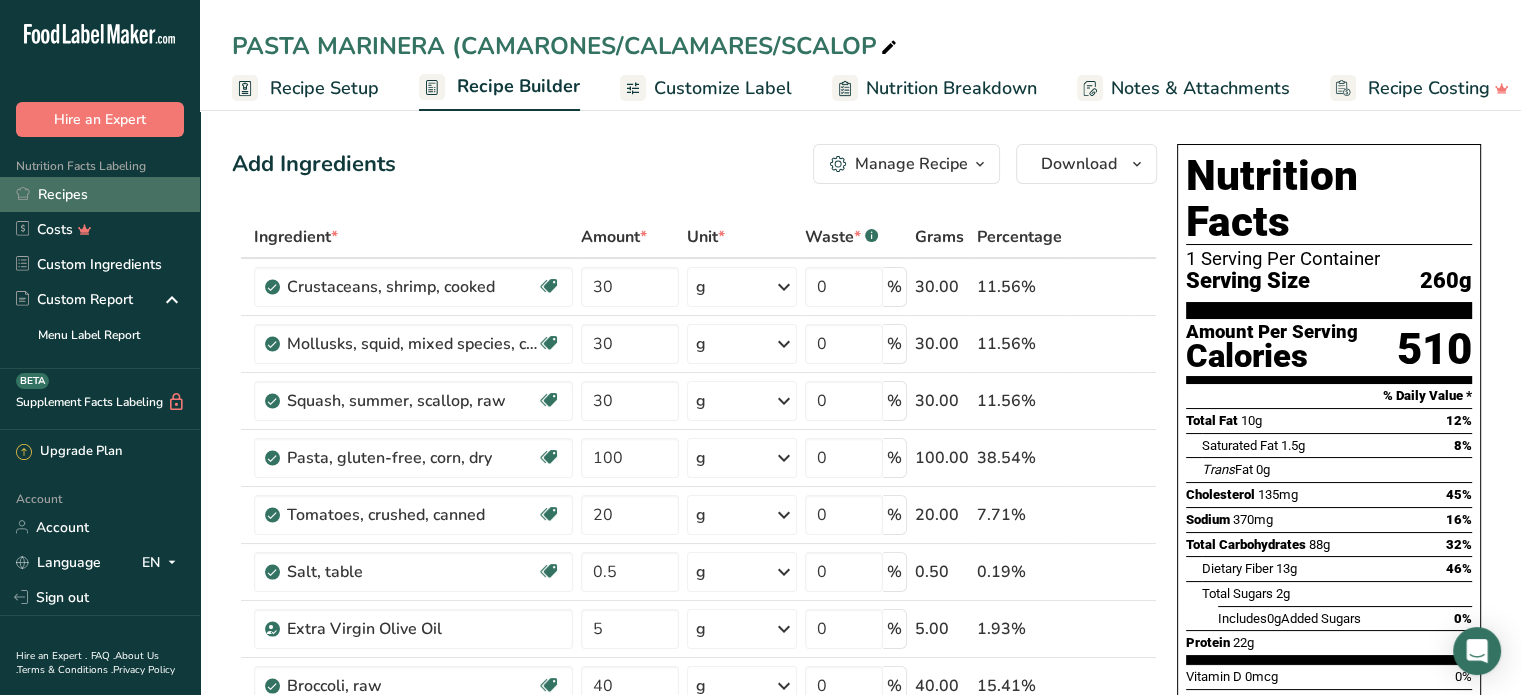 click on "Recipes" at bounding box center [100, 194] 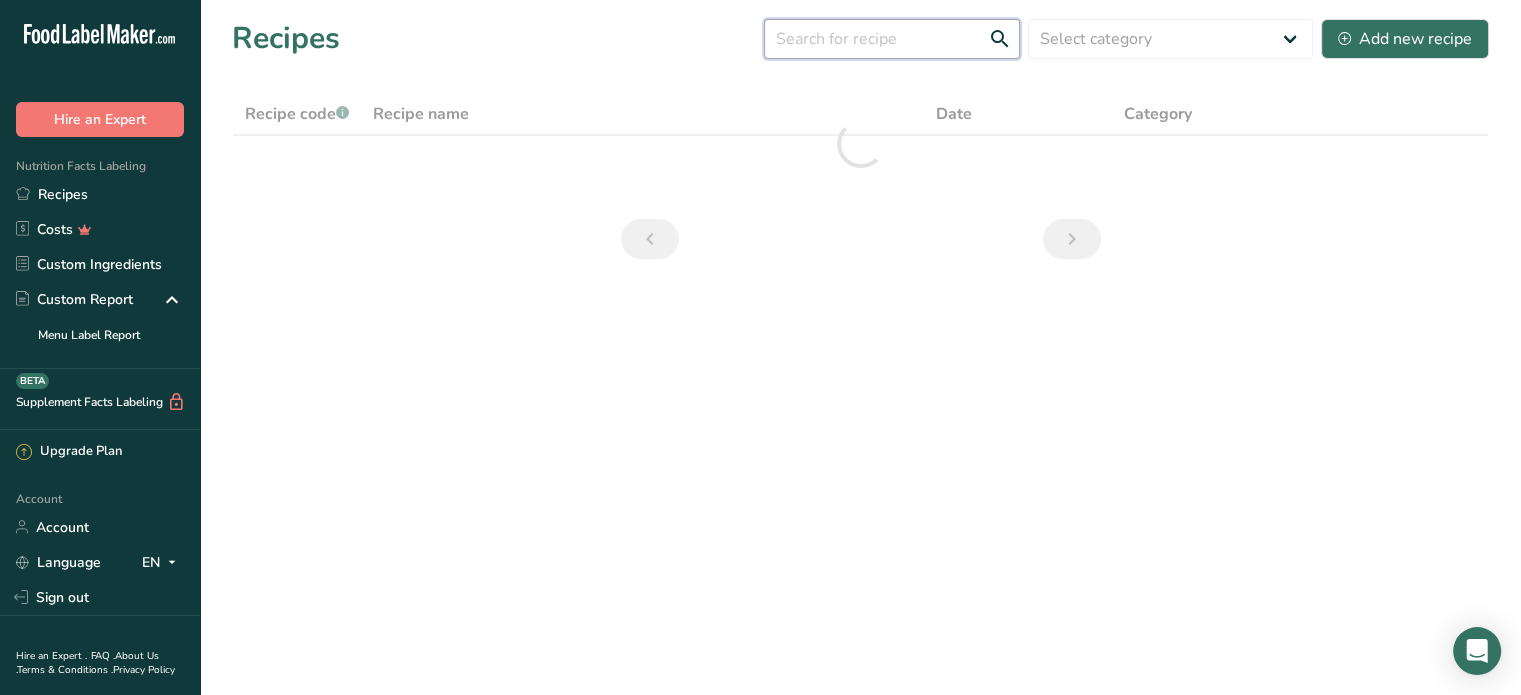 click at bounding box center [892, 39] 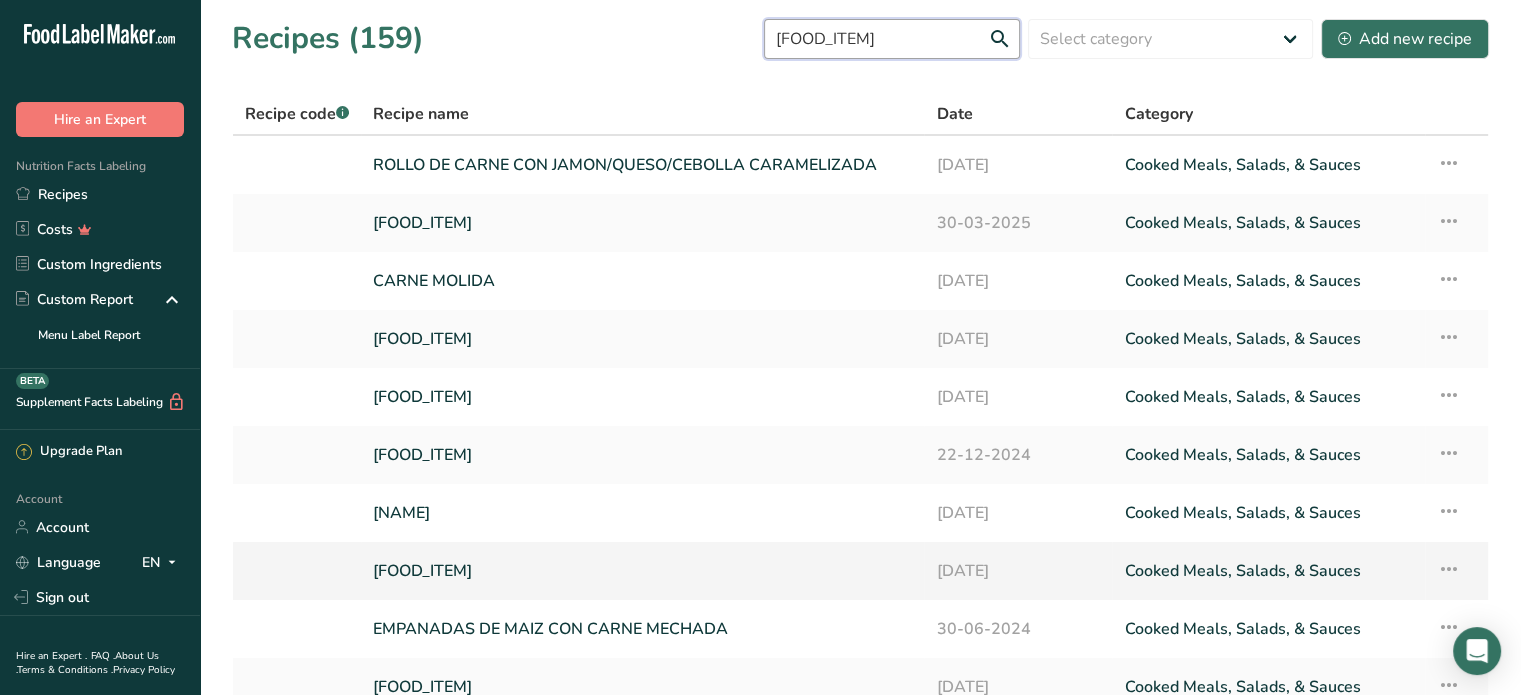 type on "[FOOD_ITEM]" 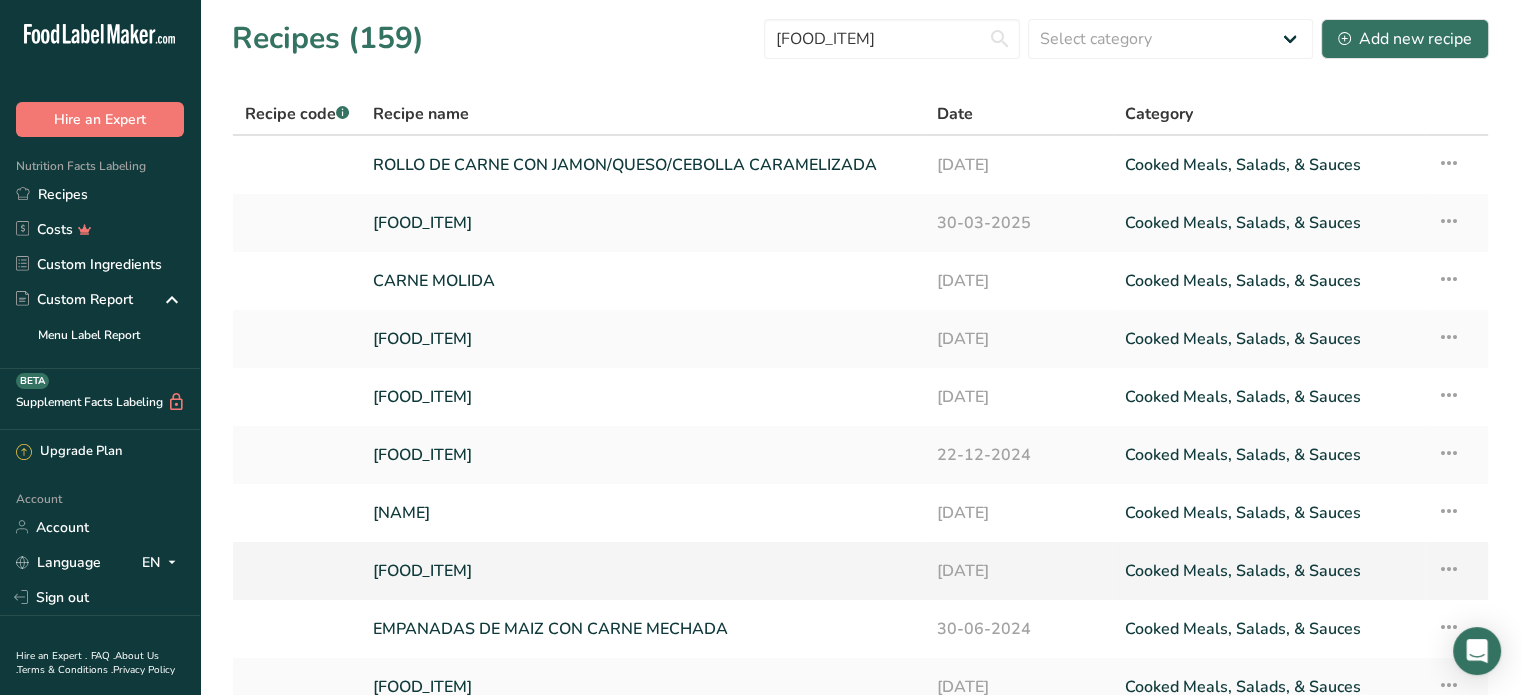 click on "[FOOD_ITEM]" at bounding box center (642, 571) 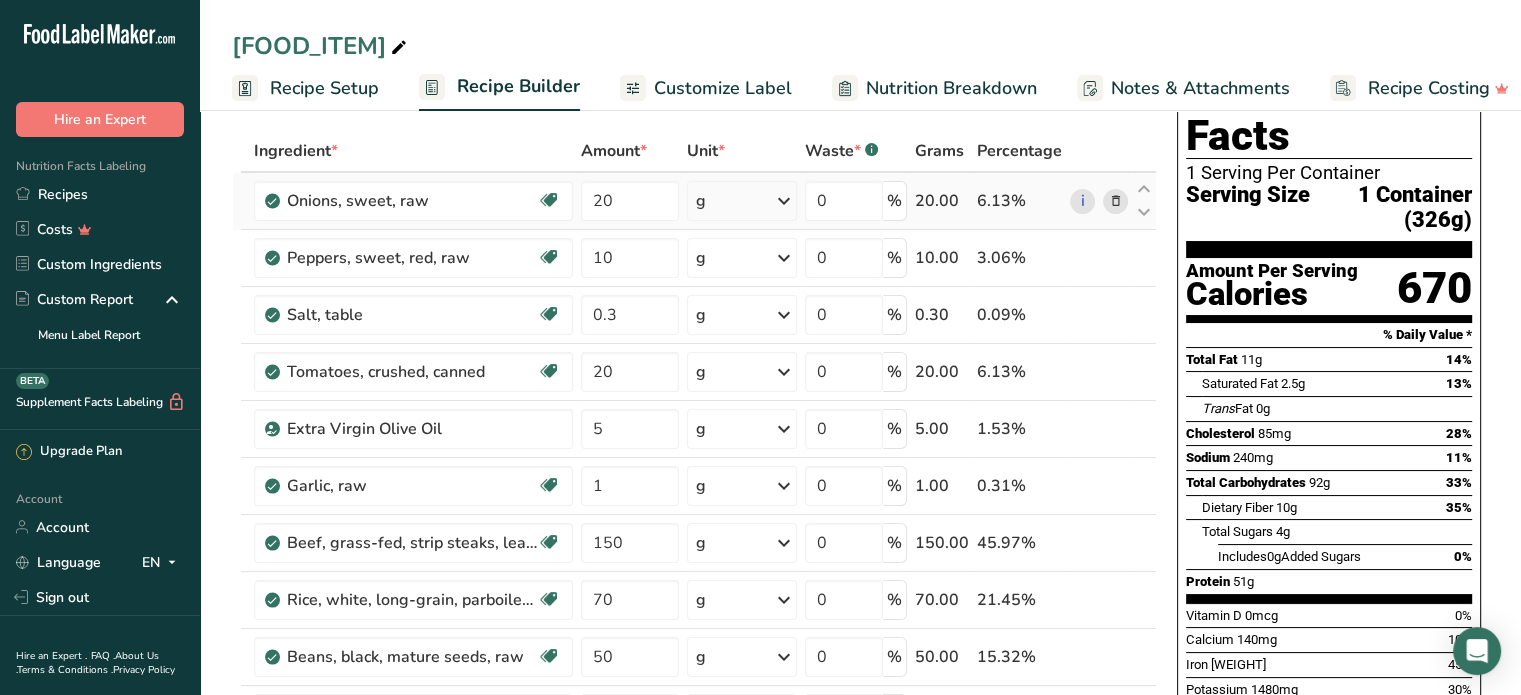 scroll, scrollTop: 0, scrollLeft: 0, axis: both 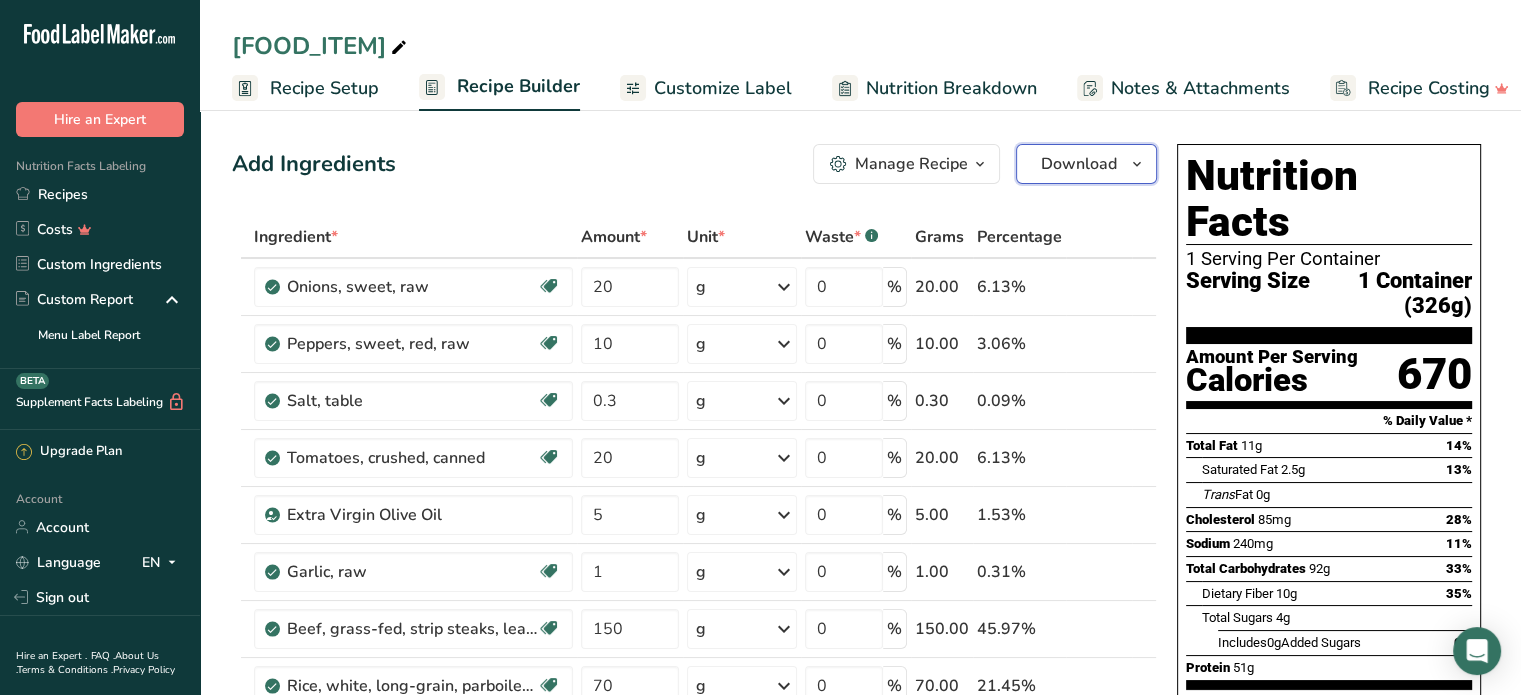 click on "Download" at bounding box center (1079, 164) 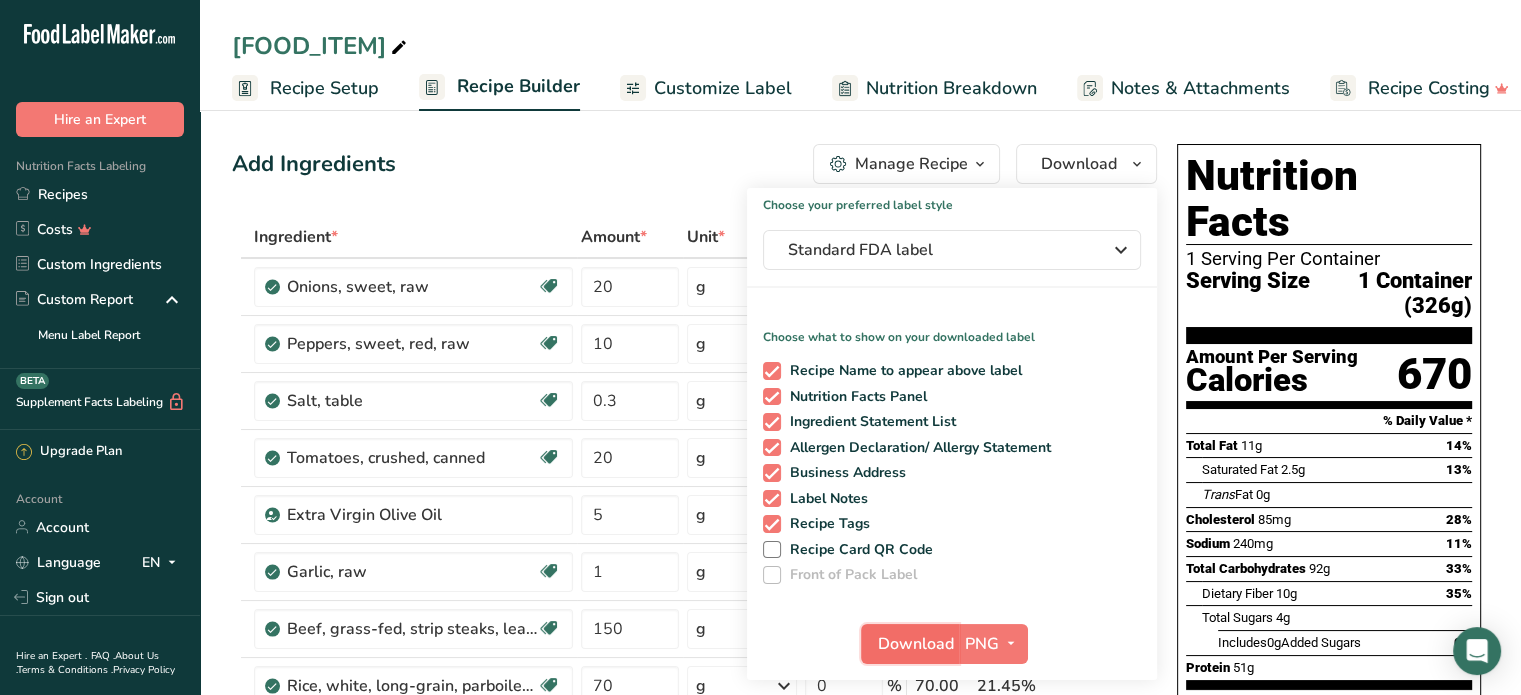 click on "Download" at bounding box center [916, 644] 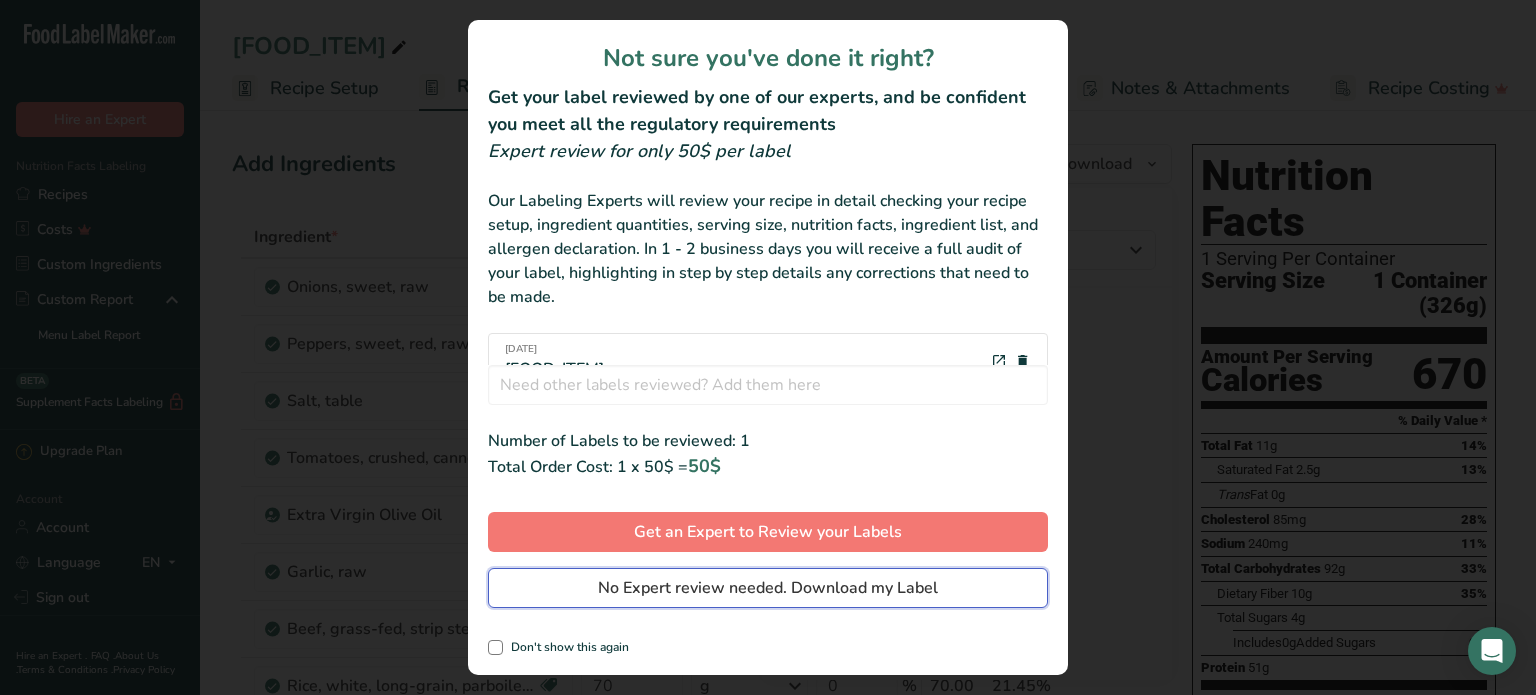 click on "No Expert review needed. Download my Label" at bounding box center [768, 588] 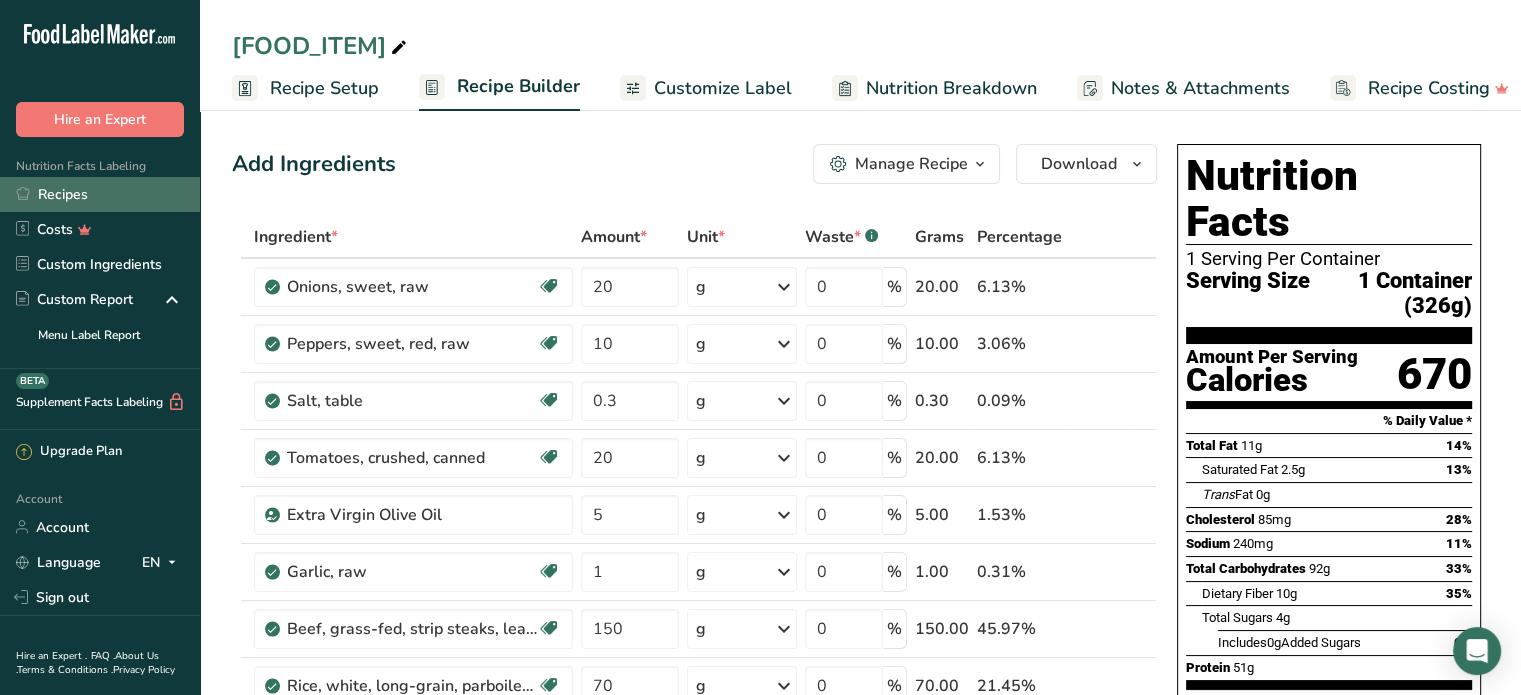 click on "Recipes" at bounding box center [100, 194] 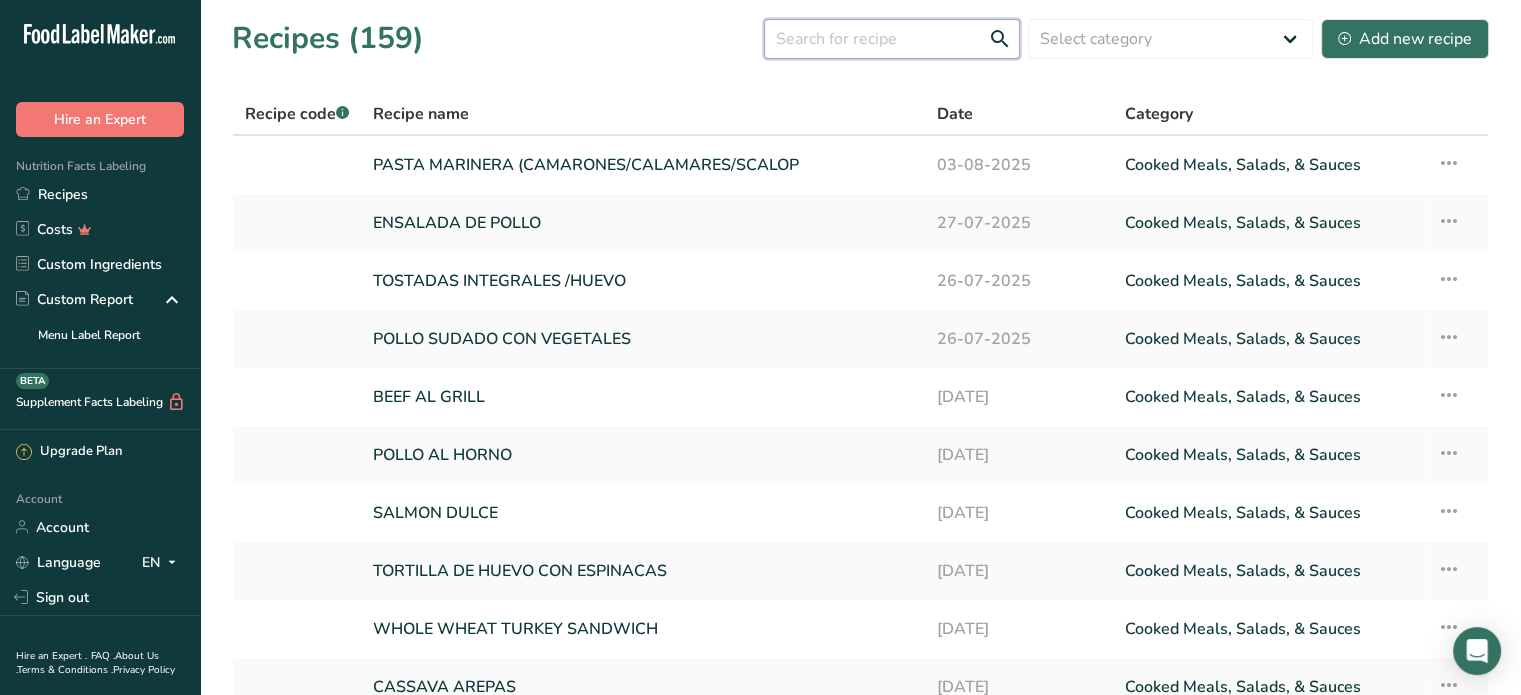 click at bounding box center [892, 39] 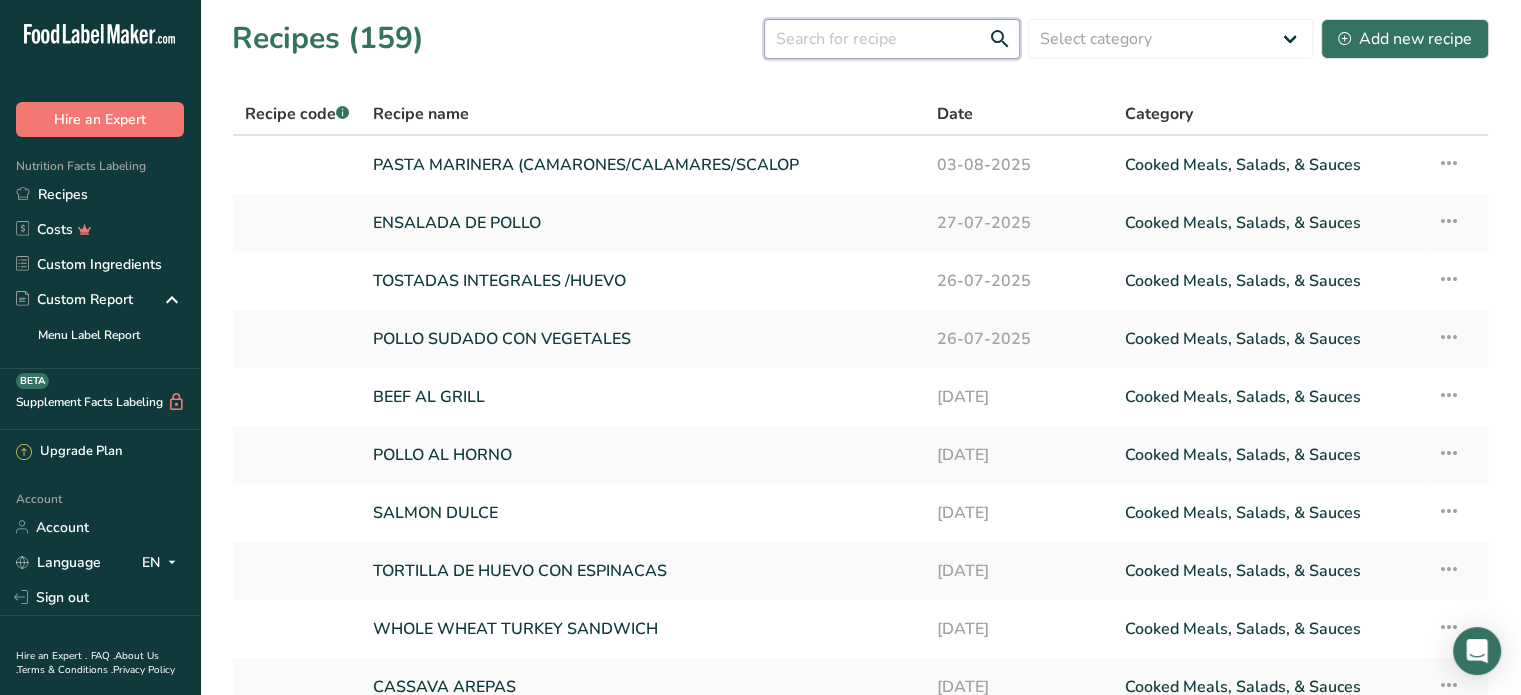 click at bounding box center [892, 39] 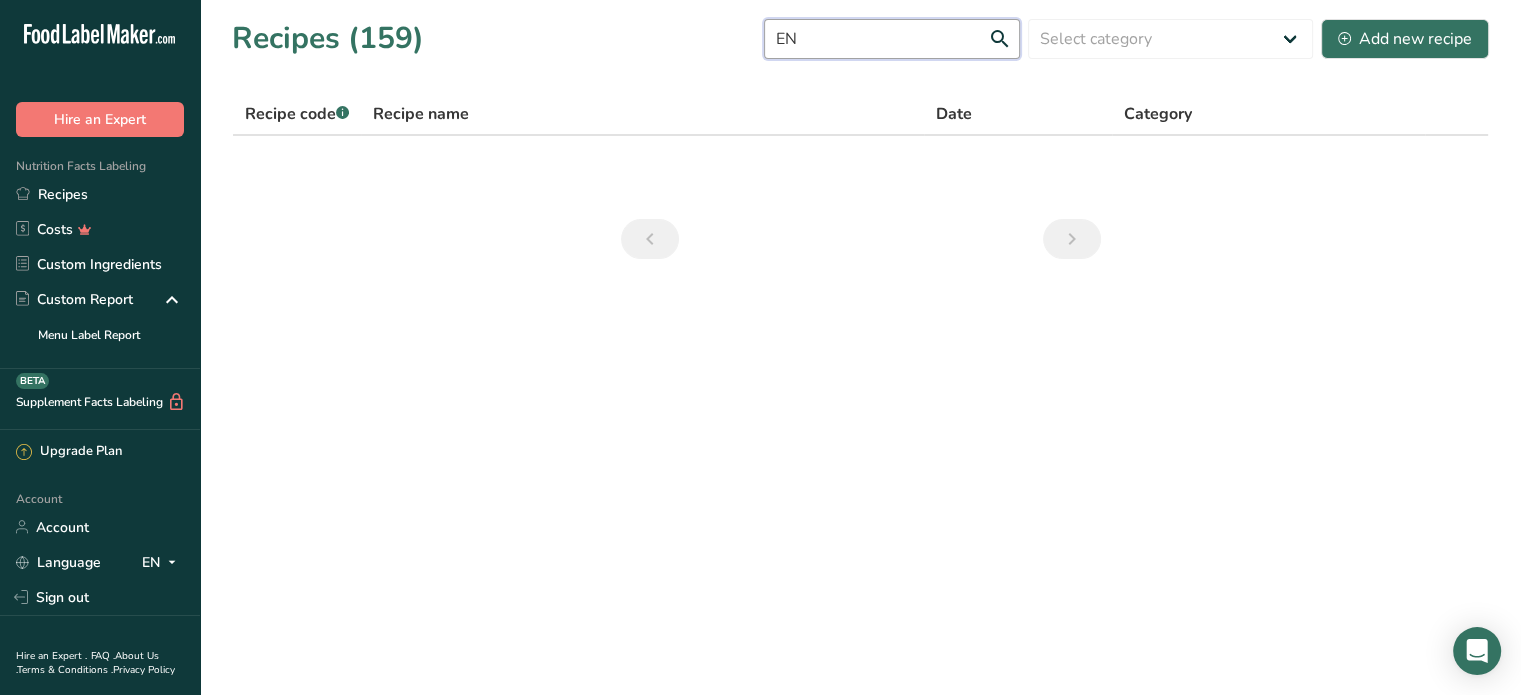 type on "E" 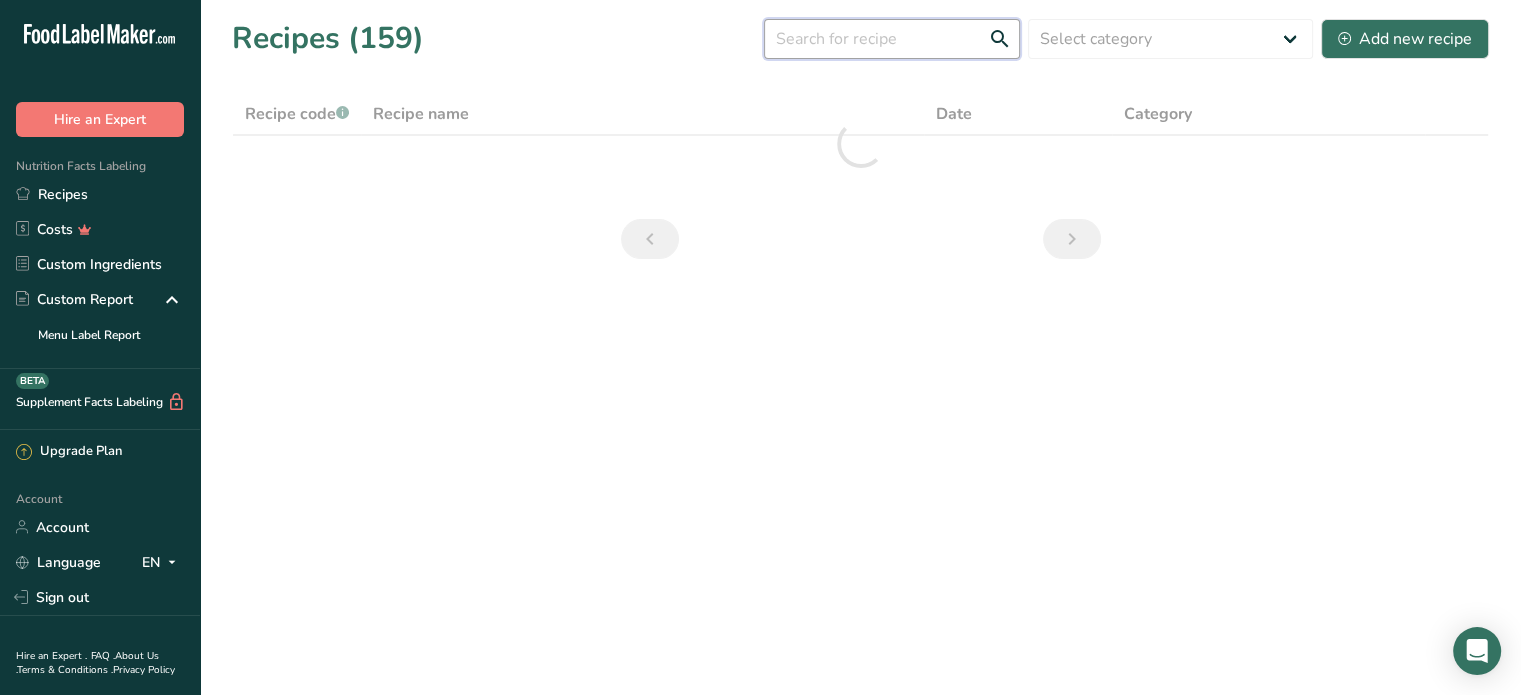 click at bounding box center (892, 39) 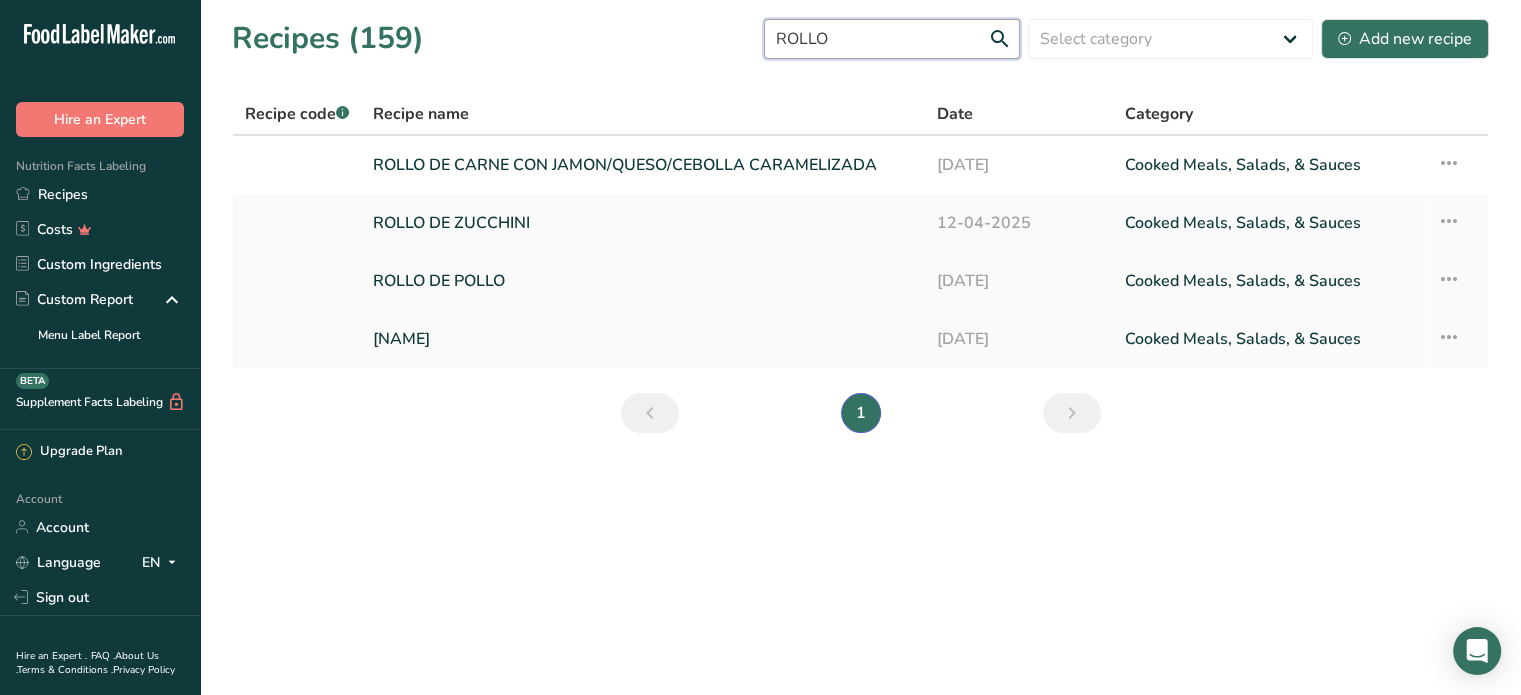 type on "ROLLO" 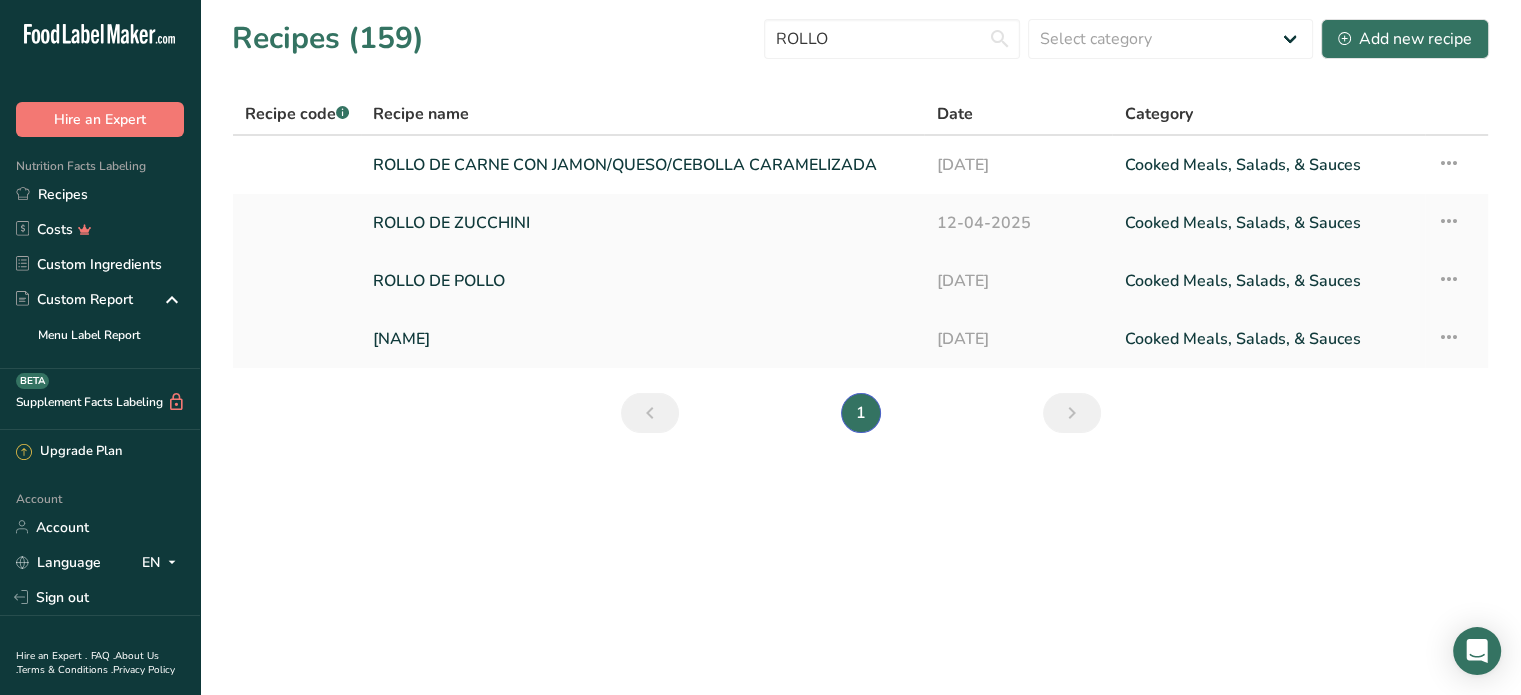 click on "ROLLO DE POLLO" at bounding box center [642, 281] 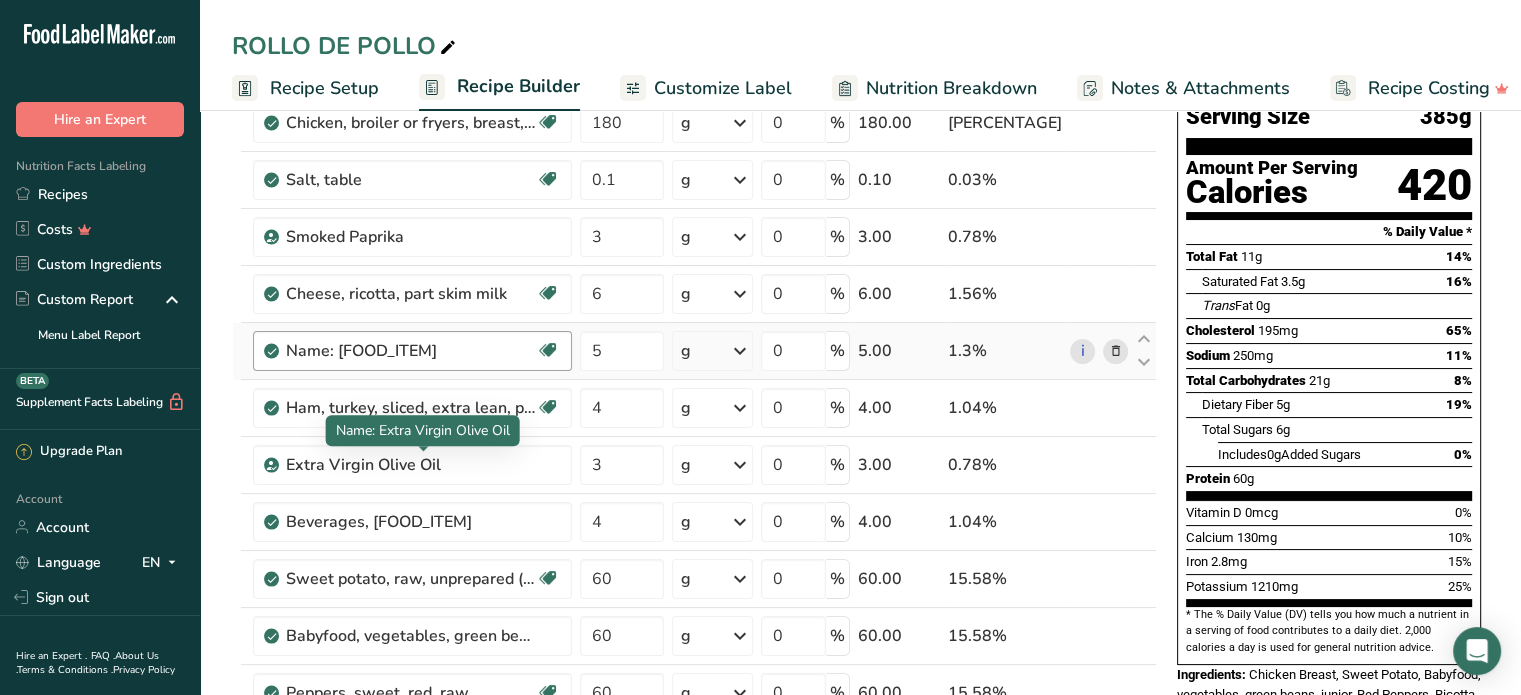 scroll, scrollTop: 200, scrollLeft: 0, axis: vertical 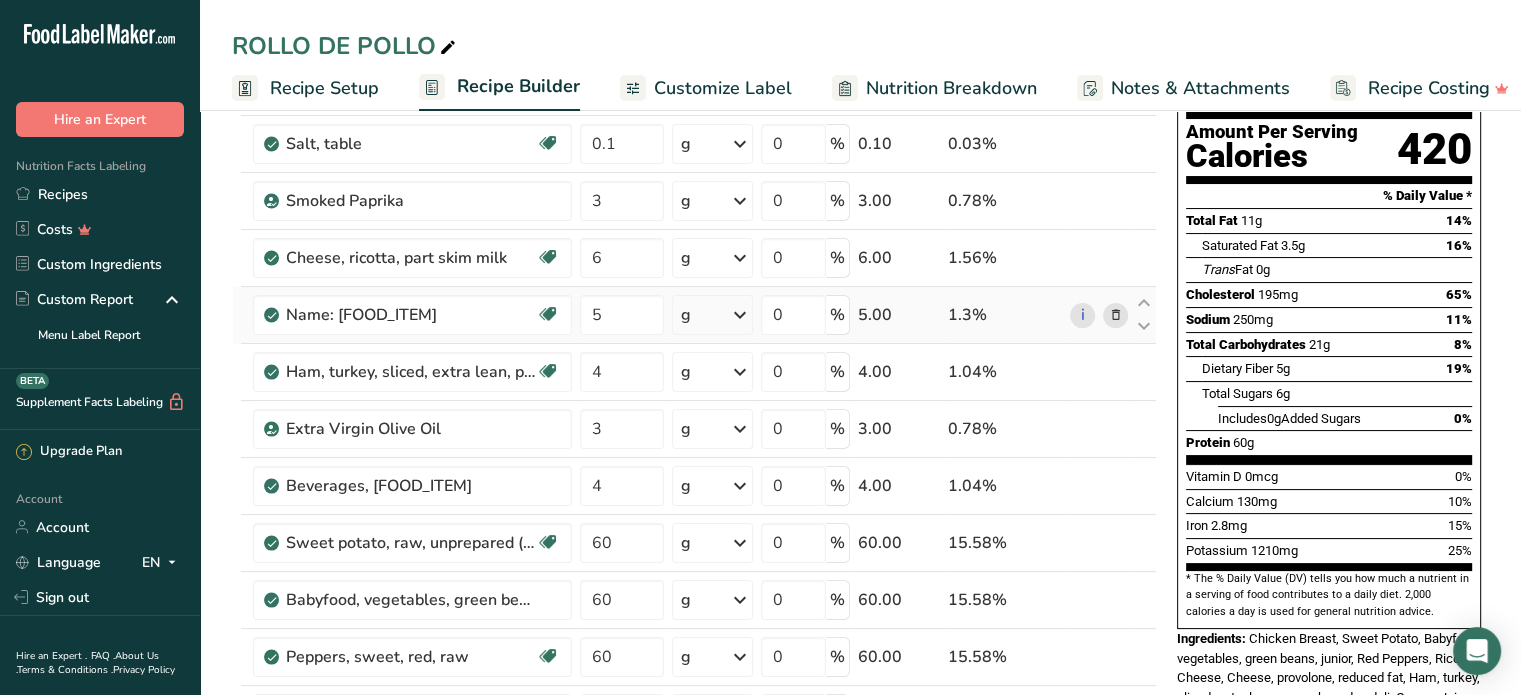 click at bounding box center (1115, 315) 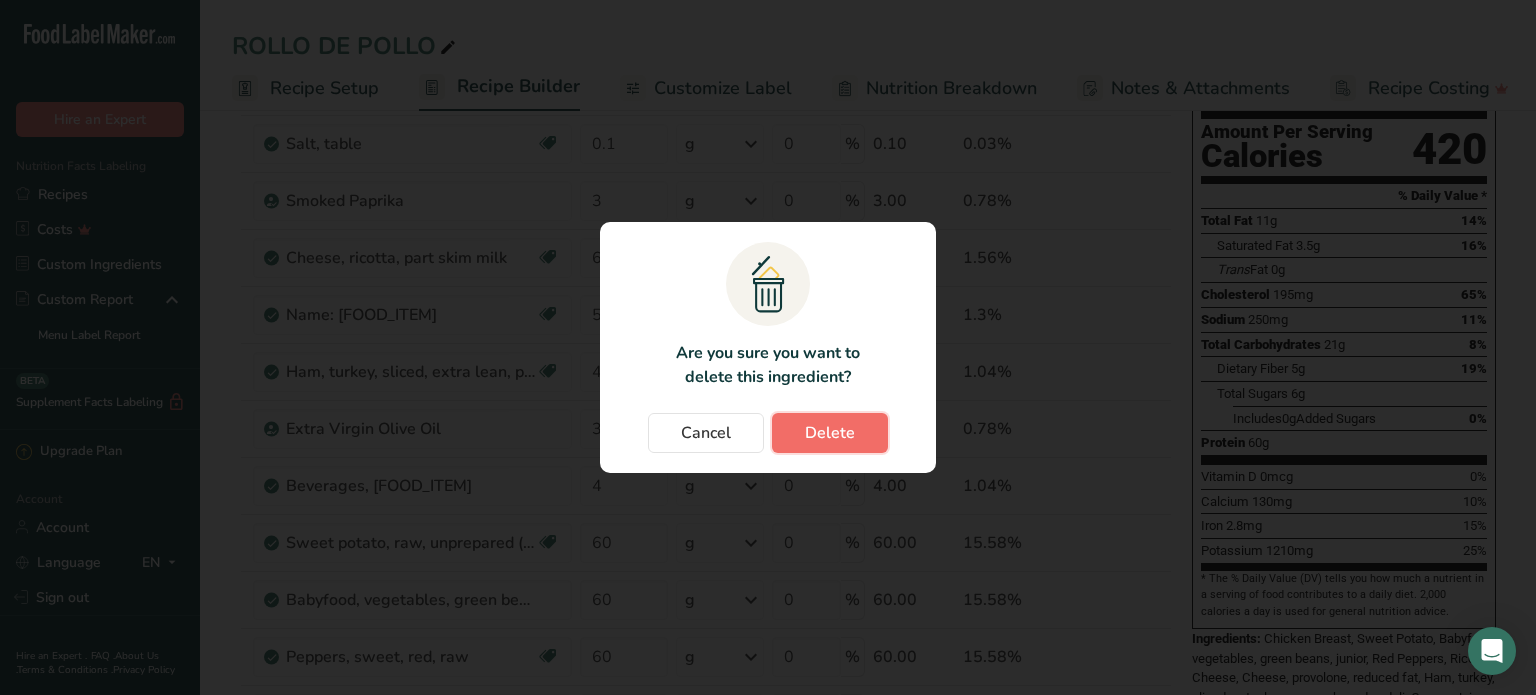 click on "Delete" at bounding box center [830, 433] 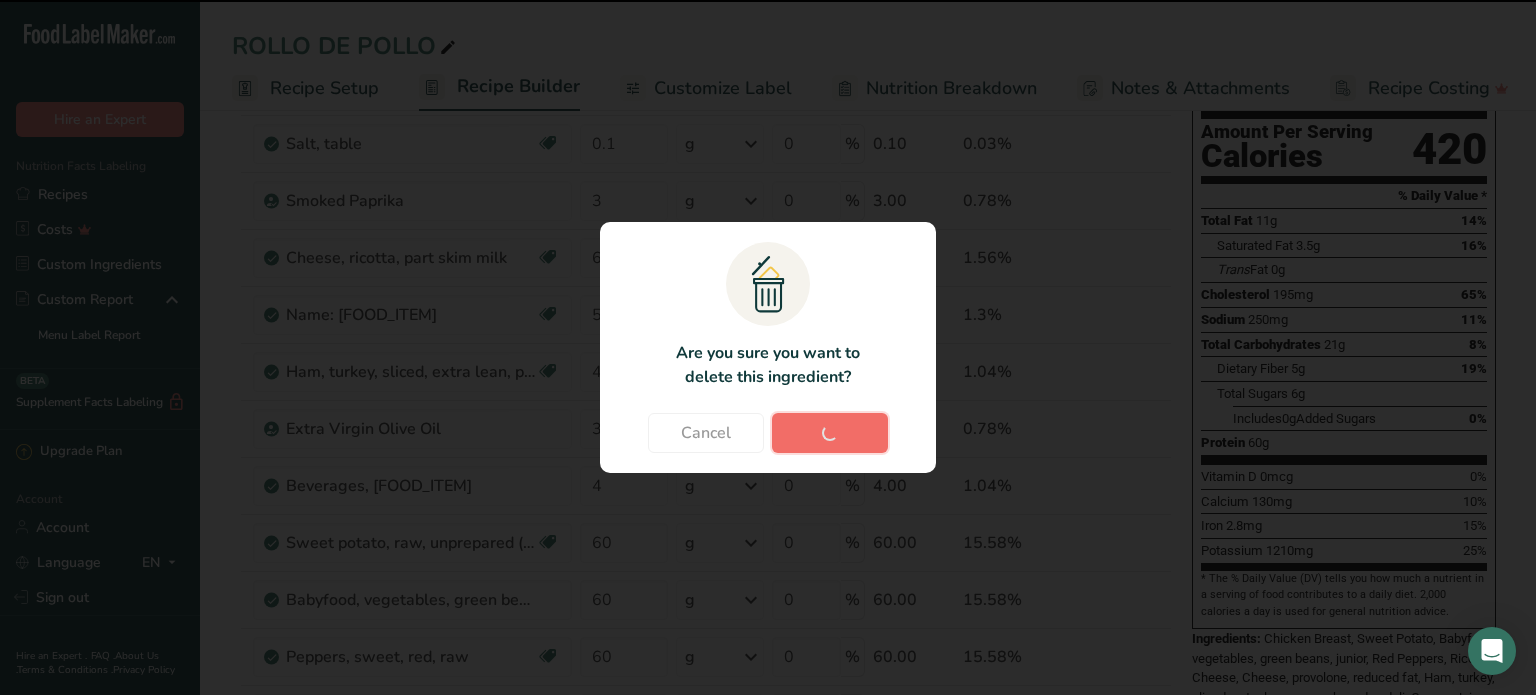 type on "4" 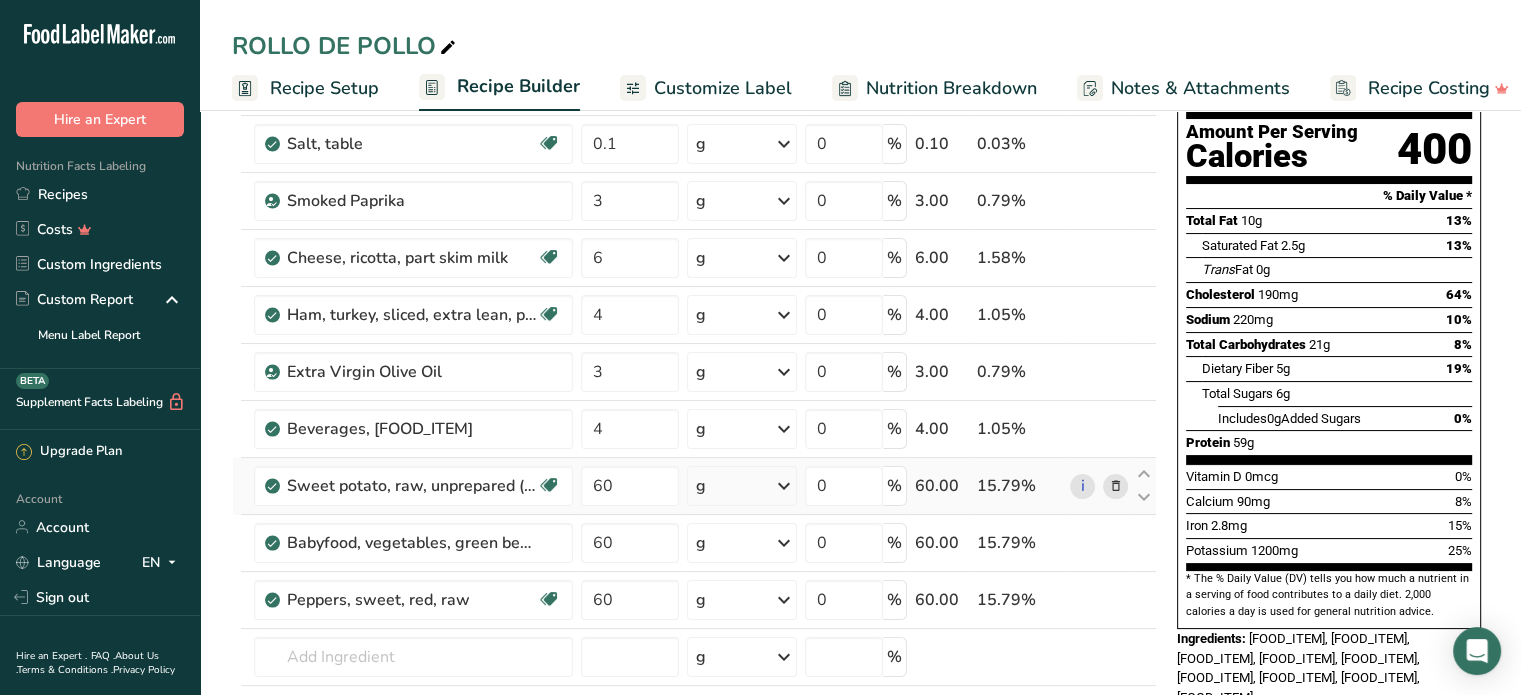 click at bounding box center (1115, 486) 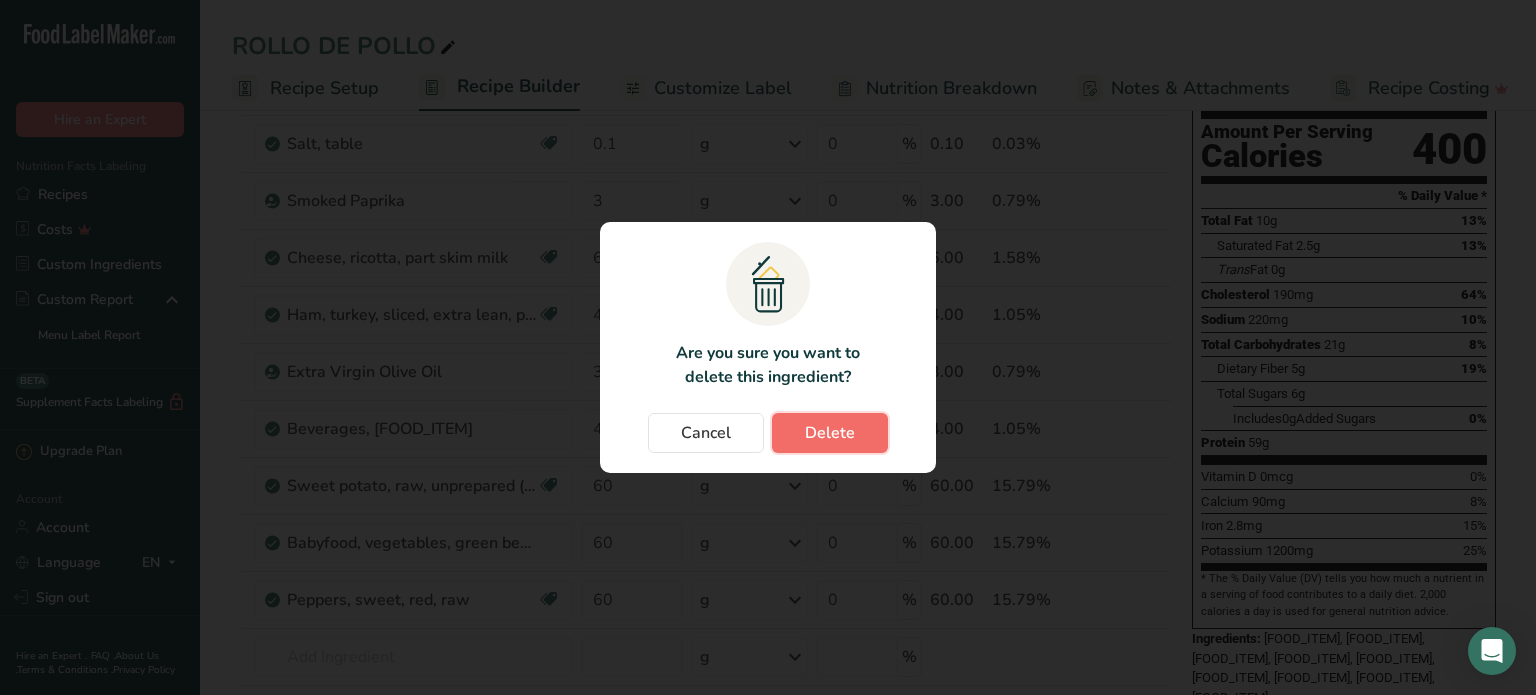click on "Delete" at bounding box center [830, 433] 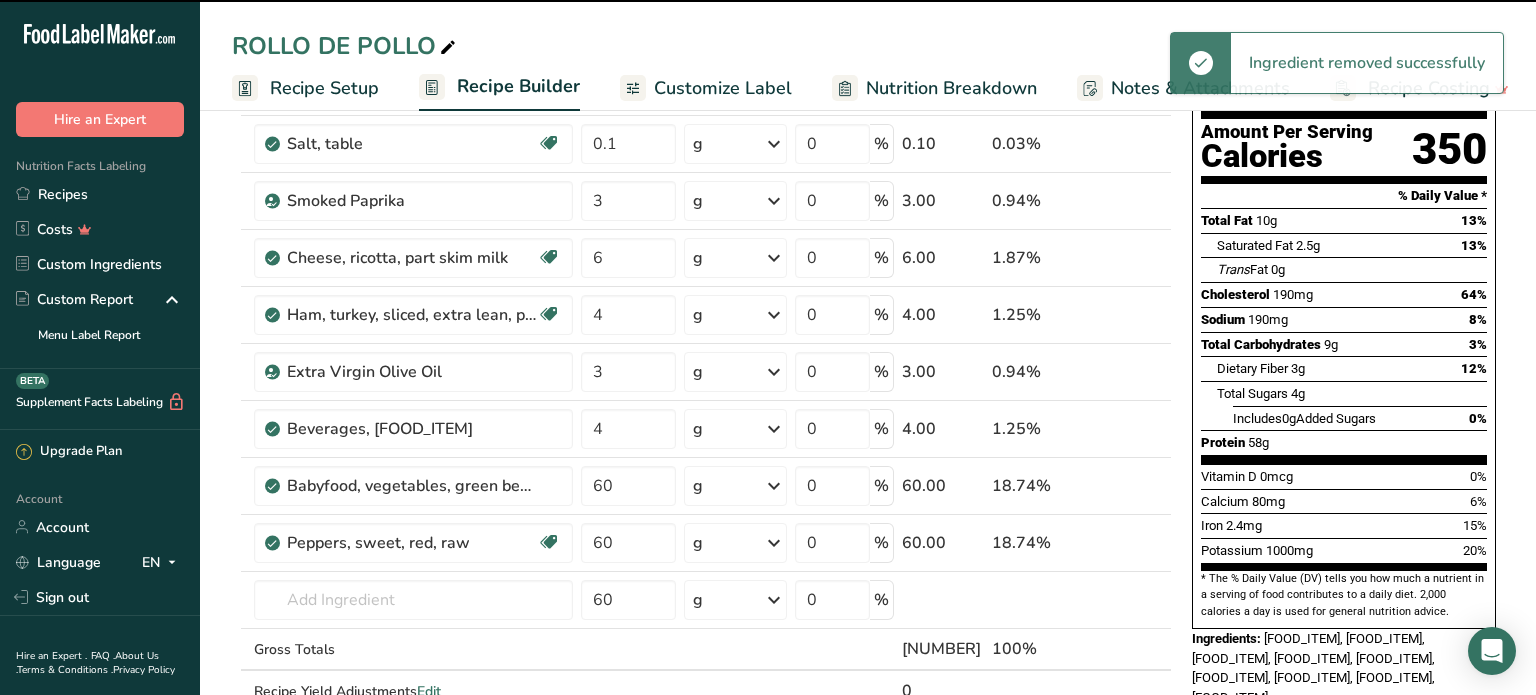 type 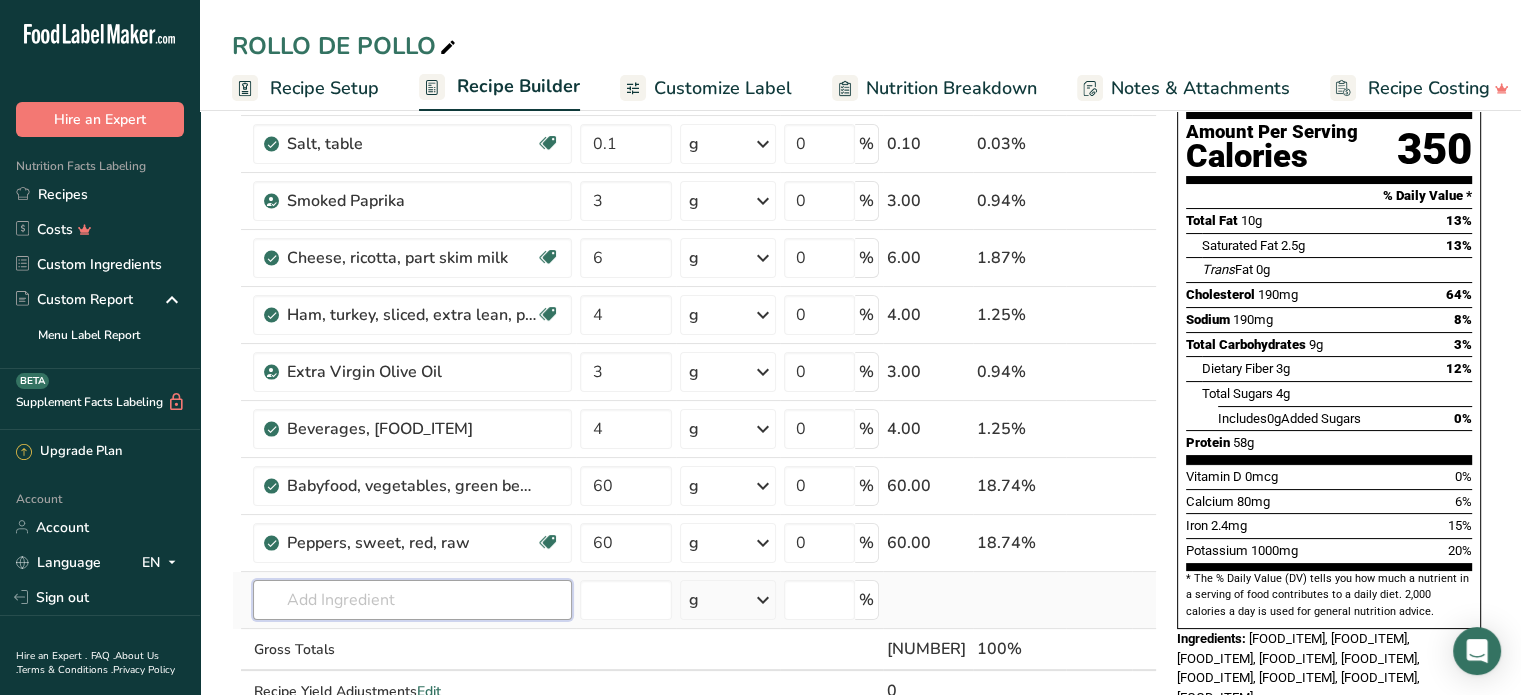 click at bounding box center [412, 600] 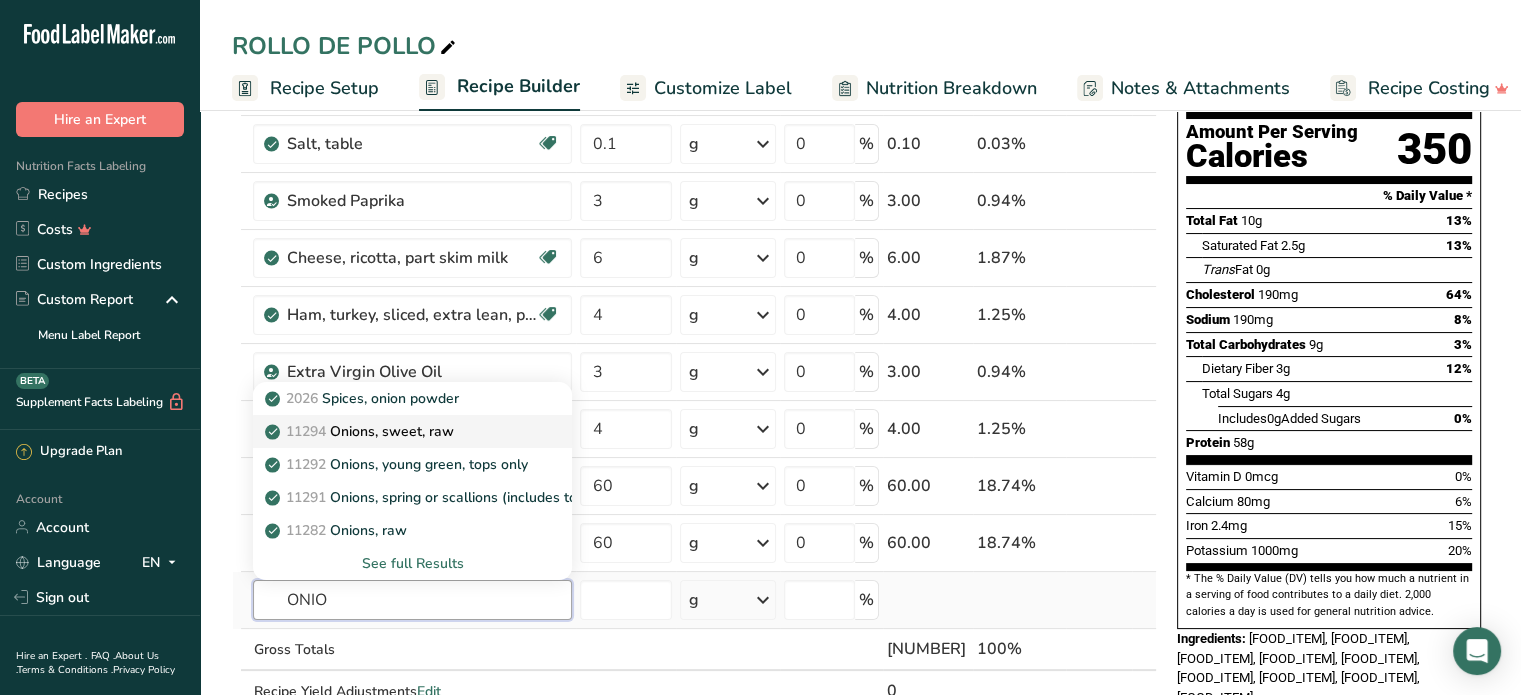 type on "ONIO" 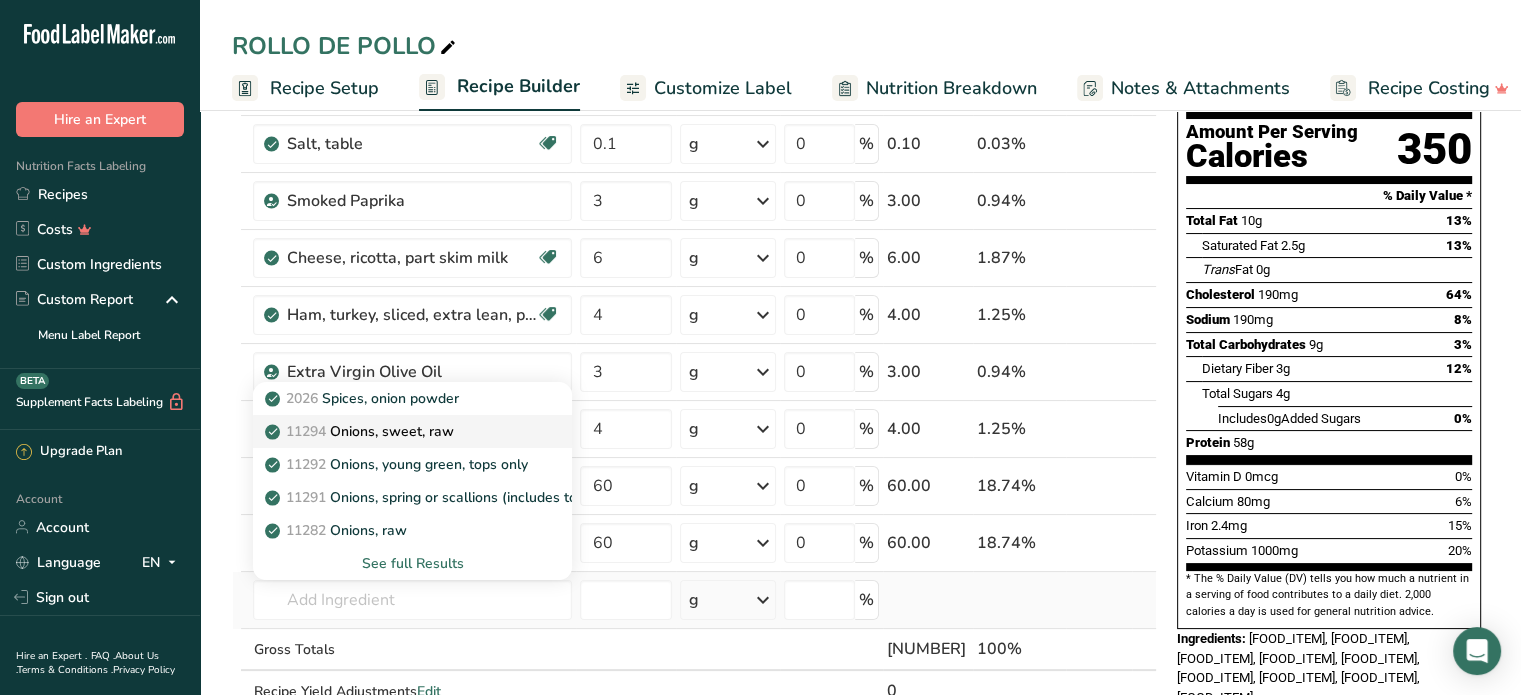 click on "[NUMBER]
[FOOD_ITEM]" at bounding box center (361, 431) 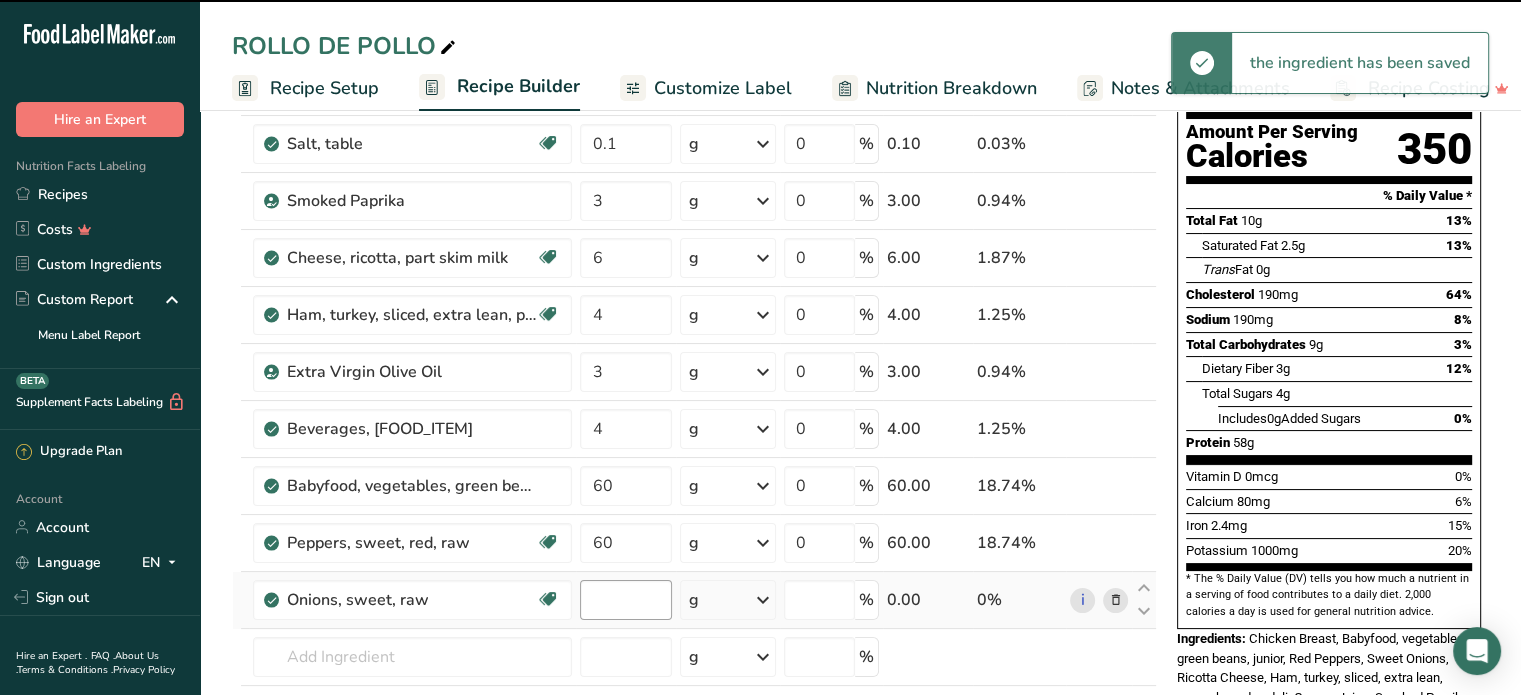 type on "0" 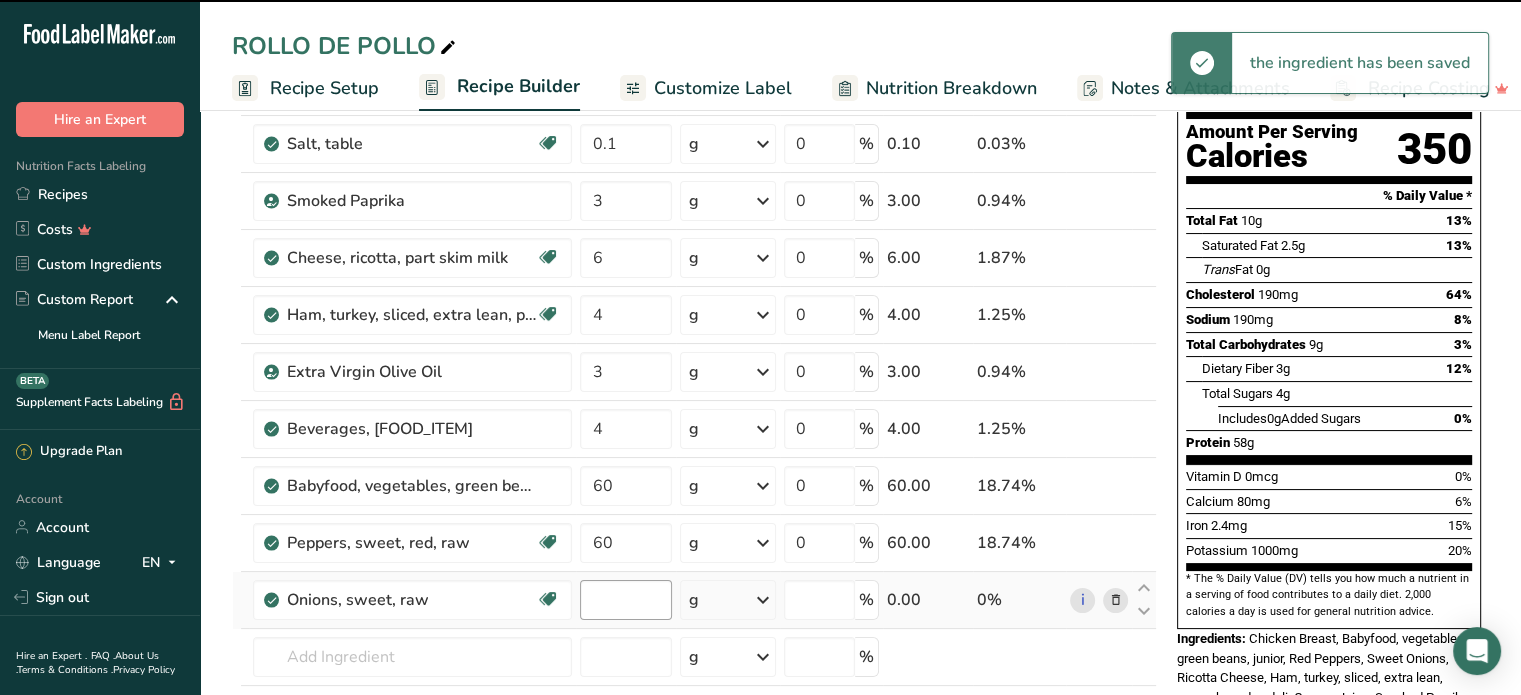 type on "0" 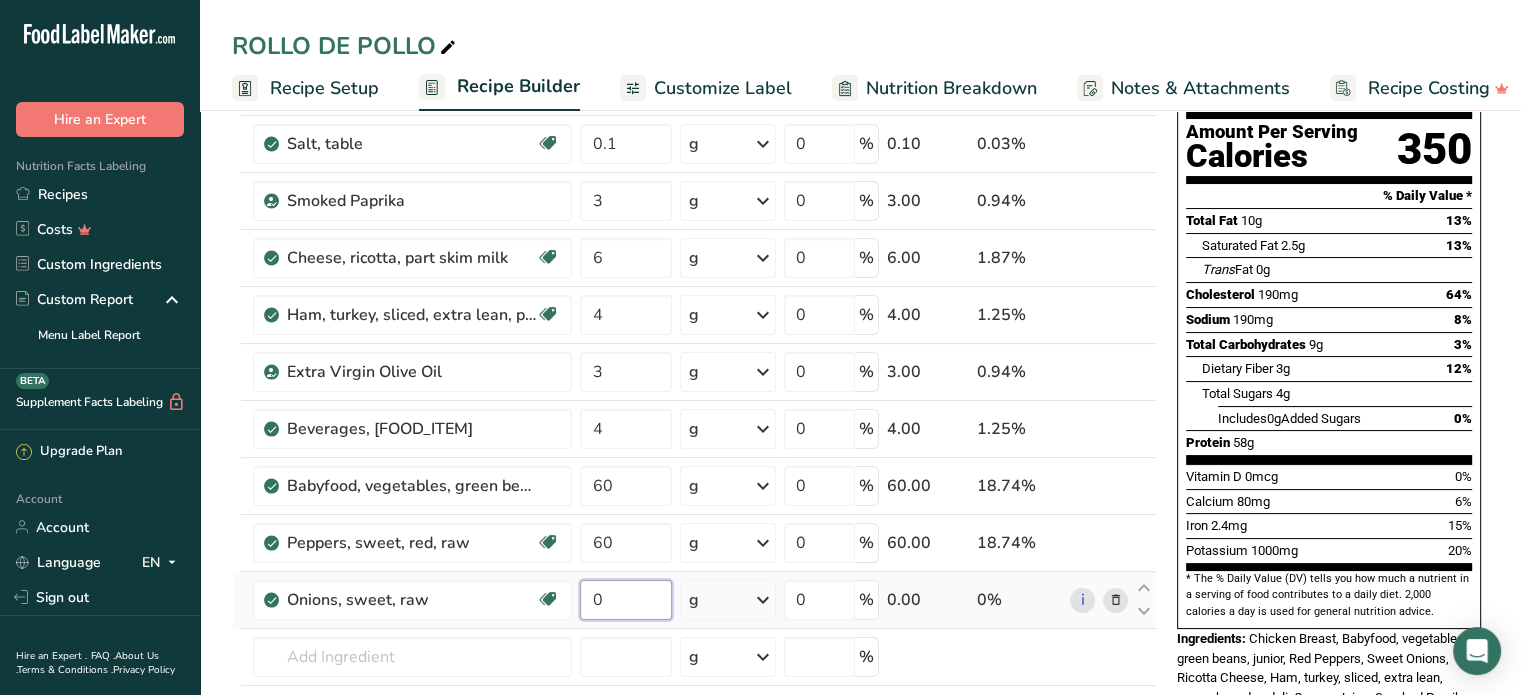 click on "0" at bounding box center [625, 600] 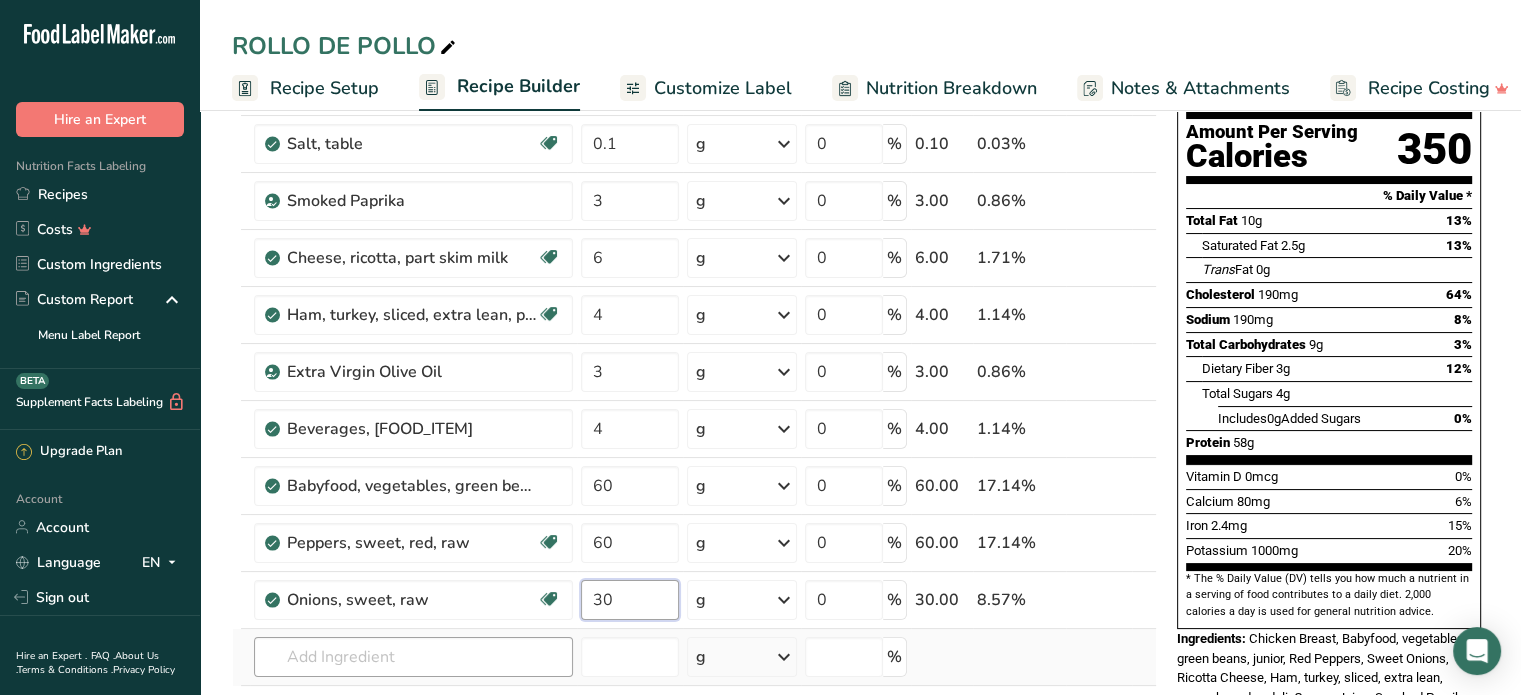 type on "30" 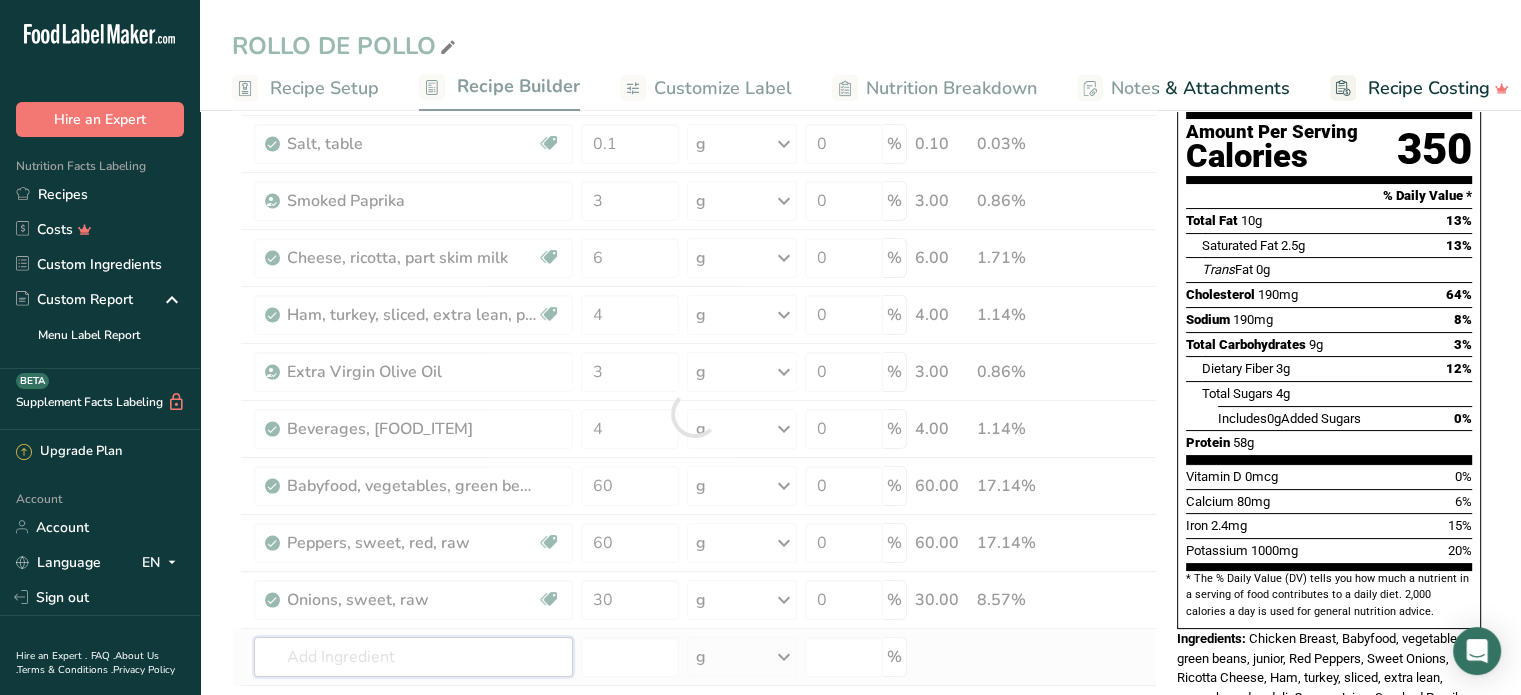 click on "Ingredient *
Amount *
Unit *
Waste *   .a-a{fill:#347362;}.b-a{fill:#fff;}          Grams
Percentage
Chicken, broiler or fryers, breast, skinless, boneless, meat only, cooked, grilled
Dairy free
Gluten free
Soy free
180
g
Portions
3 oz
1 piece
Weight Units
g
kg
mg
See more
Volume Units
l
Volume units require a density conversion. If you know your ingredient's density enter it below. Otherwise, click on "RIA" our AI Regulatory bot - she will be able to help you
lb/ft3
g/cm3
Confirm
mL
lb/ft3" at bounding box center (694, 413) 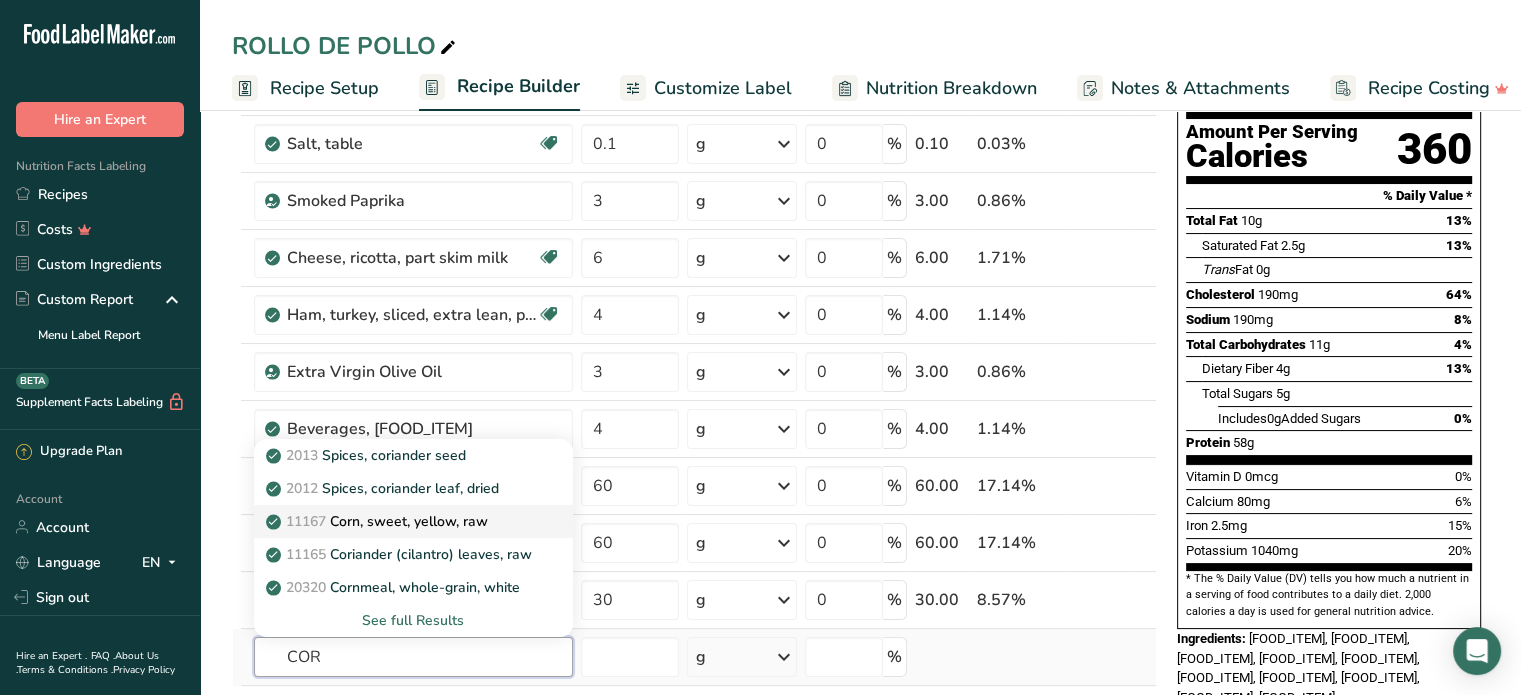 type on "COR" 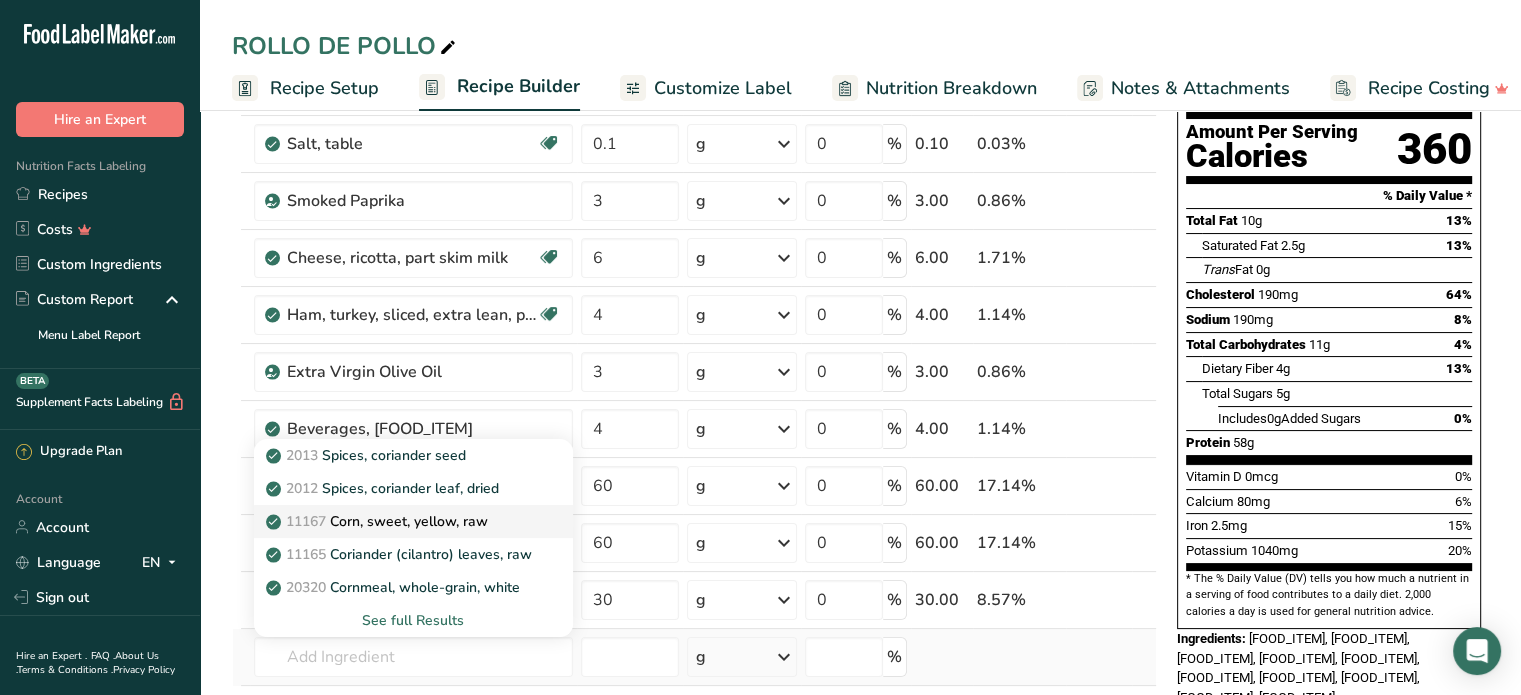 click on "[NUMBER]
[FOOD_ITEM]" at bounding box center (379, 521) 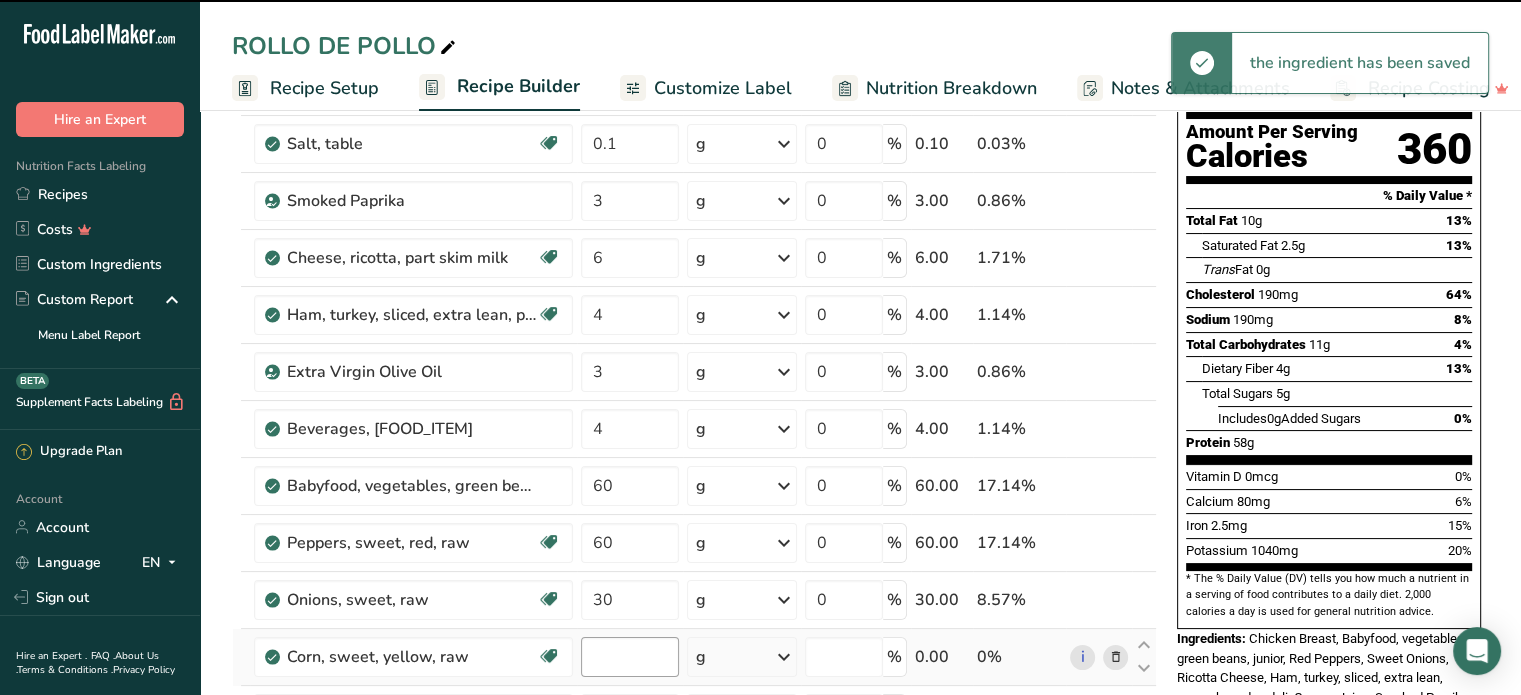 type on "0" 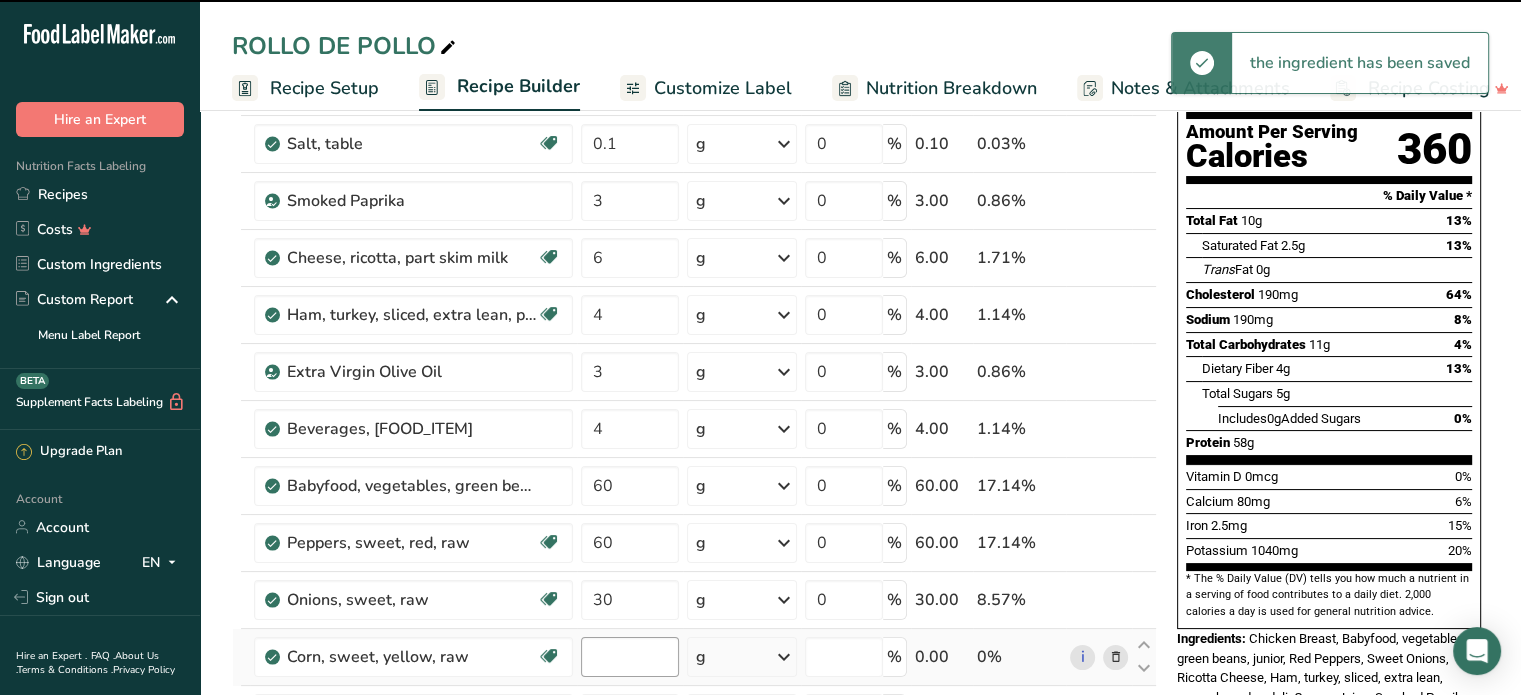 type on "0" 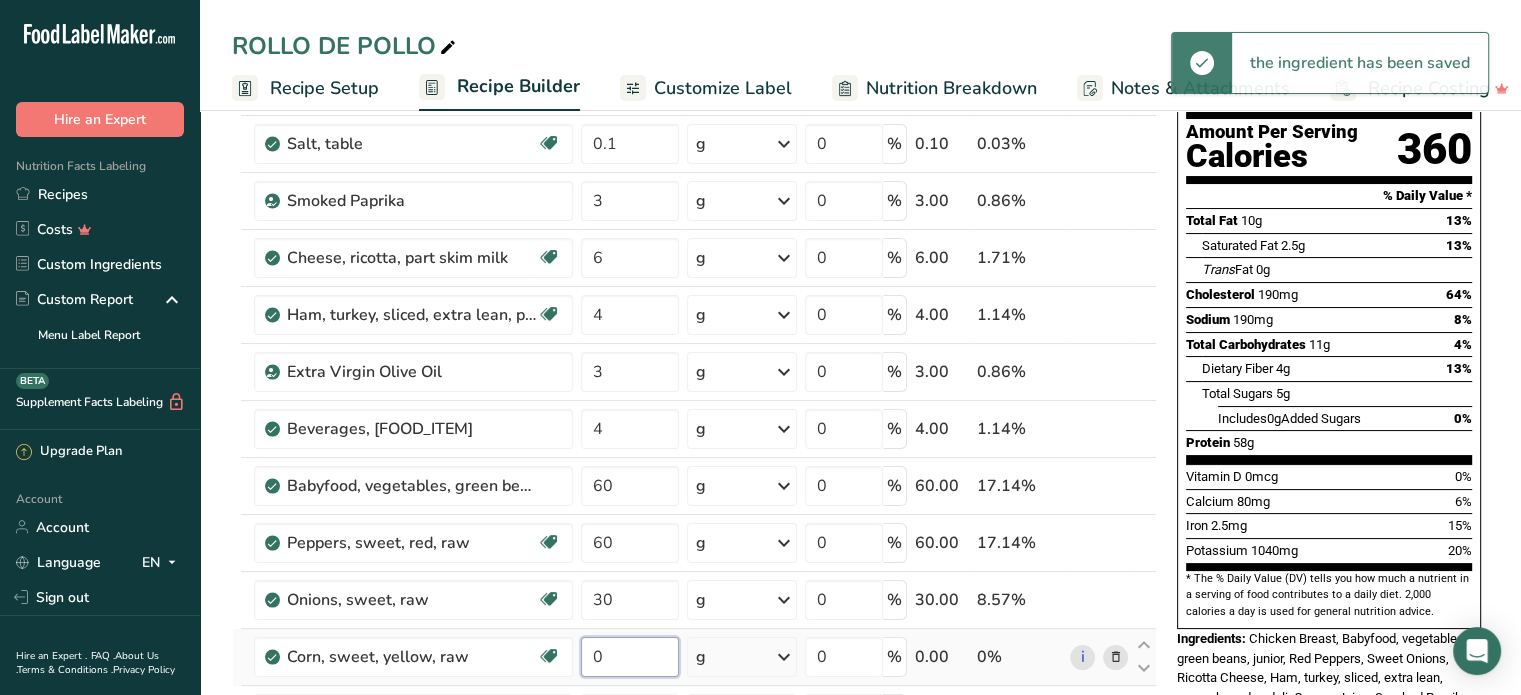click on "0" at bounding box center (630, 657) 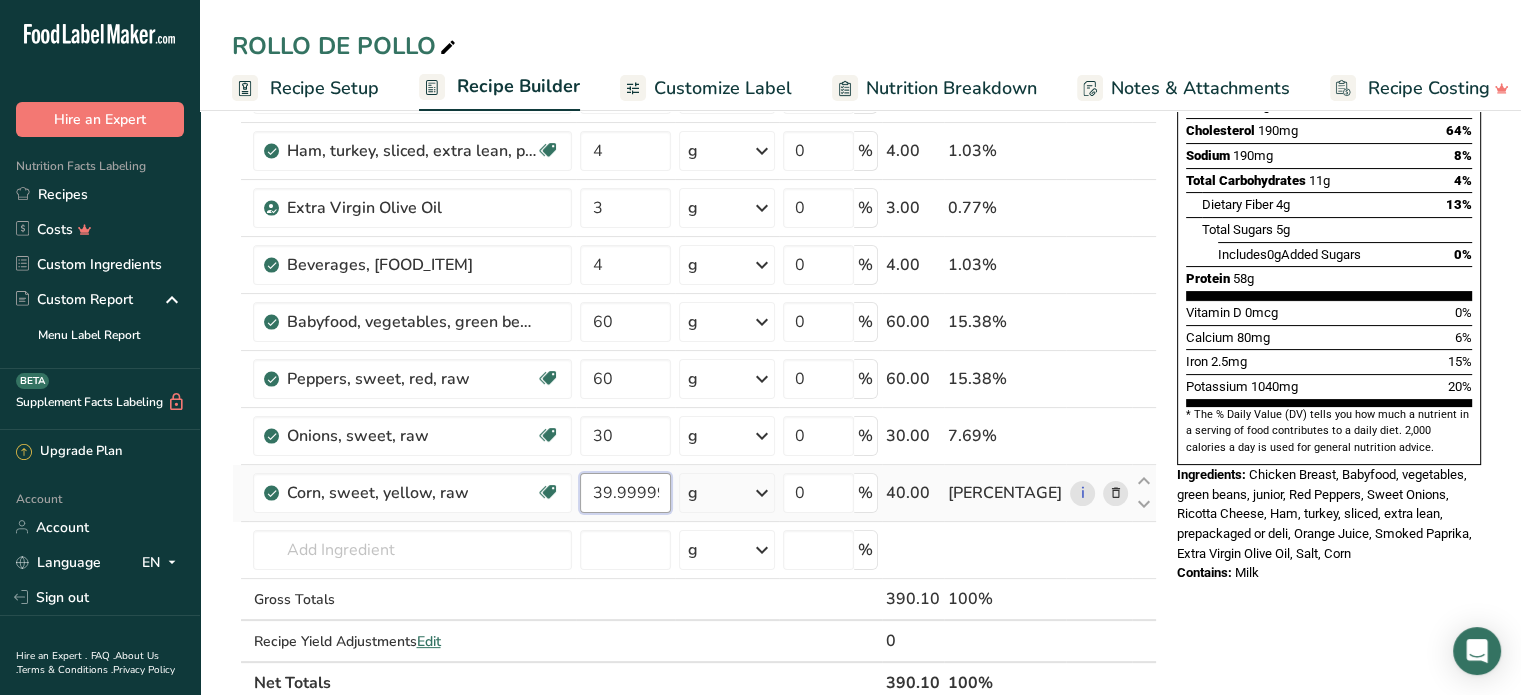 scroll, scrollTop: 400, scrollLeft: 0, axis: vertical 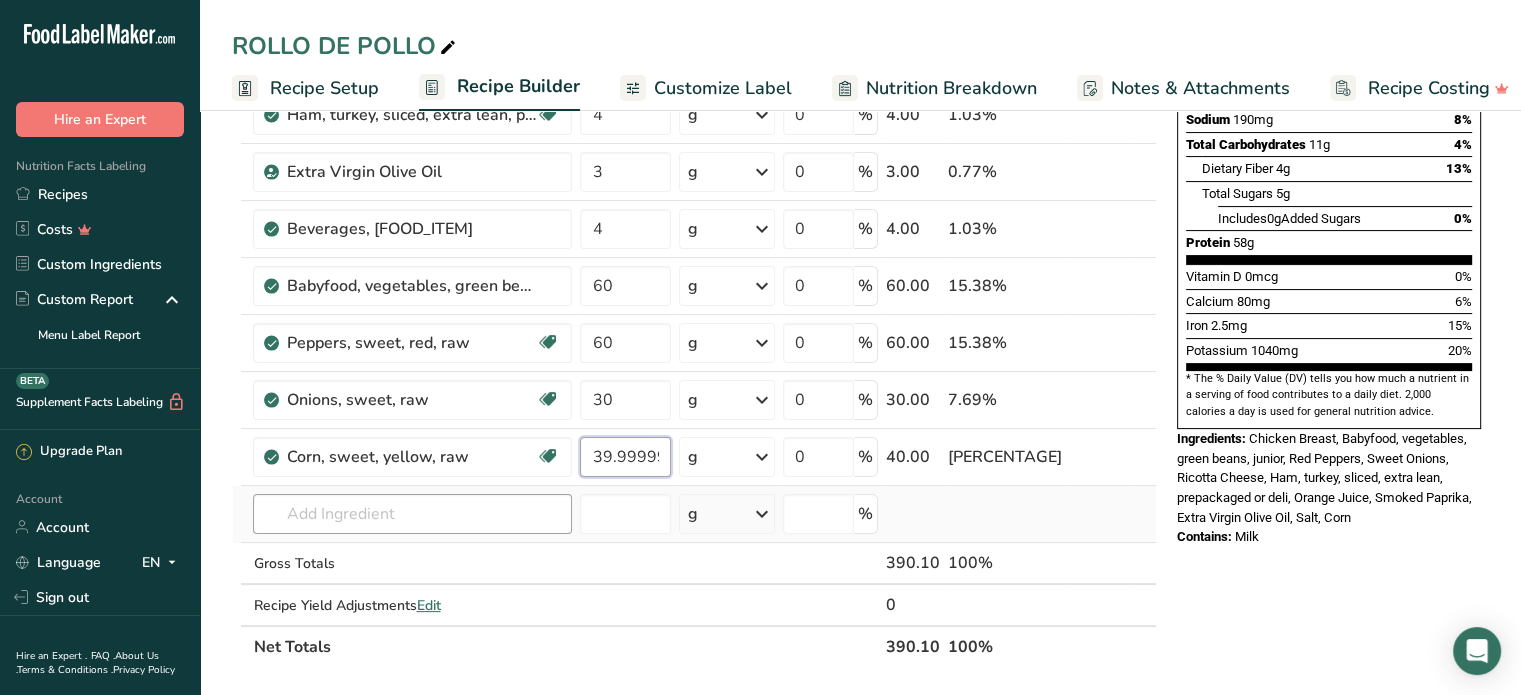 type on "39.999999" 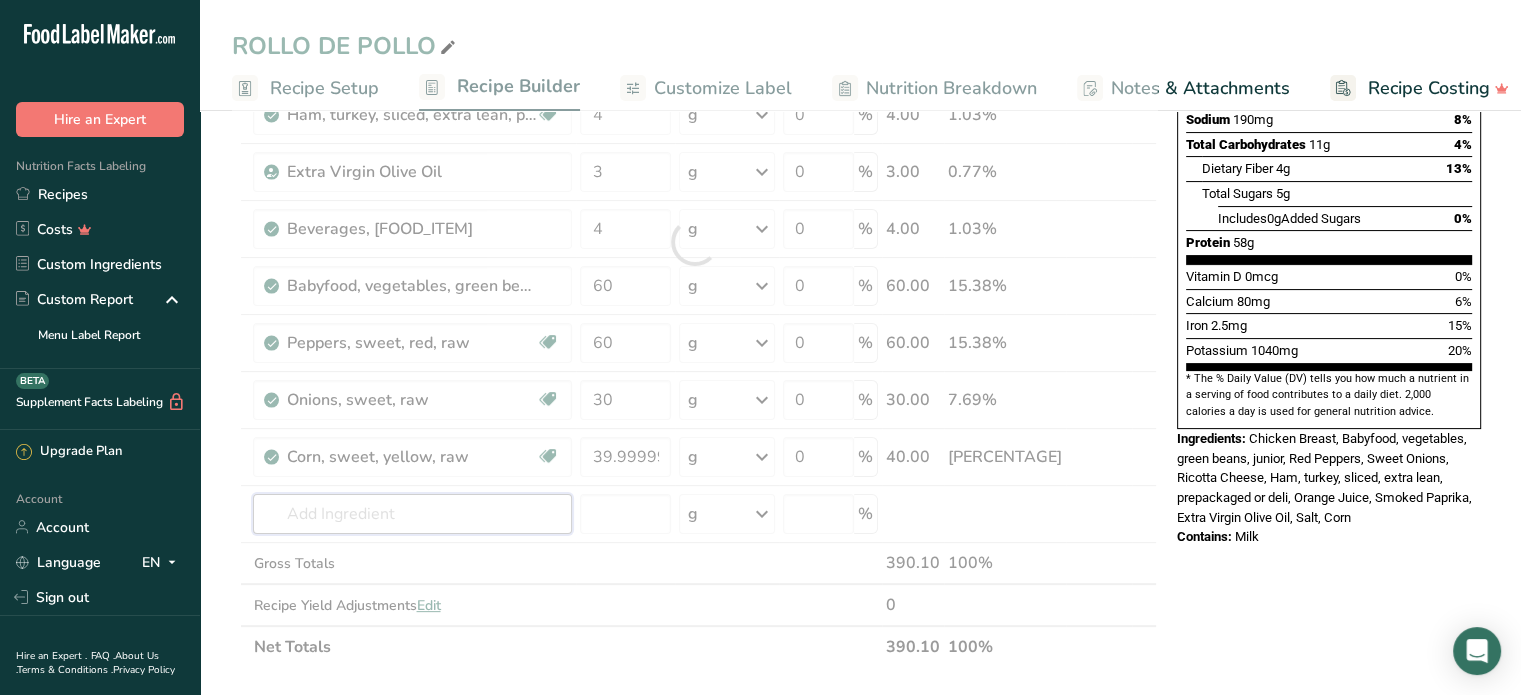 click on "Ingredient *
Amount *
Unit *
Waste *   .a-a{fill:#347362;}.b-a{fill:#fff;}          Grams
Percentage
Chicken, broiler or fryers, breast, skinless, boneless, meat only, cooked, grilled
Dairy free
Gluten free
Soy free
180
g
Portions
3 oz
1 piece
Weight Units
g
kg
mg
See more
Volume Units
l
Volume units require a density conversion. If you know your ingredient's density enter it below. Otherwise, click on "RIA" our AI Regulatory bot - she will be able to help you
lb/ft3
g/cm3
Confirm
mL
lb/ft3" at bounding box center [694, 242] 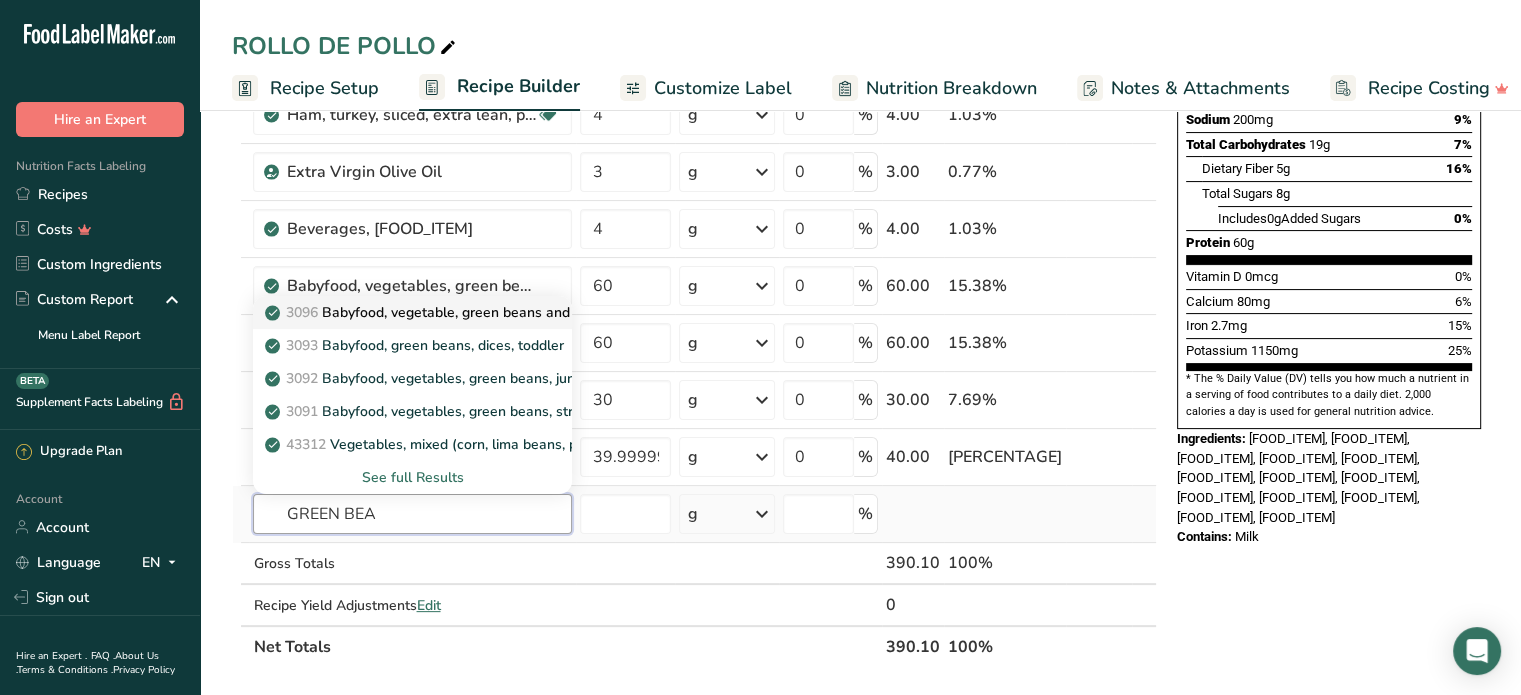 type on "GREEN BEA" 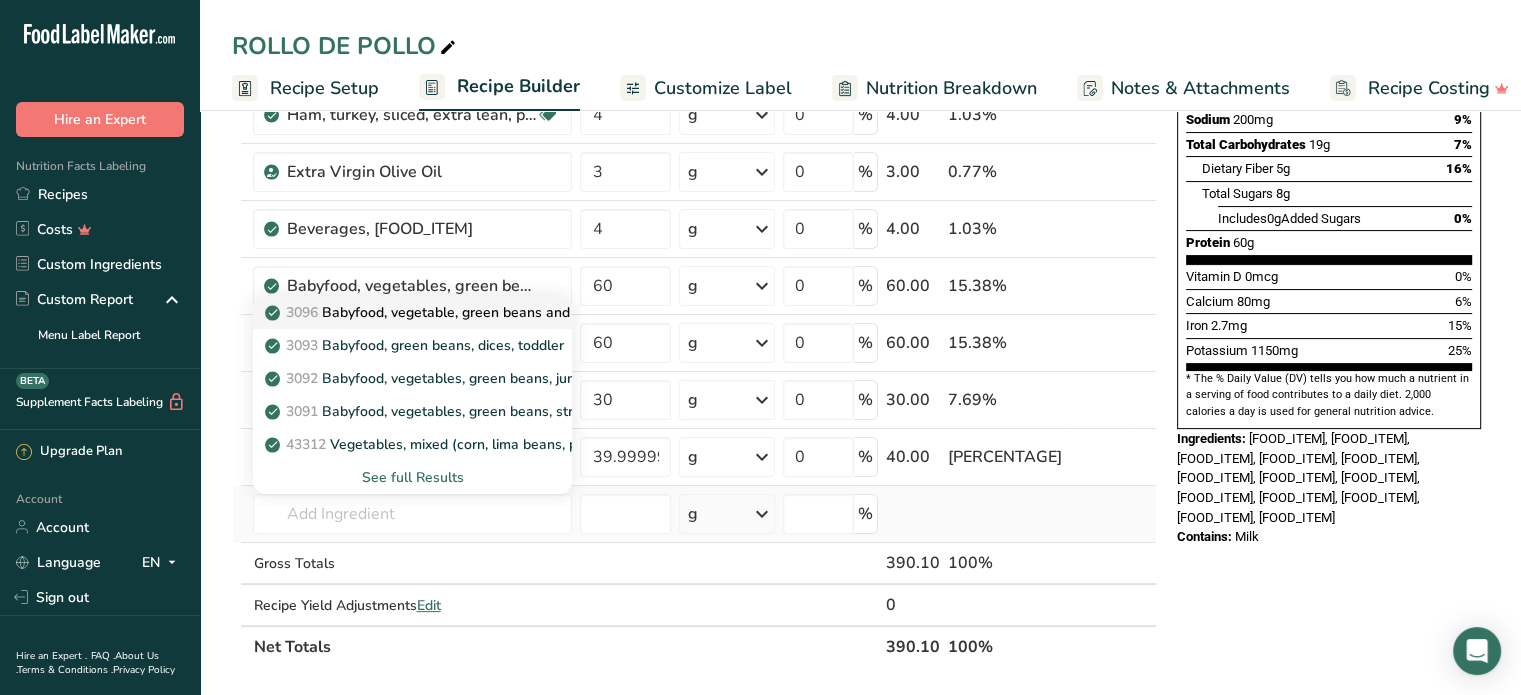 click on "[NUMBER]
Babyfood, vegetable, green beans and potatoes" at bounding box center (449, 312) 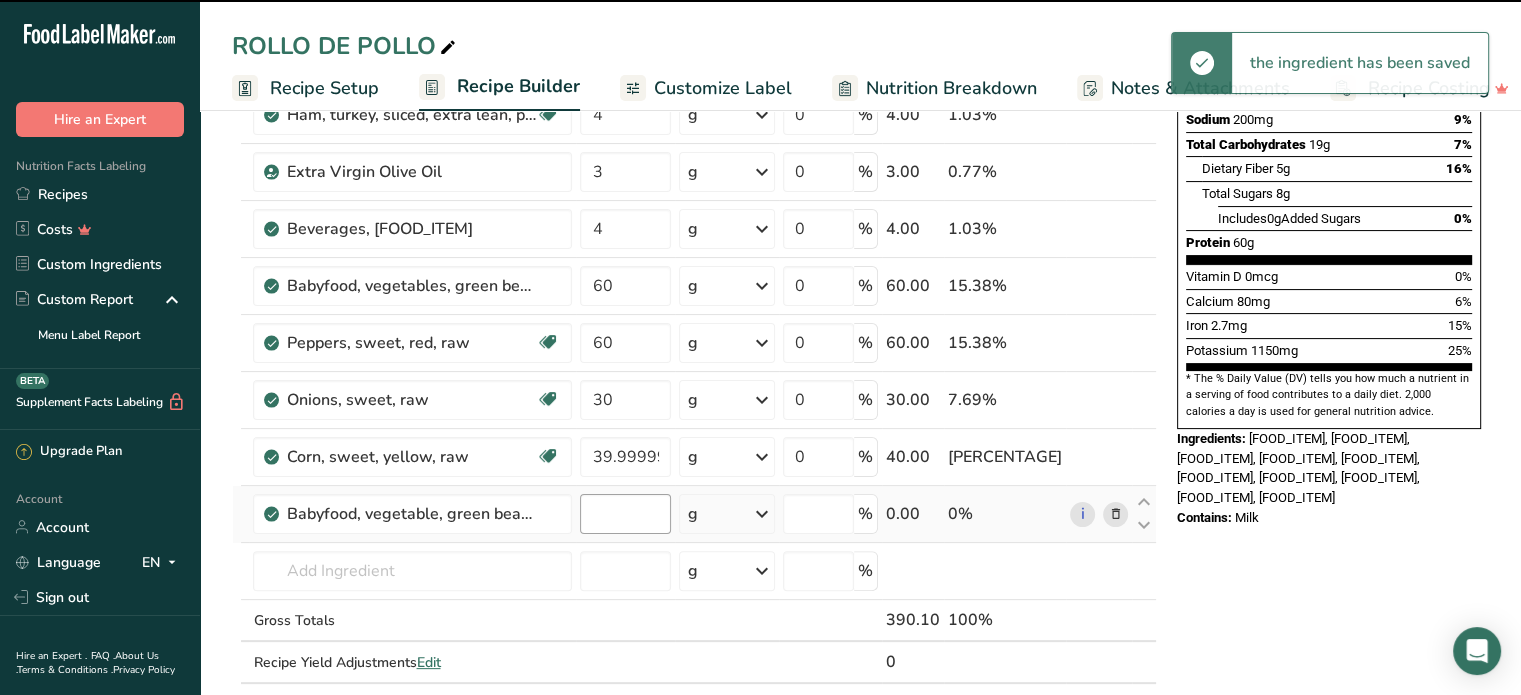 type on "0" 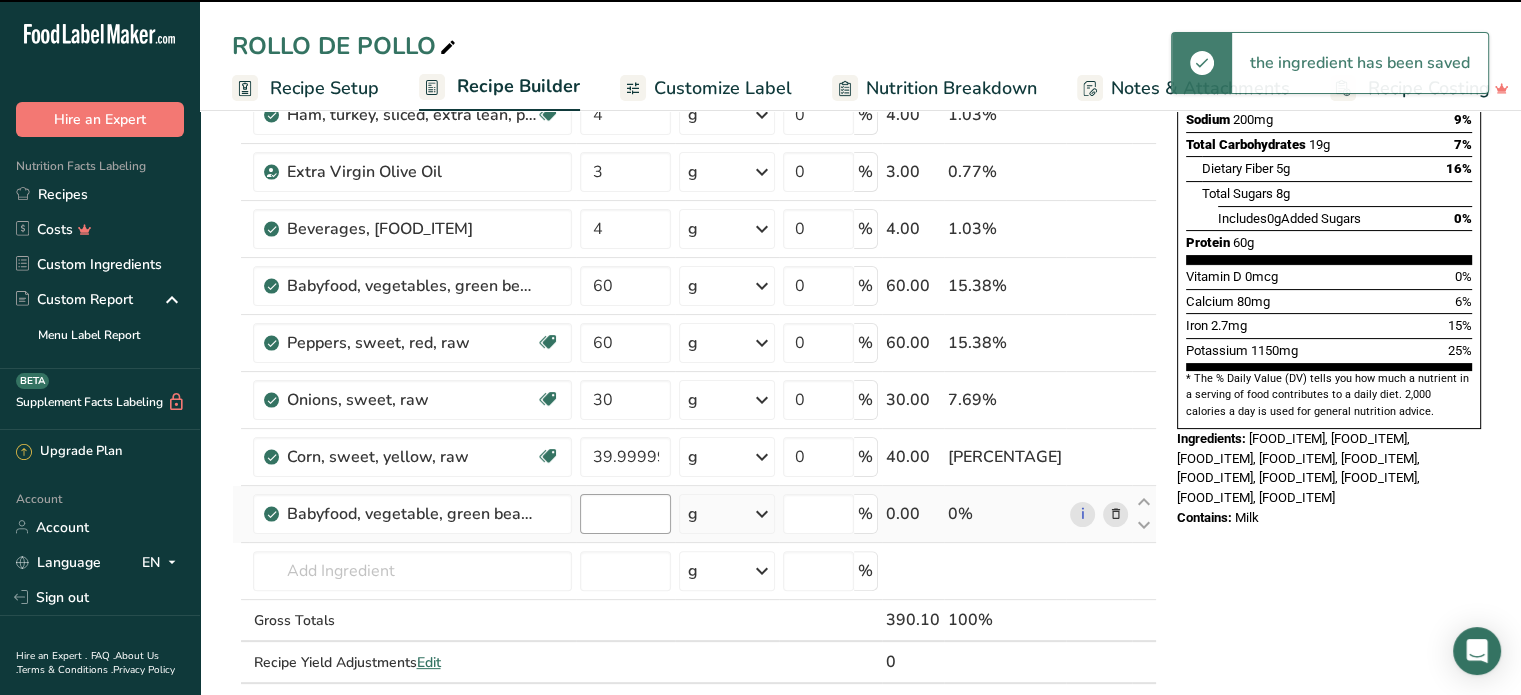 type on "0" 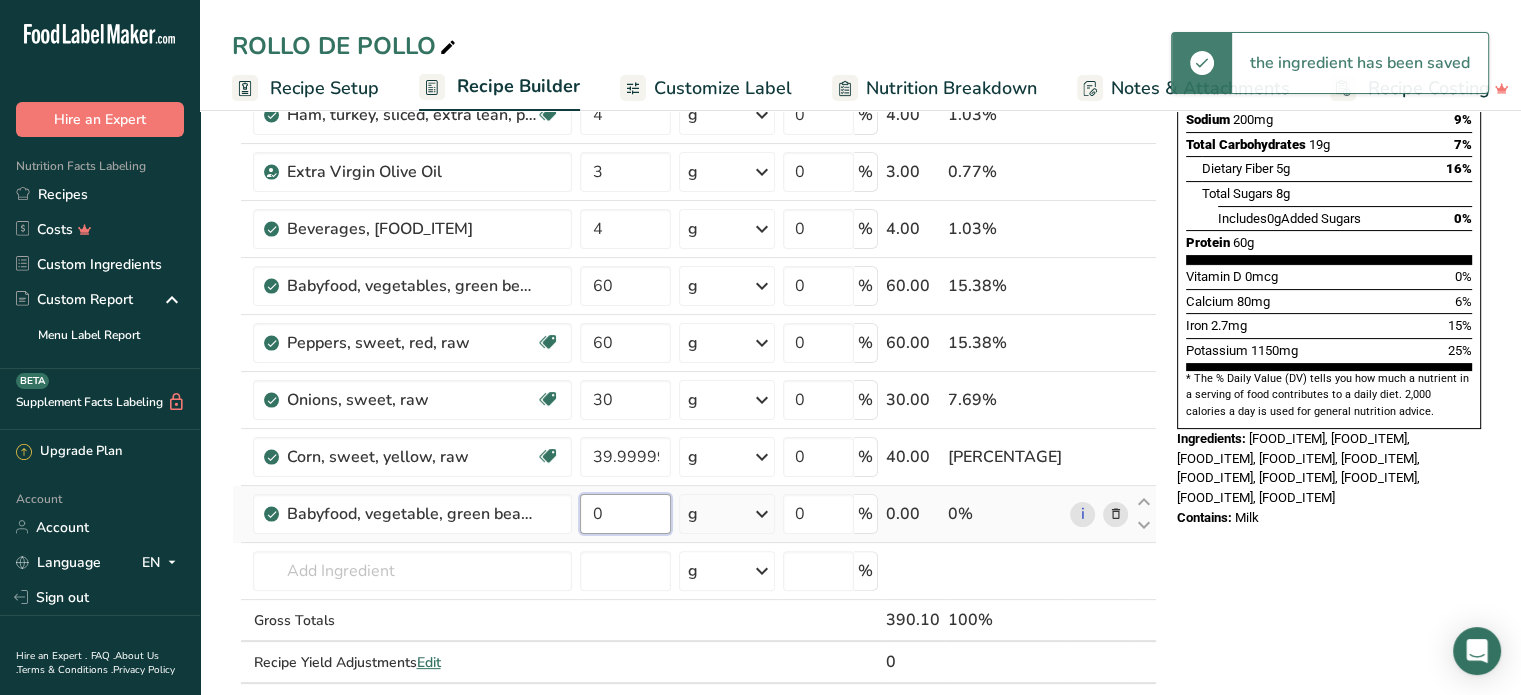 click on "0" at bounding box center (625, 514) 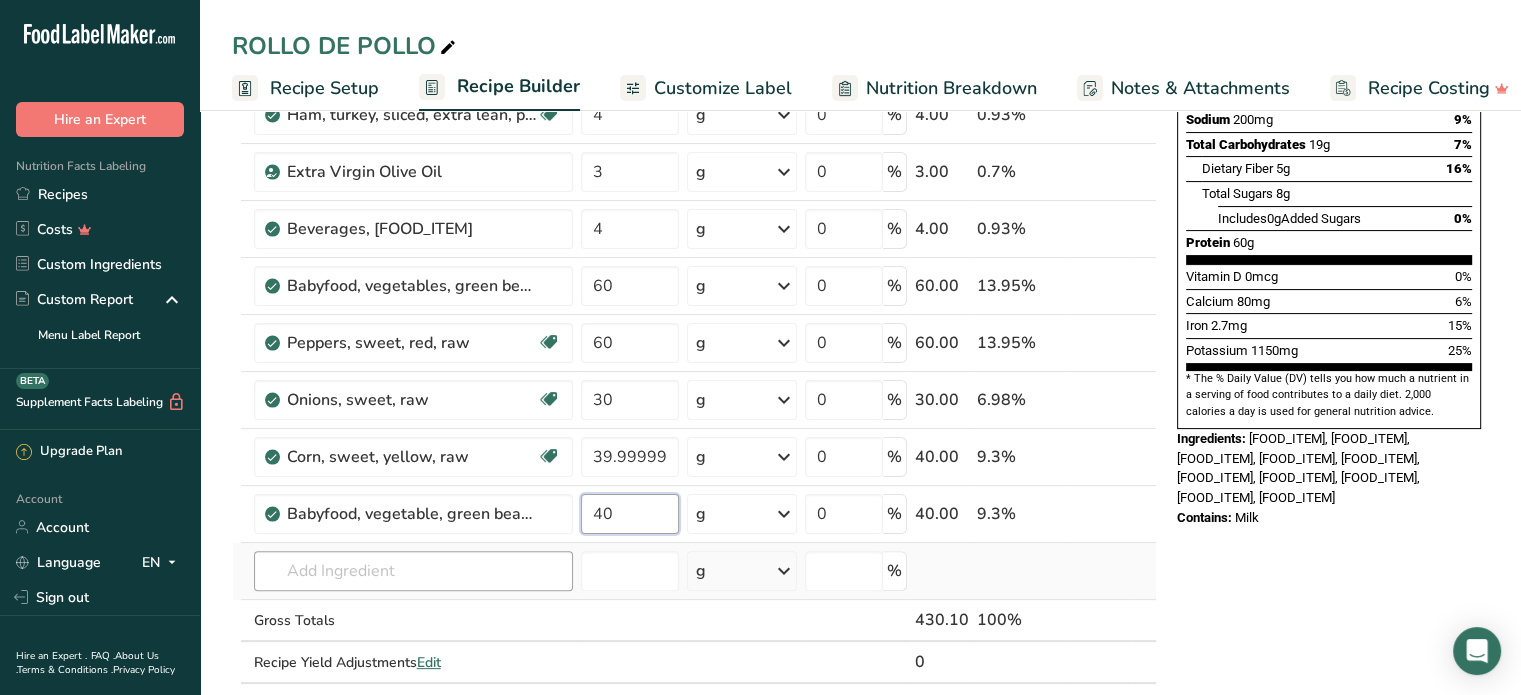 type on "40" 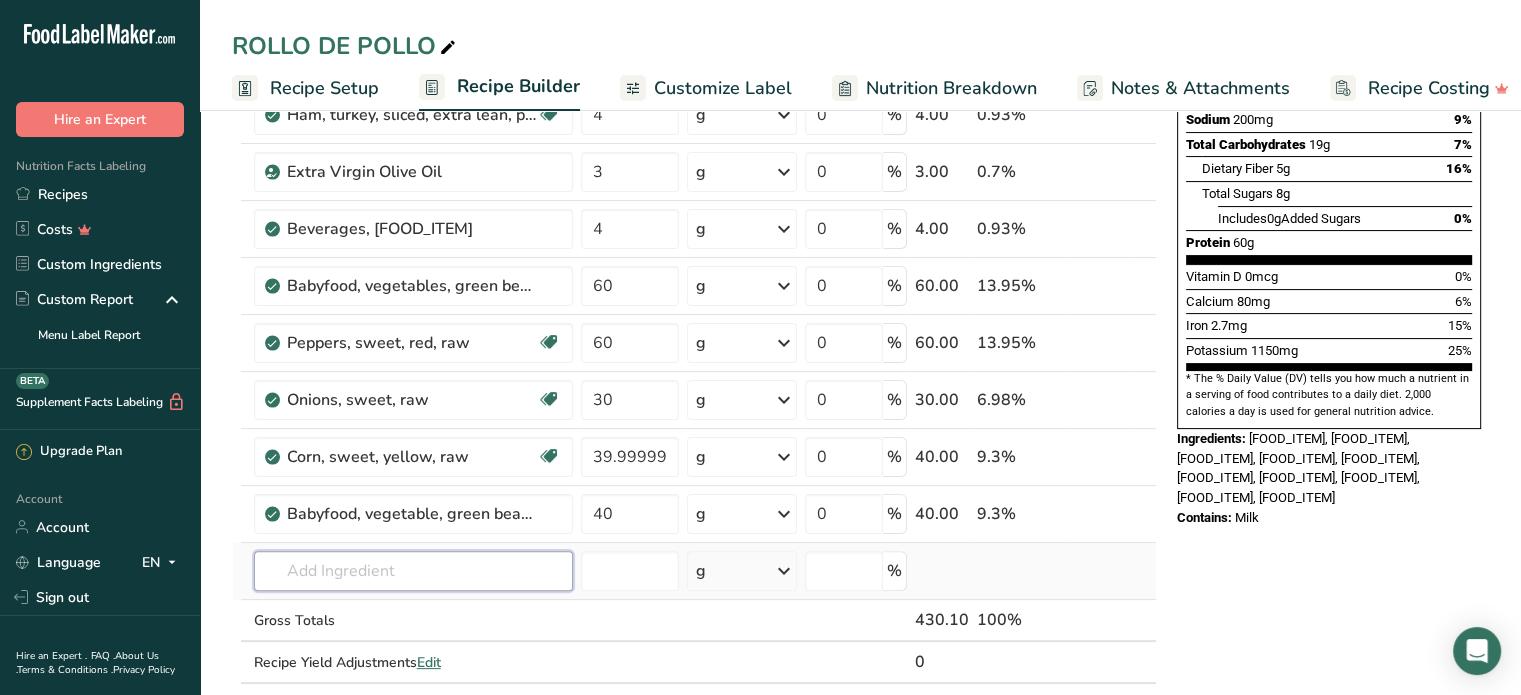 click on "Ingredient *
Amount *
Unit *
Waste *   .a-a{fill:#347362;}.b-a{fill:#fff;}          Grams
Percentage
Chicken, broiler or fryers, breast, skinless, boneless, meat only, cooked, grilled
Dairy free
Gluten free
Soy free
180
g
Portions
3 oz
1 piece
Weight Units
g
kg
mg
See more
Volume Units
l
Volume units require a density conversion. If you know your ingredient's density enter it below. Otherwise, click on "RIA" our AI Regulatory bot - she will be able to help you
lb/ft3
g/cm3
Confirm
mL
lb/ft3" at bounding box center [694, 270] 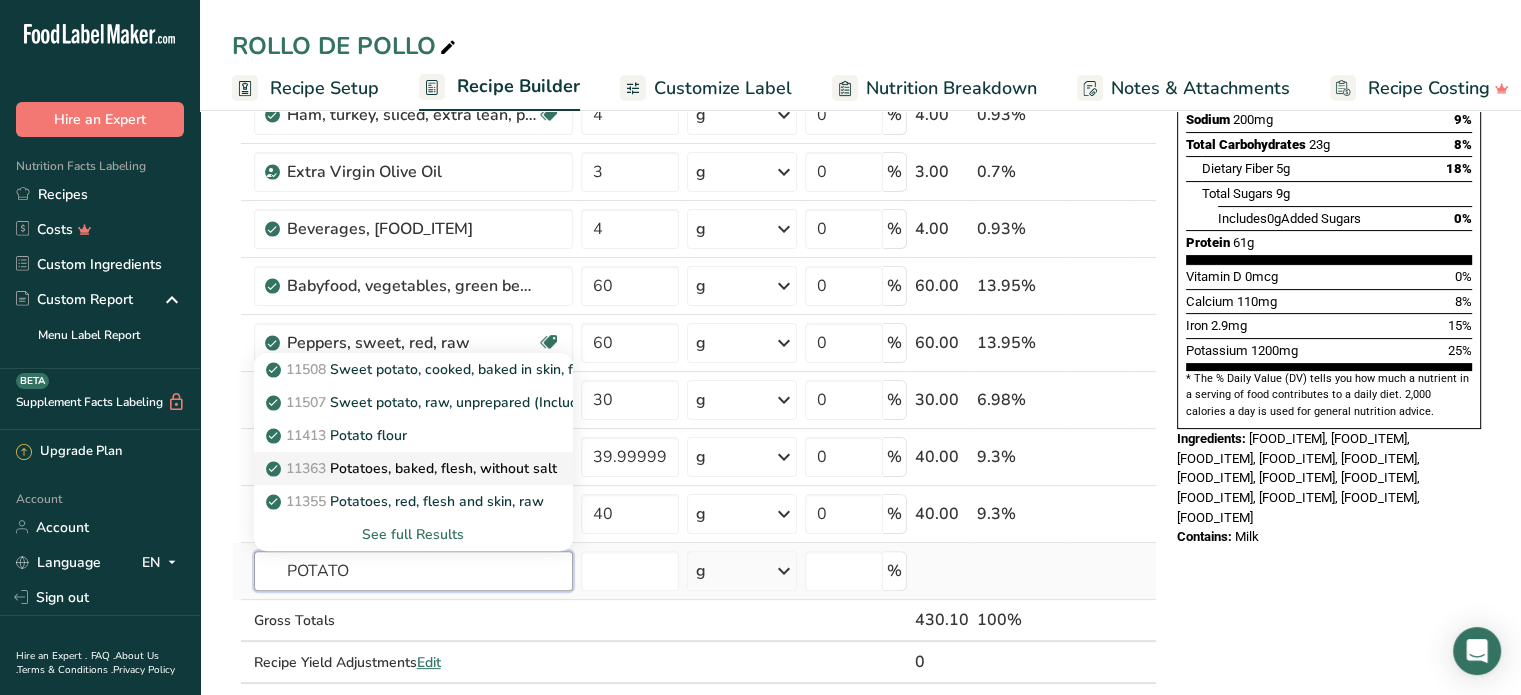 type on "POTATO" 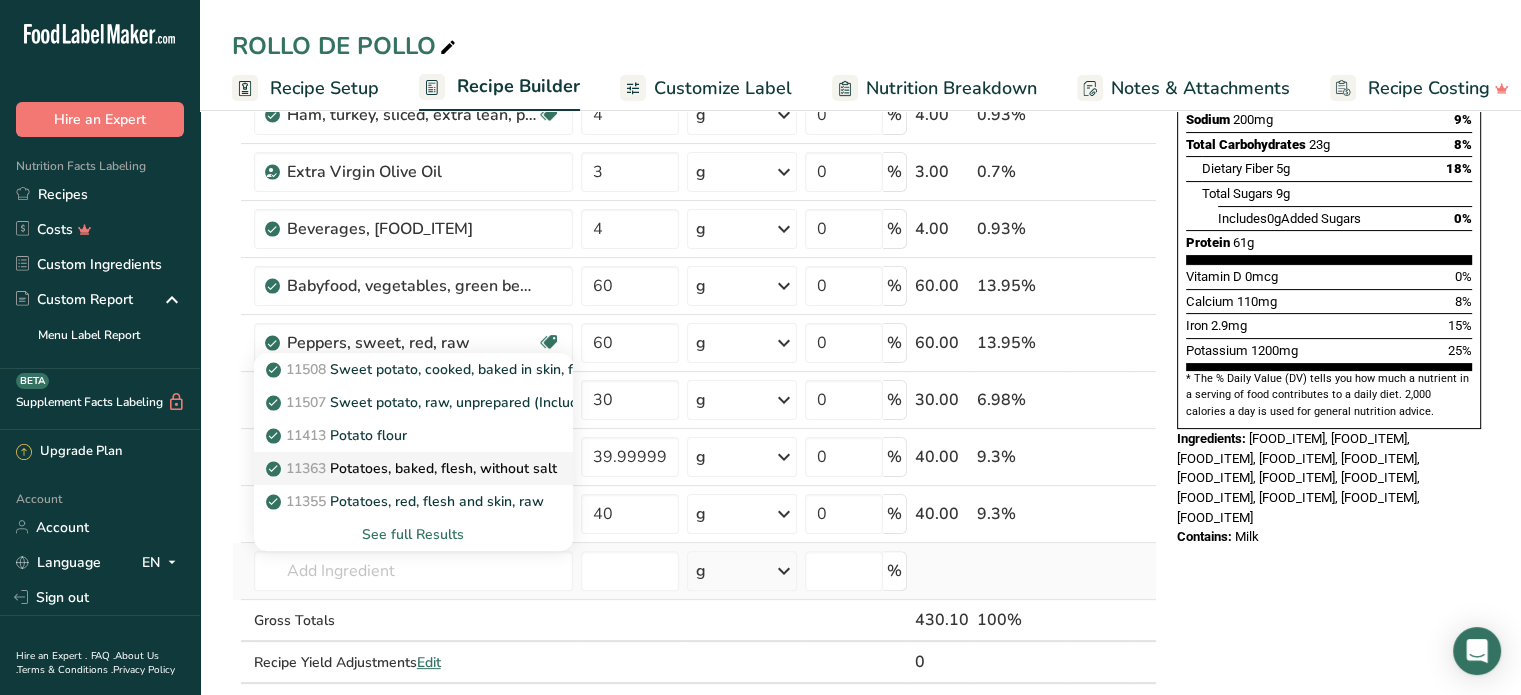 click on "[NUMBER]
Potatoes, baked, flesh, without salt" at bounding box center (413, 468) 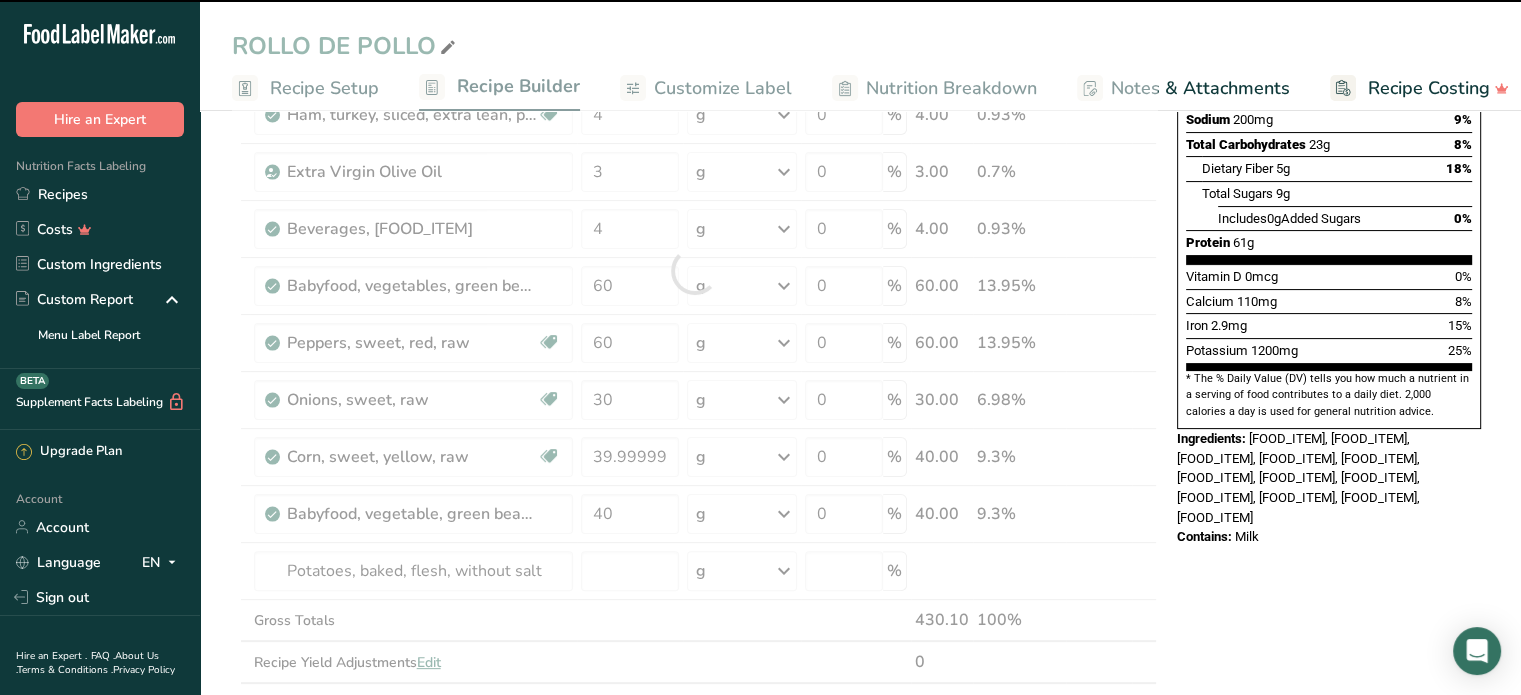type on "0" 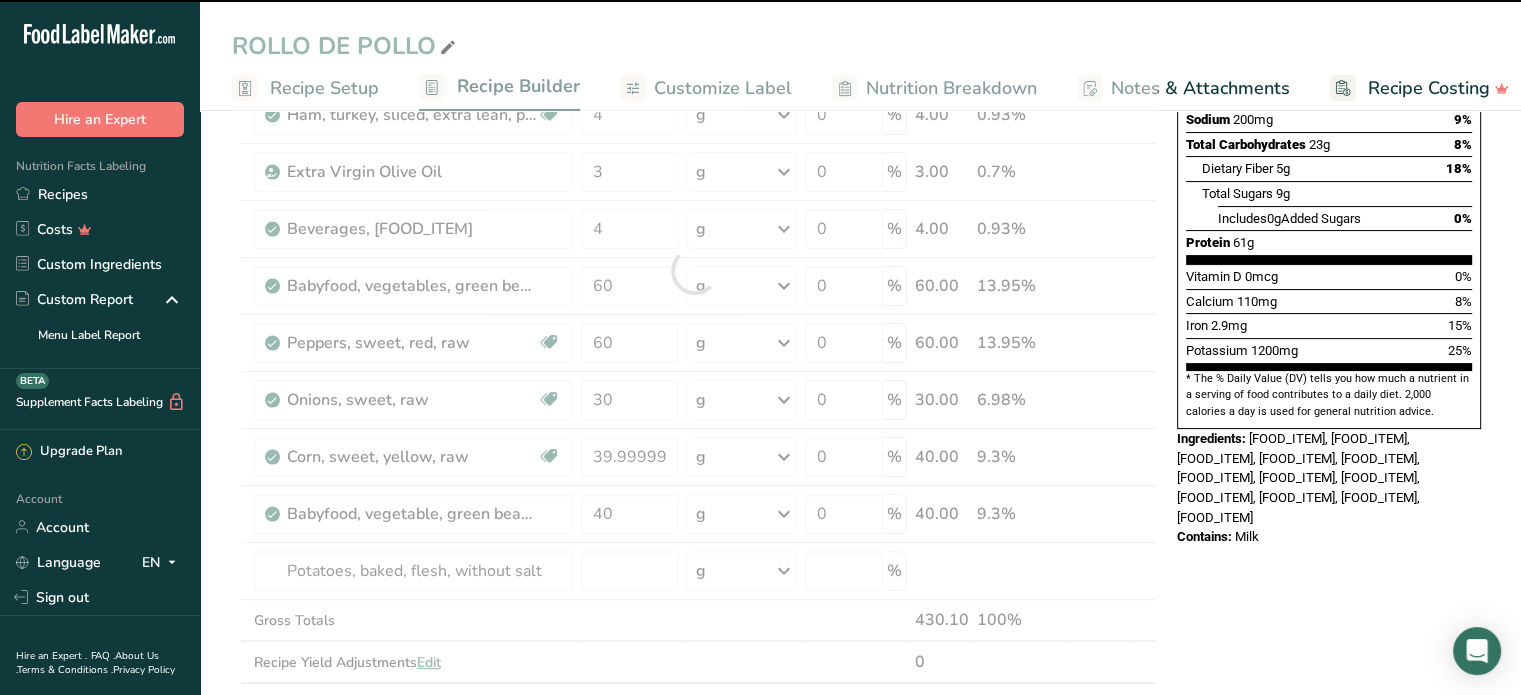 type on "0" 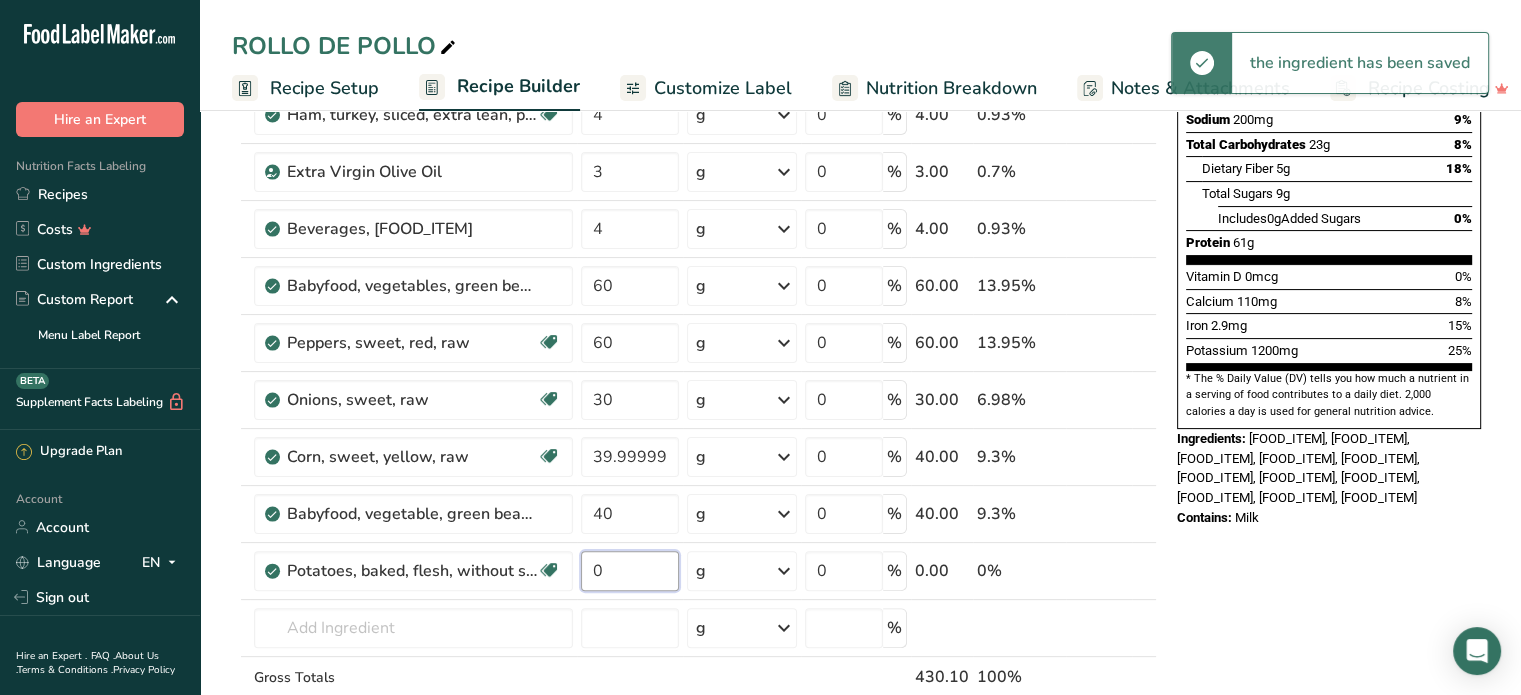 click on "0" at bounding box center (630, 571) 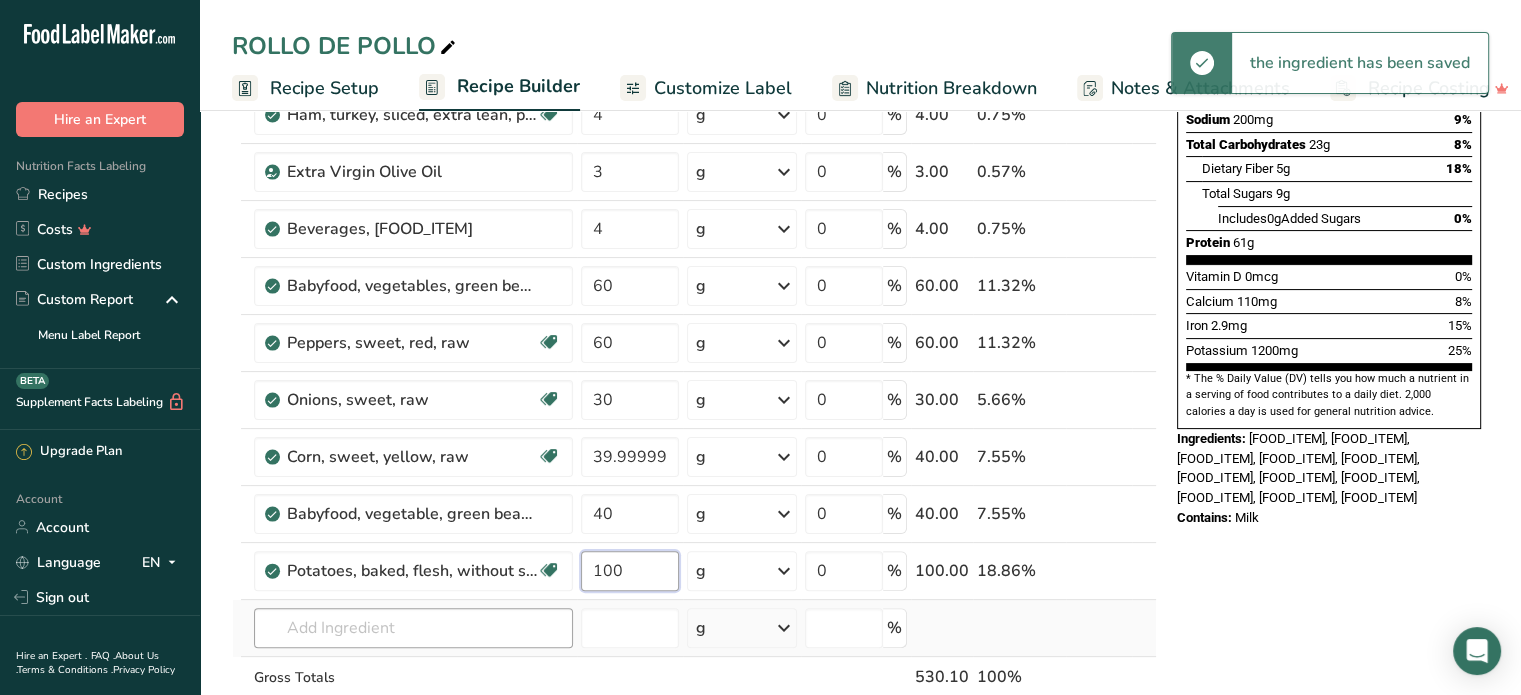 type on "100" 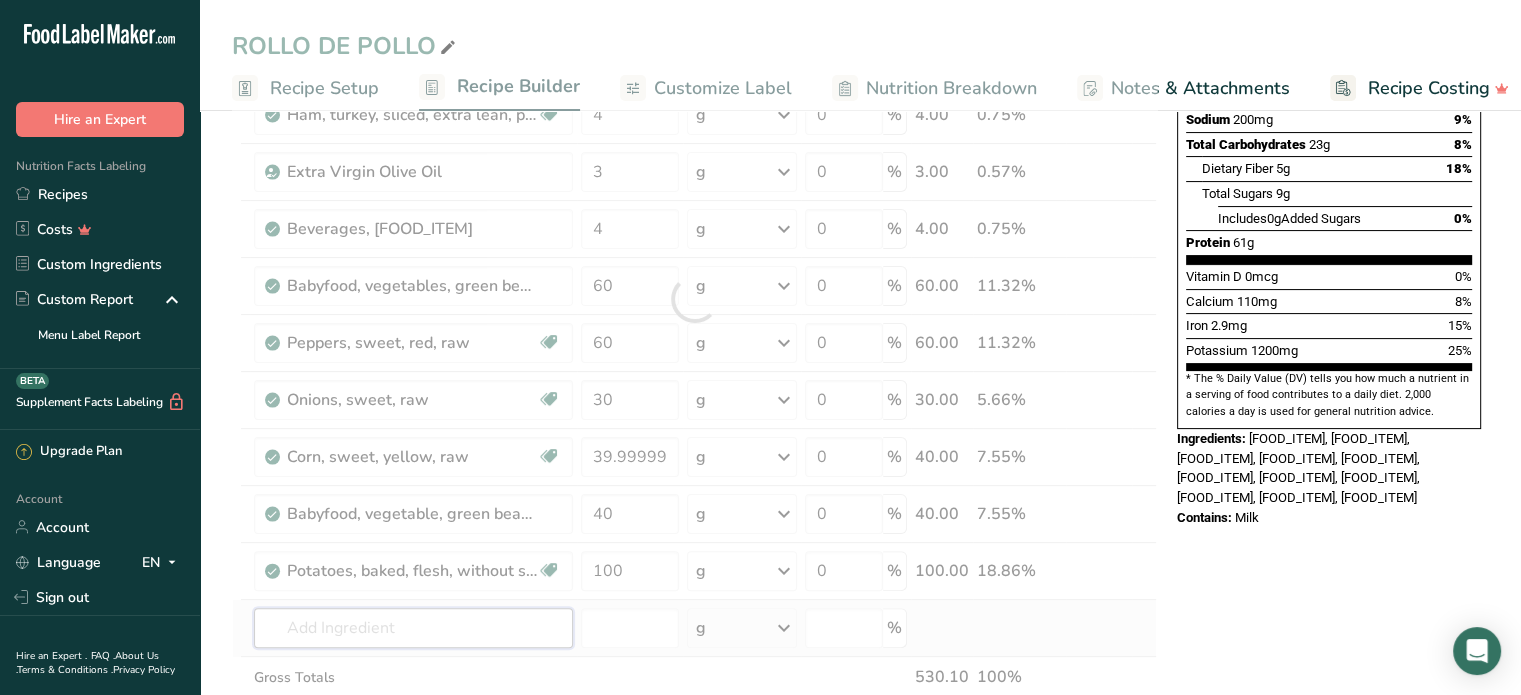 click on "Ingredient *
Amount *
Unit *
Waste *   .a-a{fill:#347362;}.b-a{fill:#fff;}          Grams
Percentage
Chicken, broiler or fryers, breast, skinless, boneless, meat only, cooked, grilled
Dairy free
Gluten free
Soy free
180
g
Portions
3 oz
1 piece
Weight Units
g
kg
mg
See more
Volume Units
l
Volume units require a density conversion. If you know your ingredient's density enter it below. Otherwise, click on "RIA" our AI Regulatory bot - she will be able to help you
lb/ft3
g/cm3
Confirm
mL
lb/ft3" at bounding box center (694, 299) 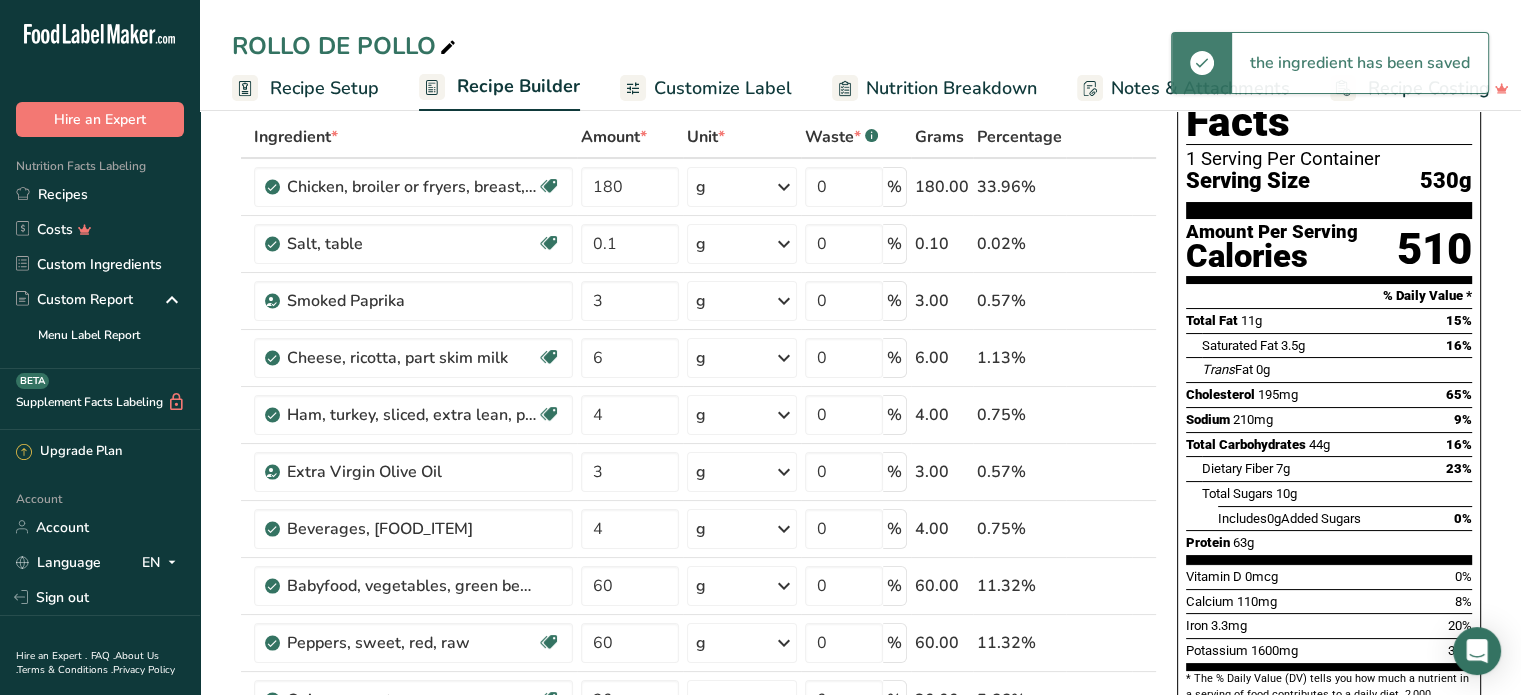 scroll, scrollTop: 0, scrollLeft: 0, axis: both 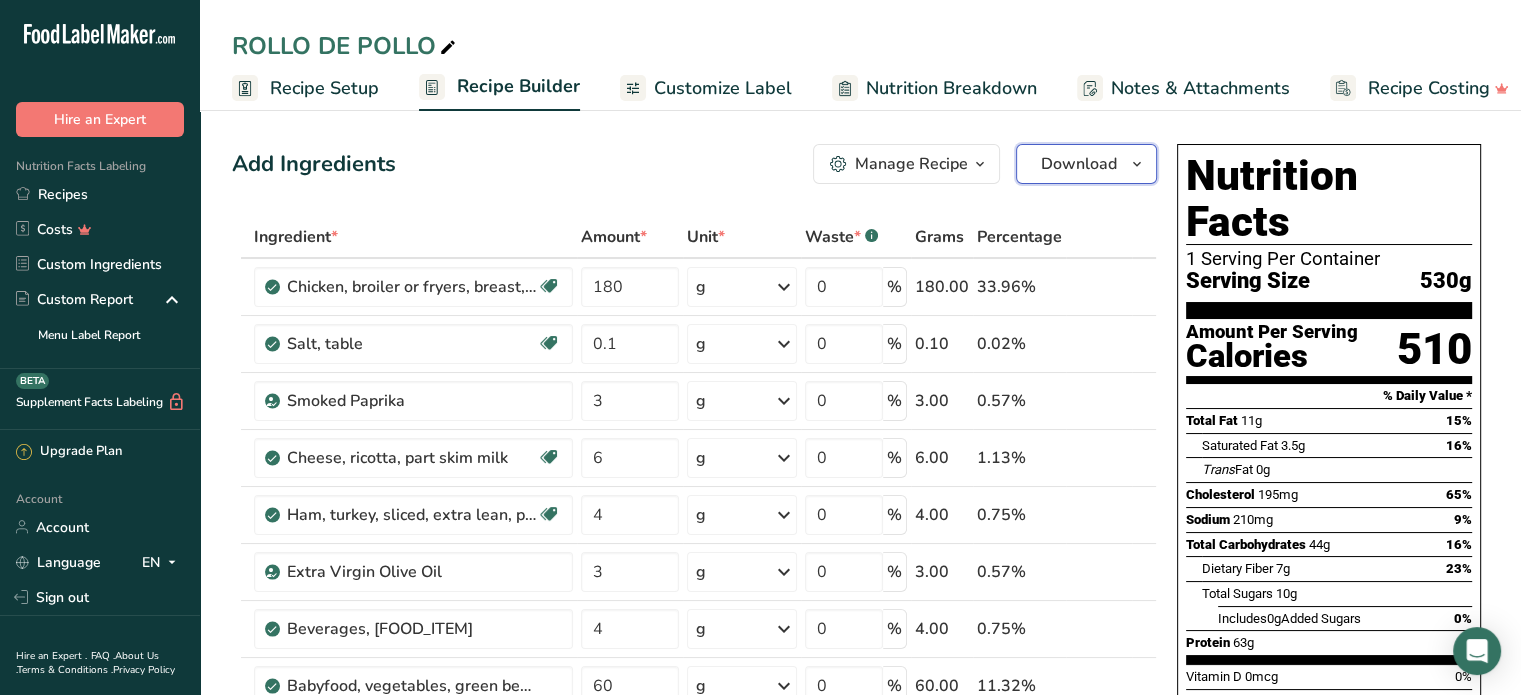 click on "Download" at bounding box center (1079, 164) 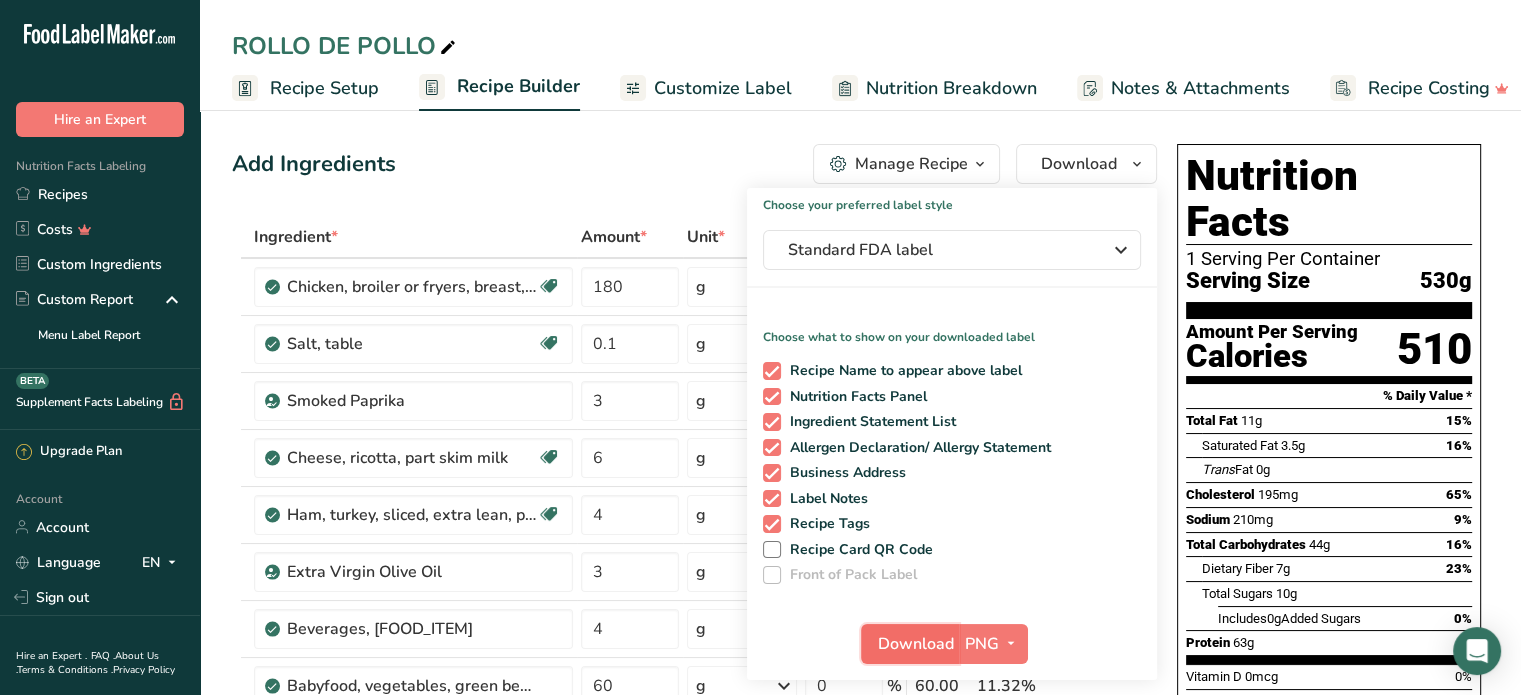 click on "Download" at bounding box center (916, 644) 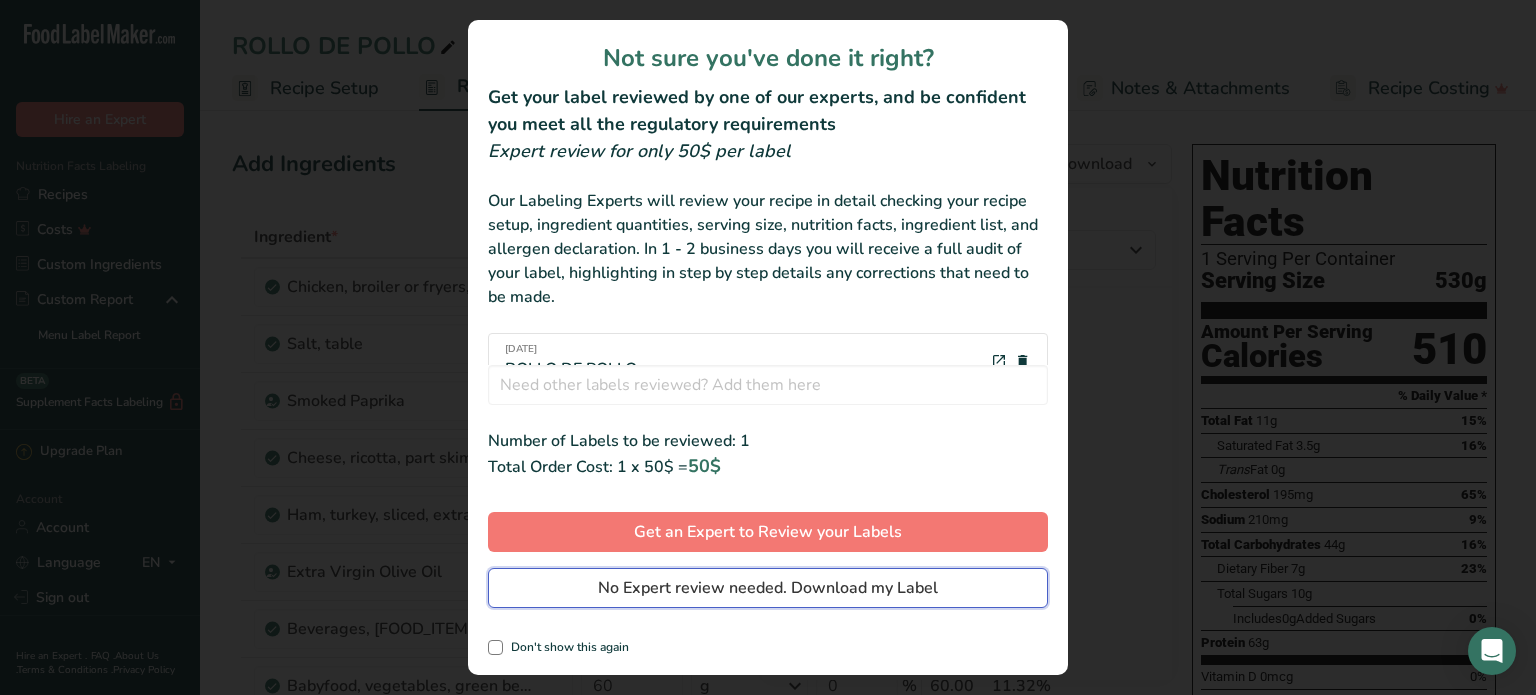 click on "No Expert review needed. Download my Label" at bounding box center (768, 588) 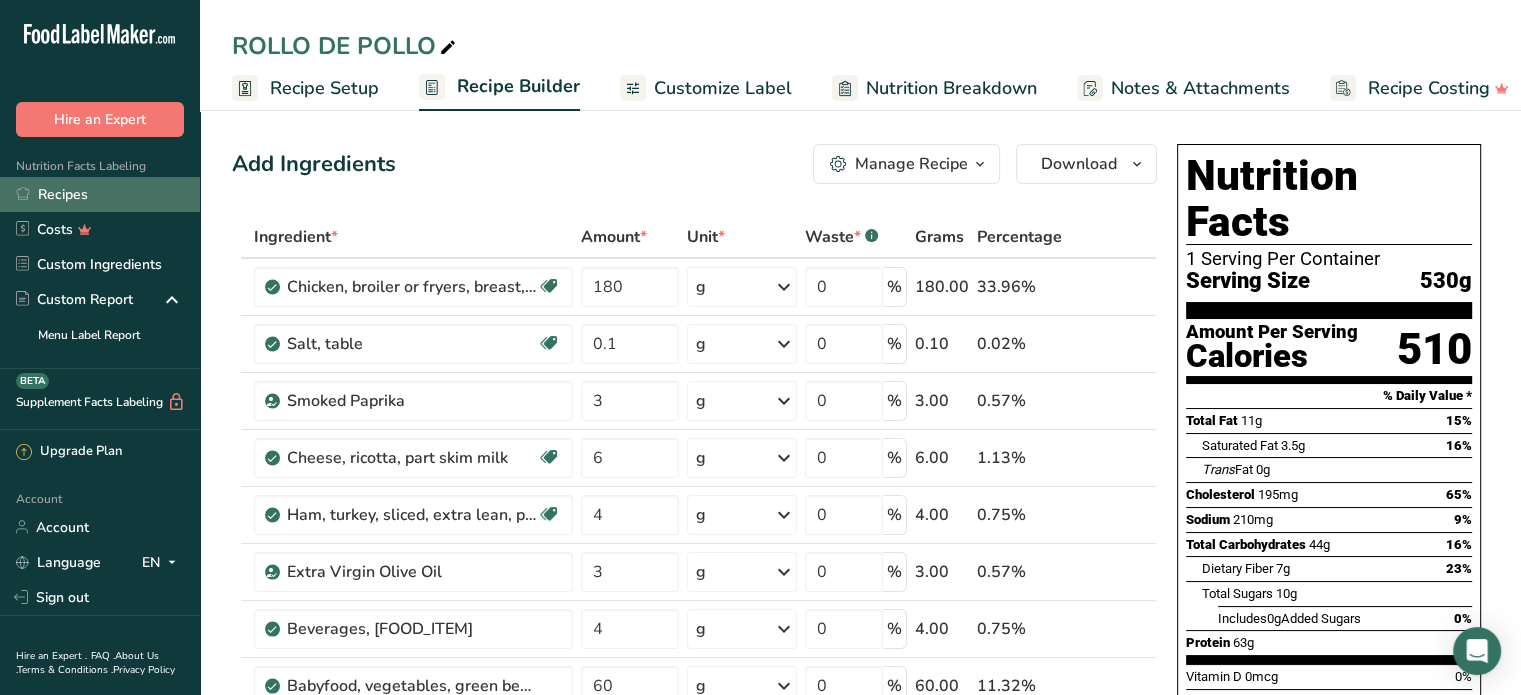 click on "Recipes" at bounding box center [100, 194] 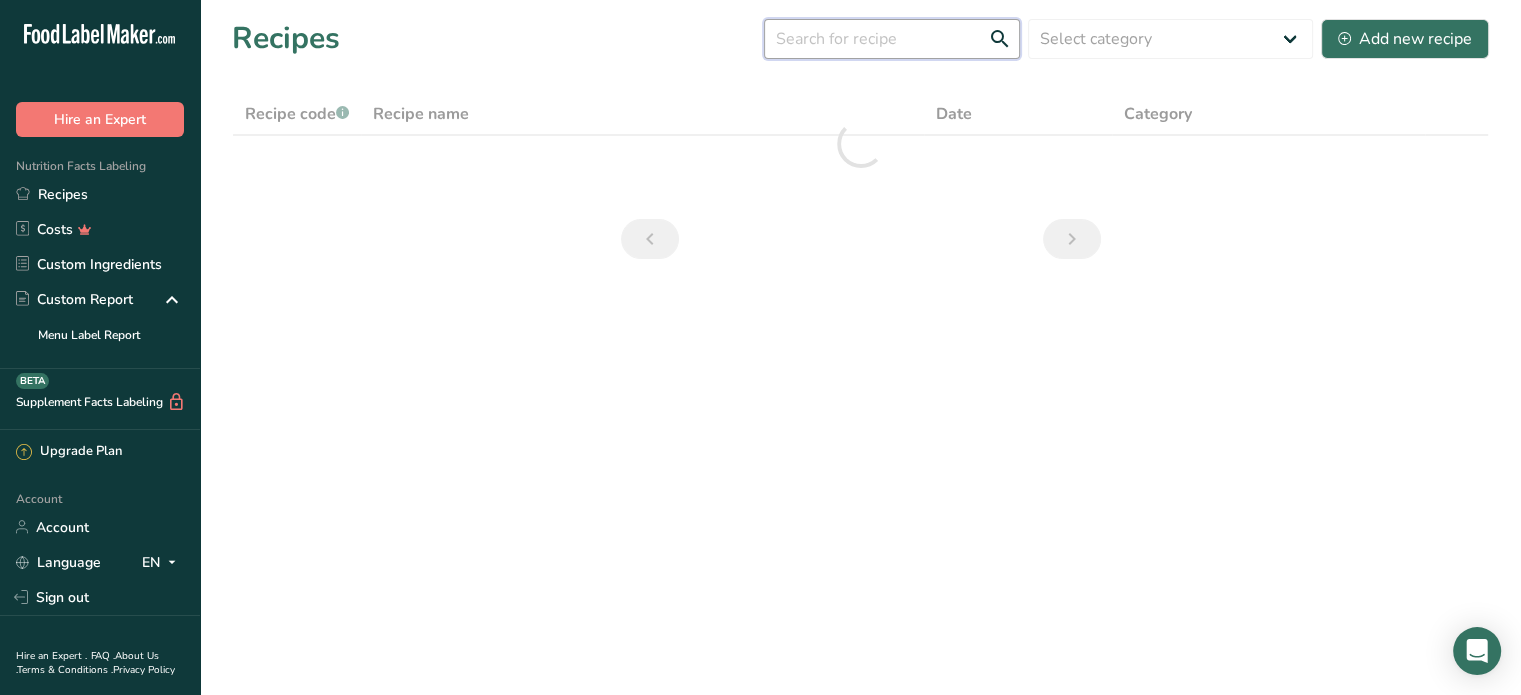 click at bounding box center (892, 39) 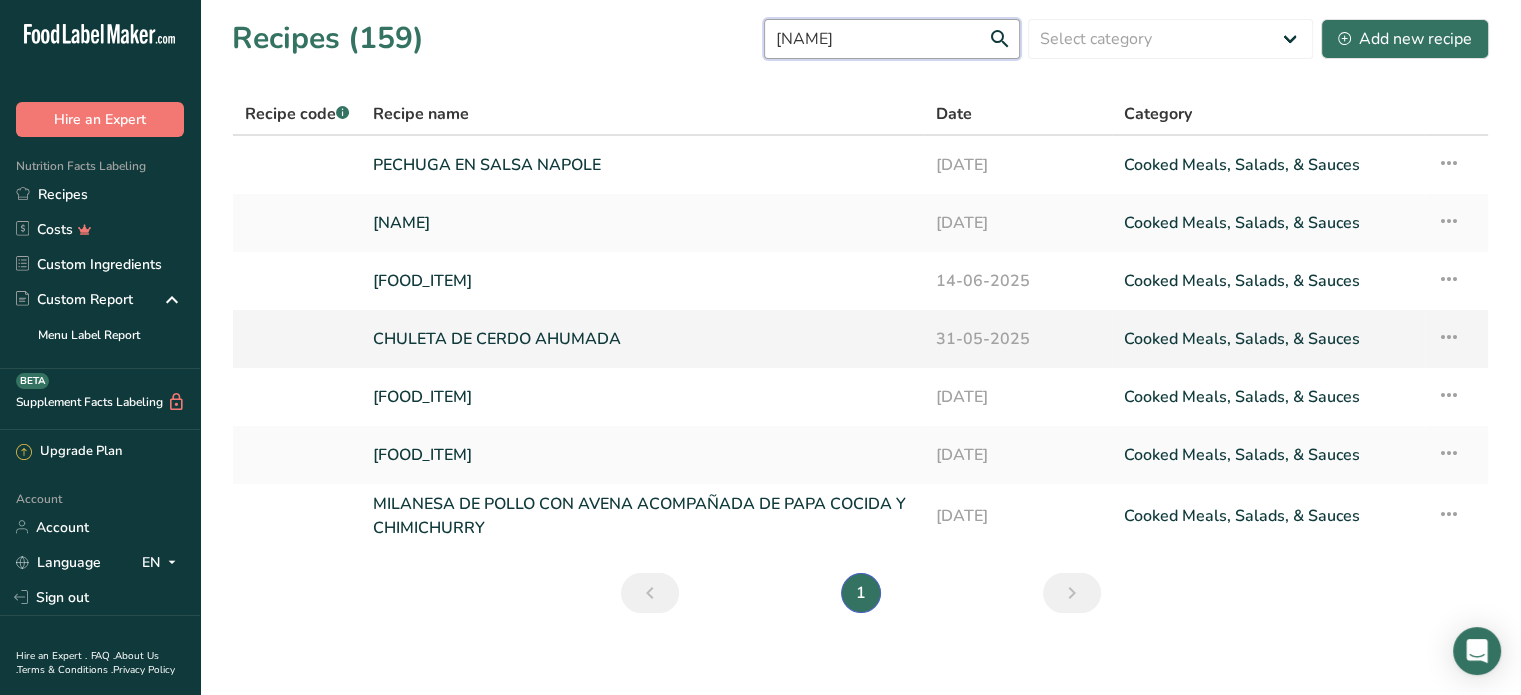 type on "[NAME]" 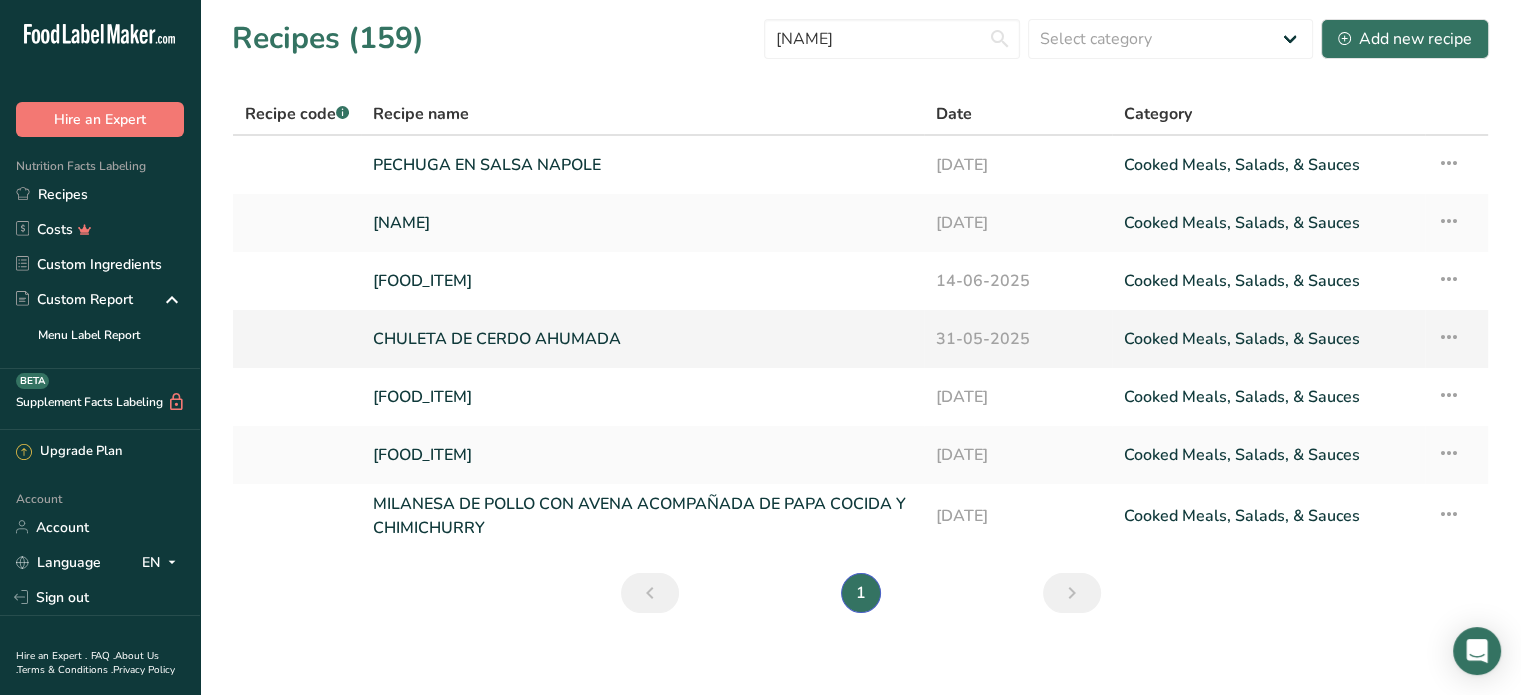 click on "CHULETA DE CERDO AHUMADA" at bounding box center [642, 339] 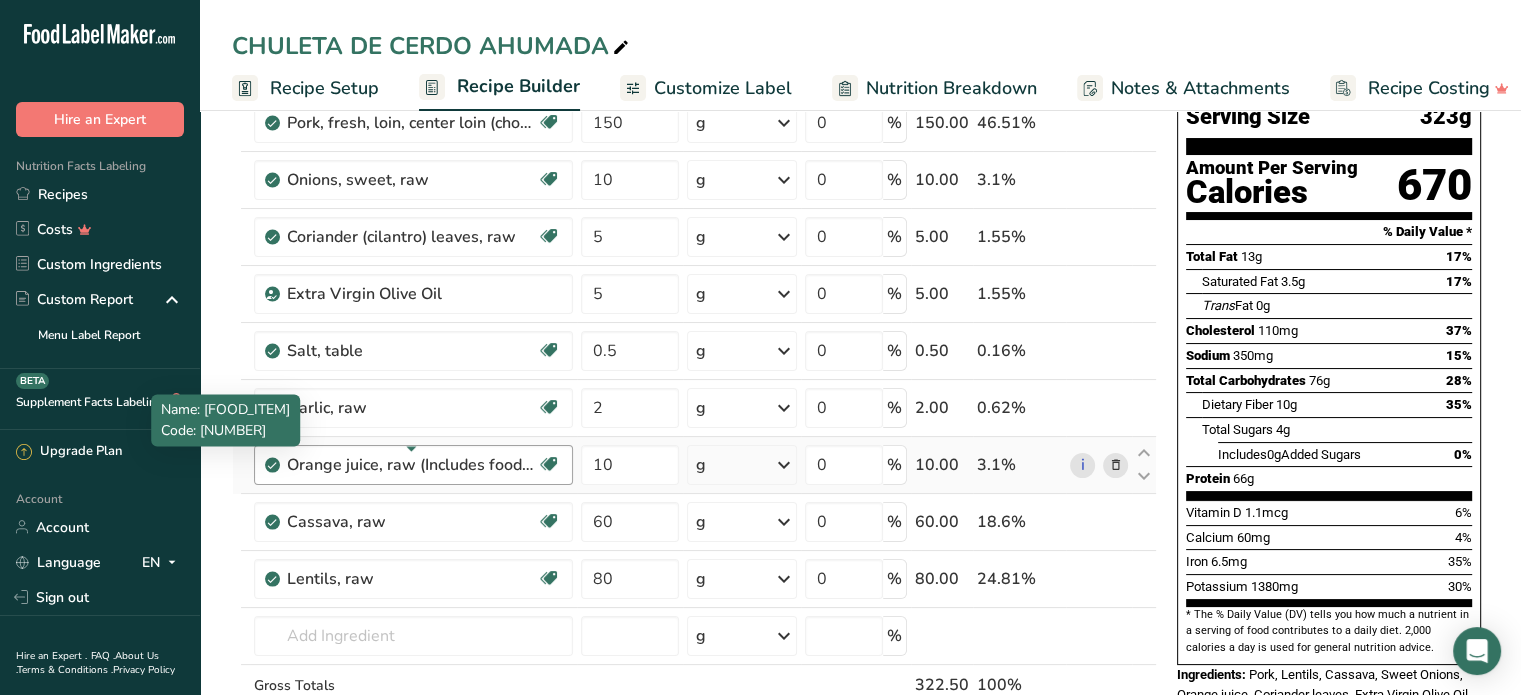 scroll, scrollTop: 200, scrollLeft: 0, axis: vertical 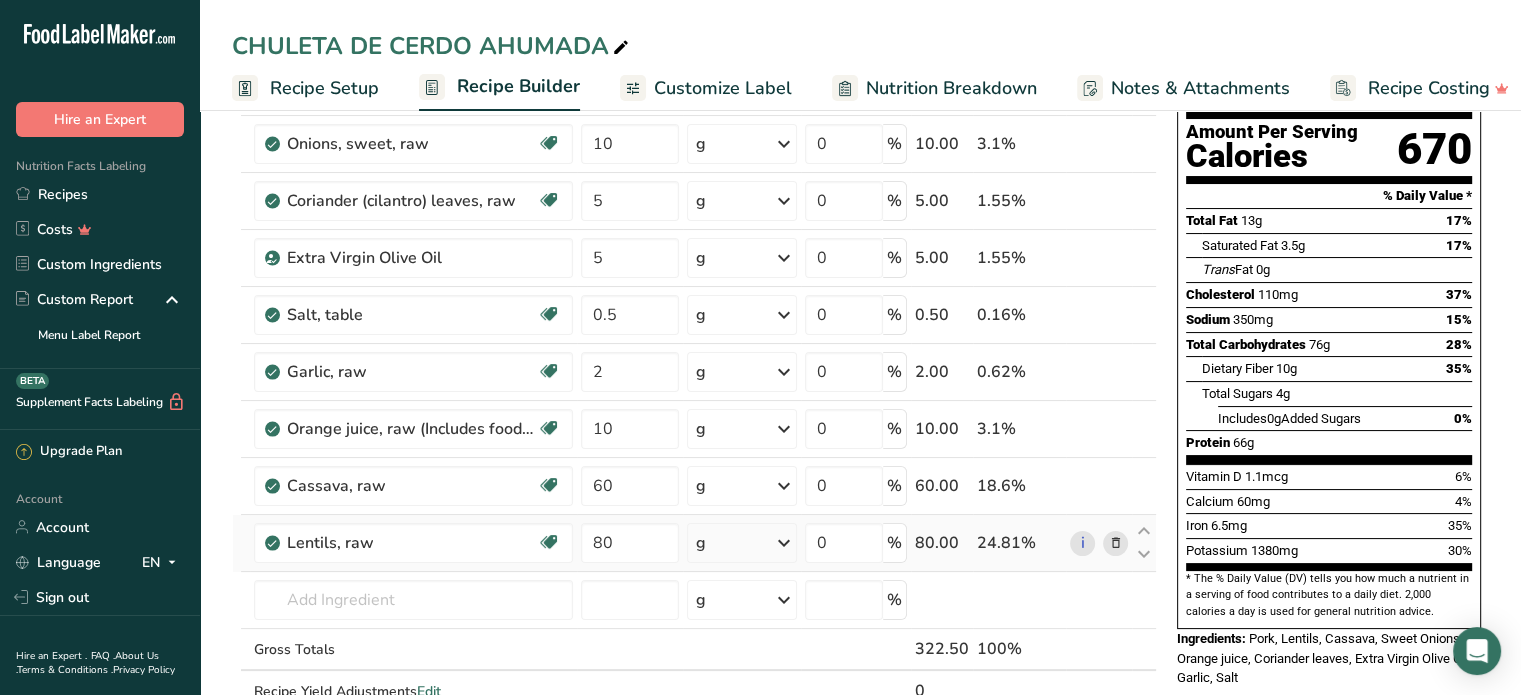 click at bounding box center [1115, 543] 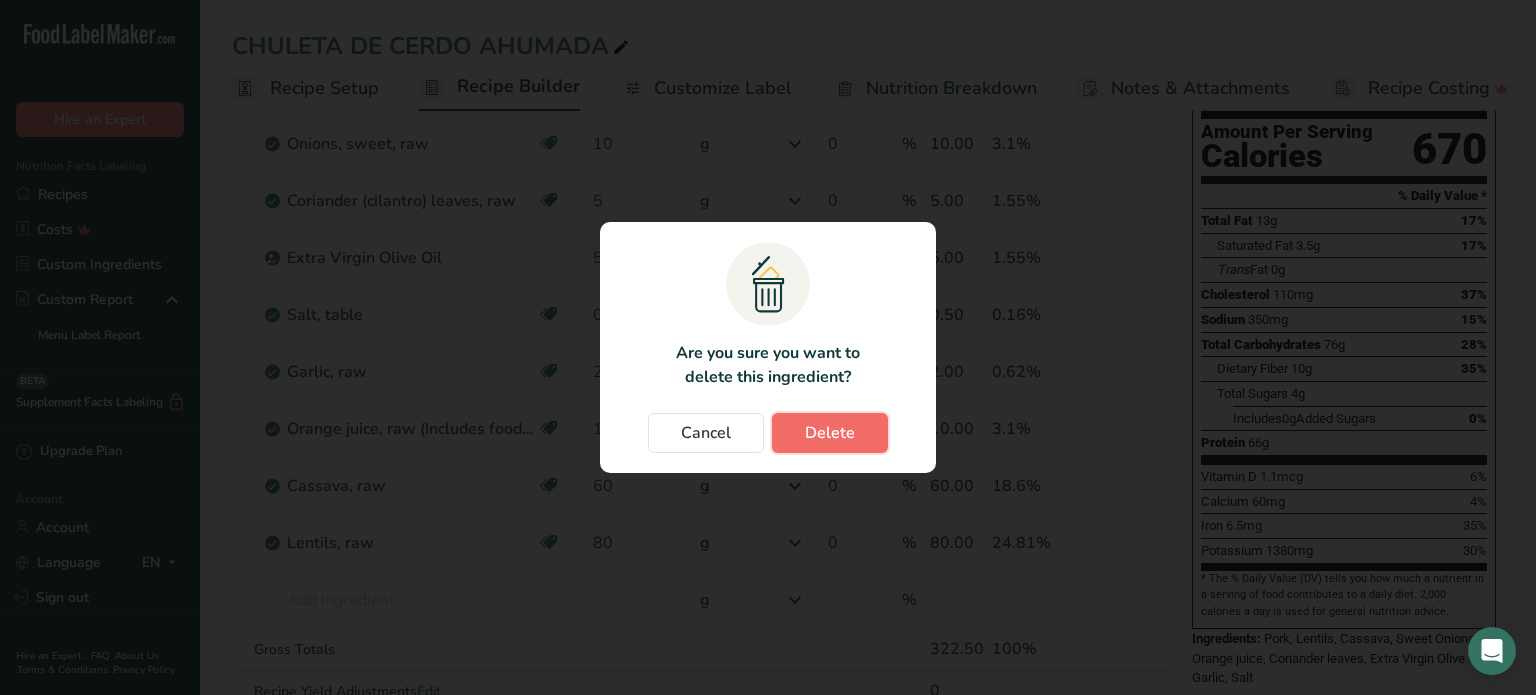 click on "Delete" at bounding box center (830, 433) 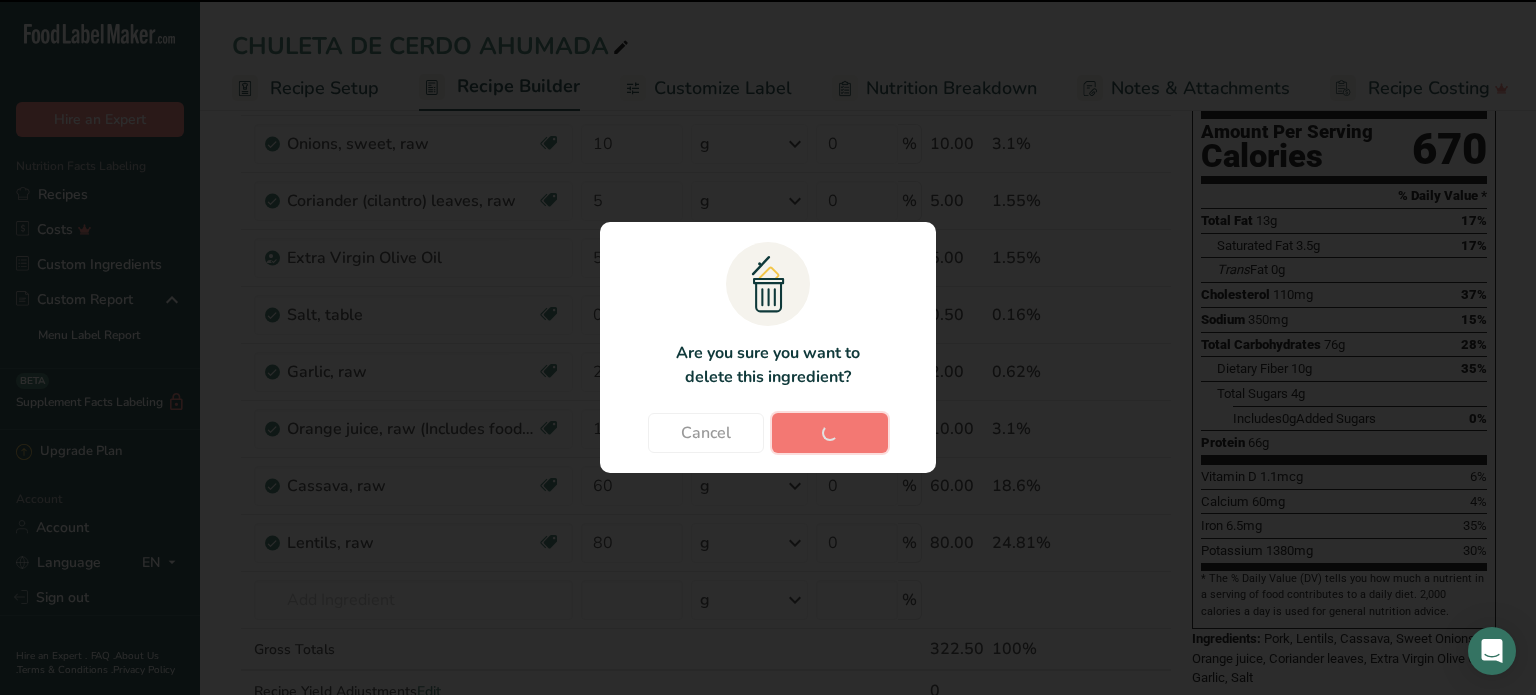 type 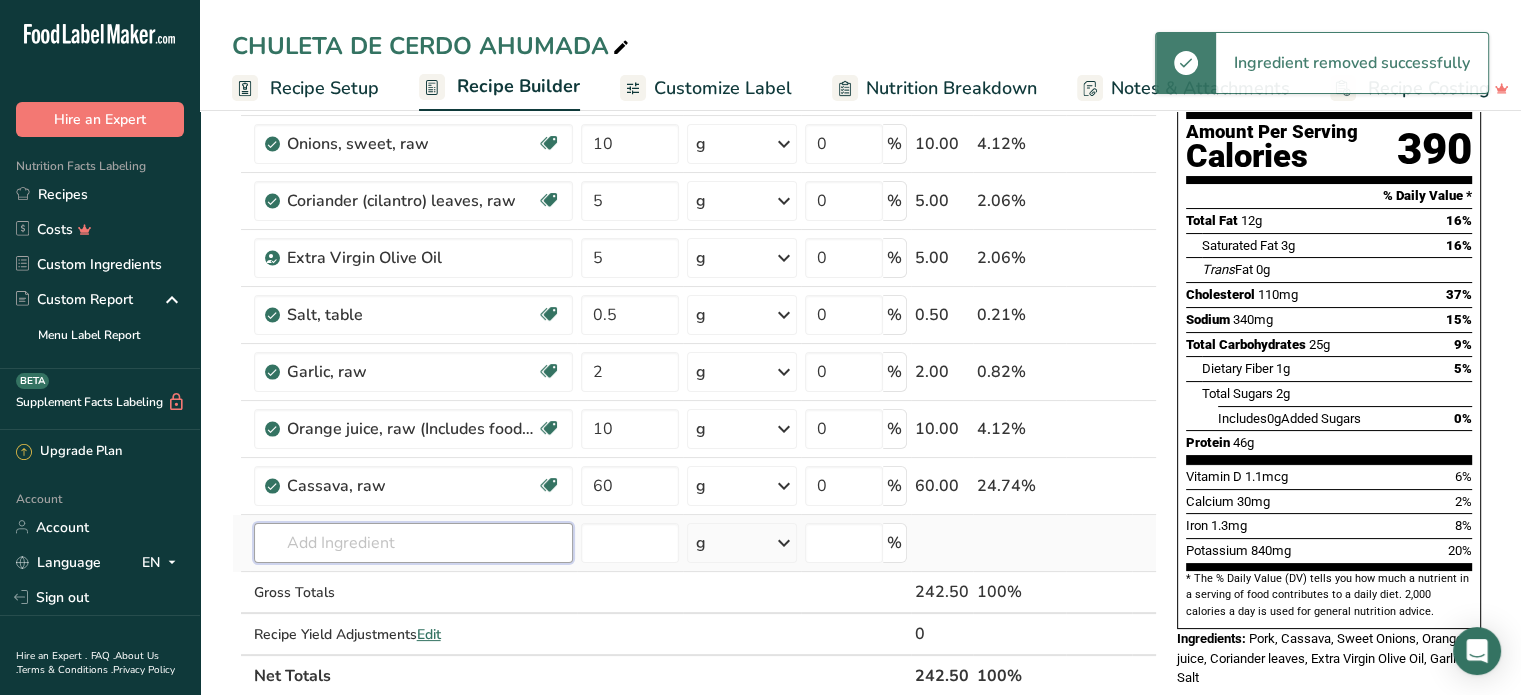 click at bounding box center (413, 543) 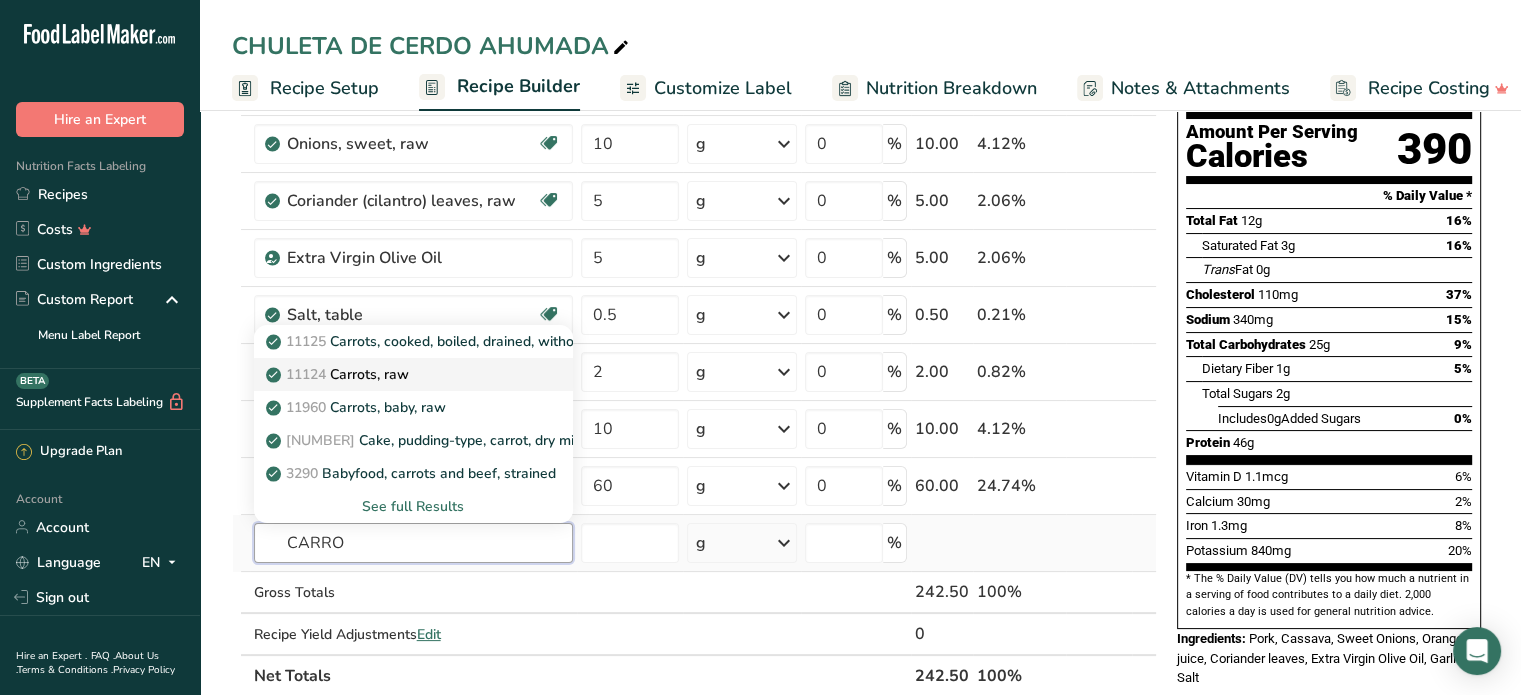 type on "CARRO" 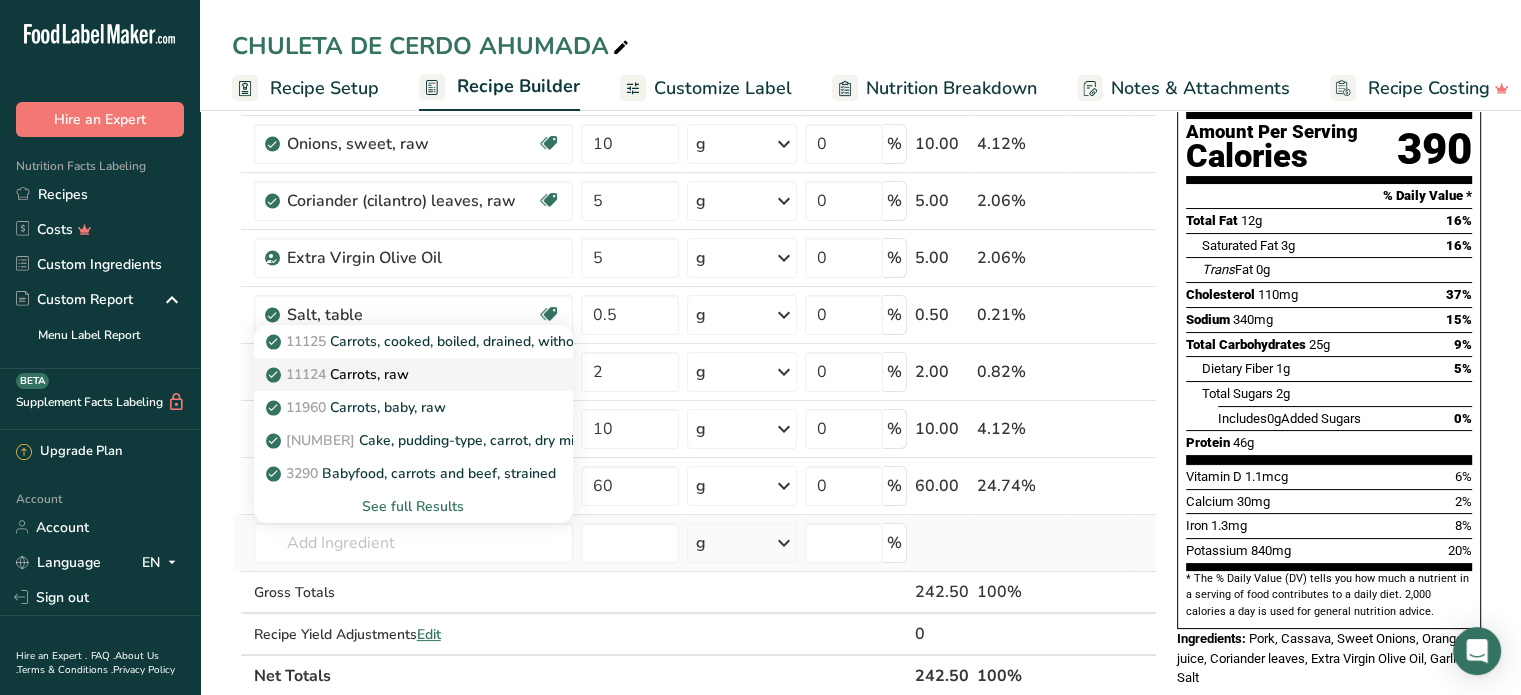 click on "11124
Carrots, raw" at bounding box center (339, 374) 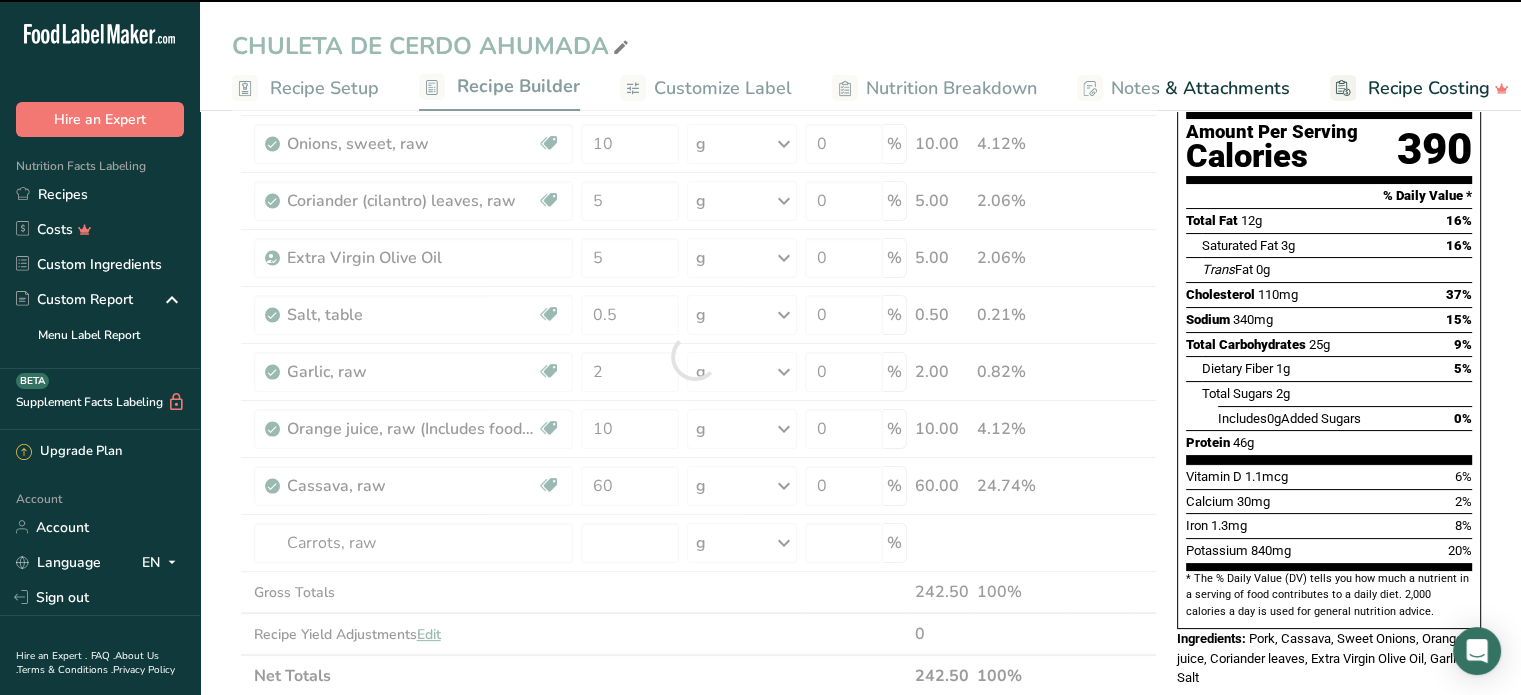 type on "0" 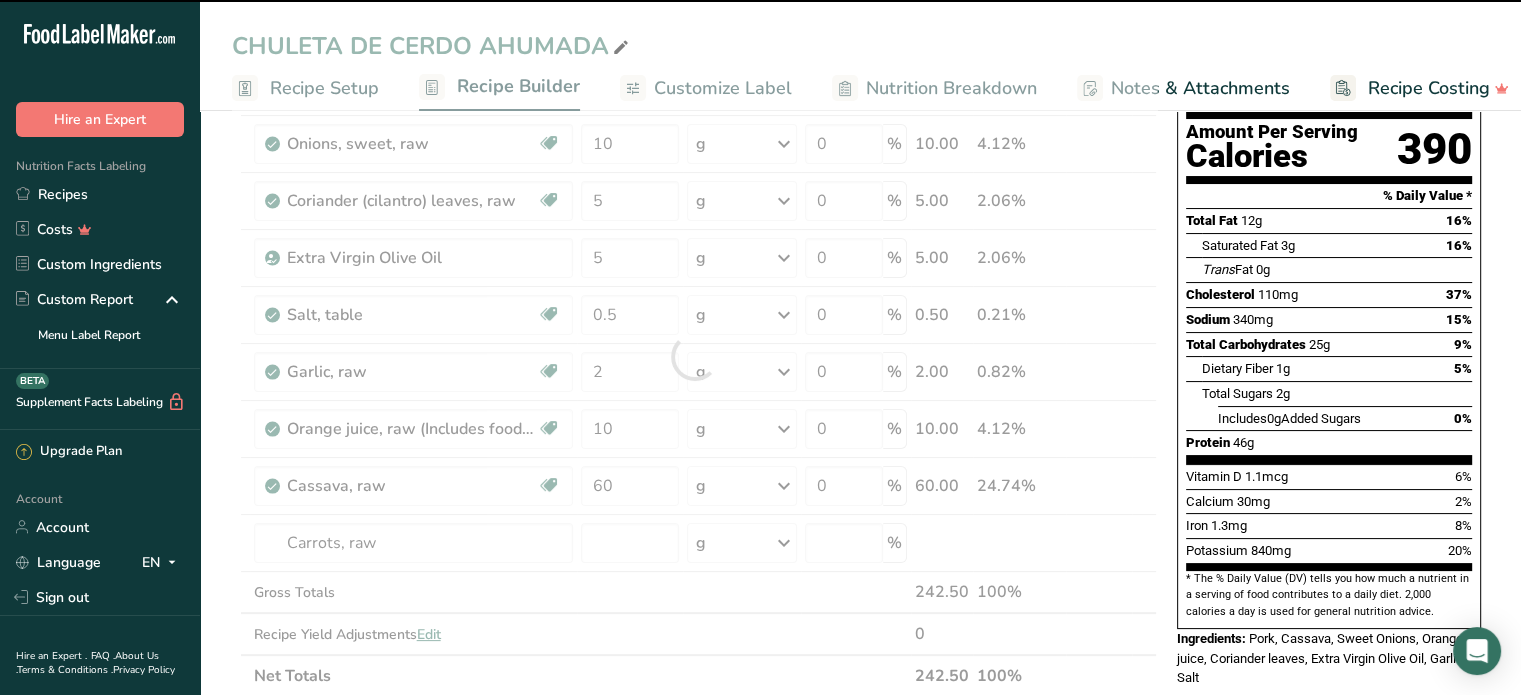 type on "0" 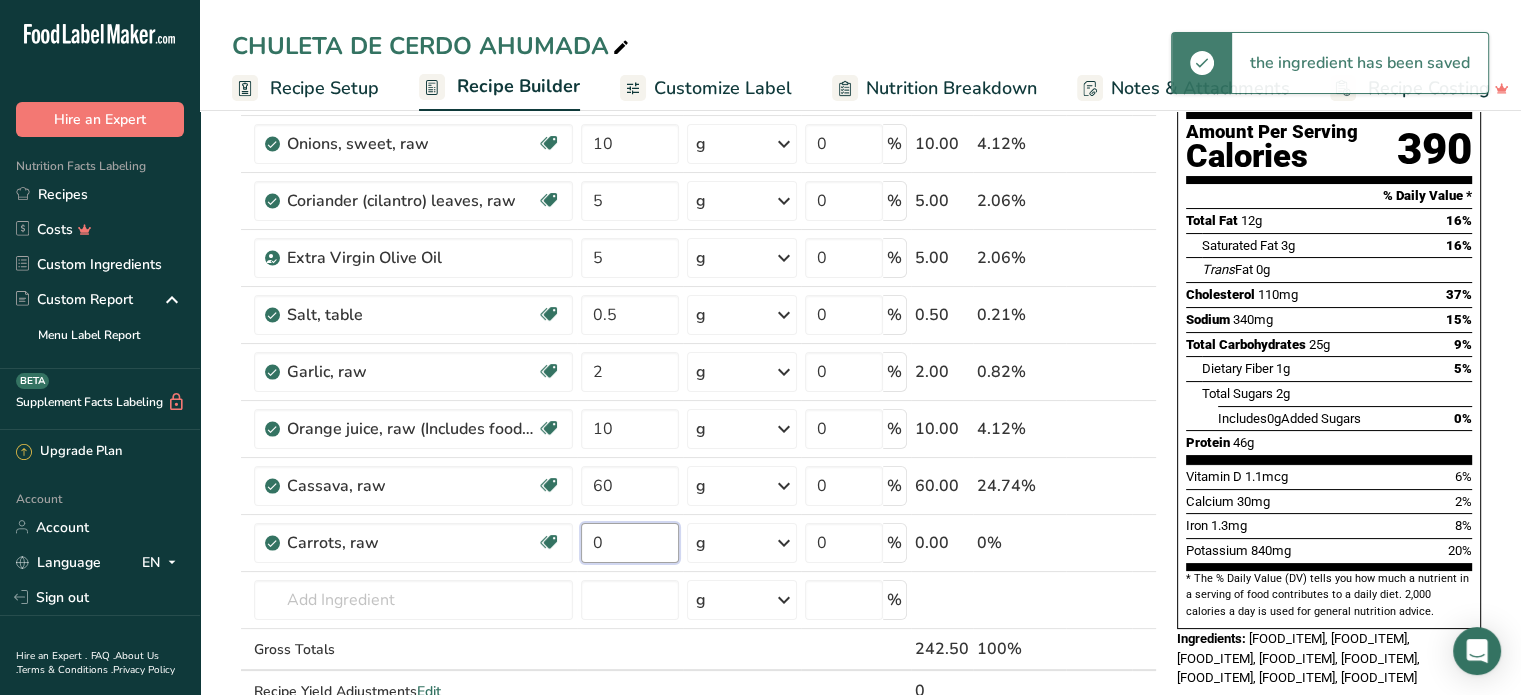 click on "0" at bounding box center [630, 543] 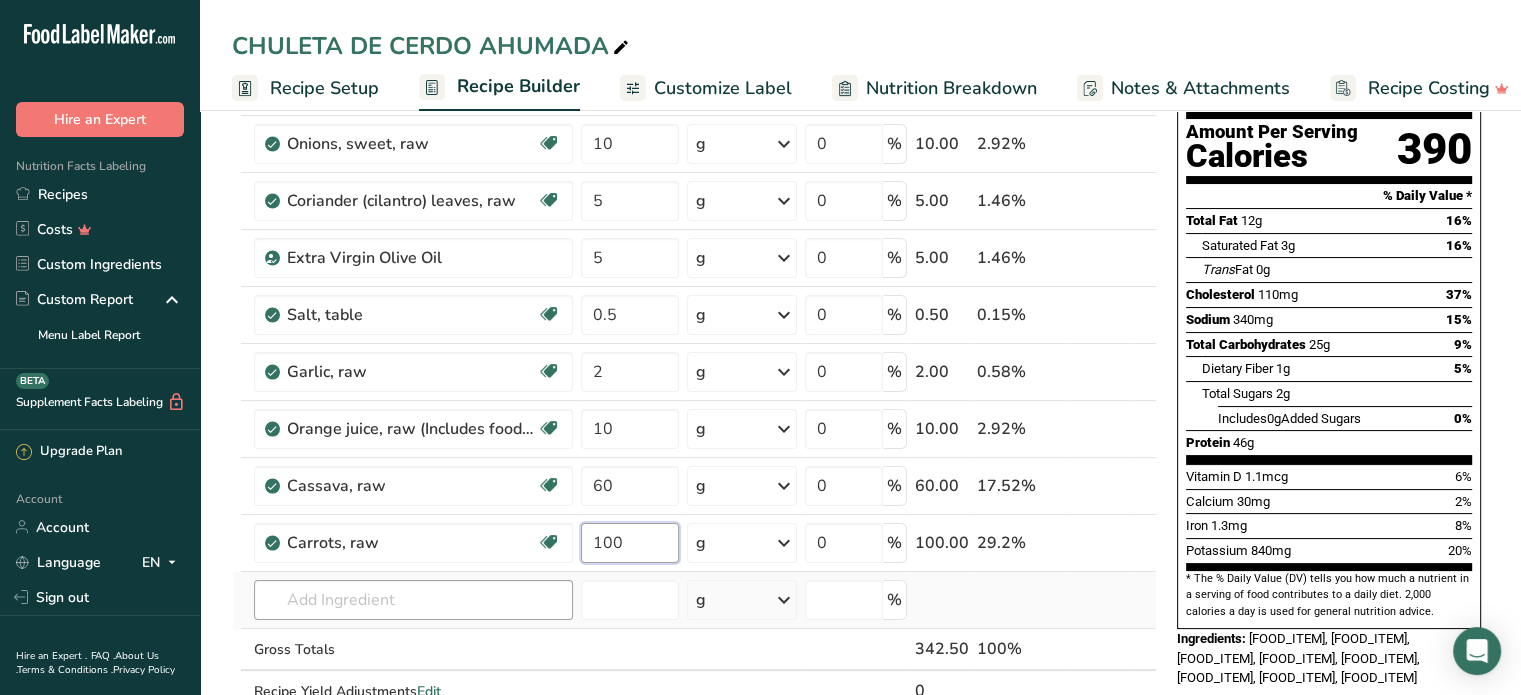 type on "100" 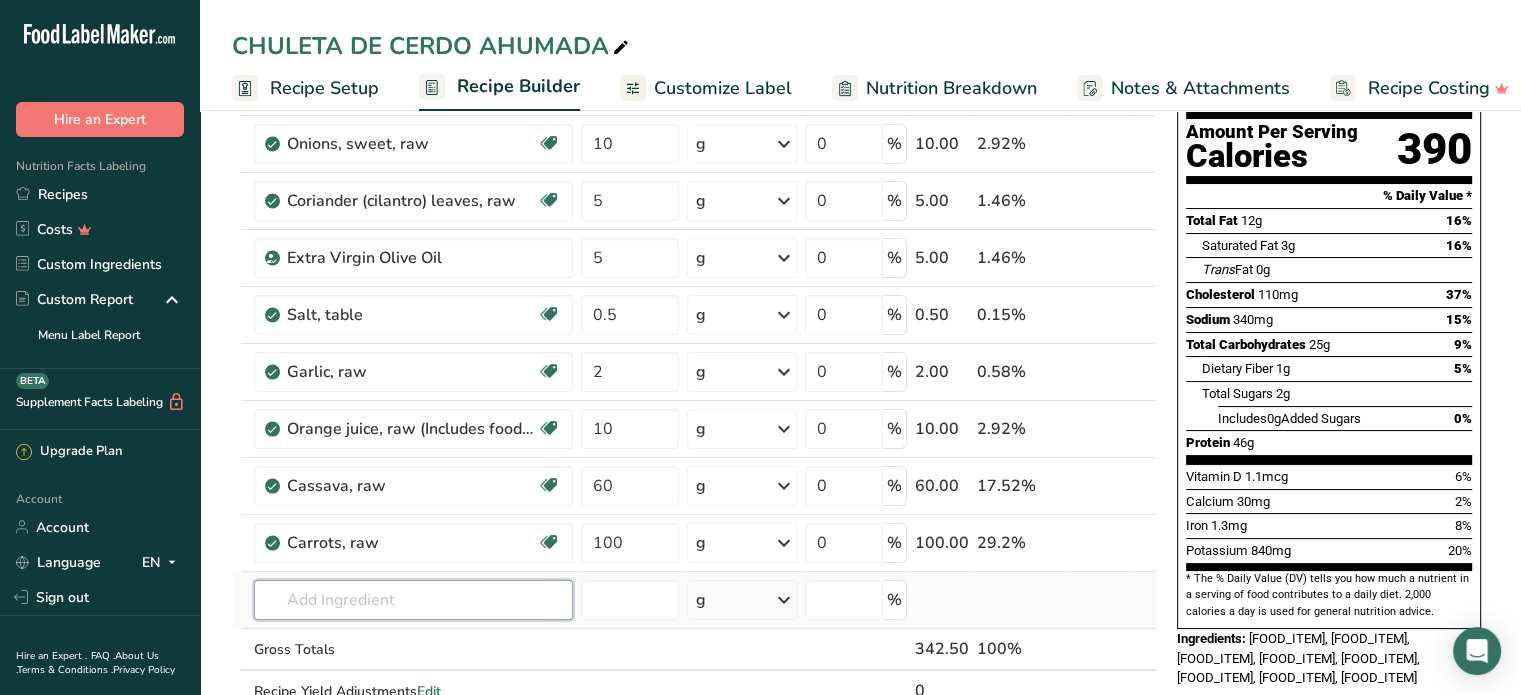 click on "Ingredient *
Amount *
Unit *
Waste *   .a-a{fill:#347362;}.b-a{fill:#fff;}          Grams
Percentage
Pork, fresh, loin, center loin (chops), boneless, separable lean only, cooked, pan-broiled
Dairy free
Gluten free
Soy free
150
g
Portions
3 oz
1 chop
Weight Units
g
kg
mg
See more
Volume Units
l
Volume units require a density conversion. If you know your ingredient's density enter it below. Otherwise, click on "RIA" our AI Regulatory bot - she will be able to help you
lb/ft3
g/cm3
Confirm
mL
fl oz" at bounding box center (694, 385) 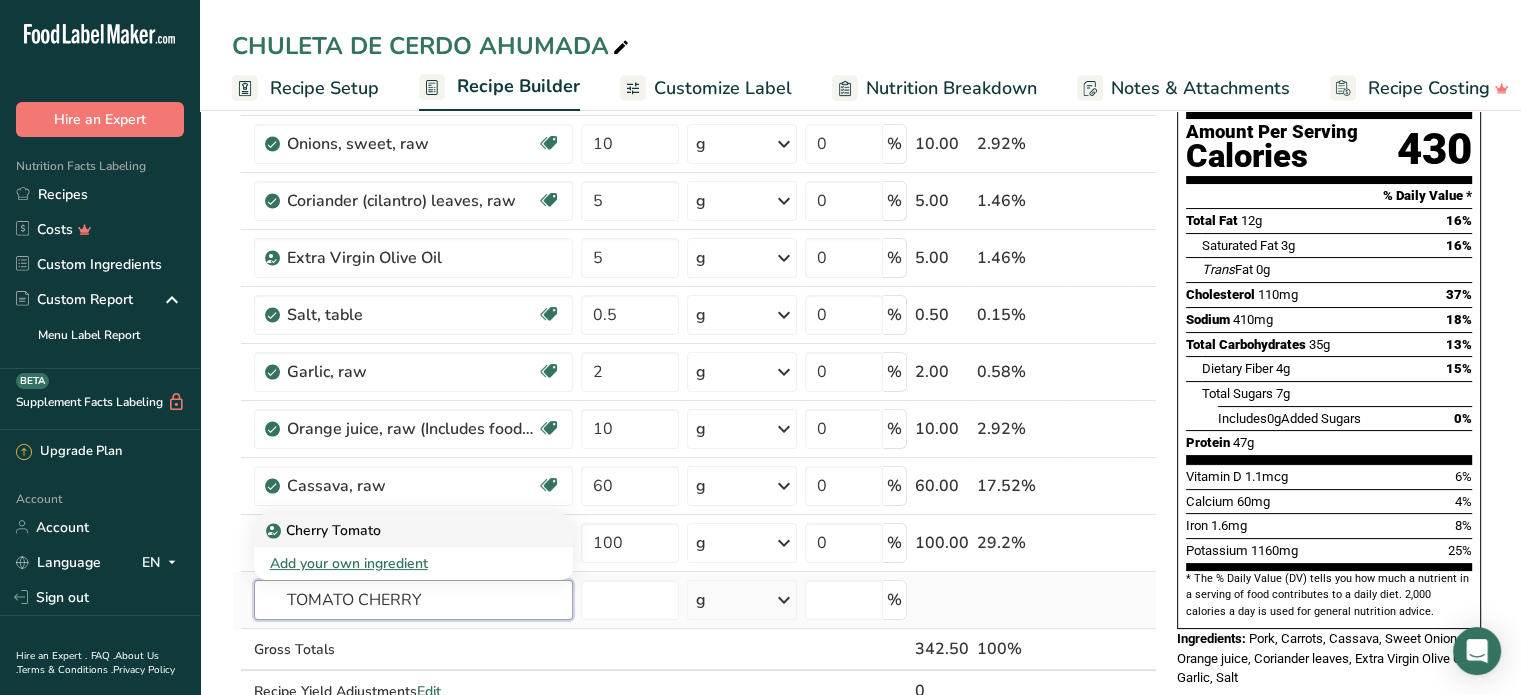 type on "TOMATO CHERRY" 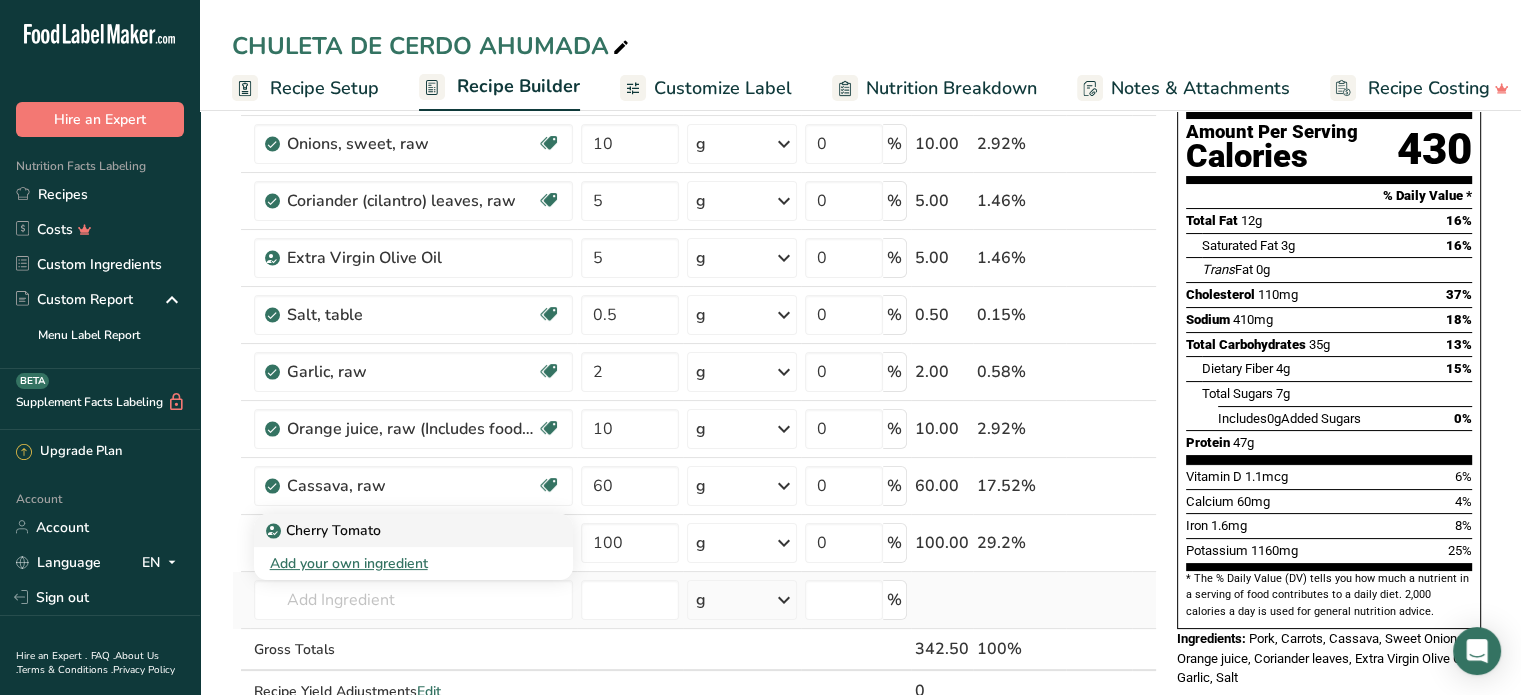 click on "Cherry Tomato" at bounding box center [325, 530] 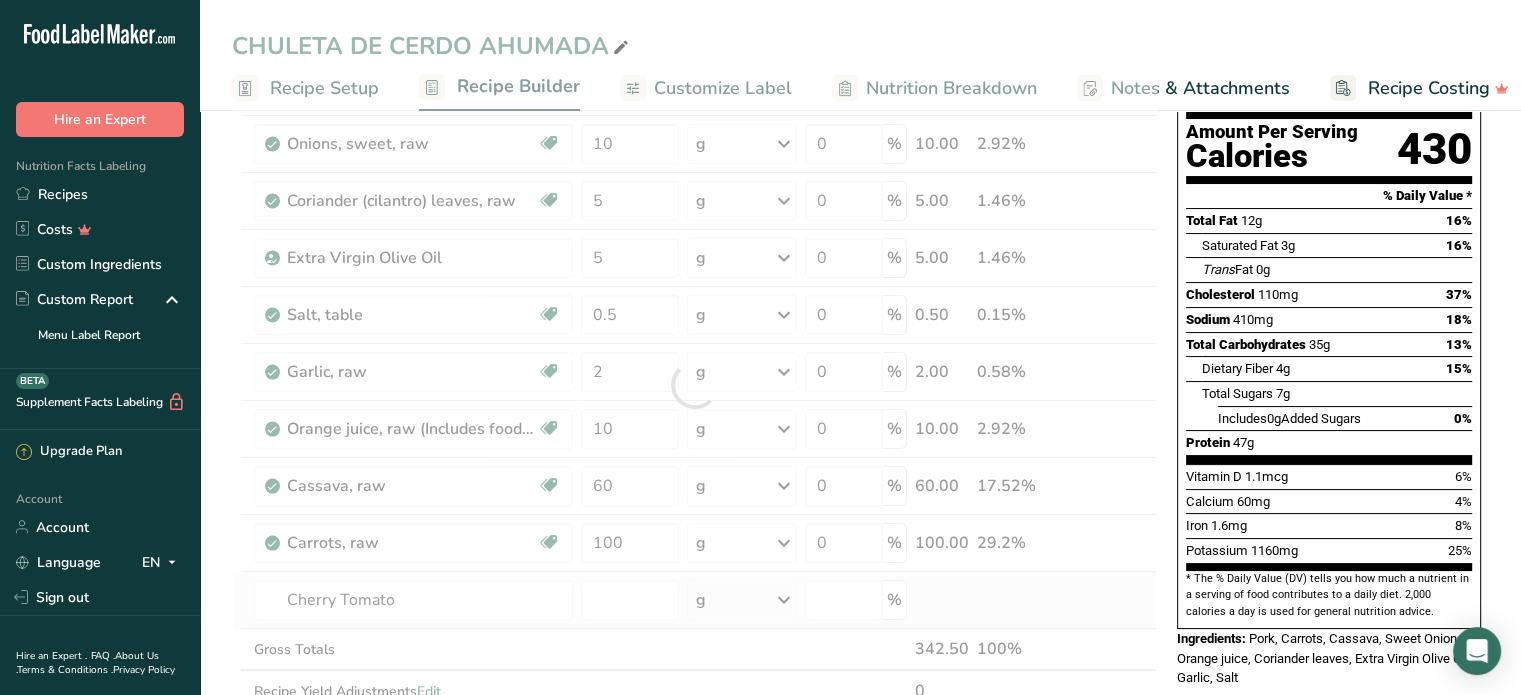 click at bounding box center [694, 385] 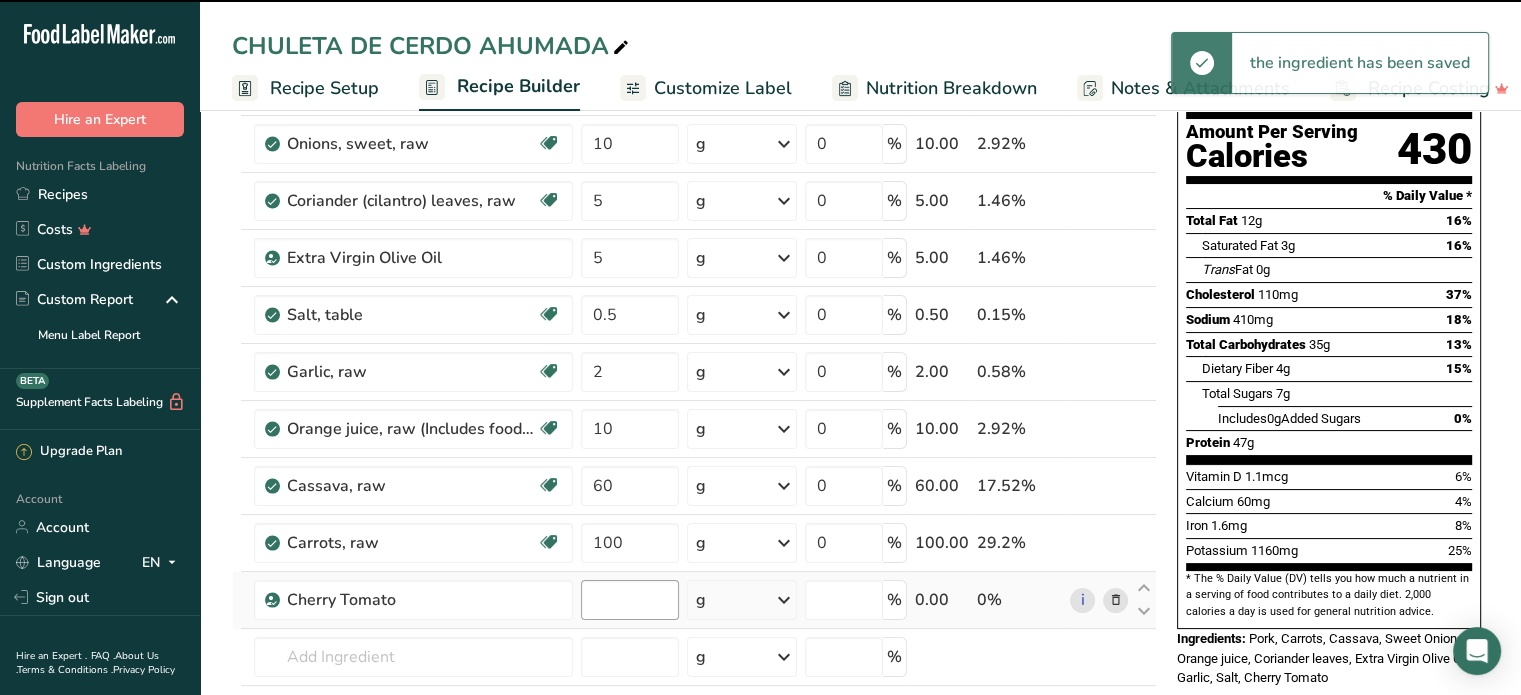 type on "0" 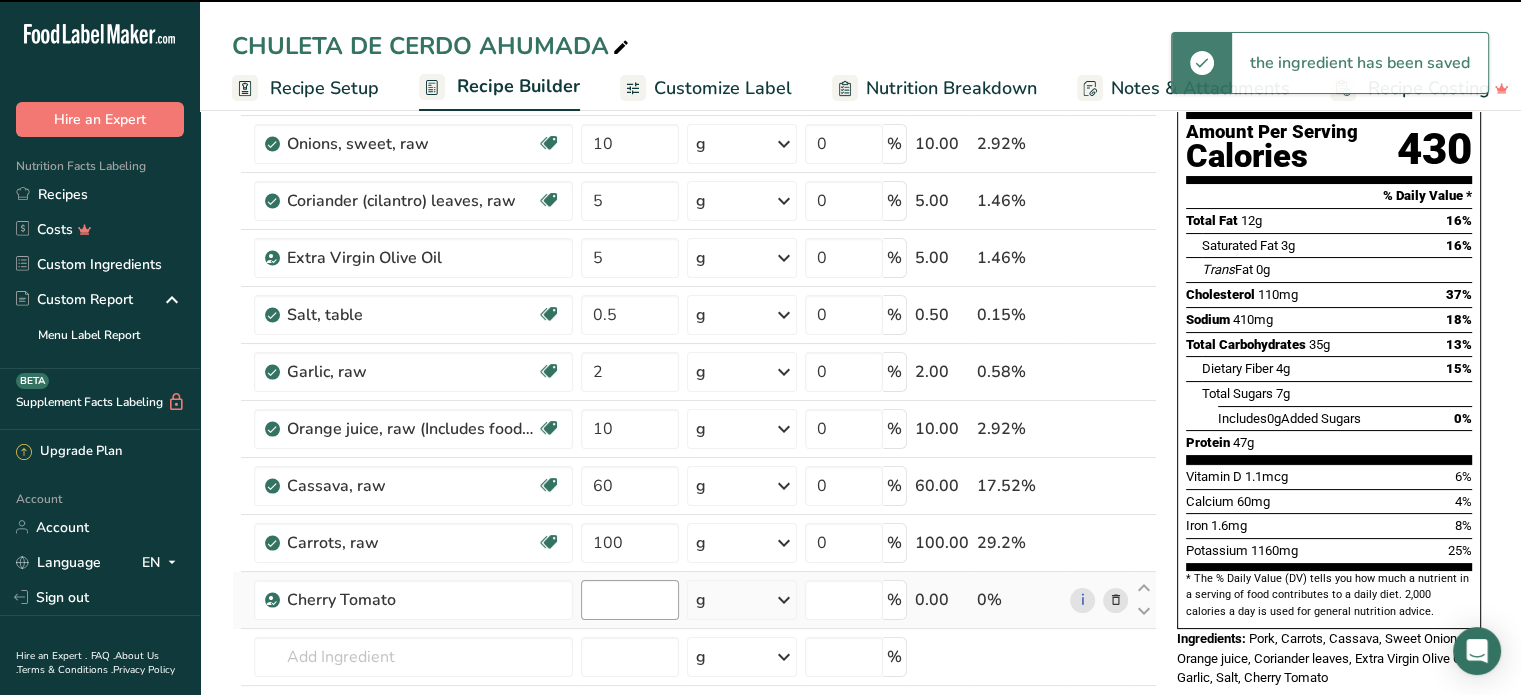 type on "0" 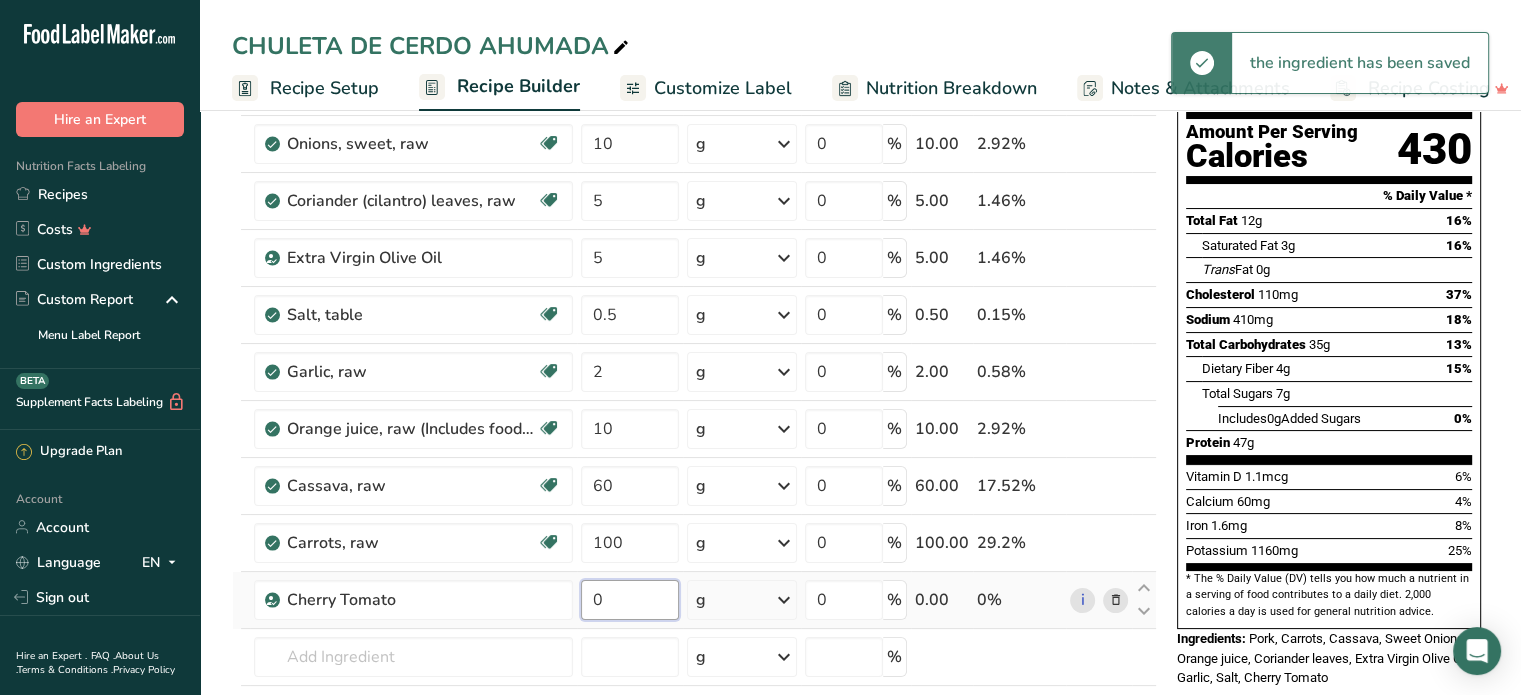 click on "0" at bounding box center [630, 600] 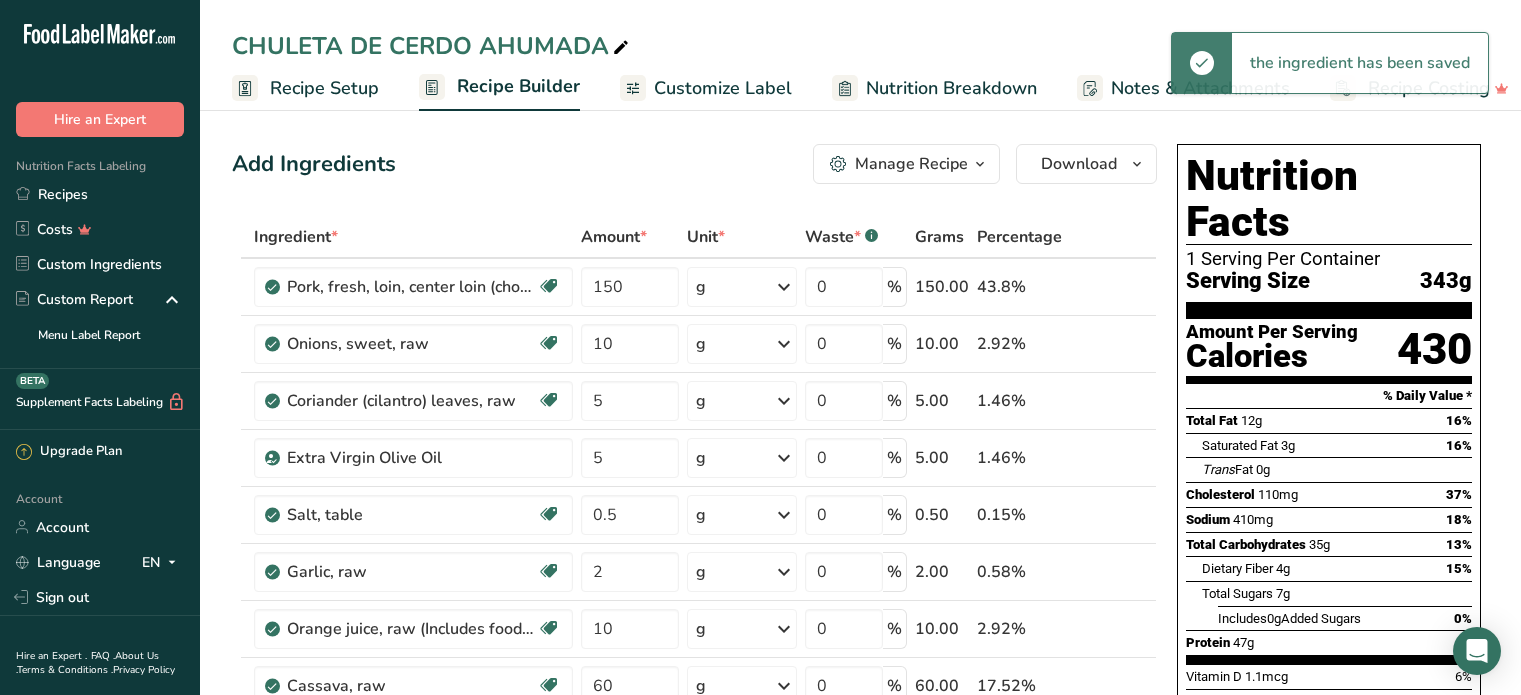 scroll, scrollTop: 200, scrollLeft: 0, axis: vertical 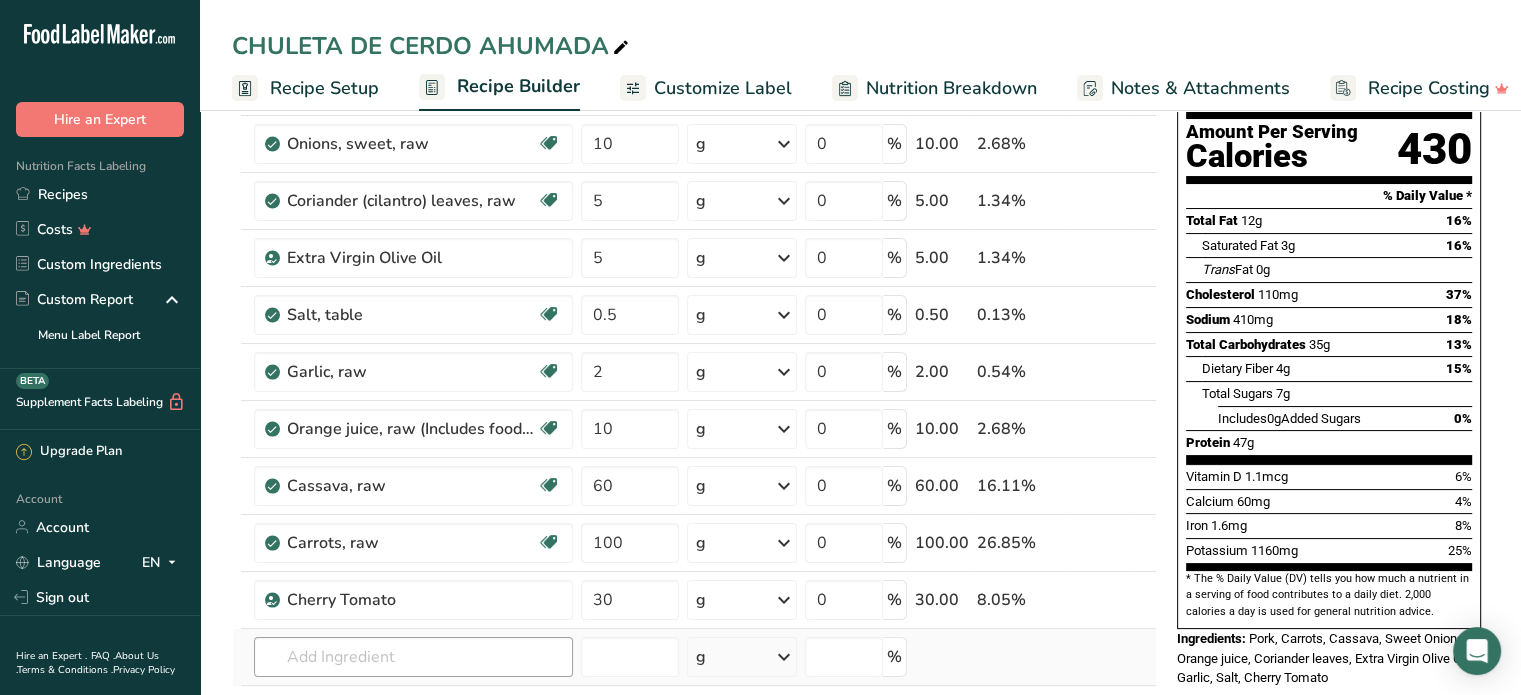 type on "30" 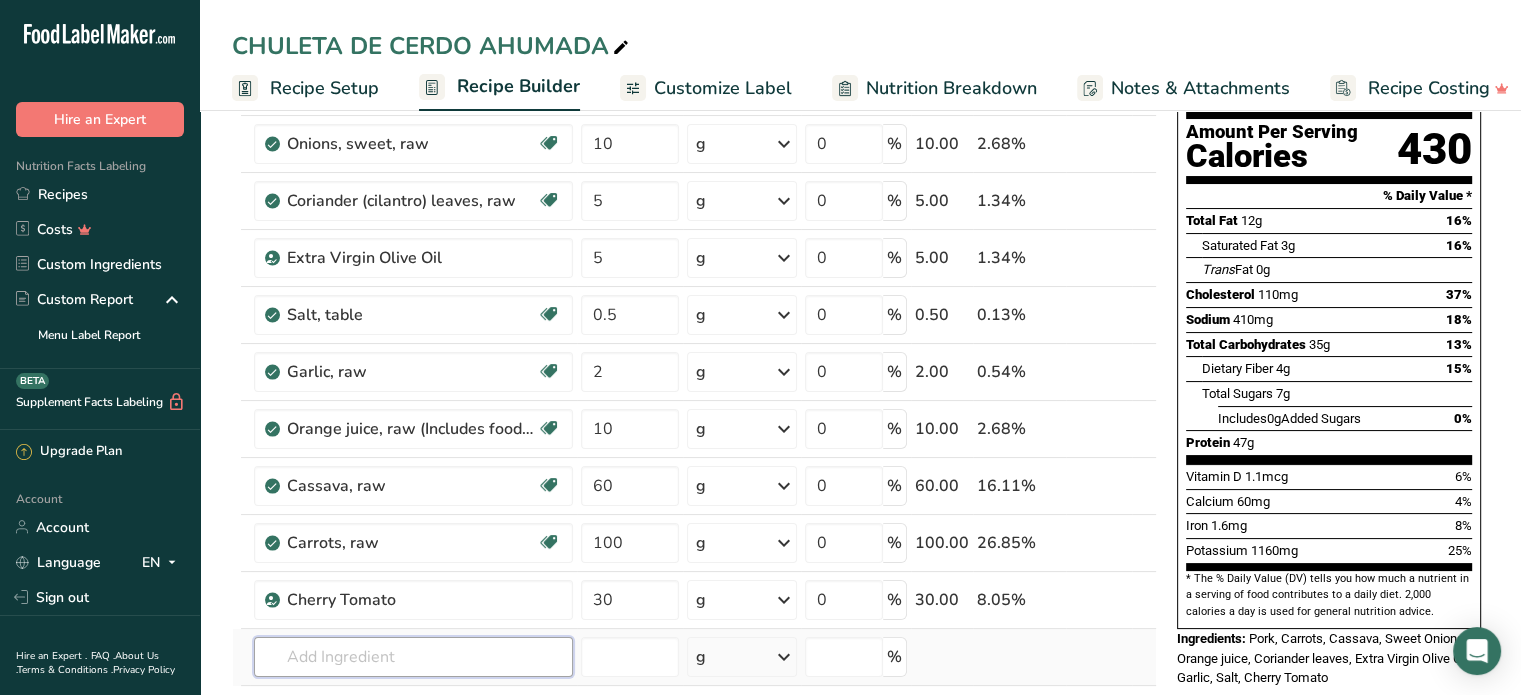 click on "Ingredient *
Amount *
Unit *
Waste *   .a-a{fill:#347362;}.b-a{fill:#fff;}          Grams
Percentage
Pork, fresh, loin, center loin (chops), boneless, separable lean only, cooked, pan-broiled
Dairy free
Gluten free
Soy free
150
g
Portions
3 oz
1 chop
Weight Units
g
kg
mg
See more
Volume Units
l
Volume units require a density conversion. If you know your ingredient's density enter it below. Otherwise, click on "RIA" our AI Regulatory bot - she will be able to help you
lb/ft3
g/cm3
Confirm
mL
fl oz" at bounding box center [694, 413] 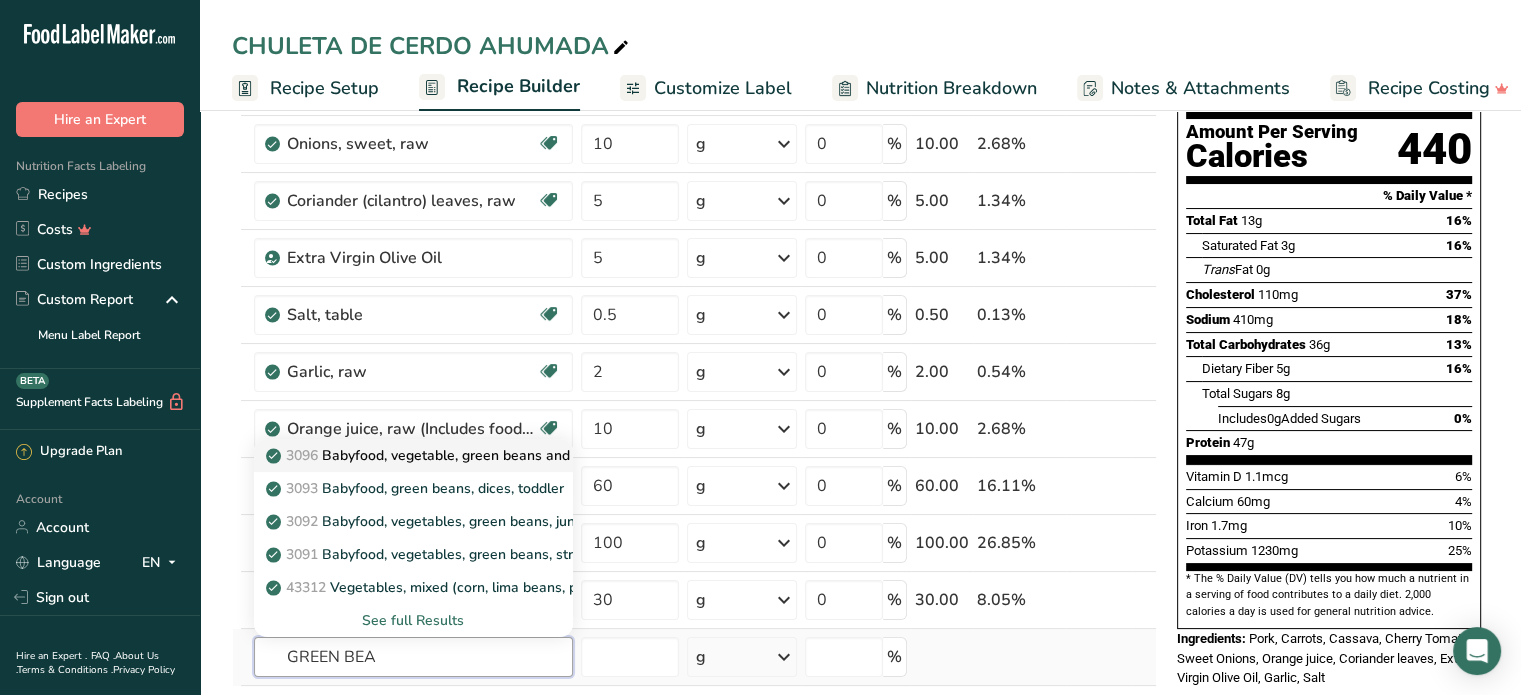 type on "GREEN BEA" 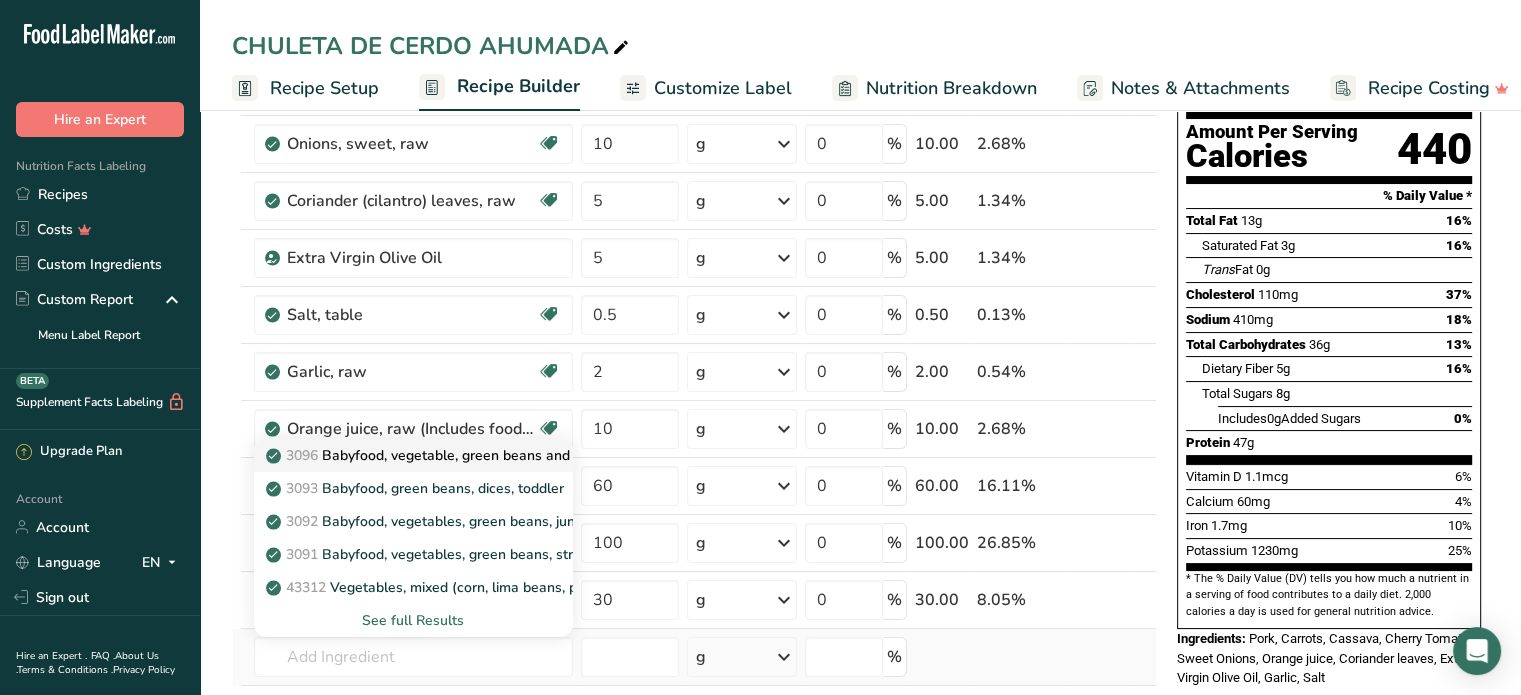 click on "[NUMBER]
Babyfood, vegetable, green beans and potatoes" at bounding box center (450, 455) 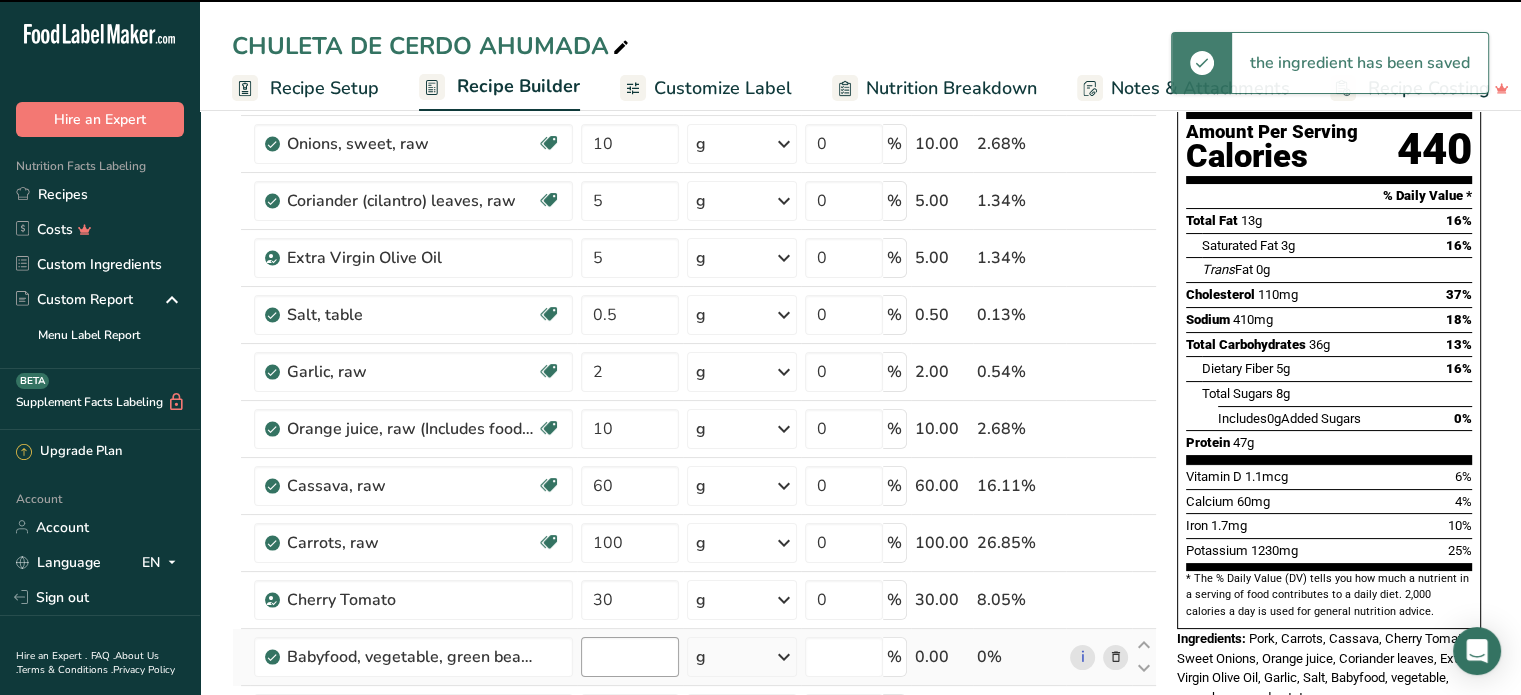 type on "0" 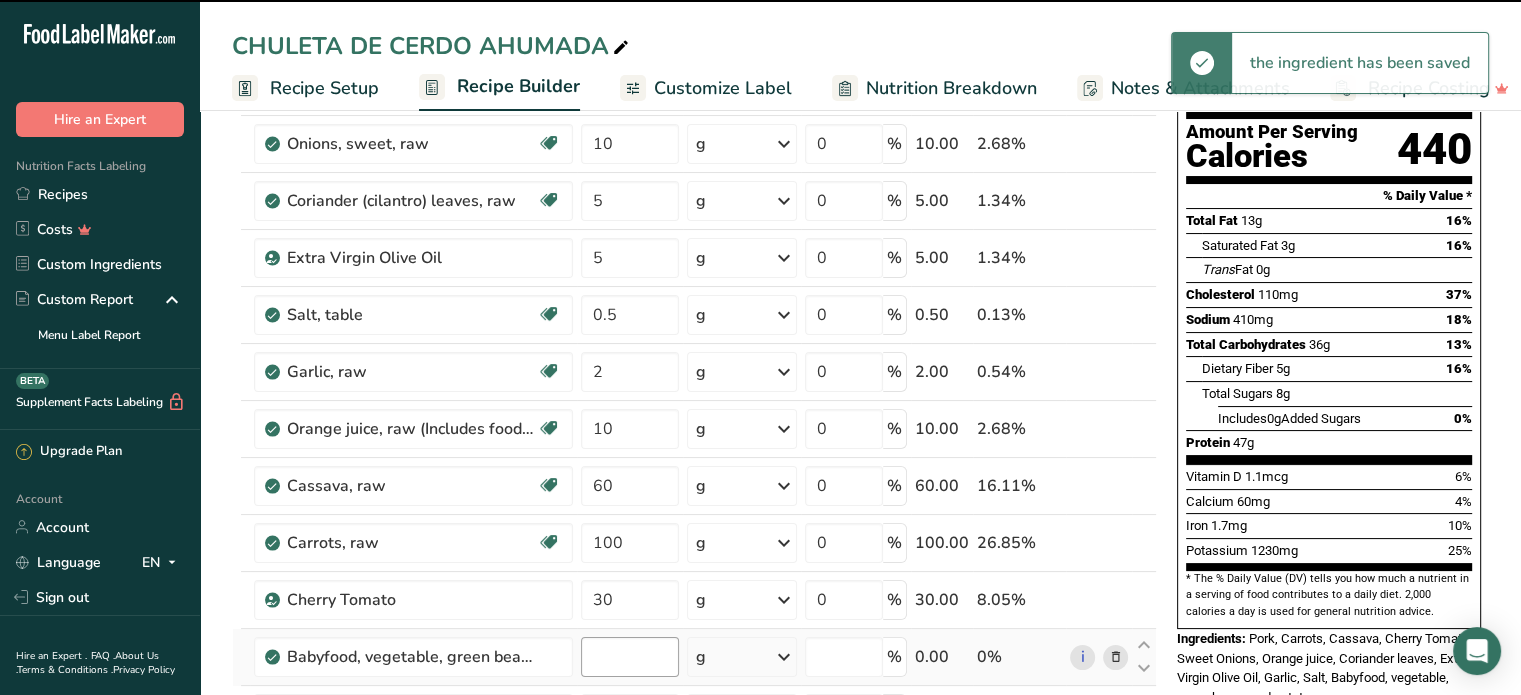 type on "0" 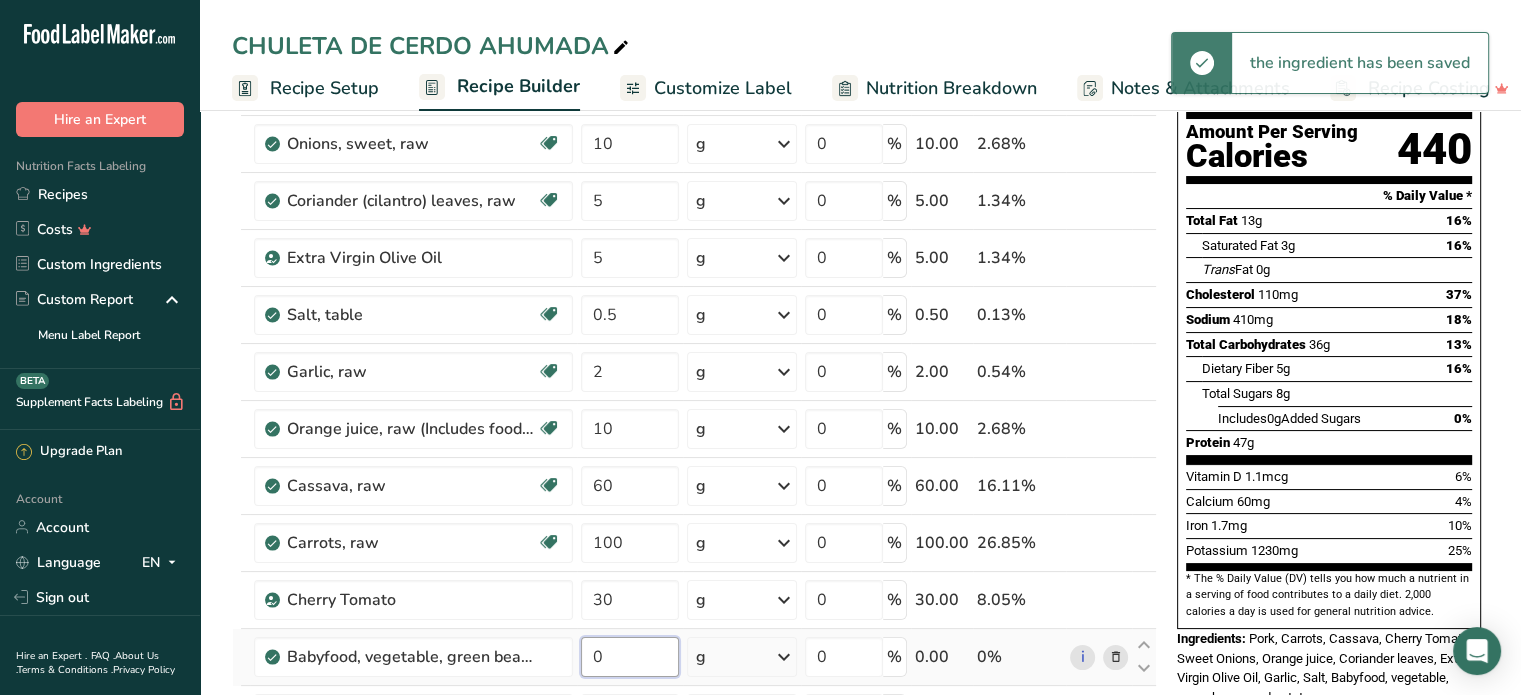 click on "0" at bounding box center [630, 657] 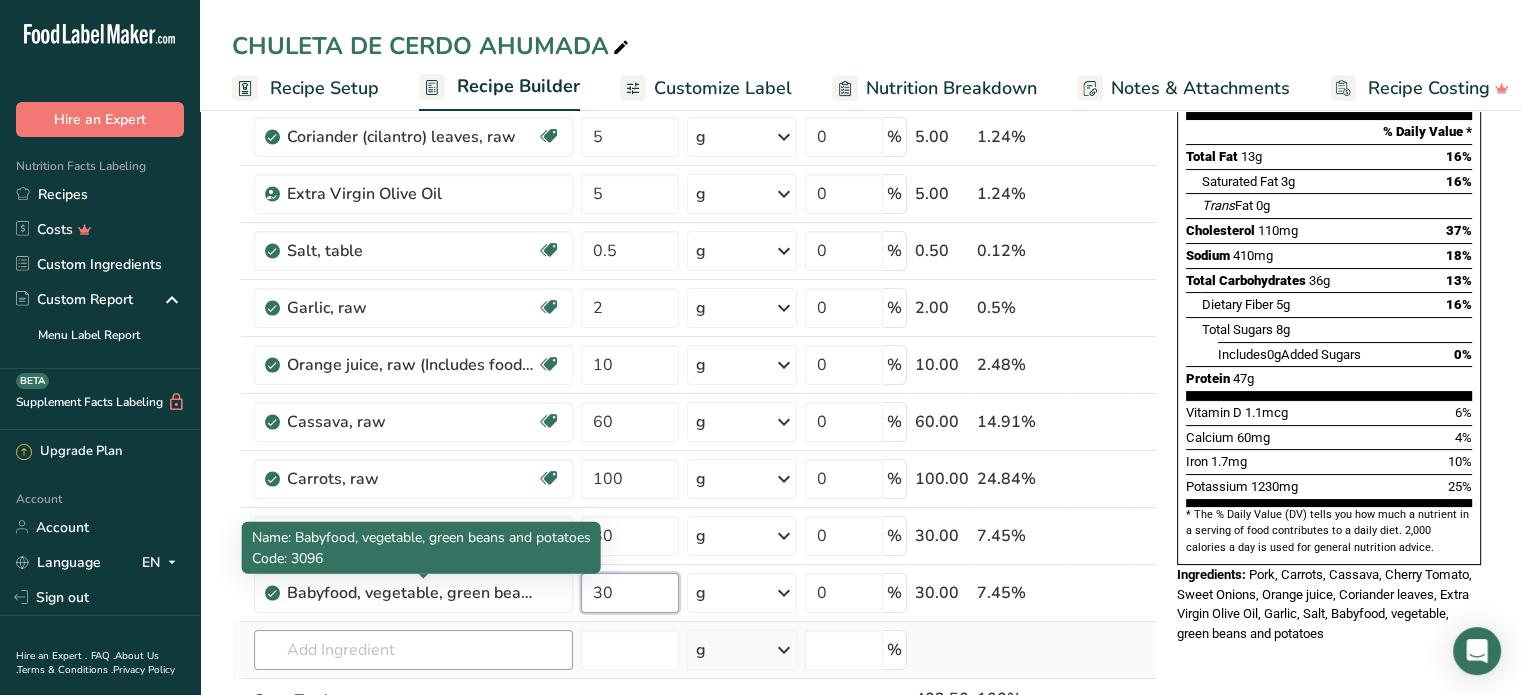 scroll, scrollTop: 300, scrollLeft: 0, axis: vertical 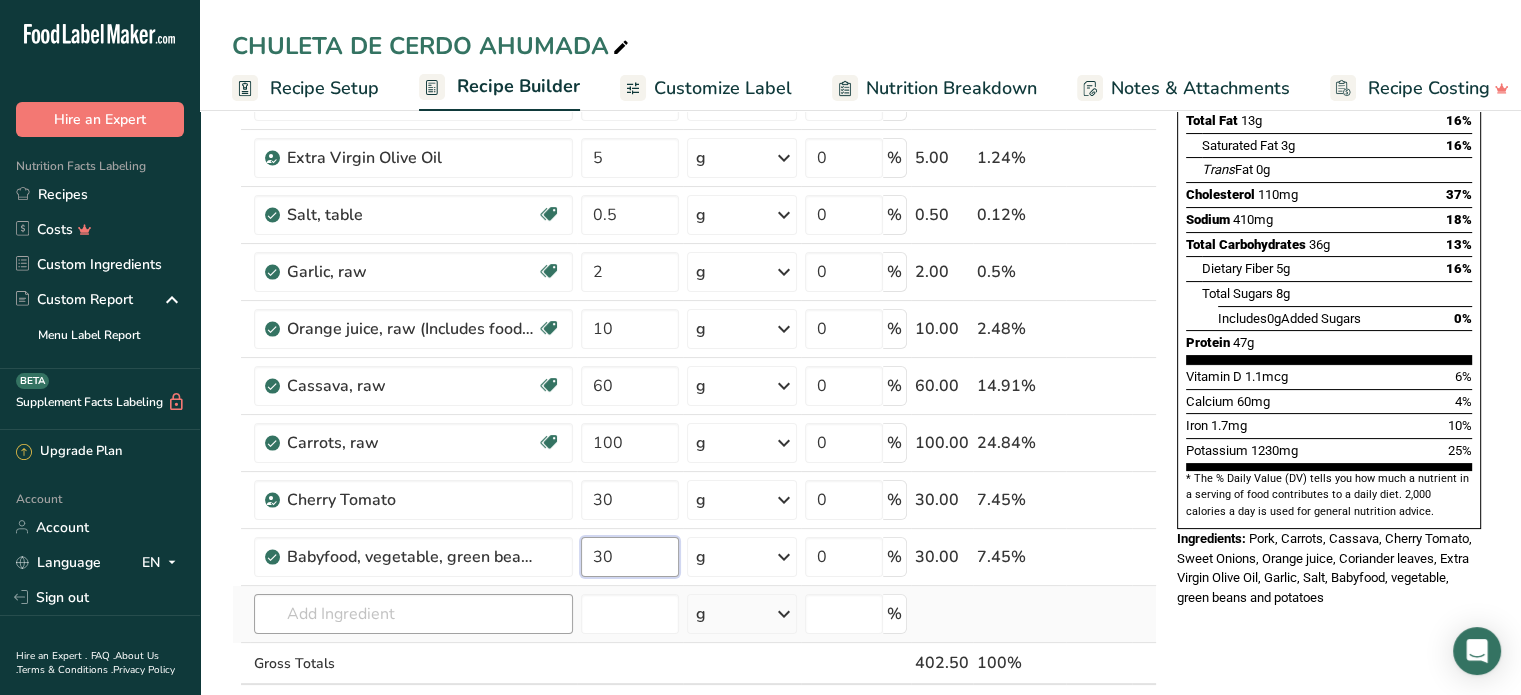 type on "30" 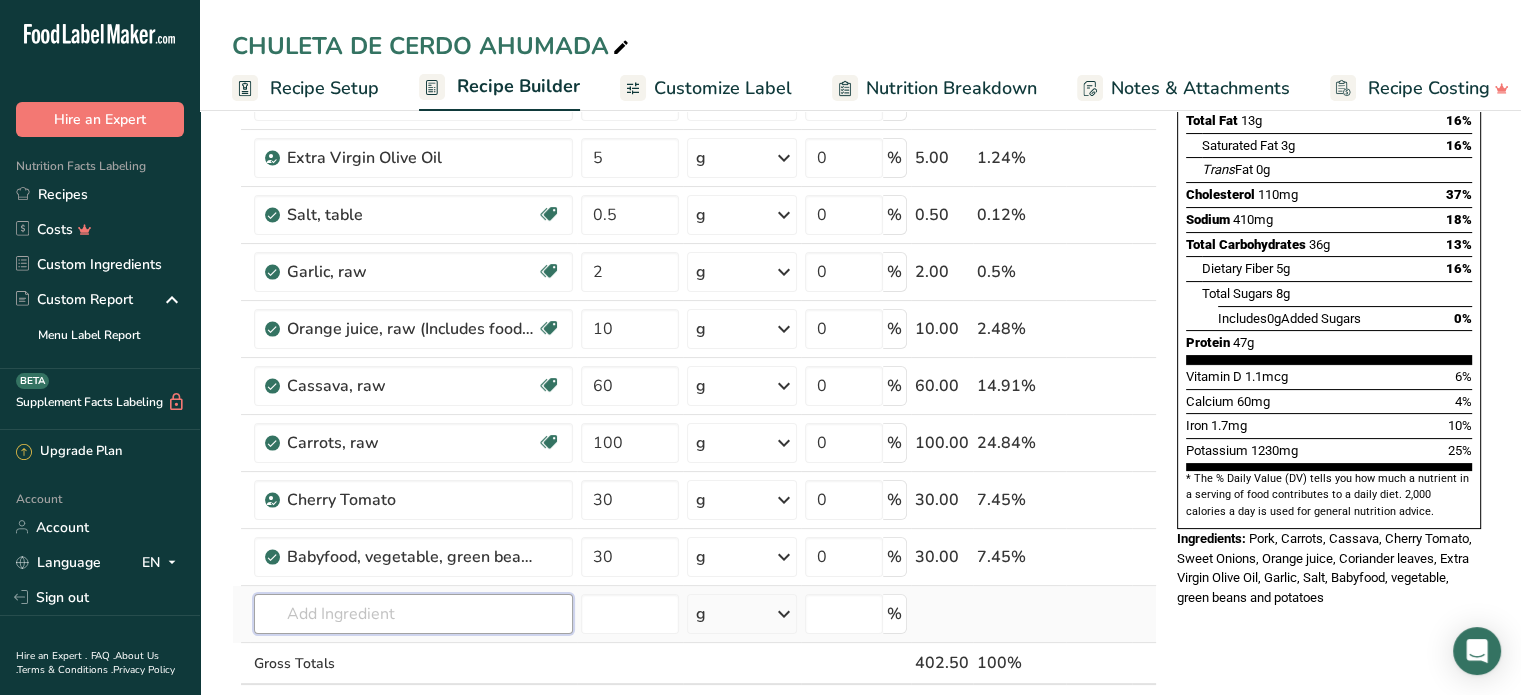 click on "Ingredient *
Amount *
Unit *
Waste *   .a-a{fill:#347362;}.b-a{fill:#fff;}          Grams
Percentage
Pork, fresh, loin, center loin (chops), boneless, separable lean only, cooked, pan-broiled
Dairy free
Gluten free
Soy free
150
g
Portions
3 oz
1 chop
Weight Units
g
kg
mg
See more
Volume Units
l
Volume units require a density conversion. If you know your ingredient's density enter it below. Otherwise, click on "RIA" our AI Regulatory bot - she will be able to help you
lb/ft3
g/cm3
Confirm
mL
fl oz" at bounding box center [694, 342] 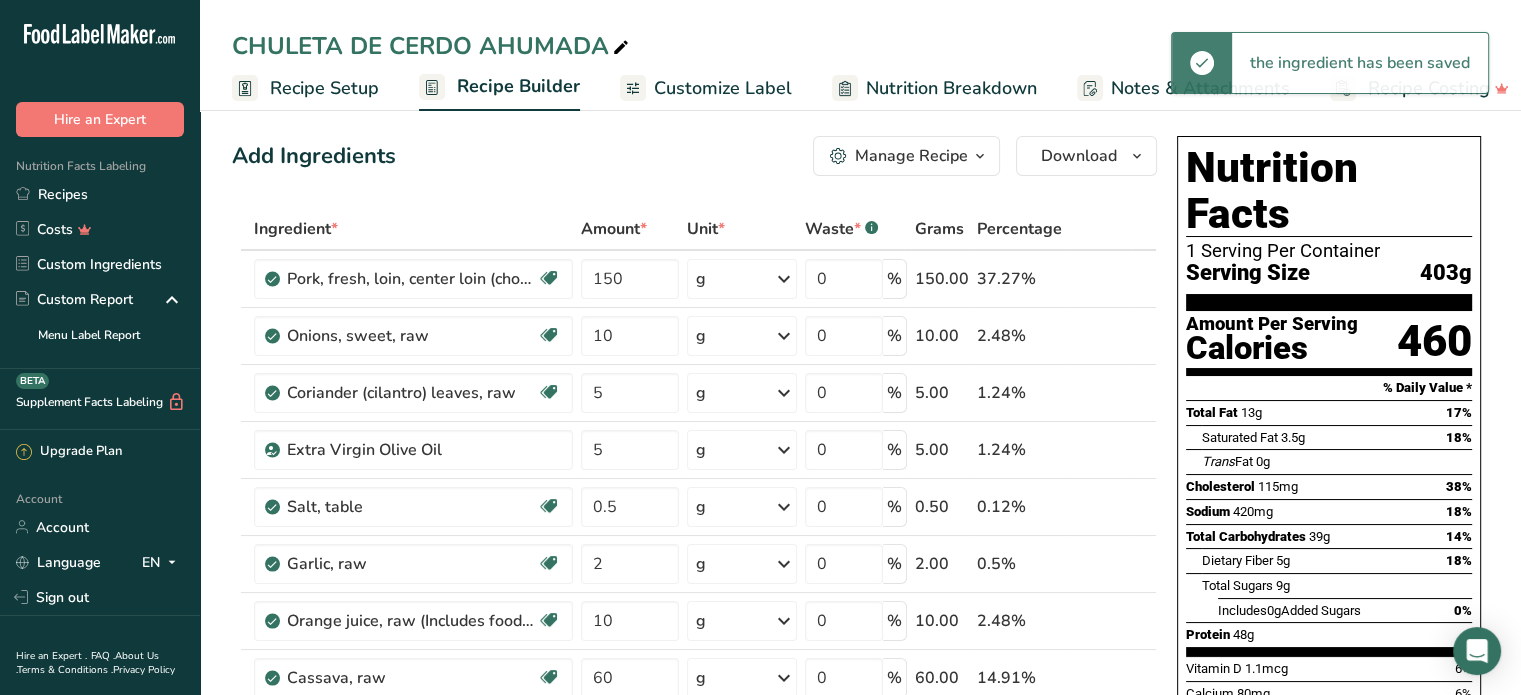 scroll, scrollTop: 0, scrollLeft: 0, axis: both 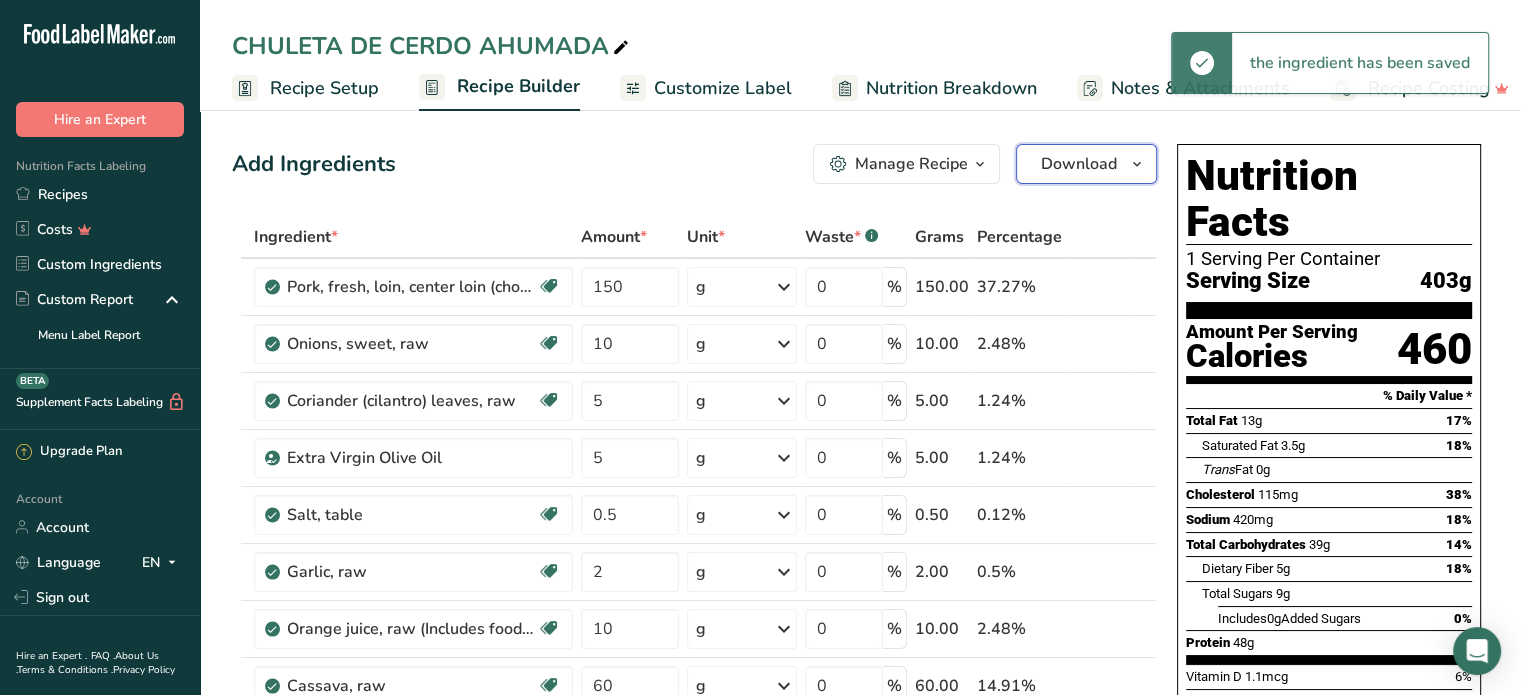 click on "Download" at bounding box center [1079, 164] 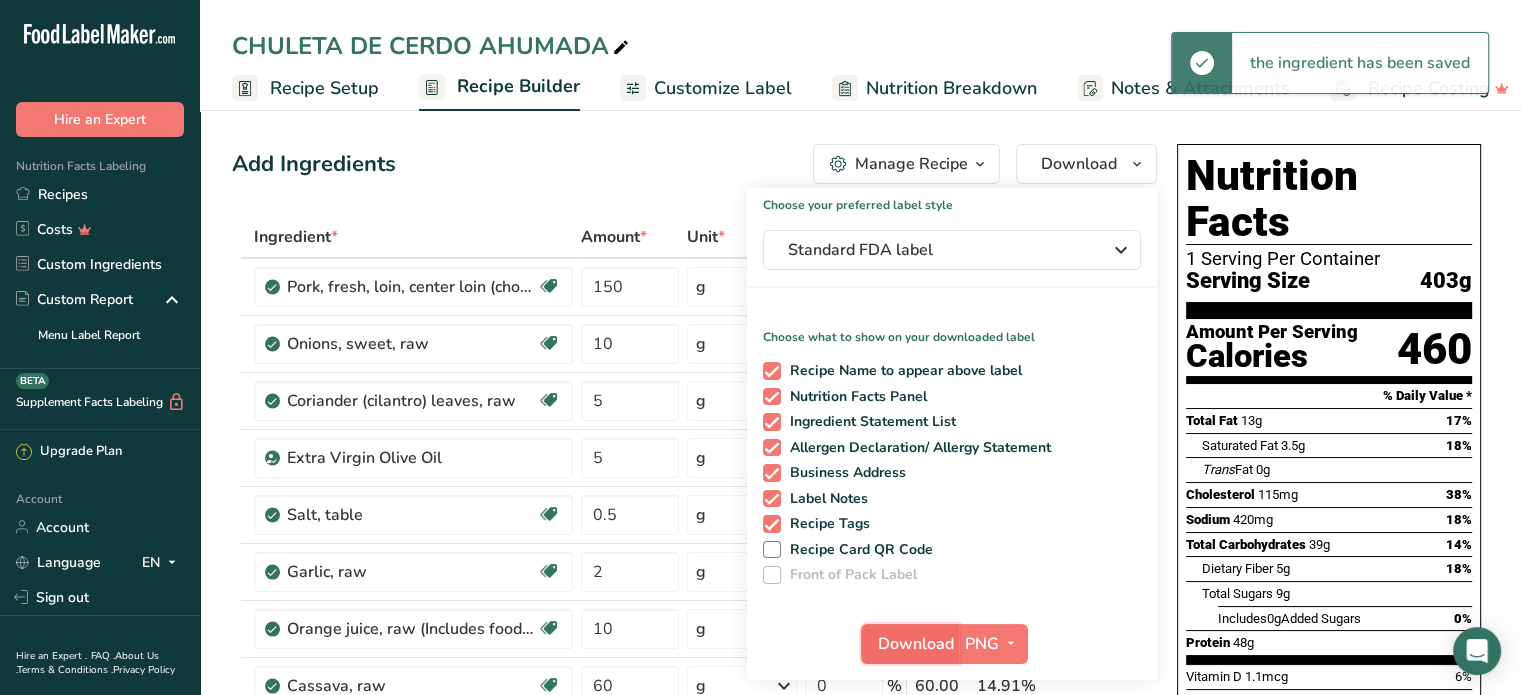 click on "Download" at bounding box center (916, 644) 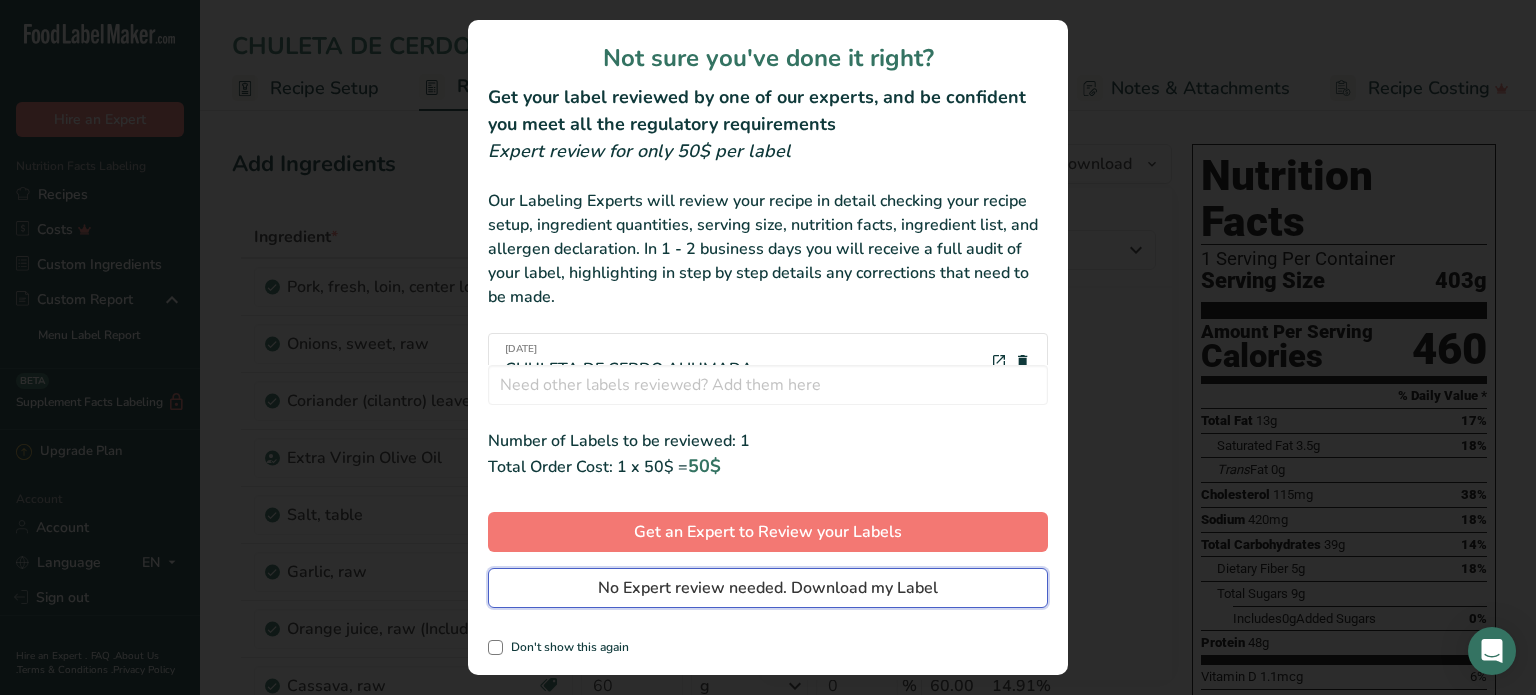 click on "No Expert review needed. Download my Label" at bounding box center (768, 588) 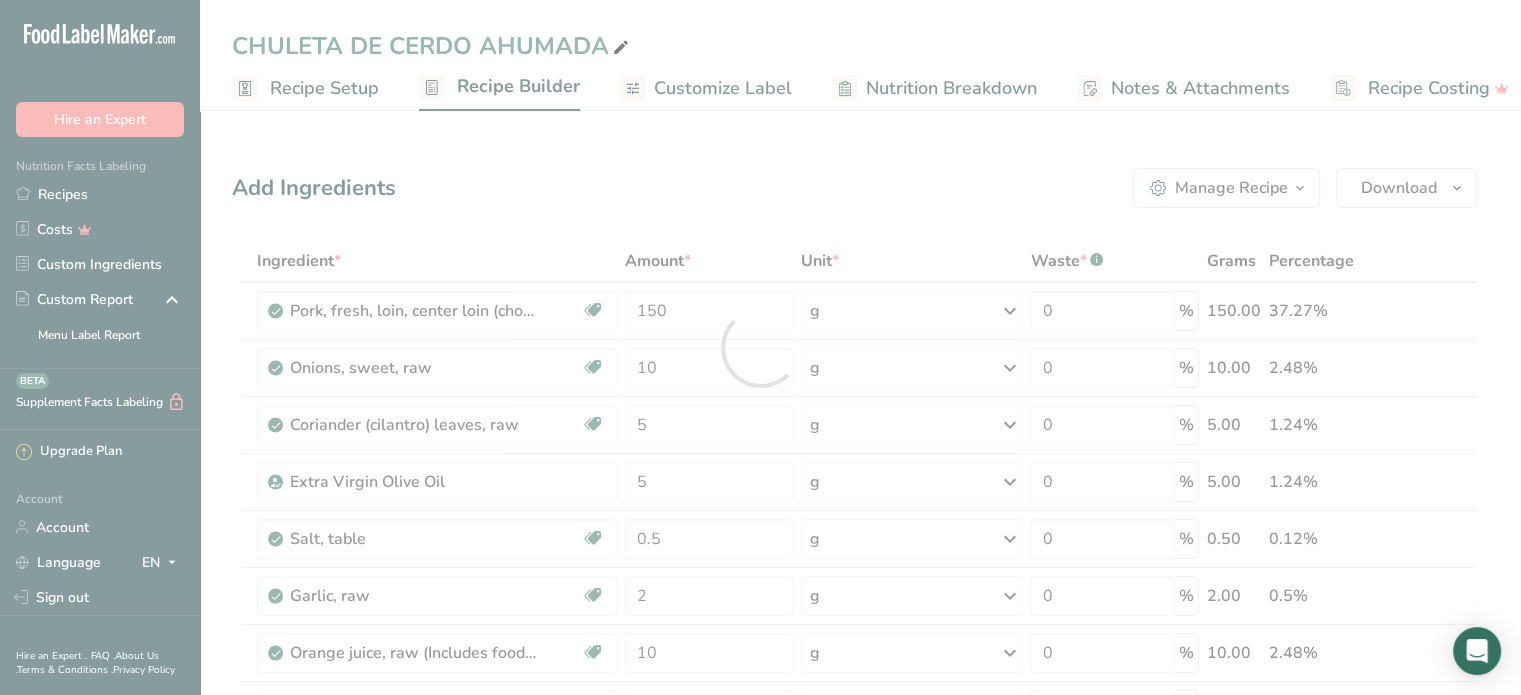 scroll, scrollTop: 0, scrollLeft: 0, axis: both 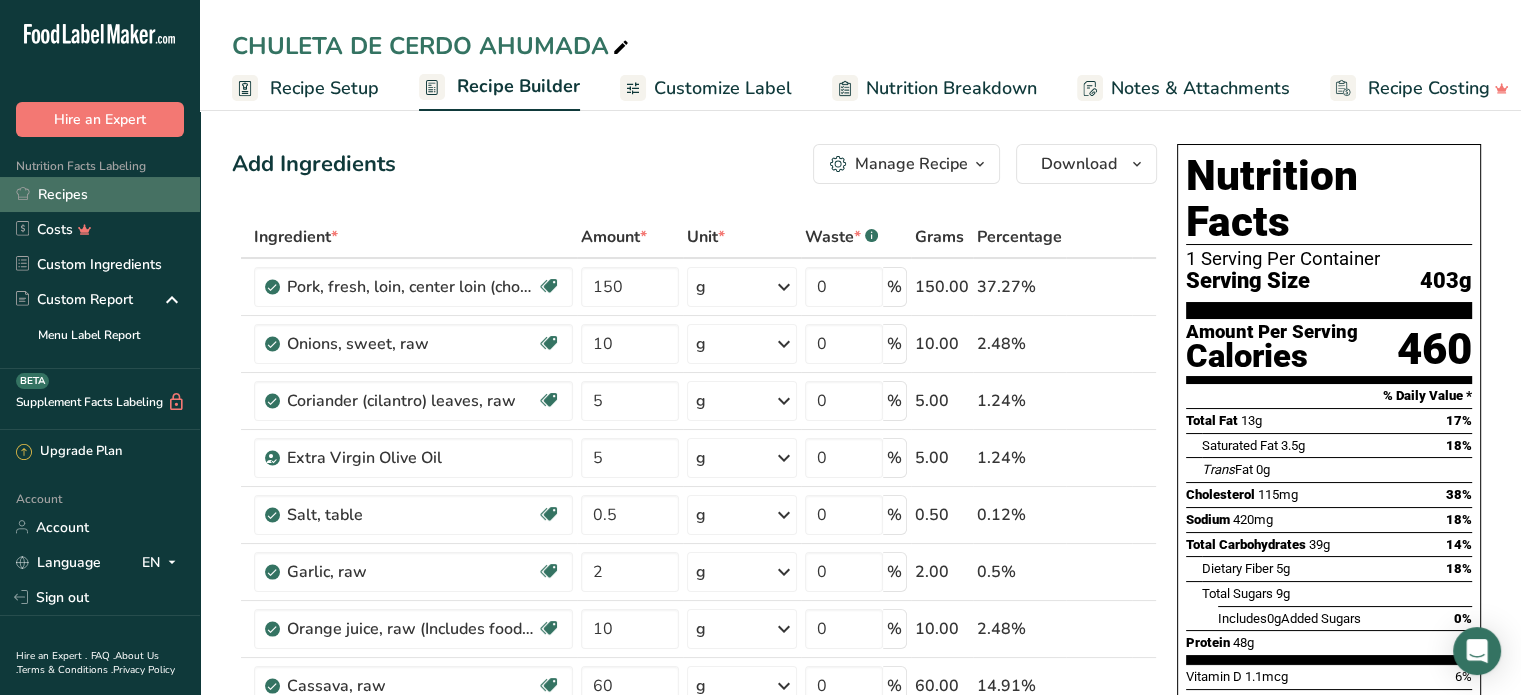 click on "Recipes" at bounding box center (100, 194) 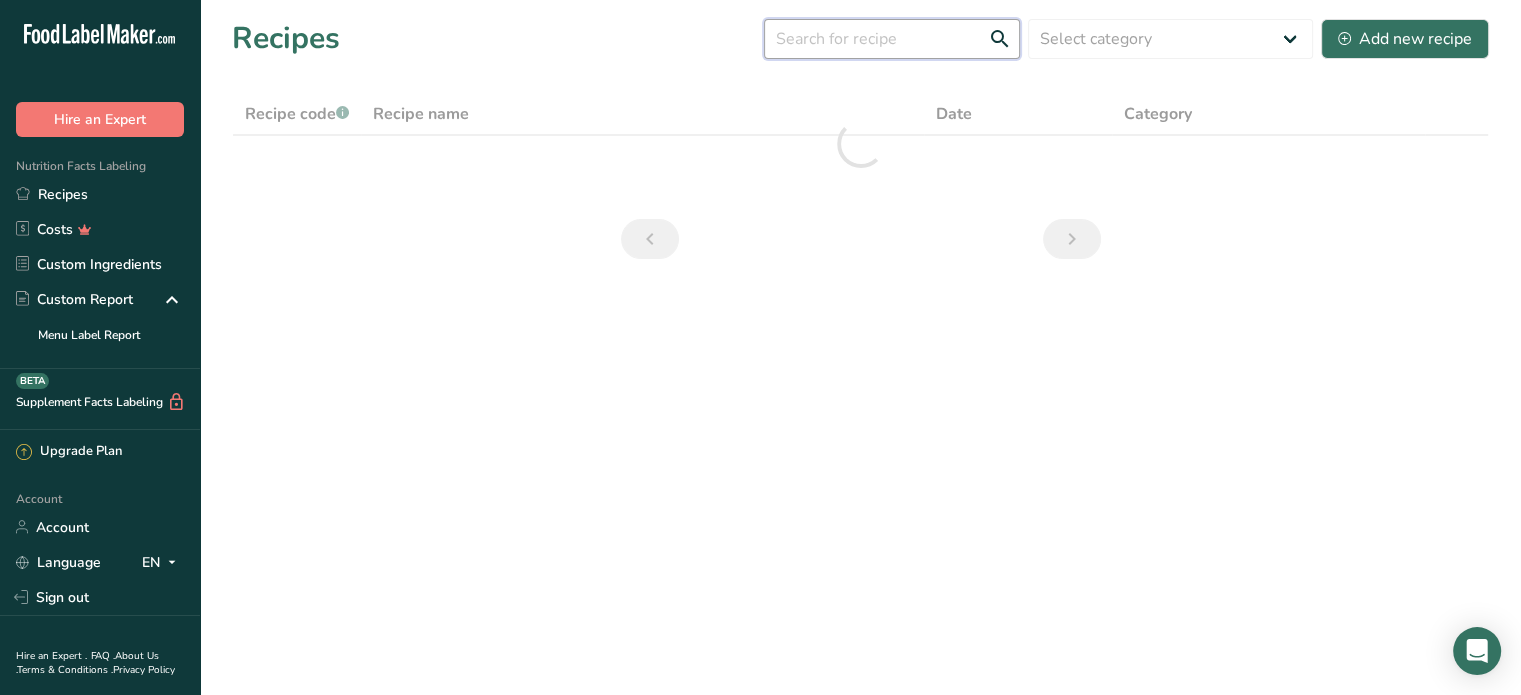 click at bounding box center [892, 39] 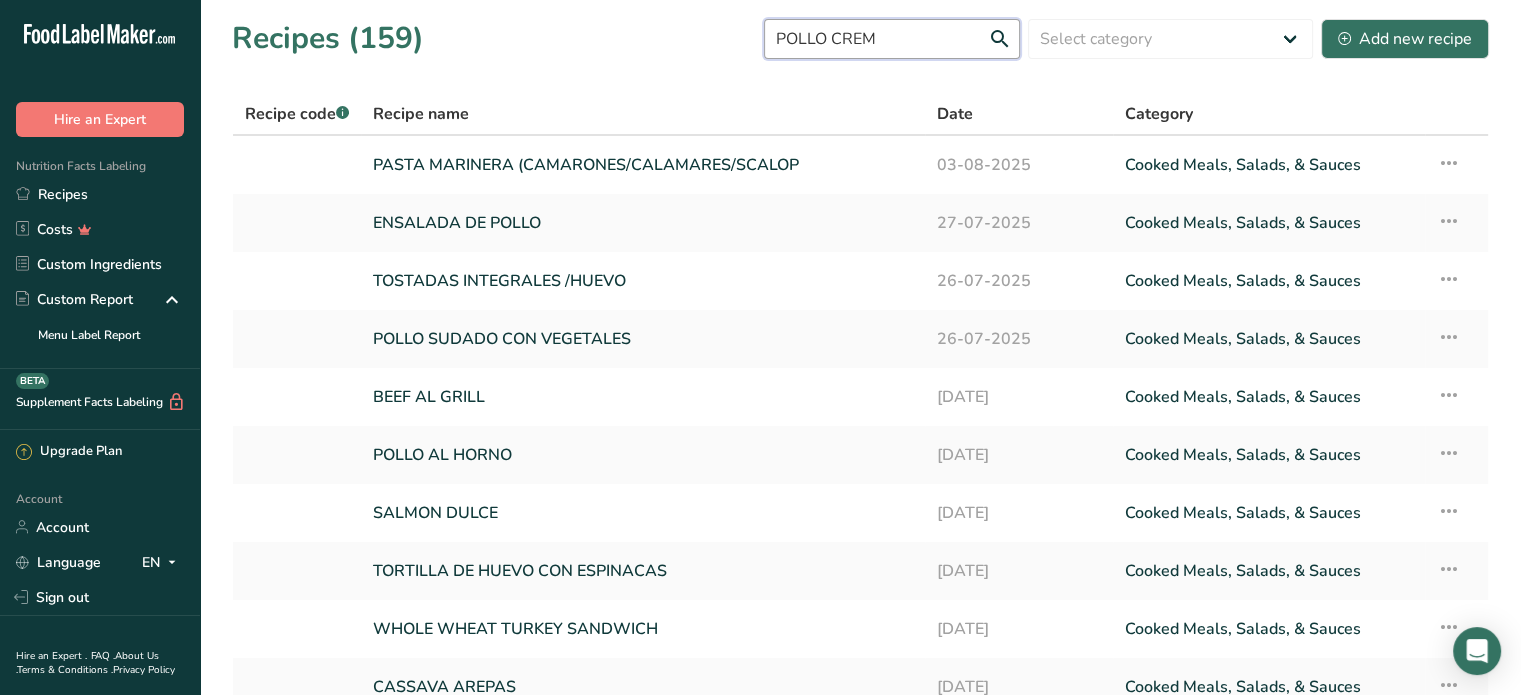 type on "POLLO CREMO" 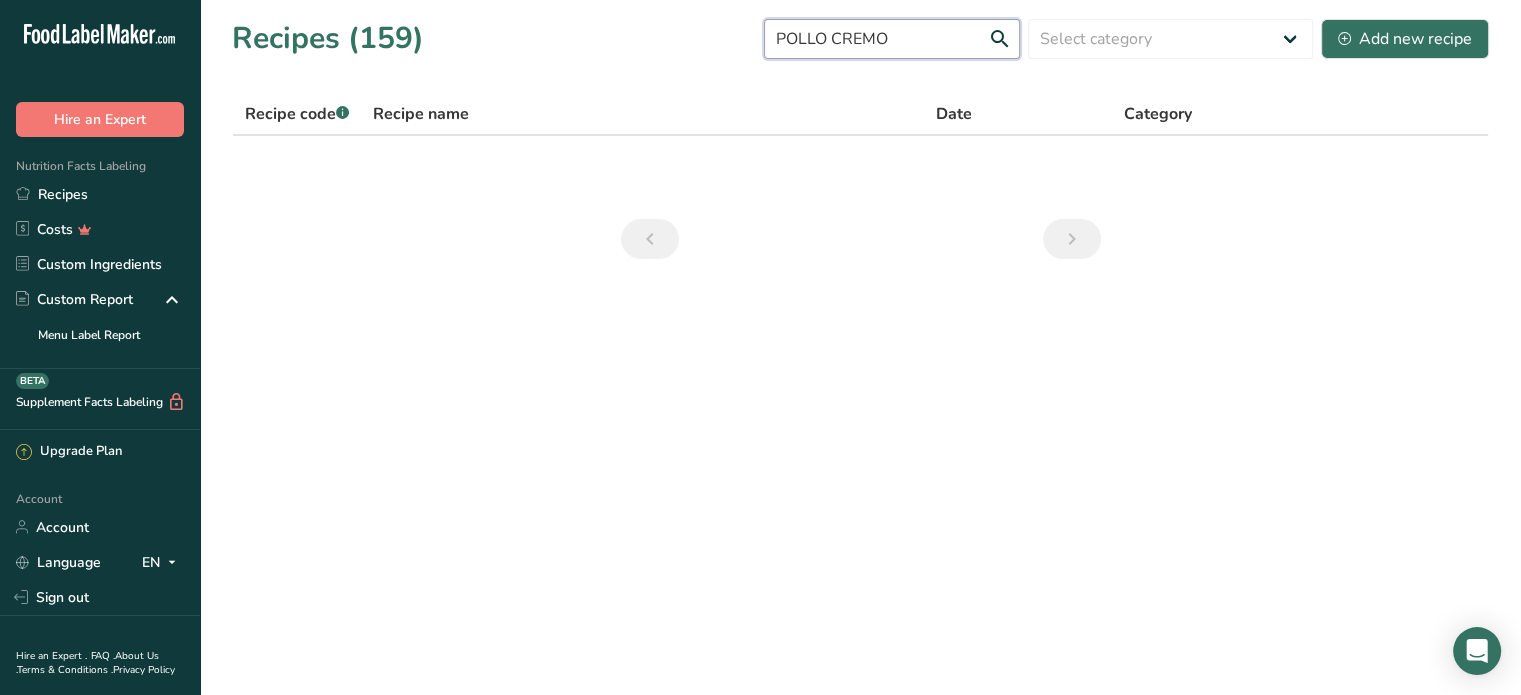 drag, startPoint x: 911, startPoint y: 43, endPoint x: 787, endPoint y: 38, distance: 124.10077 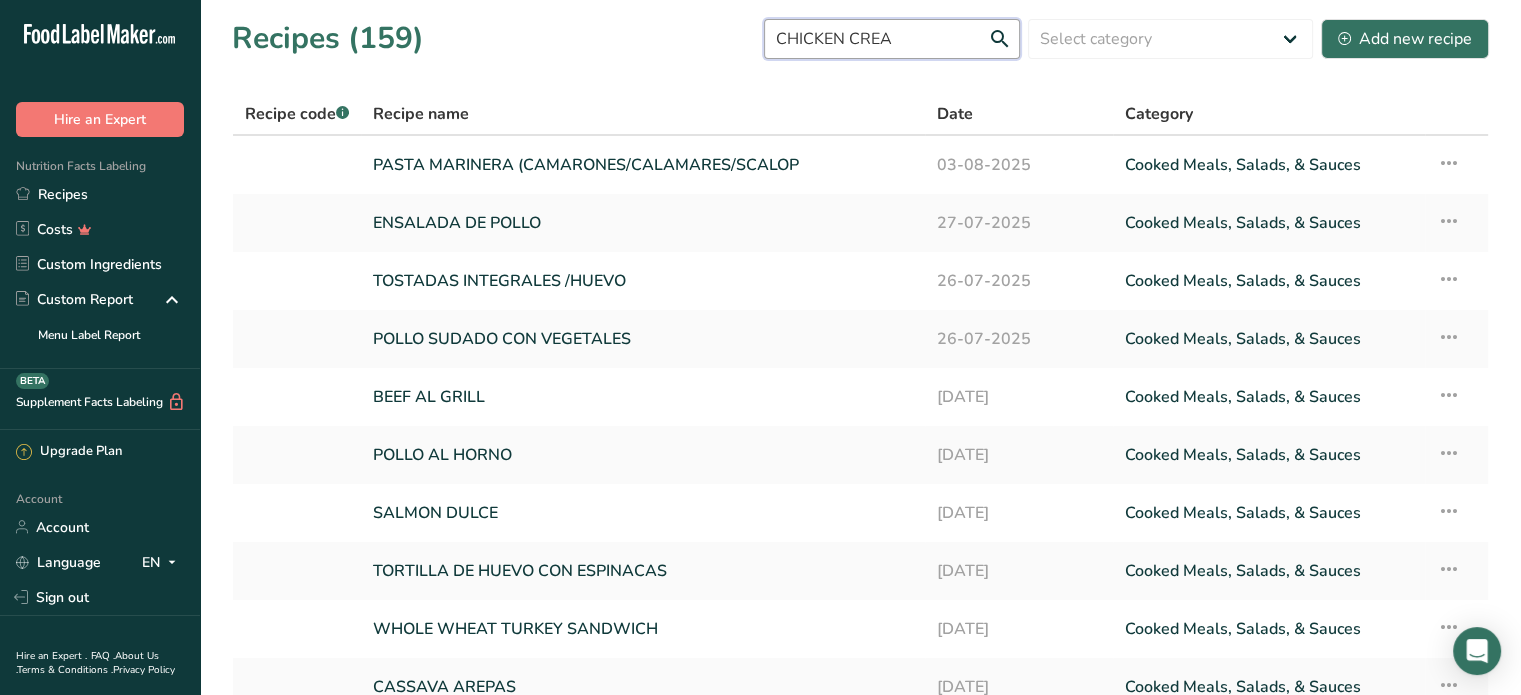type on "CHICKEN CREAM" 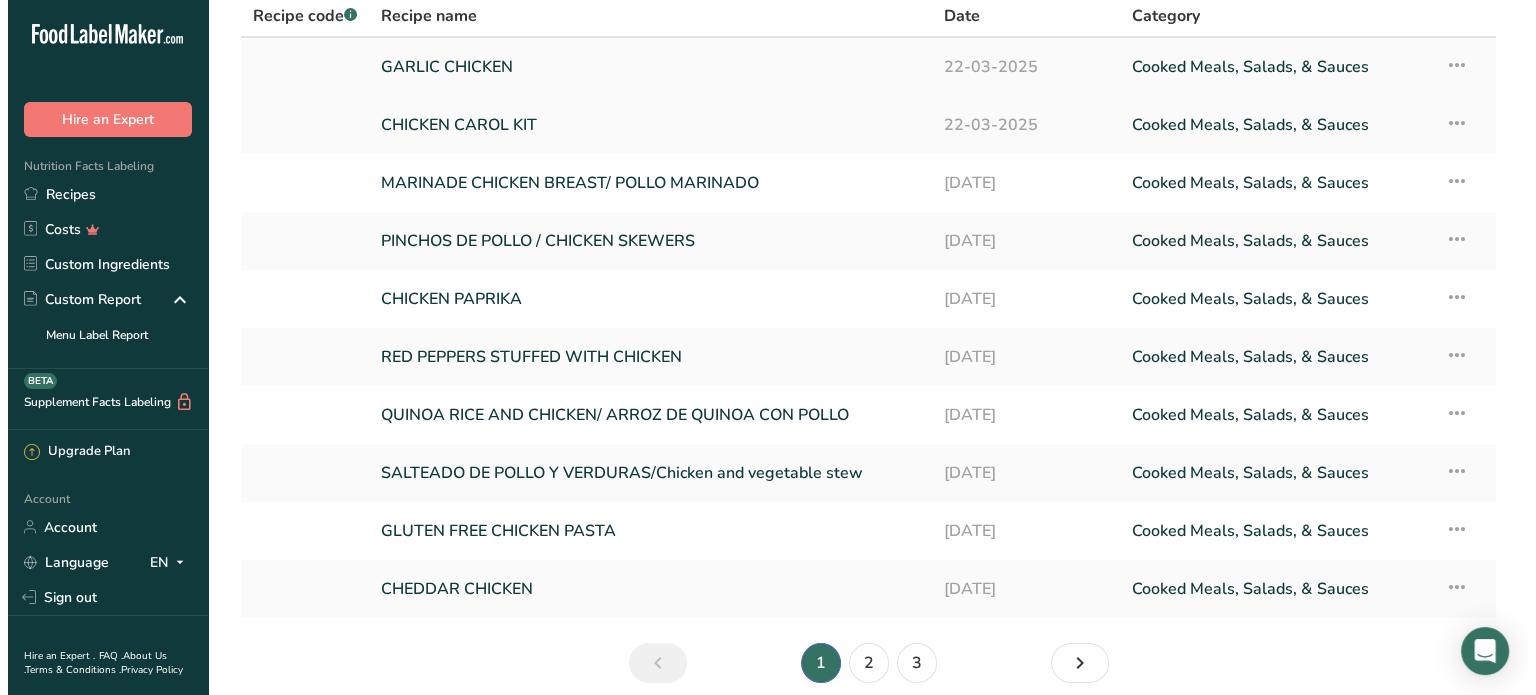 scroll, scrollTop: 0, scrollLeft: 0, axis: both 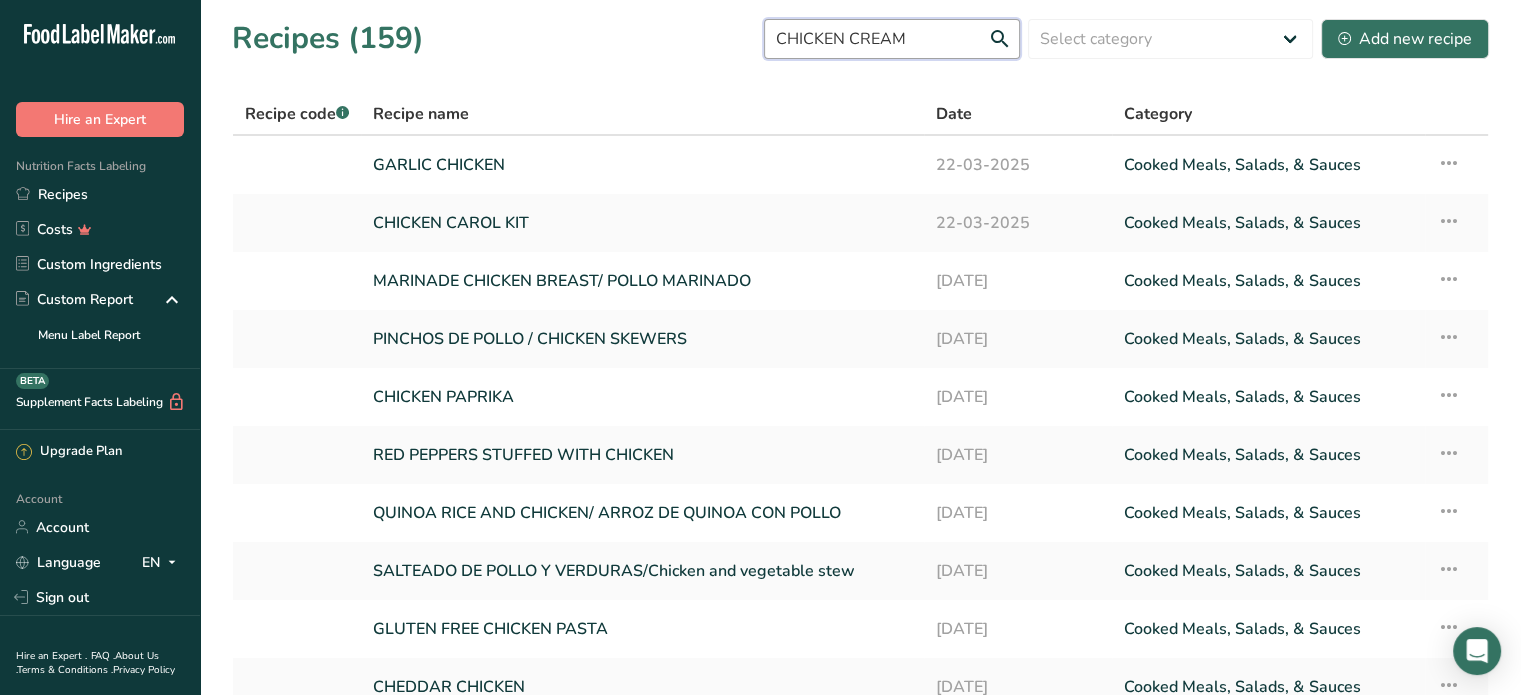 drag, startPoint x: 920, startPoint y: 39, endPoint x: 752, endPoint y: 41, distance: 168.0119 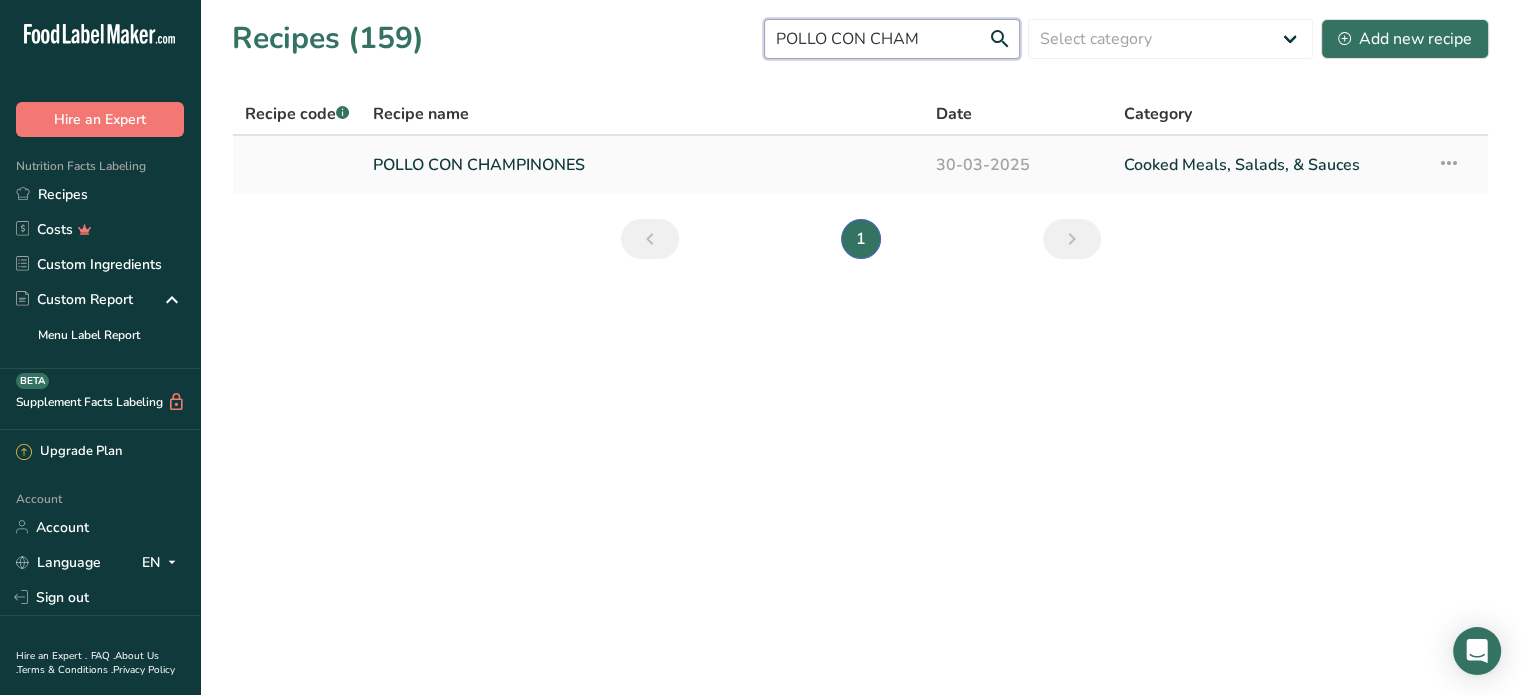 type on "POLLO CON CHAM" 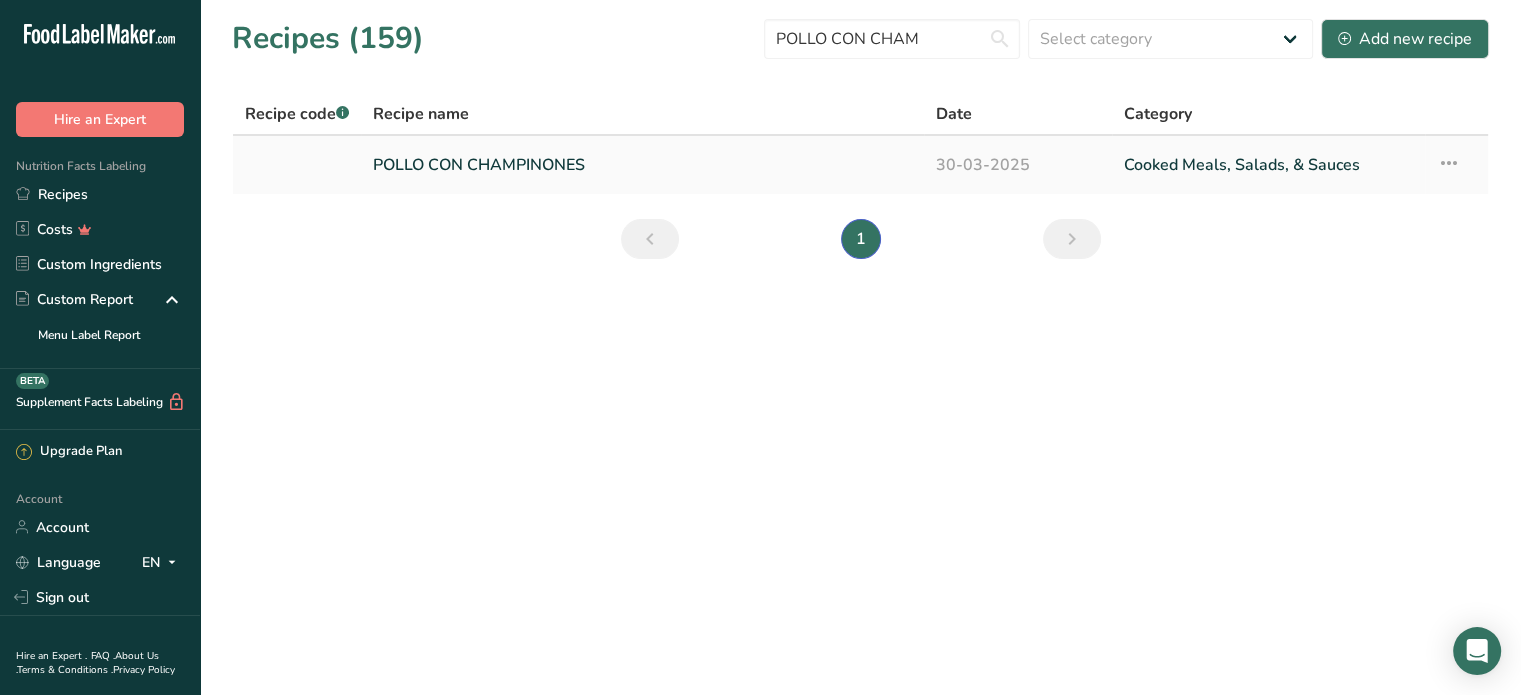 click on "POLLO CON CHAMPINONES" at bounding box center [642, 165] 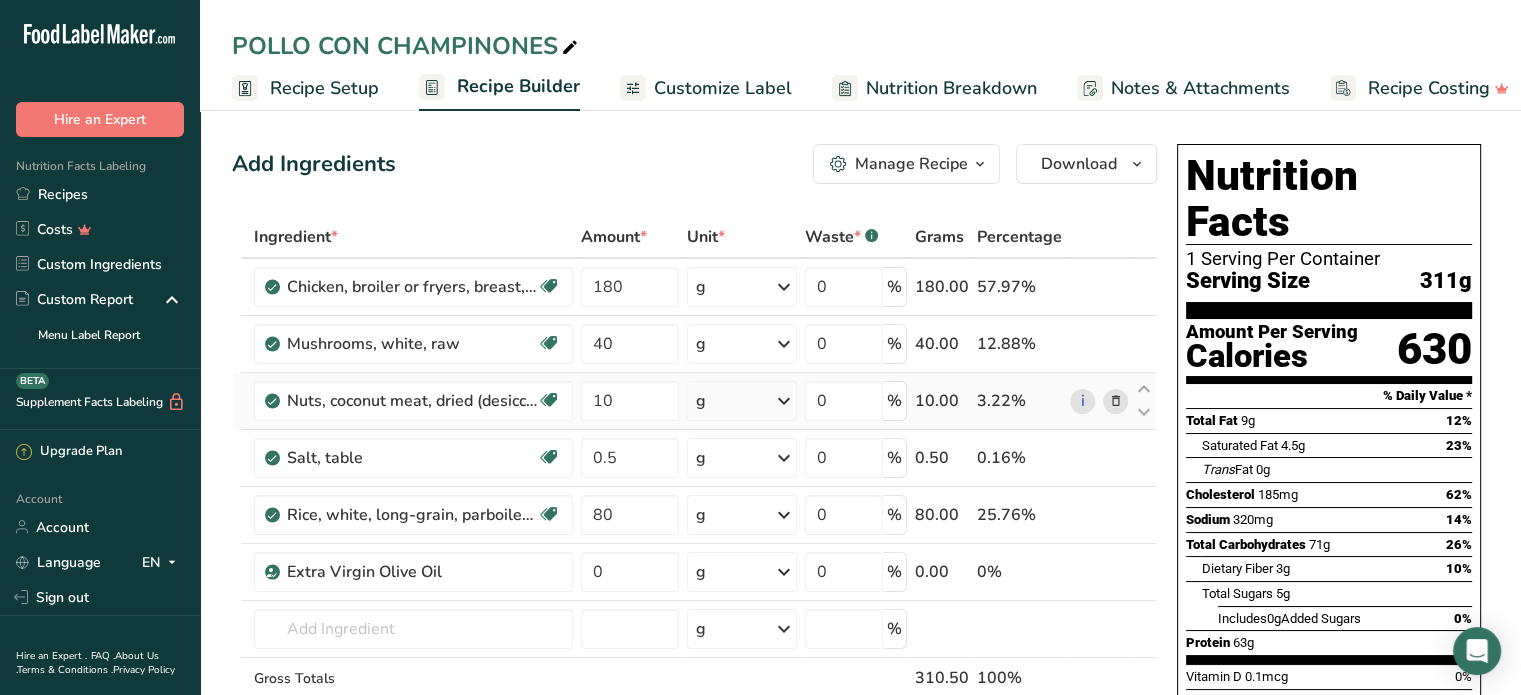 click at bounding box center [1115, 401] 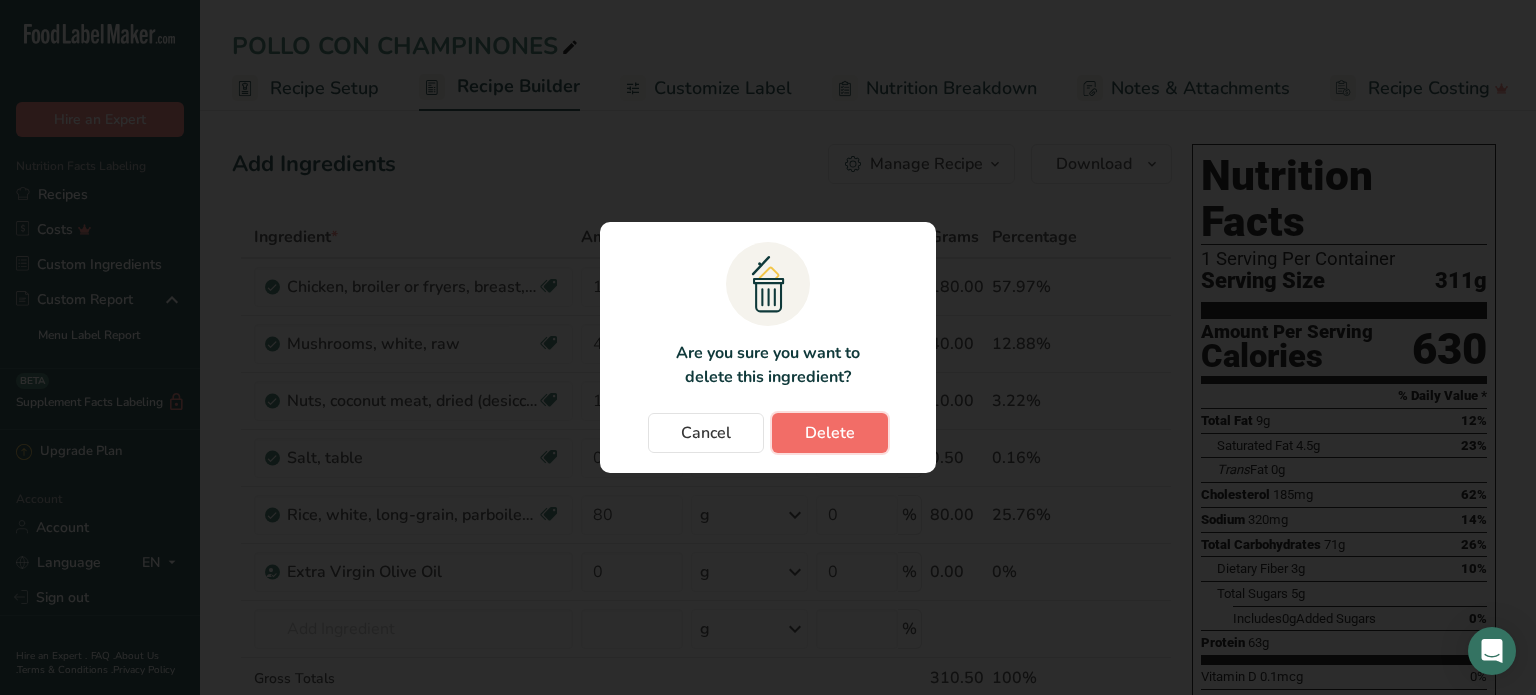 click on "Delete" at bounding box center [830, 433] 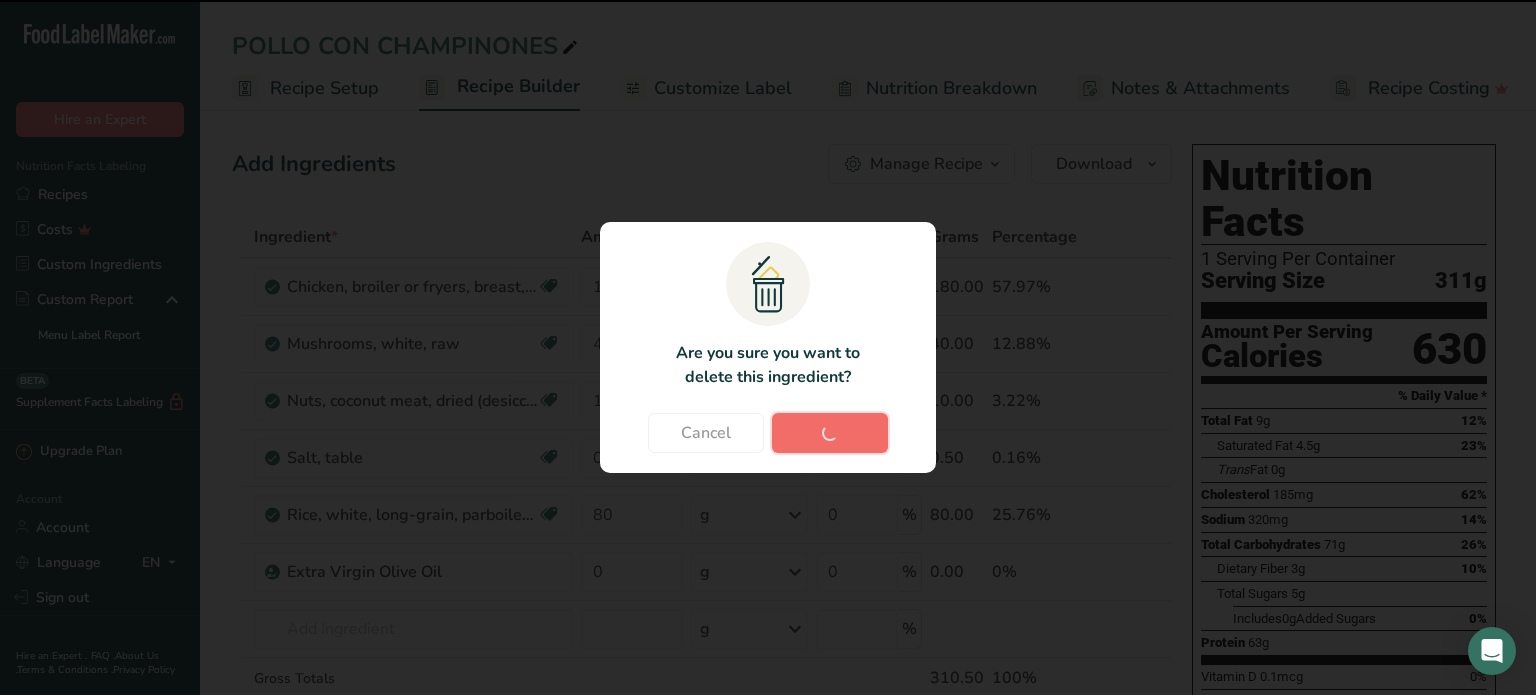 type on "0.5" 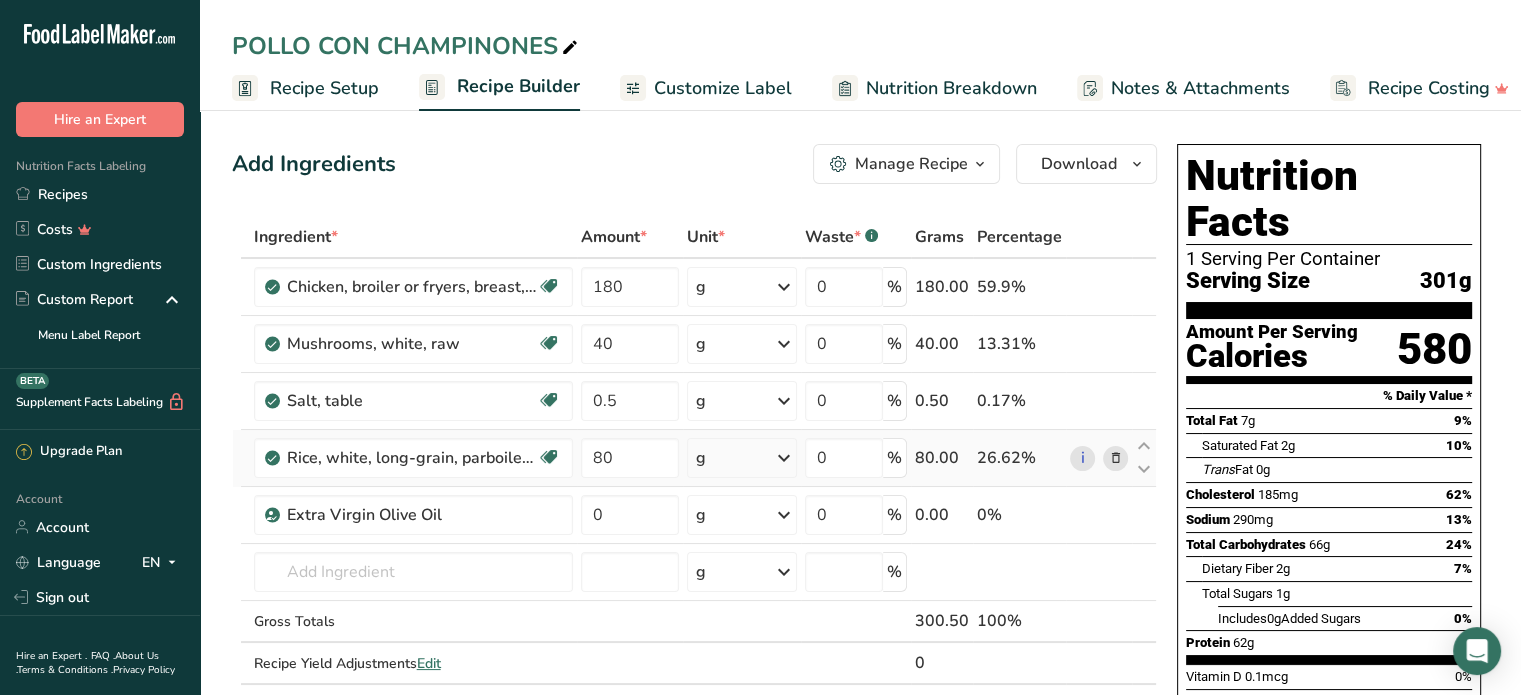 click at bounding box center [1115, 458] 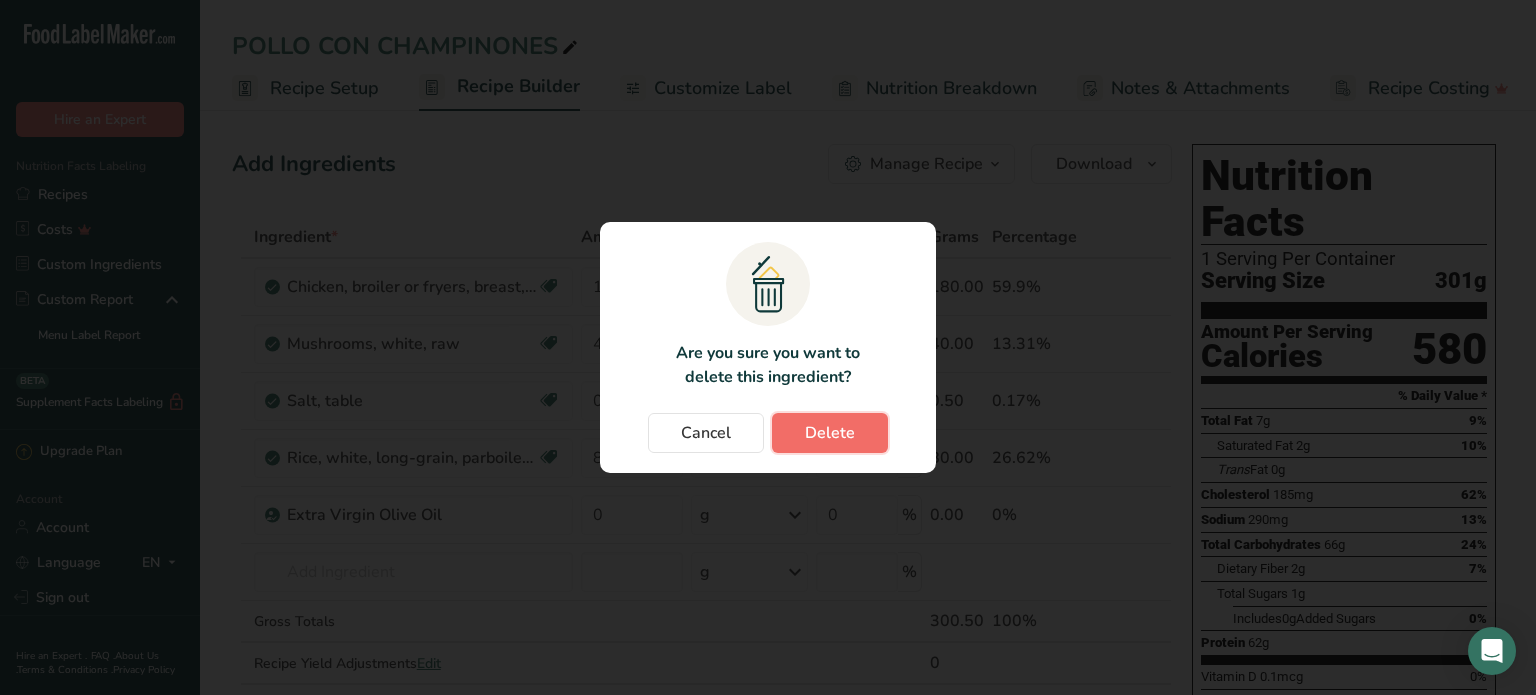 click on "Delete" at bounding box center (830, 433) 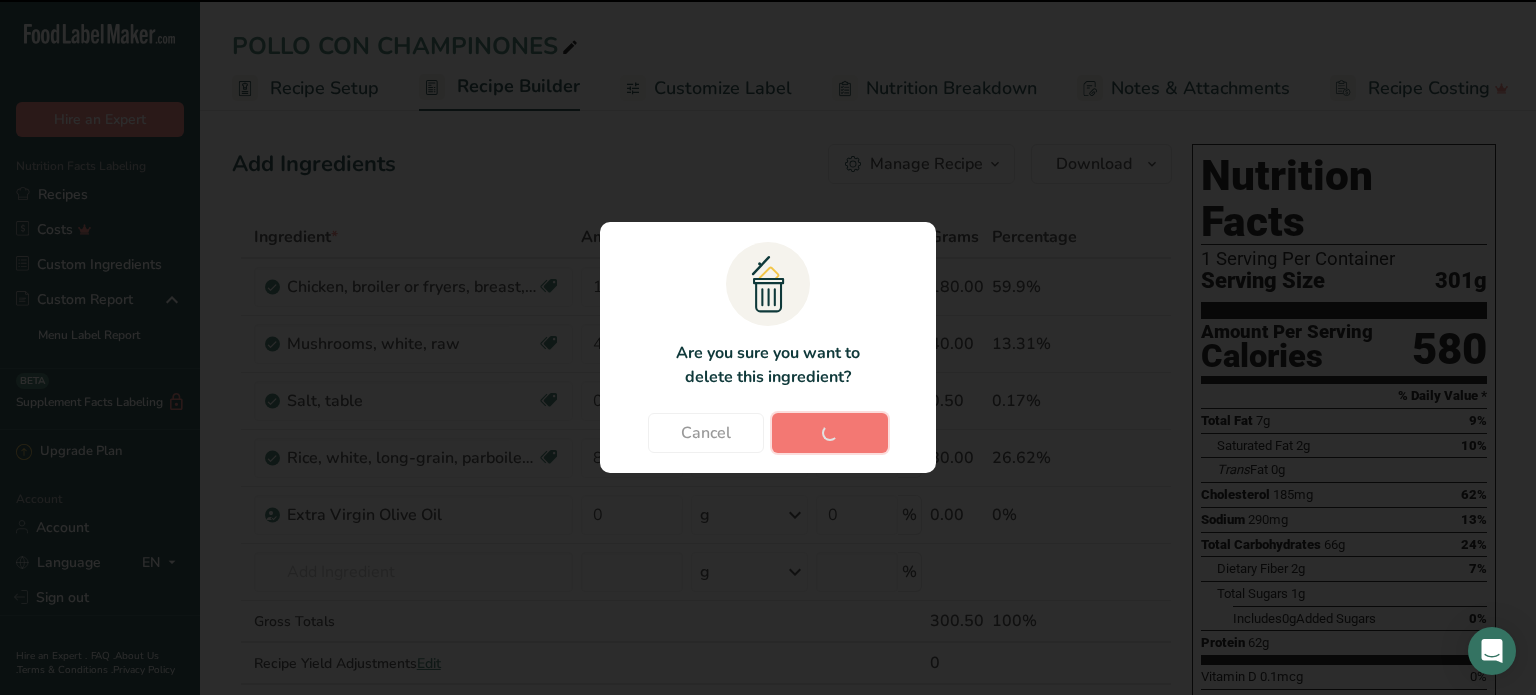 type on "0" 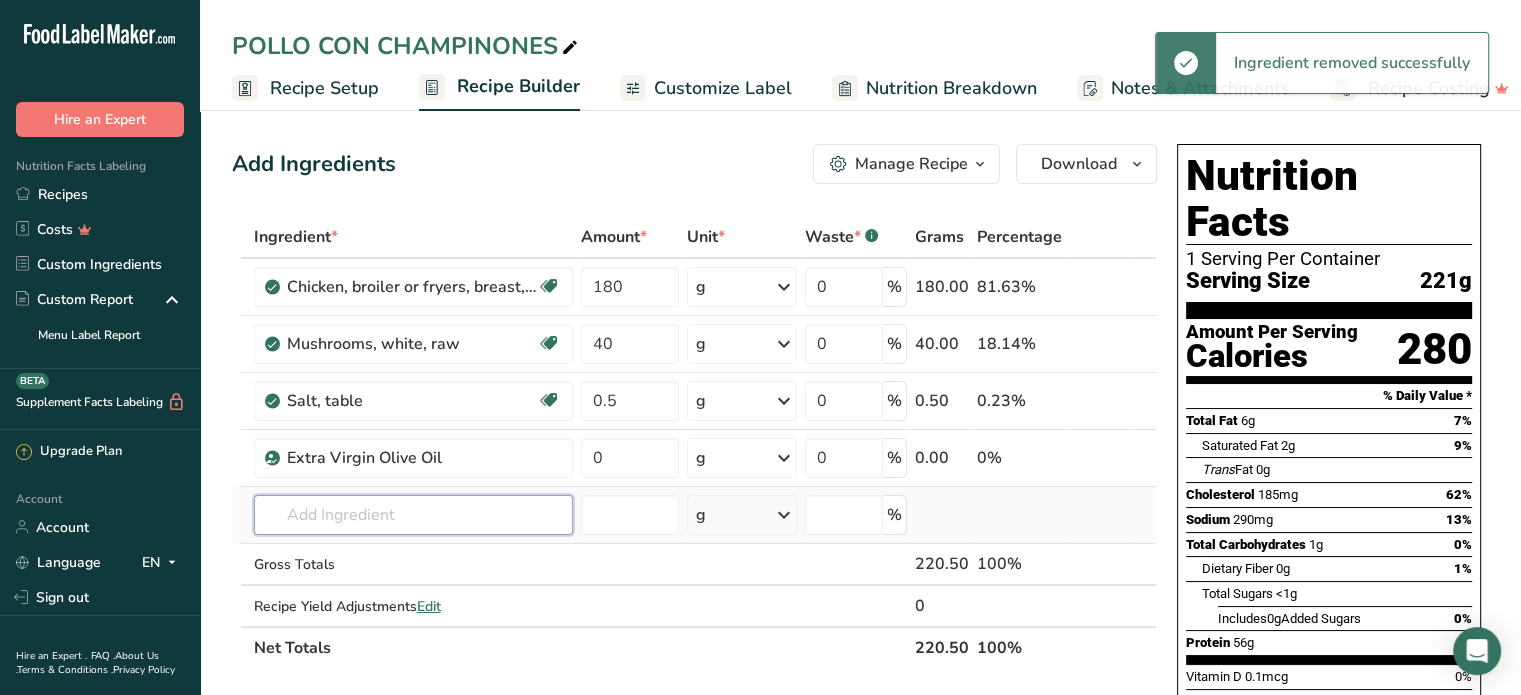 click at bounding box center (413, 515) 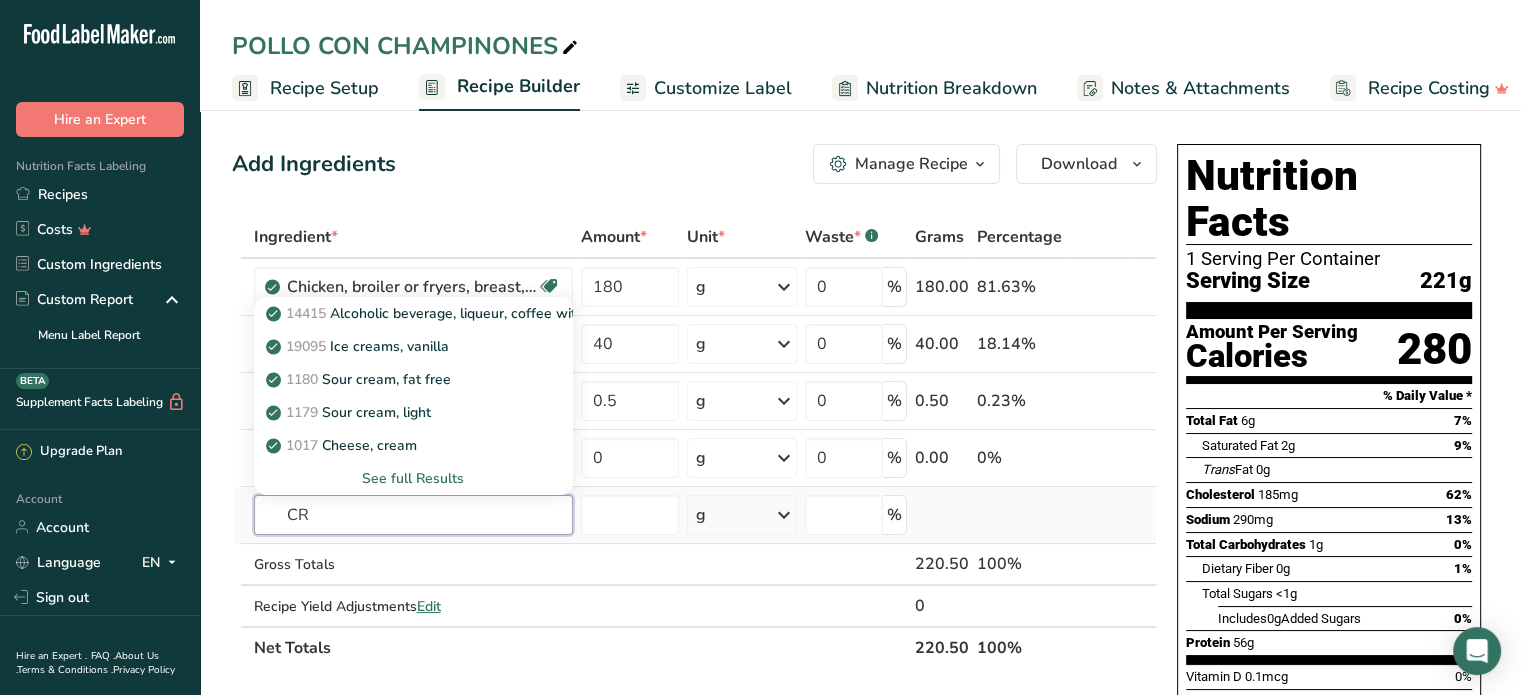 type on "C" 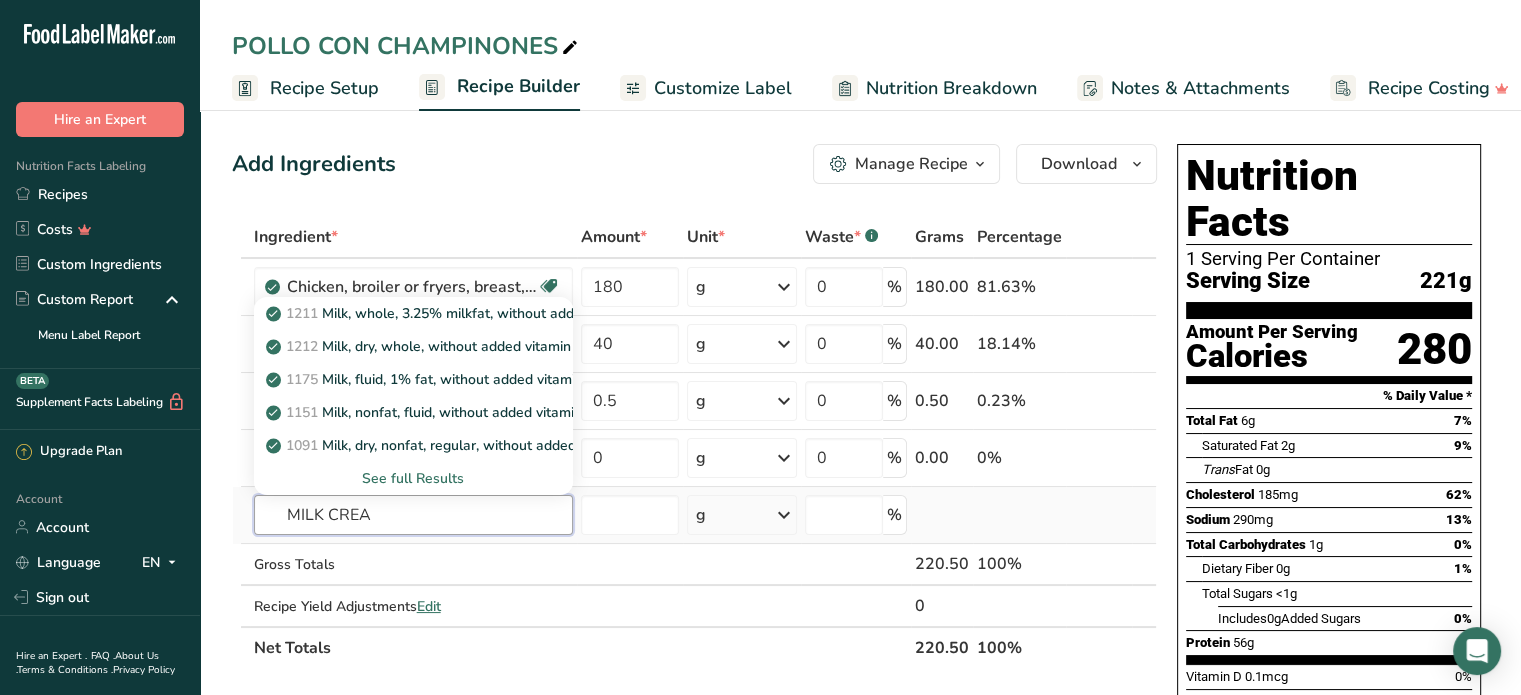 type on "MILK CREAM" 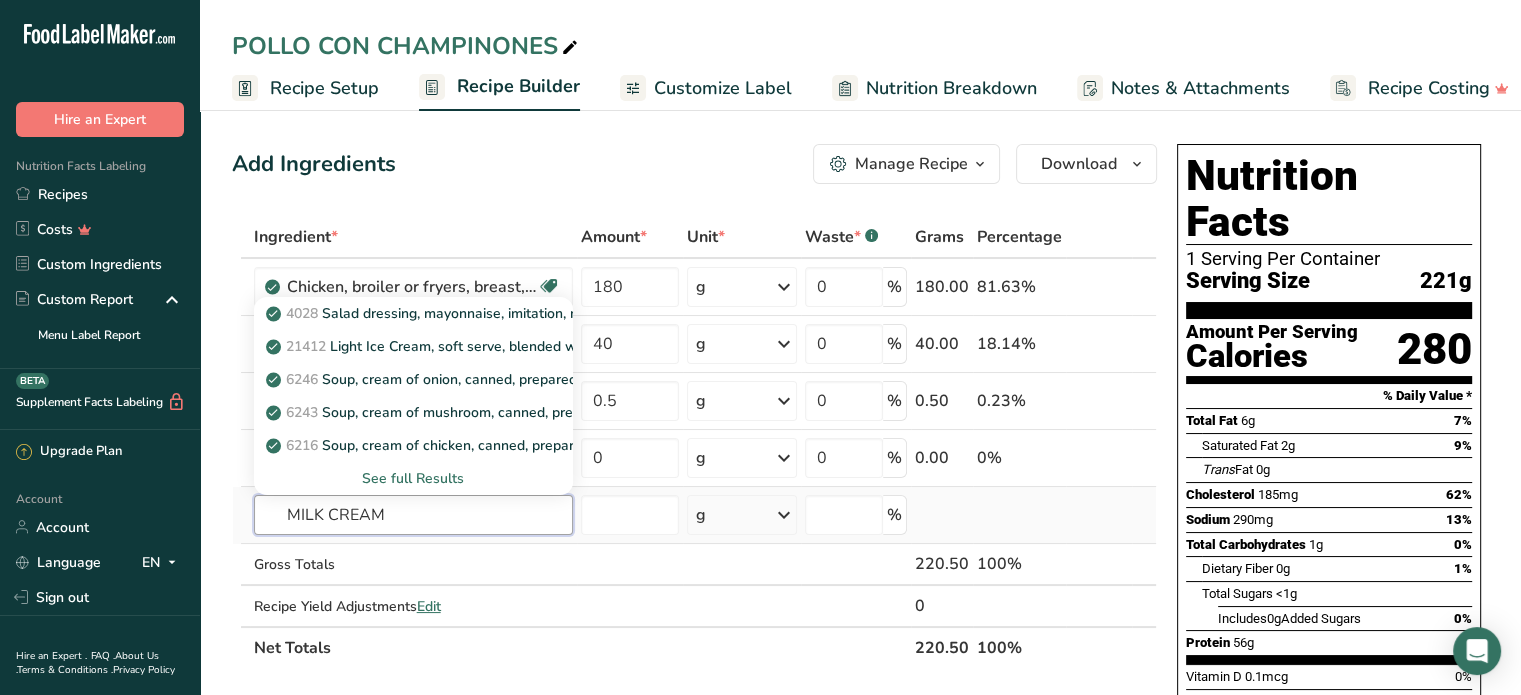 drag, startPoint x: 390, startPoint y: 517, endPoint x: 280, endPoint y: 511, distance: 110.16351 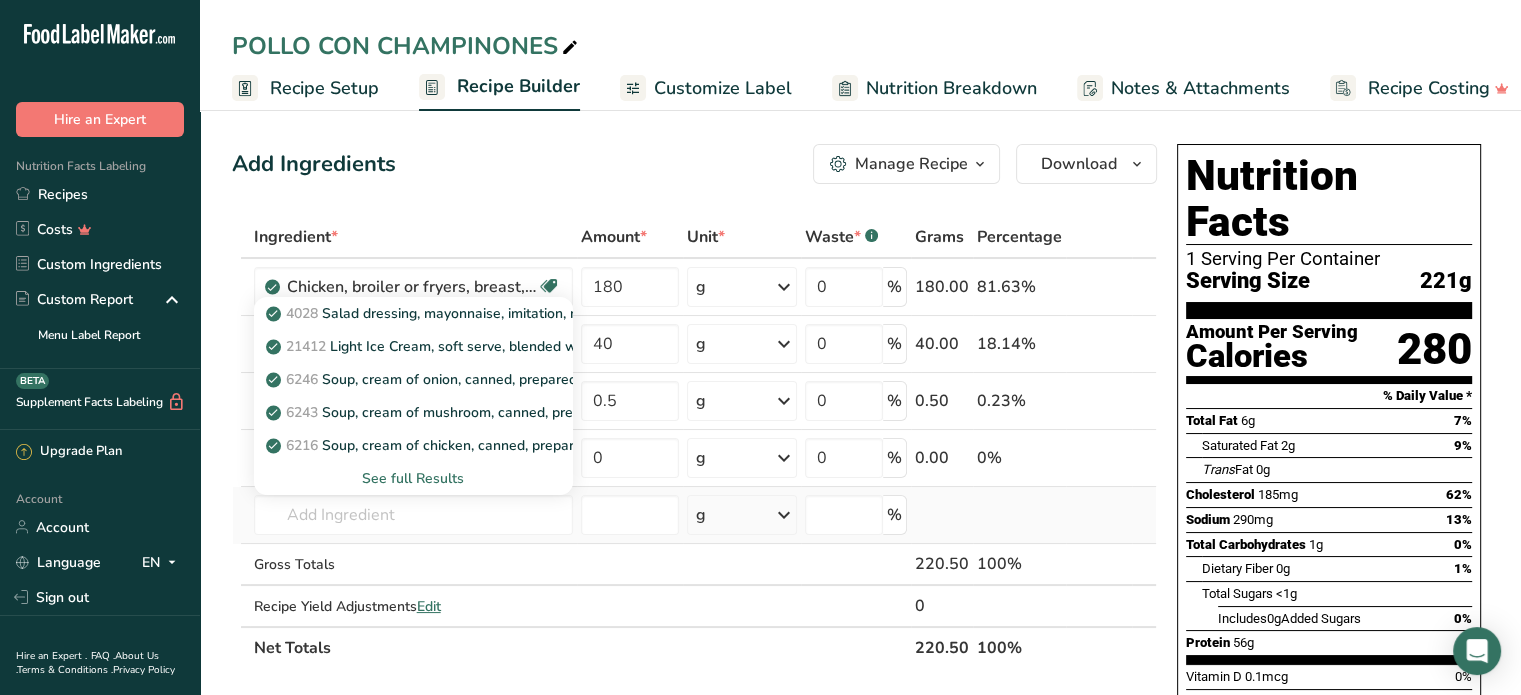 click on "See full Results" at bounding box center [413, 478] 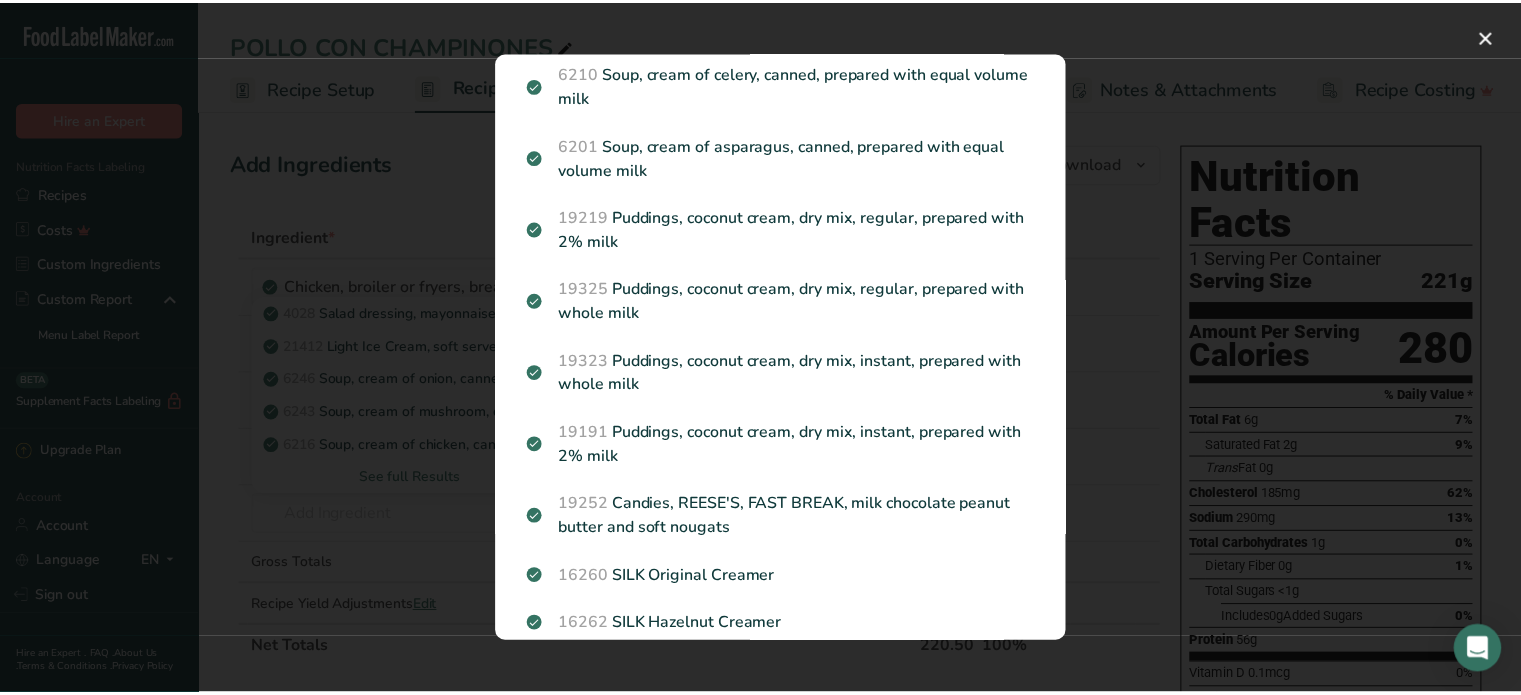 scroll, scrollTop: 616, scrollLeft: 0, axis: vertical 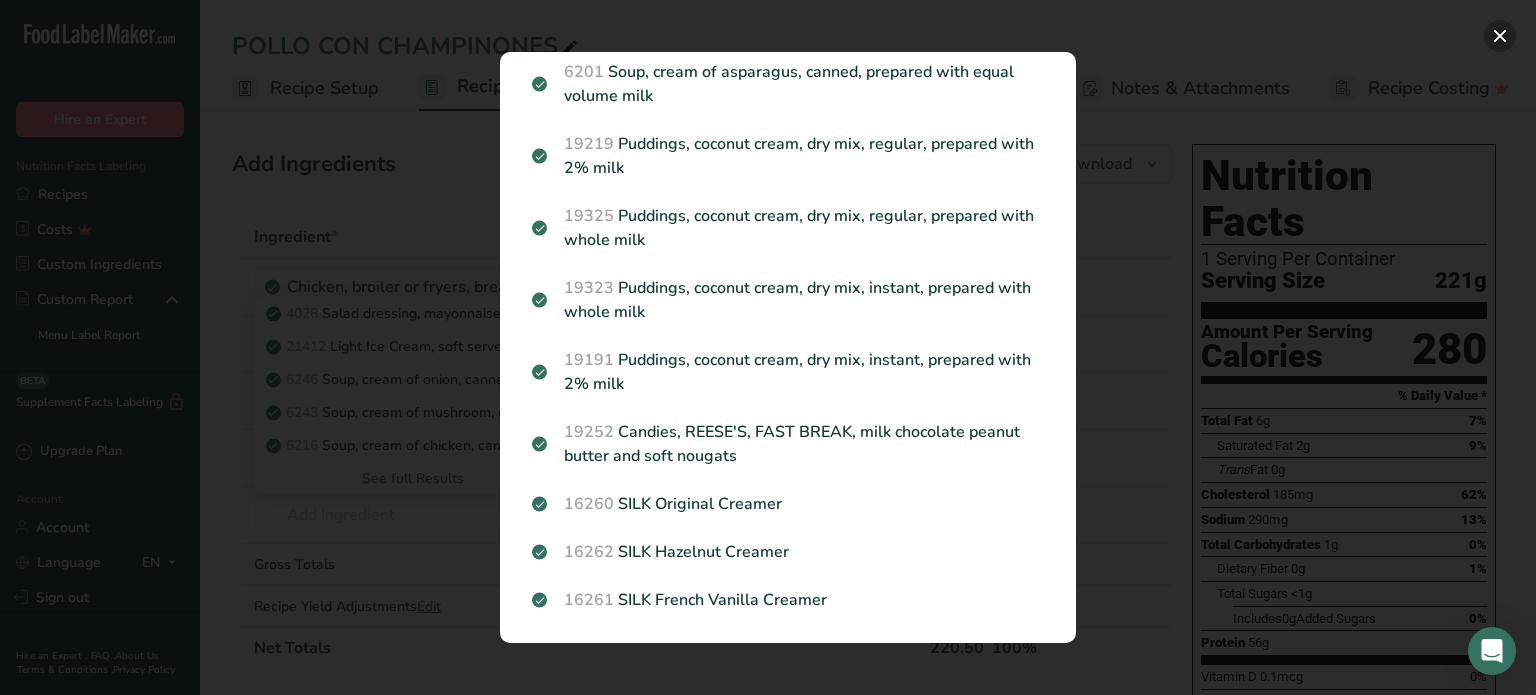 click at bounding box center [1500, 36] 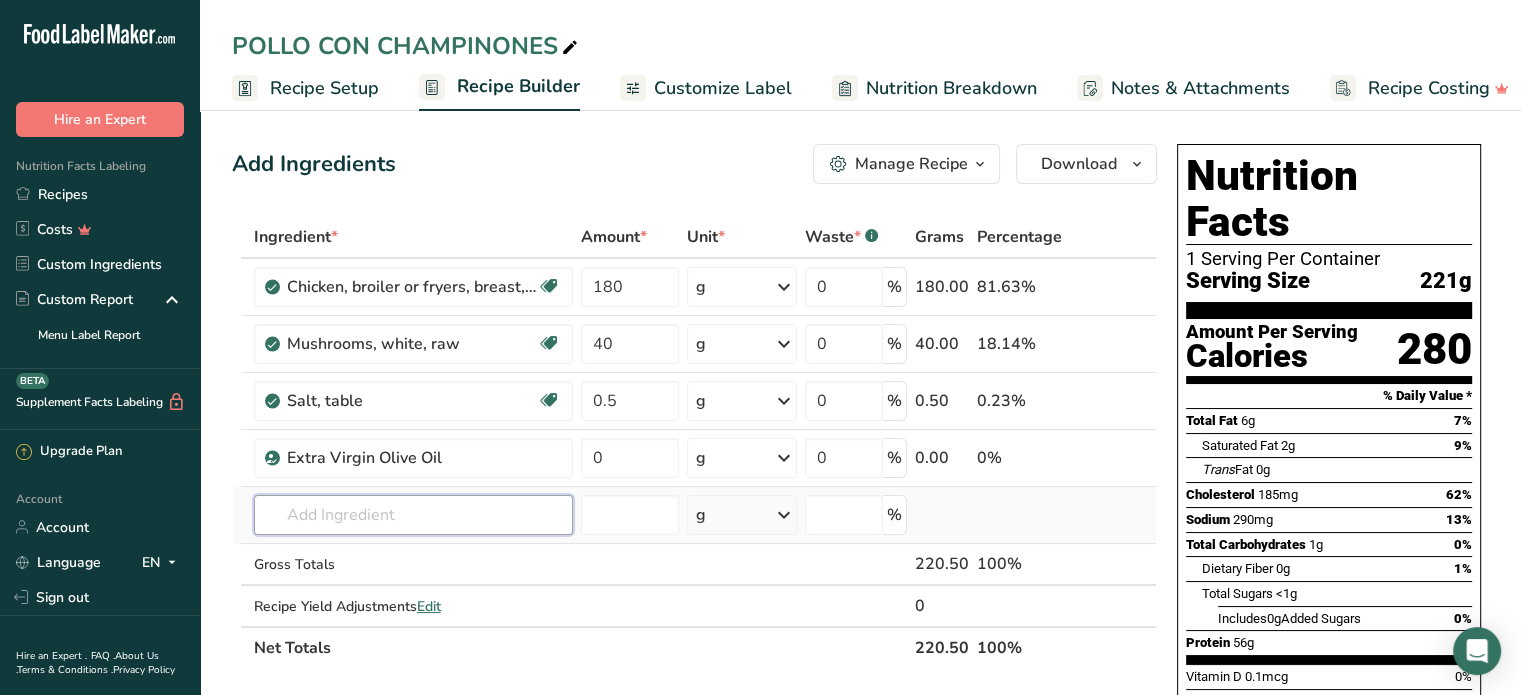click at bounding box center [413, 515] 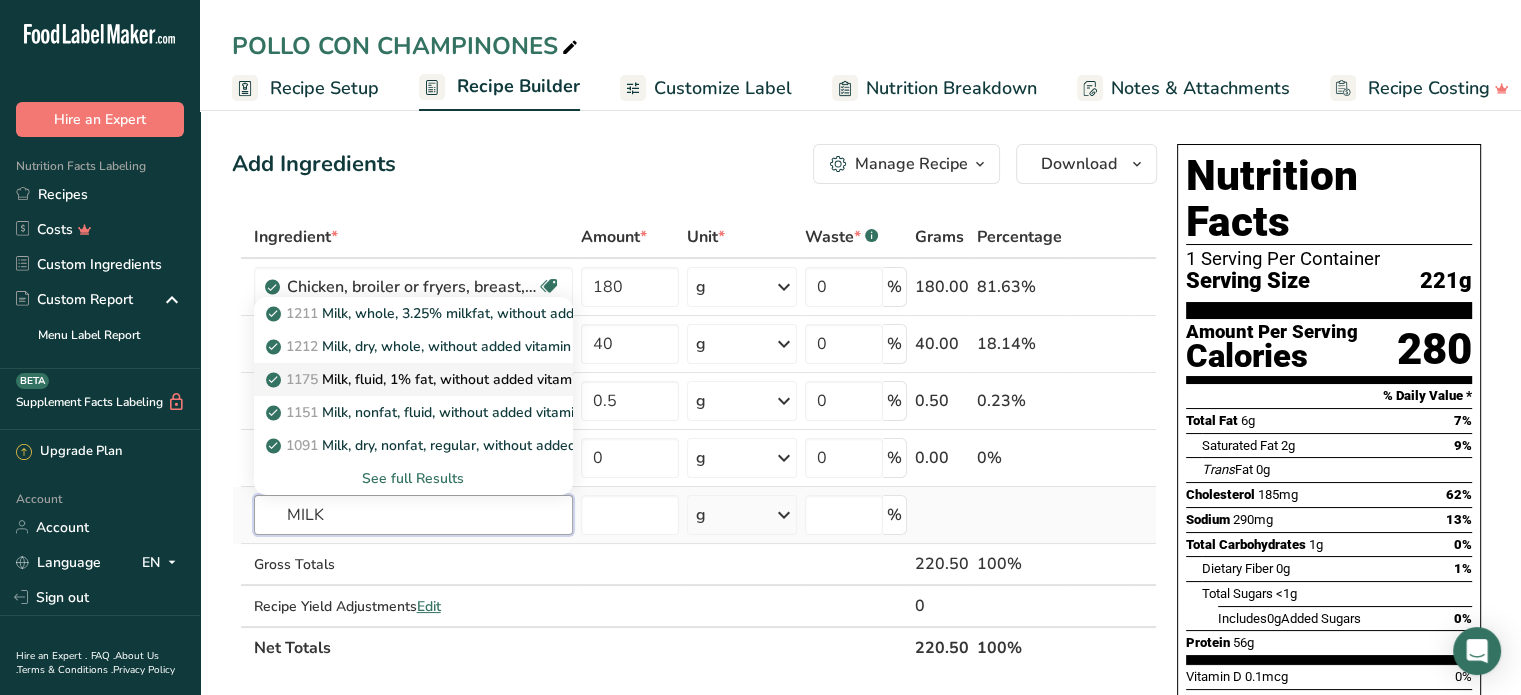 type on "MILK" 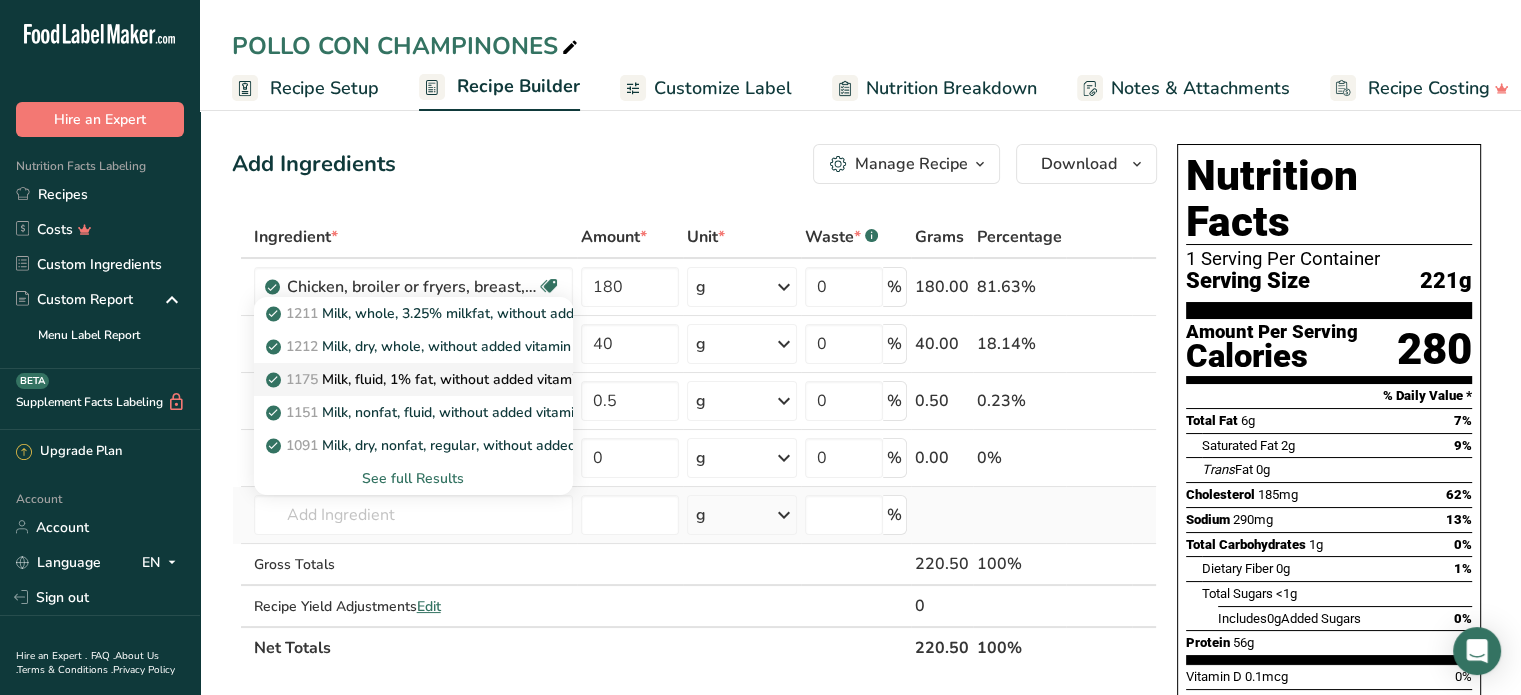click on "1175
Milk, fluid, 1% fat, without added vitamin A and vitamin D" at bounding box center (480, 379) 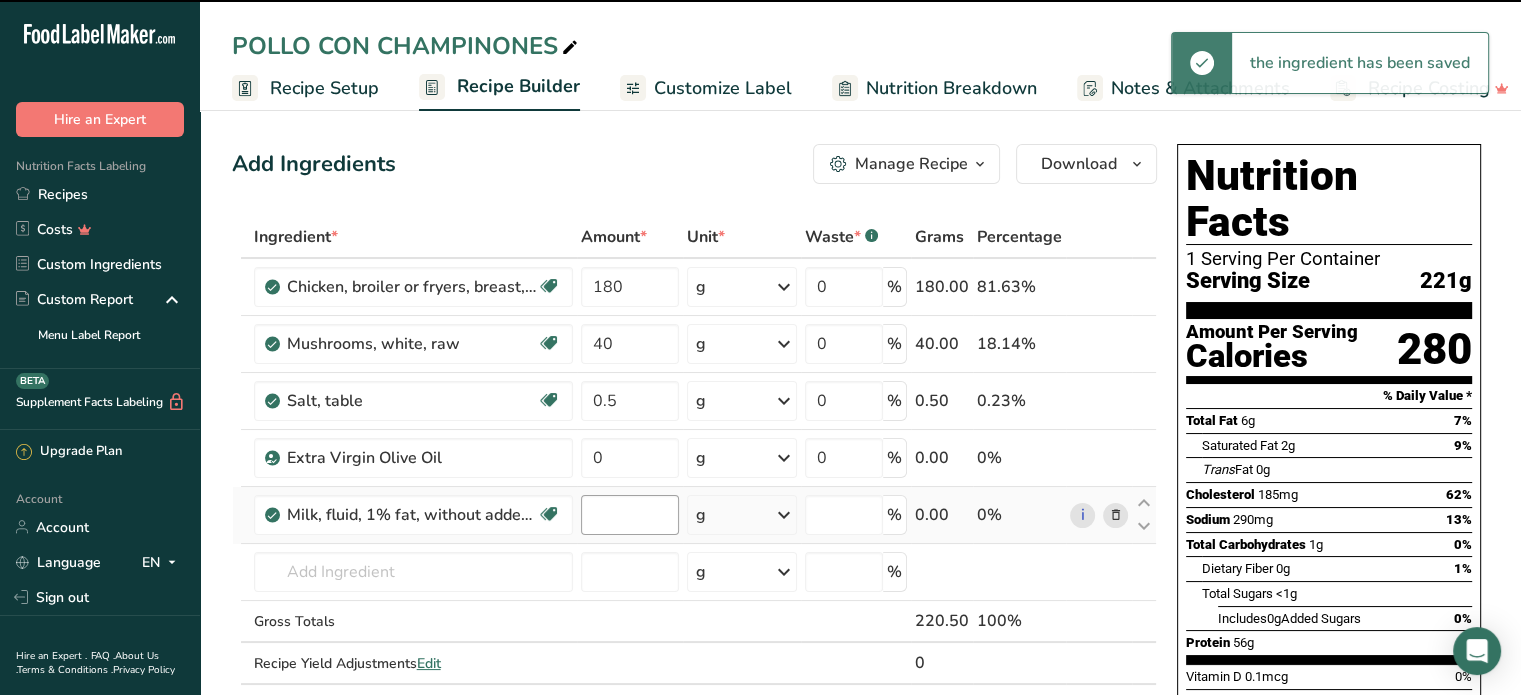type on "0" 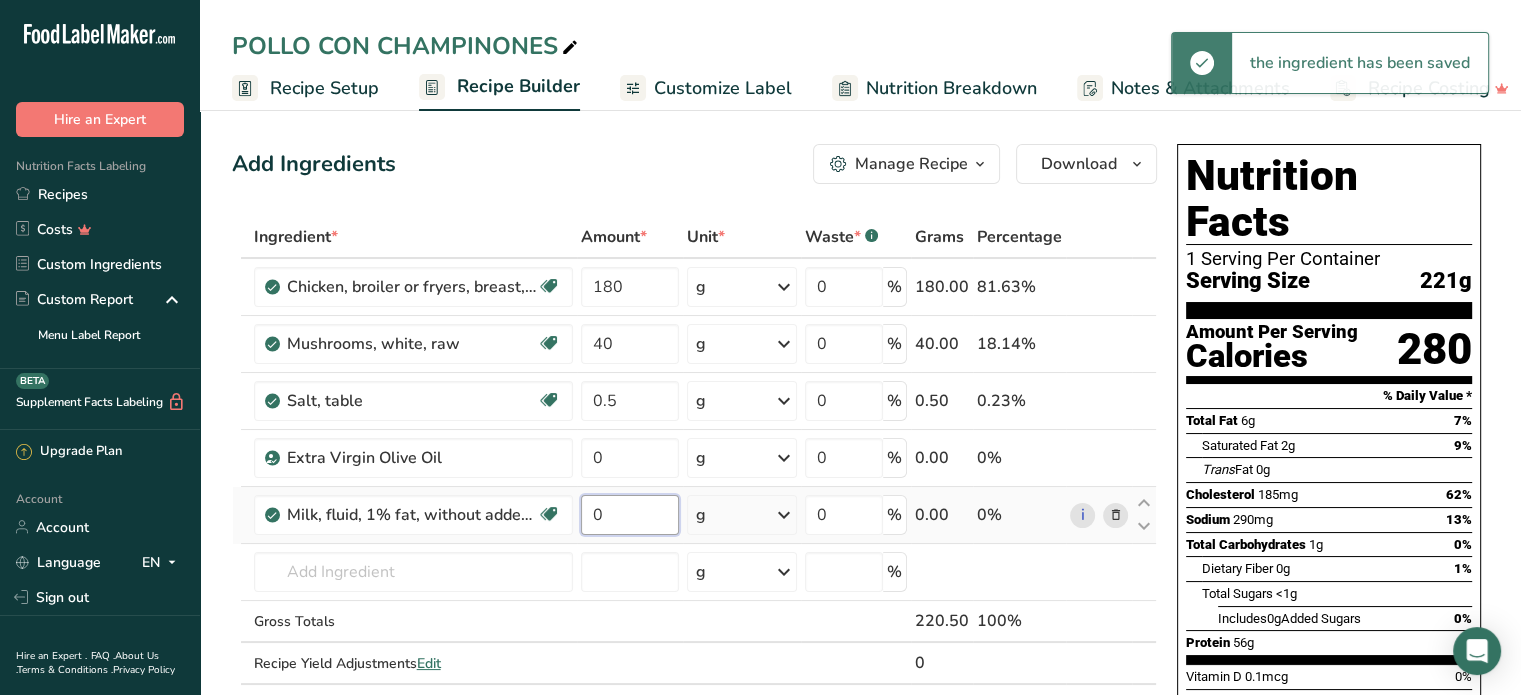 click on "0" at bounding box center [630, 515] 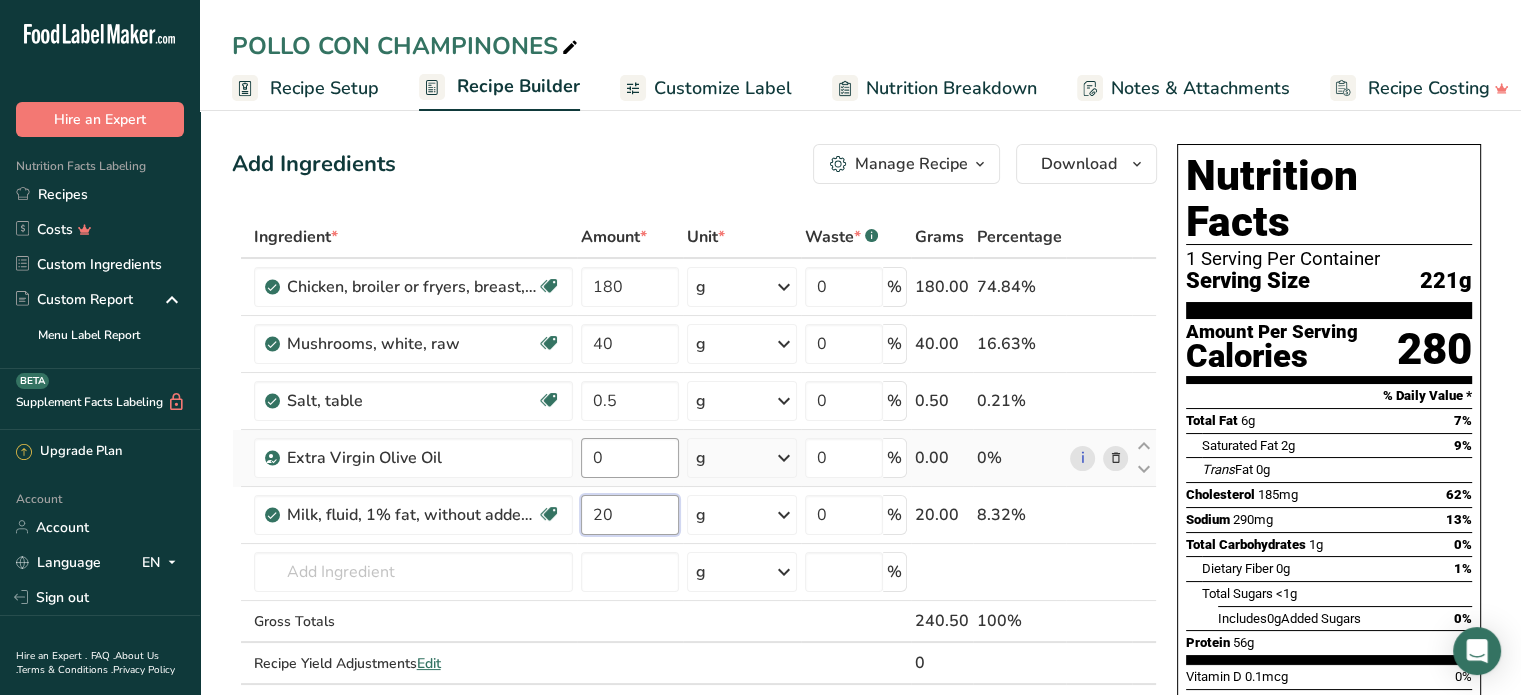type on "20" 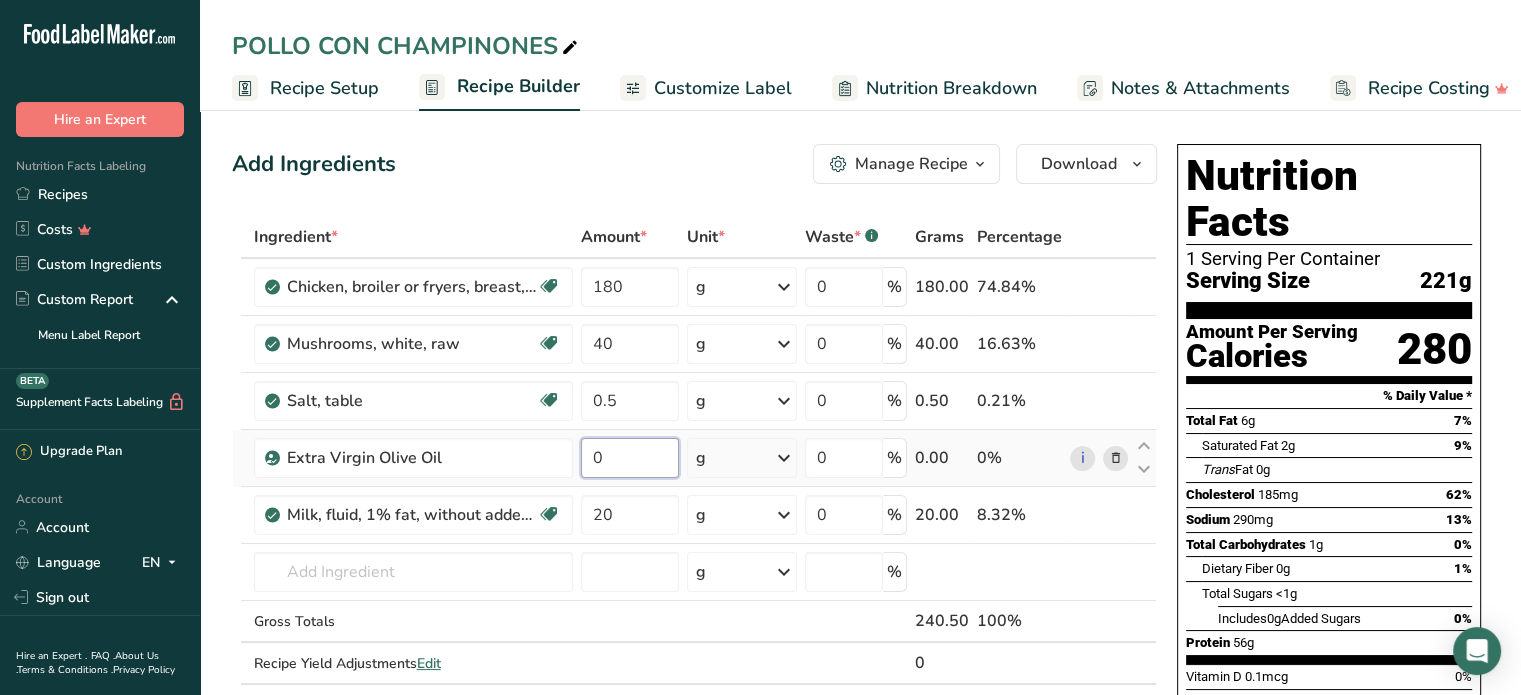 click on "Ingredient *
Amount *
Unit *
Waste *   .a-a{fill:#347362;}.b-a{fill:#fff;}          Grams
Percentage
Chicken, broiler or fryers, breast, skinless, boneless, meat only, cooked, grilled
Dairy free
Gluten free
Soy free
180
g
Portions
3 oz
1 piece
Weight Units
g
kg
mg
See more
Volume Units
l
Volume units require a density conversion. If you know your ingredient's density enter it below. Otherwise, click on "RIA" our AI Regulatory bot - she will be able to help you
lb/ft3
g/cm3
Confirm
mL
lb/ft3" at bounding box center (694, 471) 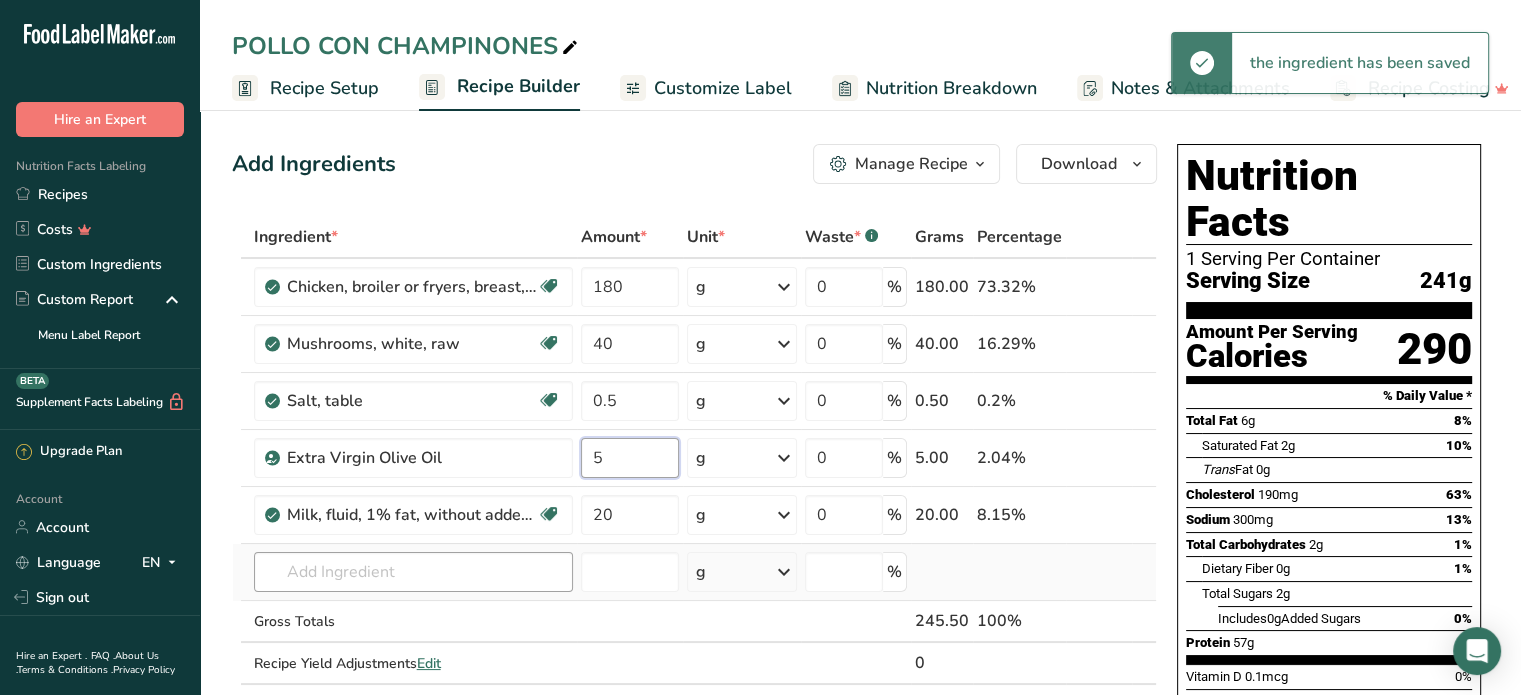 type on "5" 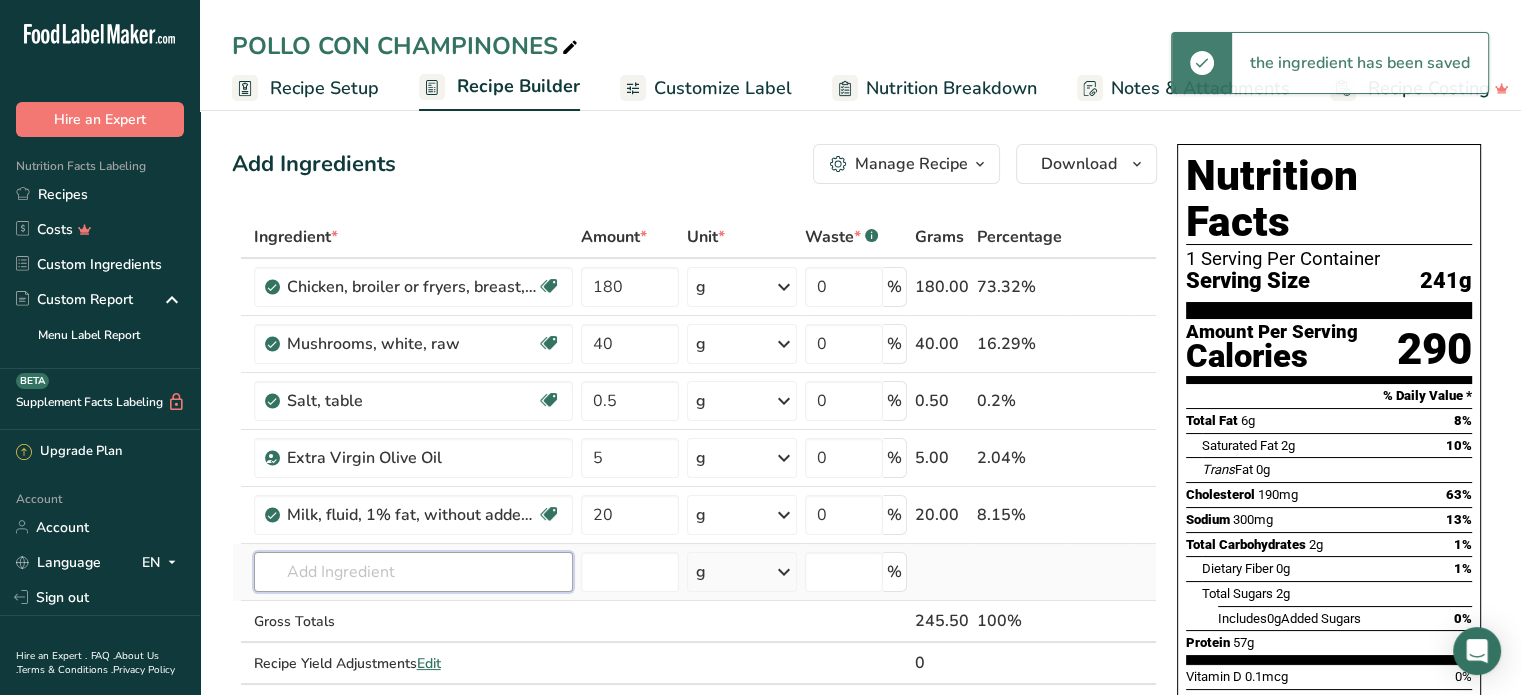 click on "Ingredient *
Amount *
Unit *
Waste *   .a-a{fill:#347362;}.b-a{fill:#fff;}          Grams
Percentage
Chicken, broiler or fryers, breast, skinless, boneless, meat only, cooked, grilled
Dairy free
Gluten free
Soy free
180
g
Portions
3 oz
1 piece
Weight Units
g
kg
mg
See more
Volume Units
l
Volume units require a density conversion. If you know your ingredient's density enter it below. Otherwise, click on "RIA" our AI Regulatory bot - she will be able to help you
lb/ft3
g/cm3
Confirm
mL
lb/ft3" at bounding box center [694, 471] 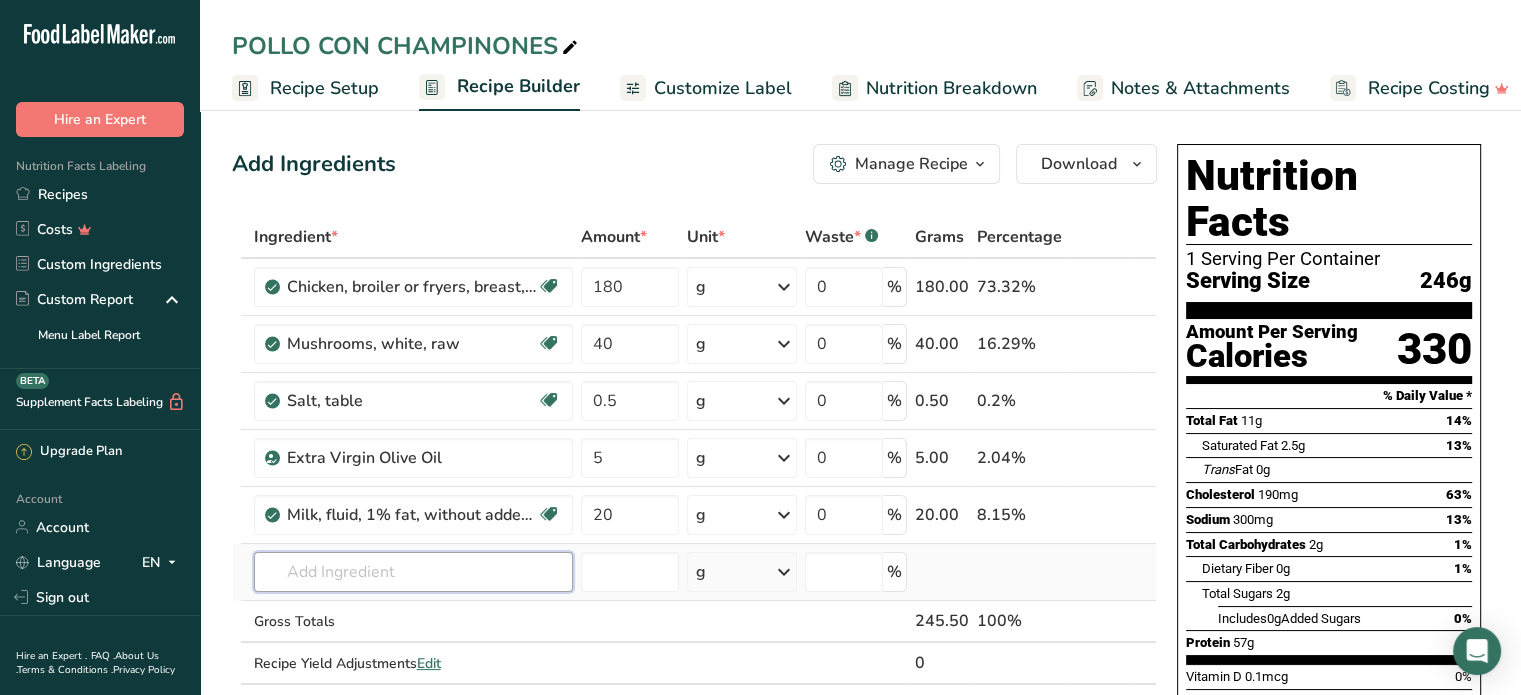 click at bounding box center [413, 572] 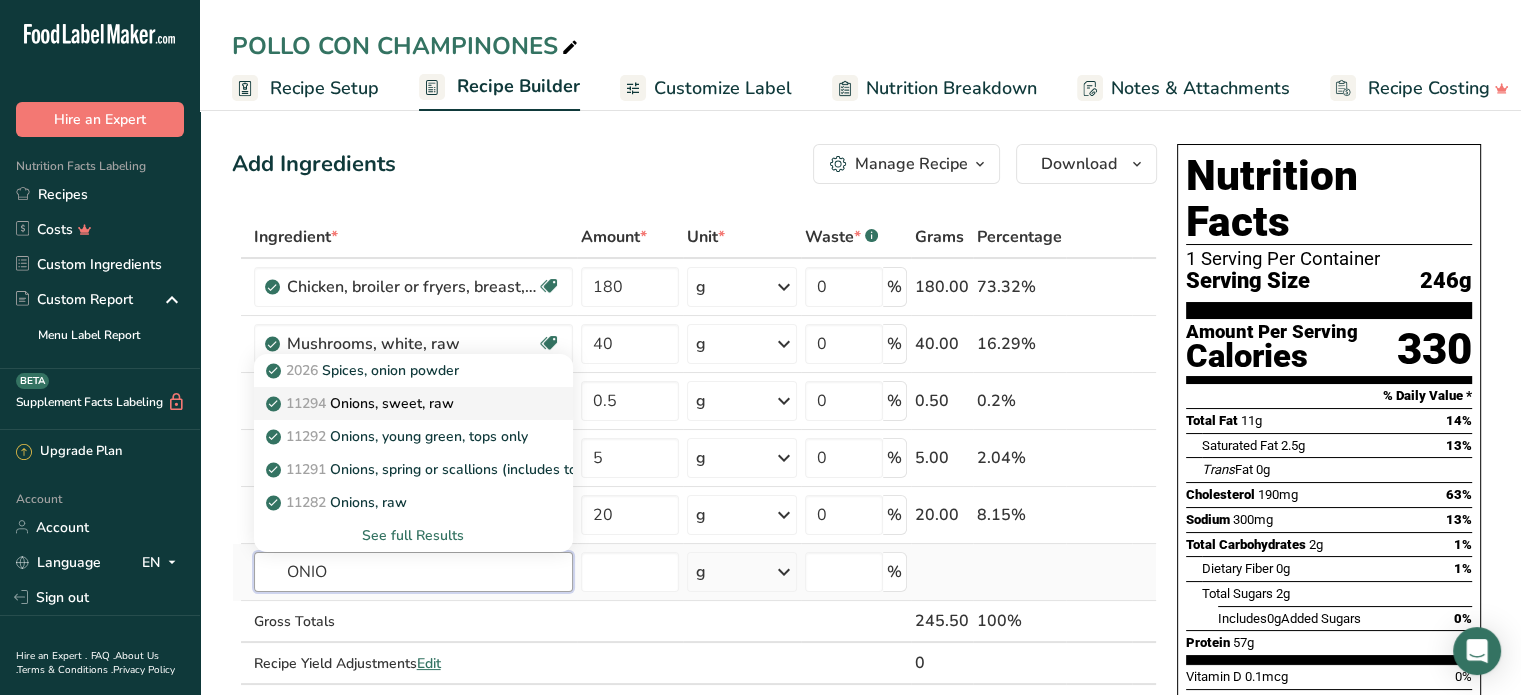 type on "ONIO" 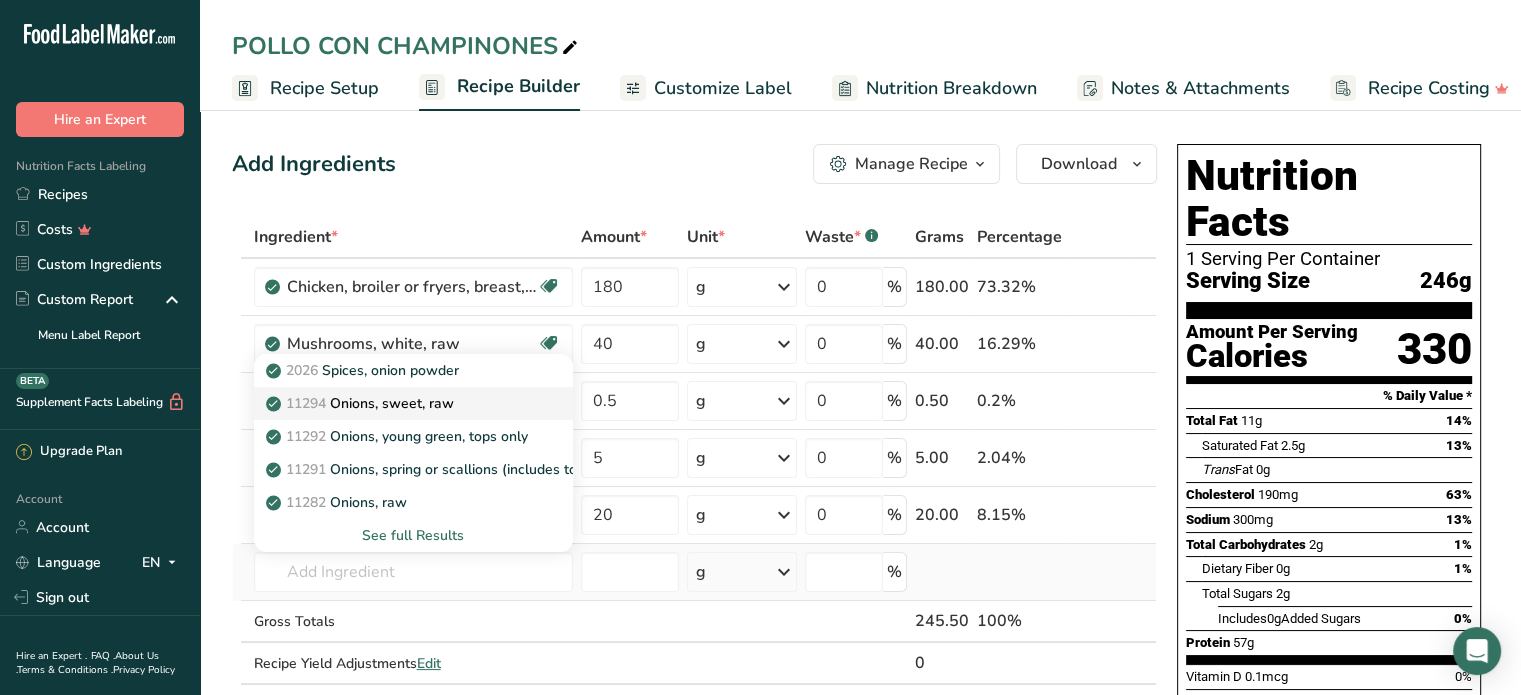 click on "[NUMBER]
[FOOD_ITEM]" at bounding box center [362, 403] 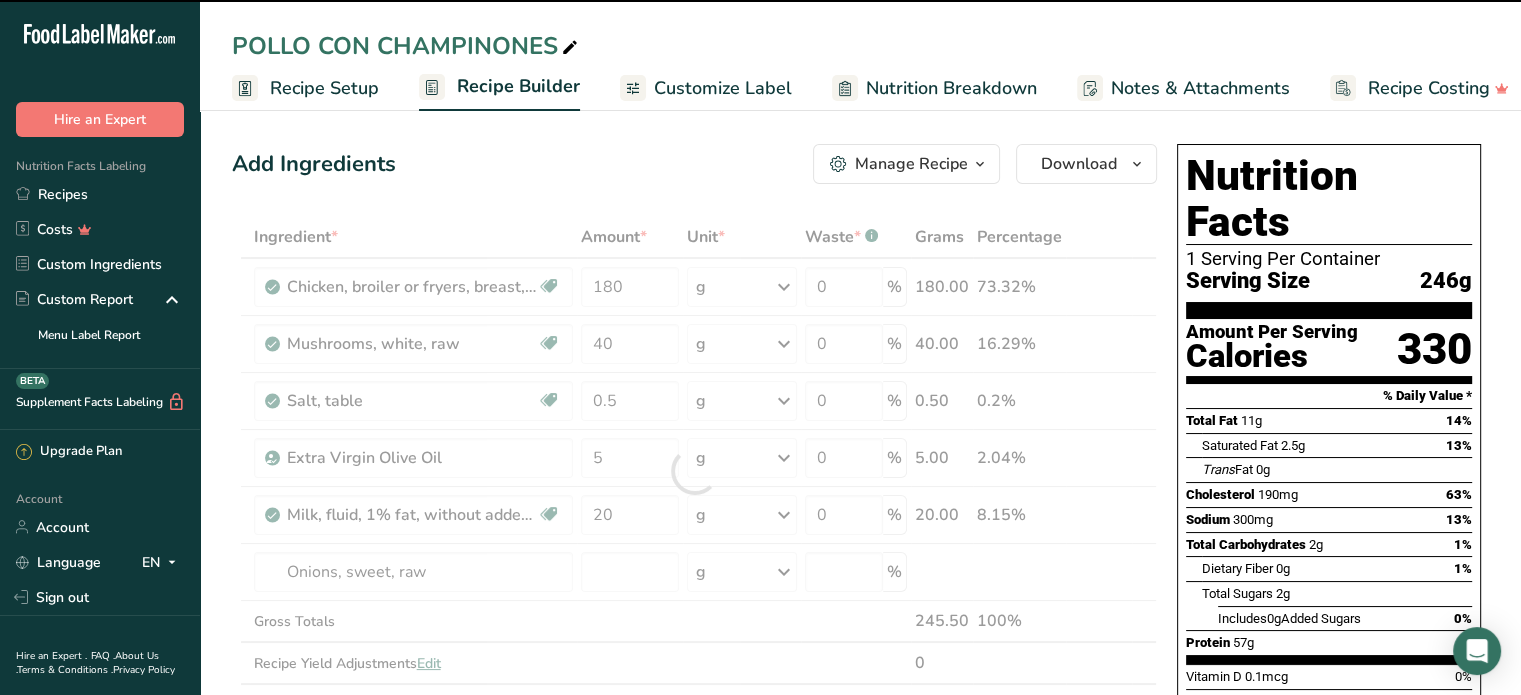 type on "0" 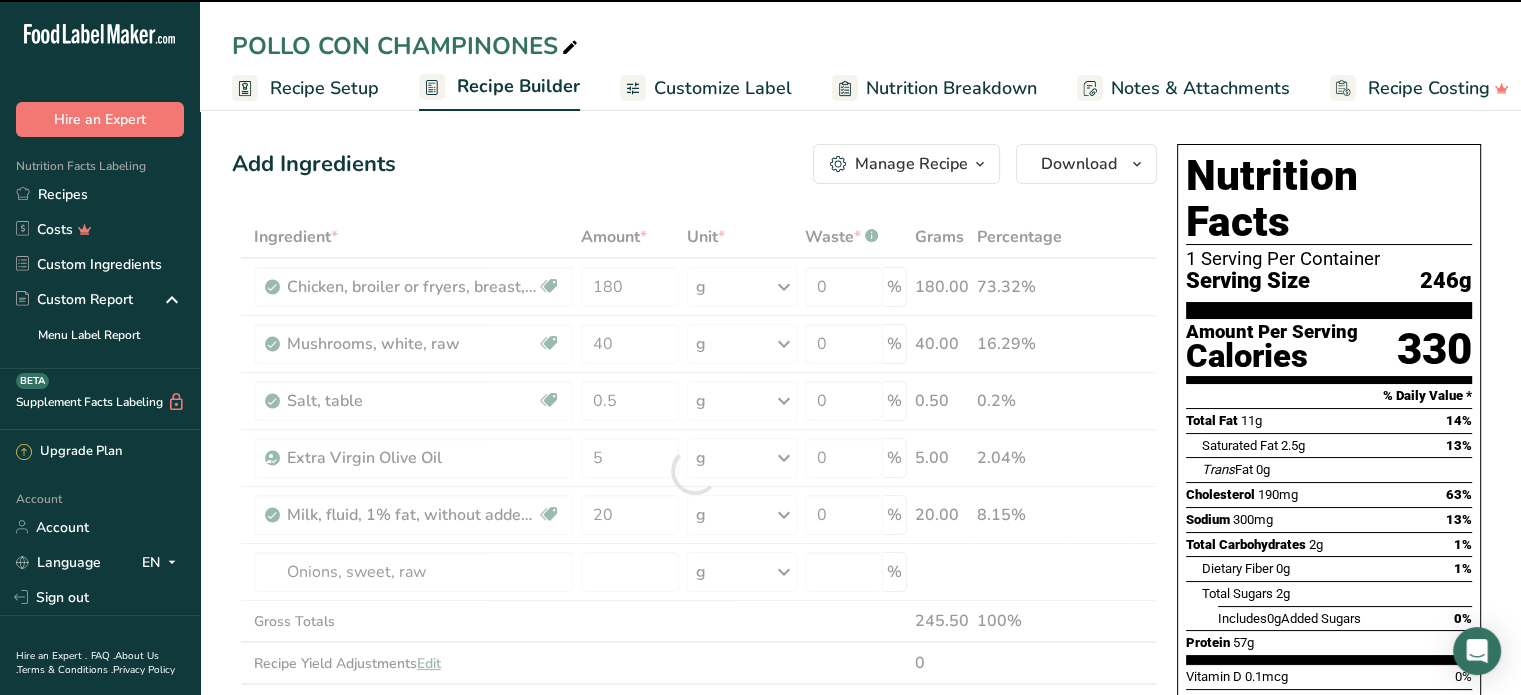 type on "0" 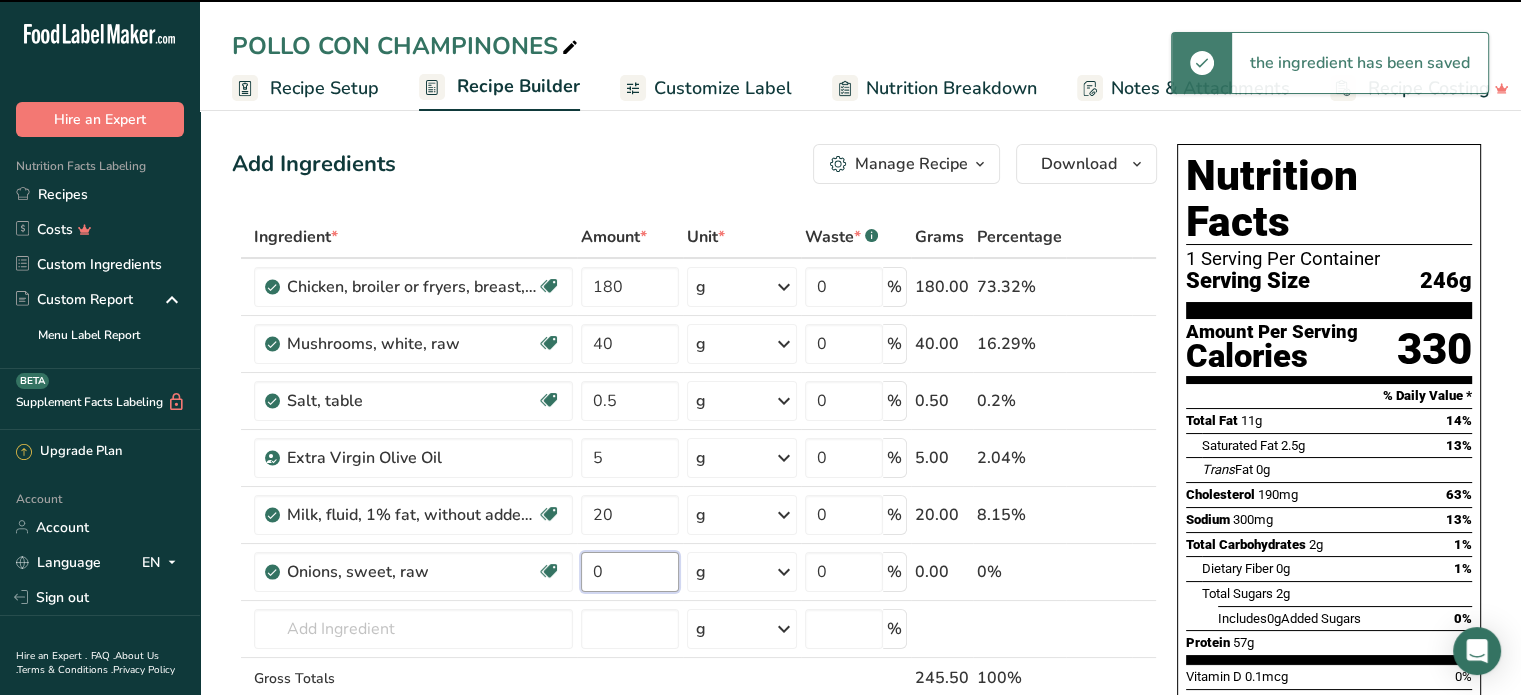 click on "0" at bounding box center (630, 572) 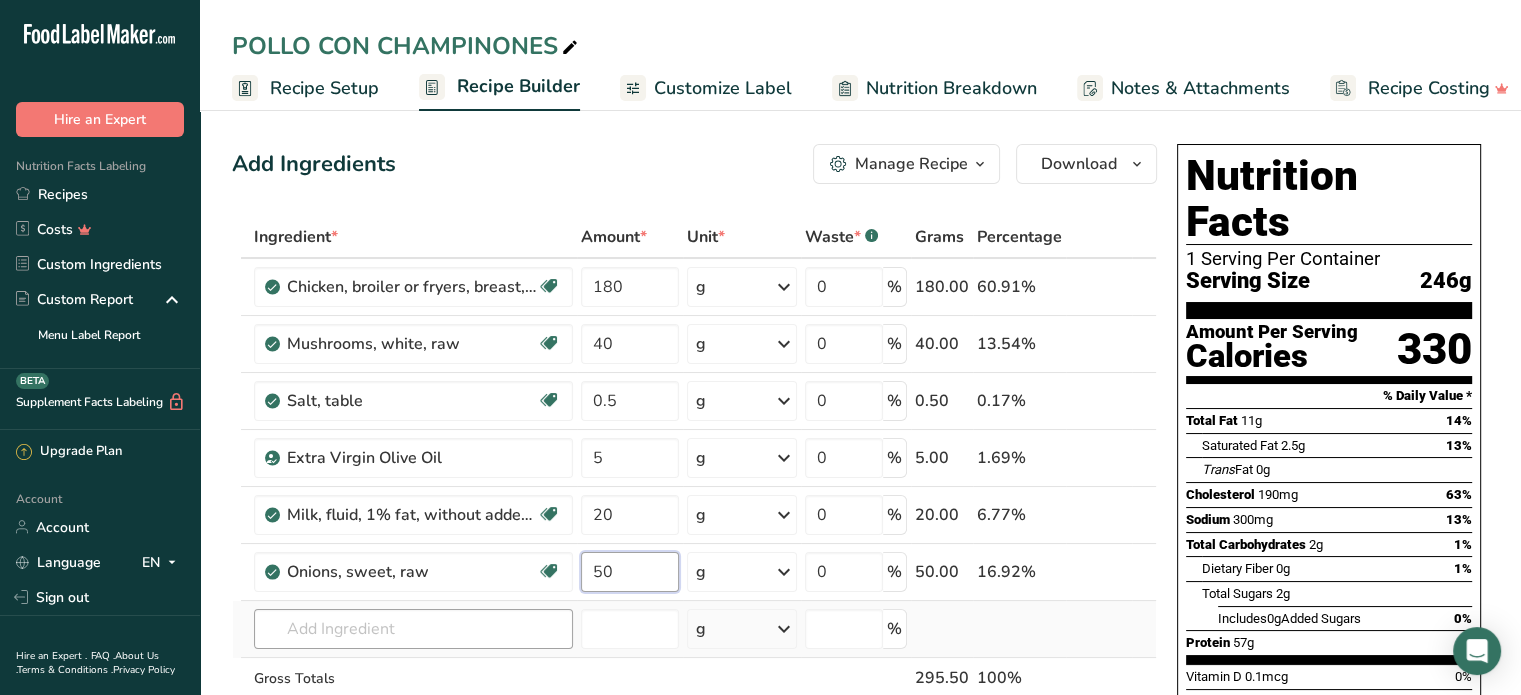 type on "50" 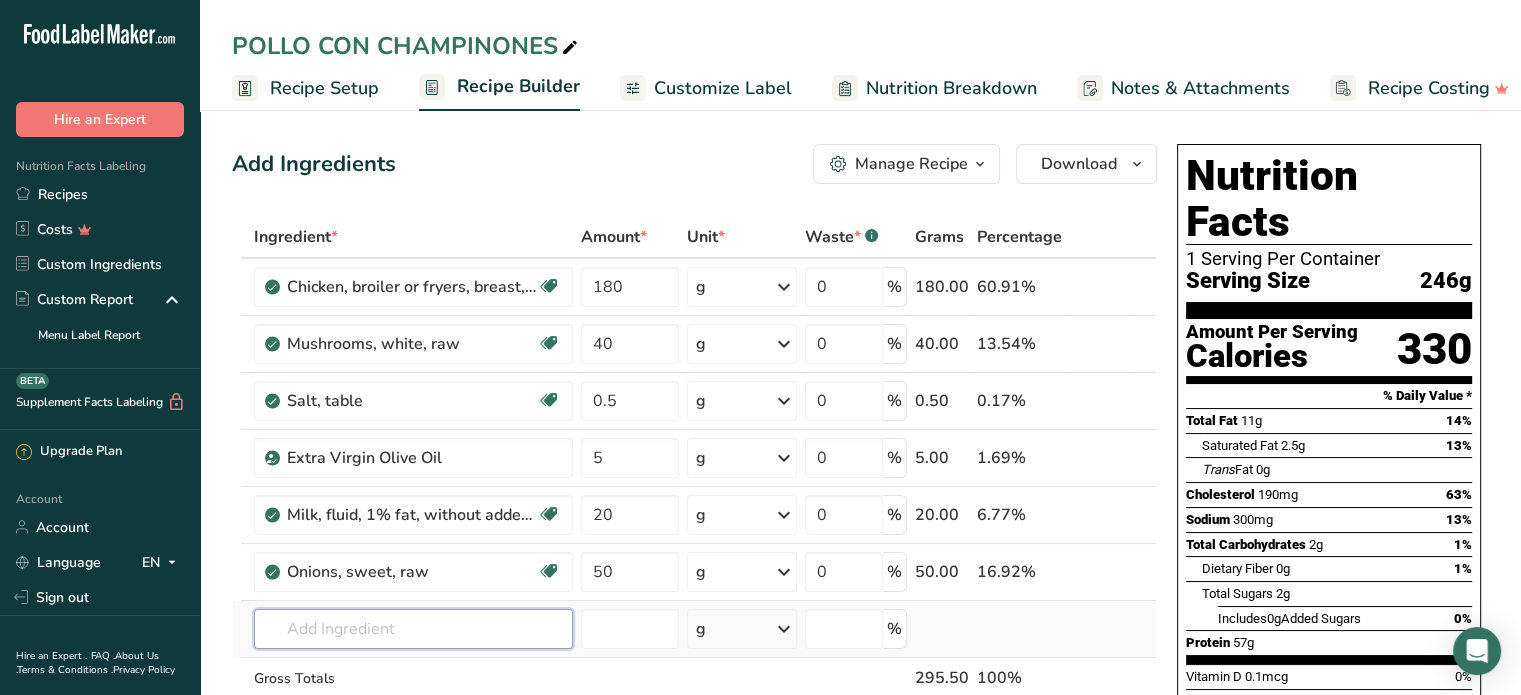 click on "Ingredient *
Amount *
Unit *
Waste *   .a-a{fill:#347362;}.b-a{fill:#fff;}          Grams
Percentage
Chicken, broiler or fryers, breast, skinless, boneless, meat only, cooked, grilled
Dairy free
Gluten free
Soy free
180
g
Portions
3 oz
1 piece
Weight Units
g
kg
mg
See more
Volume Units
l
Volume units require a density conversion. If you know your ingredient's density enter it below. Otherwise, click on "RIA" our AI Regulatory bot - she will be able to help you
lb/ft3
g/cm3
Confirm
mL
lb/ft3" at bounding box center [694, 499] 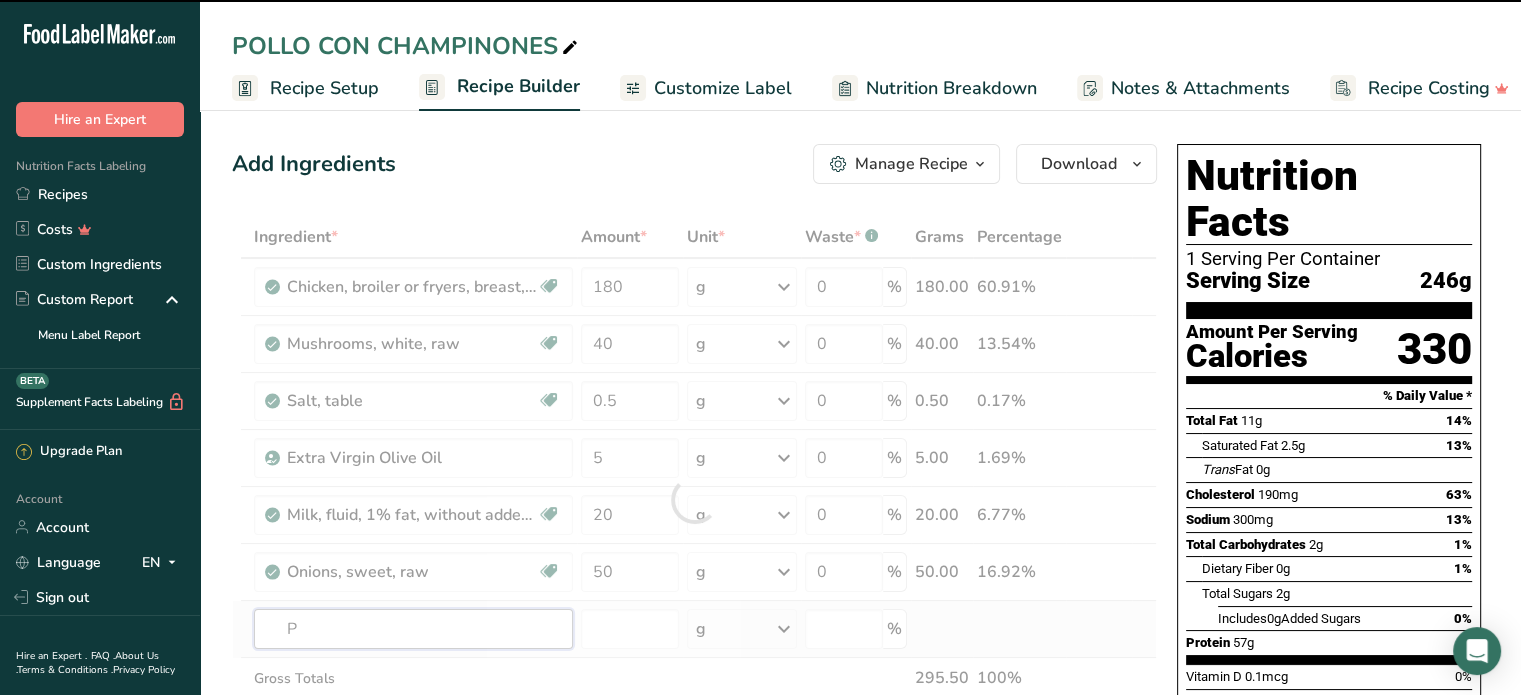 type on "PO" 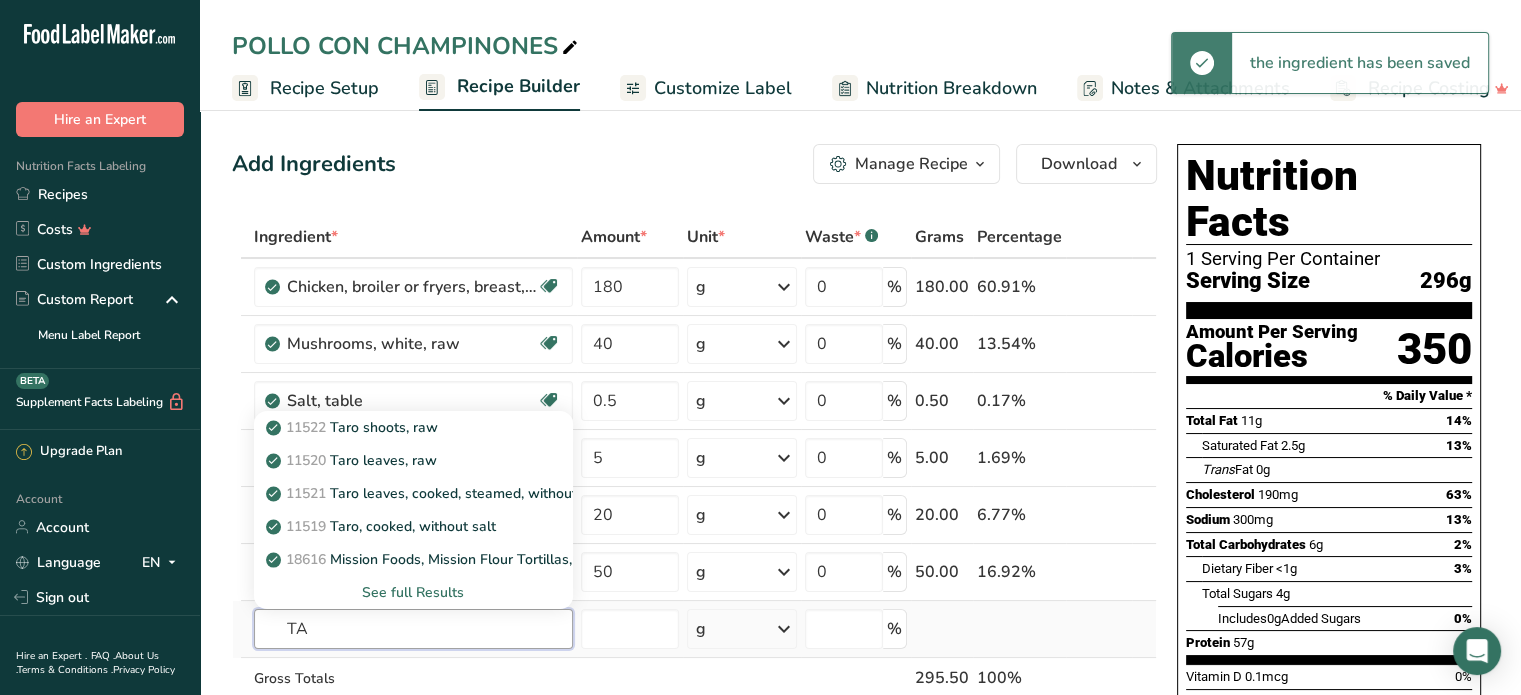 type on "T" 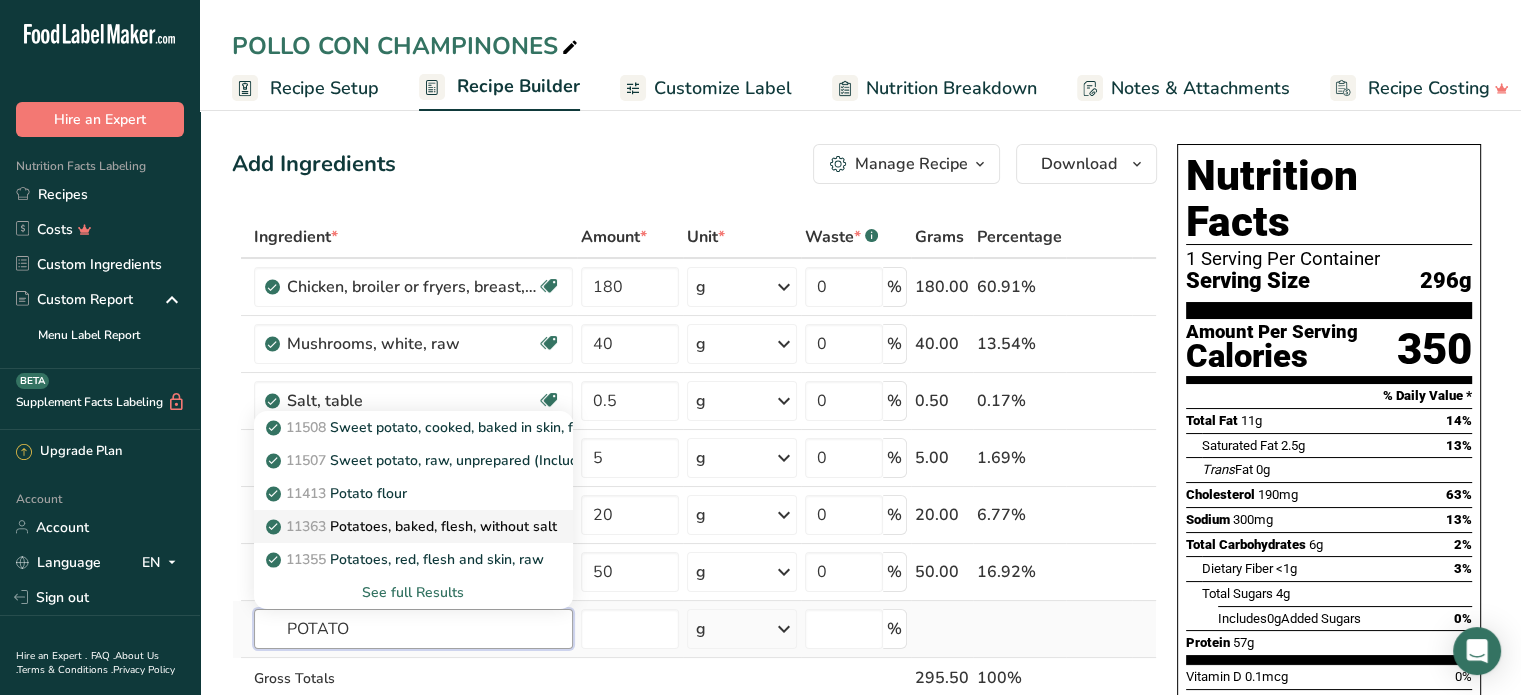 type on "POTATO" 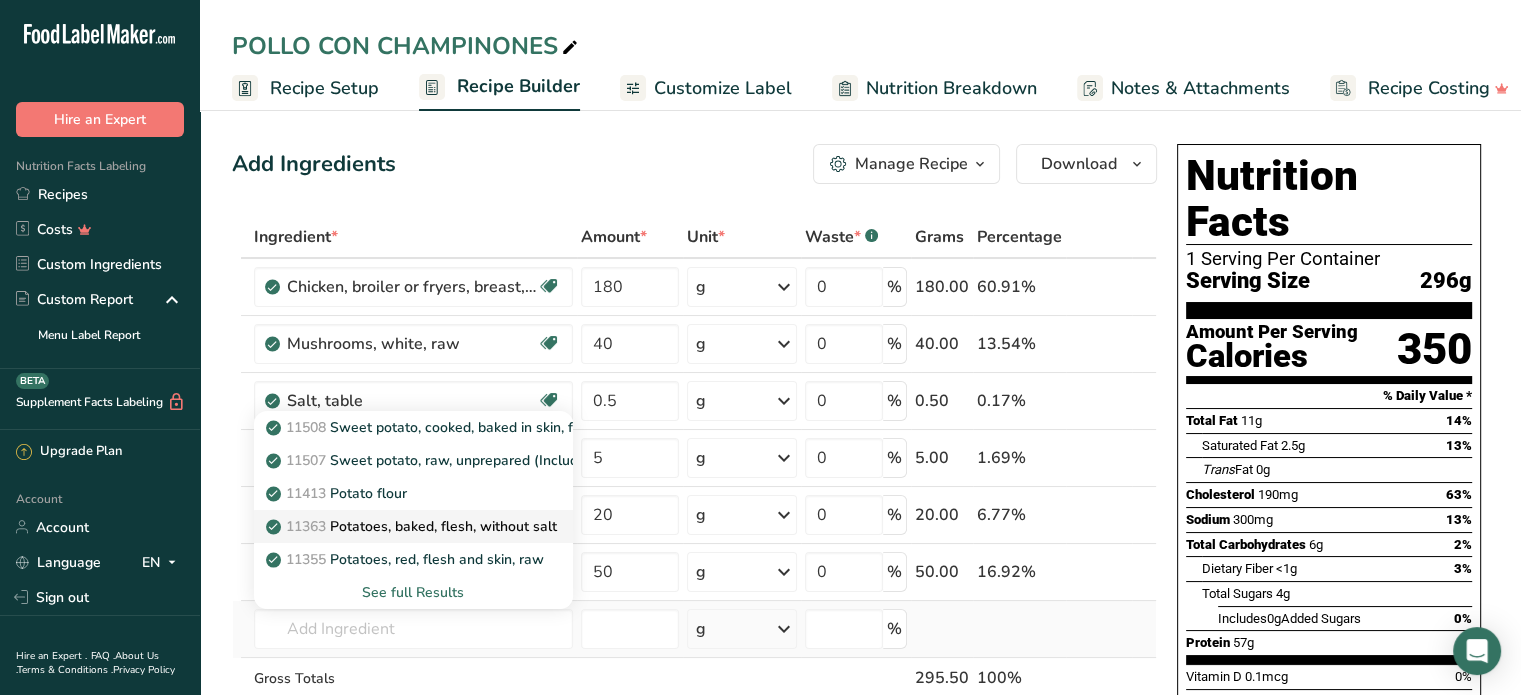 click on "[NUMBER]
Potatoes, baked, flesh, without salt" at bounding box center (413, 526) 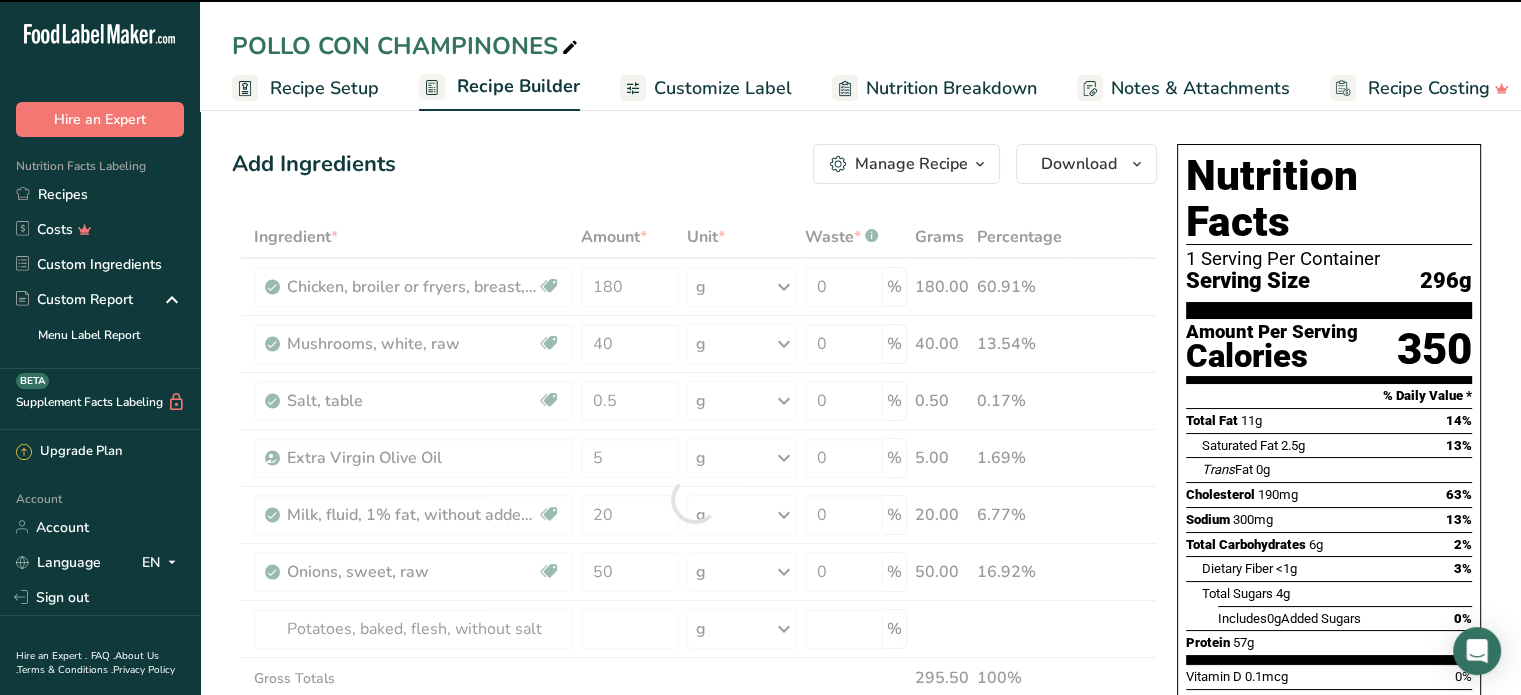 type on "0" 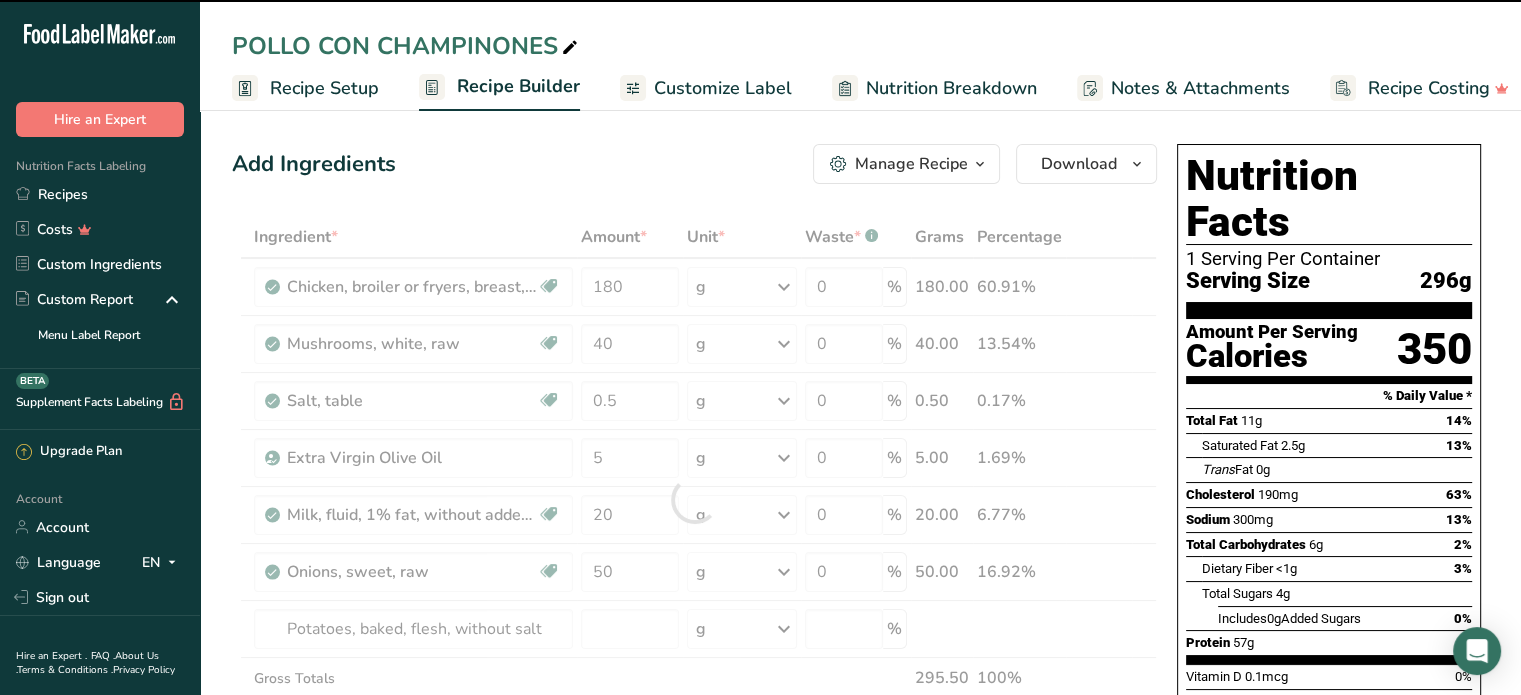 type on "0" 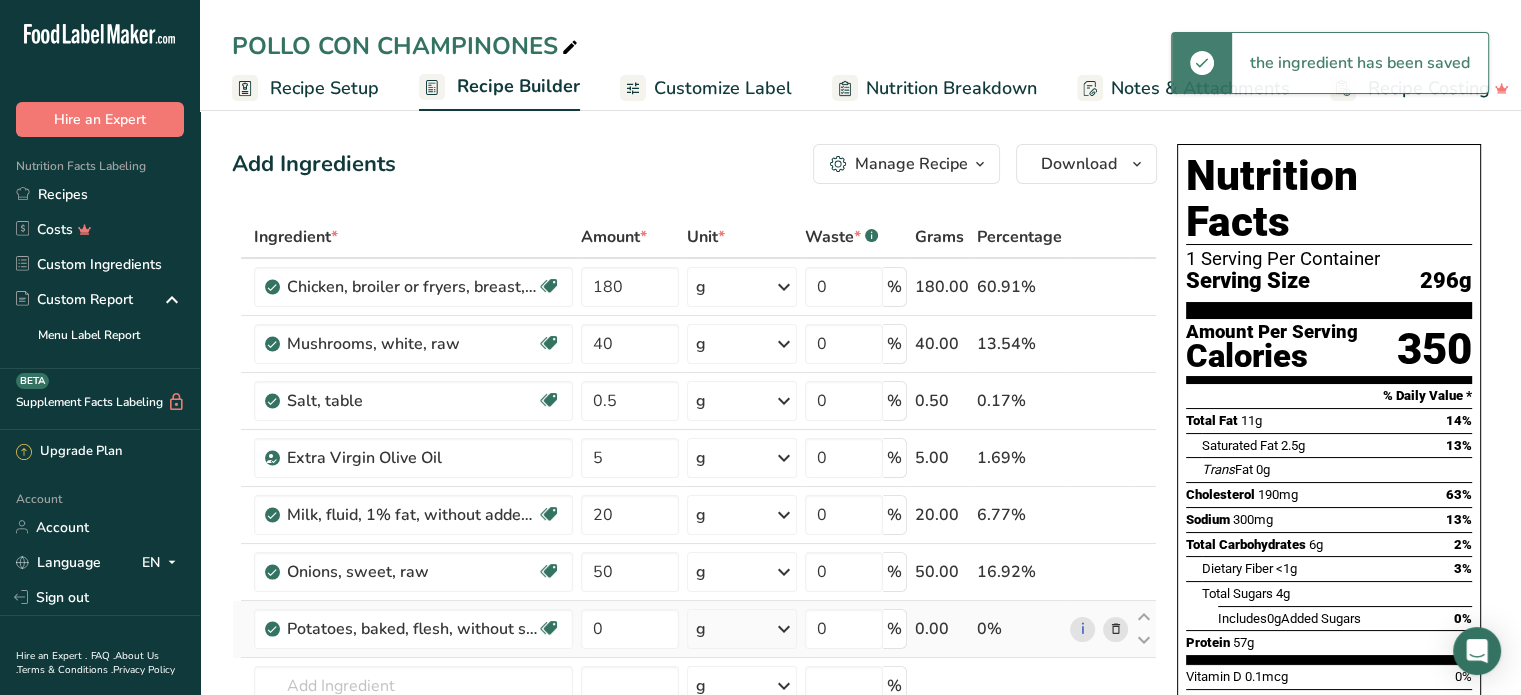 click at bounding box center [1115, 629] 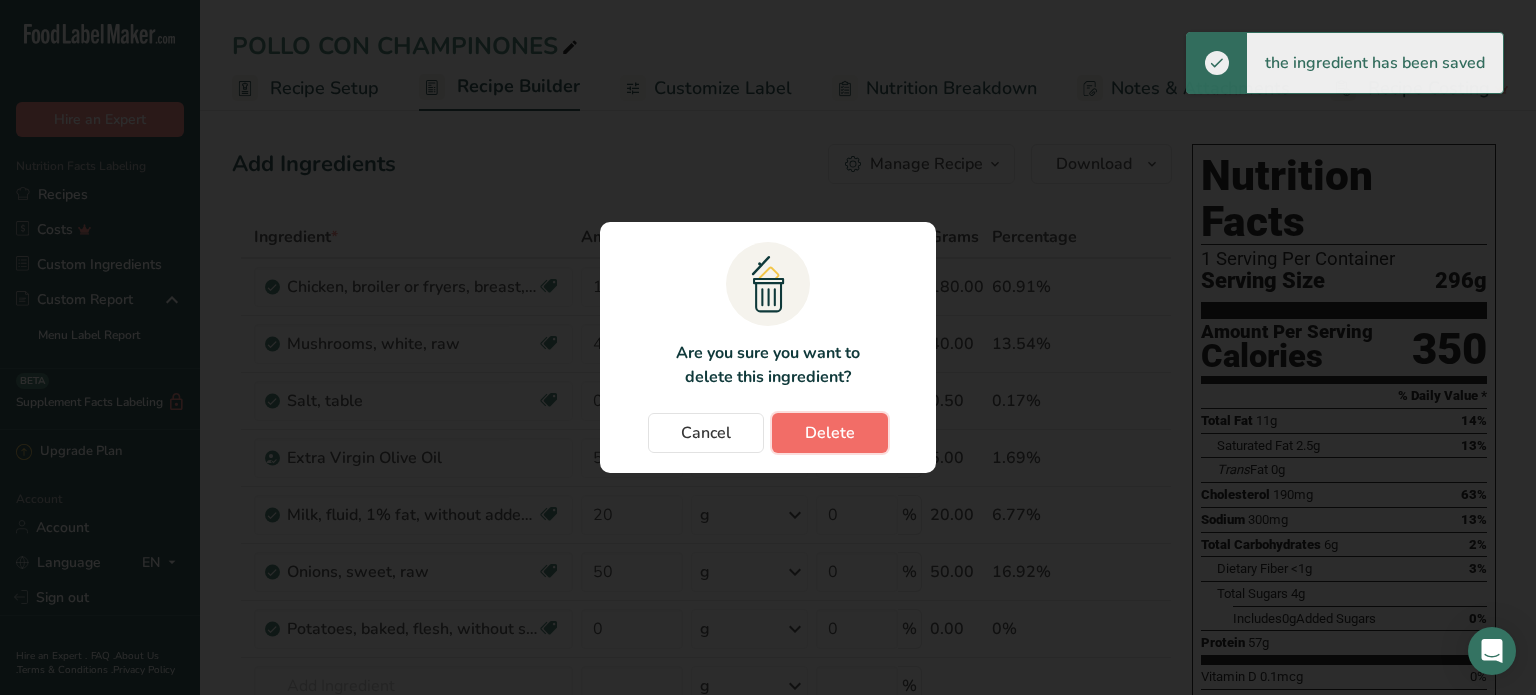 click on "Delete" at bounding box center (830, 433) 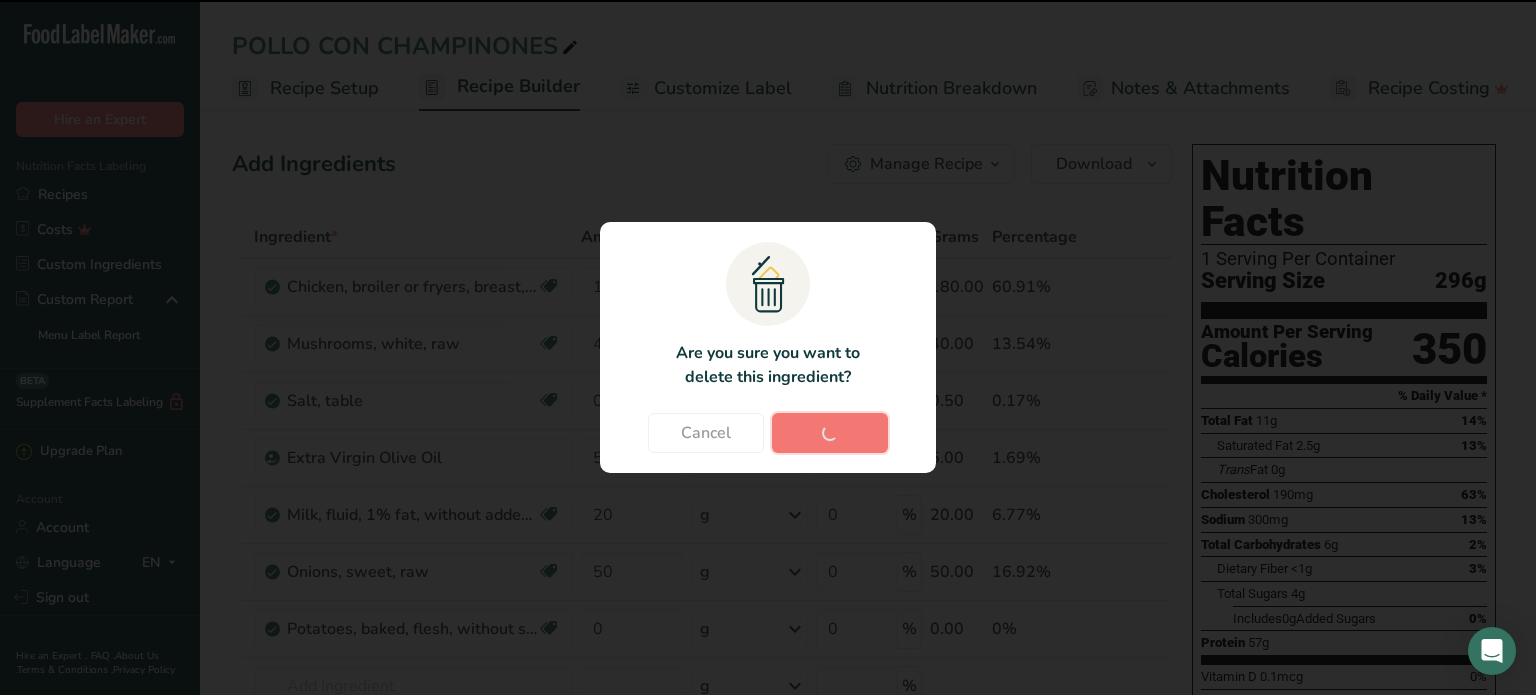 type 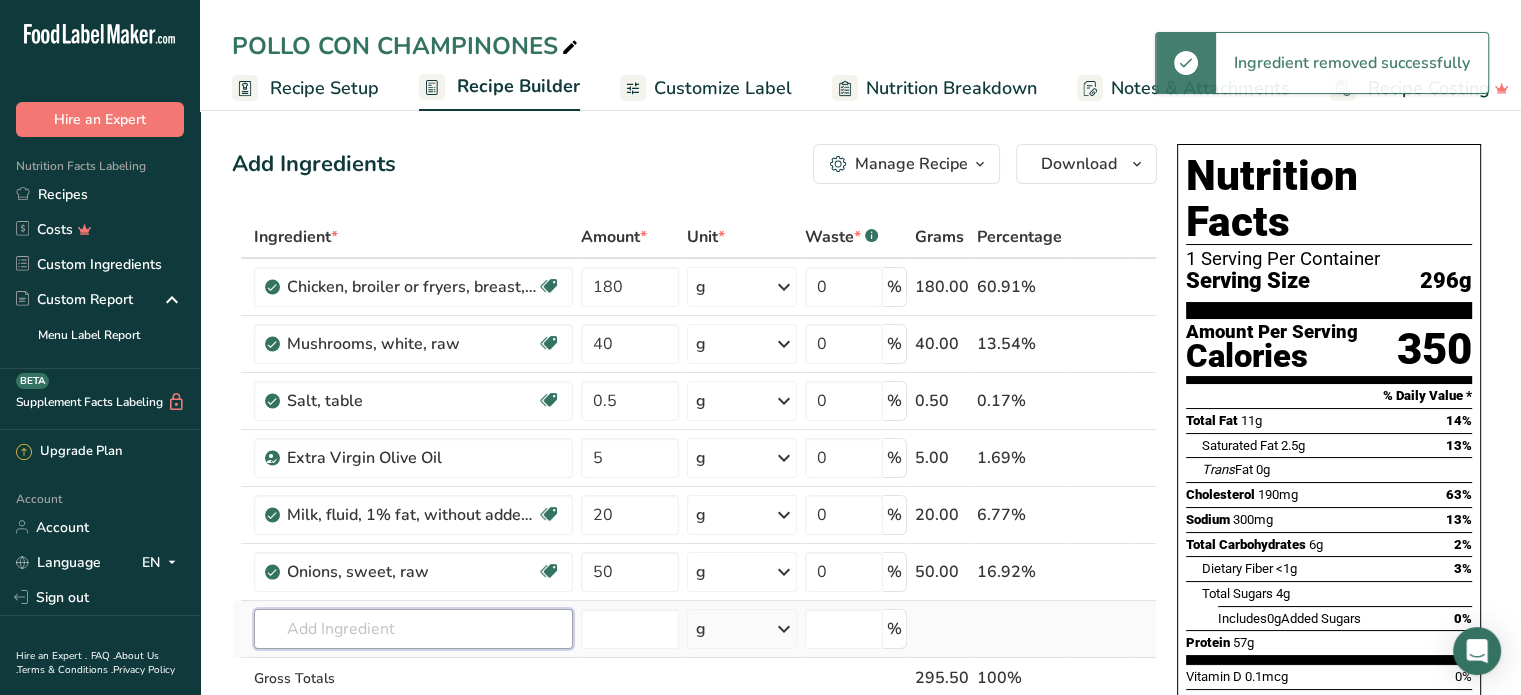 click at bounding box center (413, 629) 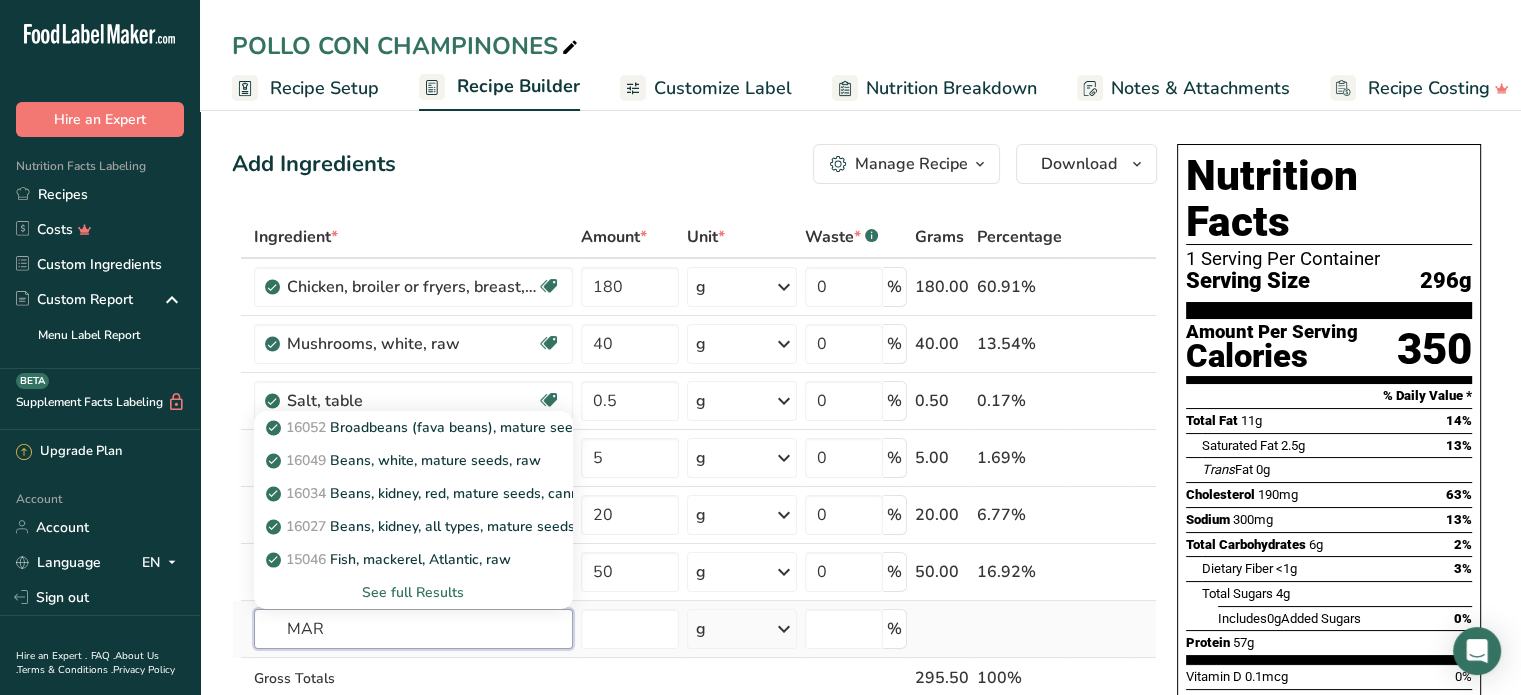 click on "MAR" at bounding box center [413, 629] 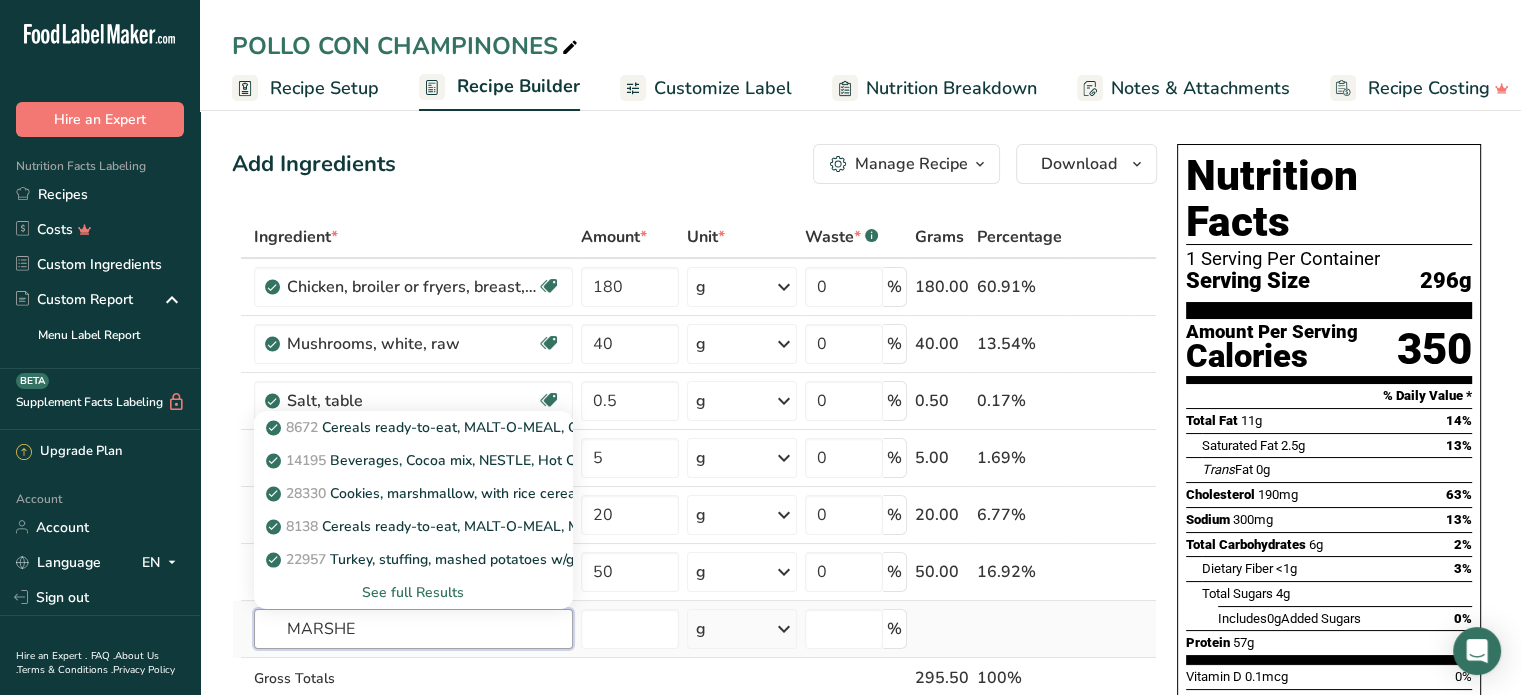 click on "MARSHE" at bounding box center (413, 629) 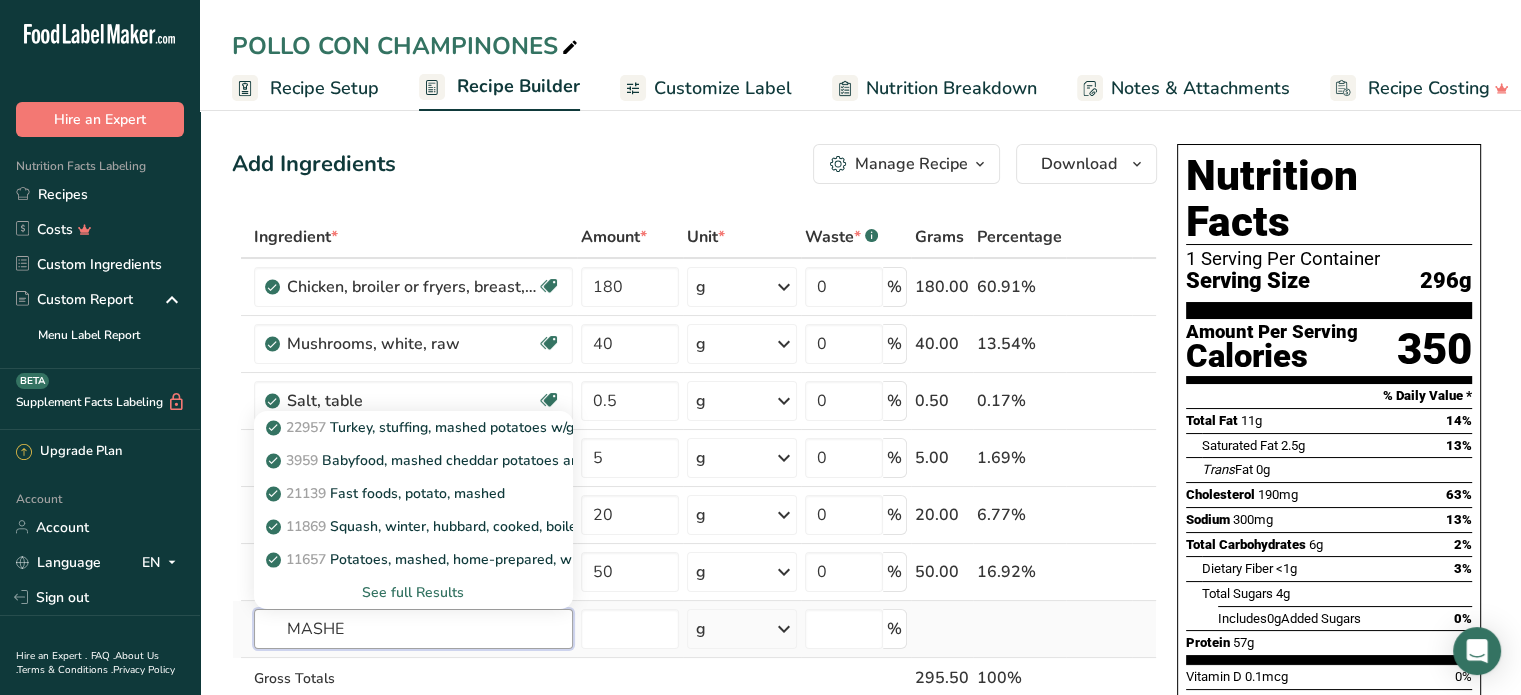 click on "MASHE" at bounding box center [413, 629] 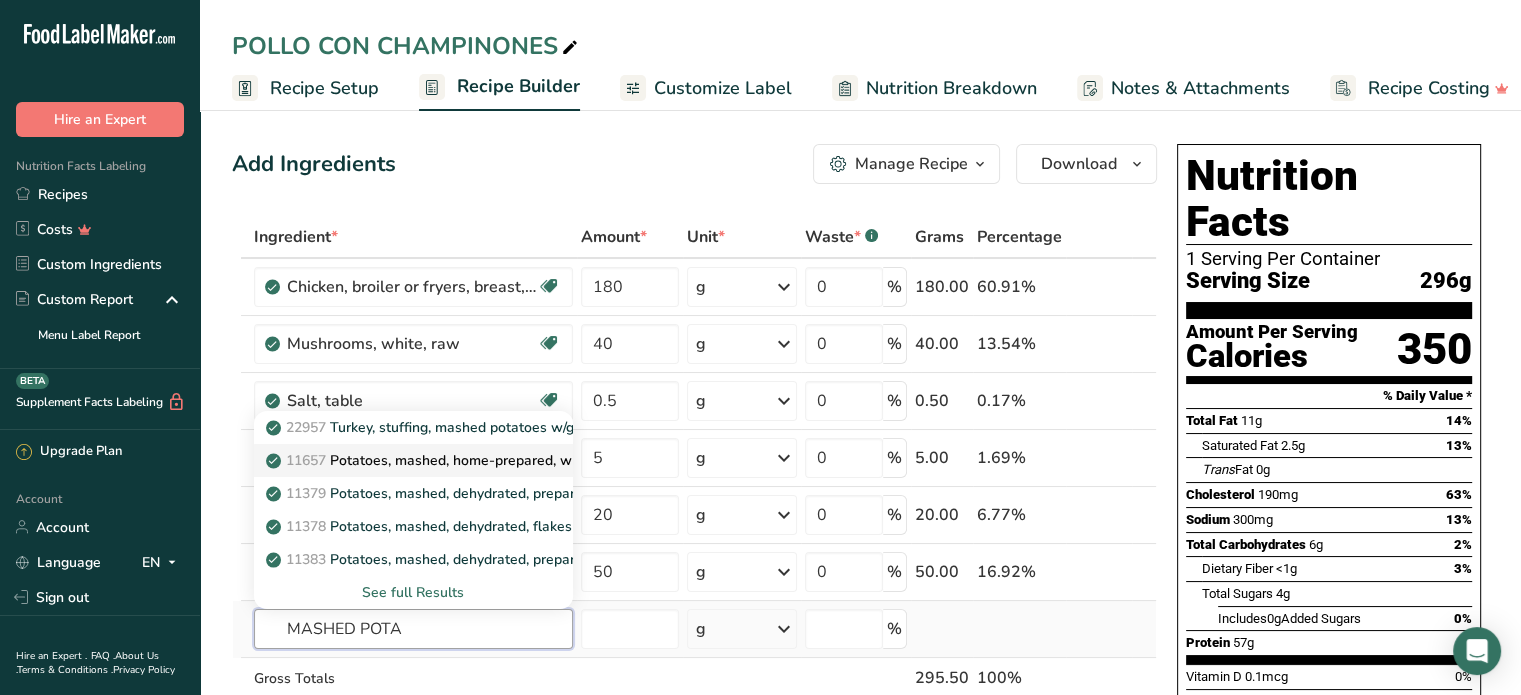 type on "MASHED POTA" 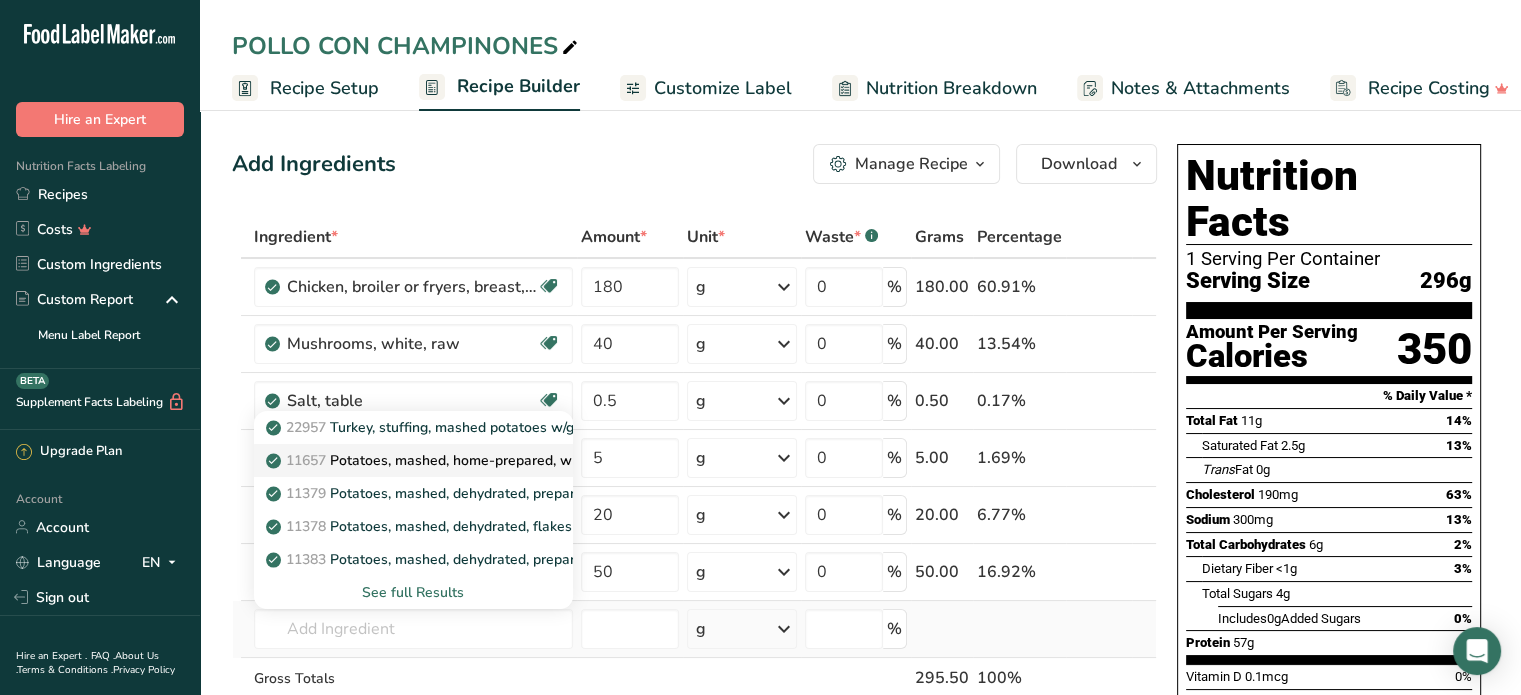 click on "11657
Potatoes, mashed, home-prepared, whole milk added" at bounding box center (472, 460) 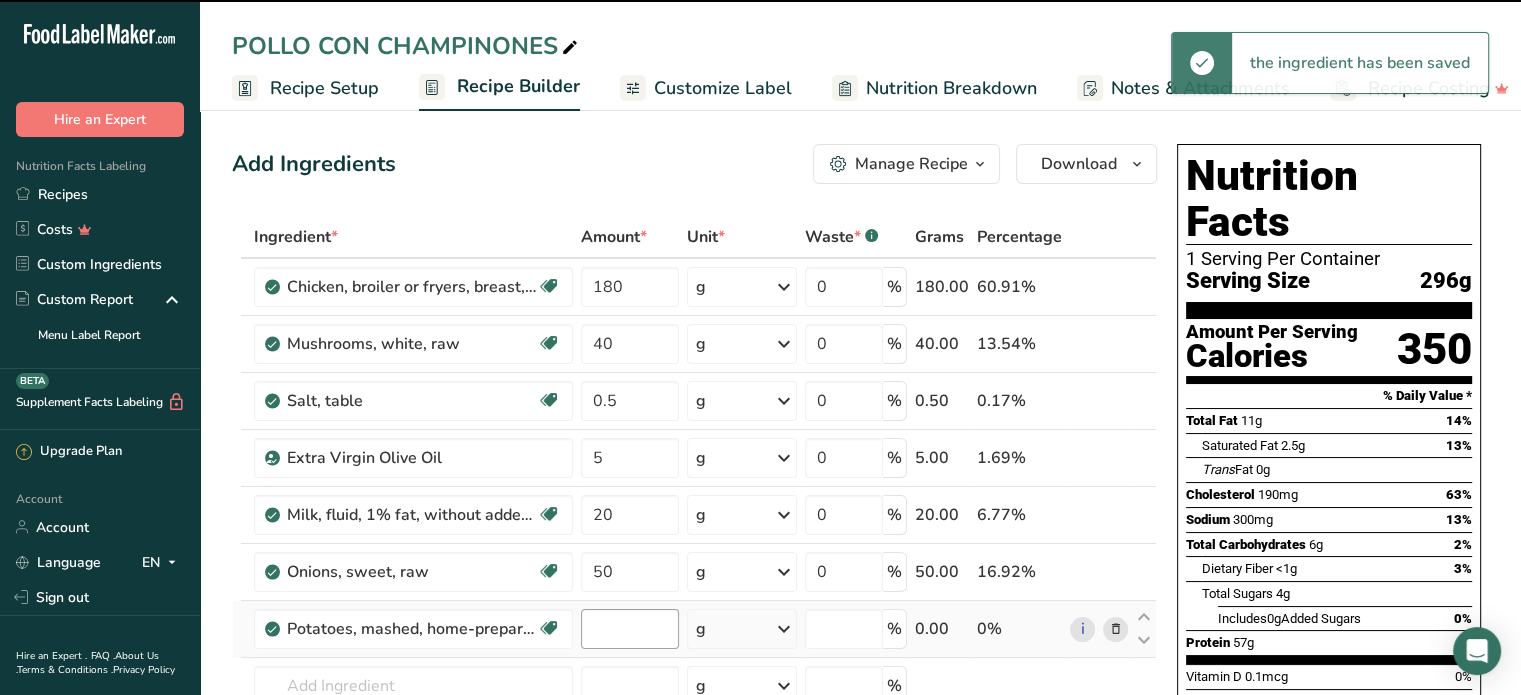 type on "0" 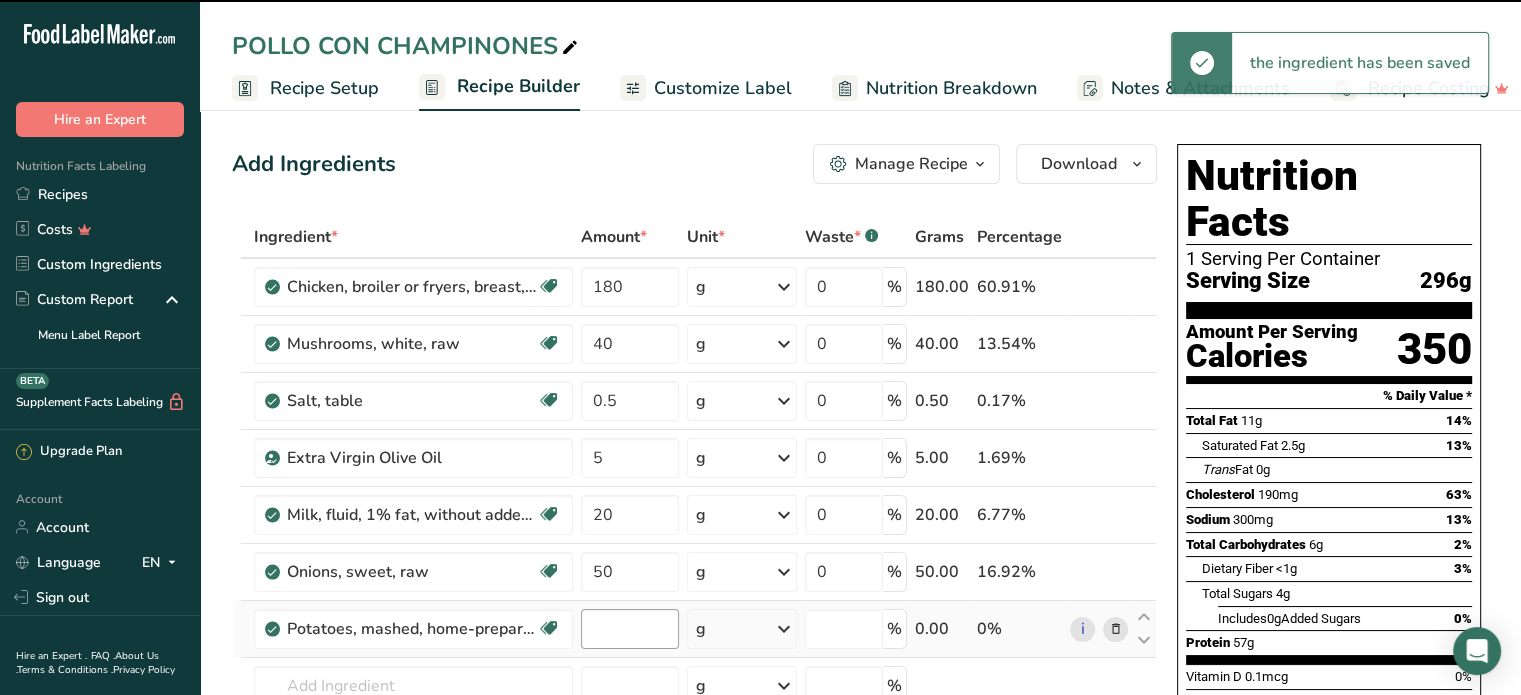 type on "0" 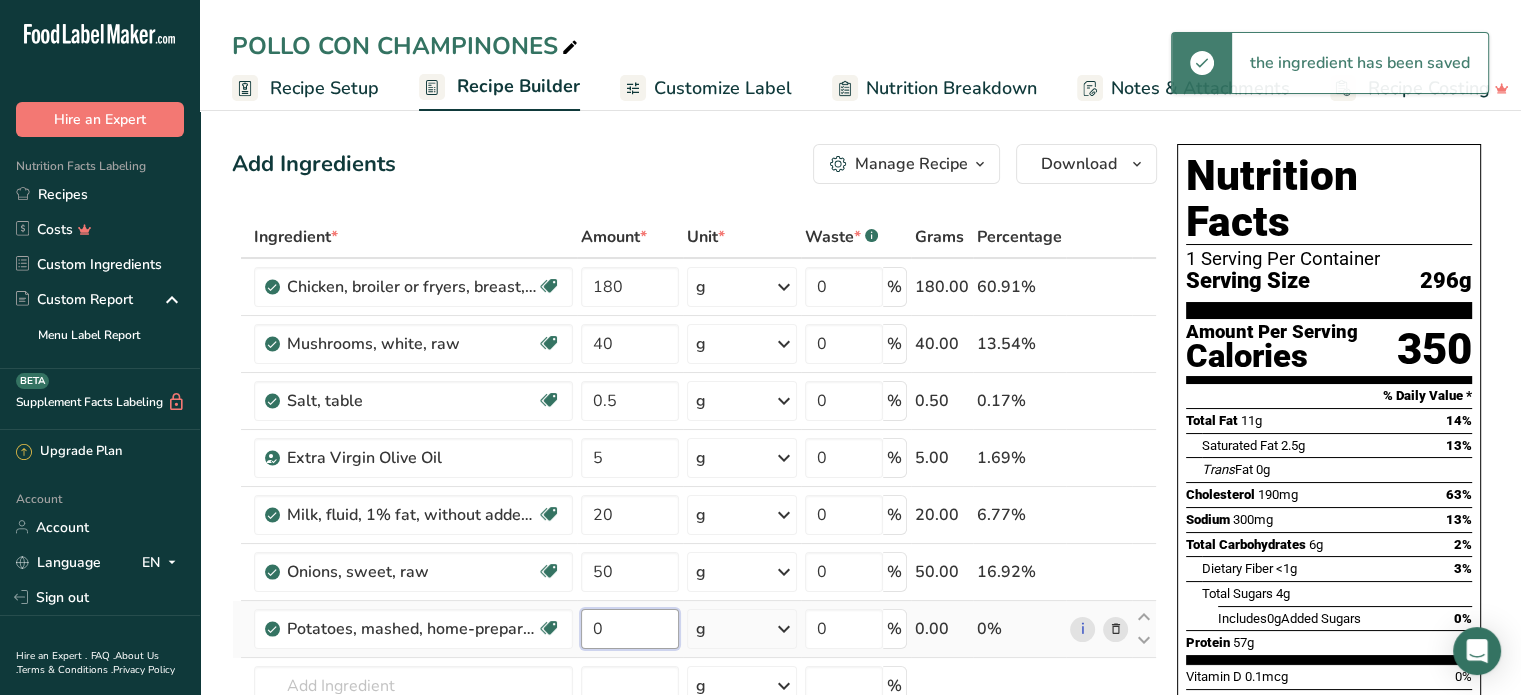 click on "0" at bounding box center (630, 629) 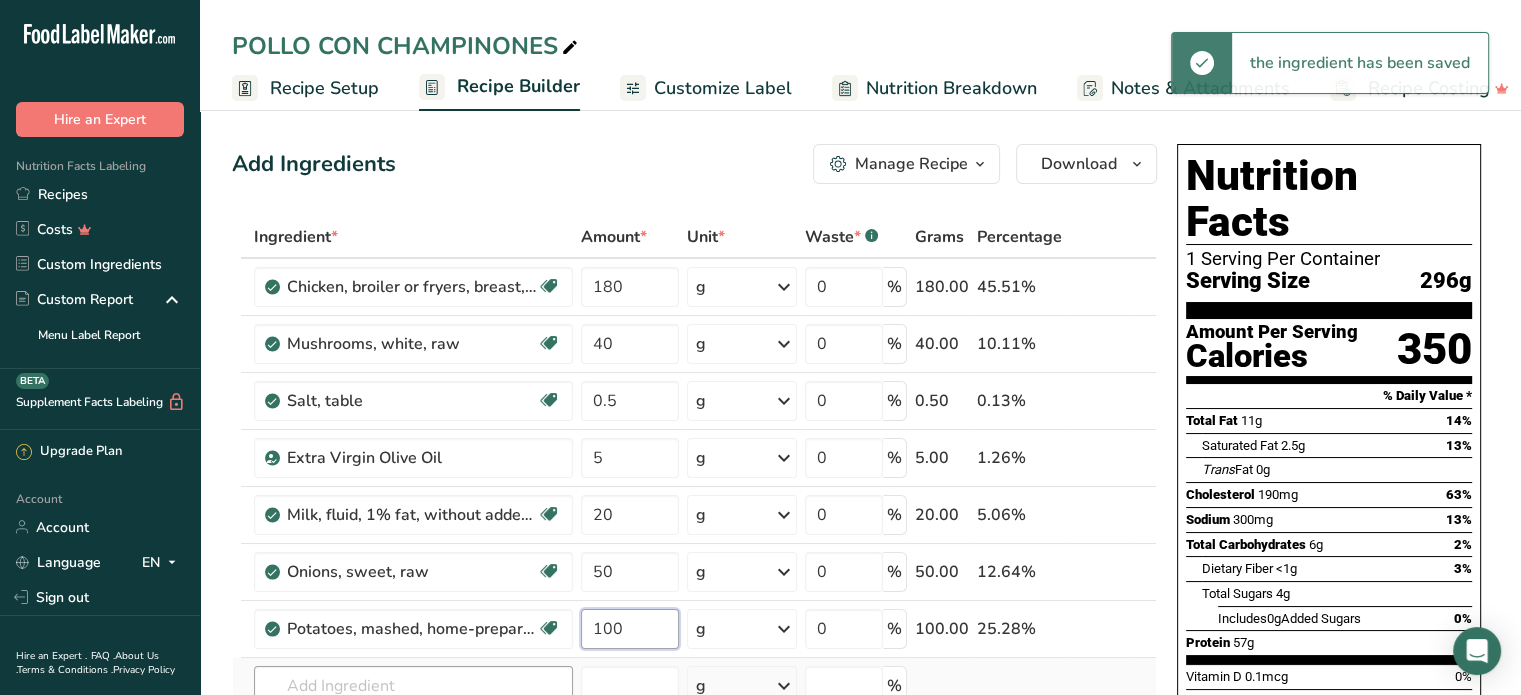 type on "100" 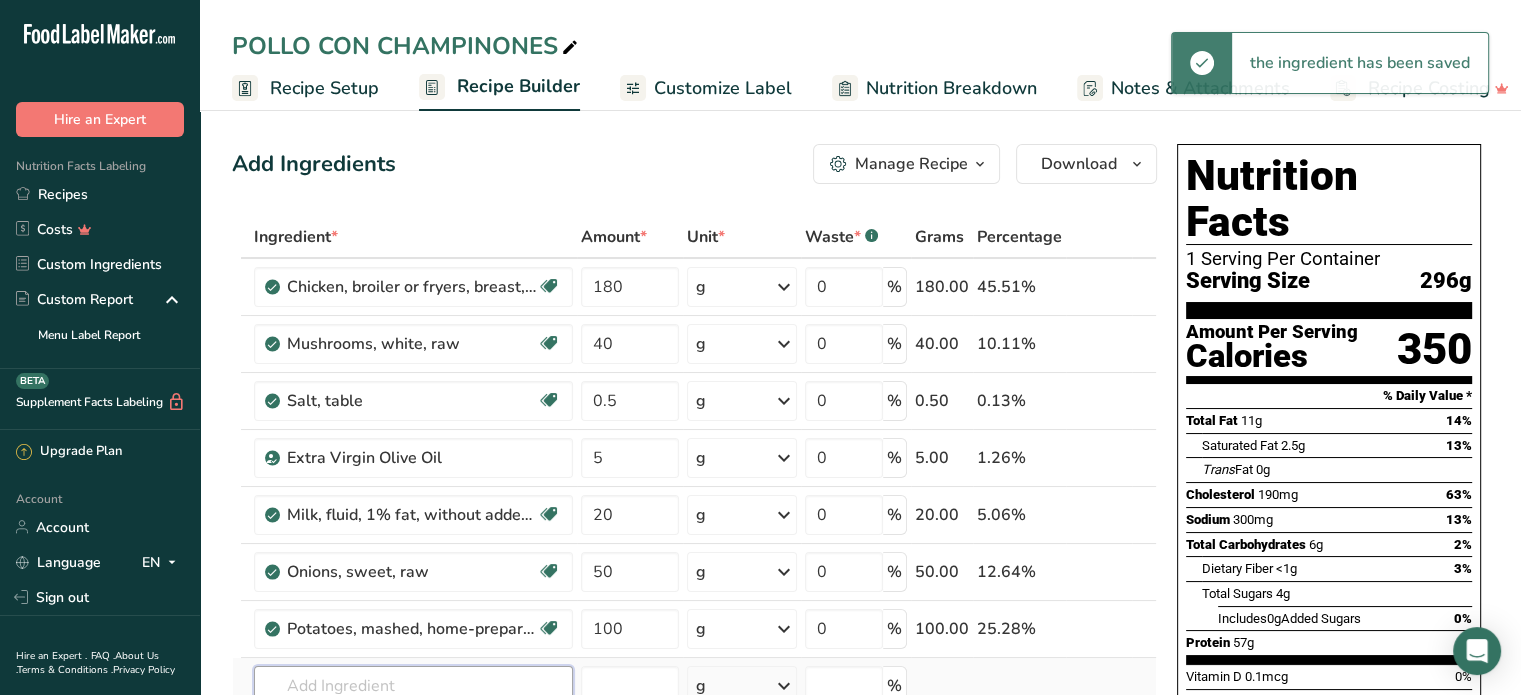 click on "Ingredient *
Amount *
Unit *
Waste *   .a-a{fill:#347362;}.b-a{fill:#fff;}          Grams
Percentage
Chicken, broiler or fryers, breast, skinless, boneless, meat only, cooked, grilled
Dairy free
Gluten free
Soy free
180
g
Portions
3 oz
1 piece
Weight Units
g
kg
mg
See more
Volume Units
l
Volume units require a density conversion. If you know your ingredient's density enter it below. Otherwise, click on "RIA" our AI Regulatory bot - she will be able to help you
lb/ft3
g/cm3
Confirm
mL
lb/ft3" at bounding box center (694, 528) 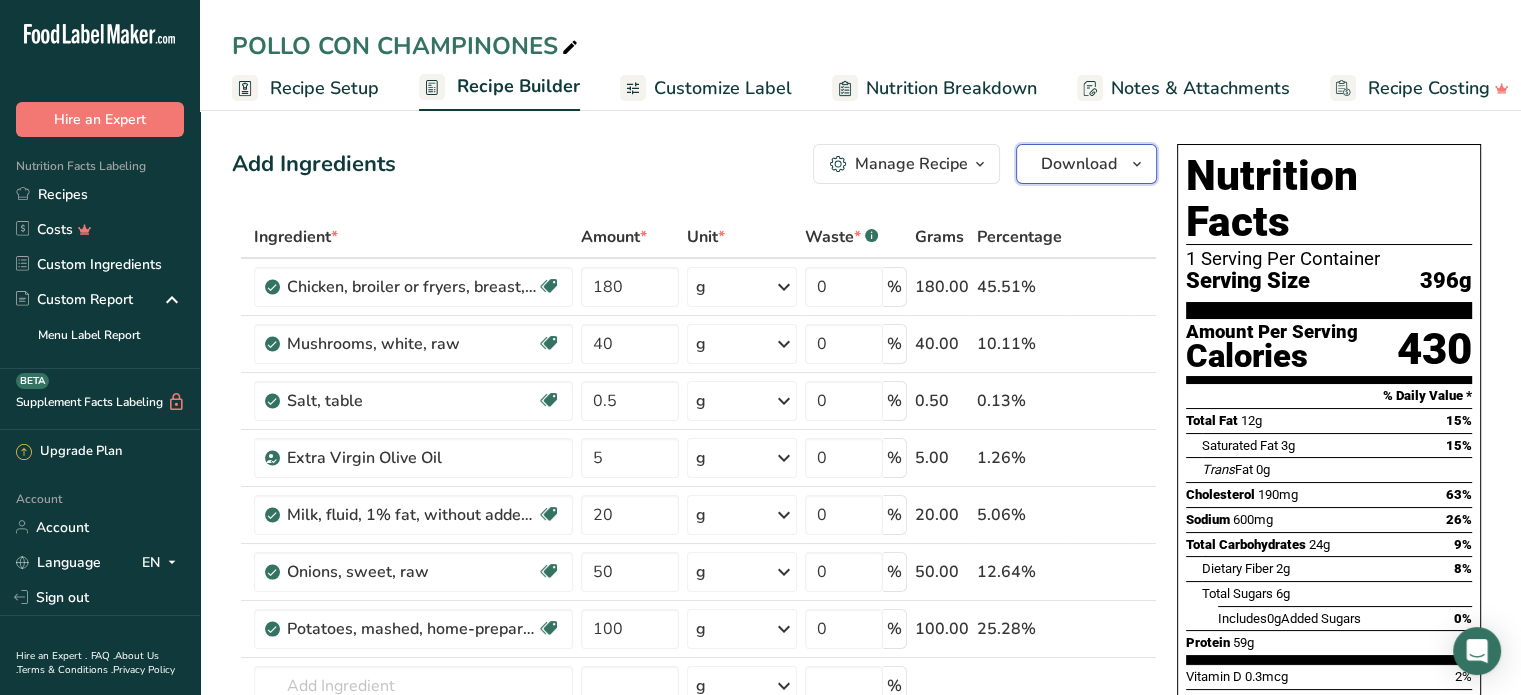 click on "Download" at bounding box center (1079, 164) 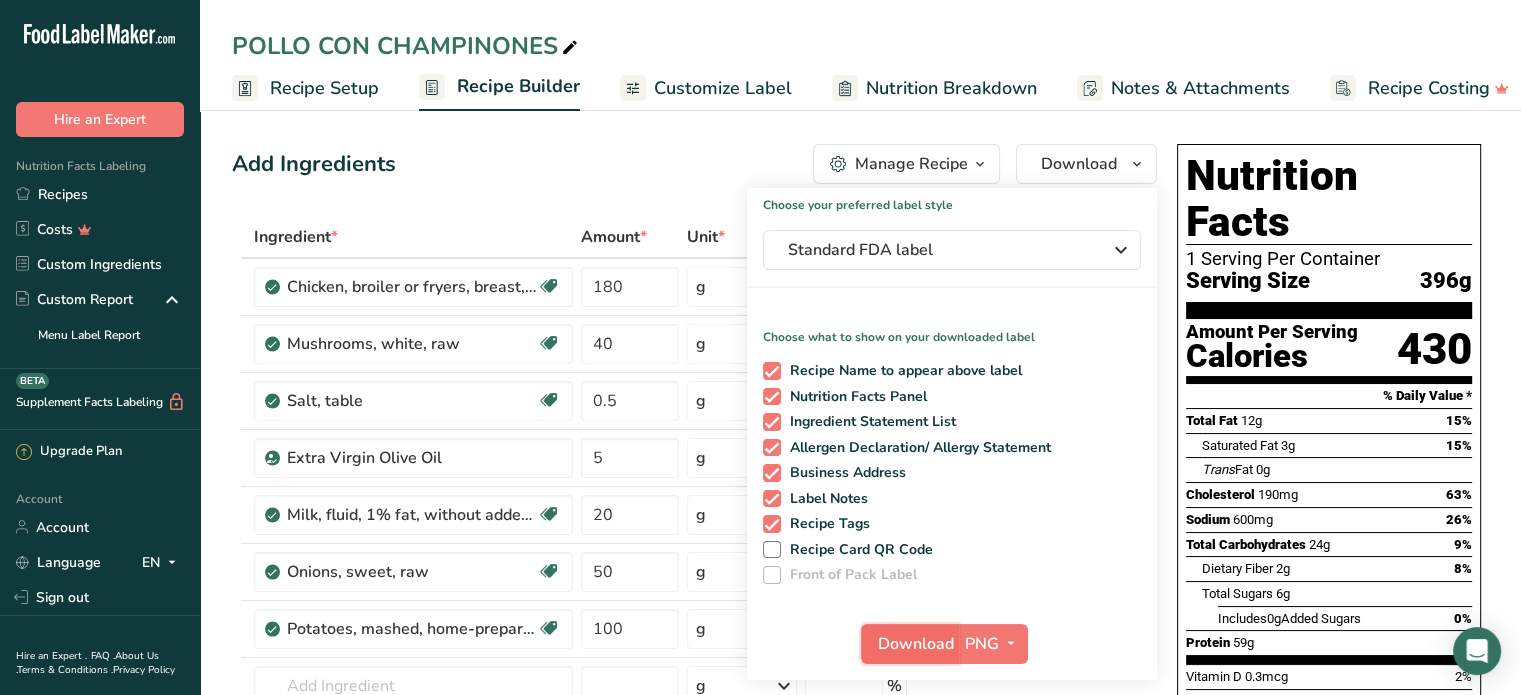 click on "Download" at bounding box center (916, 644) 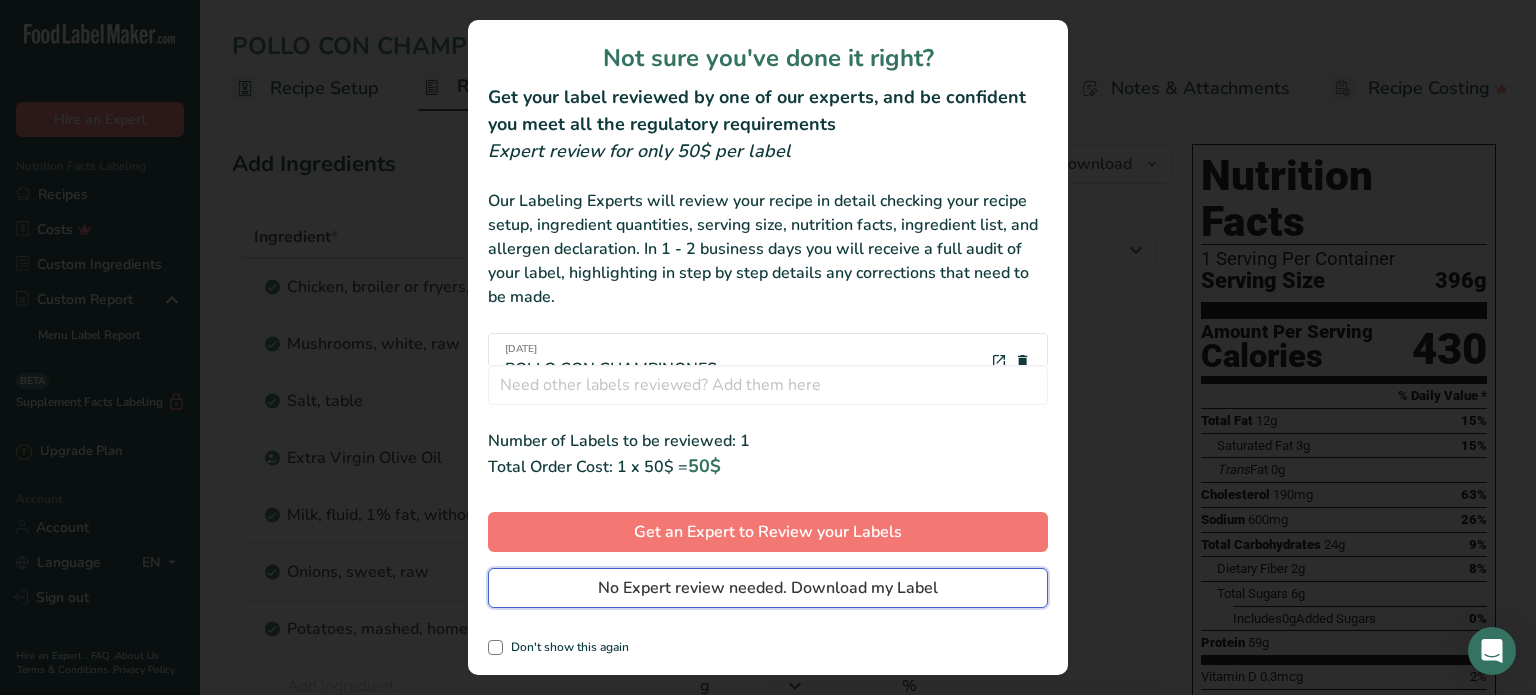 click on "No Expert review needed. Download my Label" at bounding box center [768, 588] 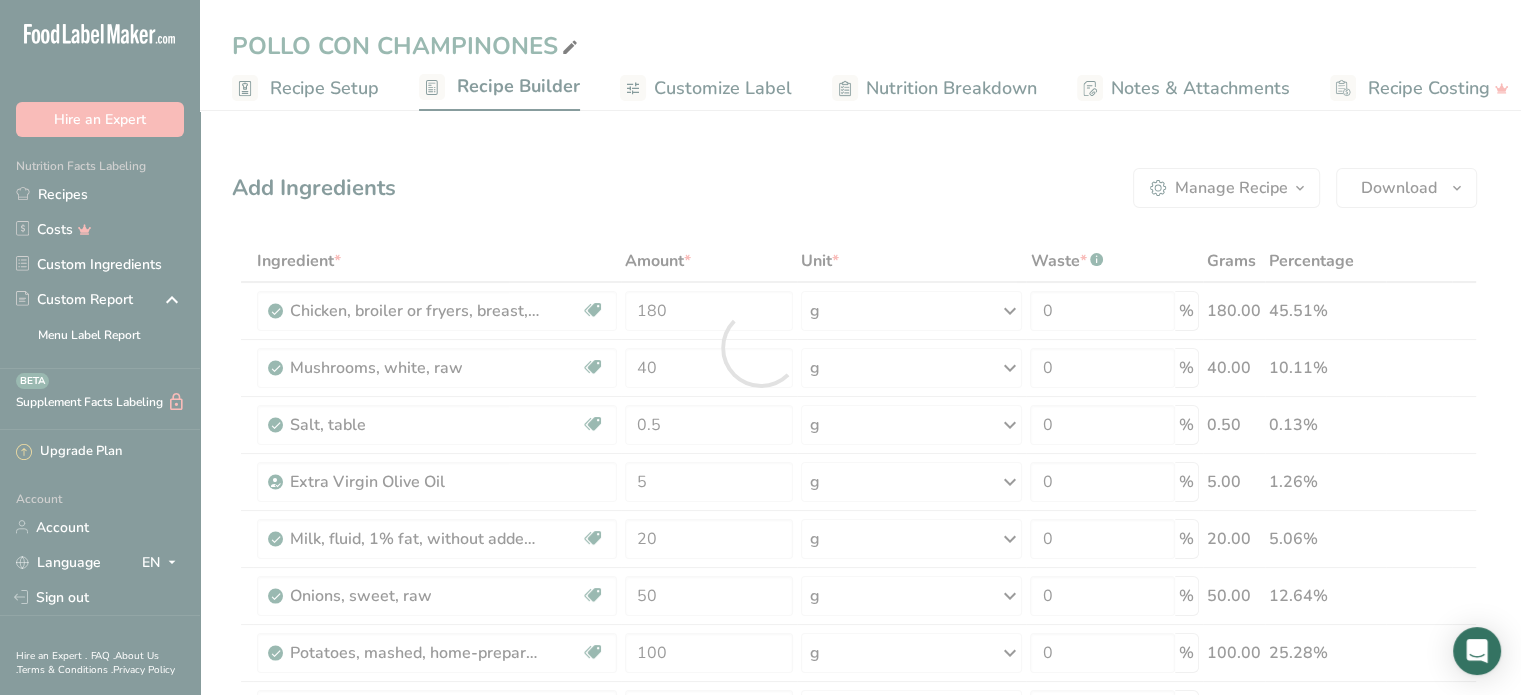 scroll, scrollTop: 0, scrollLeft: 0, axis: both 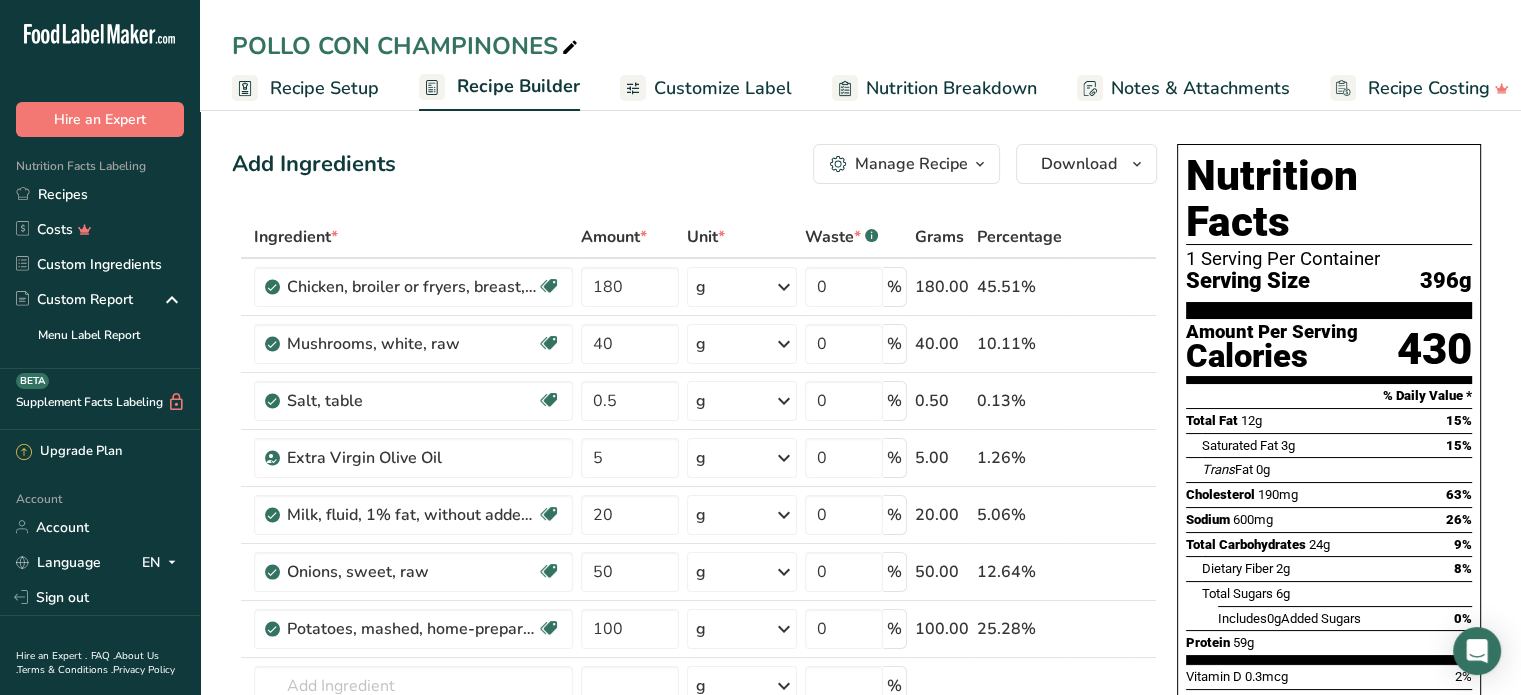 click on "Recipes" at bounding box center (100, 194) 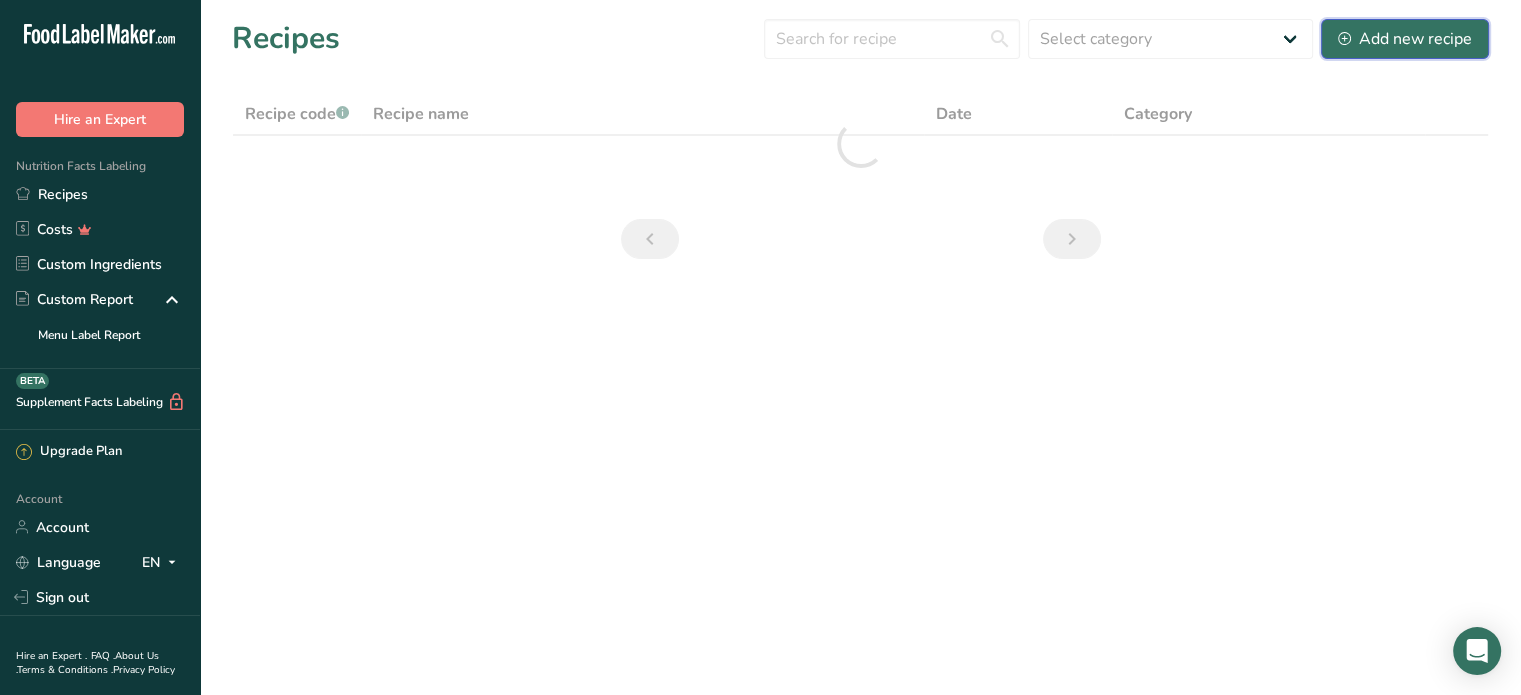 click on "Add new recipe" at bounding box center (1405, 39) 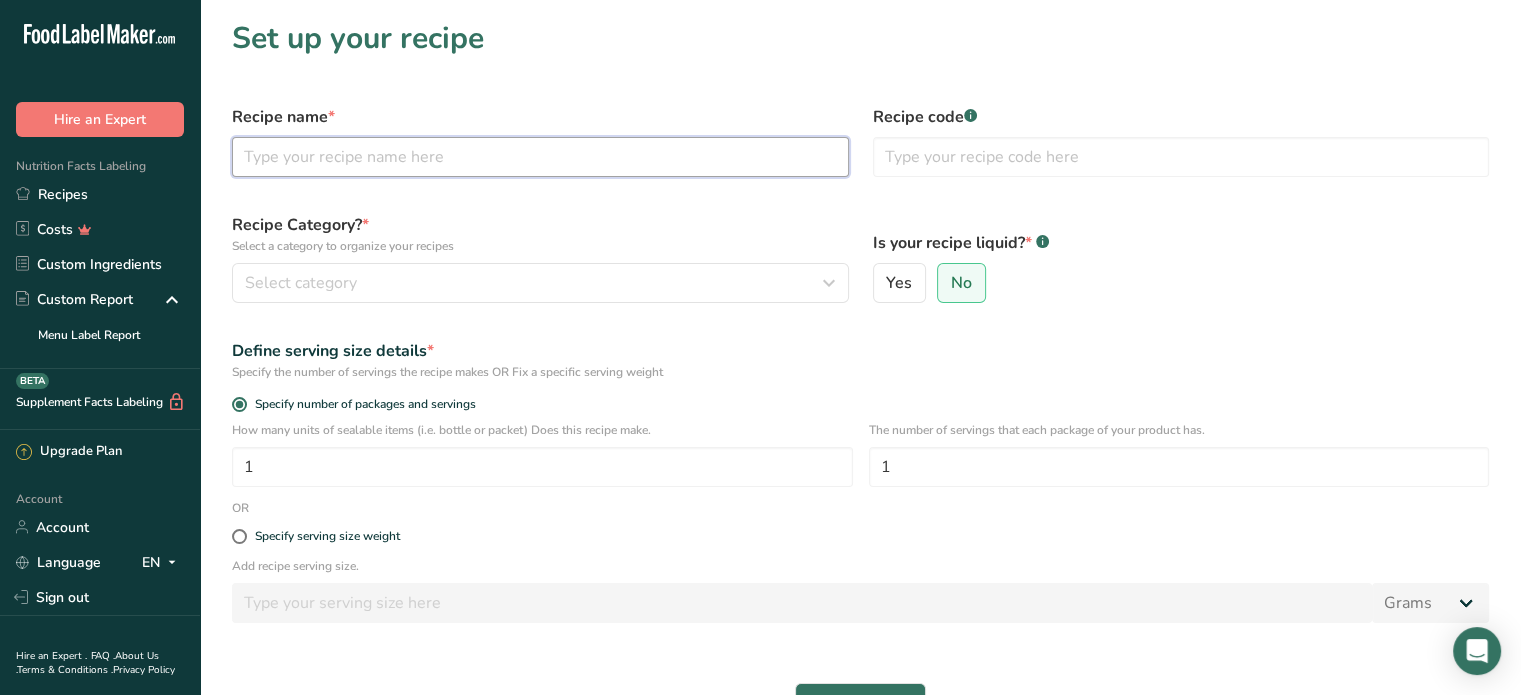 click at bounding box center (540, 157) 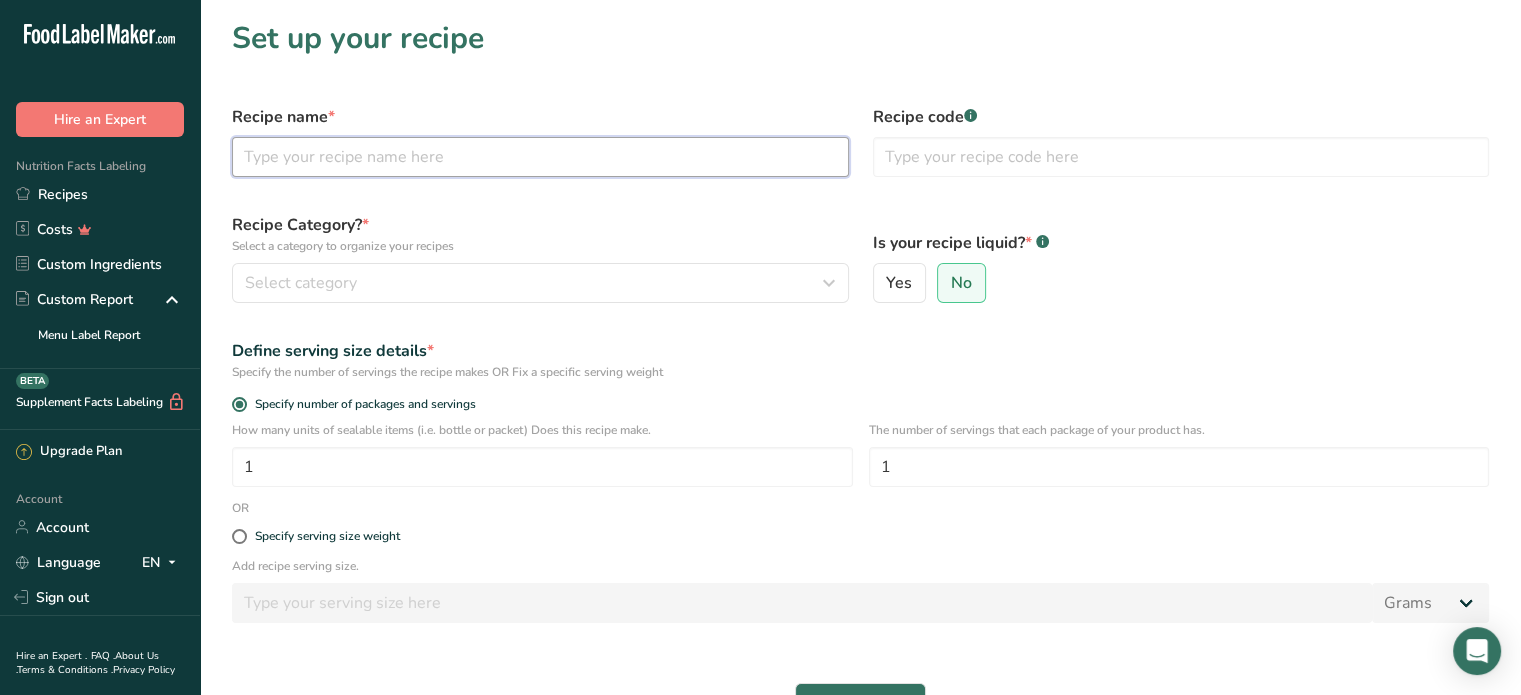 click at bounding box center [540, 157] 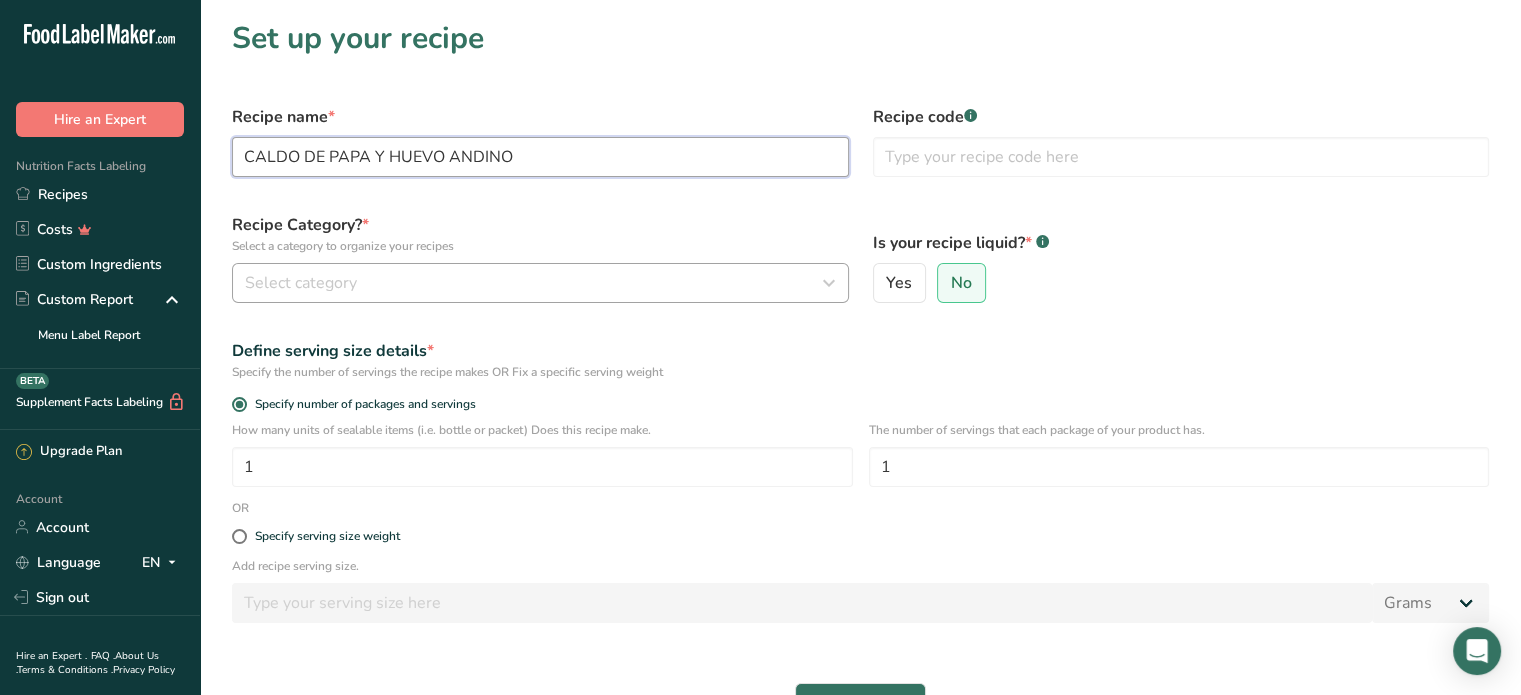 type on "CALDO DE PAPA Y HUEVO ANDINO" 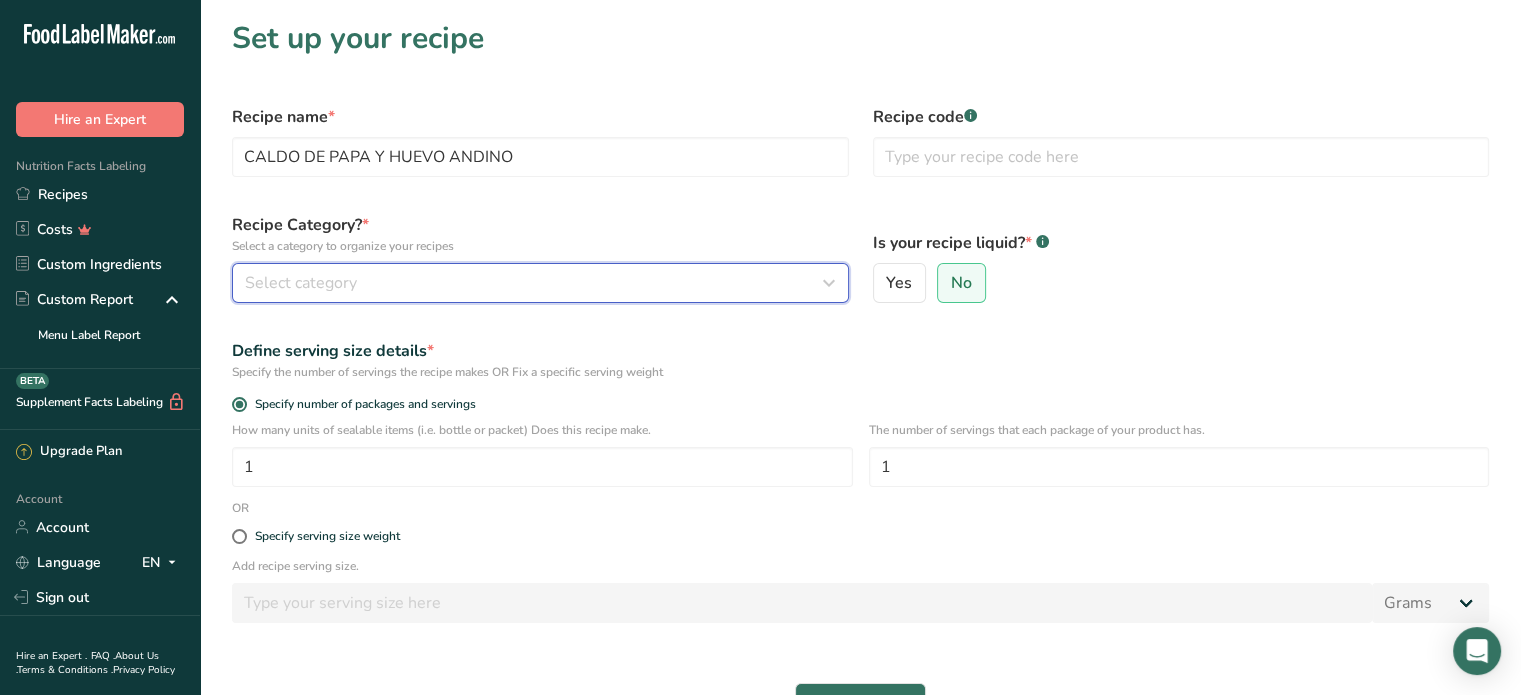 click on "Select category" at bounding box center [534, 283] 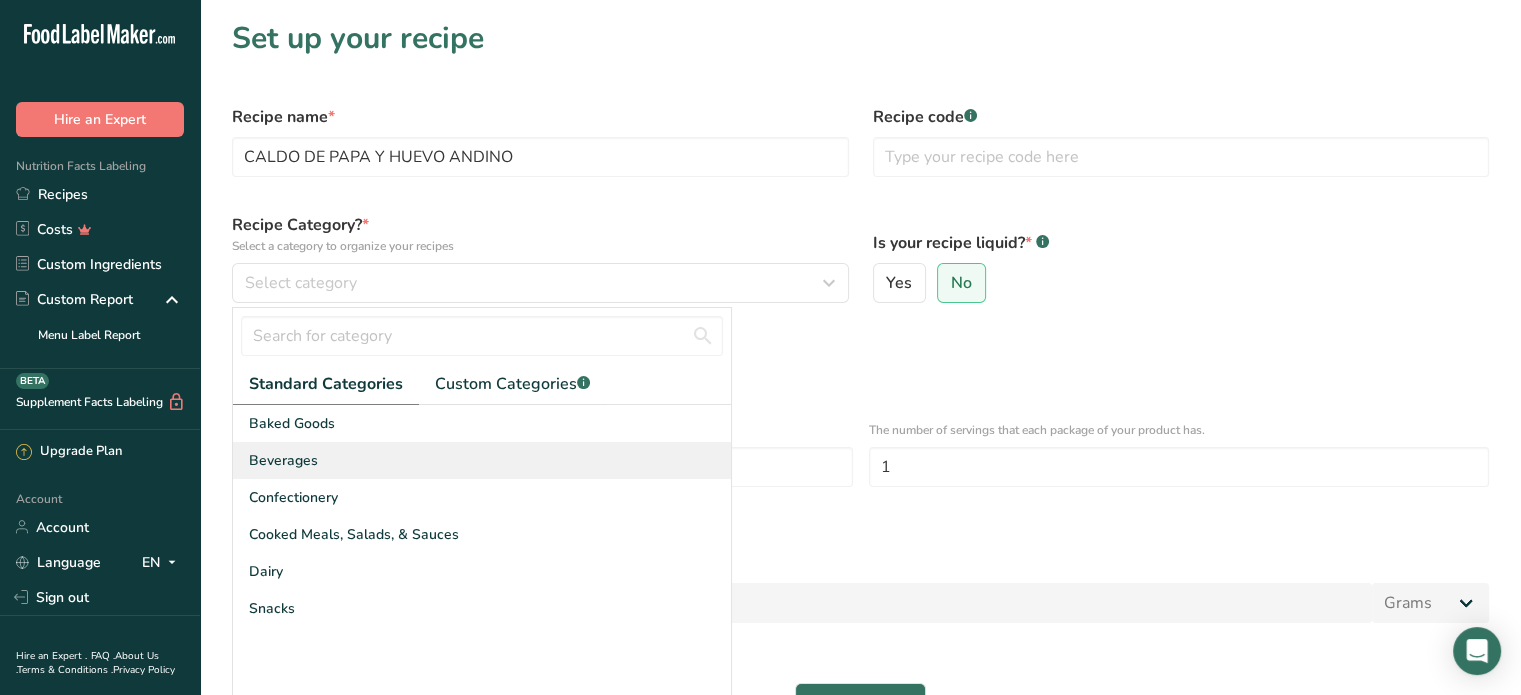 click on "Beverages" at bounding box center [283, 460] 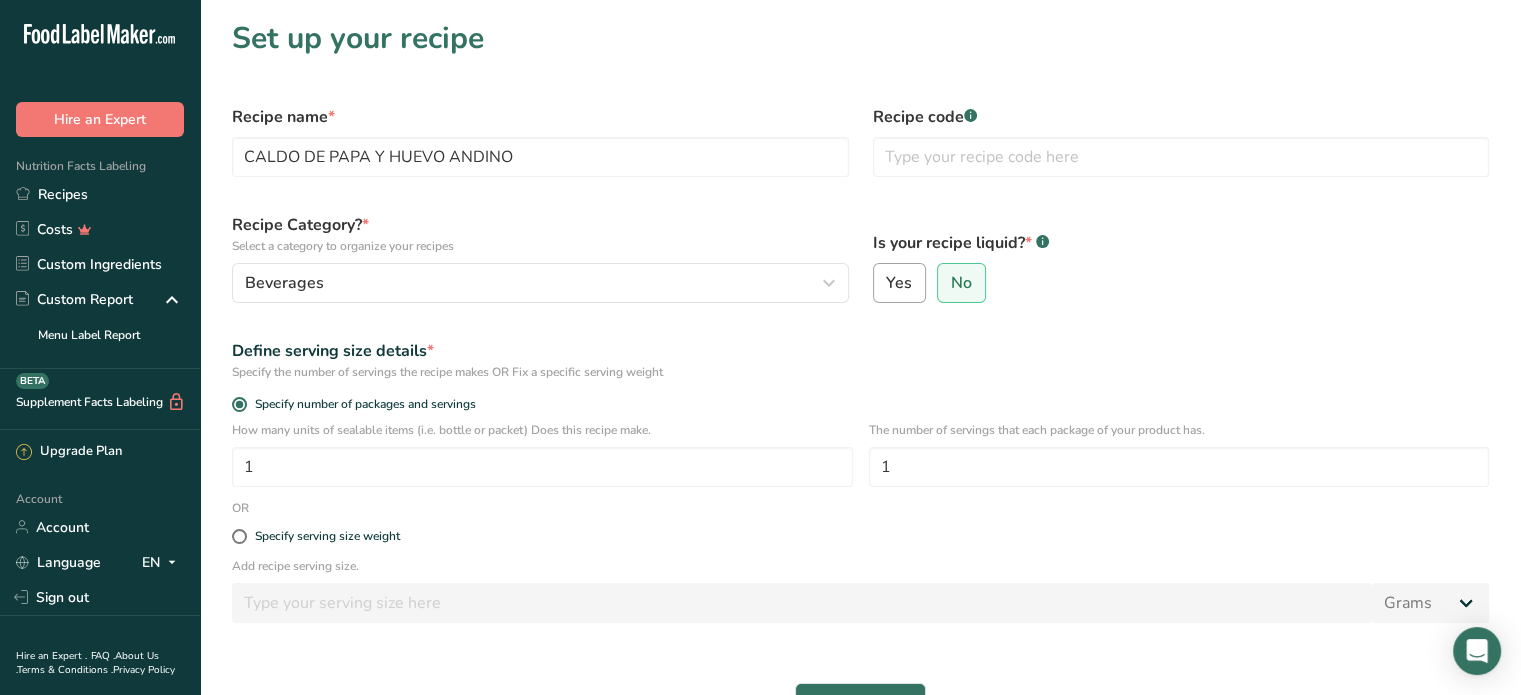 click on "Yes" at bounding box center [880, 283] 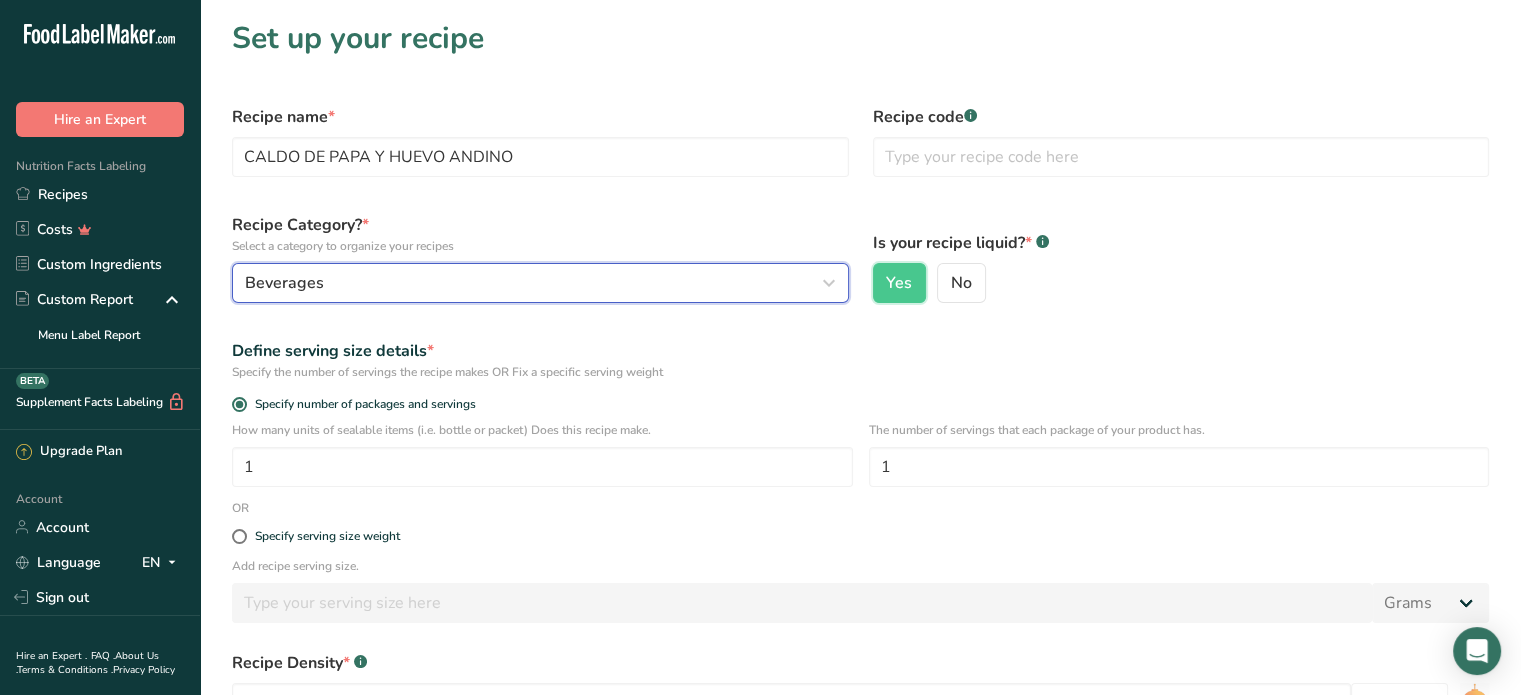 click on "Beverages" at bounding box center (534, 283) 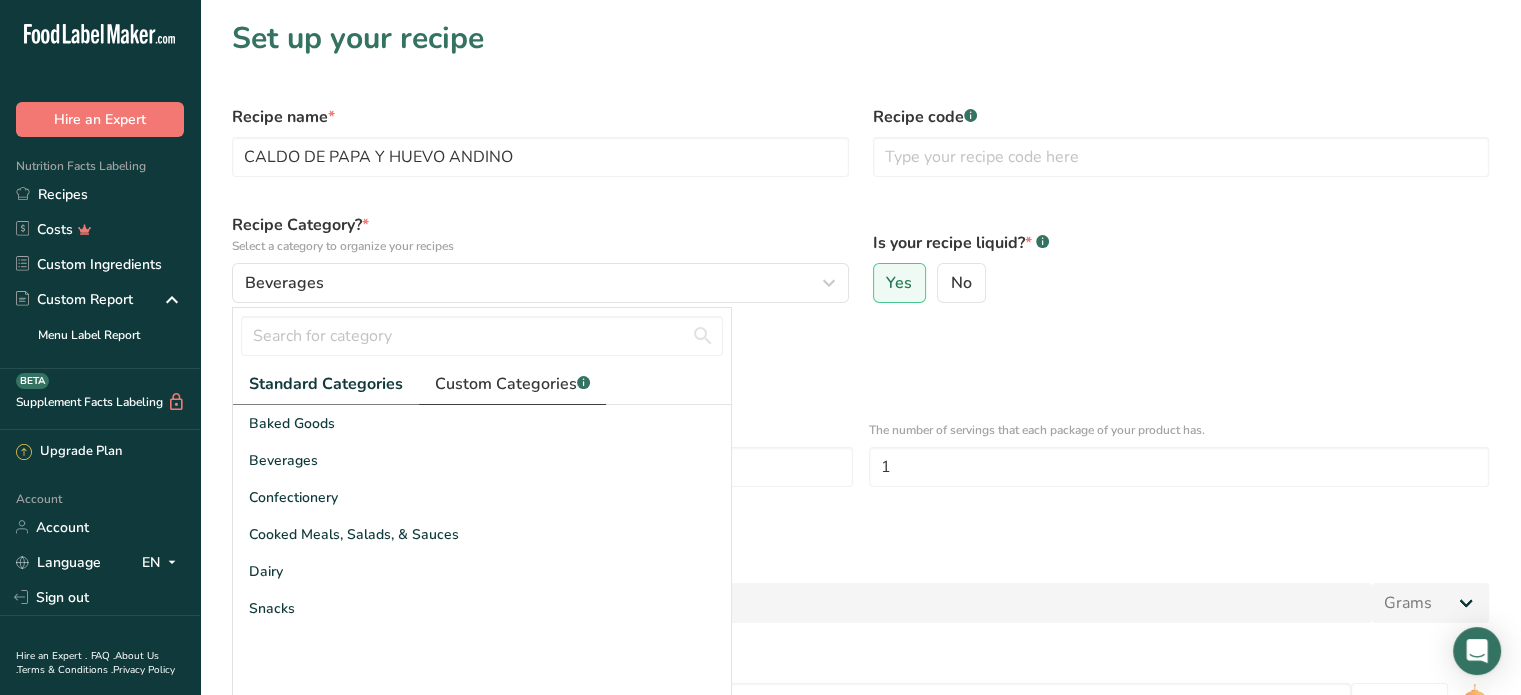 click on "Custom Categories
.a-a{fill:#347362;}.b-a{fill:#fff;}" at bounding box center (512, 384) 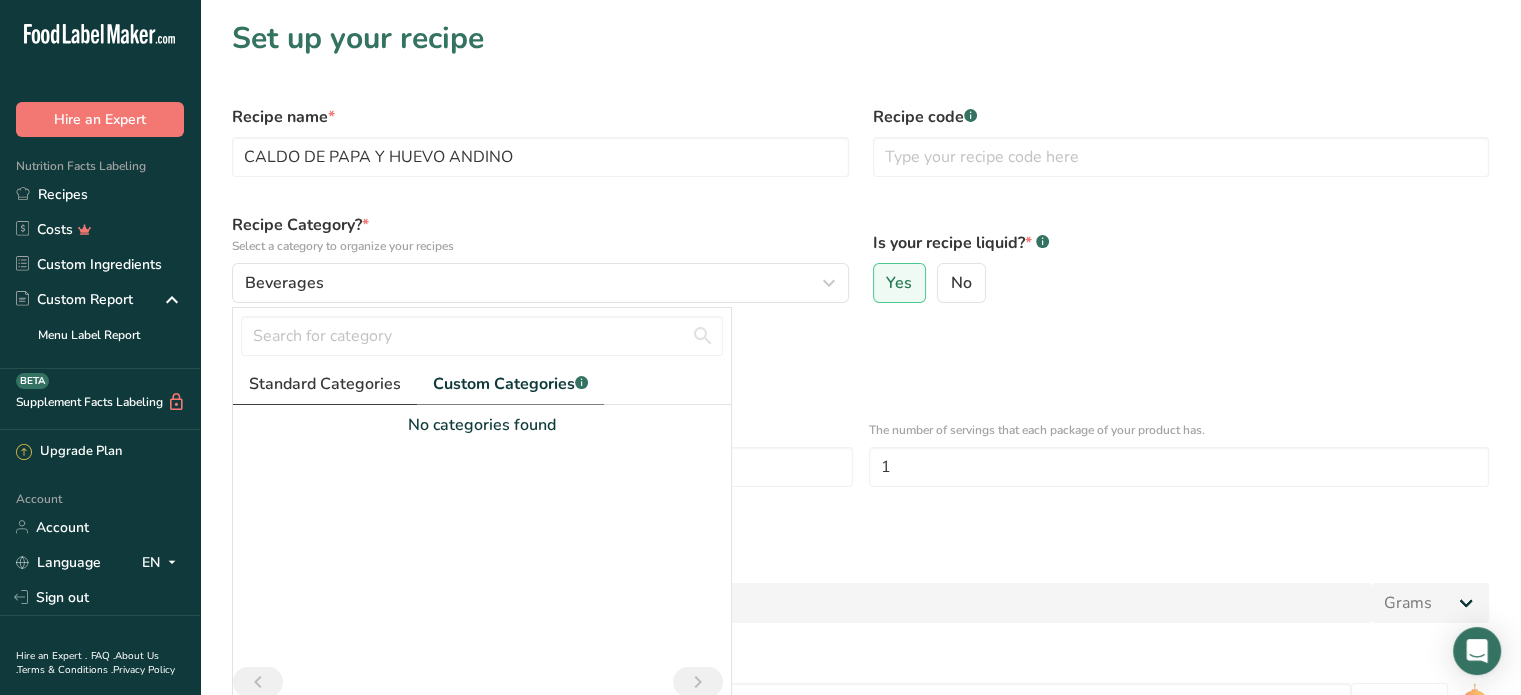 click on "Standard Categories" at bounding box center [325, 384] 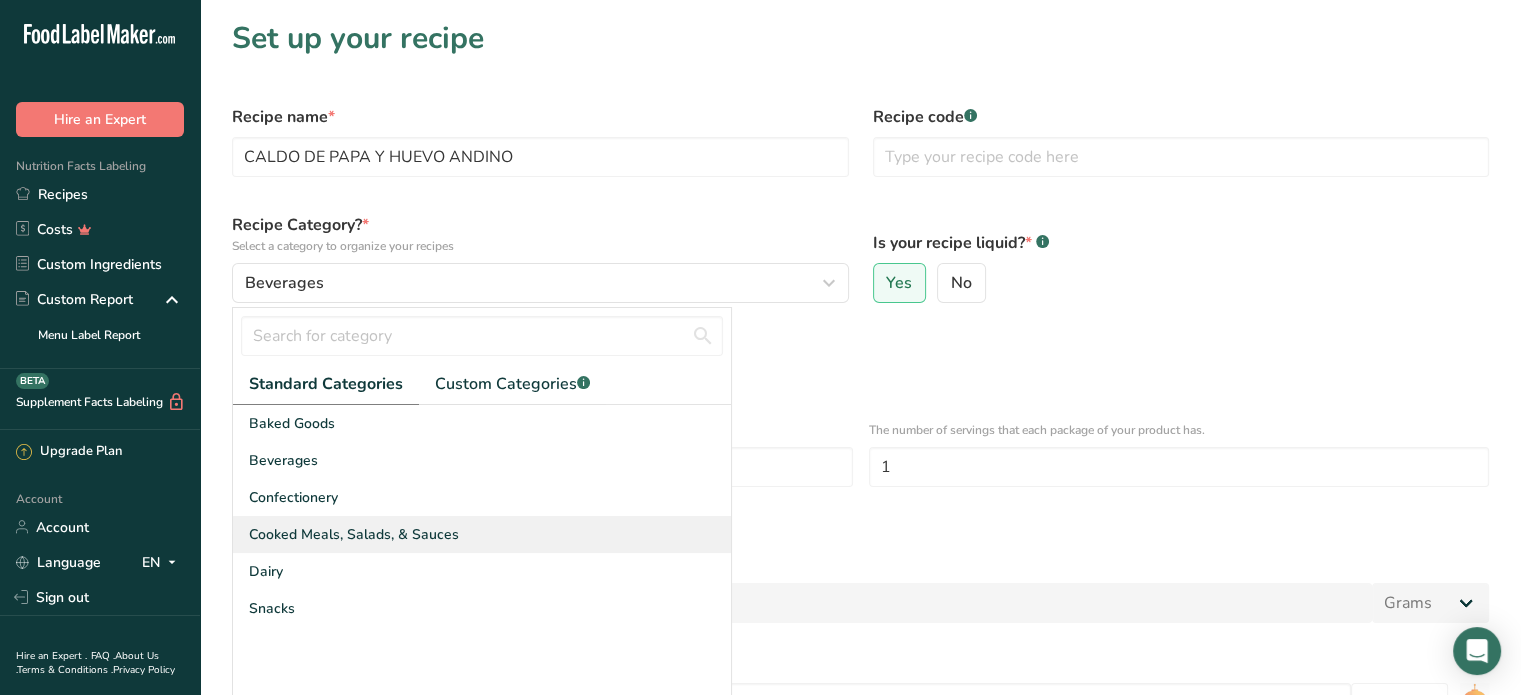 click on "Cooked Meals, Salads, & Sauces" at bounding box center [354, 534] 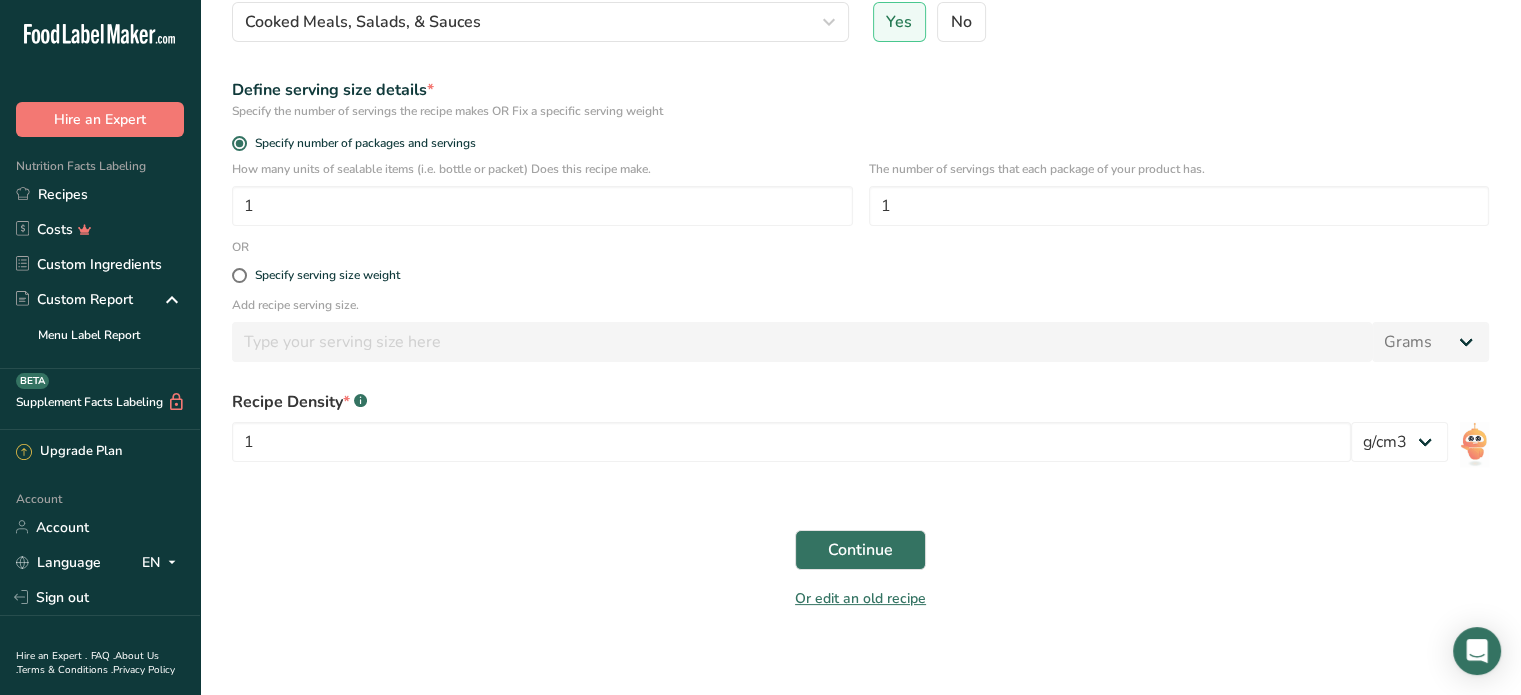 scroll, scrollTop: 272, scrollLeft: 0, axis: vertical 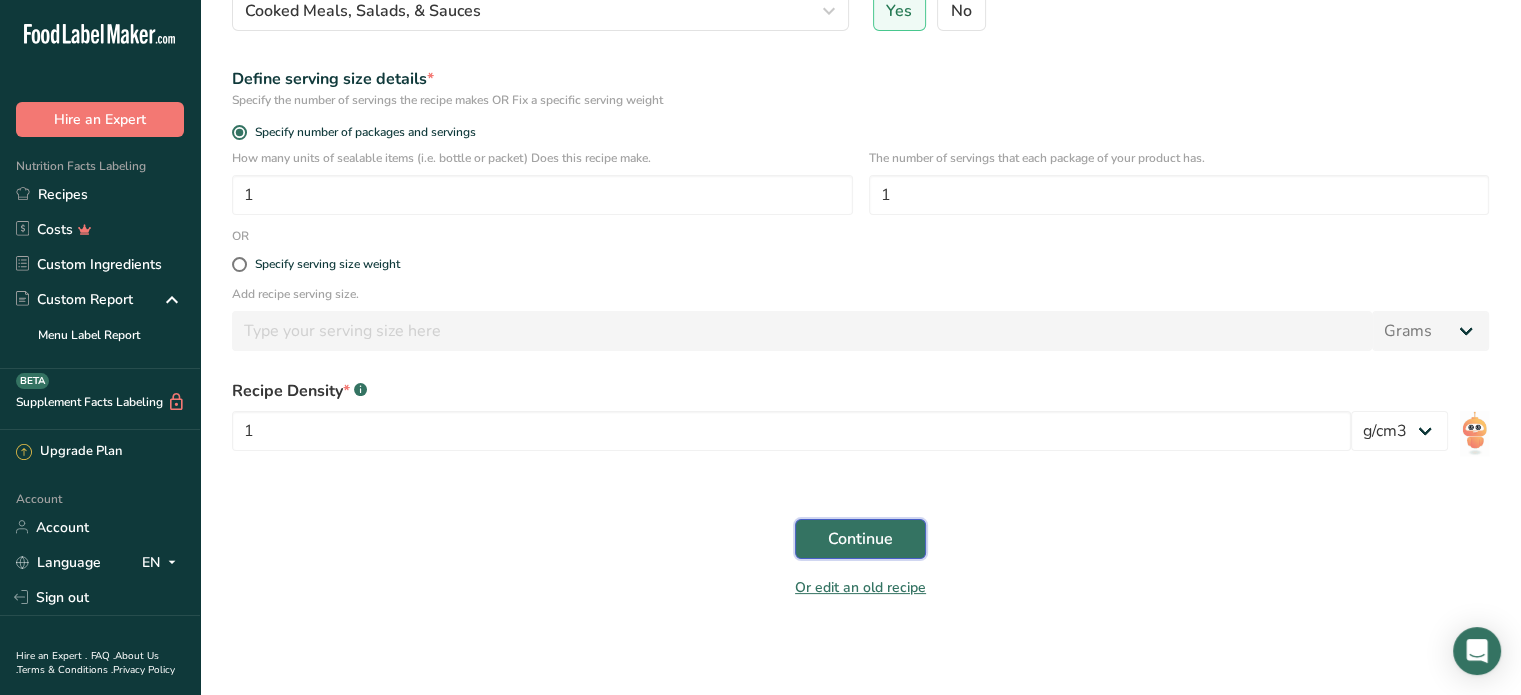 click on "Continue" at bounding box center (860, 539) 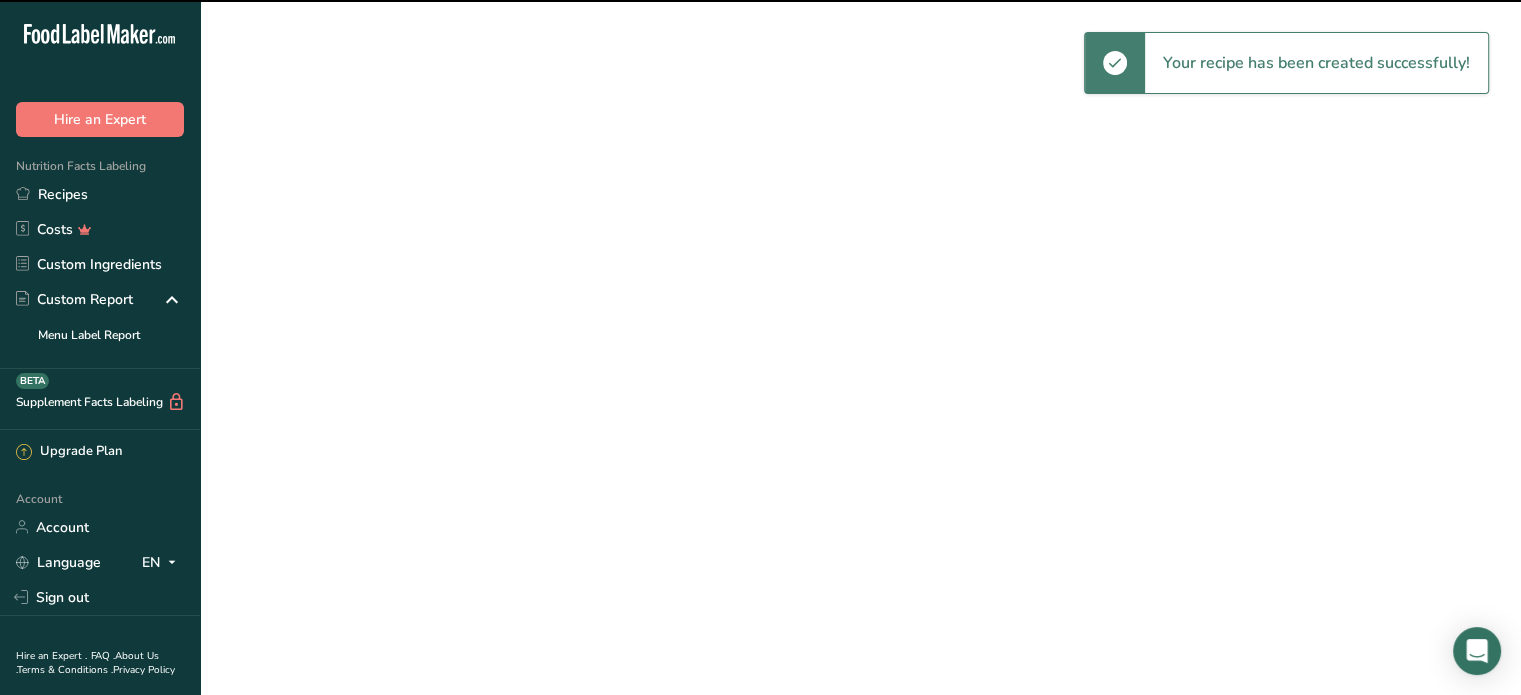scroll, scrollTop: 0, scrollLeft: 0, axis: both 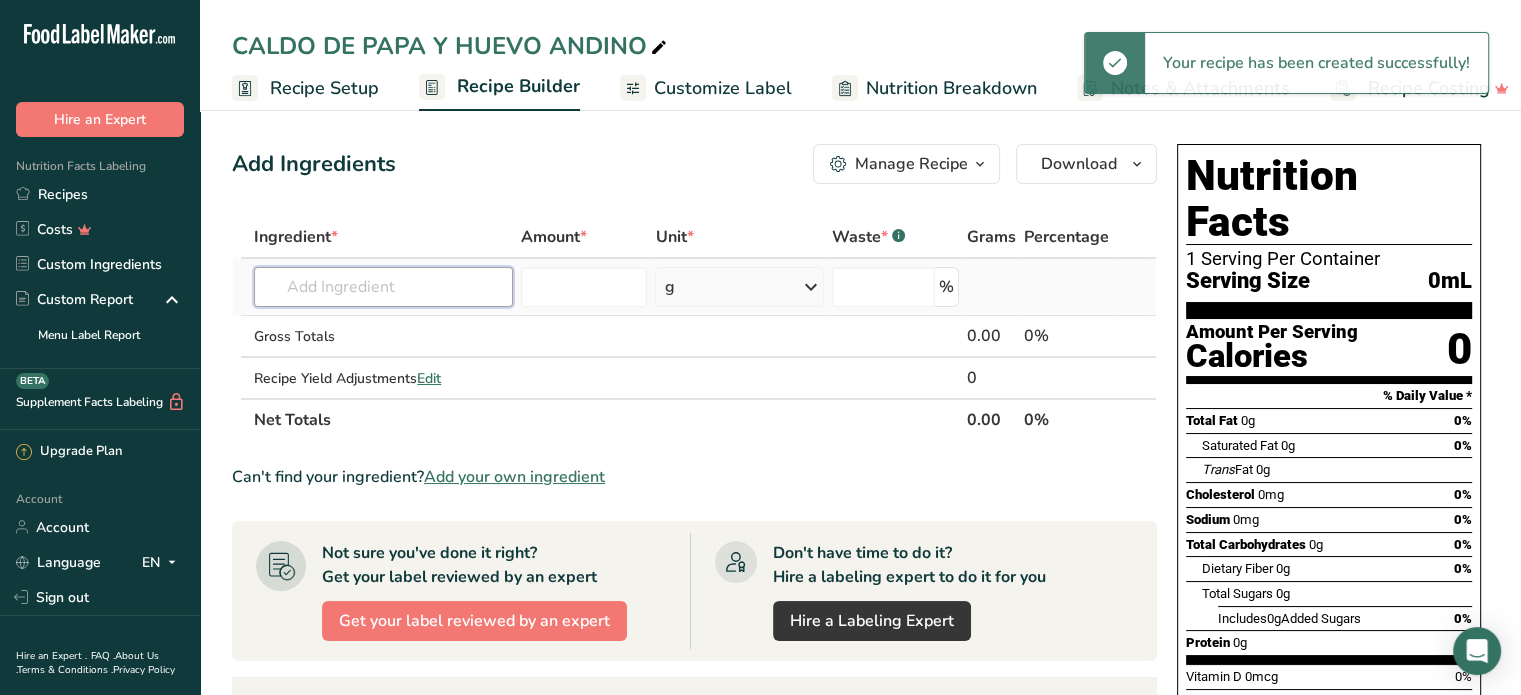click at bounding box center [383, 287] 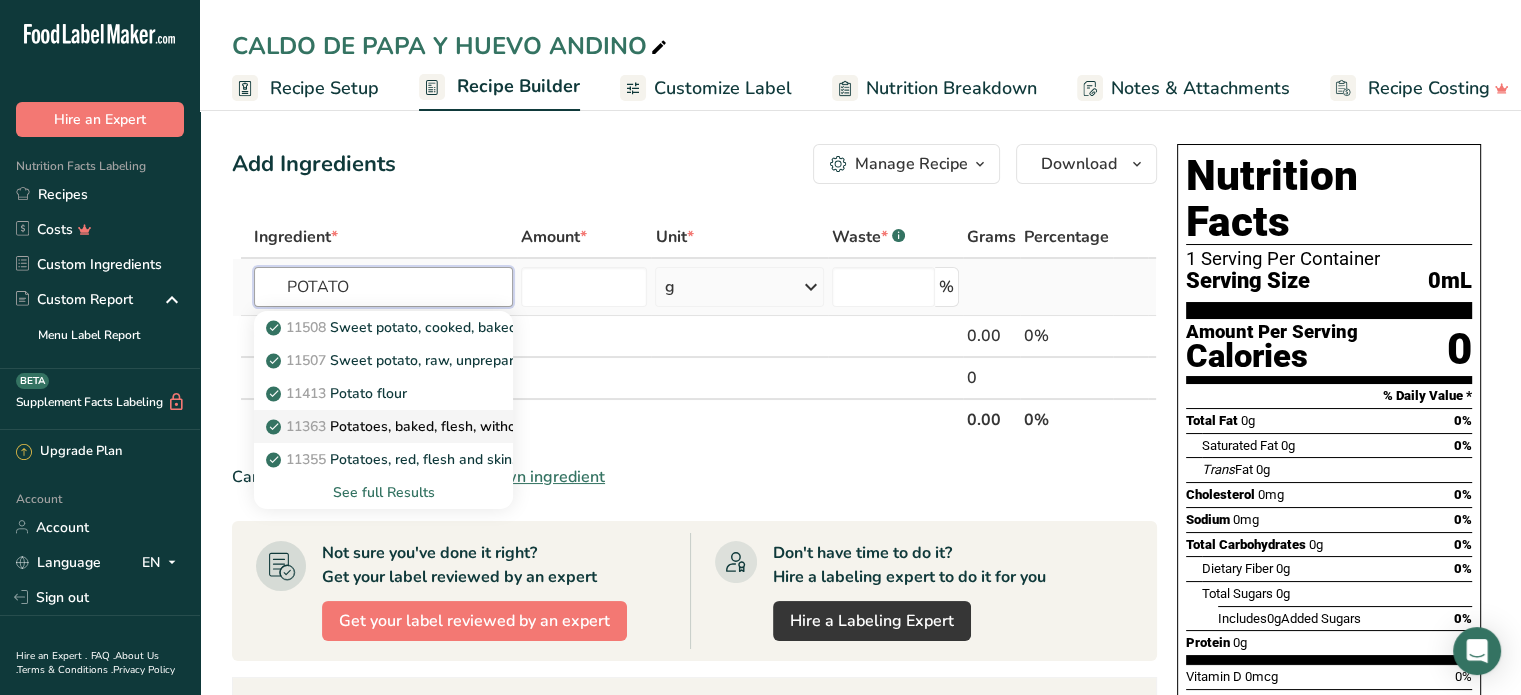 type on "POTATO" 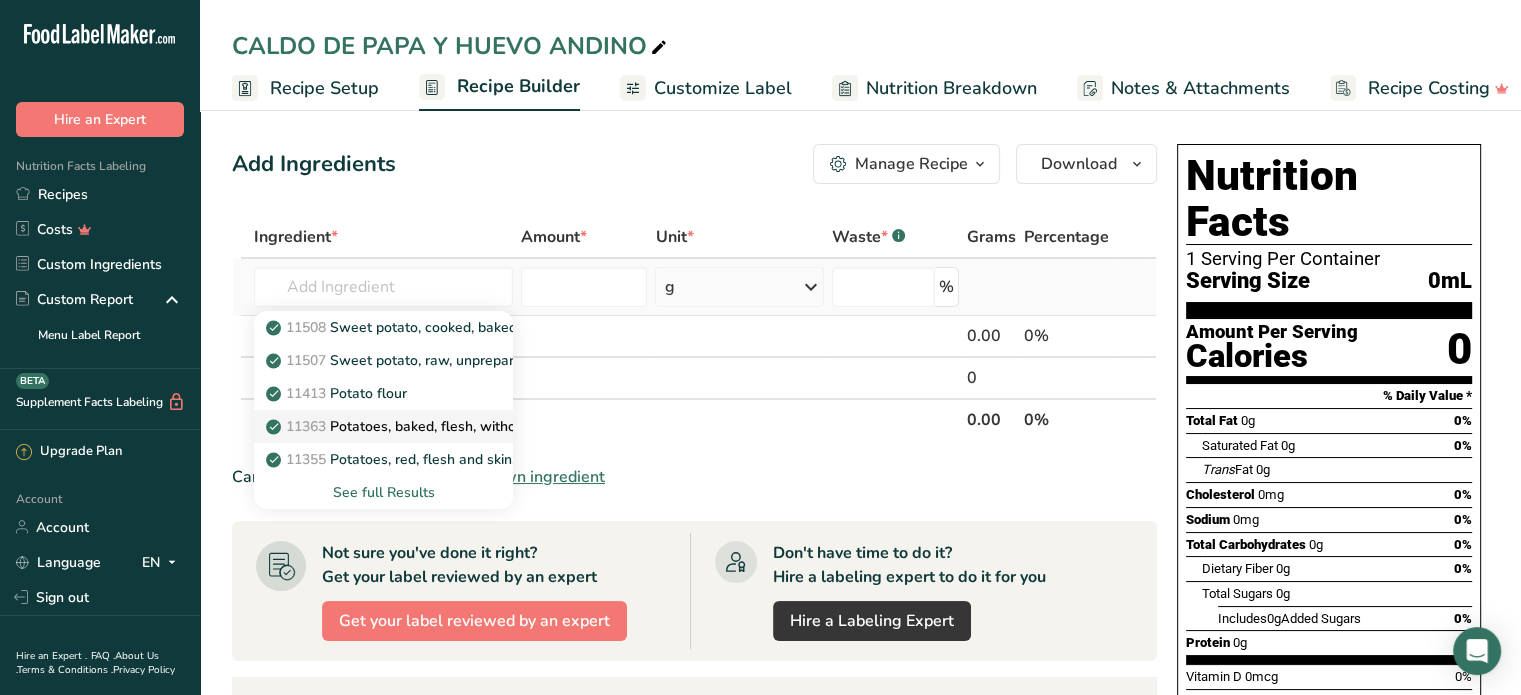 click on "[NUMBER]
Potatoes, baked, flesh, without salt" at bounding box center [413, 426] 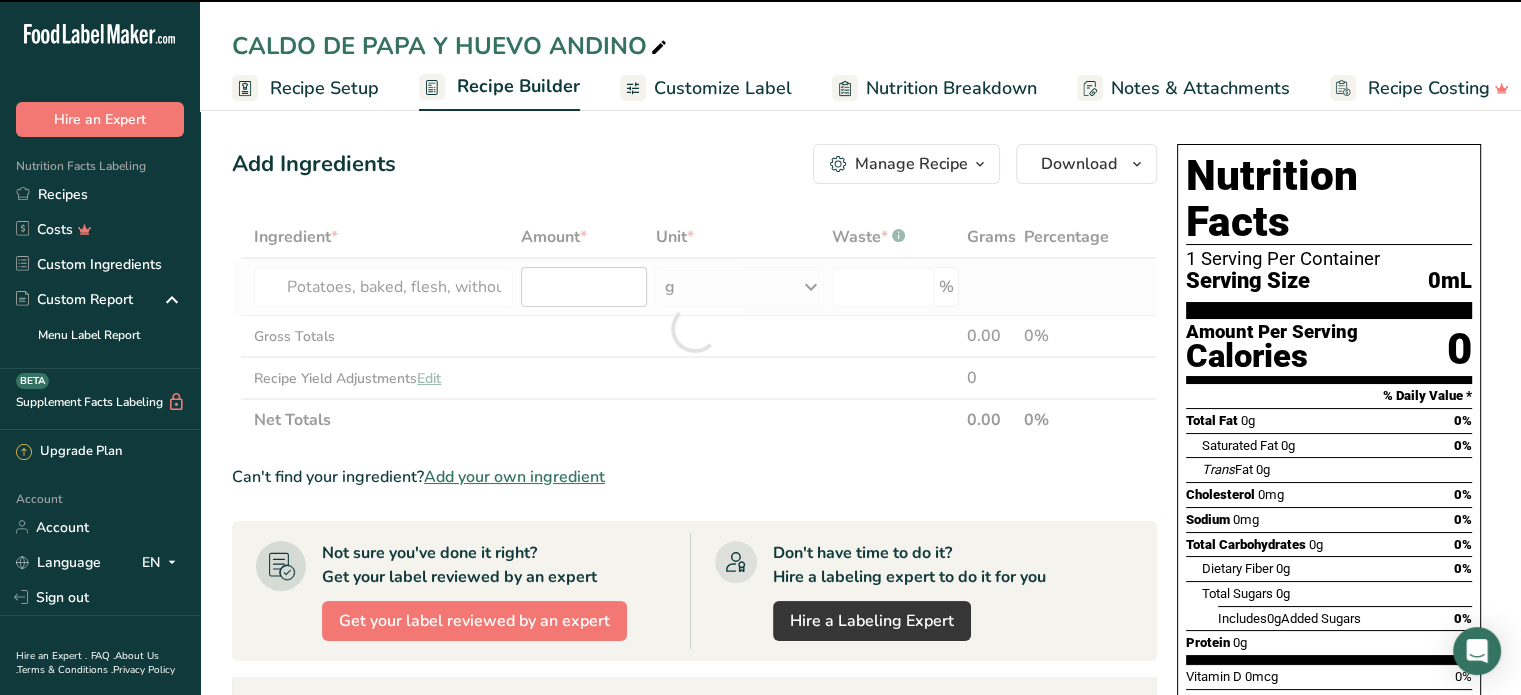 type on "0" 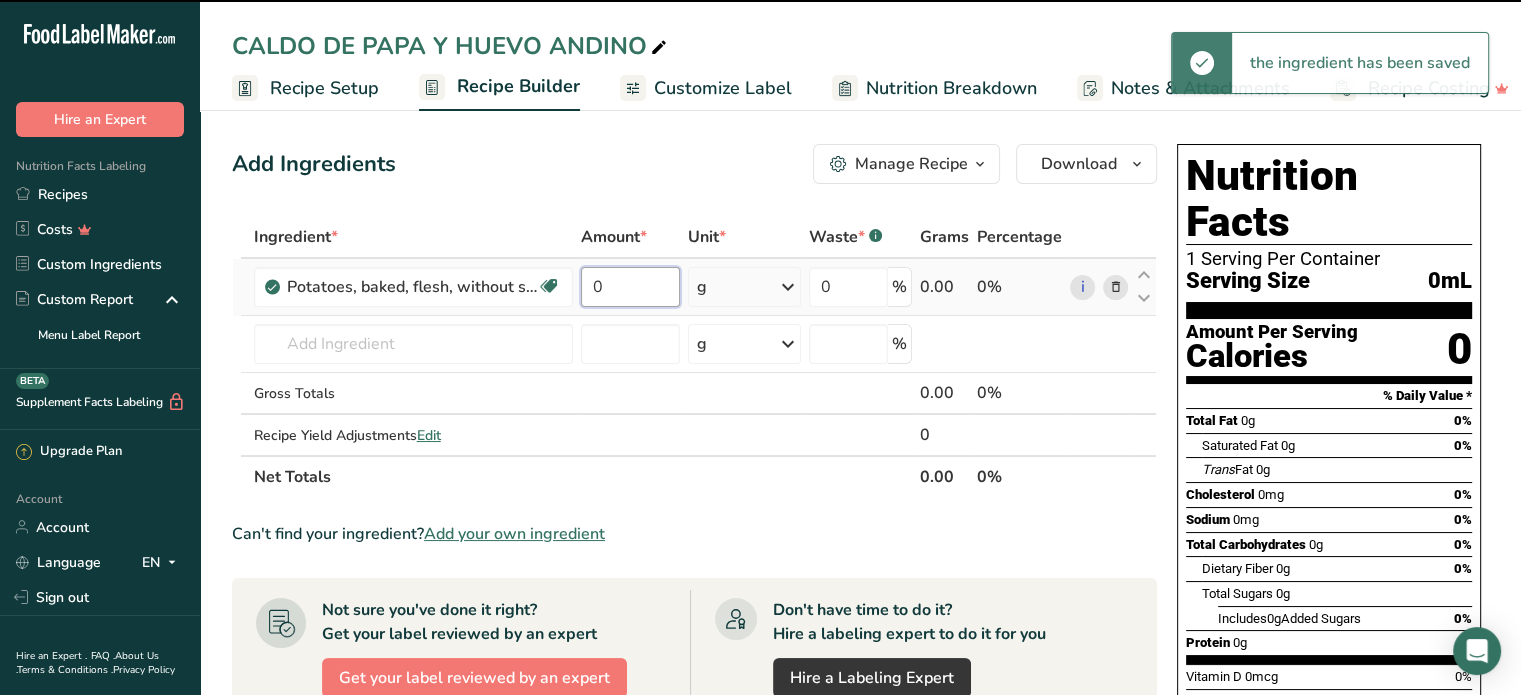 click on "0" at bounding box center [631, 287] 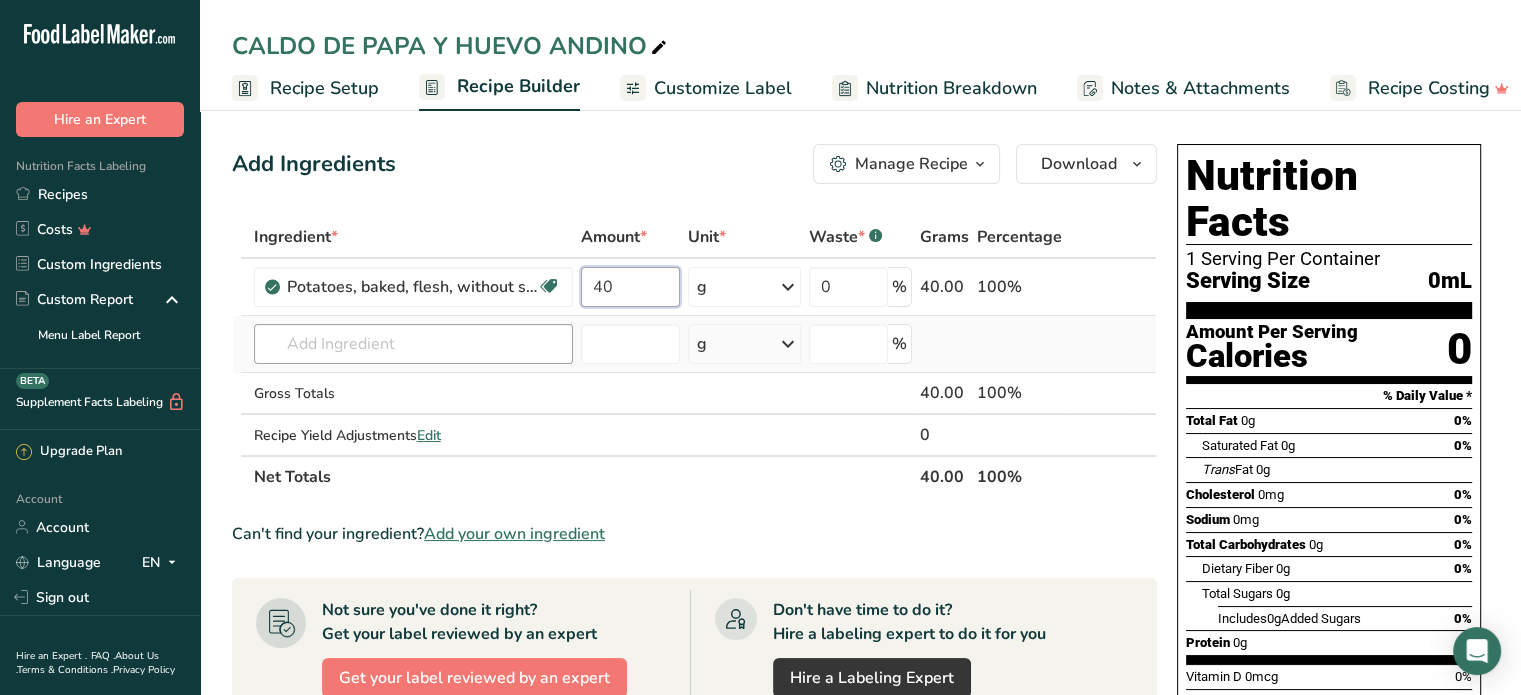 type on "40" 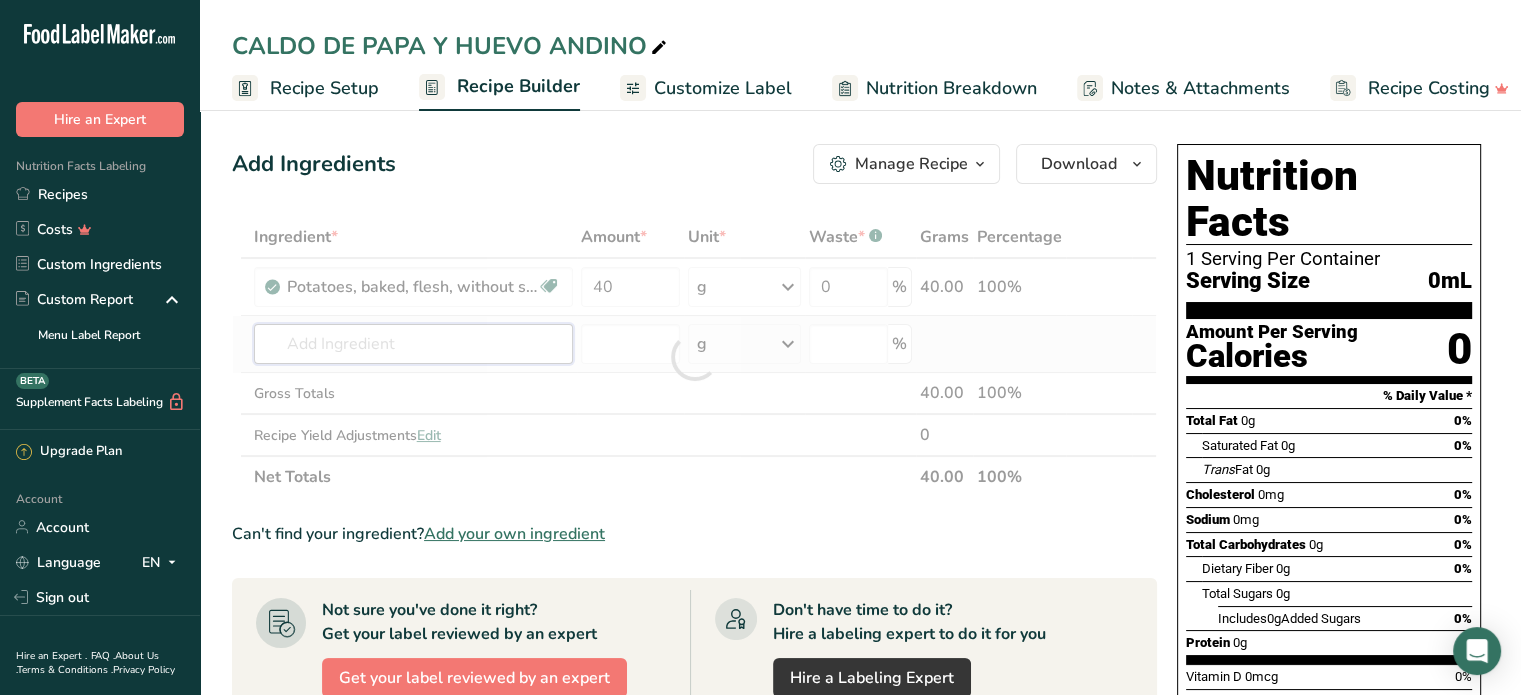 click on "Ingredient *
Amount *
Unit *
Waste *   .a-a{fill:#347362;}.b-a{fill:#fff;}          Grams
Percentage
Potatoes, baked, flesh, without salt
Source of Antioxidants
Dairy free
Gluten free
Vegan
Vegetarian
Soy free
40
g
Portions
0.5 cup
1 potato (2-1/3" x 4-3/4")
Weight Units
g
kg
mg
See more
Volume Units
l
Volume units require a density conversion. If you know your ingredient's density enter it below. Otherwise, click on "RIA" our AI Regulatory bot - she will be able to help you
lb/ft3
g/cm3
Confirm" at bounding box center [694, 357] 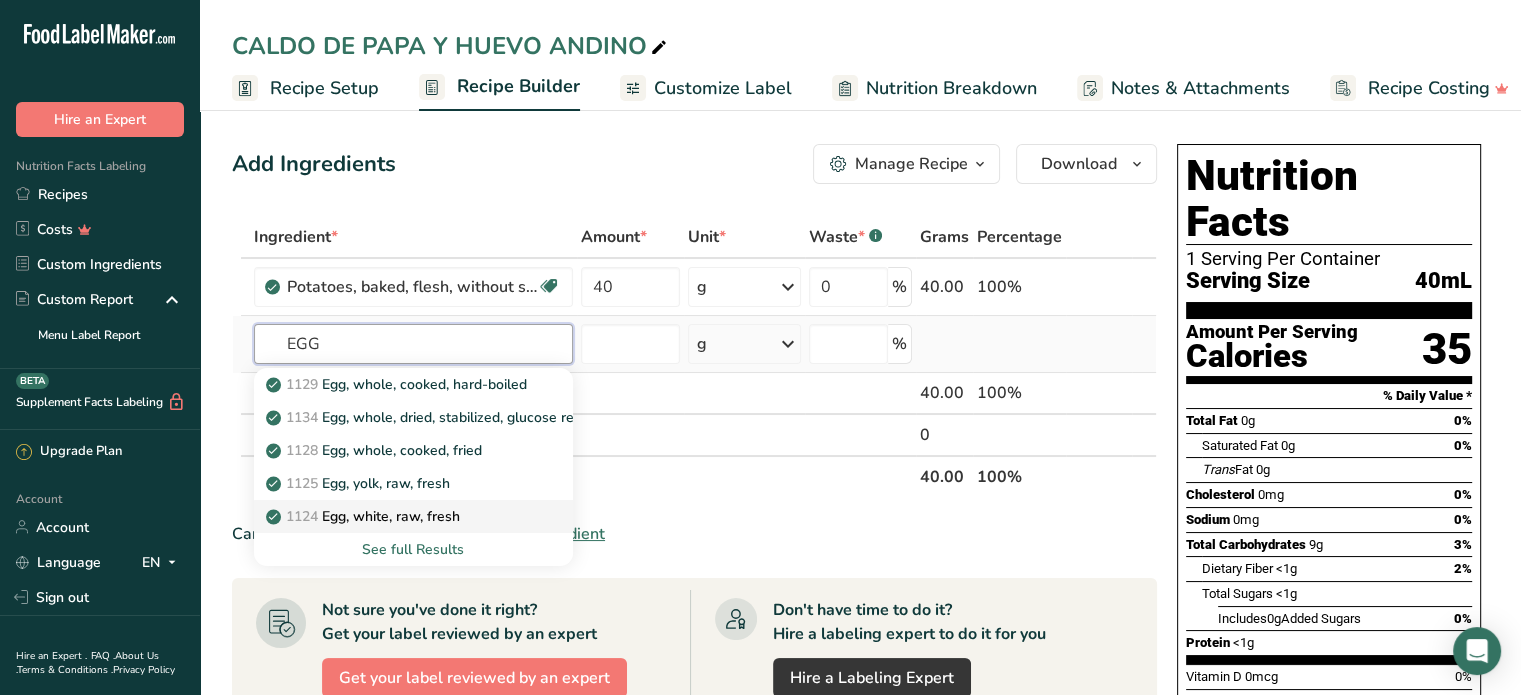 type on "EGG" 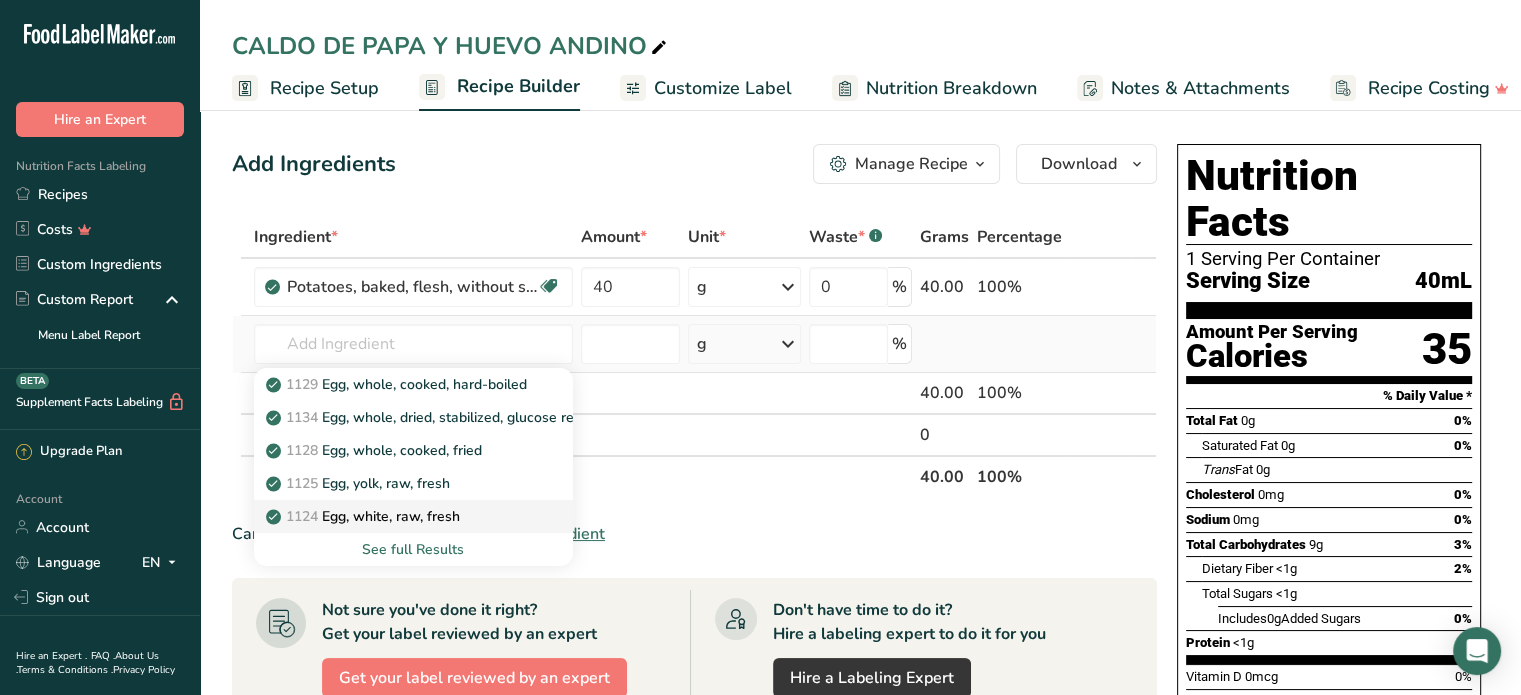 click on "1124
Egg, white, raw, fresh" at bounding box center [365, 516] 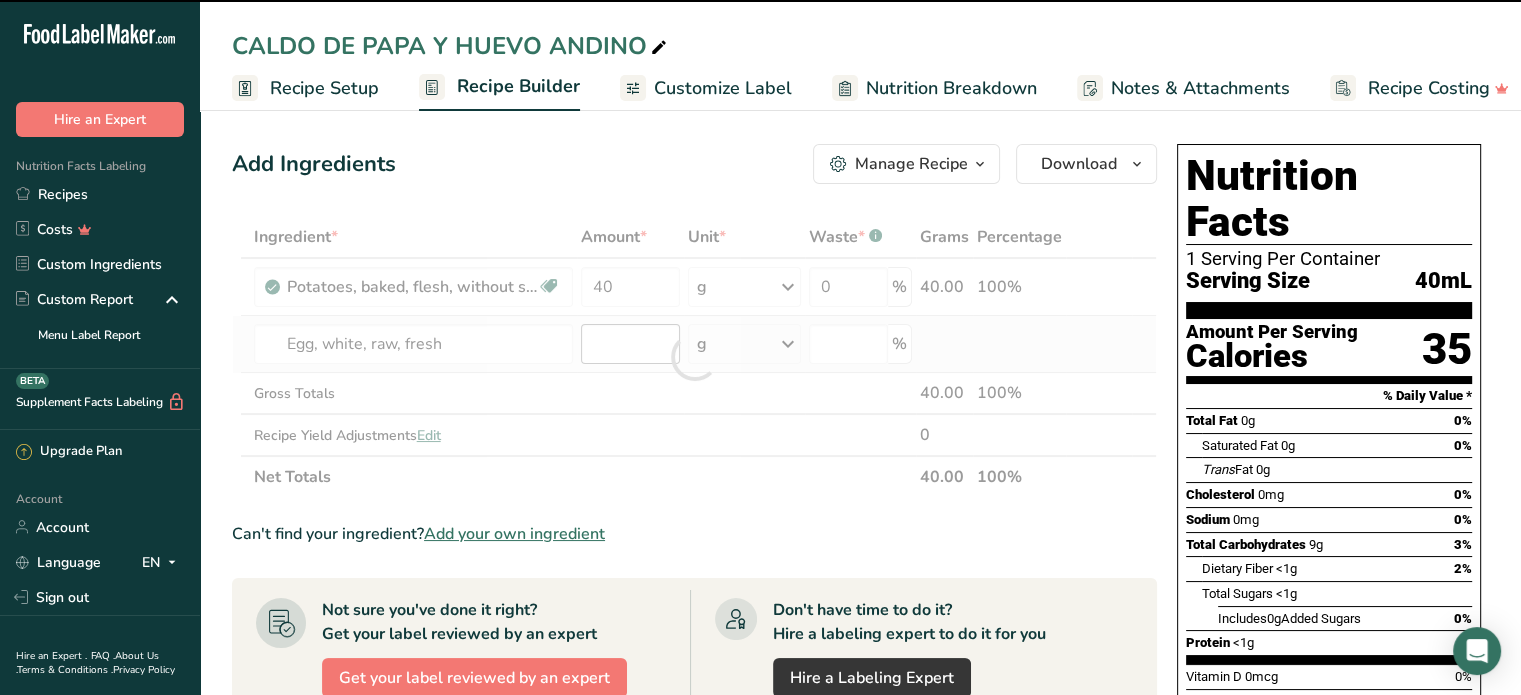 type on "0" 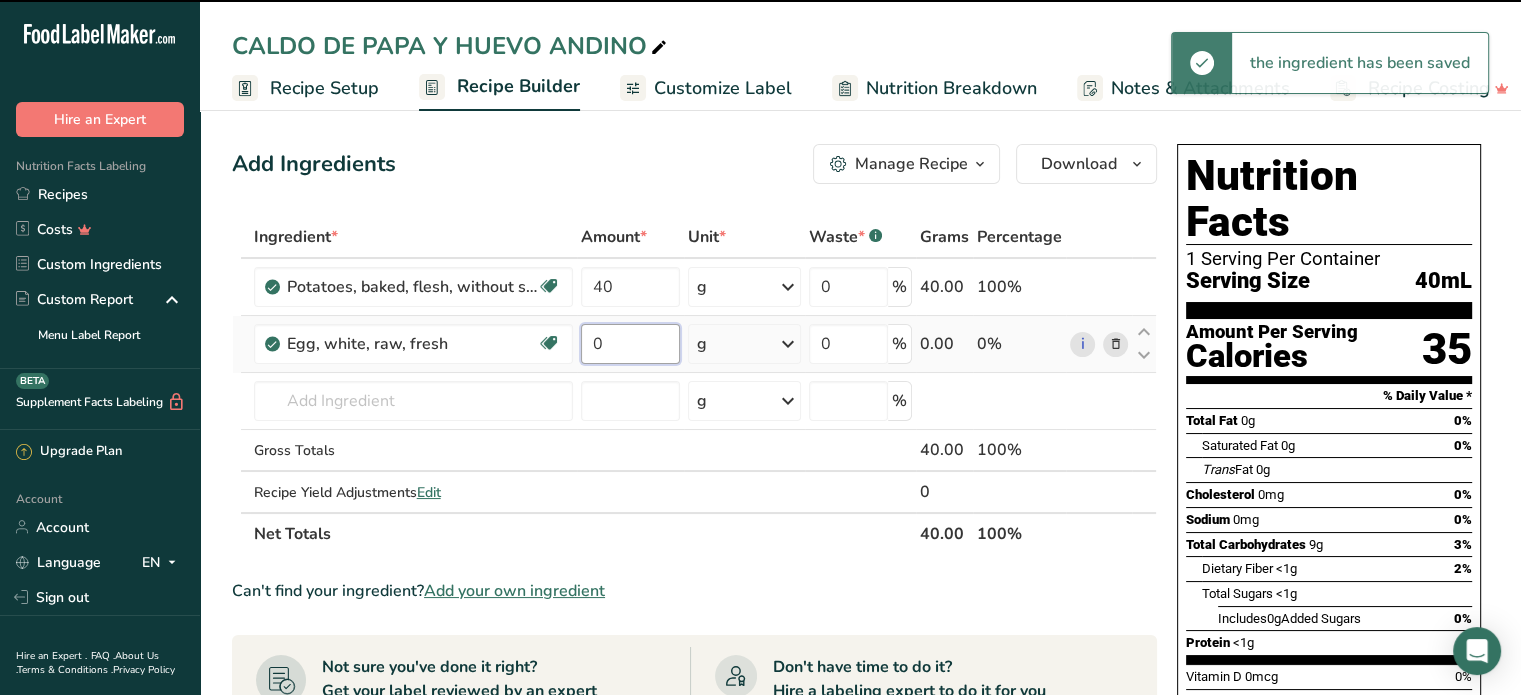 click on "0" at bounding box center [631, 344] 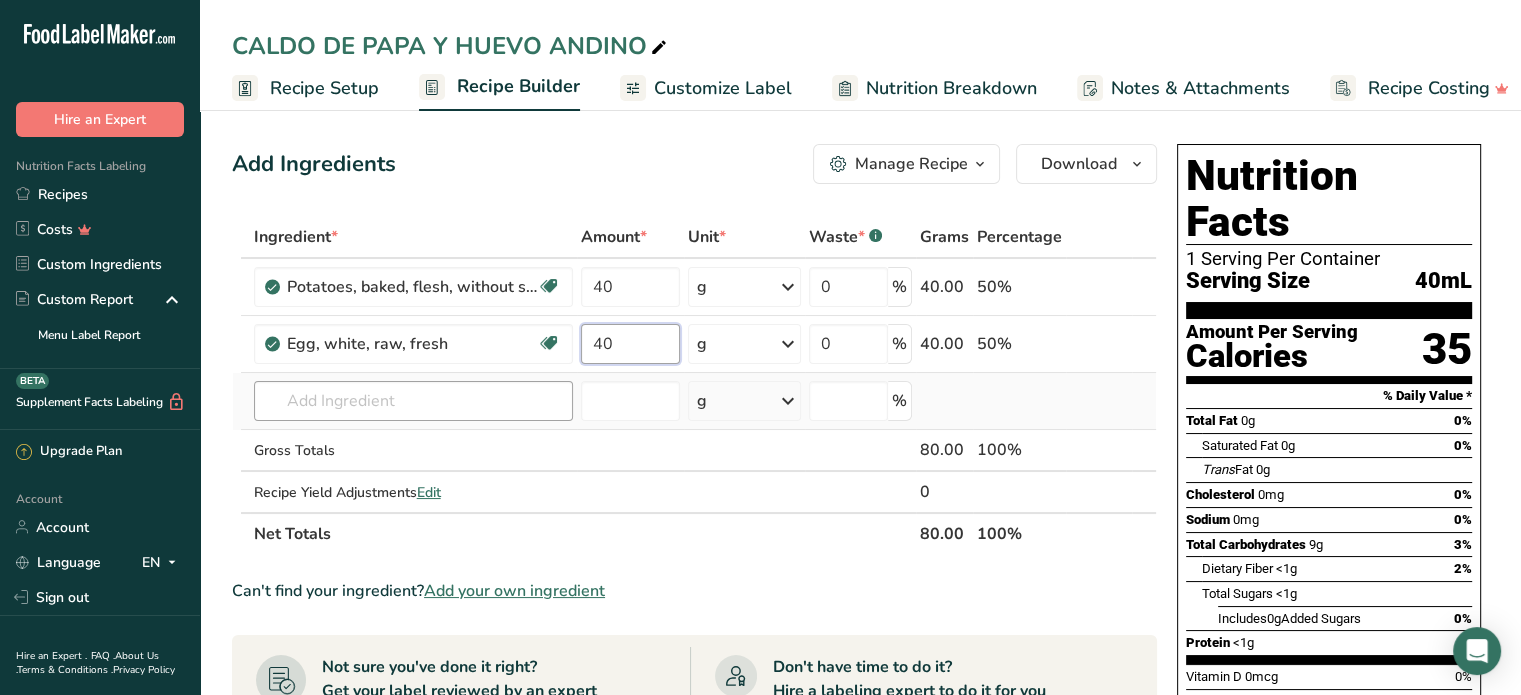 type on "40" 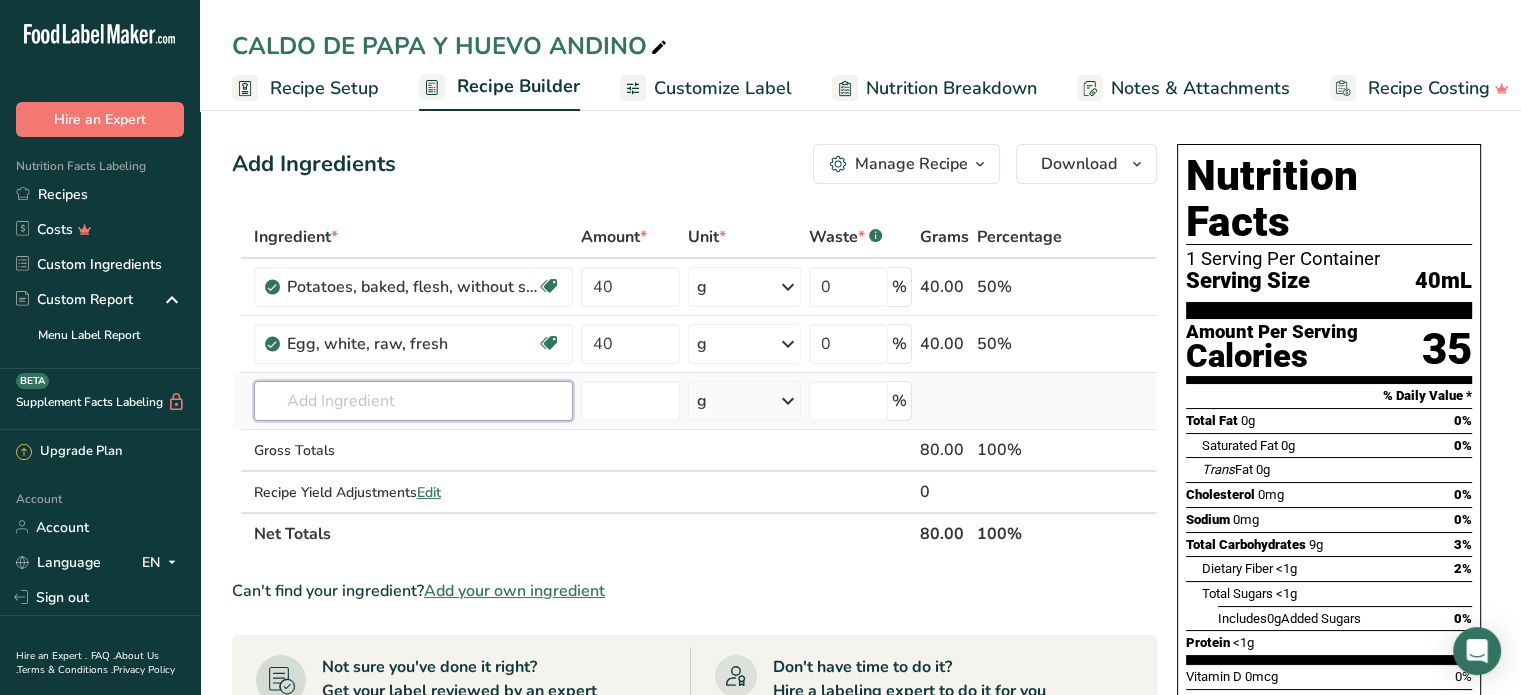 click on "Ingredient *
Amount *
Unit *
Waste *   .a-a{fill:#347362;}.b-a{fill:#fff;}          Grams
Percentage
Potatoes, baked, flesh, without salt
Source of Antioxidants
Dairy free
Gluten free
Vegan
Vegetarian
Soy free
40
g
Portions
0.5 cup
1 potato (2-1/3" x 4-3/4")
Weight Units
g
kg
mg
See more
Volume Units
l
Volume units require a density conversion. If you know your ingredient's density enter it below. Otherwise, click on "RIA" our AI Regulatory bot - she will be able to help you
lb/ft3
g/cm3
Confirm" at bounding box center (694, 385) 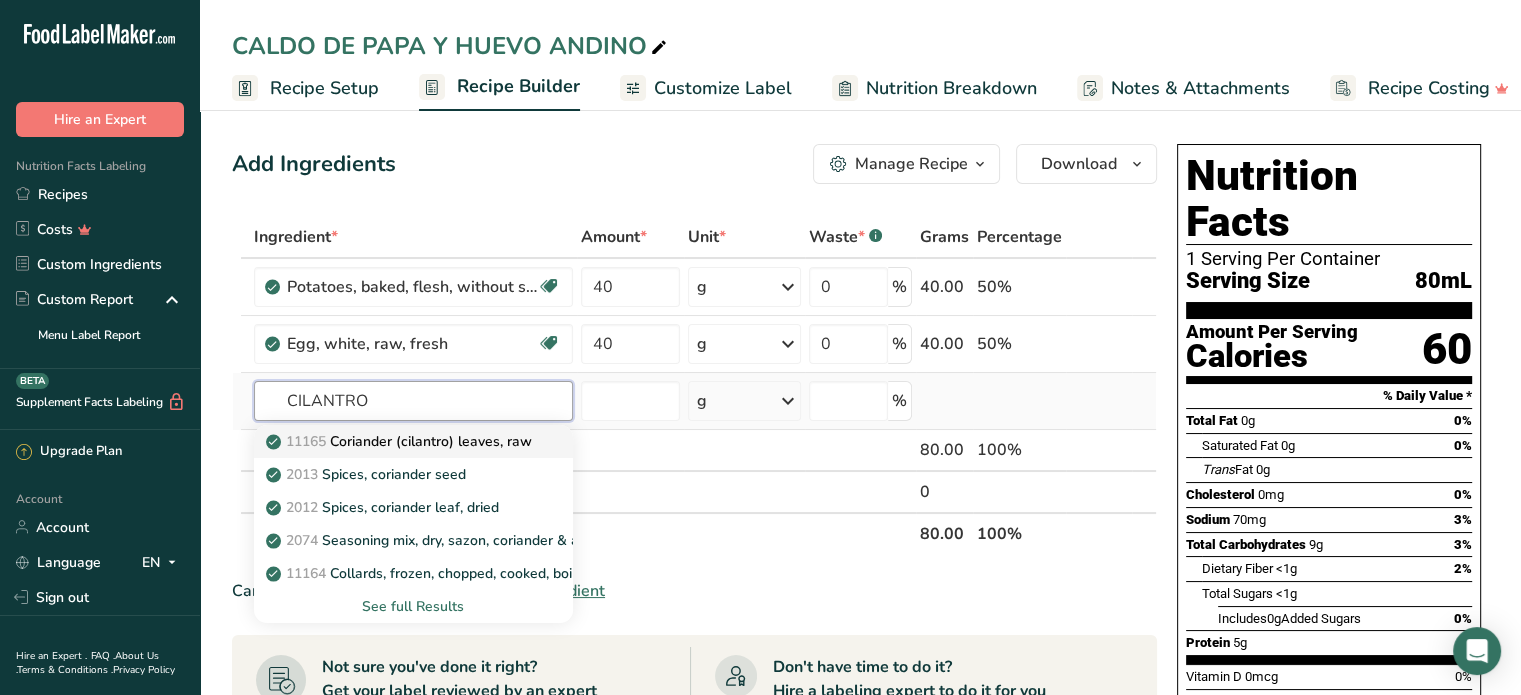 type on "CILANTRO" 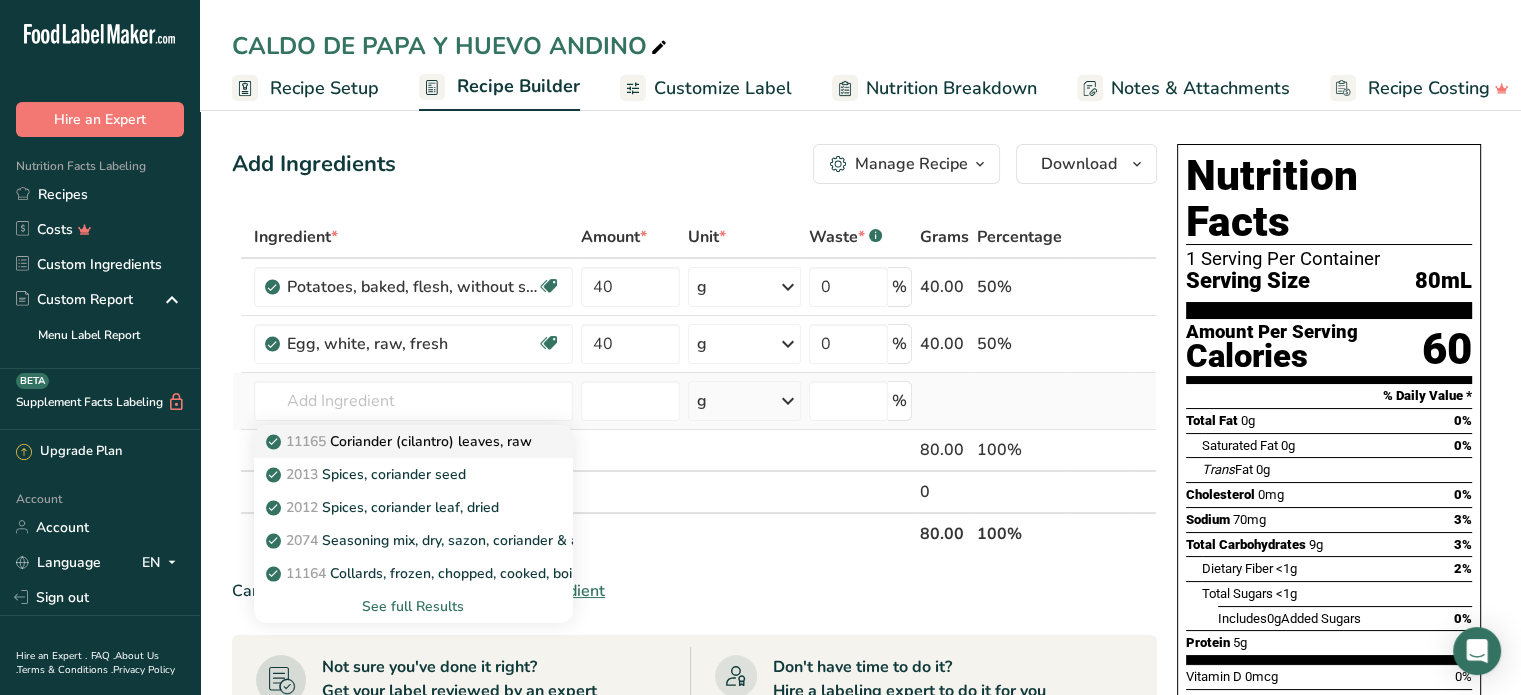 click on "11165
Coriander (cilantro) leaves, raw" at bounding box center (401, 441) 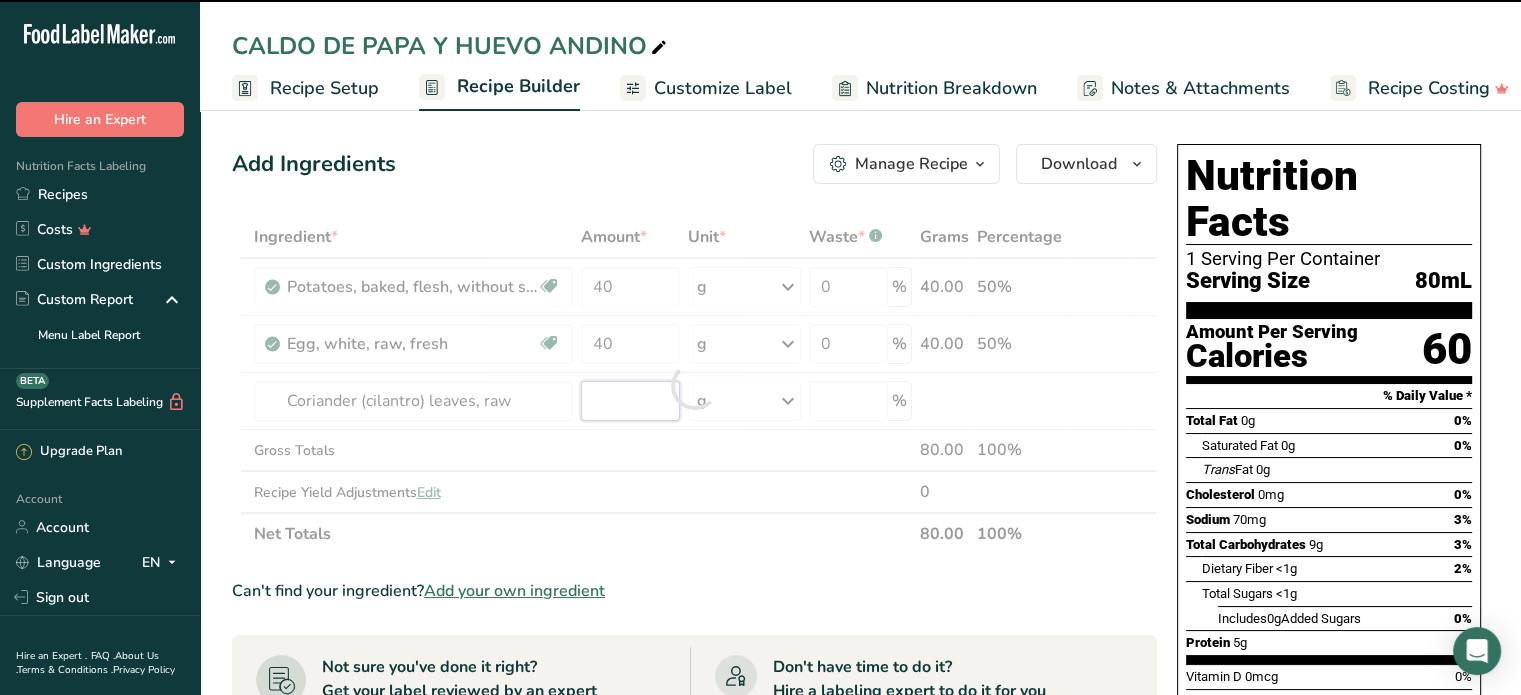 type on "0" 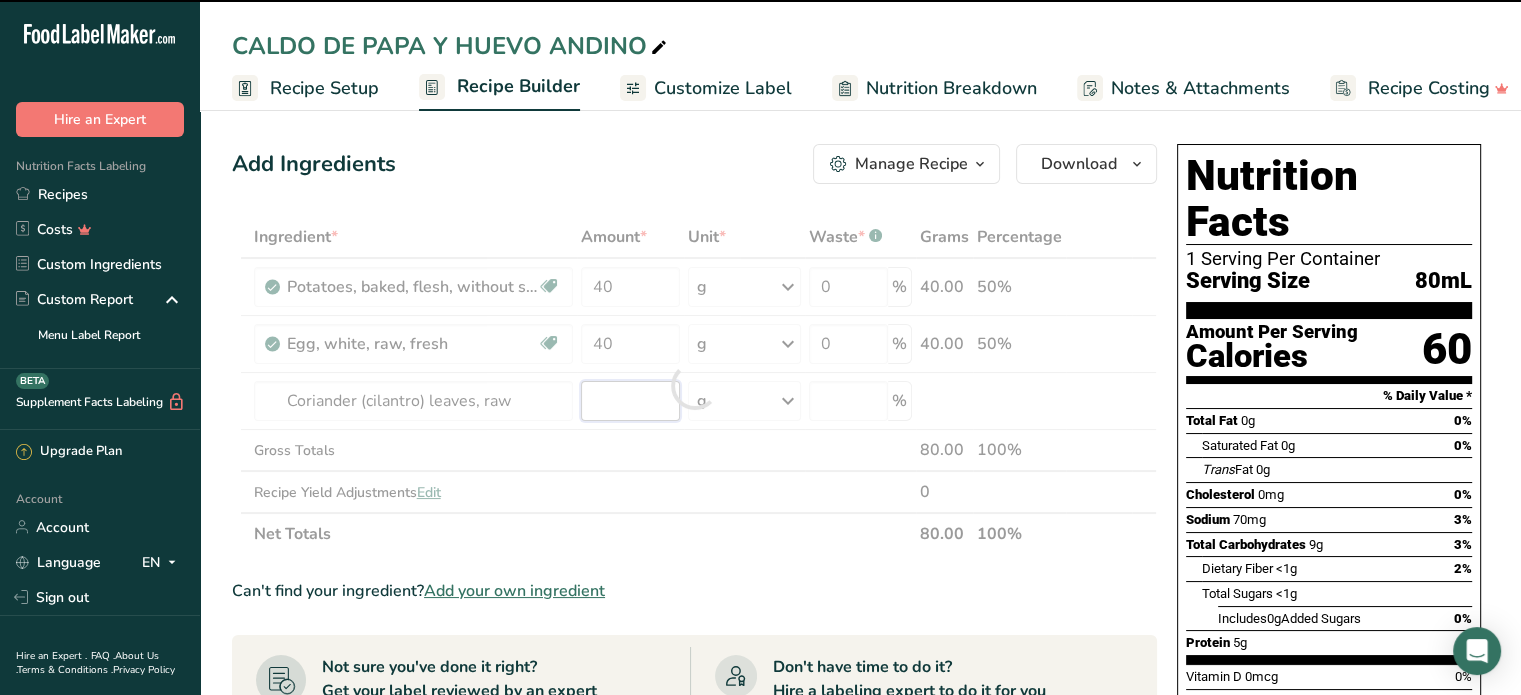 type on "0" 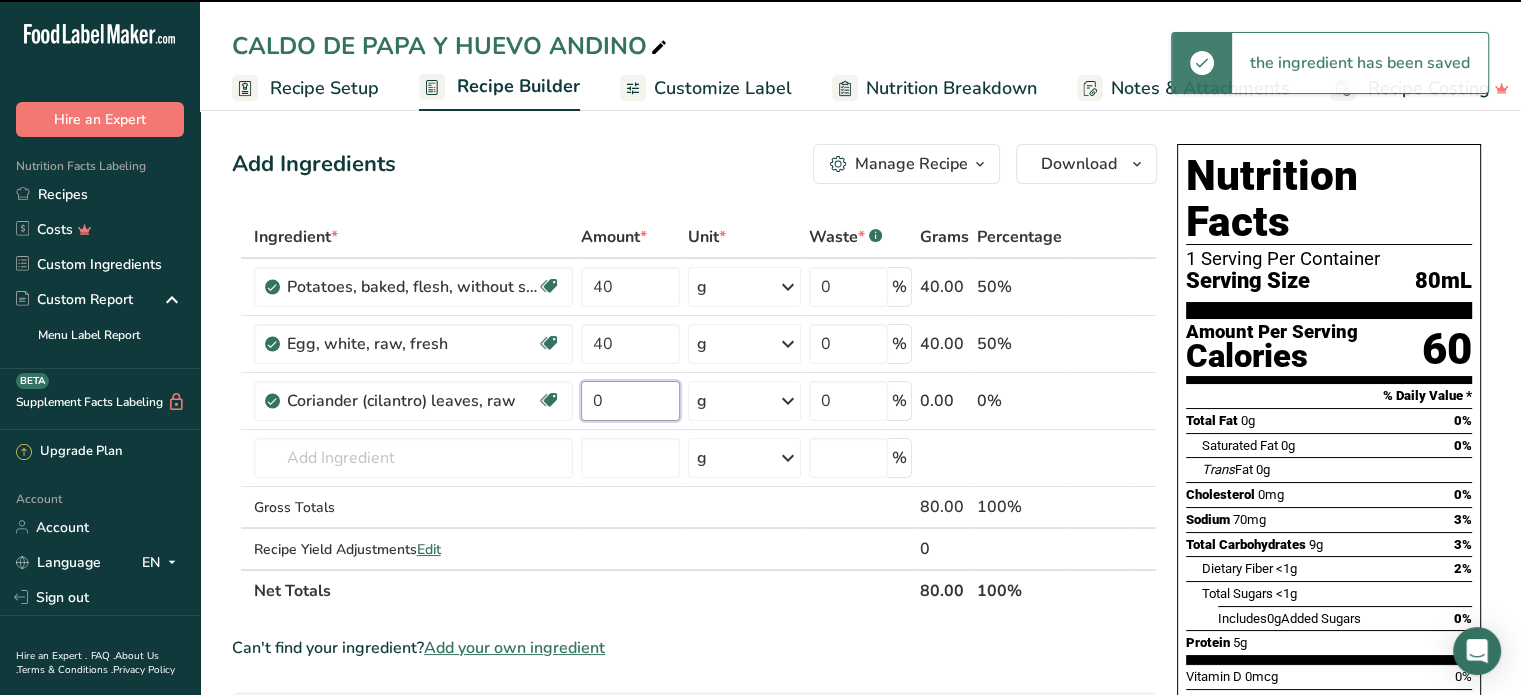 click on "0" at bounding box center [631, 401] 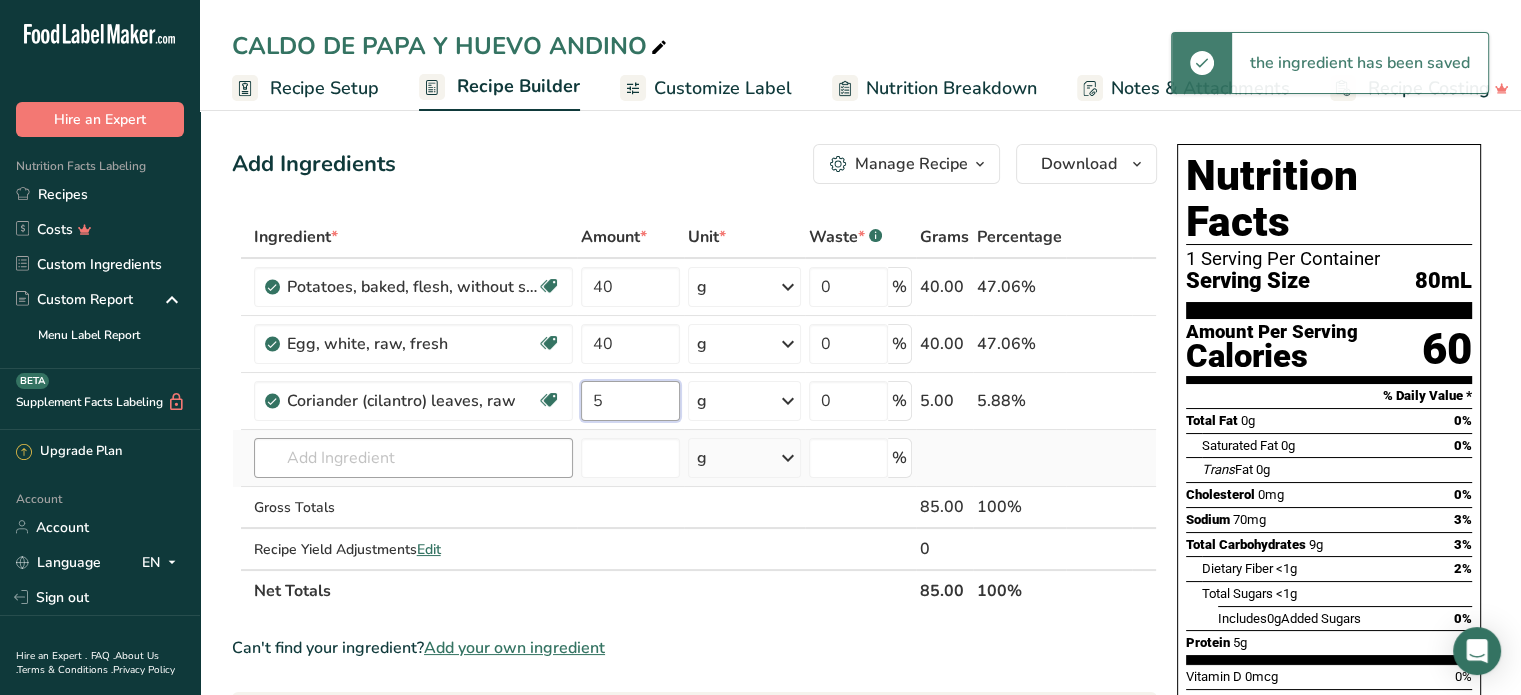 type on "5" 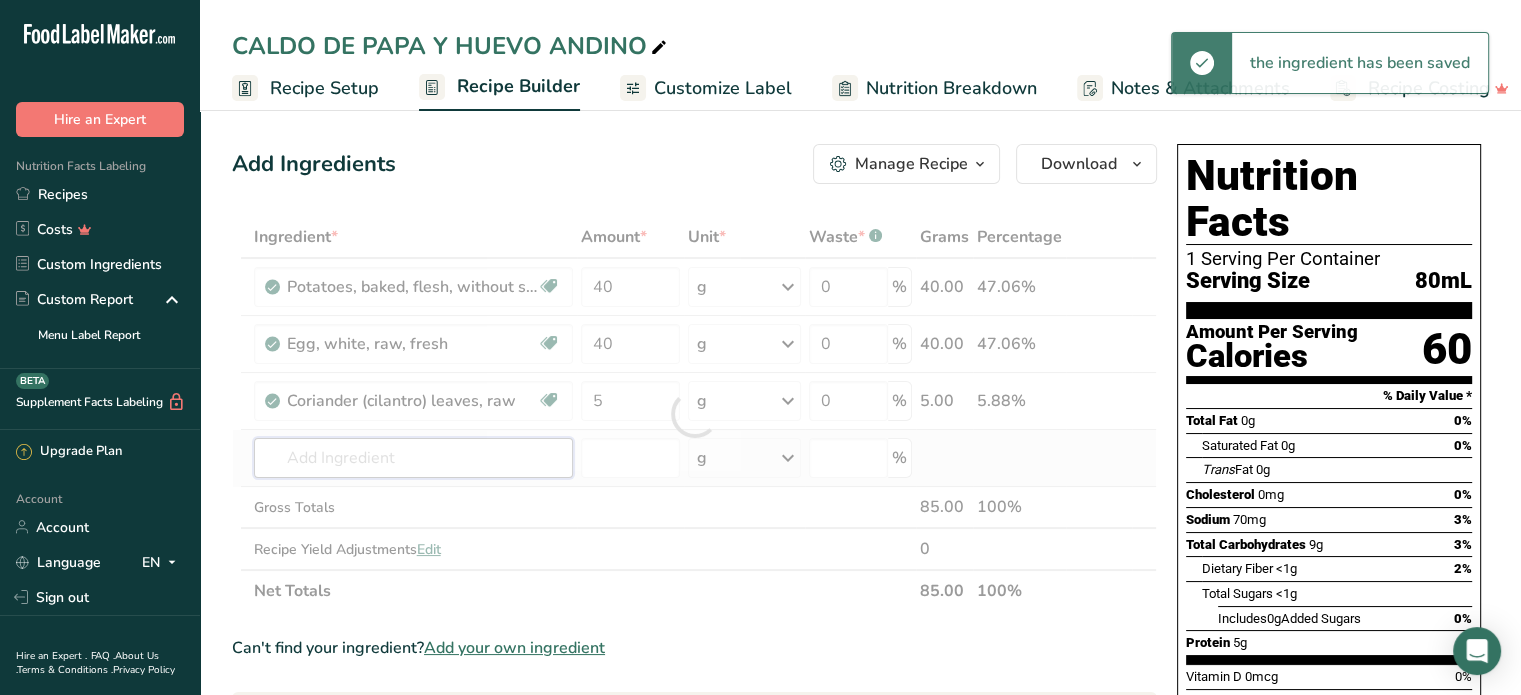 click on "Ingredient *
Amount *
Unit *
Waste *   .a-a{fill:#347362;}.b-a{fill:#fff;}          Grams
Percentage
Potatoes, baked, flesh, without salt
Source of Antioxidants
Dairy free
Gluten free
Vegan
Vegetarian
Soy free
40
g
Portions
0.5 cup
1 potato (2-1/3" x 4-3/4")
Weight Units
g
kg
mg
See more
Volume Units
l
Volume units require a density conversion. If you know your ingredient's density enter it below. Otherwise, click on "RIA" our AI Regulatory bot - she will be able to help you
lb/ft3
g/cm3
Confirm" at bounding box center [694, 414] 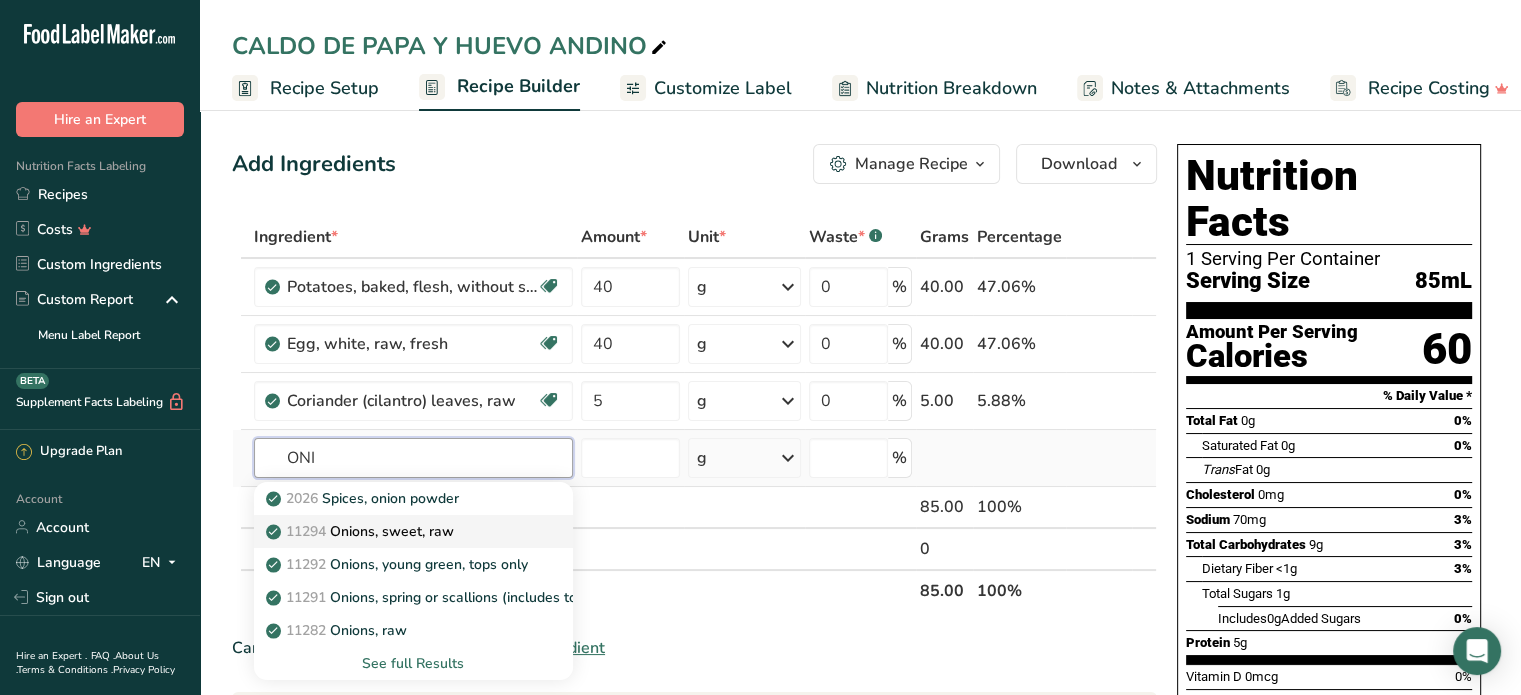 type on "ONI" 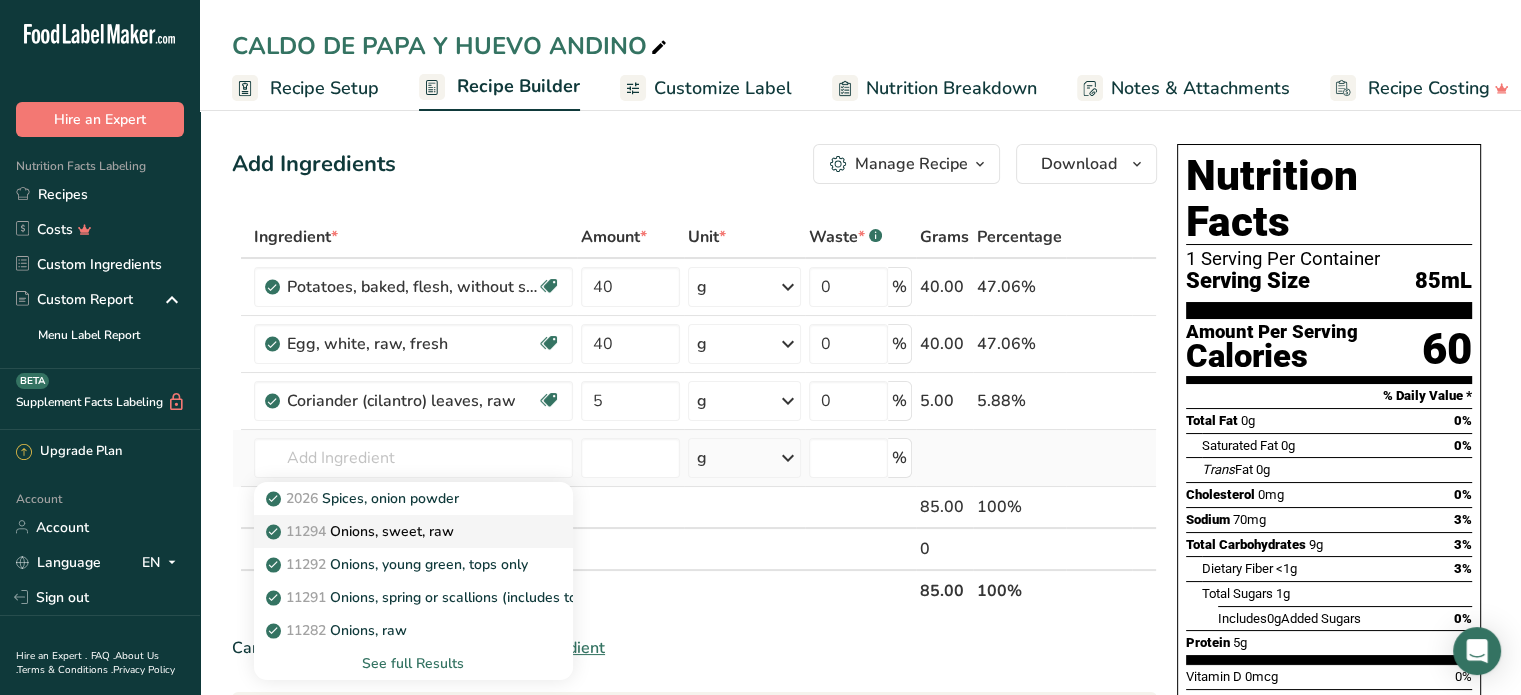 click on "[NUMBER]
[FOOD_ITEM]" at bounding box center [362, 531] 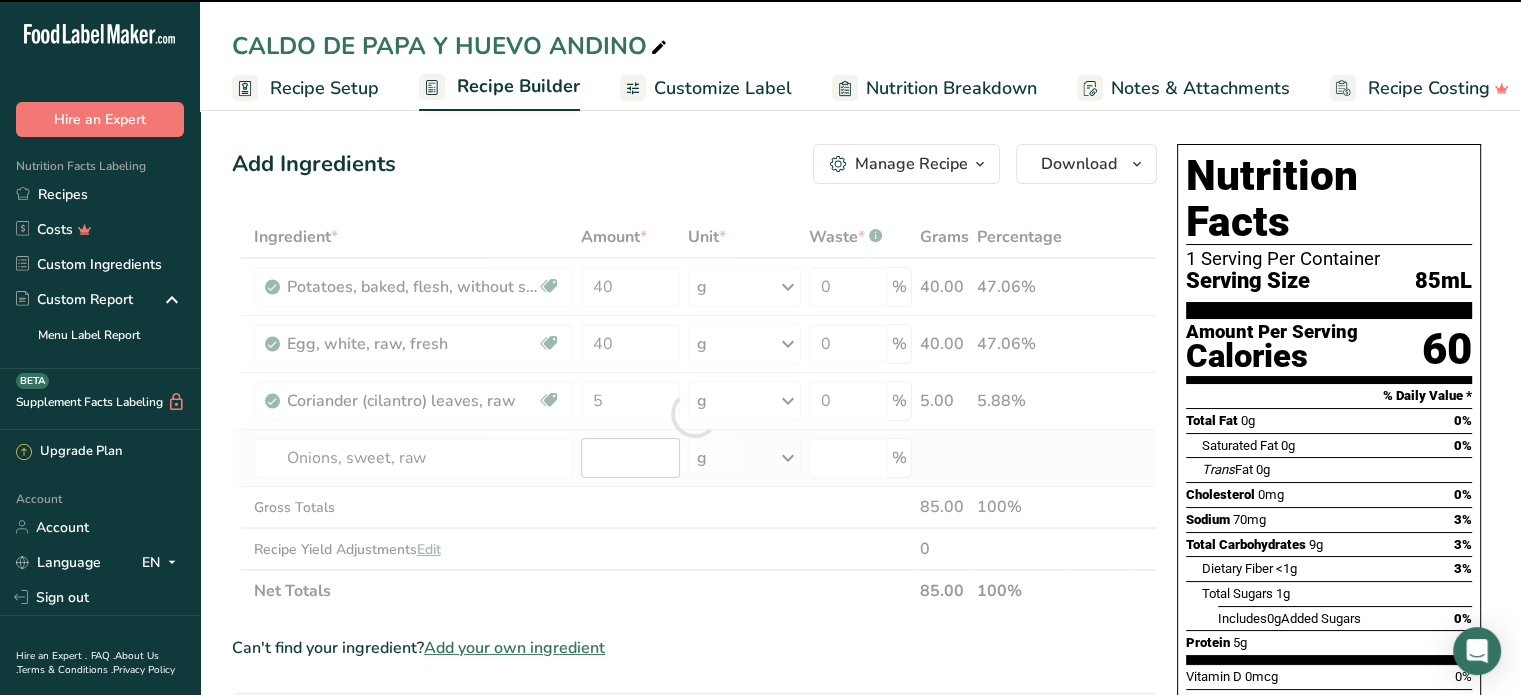 type on "0" 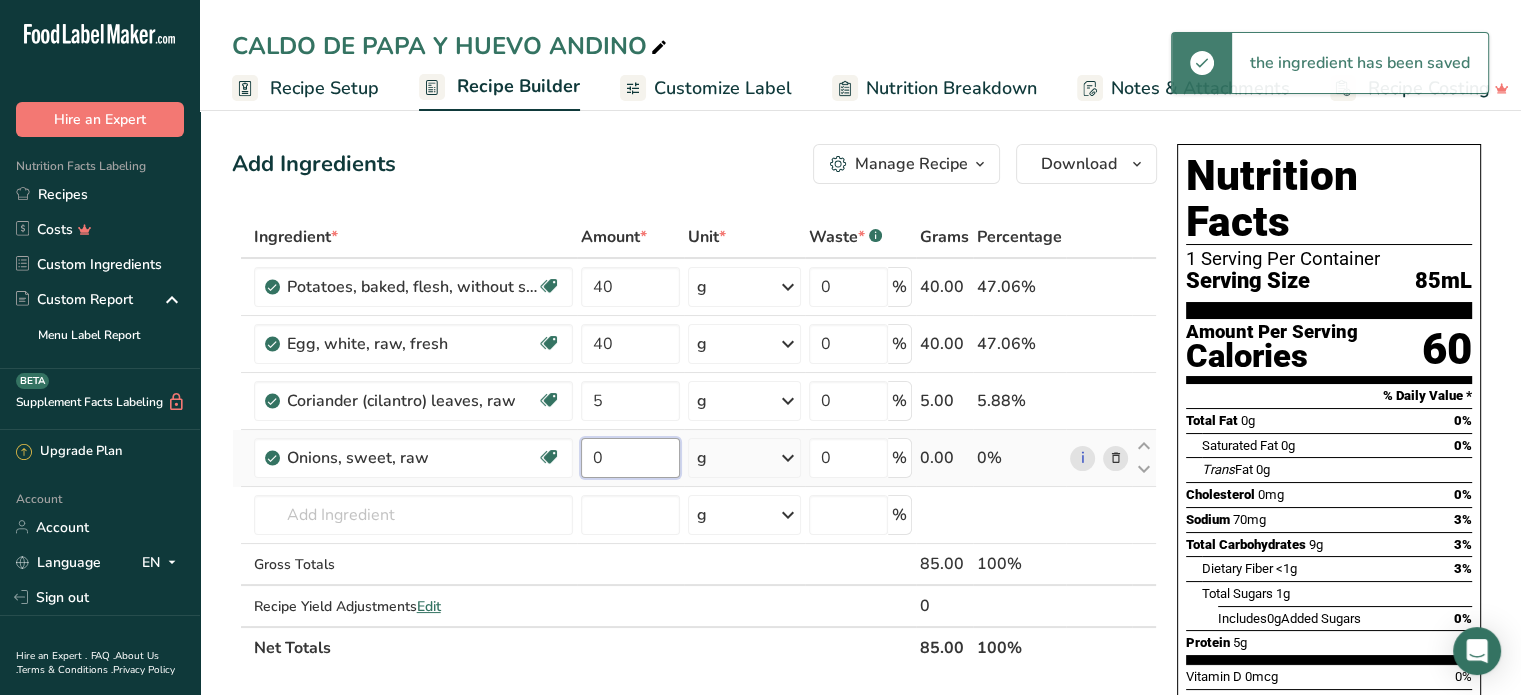 click on "0" at bounding box center (631, 458) 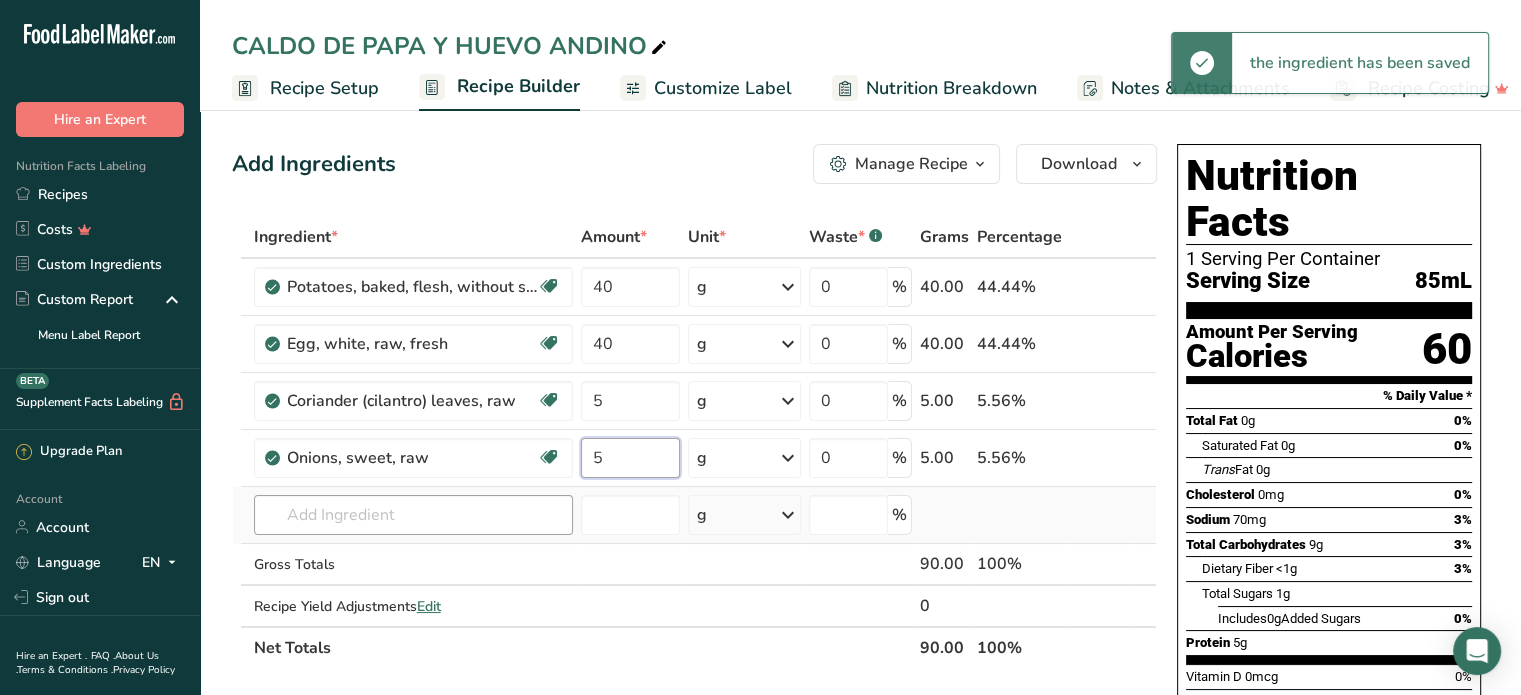 type on "5" 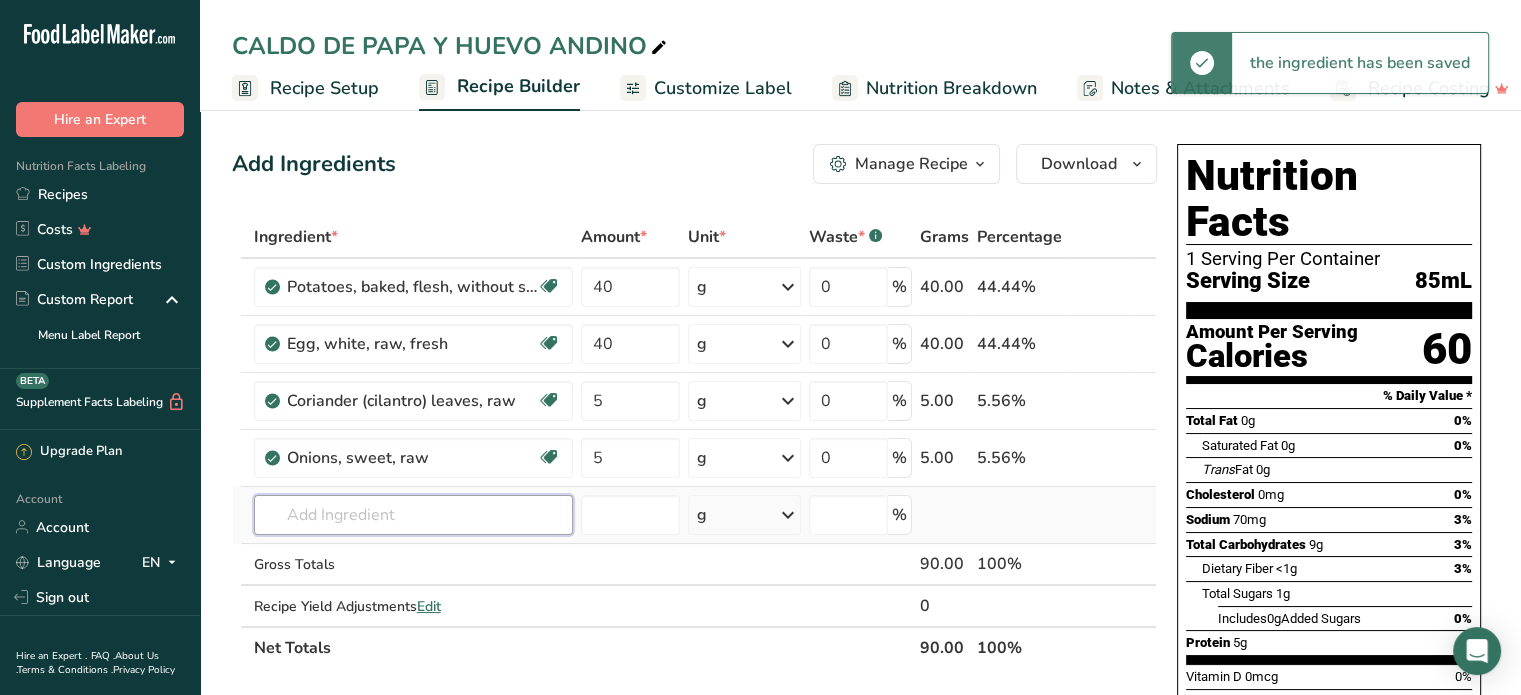 click on "Ingredient *
Amount *
Unit *
Waste *   .a-a{fill:#347362;}.b-a{fill:#fff;}          Grams
Percentage
Potatoes, baked, flesh, without salt
Source of Antioxidants
Dairy free
Gluten free
Vegan
Vegetarian
Soy free
40
g
Portions
0.5 cup
1 potato (2-1/3" x 4-3/4")
Weight Units
g
kg
mg
See more
Volume Units
l
Volume units require a density conversion. If you know your ingredient's density enter it below. Otherwise, click on "RIA" our AI Regulatory bot - she will be able to help you
lb/ft3
g/cm3
Confirm" at bounding box center (694, 442) 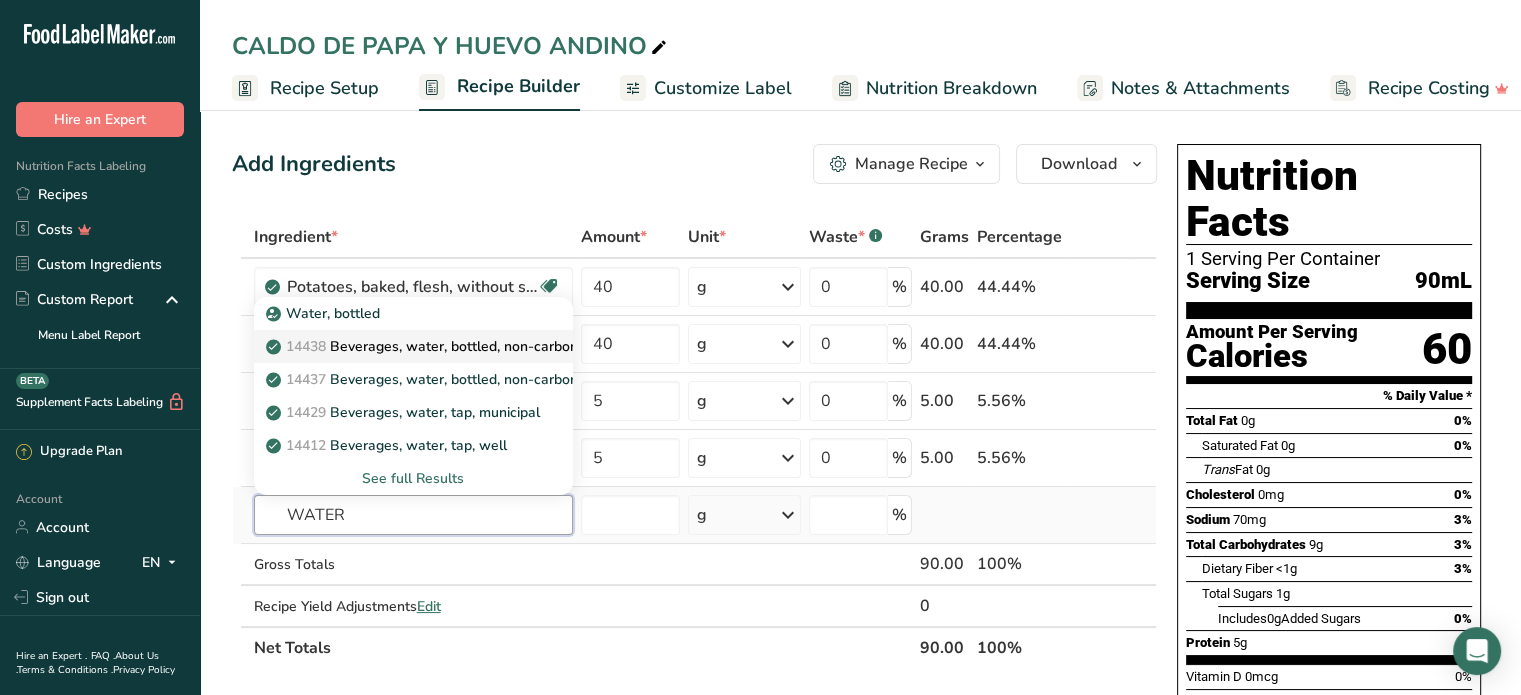 type on "WATER" 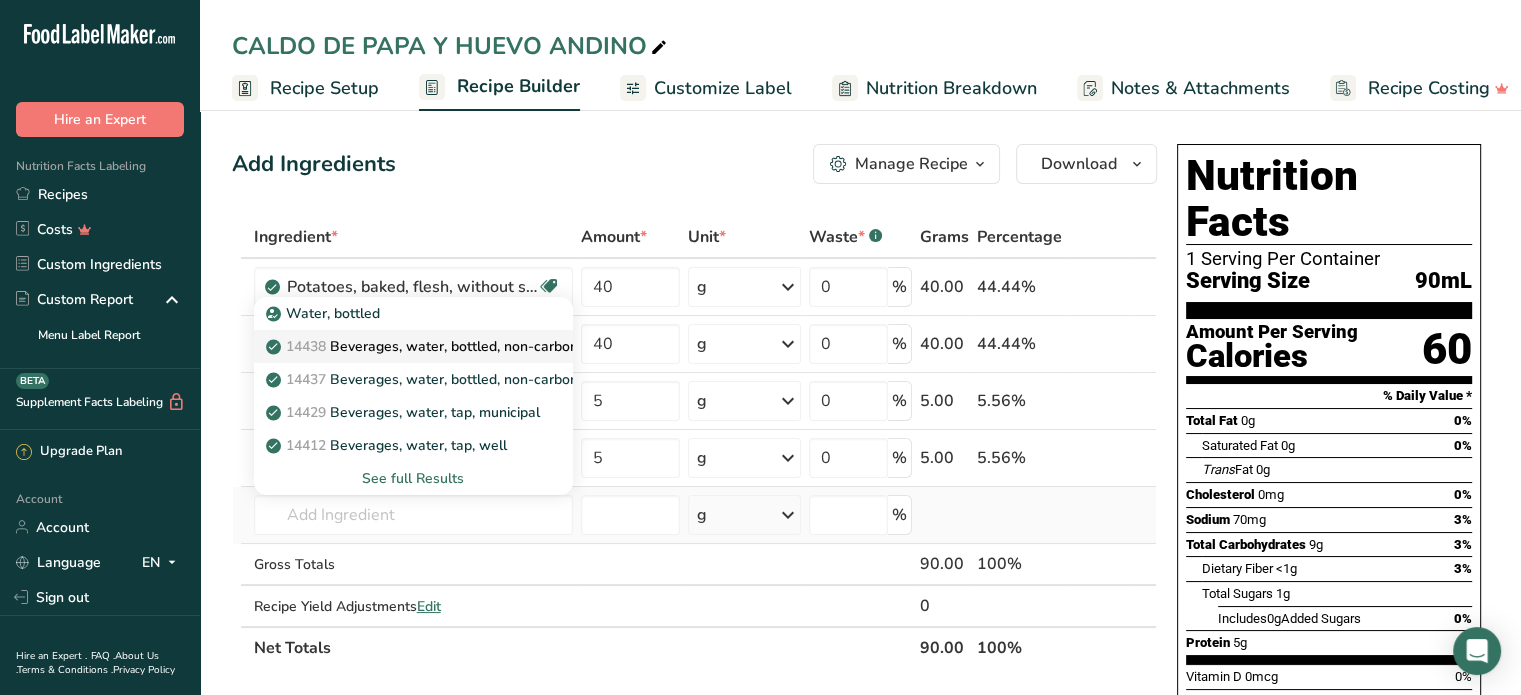 click on "14438
Beverages, water, bottled, non-carbonated, CRYSTAL GEYSER" at bounding box center (500, 346) 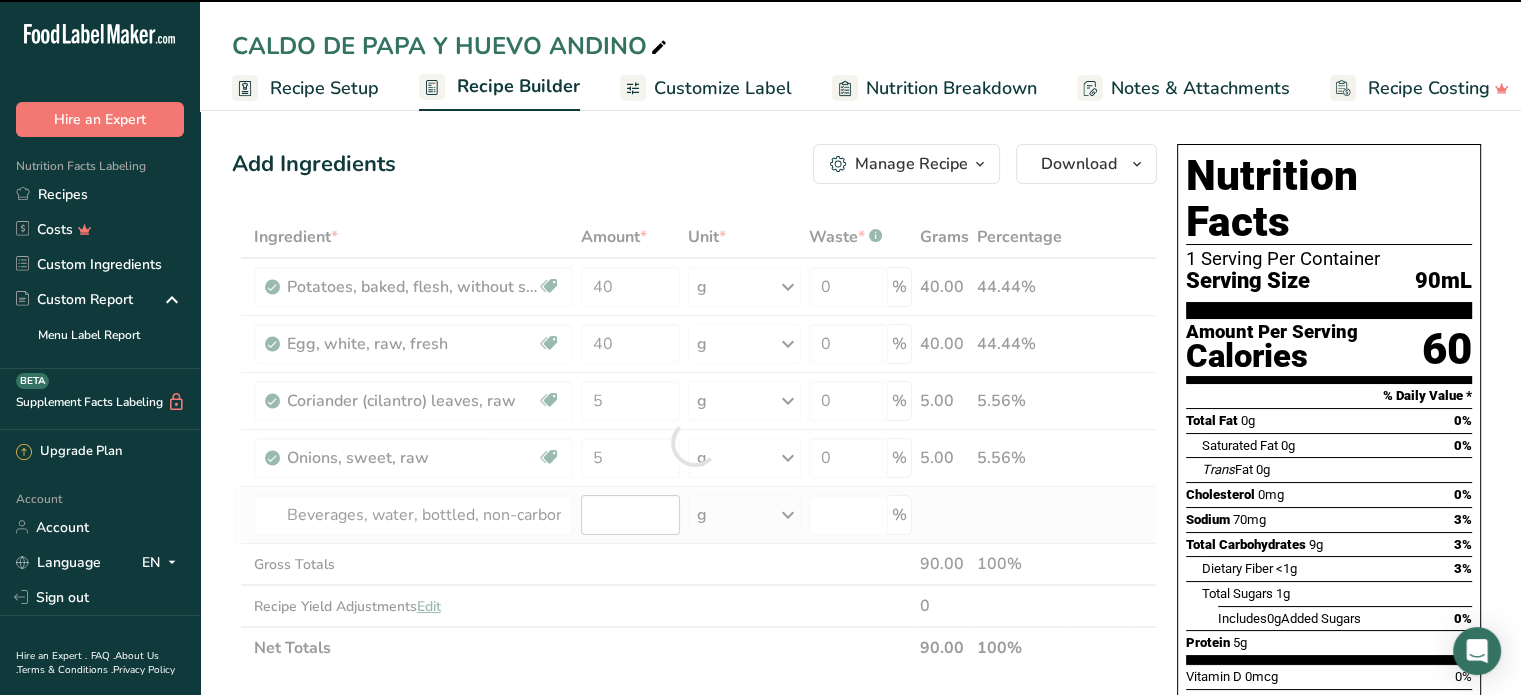 type on "0" 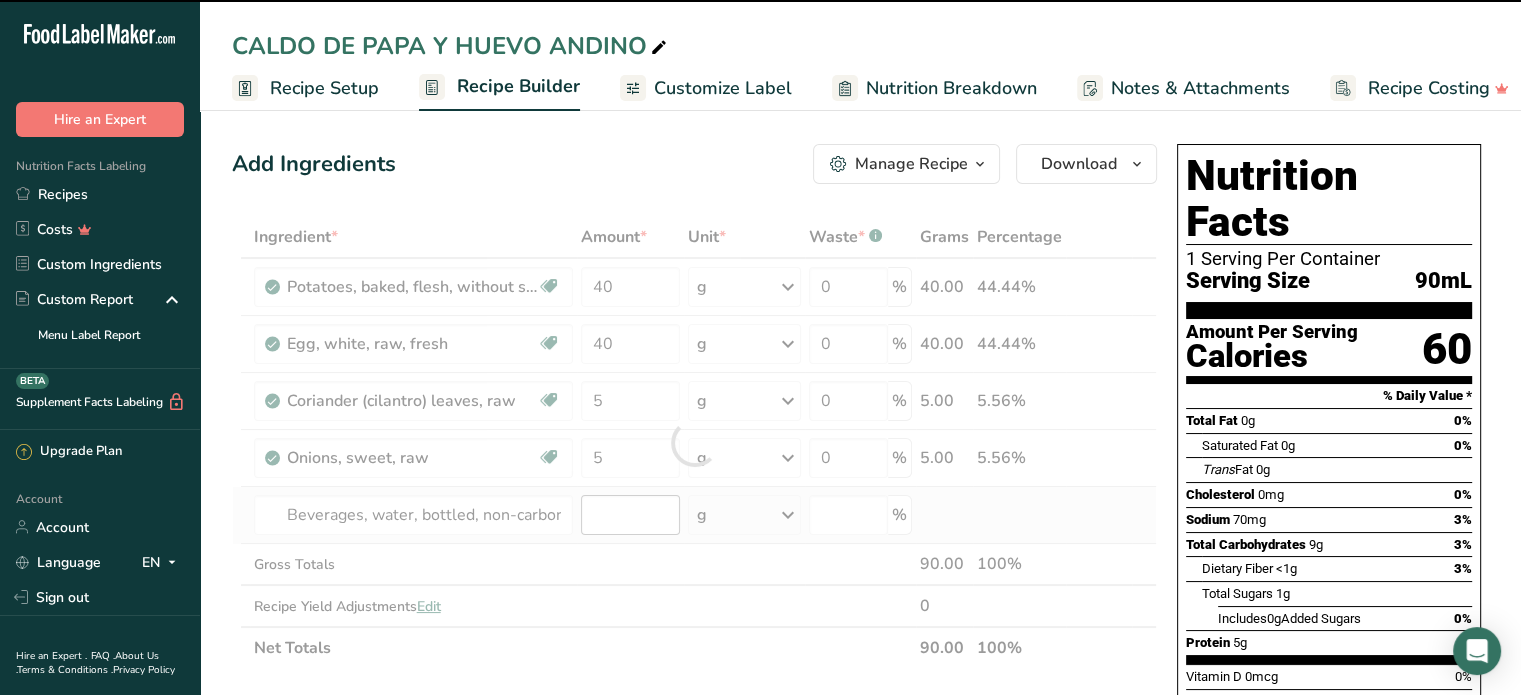 type on "0" 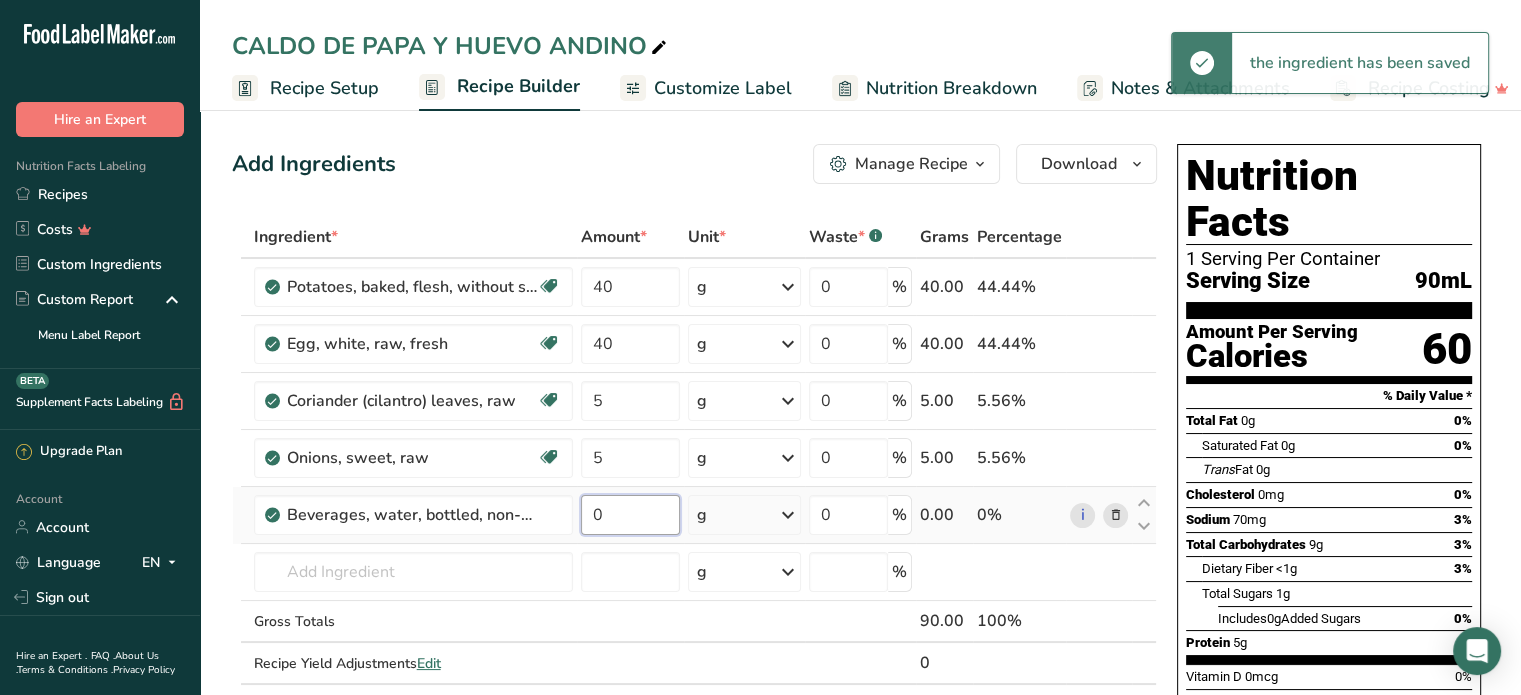 click on "0" at bounding box center [631, 515] 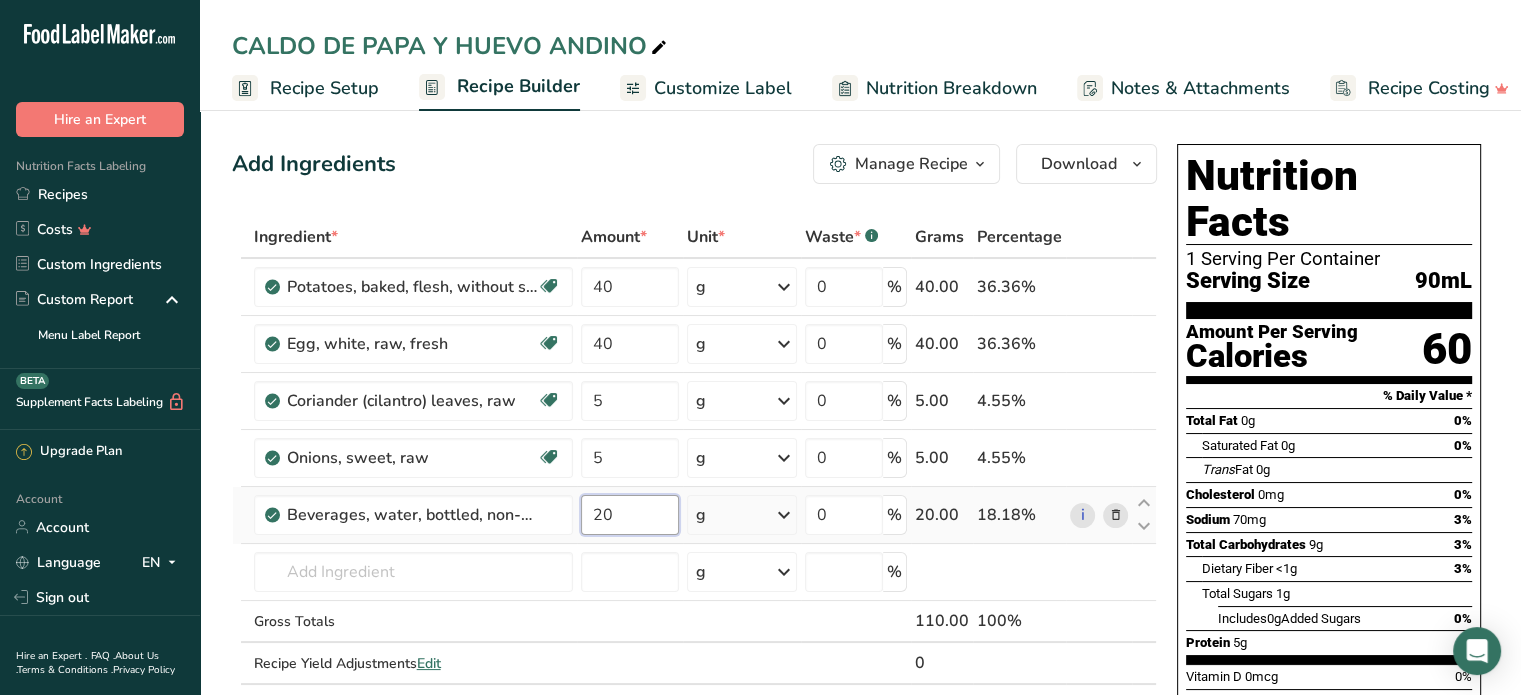 type on "2" 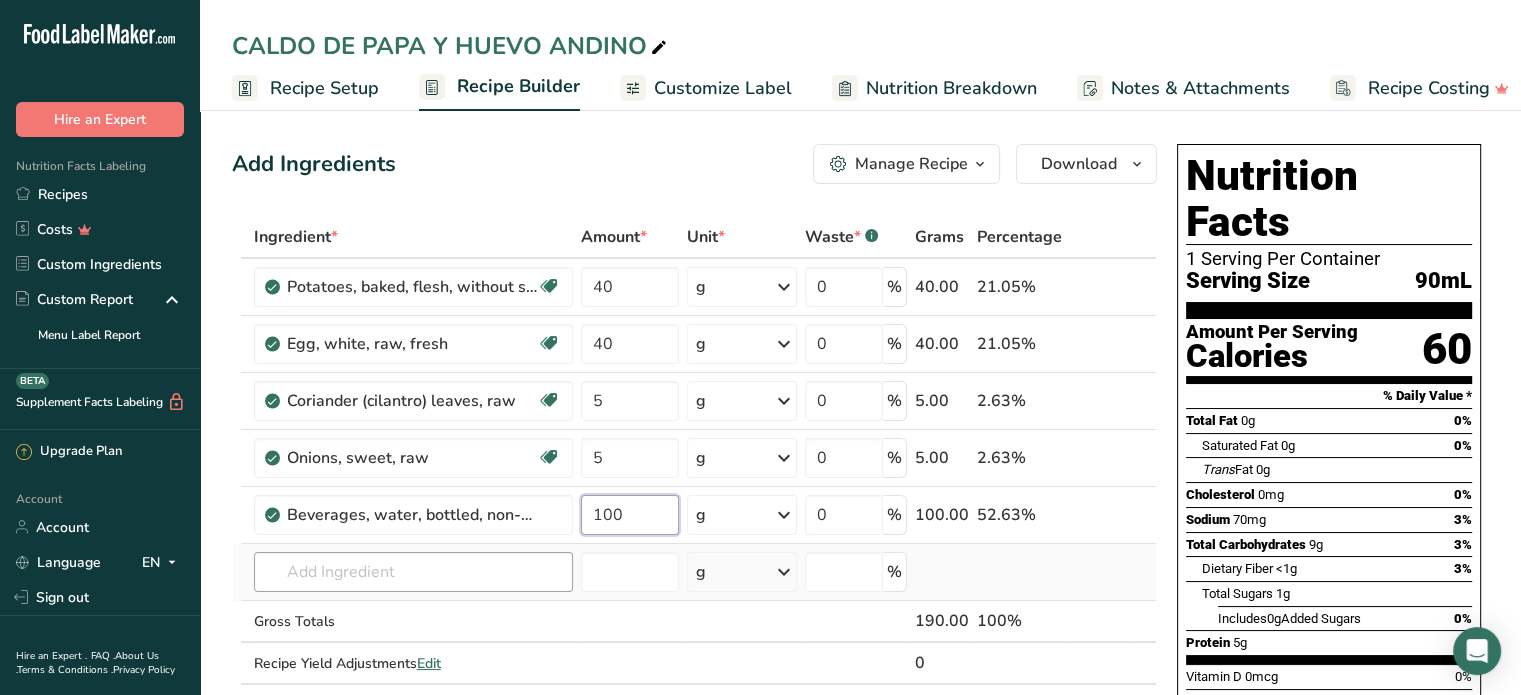 type on "100" 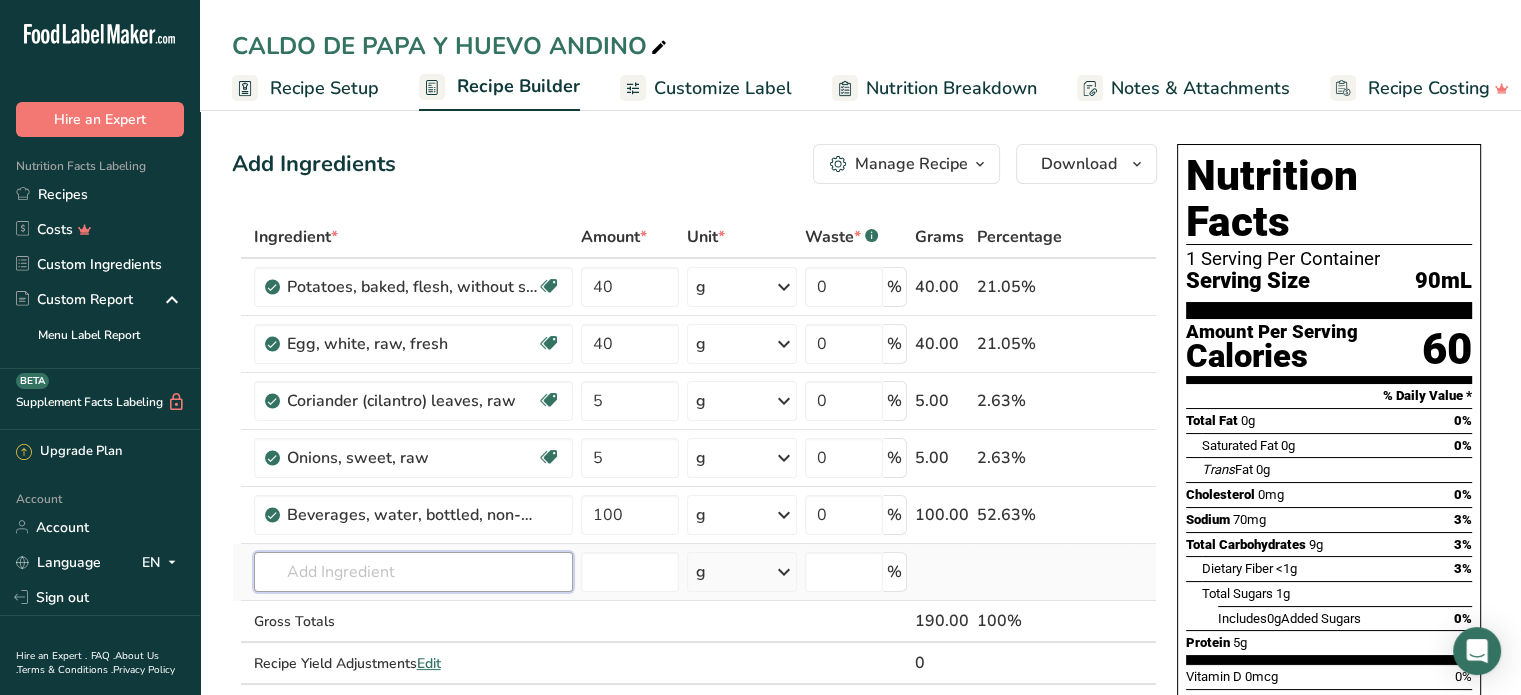 click on "Ingredient *
Amount *
Unit *
Waste *   .a-a{fill:#347362;}.b-a{fill:#fff;}          Grams
Percentage
Potatoes, baked, flesh, without salt
Source of Antioxidants
Dairy free
Gluten free
Vegan
Vegetarian
Soy free
40
g
Portions
0.5 cup
1 potato (2-1/3" x 4-3/4")
Weight Units
g
kg
mg
See more
Volume Units
l
Volume units require a density conversion. If you know your ingredient's density enter it below. Otherwise, click on "RIA" our AI Regulatory bot - she will be able to help you
lb/ft3
g/cm3
Confirm" at bounding box center [694, 471] 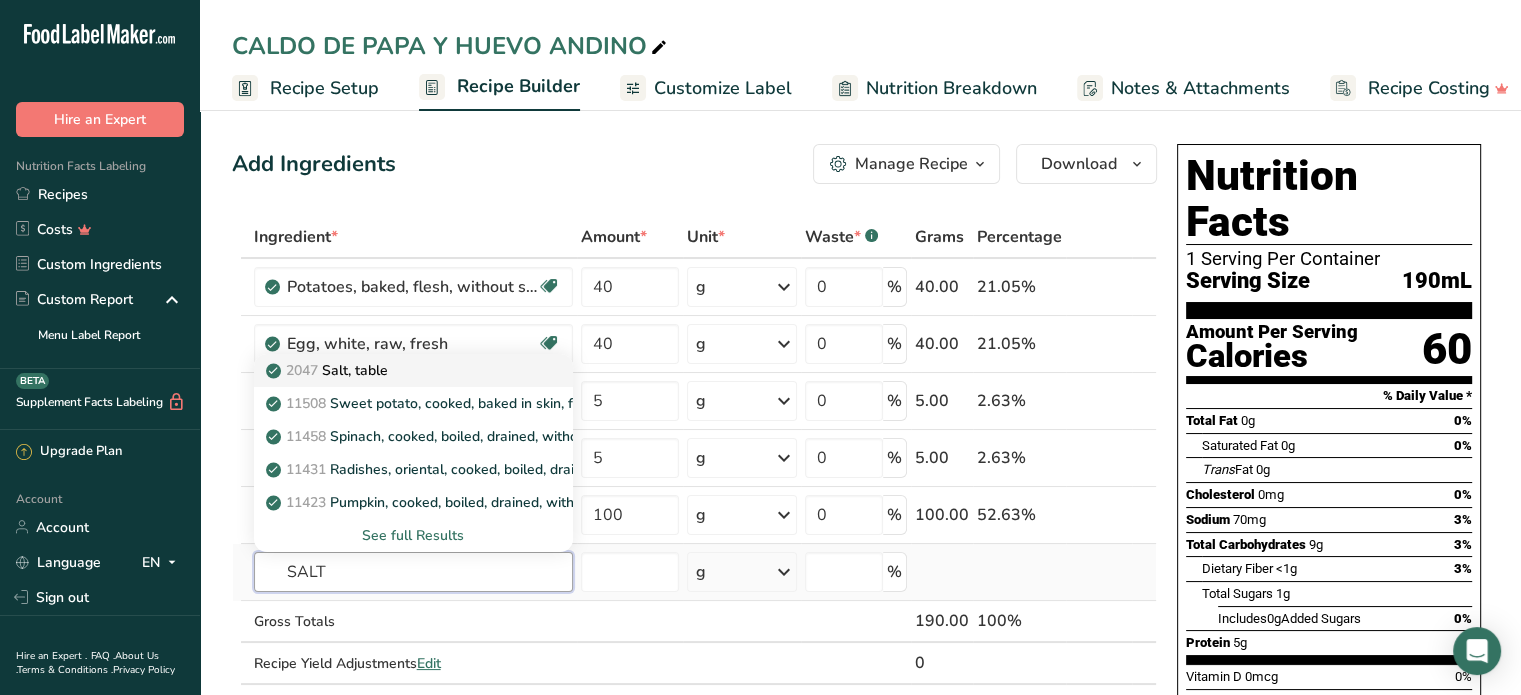 type on "SALT" 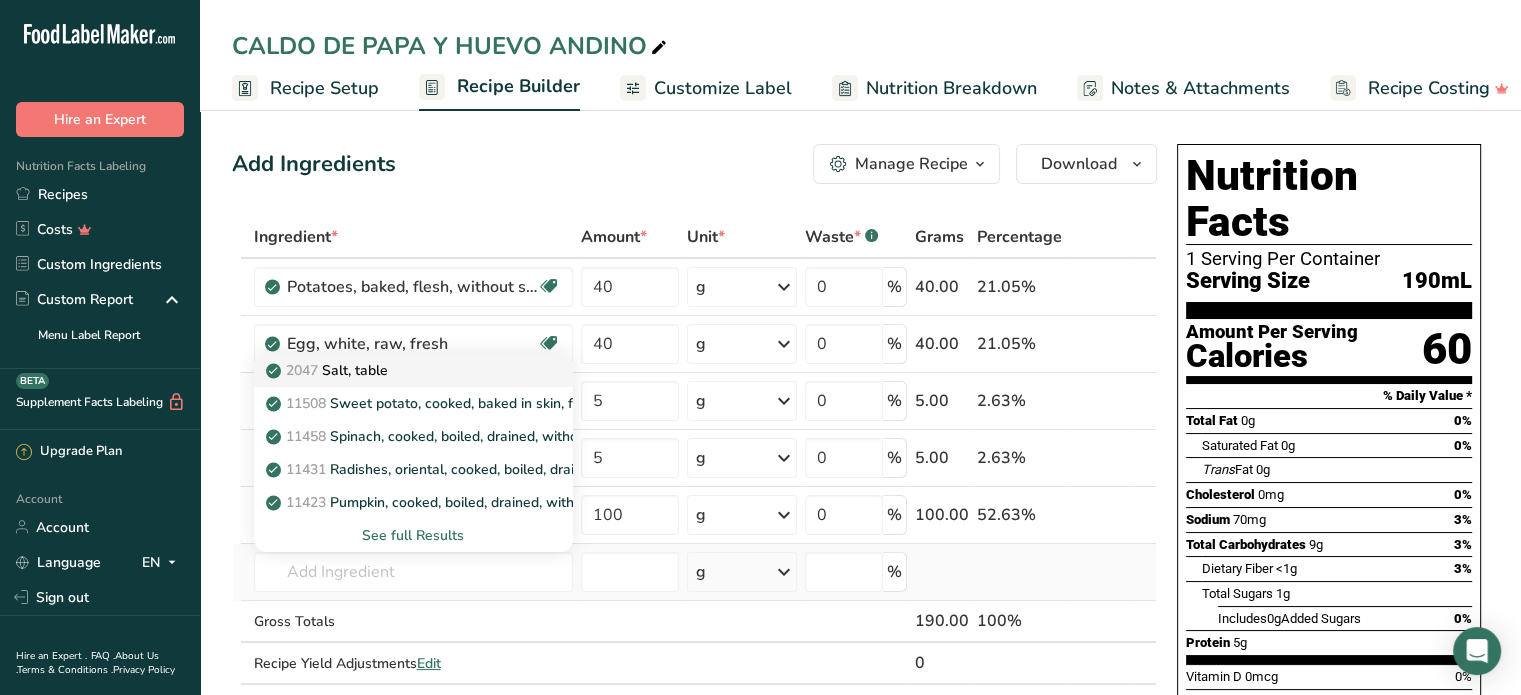click on "2047
Salt, table" at bounding box center [329, 370] 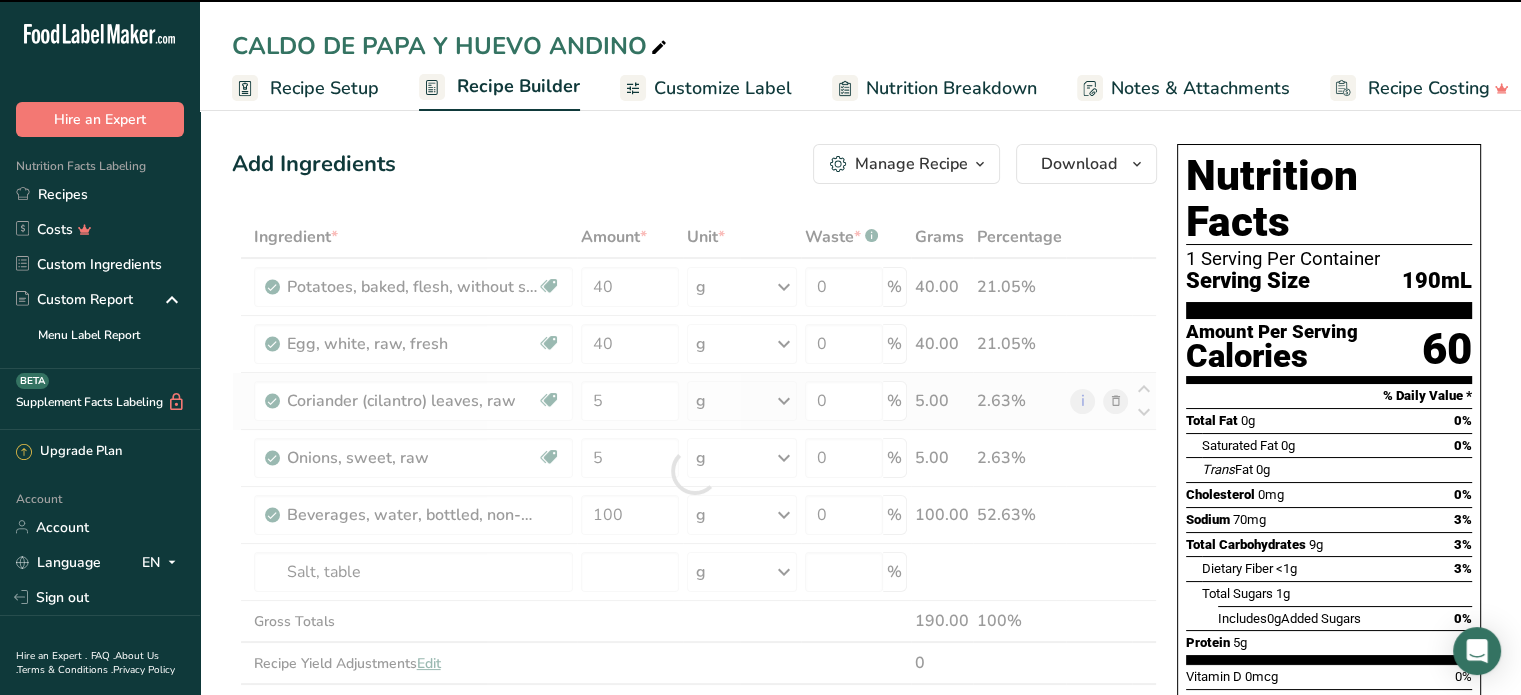 type on "0" 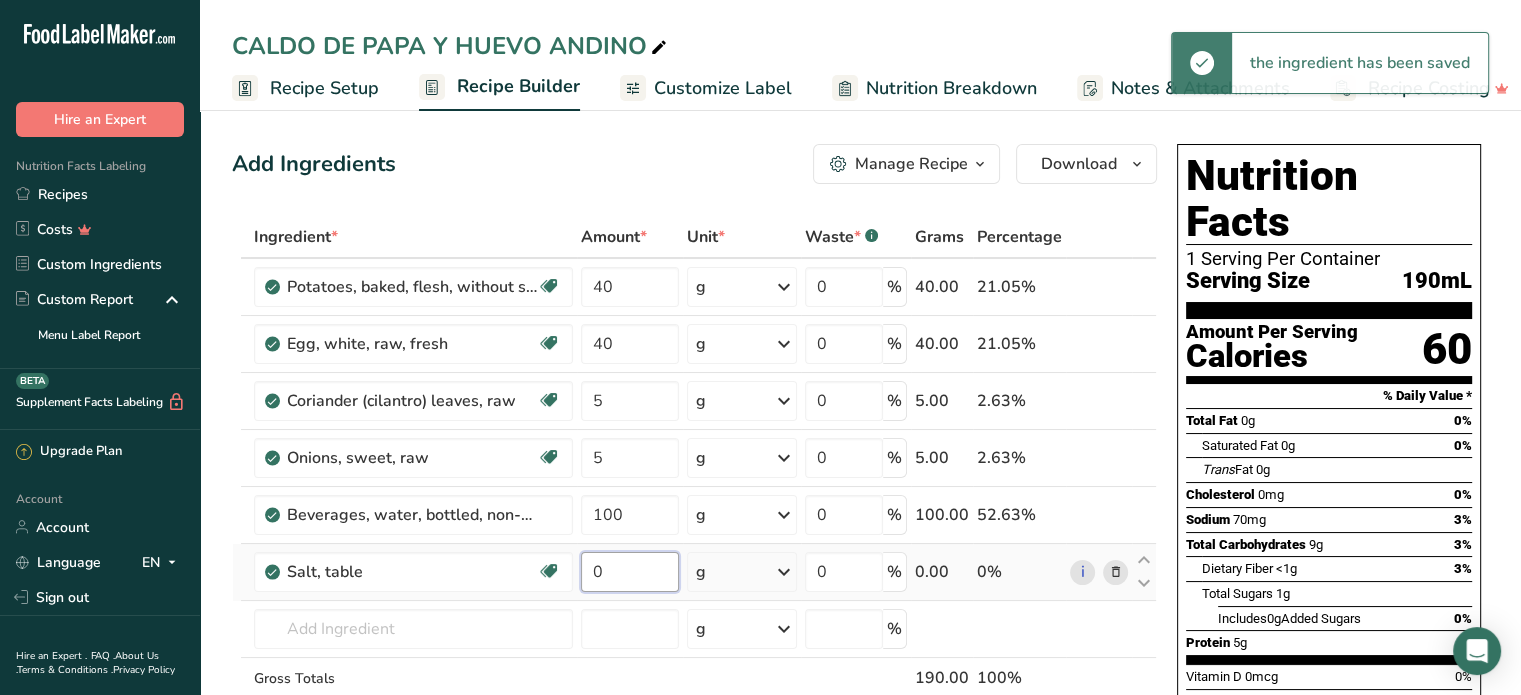 click on "0" at bounding box center [630, 572] 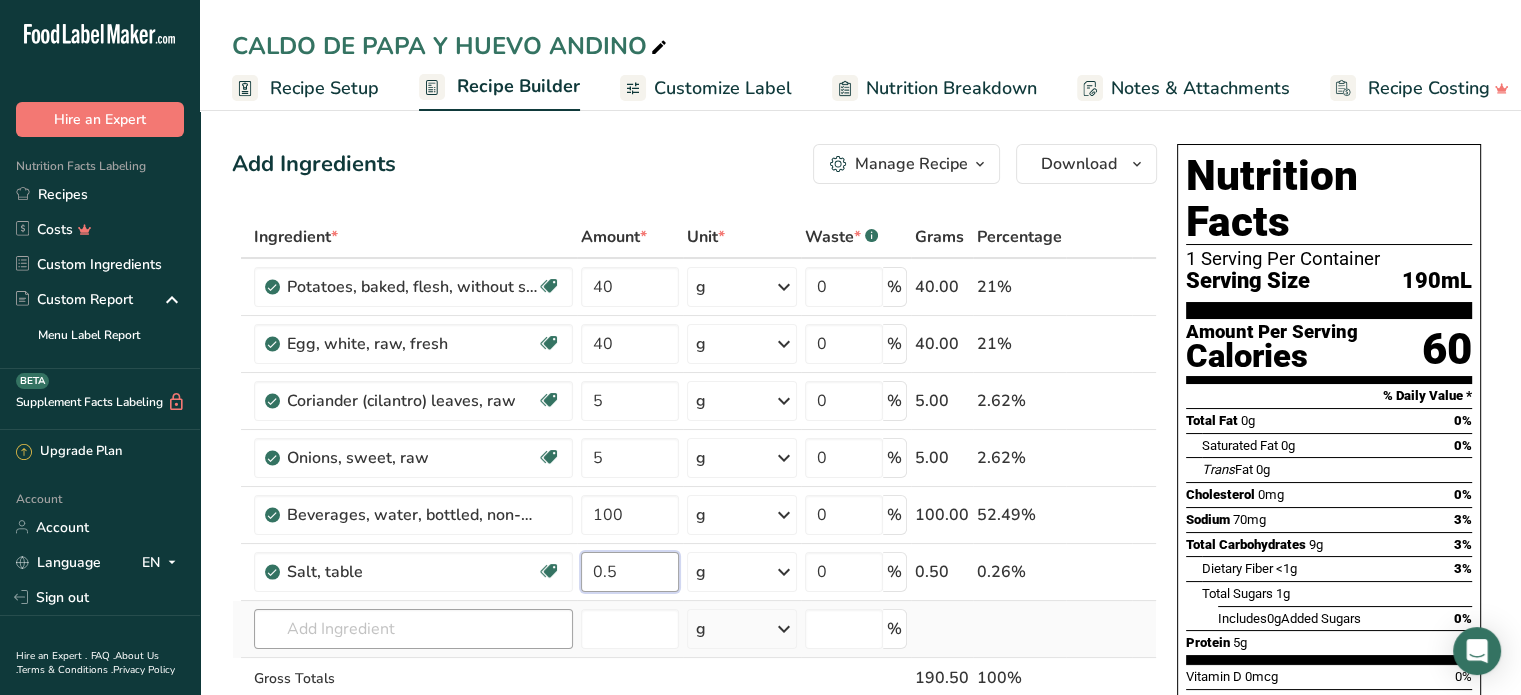 type on "0.5" 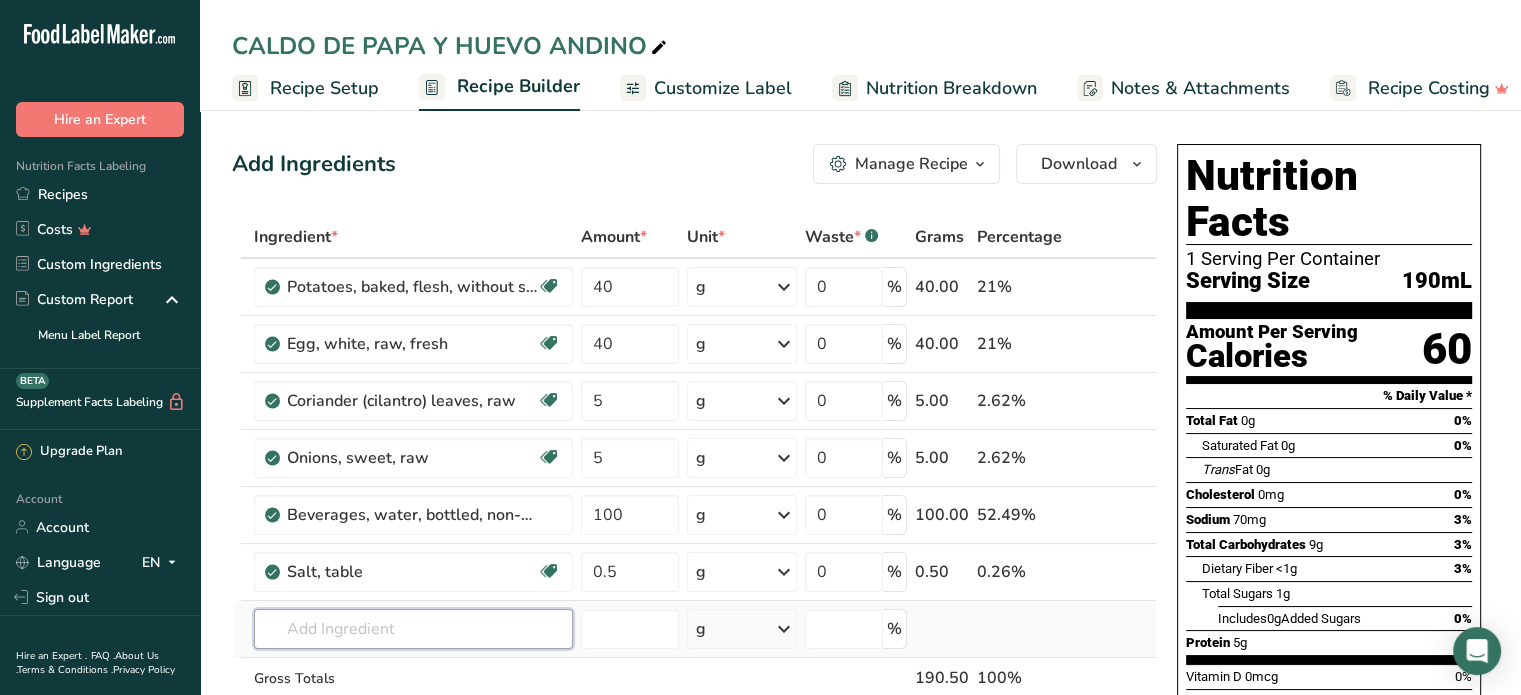 click on "Ingredient *
Amount *
Unit *
Waste *   .a-a{fill:#347362;}.b-a{fill:#fff;}          Grams
Percentage
Potatoes, baked, flesh, without salt
Source of Antioxidants
Dairy free
Gluten free
Vegan
Vegetarian
Soy free
40
g
Portions
0.5 cup
1 potato (2-1/3" x 4-3/4")
Weight Units
g
kg
mg
See more
Volume Units
l
Volume units require a density conversion. If you know your ingredient's density enter it below. Otherwise, click on "RIA" our AI Regulatory bot - she will be able to help you
lb/ft3
g/cm3
Confirm" at bounding box center (694, 499) 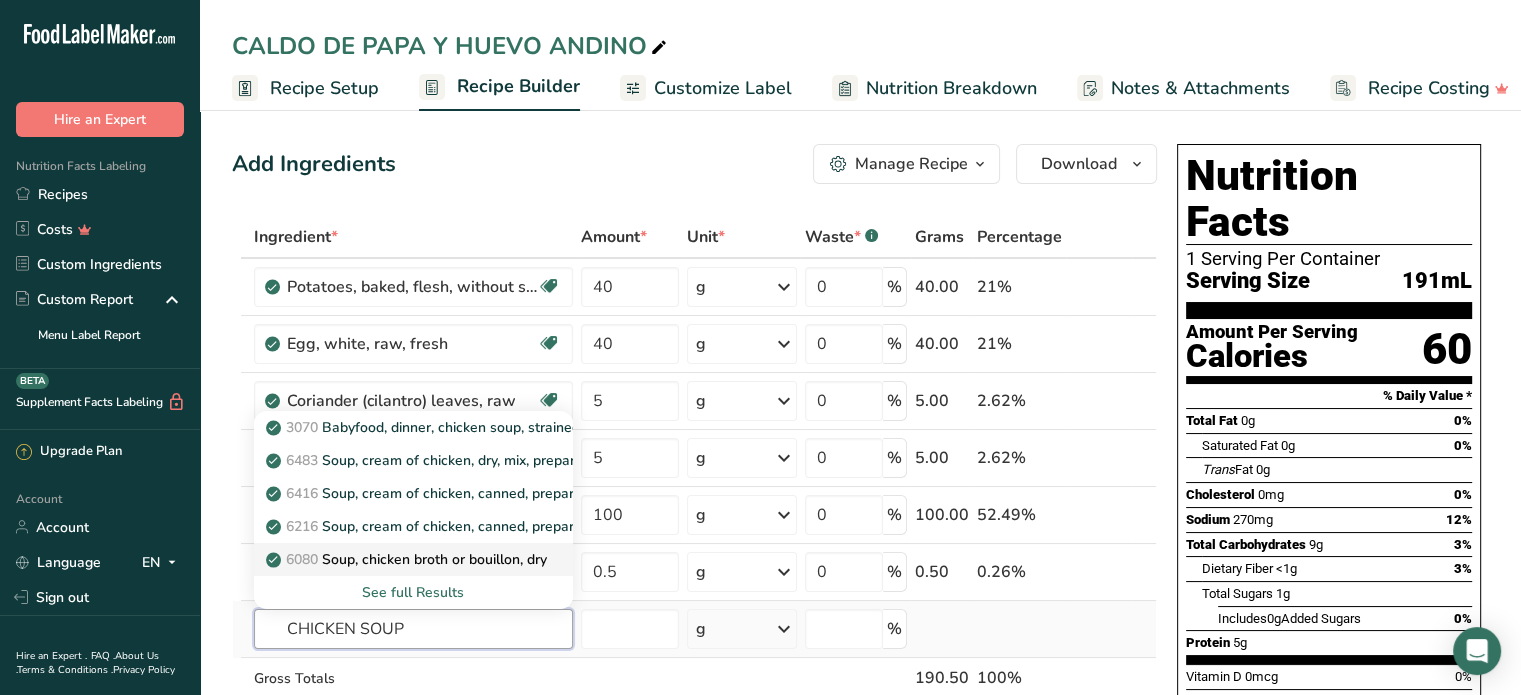 type on "CHICKEN SOUP" 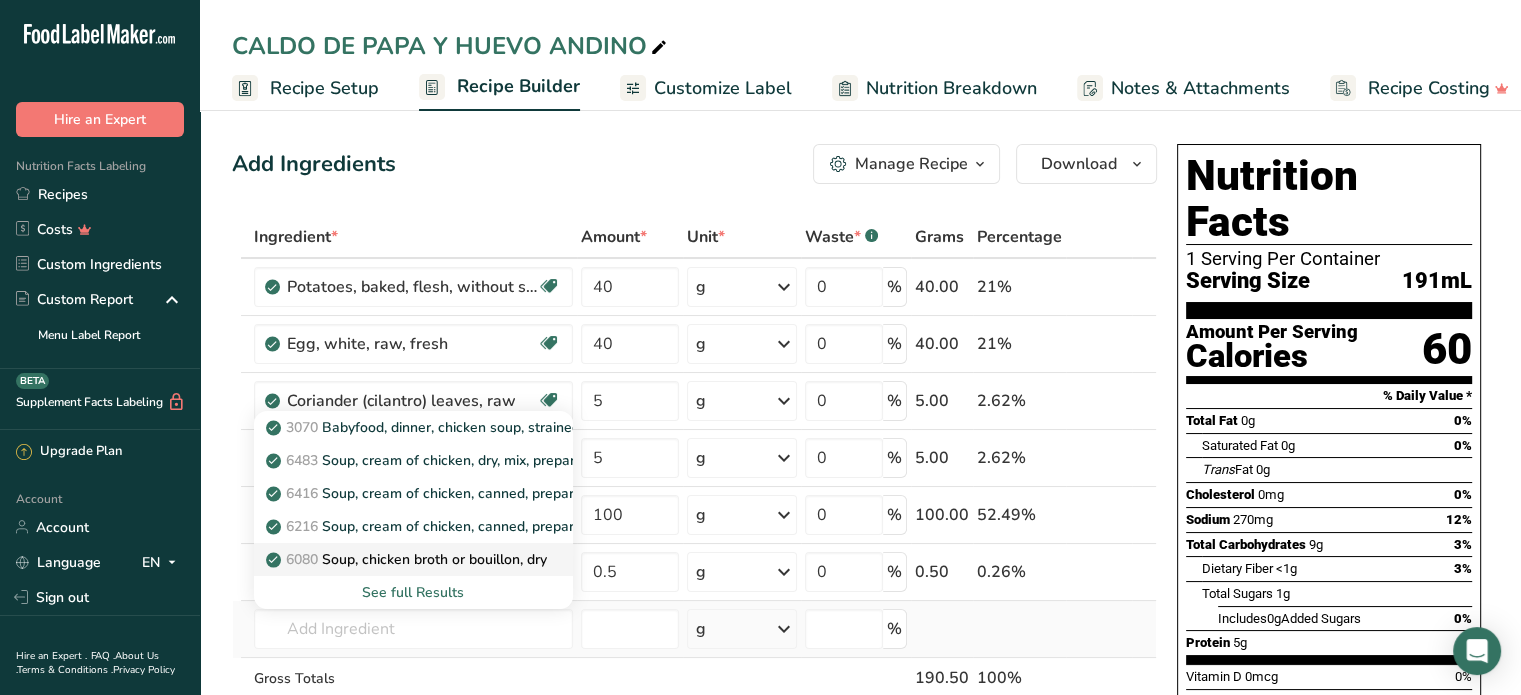 click on "6080
Soup, chicken broth or bouillon, dry" at bounding box center (408, 559) 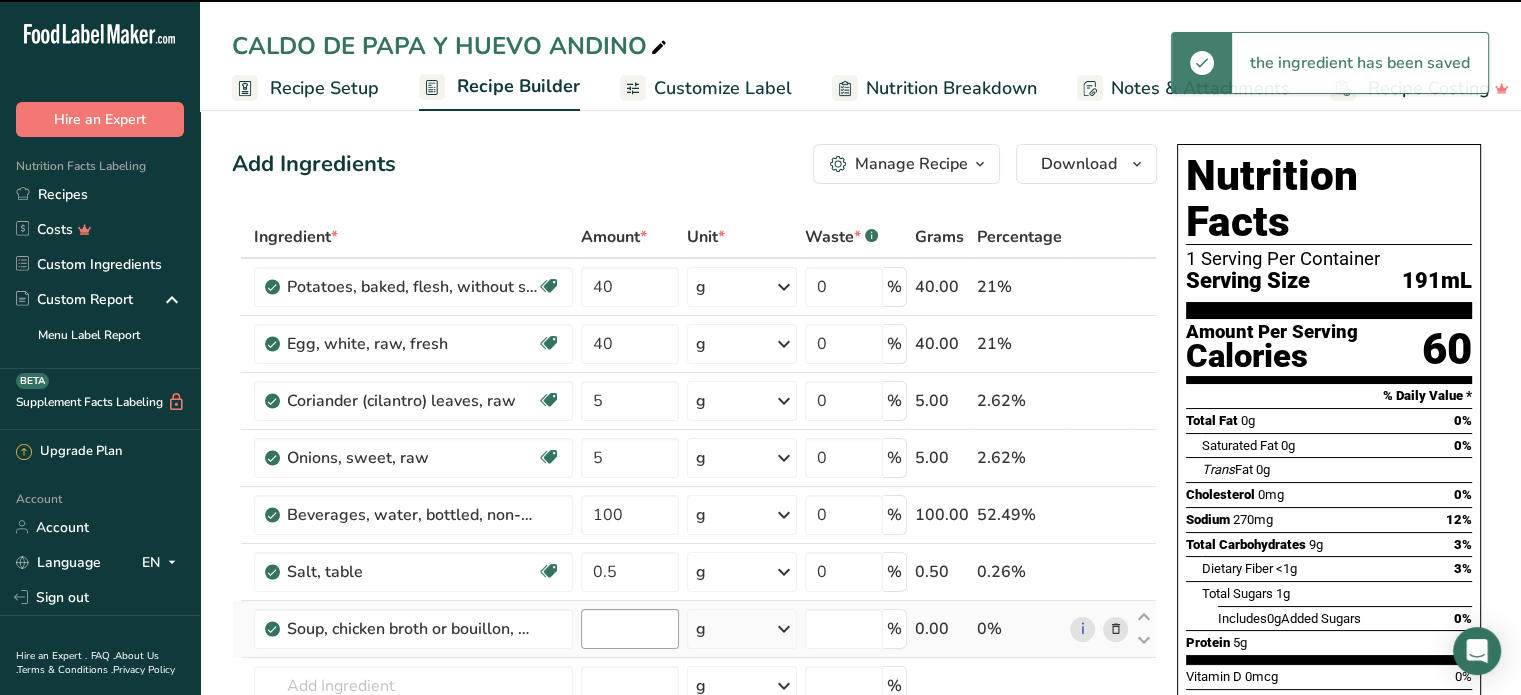 type on "0" 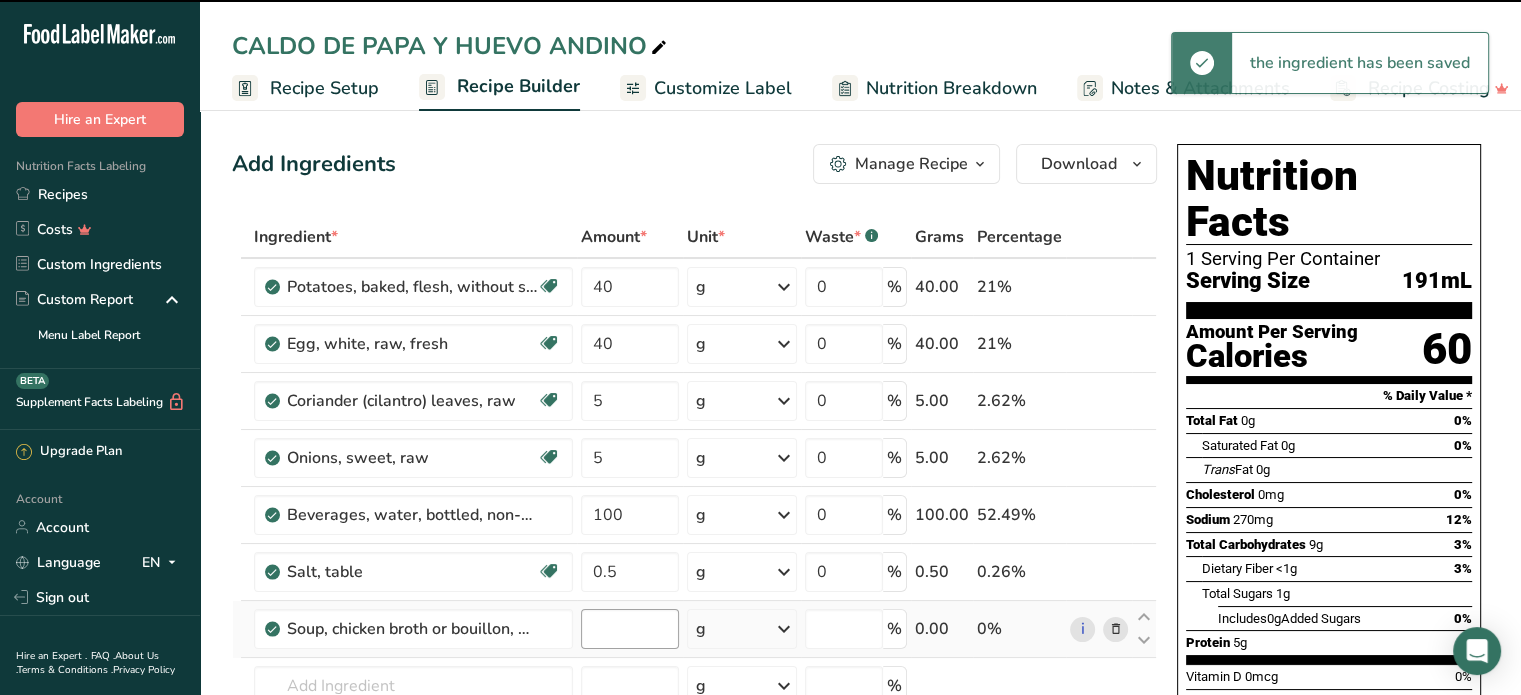 type on "0" 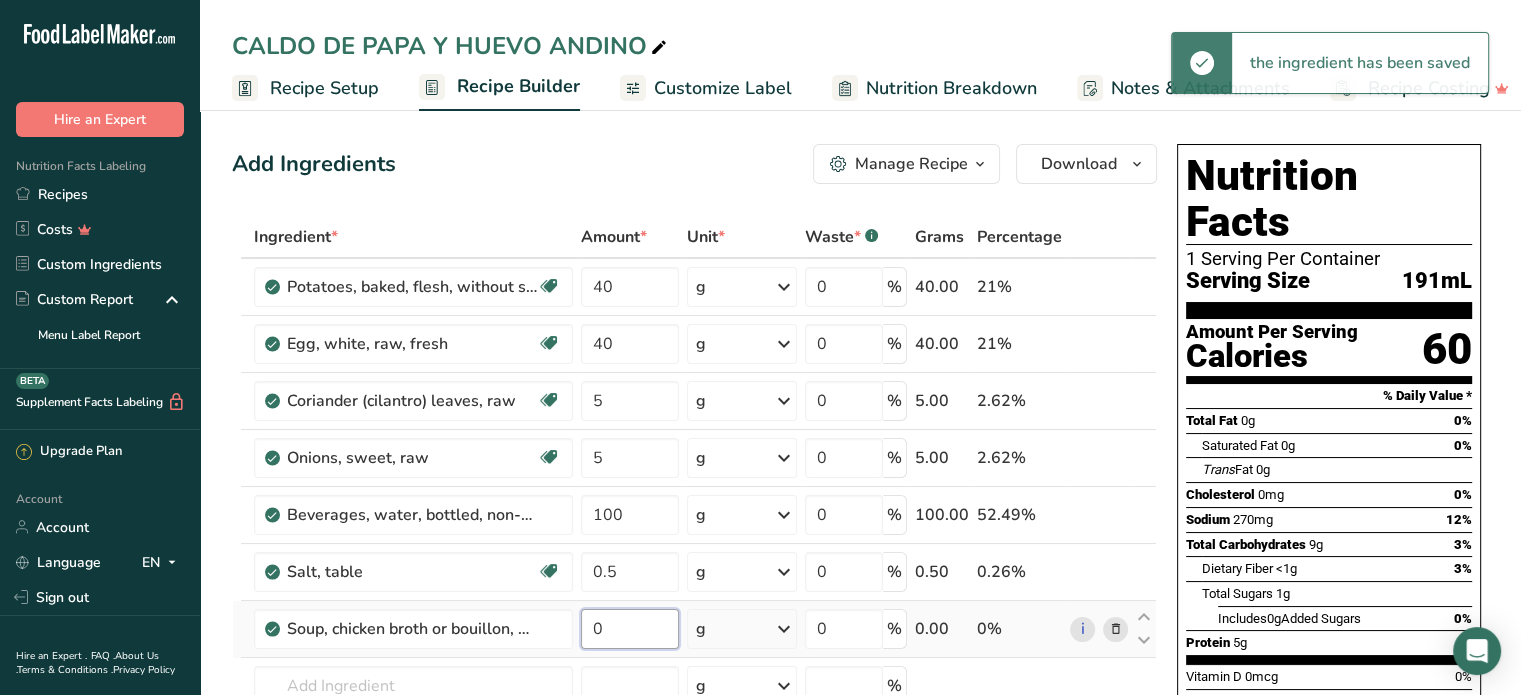click on "0" at bounding box center (630, 629) 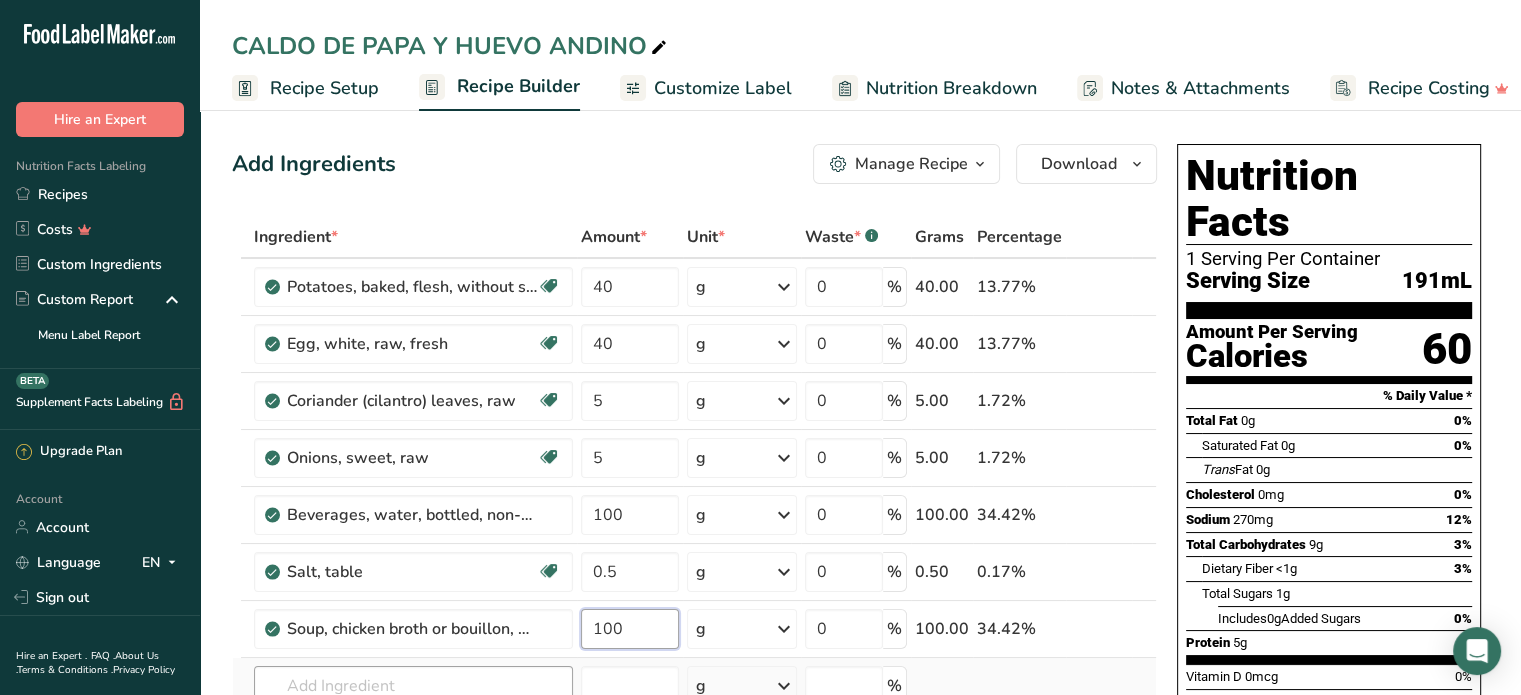 type on "100" 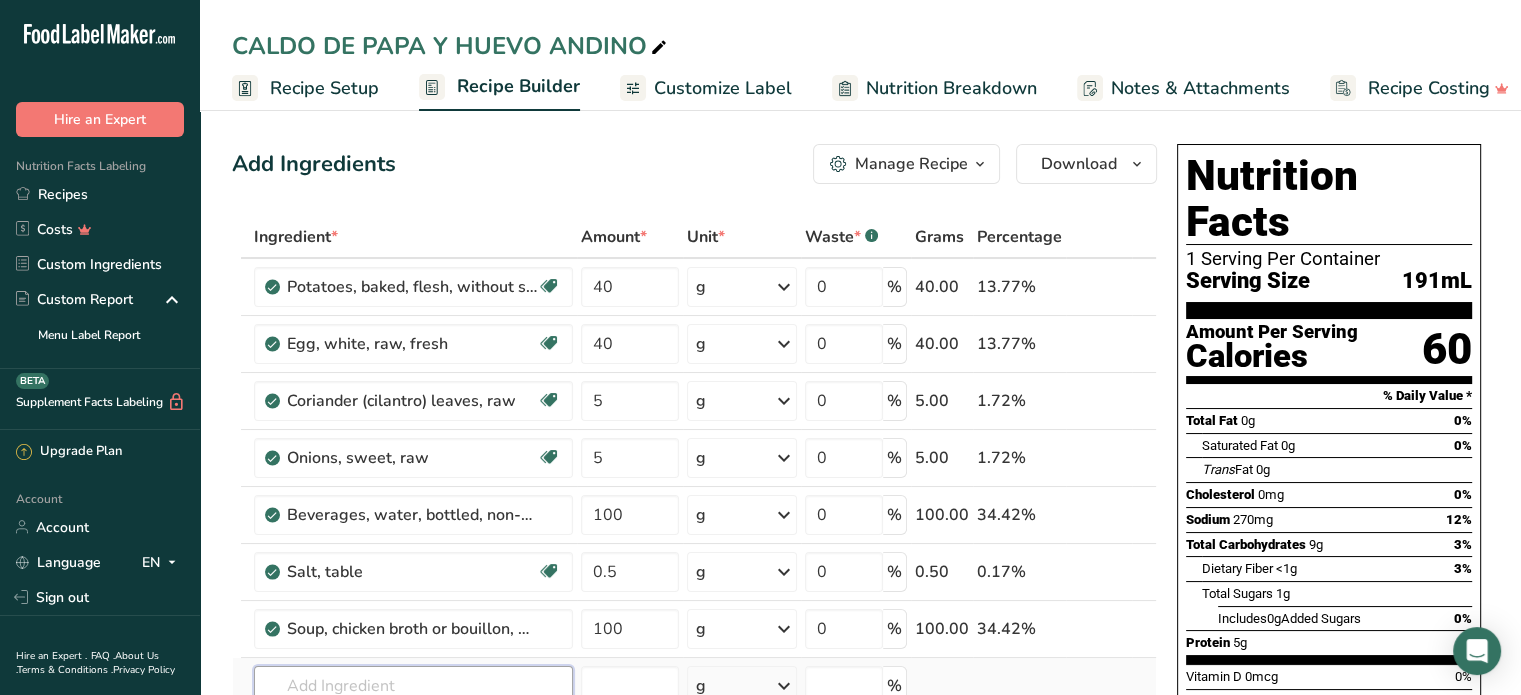 click on "Ingredient *
Amount *
Unit *
Waste *   .a-a{fill:#347362;}.b-a{fill:#fff;}          Grams
Percentage
Potatoes, baked, flesh, without salt
Source of Antioxidants
Dairy free
Gluten free
Vegan
Vegetarian
Soy free
40
g
Portions
0.5 cup
1 potato (2-1/3" x 4-3/4")
Weight Units
g
kg
mg
See more
Volume Units
l
Volume units require a density conversion. If you know your ingredient's density enter it below. Otherwise, click on "RIA" our AI Regulatory bot - she will be able to help you
lb/ft3
g/cm3
Confirm" at bounding box center [694, 528] 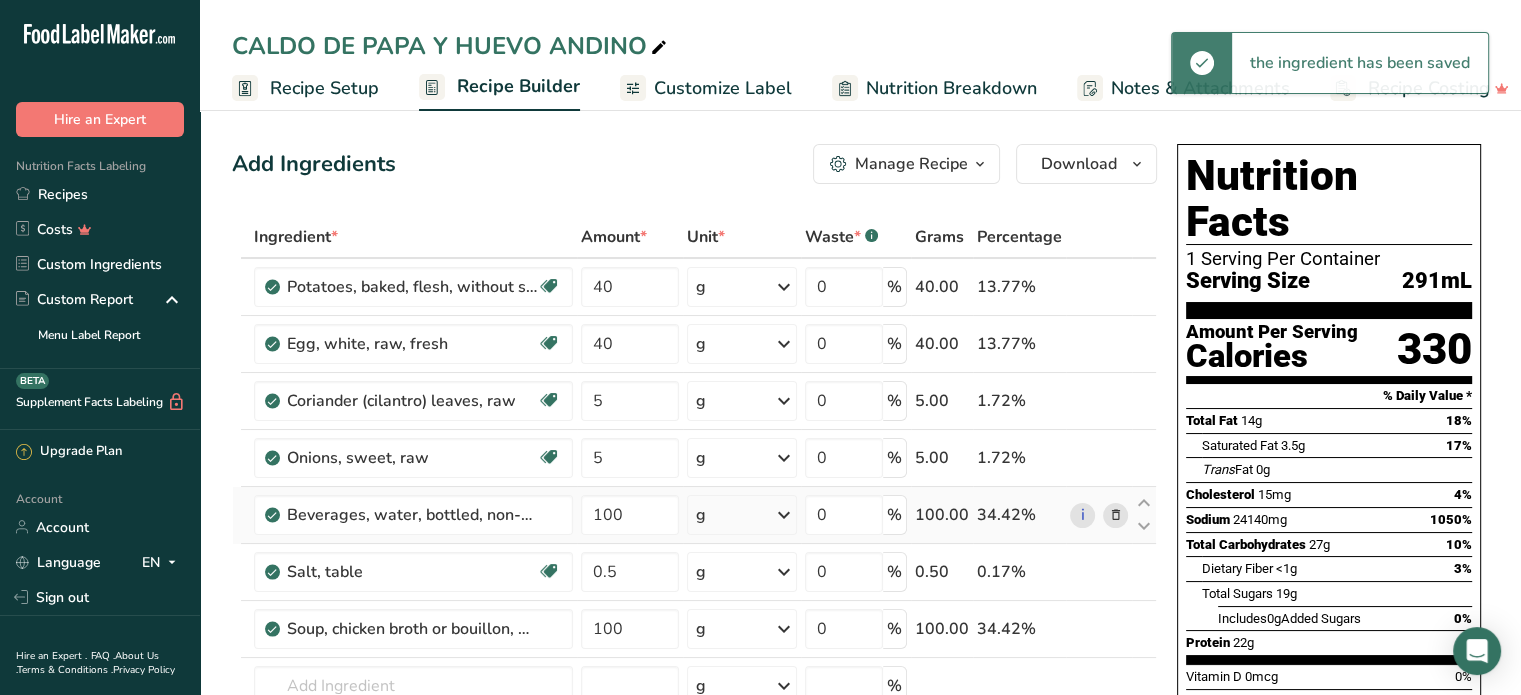 click at bounding box center (1115, 515) 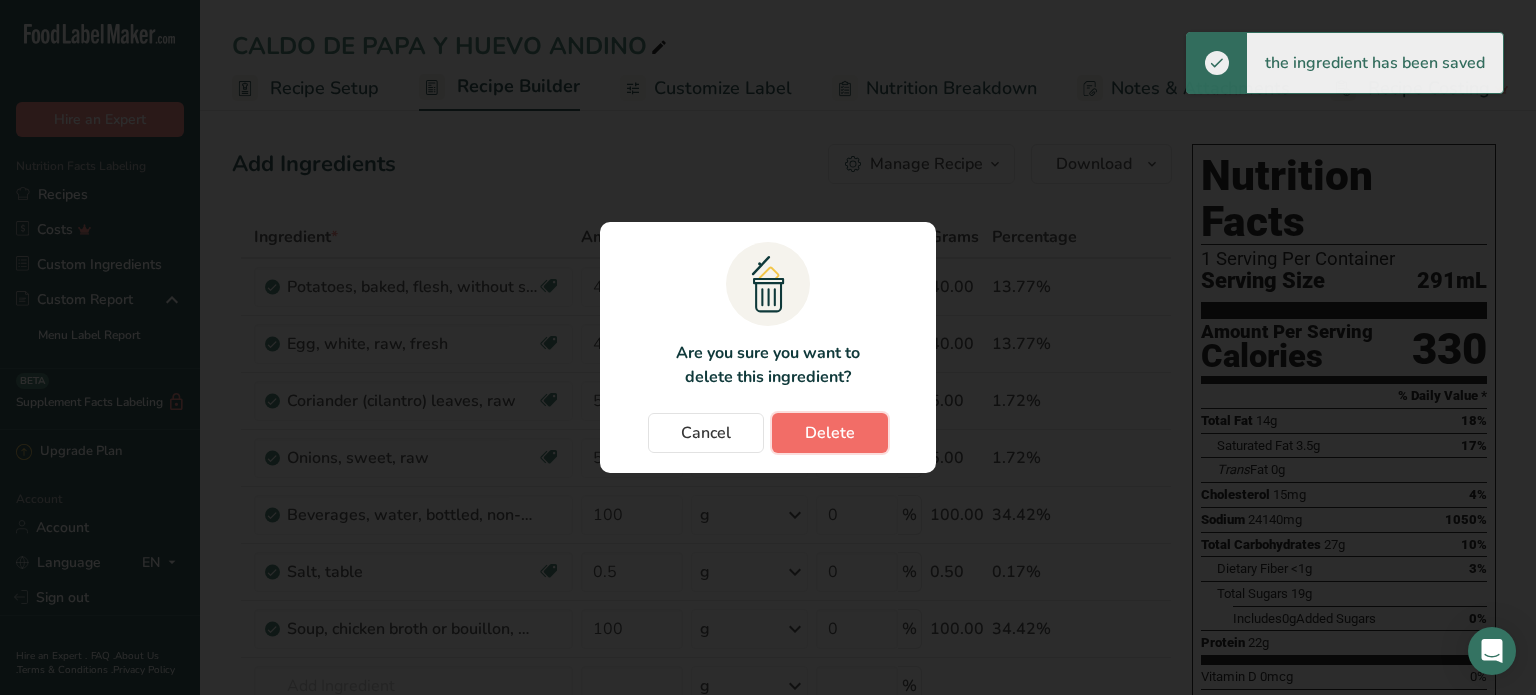 click on "Delete" at bounding box center [830, 433] 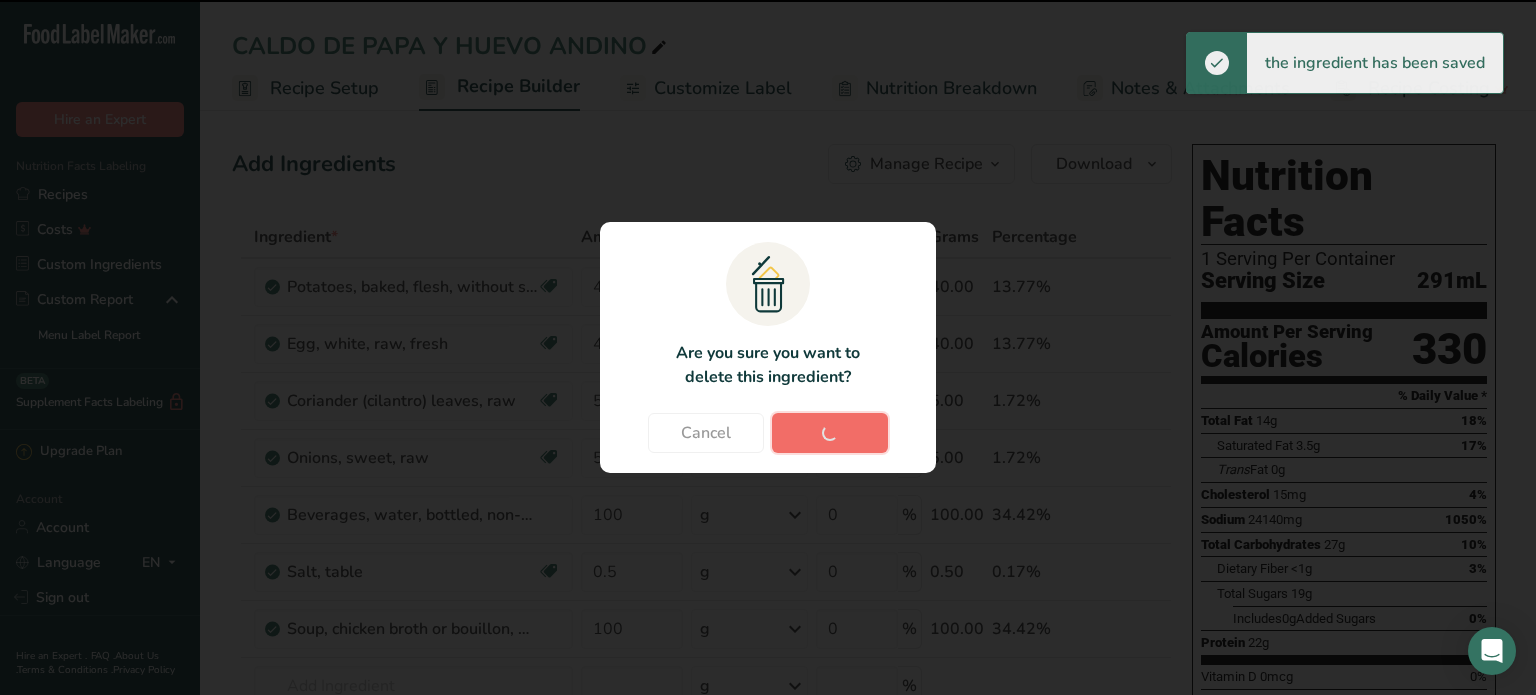 type on "0.5" 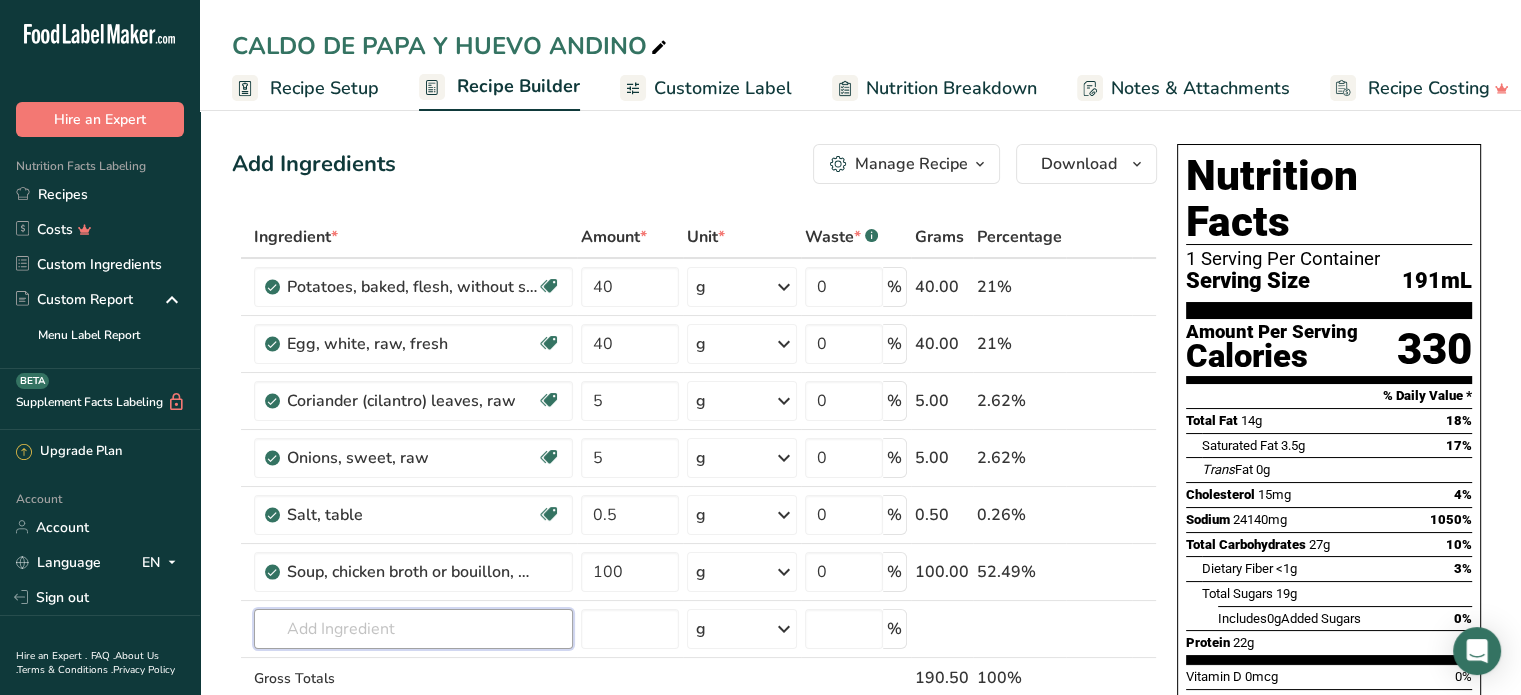 click at bounding box center (413, 629) 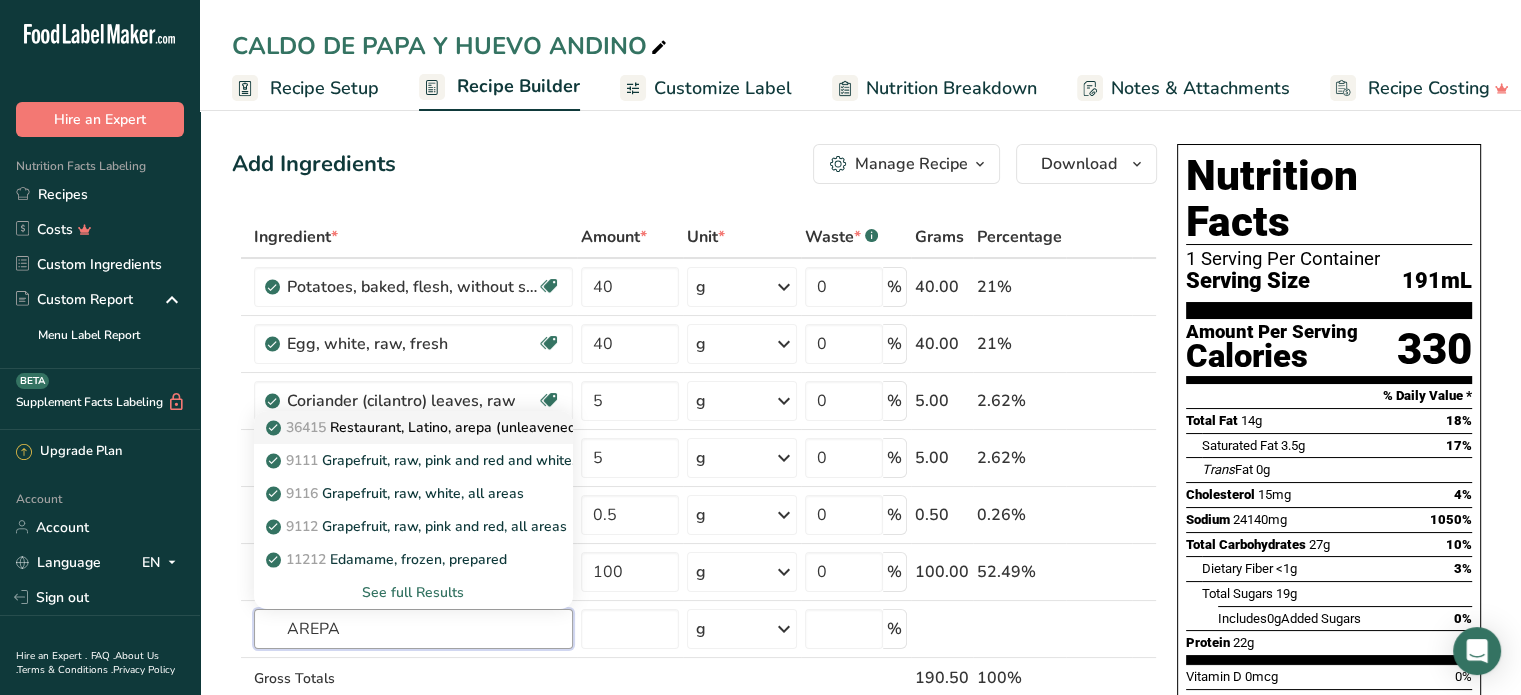 type on "AREPA" 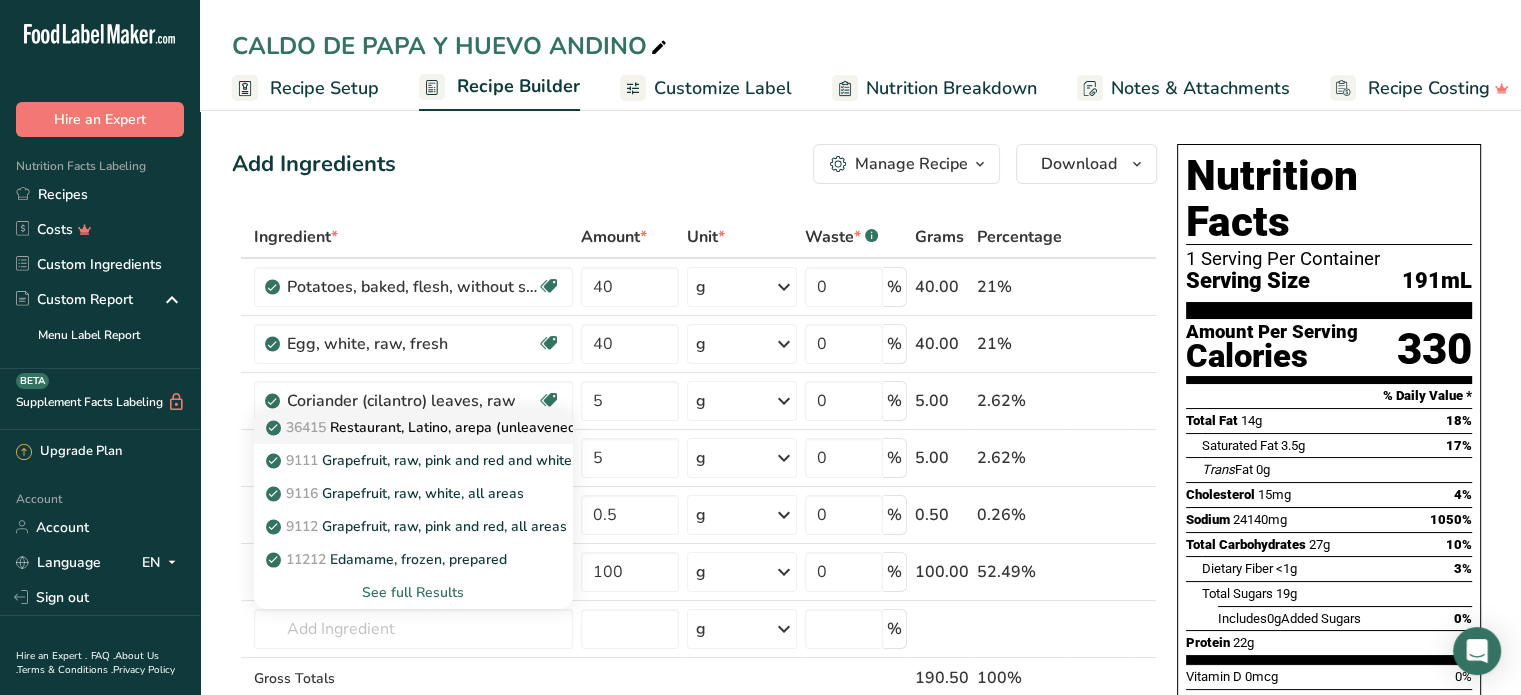 click on "36415
Restaurant, Latino, arepa (unleavened cornmeal bread)" at bounding box center (478, 427) 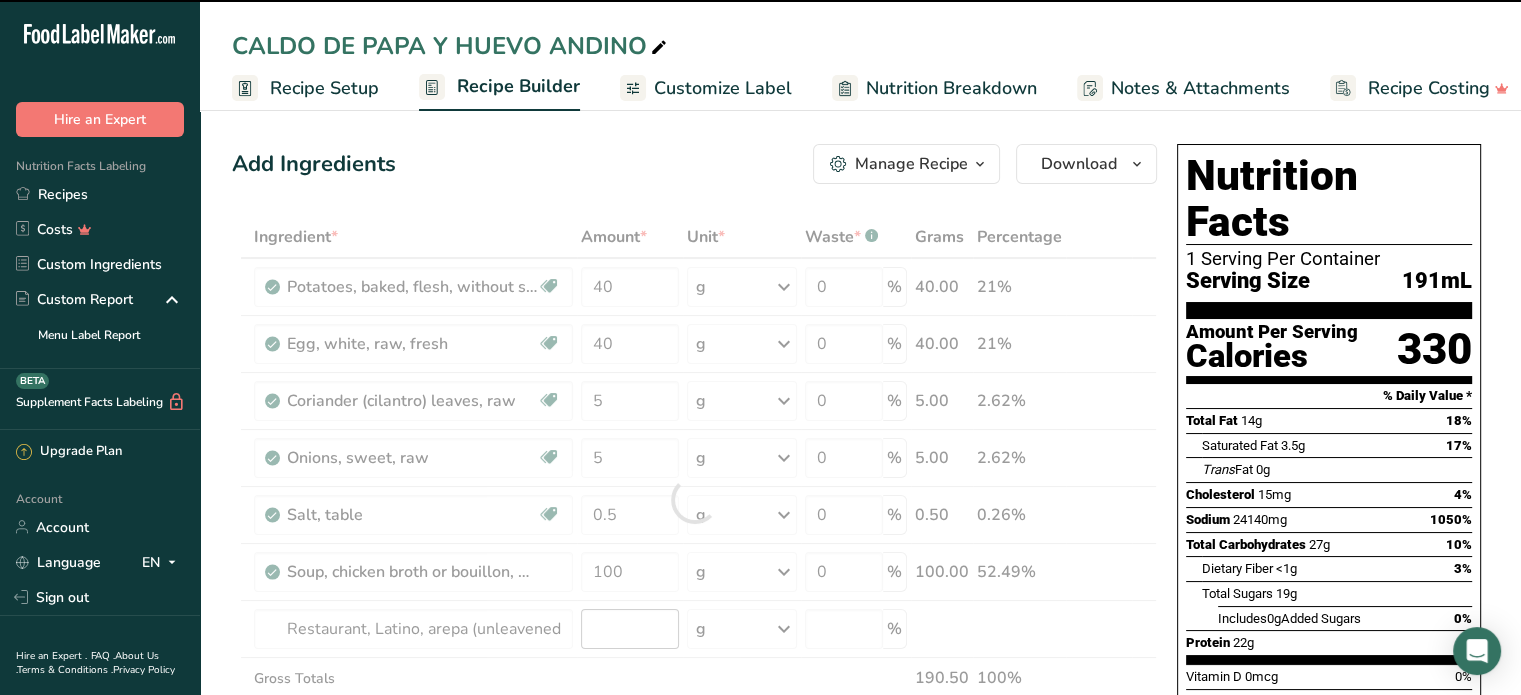 type on "0" 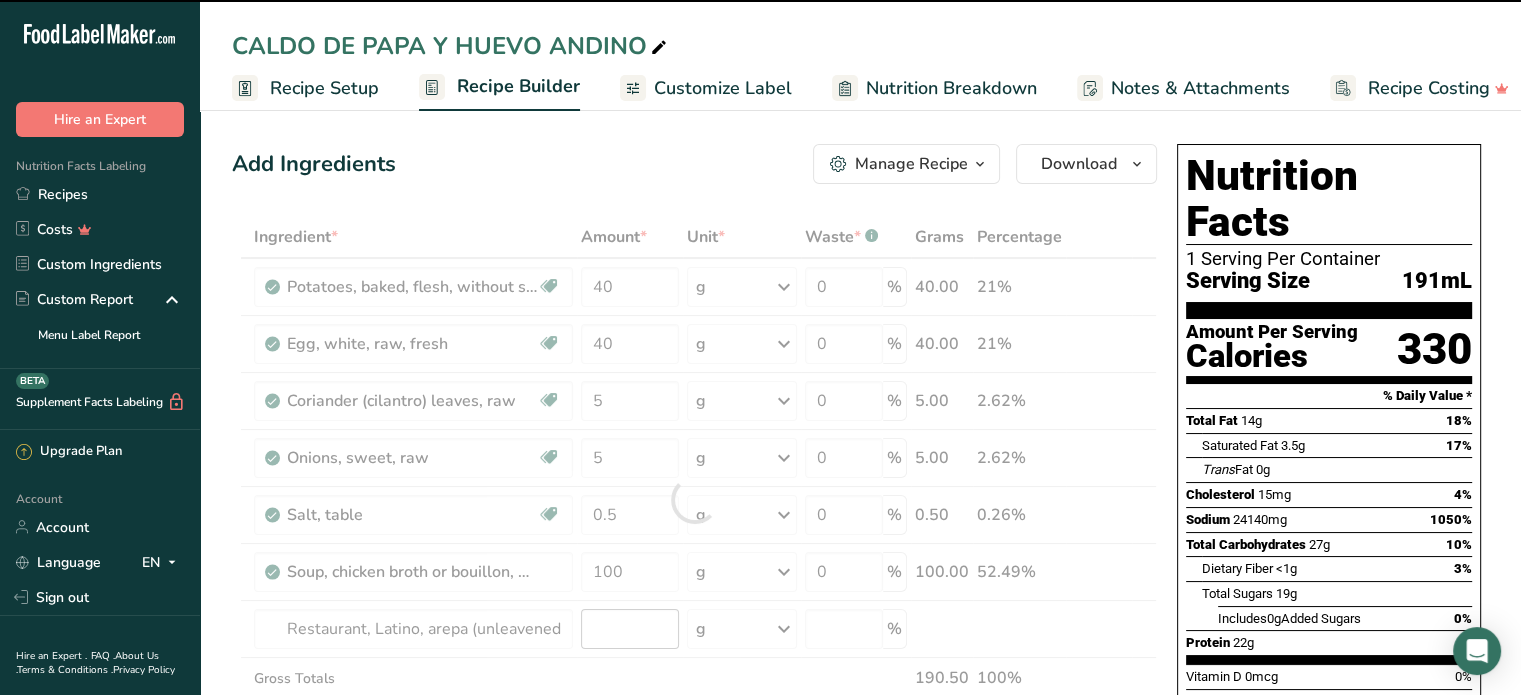 type on "0" 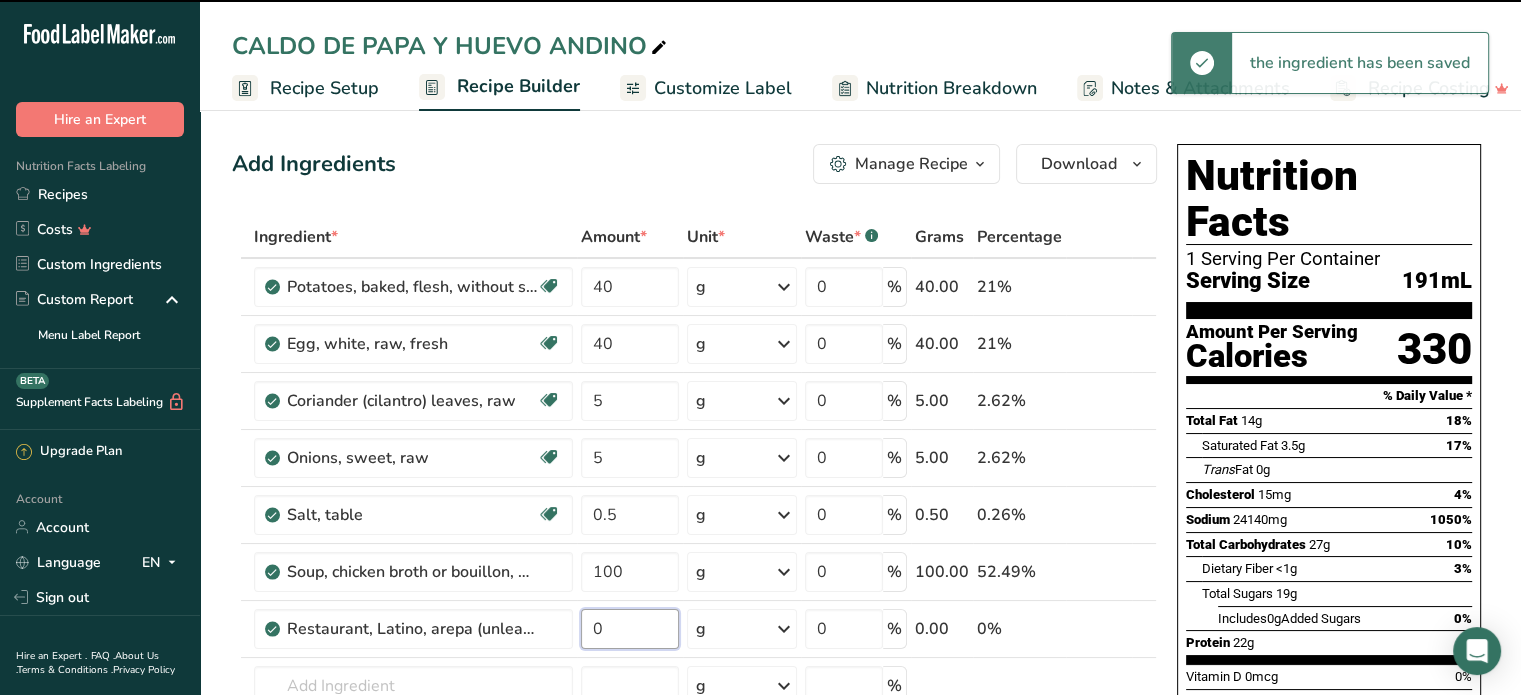 click on "0" at bounding box center (630, 629) 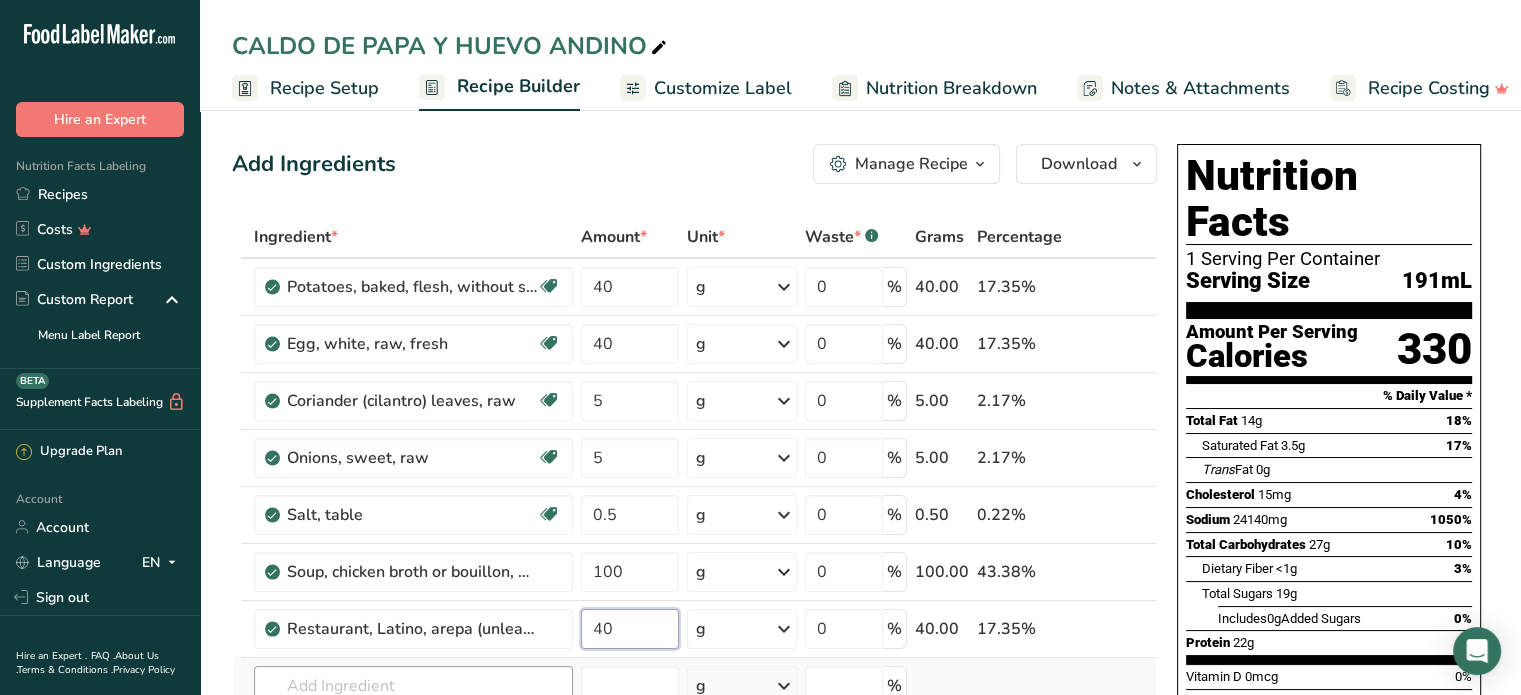 type on "40" 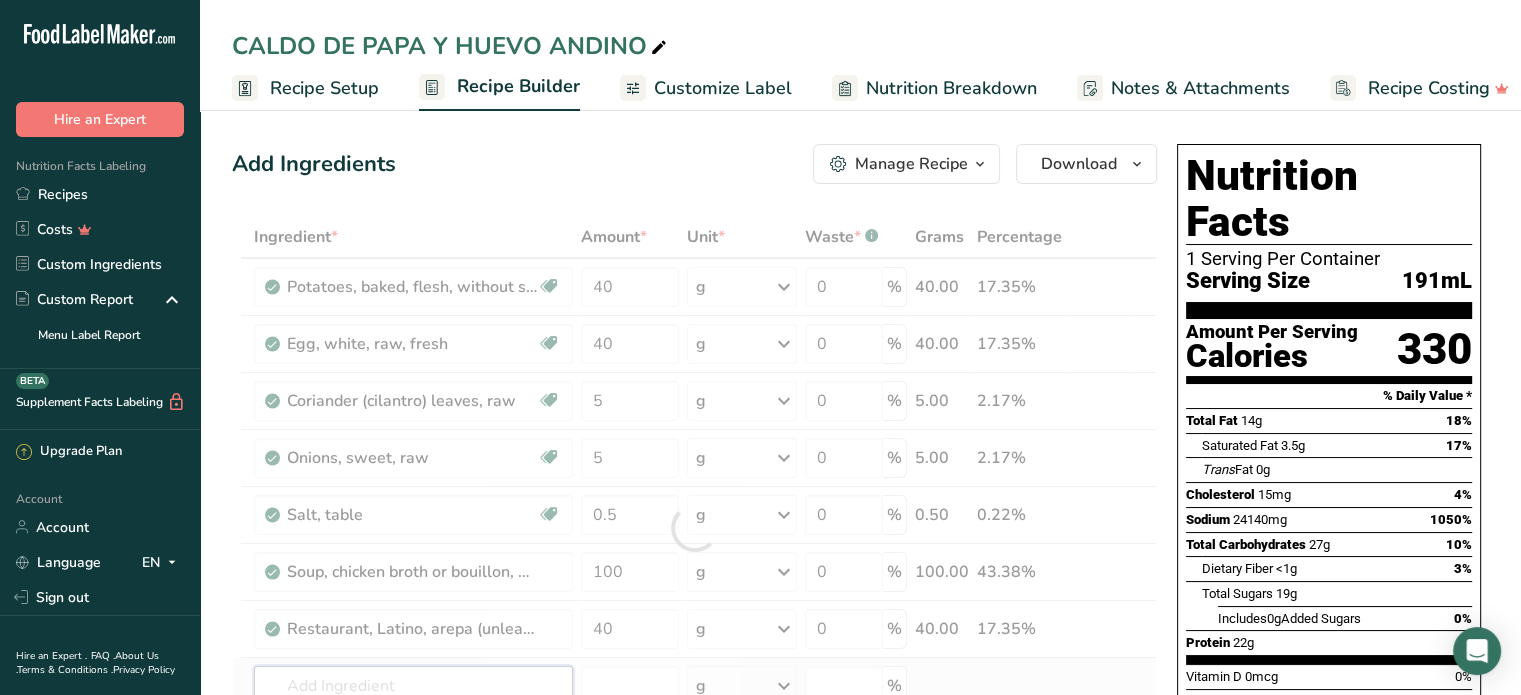 click on "Ingredient *
Amount *
Unit *
Waste *   .a-a{fill:#347362;}.b-a{fill:#fff;}          Grams
Percentage
Potatoes, baked, flesh, without salt
Source of Antioxidants
Dairy free
Gluten free
Vegan
Vegetarian
Soy free
40
g
Portions
0.5 cup
1 potato (2-1/3" x 4-3/4")
Weight Units
g
kg
mg
See more
Volume Units
l
Volume units require a density conversion. If you know your ingredient's density enter it below. Otherwise, click on "RIA" our AI Regulatory bot - she will be able to help you
lb/ft3
g/cm3
Confirm" at bounding box center [694, 528] 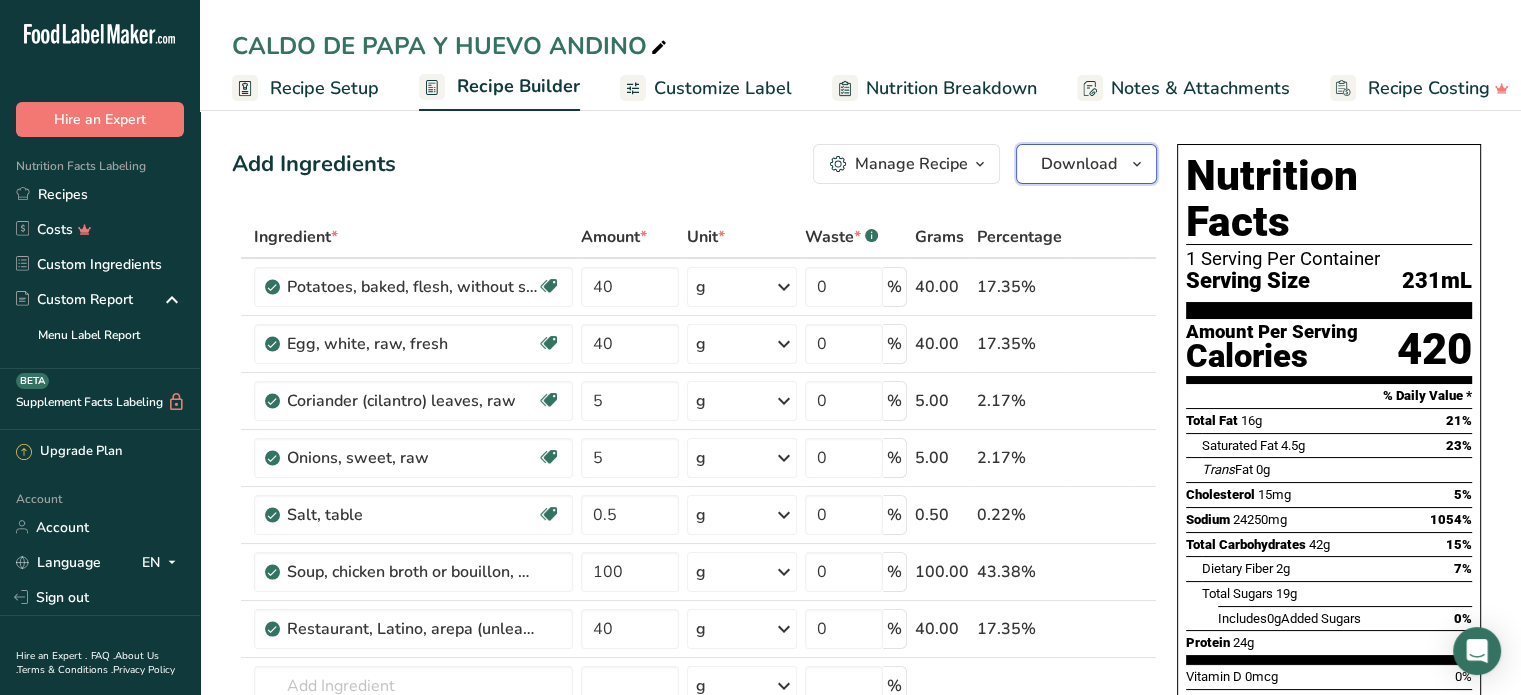 click on "Download" at bounding box center (1079, 164) 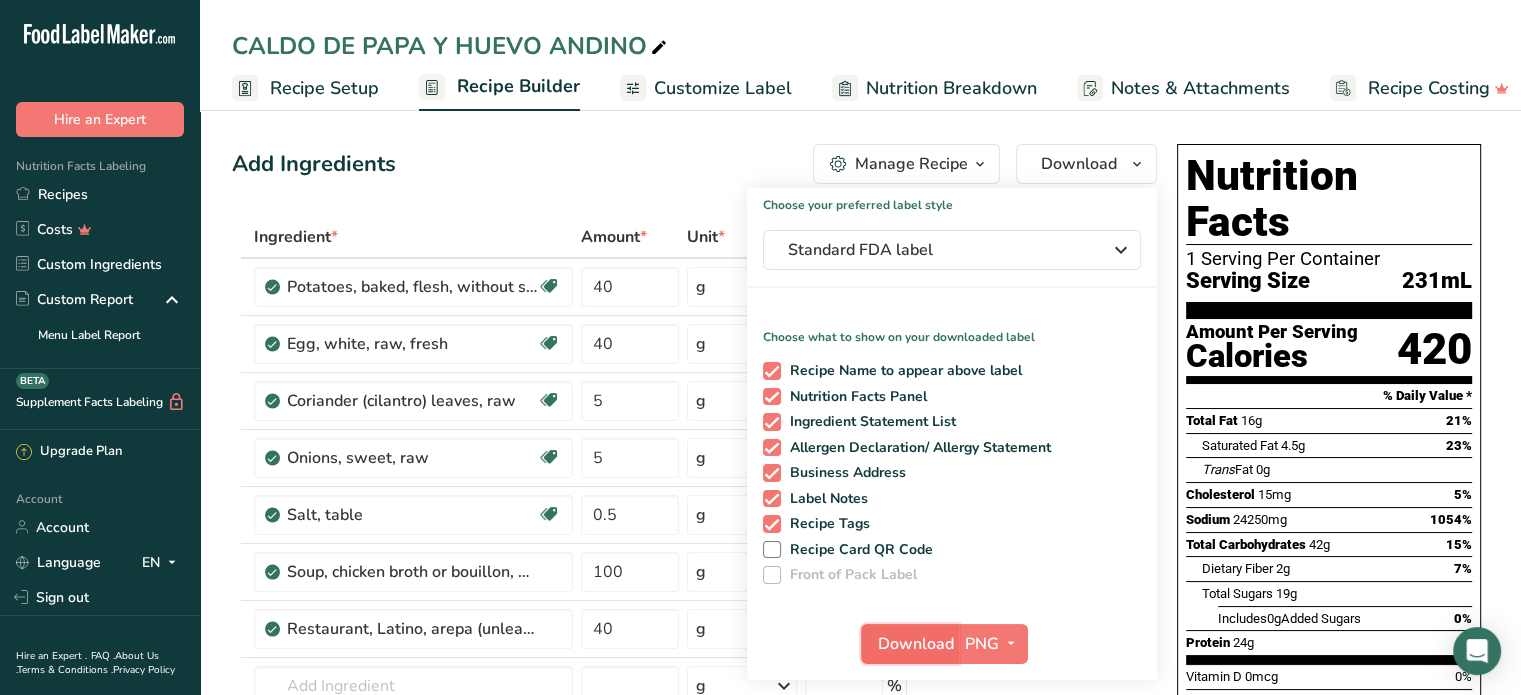 click on "Download" at bounding box center (916, 644) 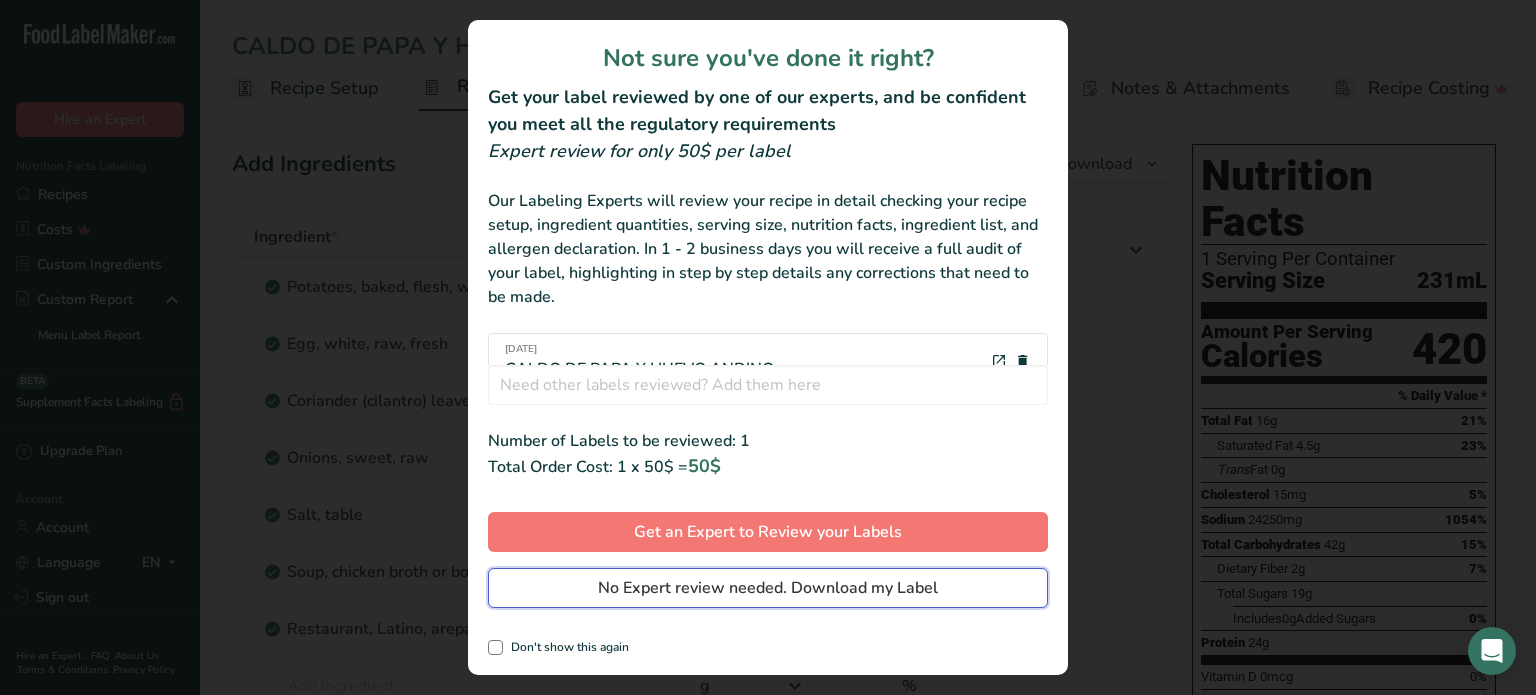 click on "No Expert review needed. Download my Label" at bounding box center (768, 588) 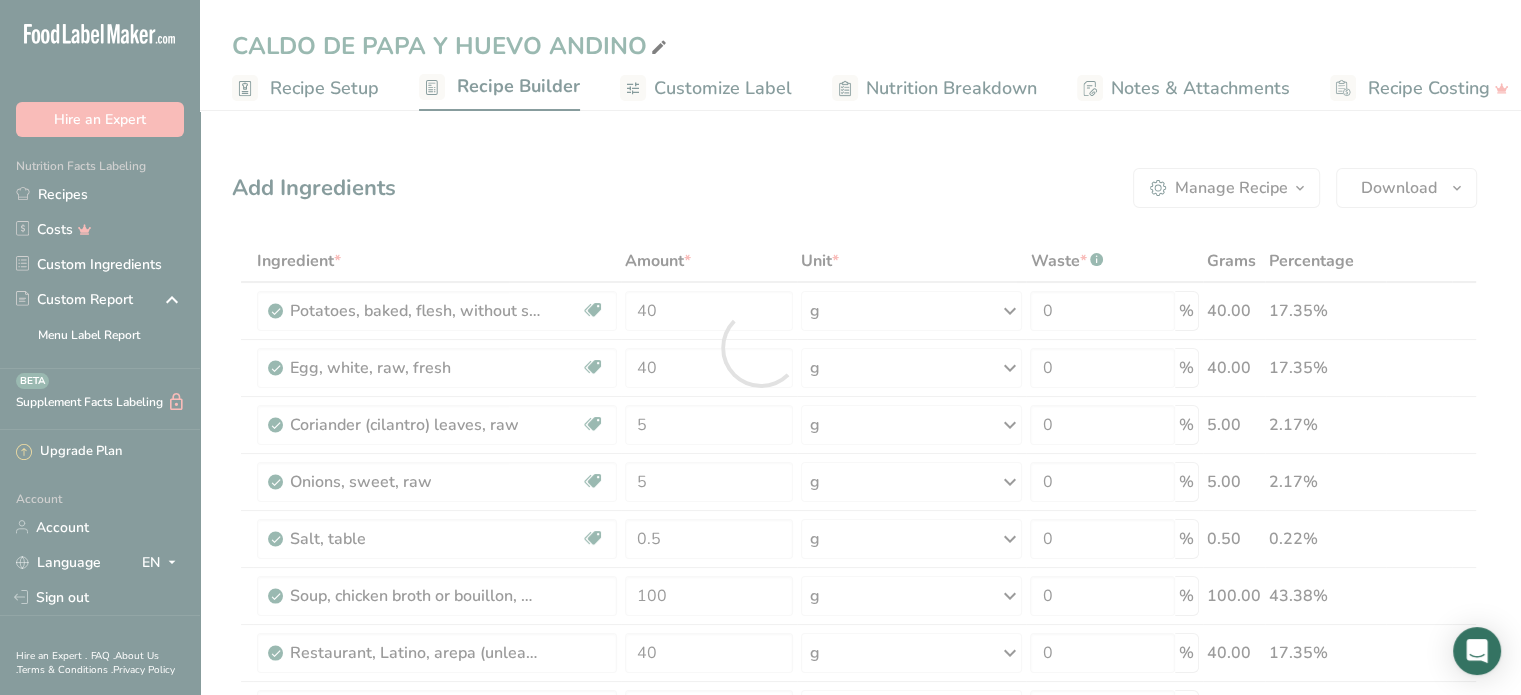 scroll, scrollTop: 0, scrollLeft: 0, axis: both 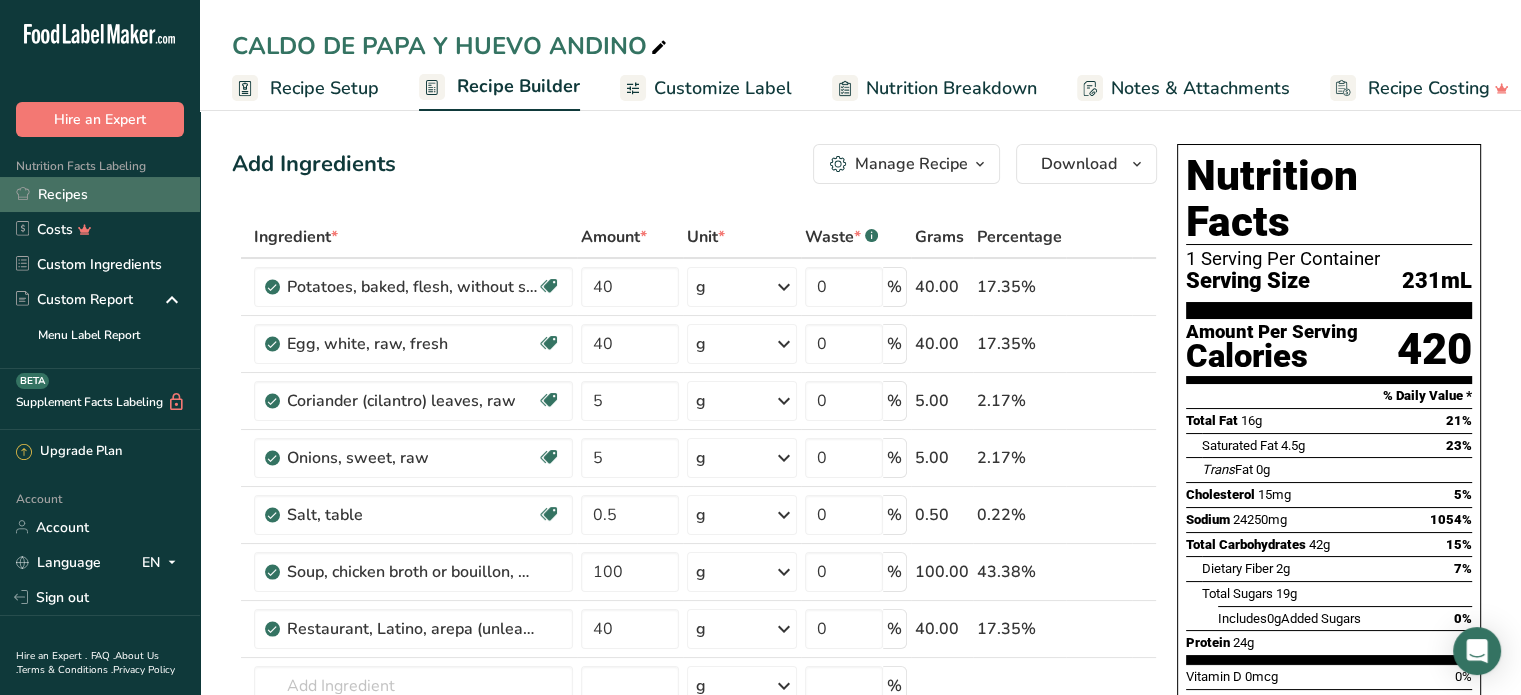 click on "Recipes" at bounding box center (100, 194) 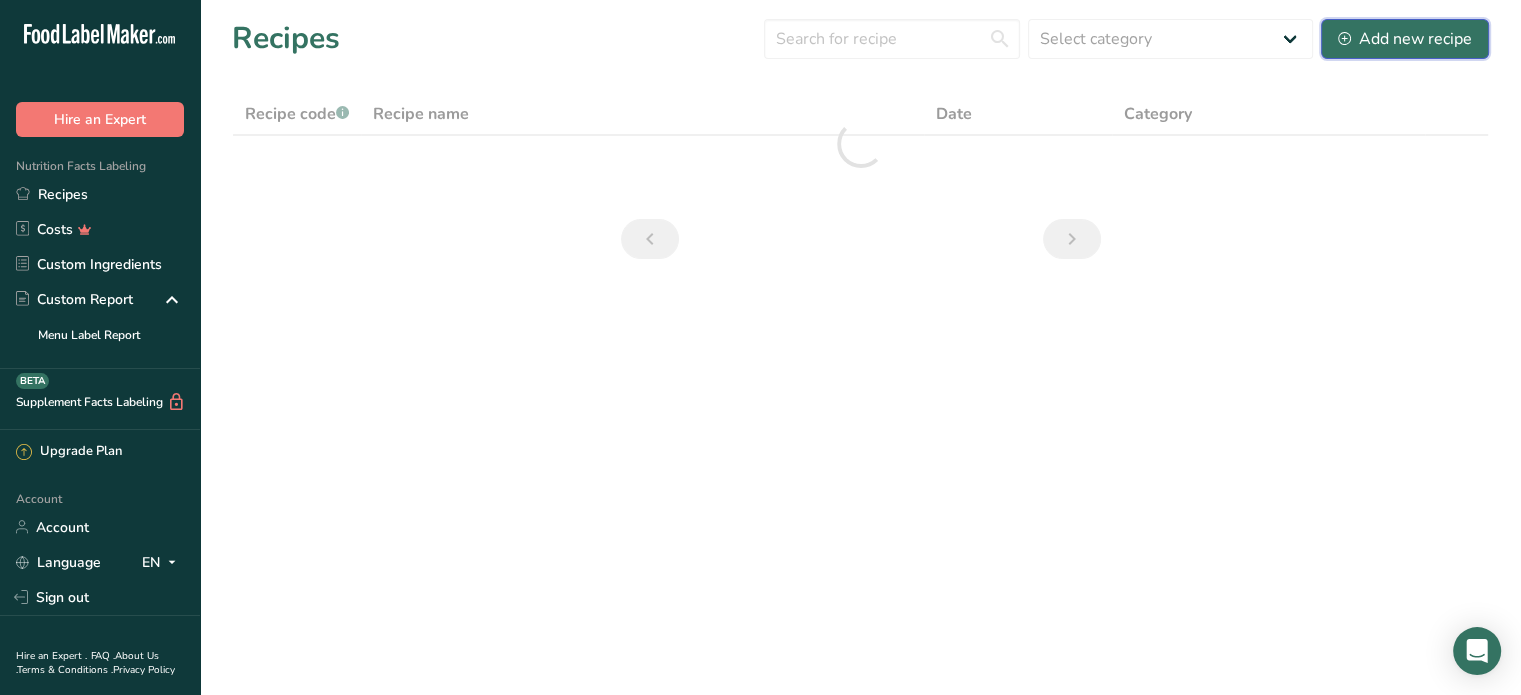 click on "Add new recipe" at bounding box center [1405, 39] 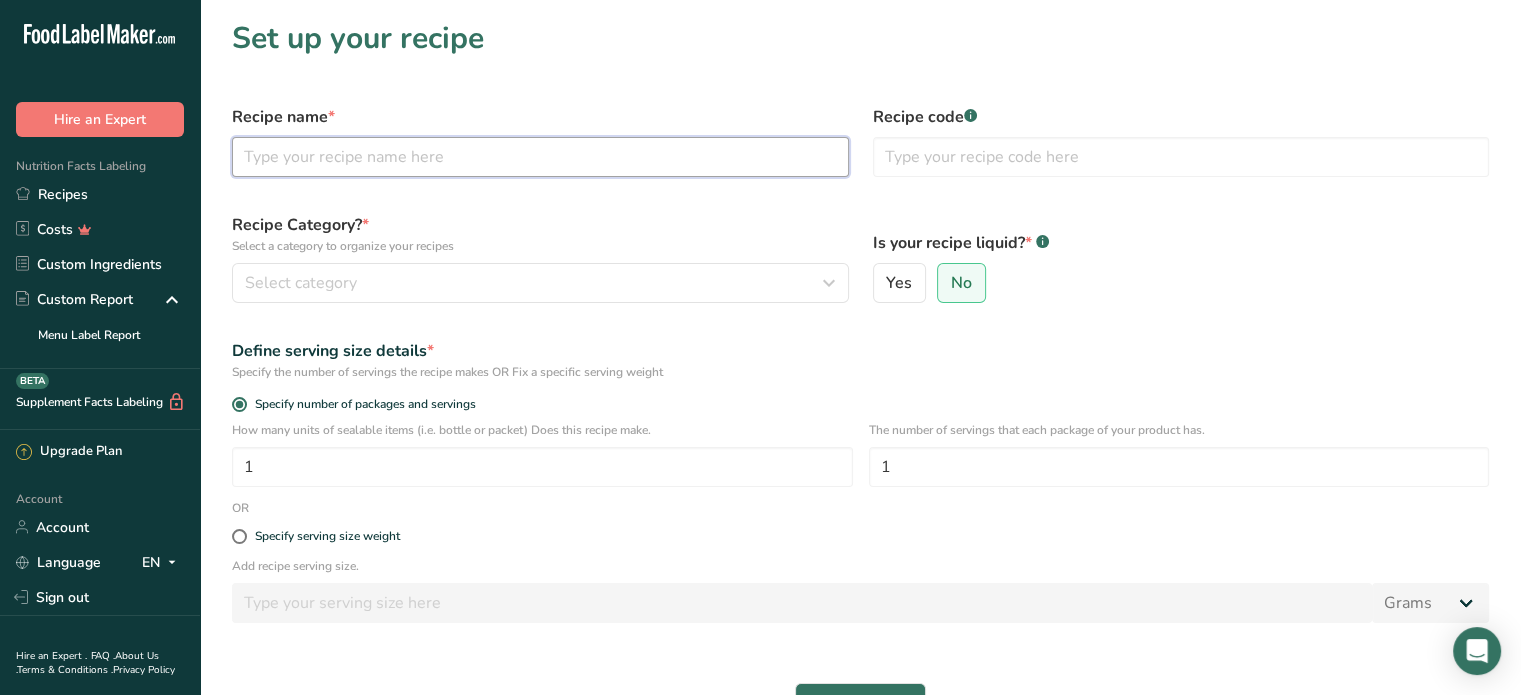 click at bounding box center (540, 157) 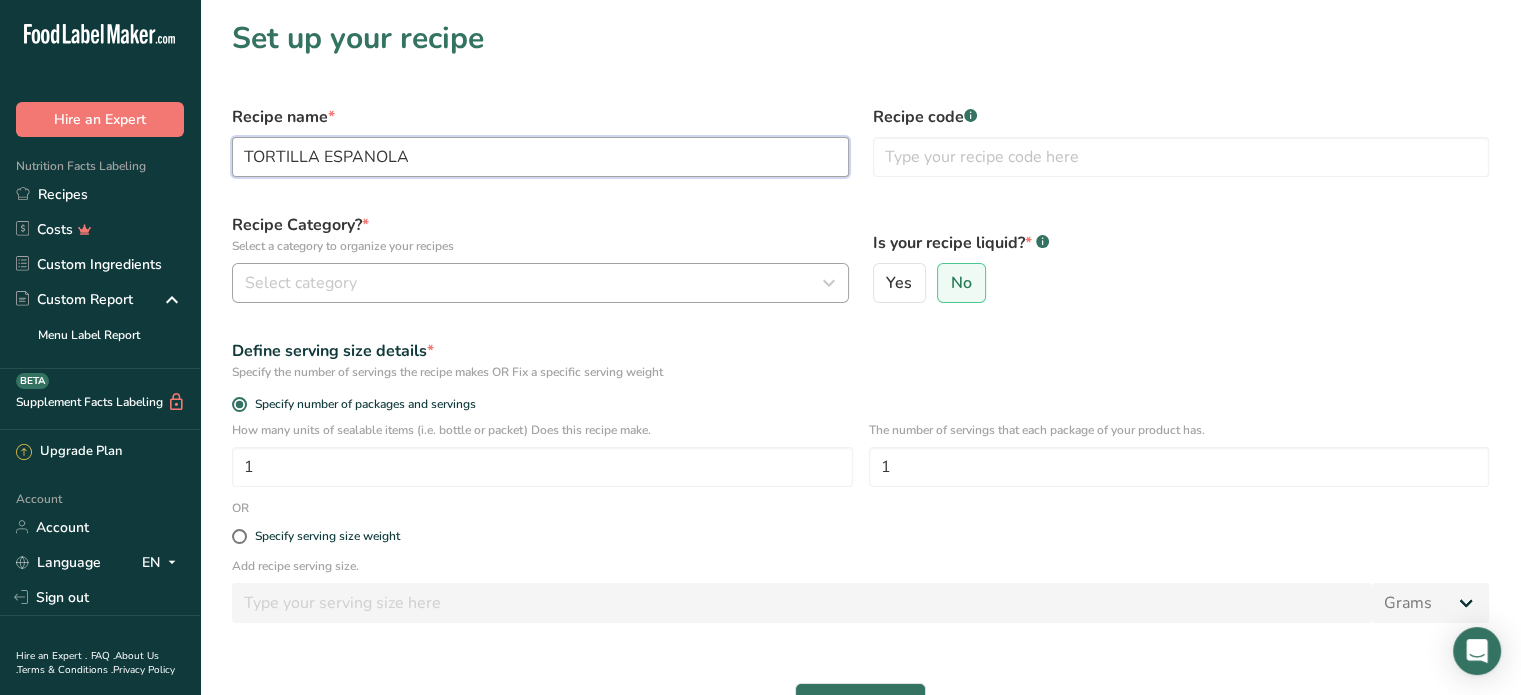 type on "TORTILLA ESPANOLA" 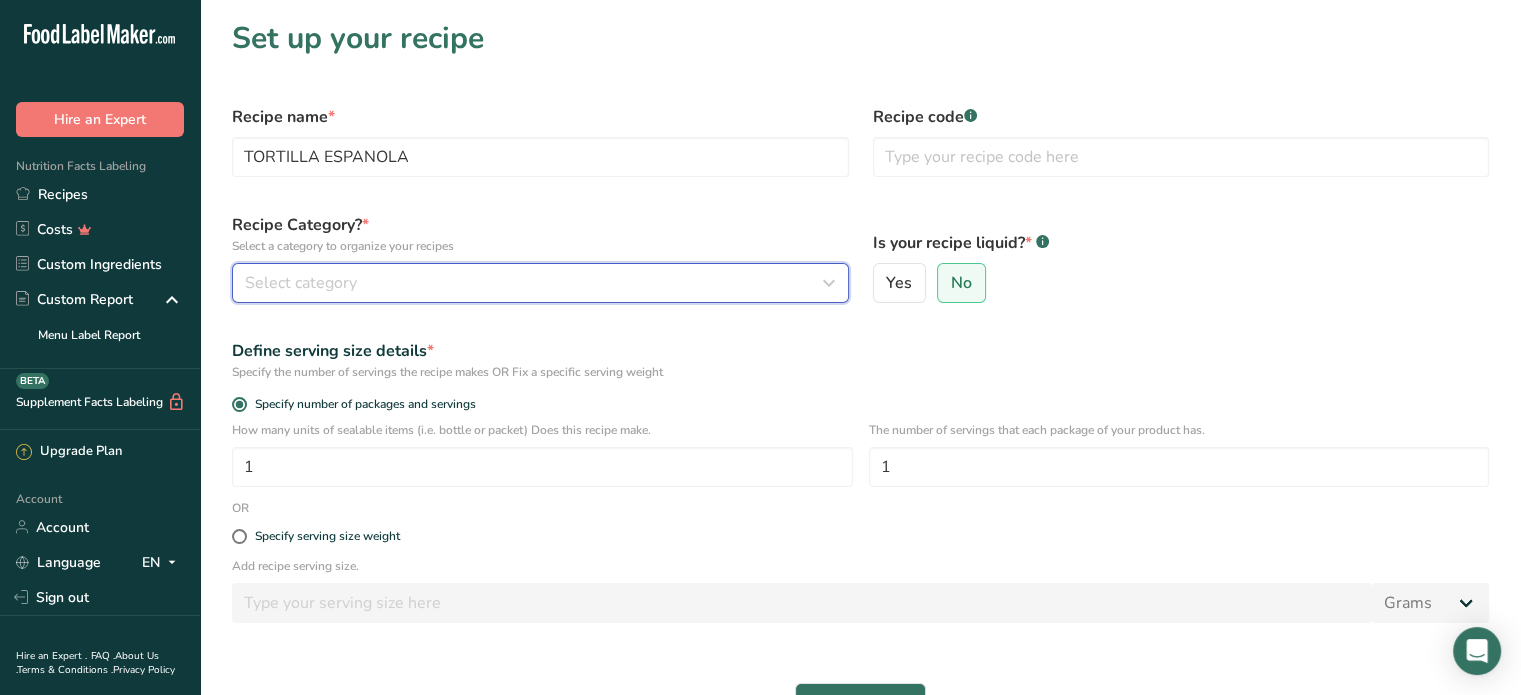 click on "Select category" at bounding box center [534, 283] 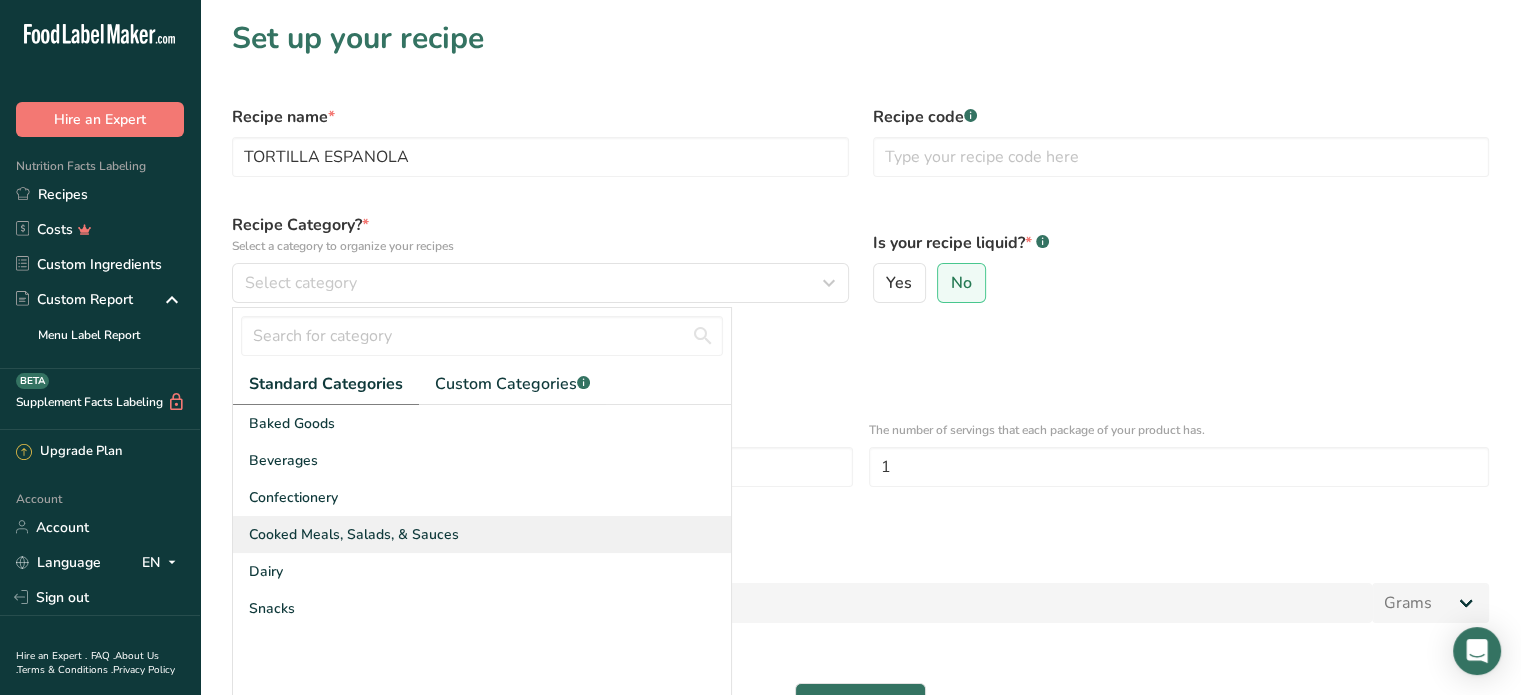 click on "Cooked Meals, Salads, & Sauces" at bounding box center [354, 534] 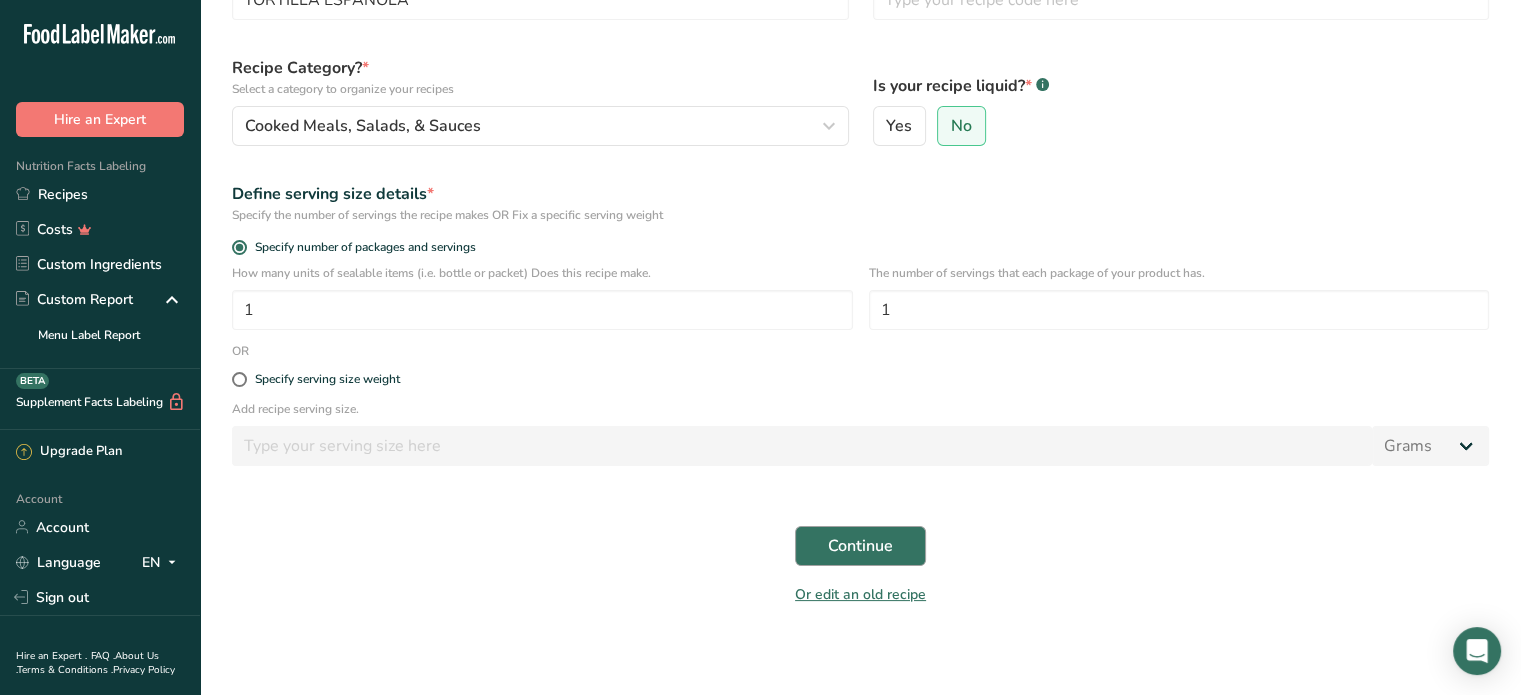 scroll, scrollTop: 164, scrollLeft: 0, axis: vertical 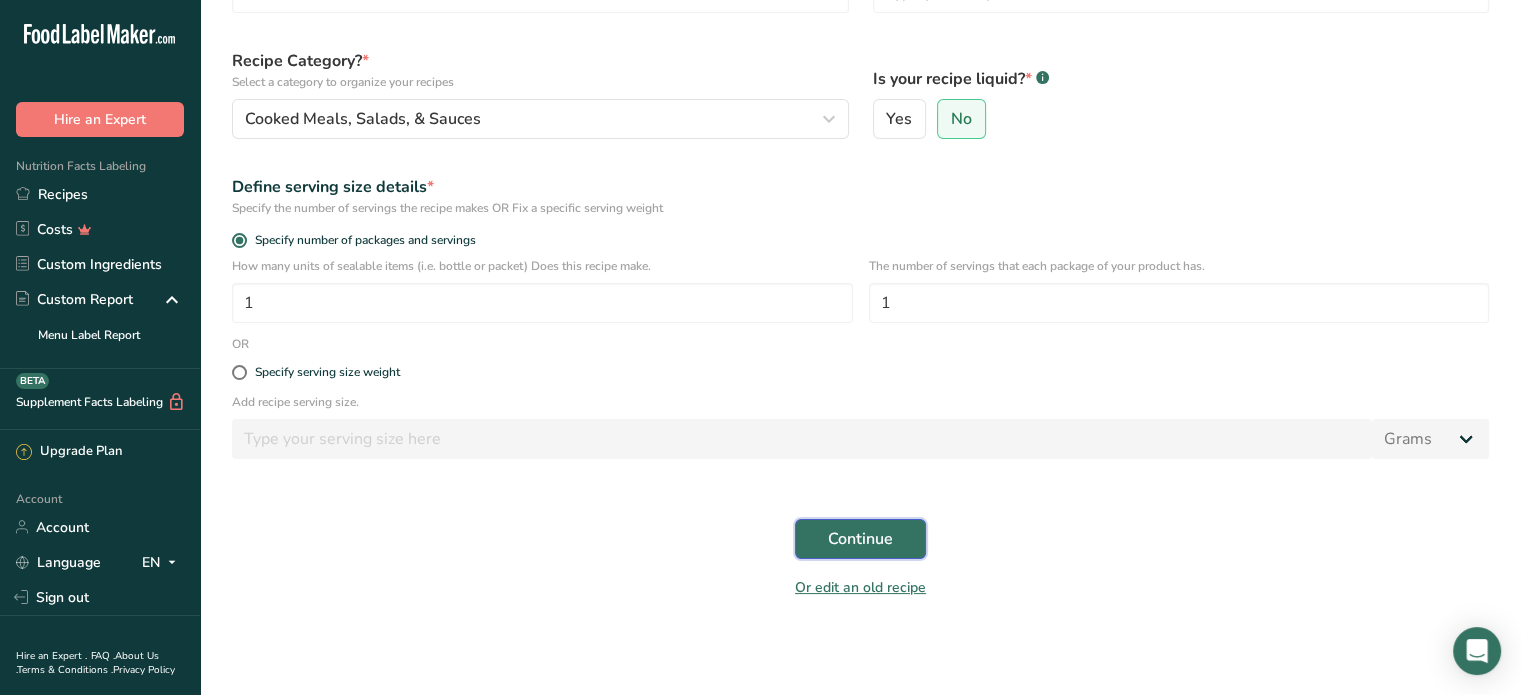 click on "Continue" at bounding box center [860, 539] 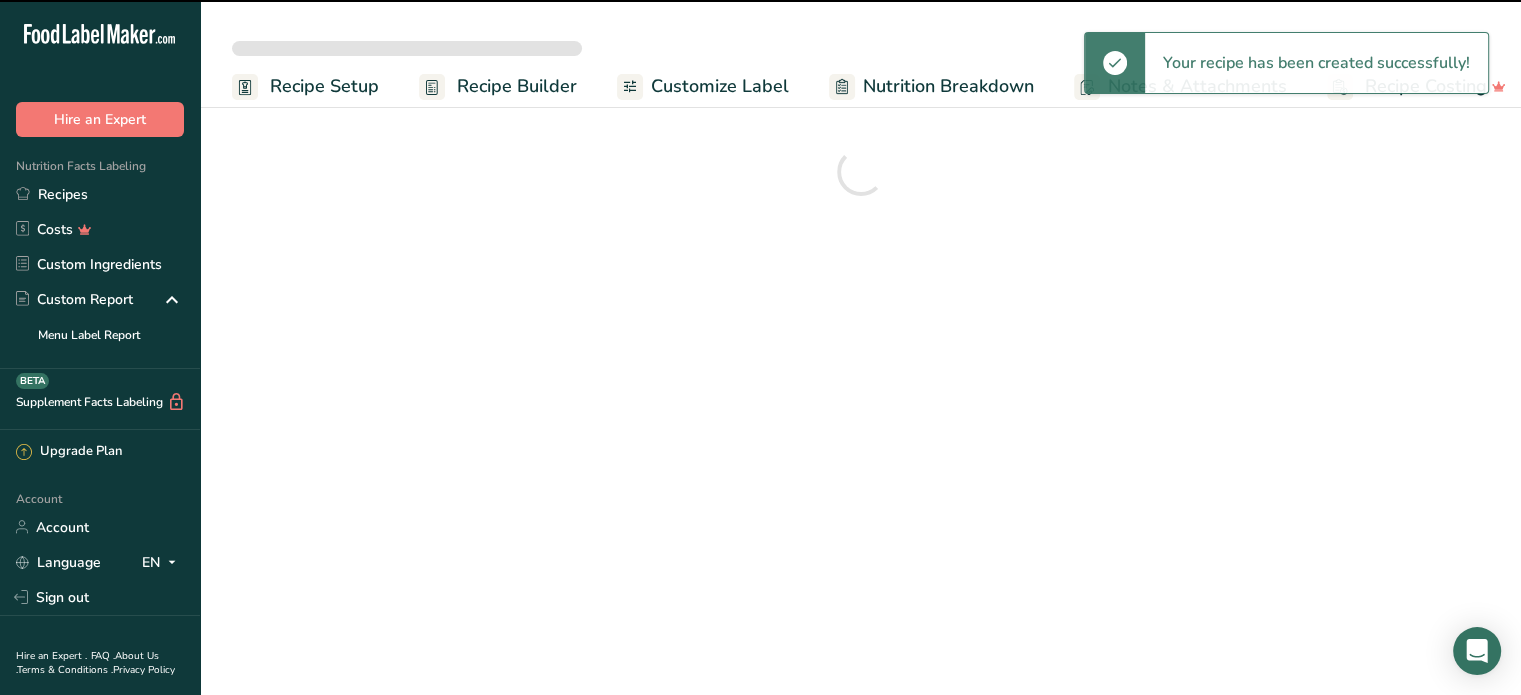 scroll, scrollTop: 0, scrollLeft: 0, axis: both 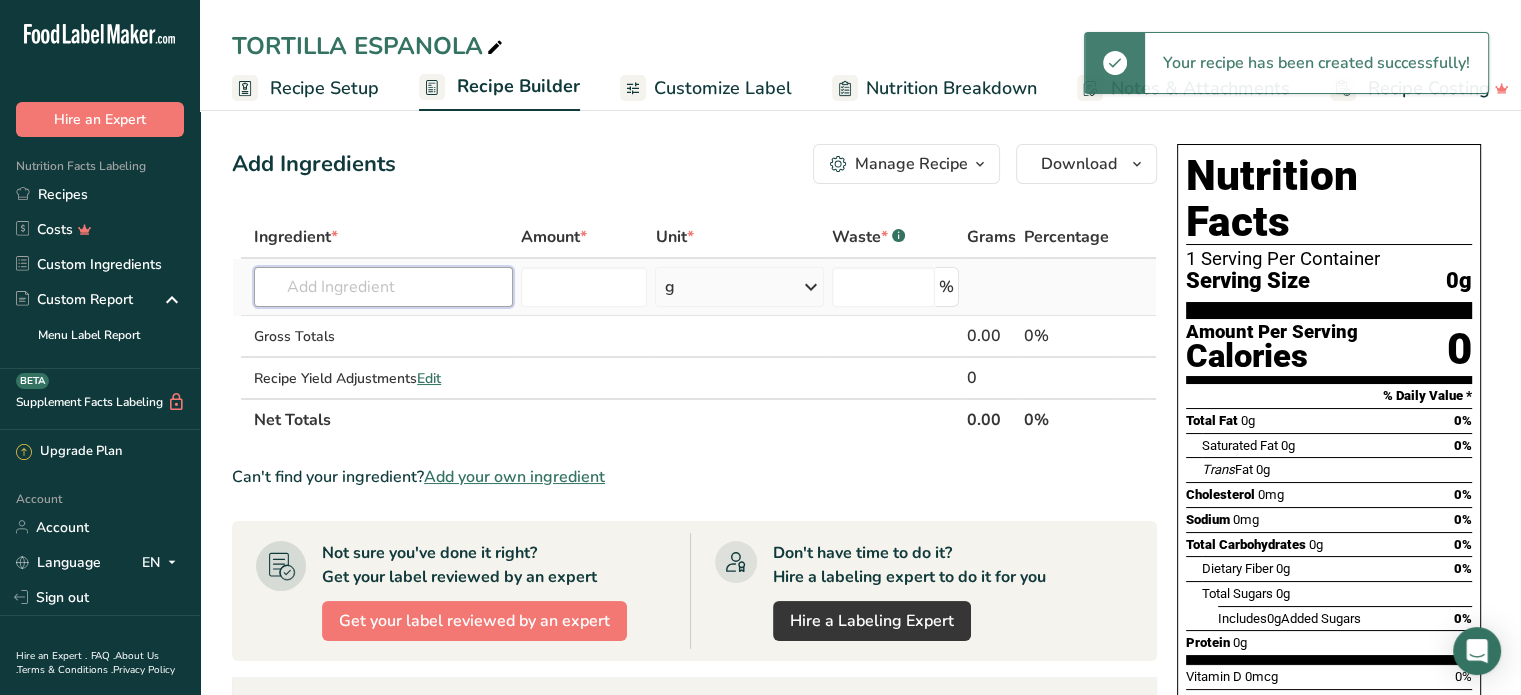 click at bounding box center (383, 287) 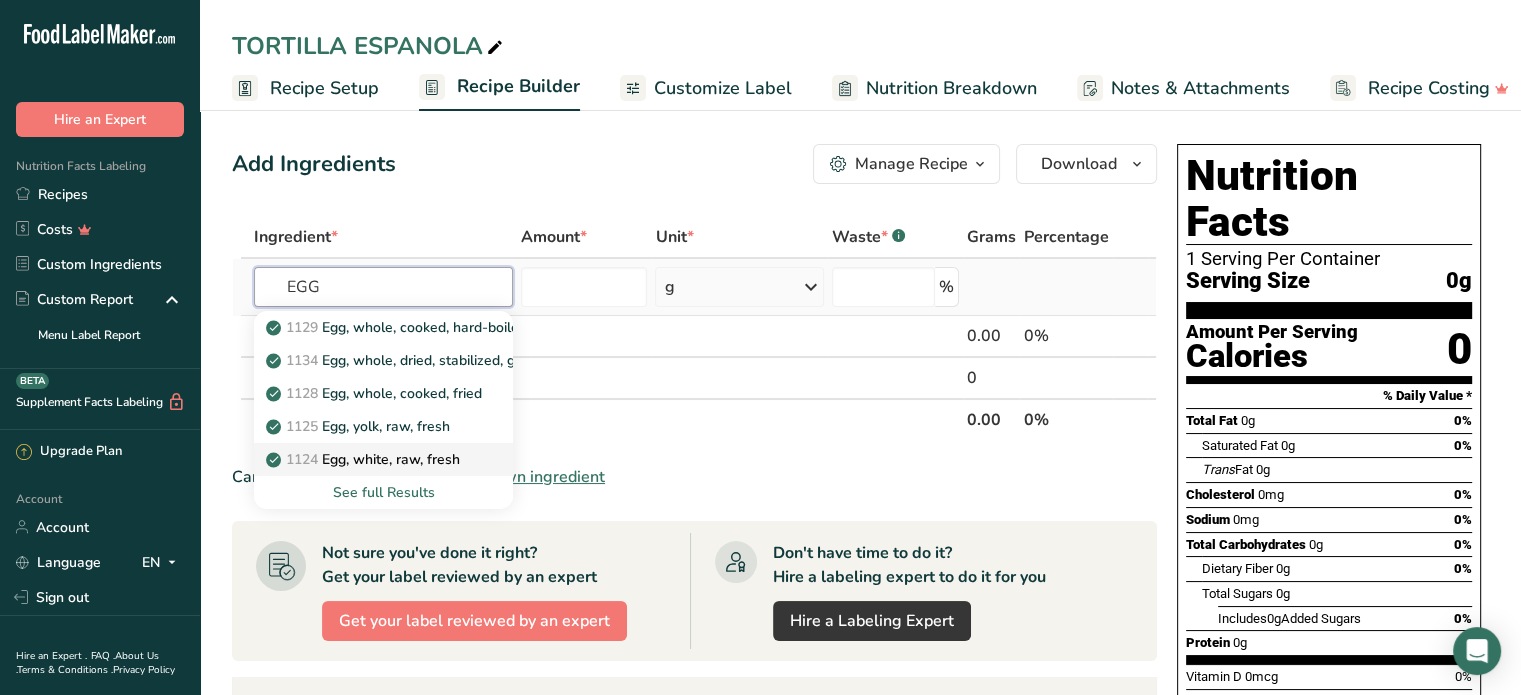 type on "EGG" 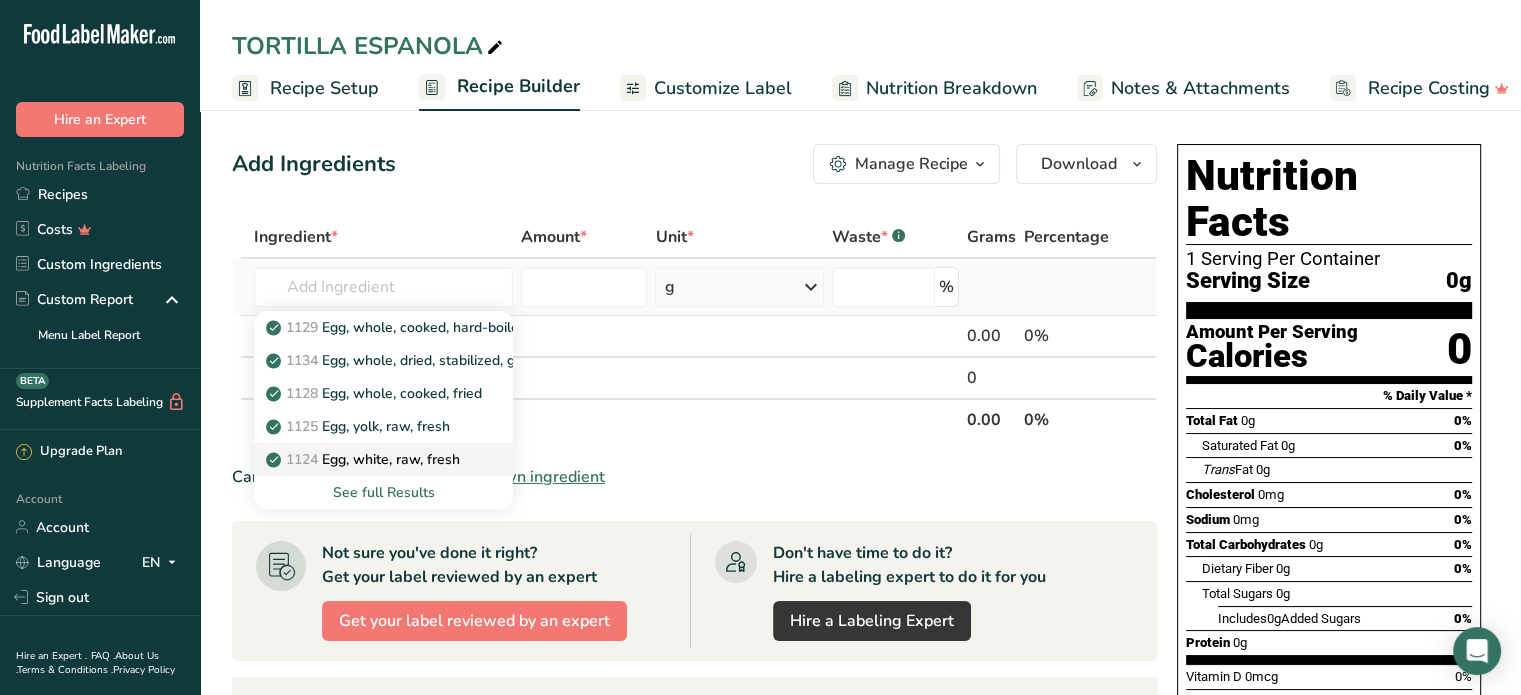 click on "1124
Egg, white, raw, fresh" at bounding box center [365, 459] 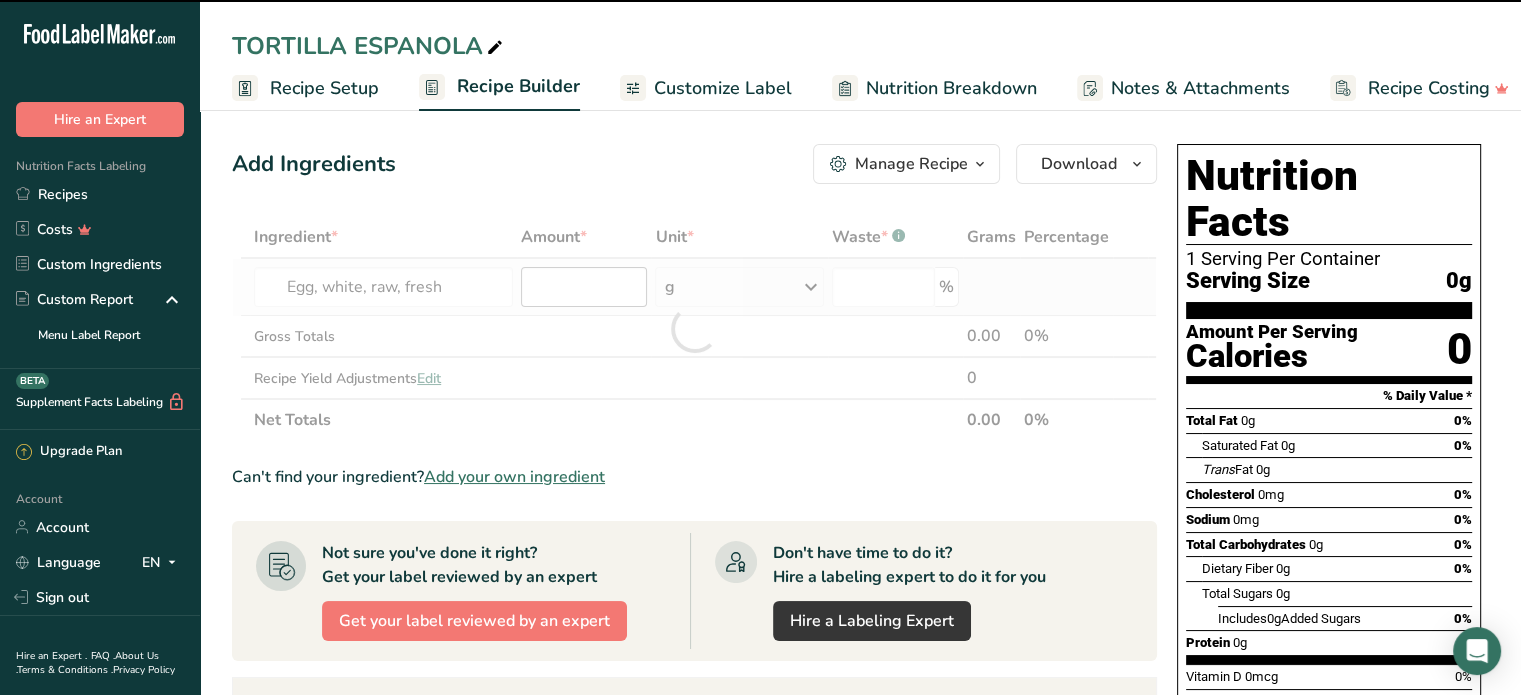 type on "0" 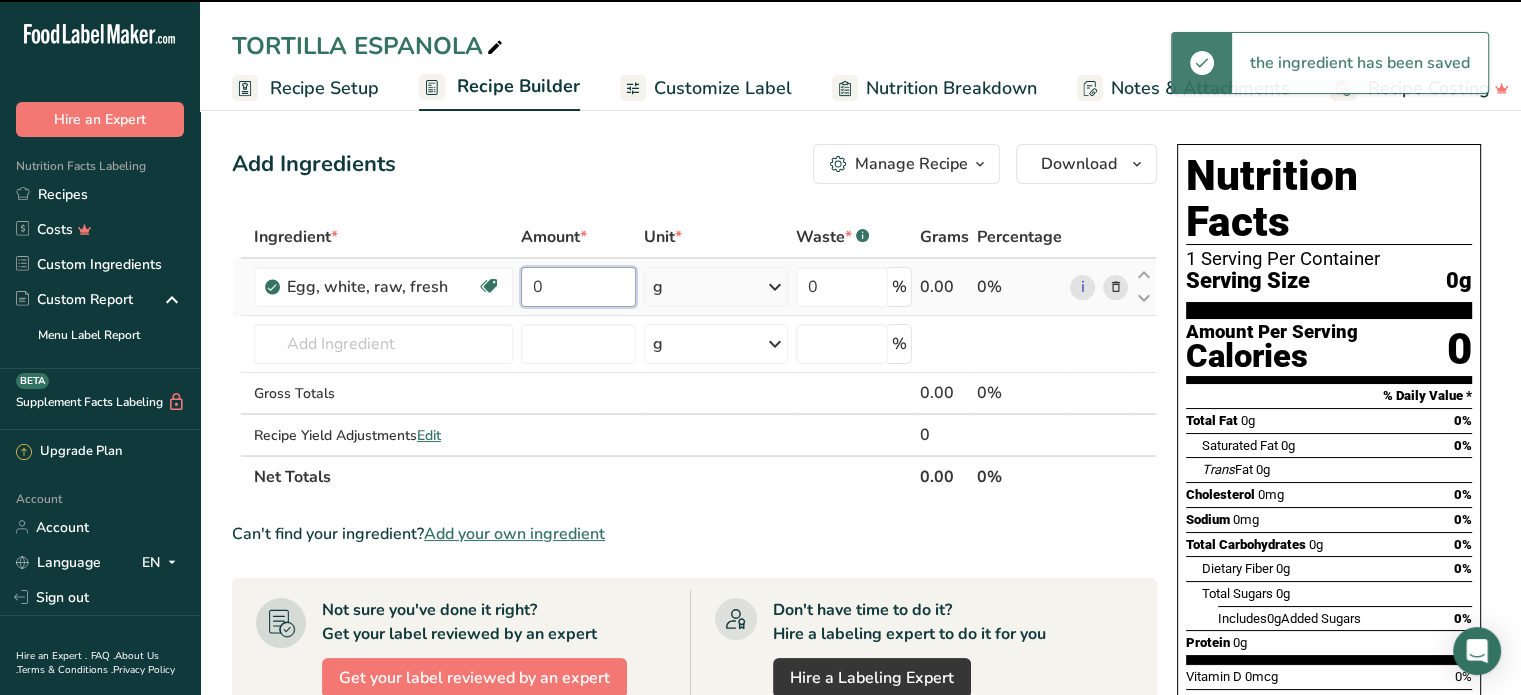 click on "0" at bounding box center [578, 287] 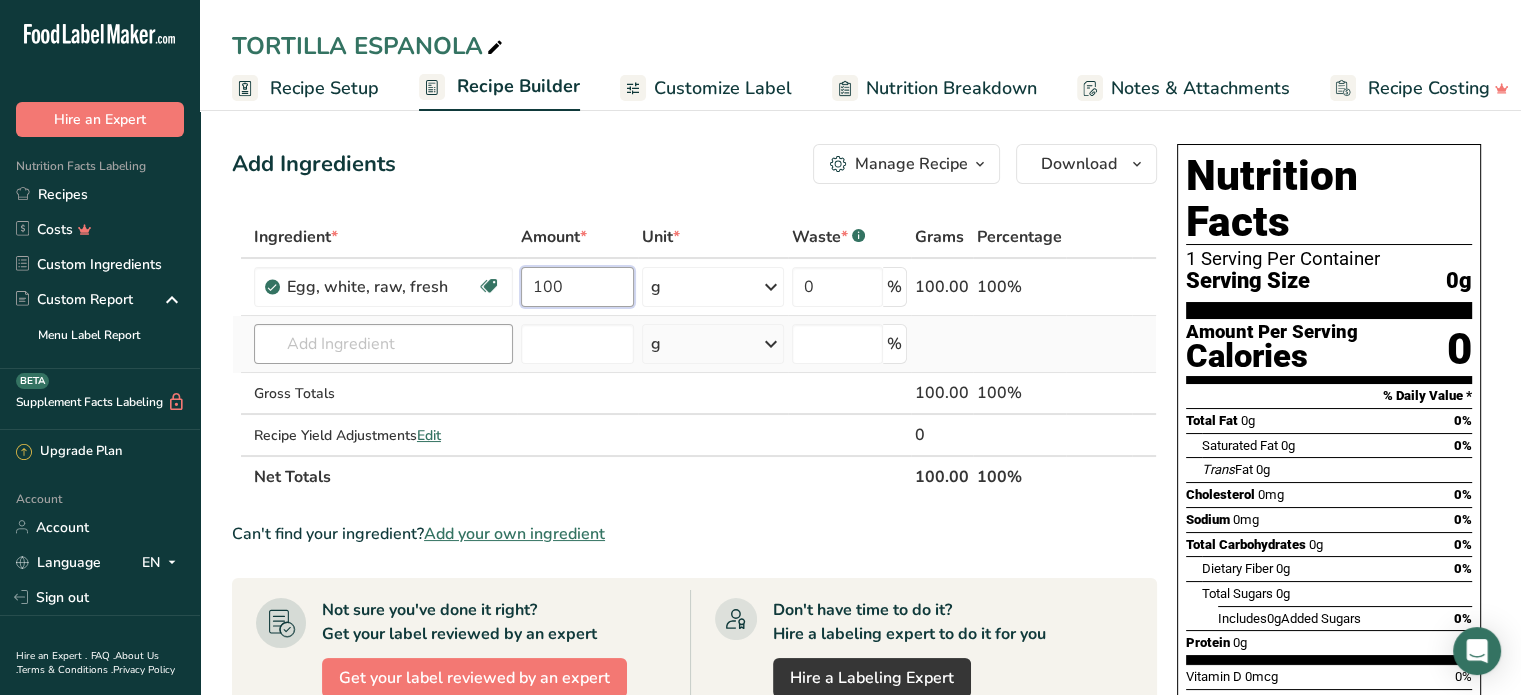type on "100" 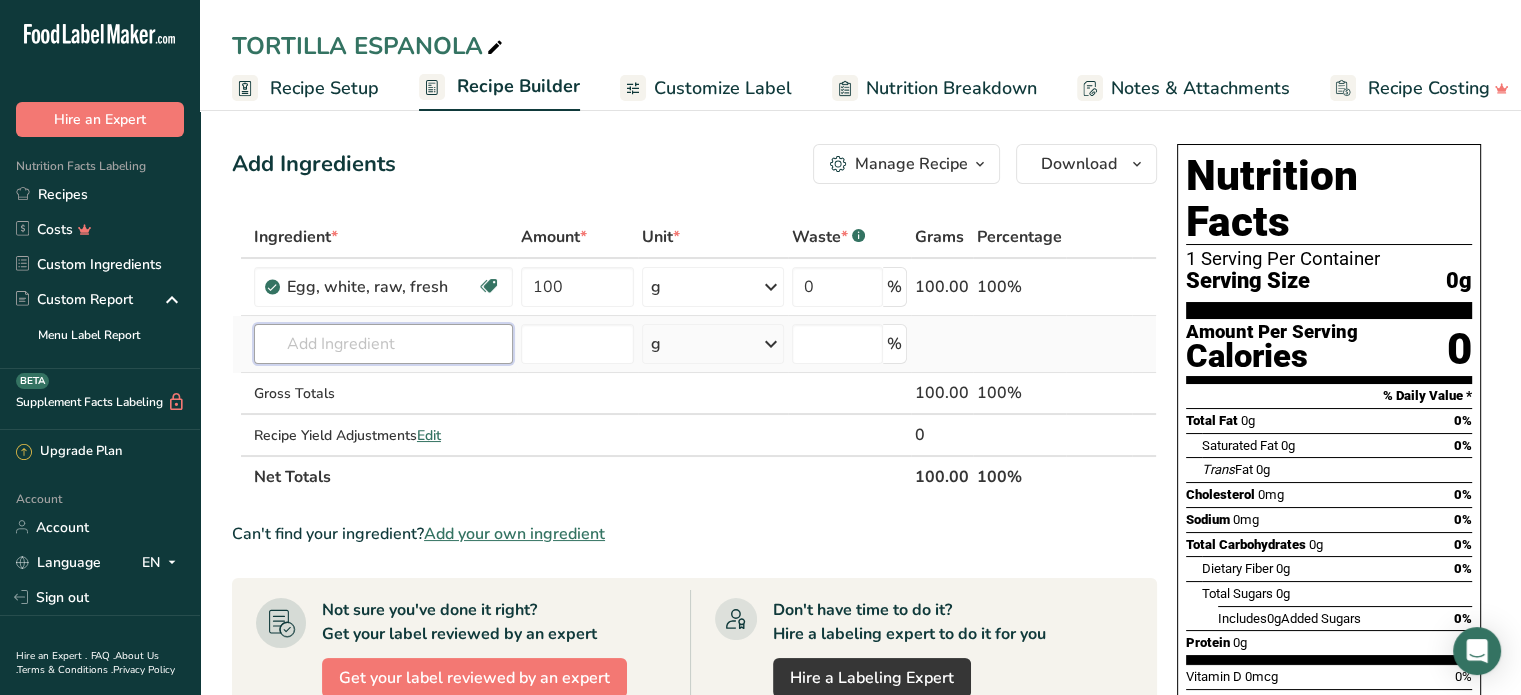 click on "Ingredient *
Amount *
Unit *
Waste *   .a-a{fill:#347362;}.b-a{fill:#fff;}          Grams
Percentage
Egg, white, raw, fresh
Dairy free
Gluten free
Vegetarian
Soy free
100
g
Portions
1 large
1 cup
Weight Units
g
kg
mg
See more
Volume Units
l
Volume units require a density conversion. If you know your ingredient's density enter it below. Otherwise, click on "RIA" our AI Regulatory bot - she will be able to help you
lb/ft3
g/cm3
Confirm
mL
lb/ft3
fl oz" at bounding box center [694, 357] 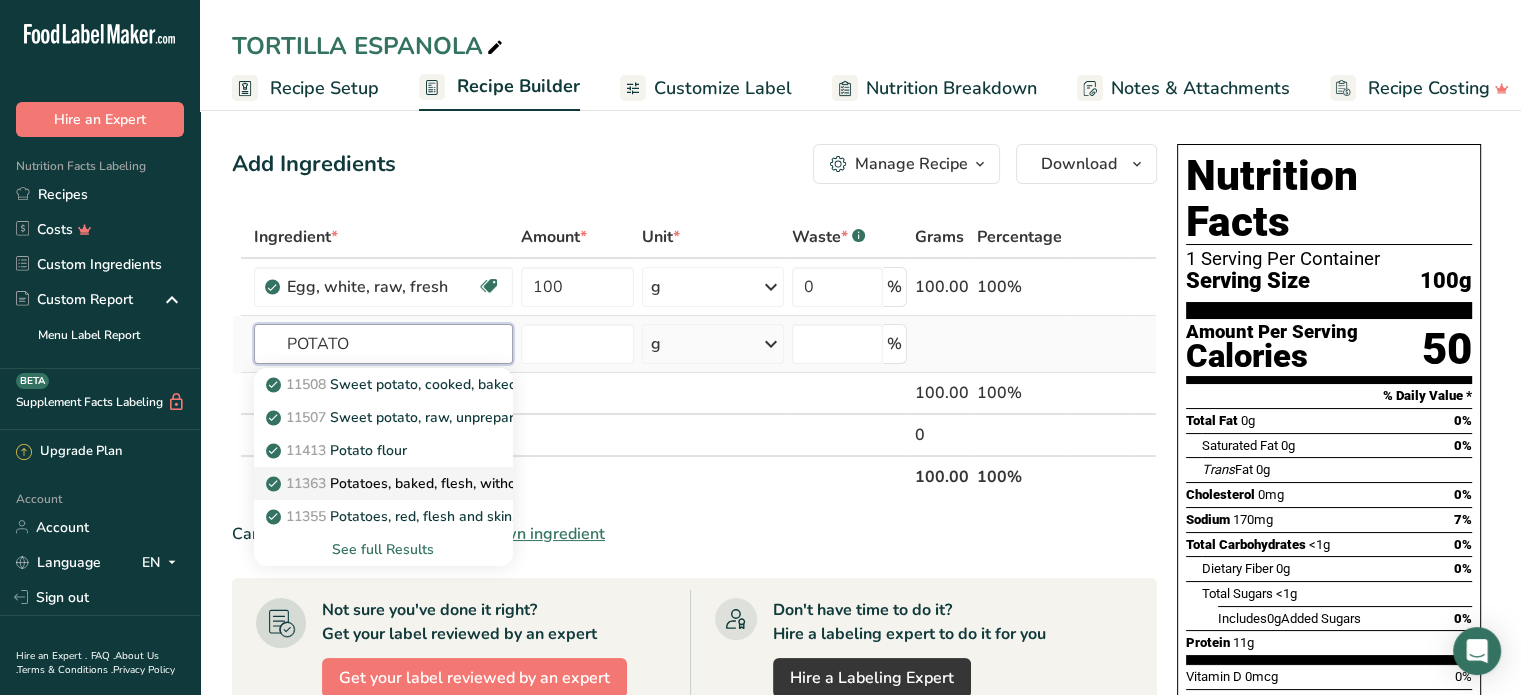 type on "POTATO" 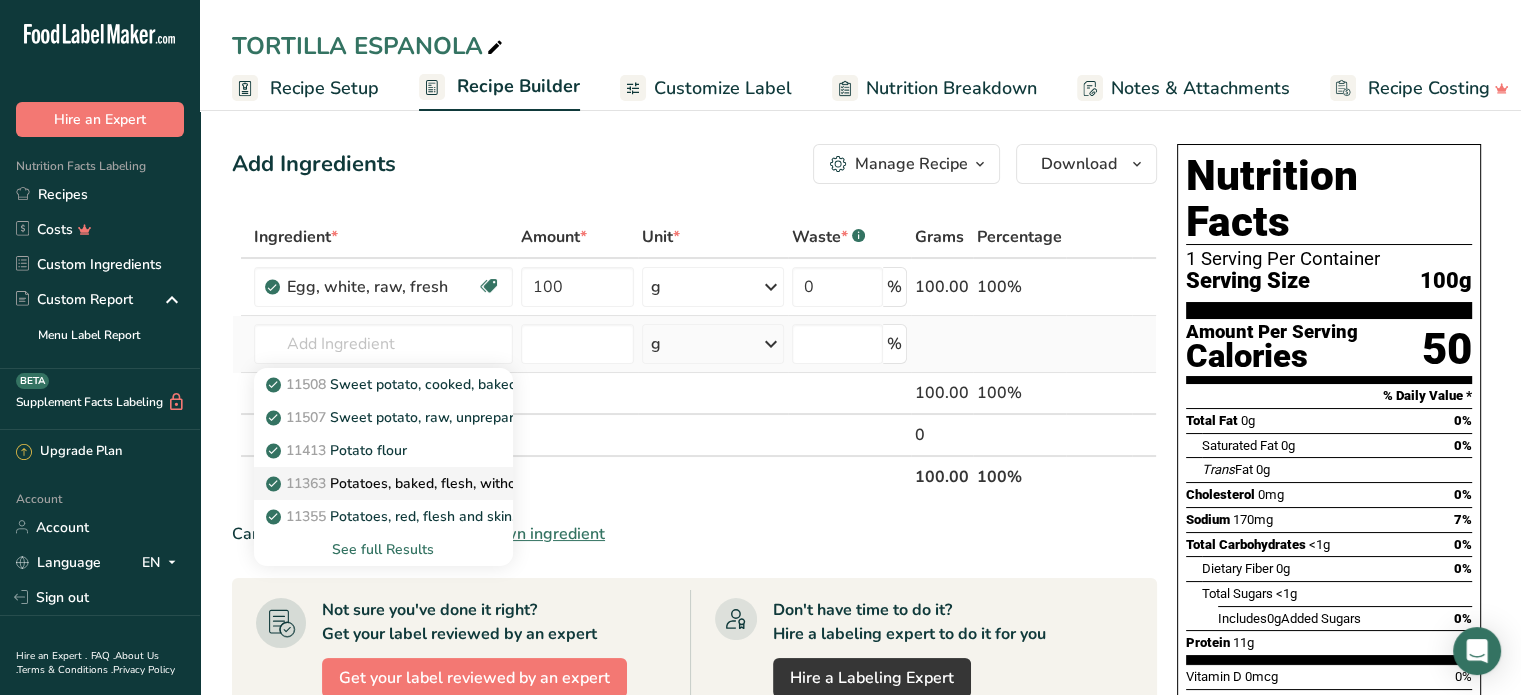 click on "[NUMBER]
Potatoes, baked, flesh, without salt" at bounding box center [413, 483] 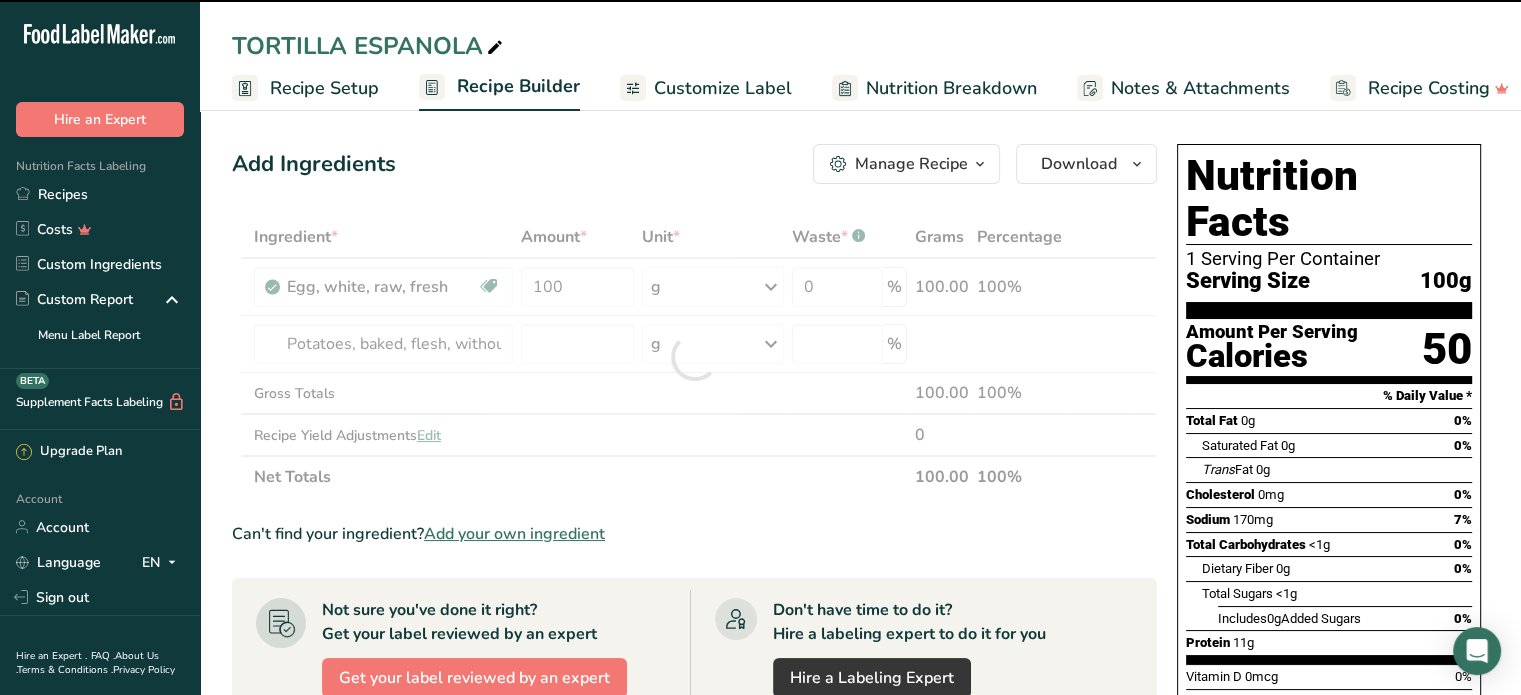 type on "0" 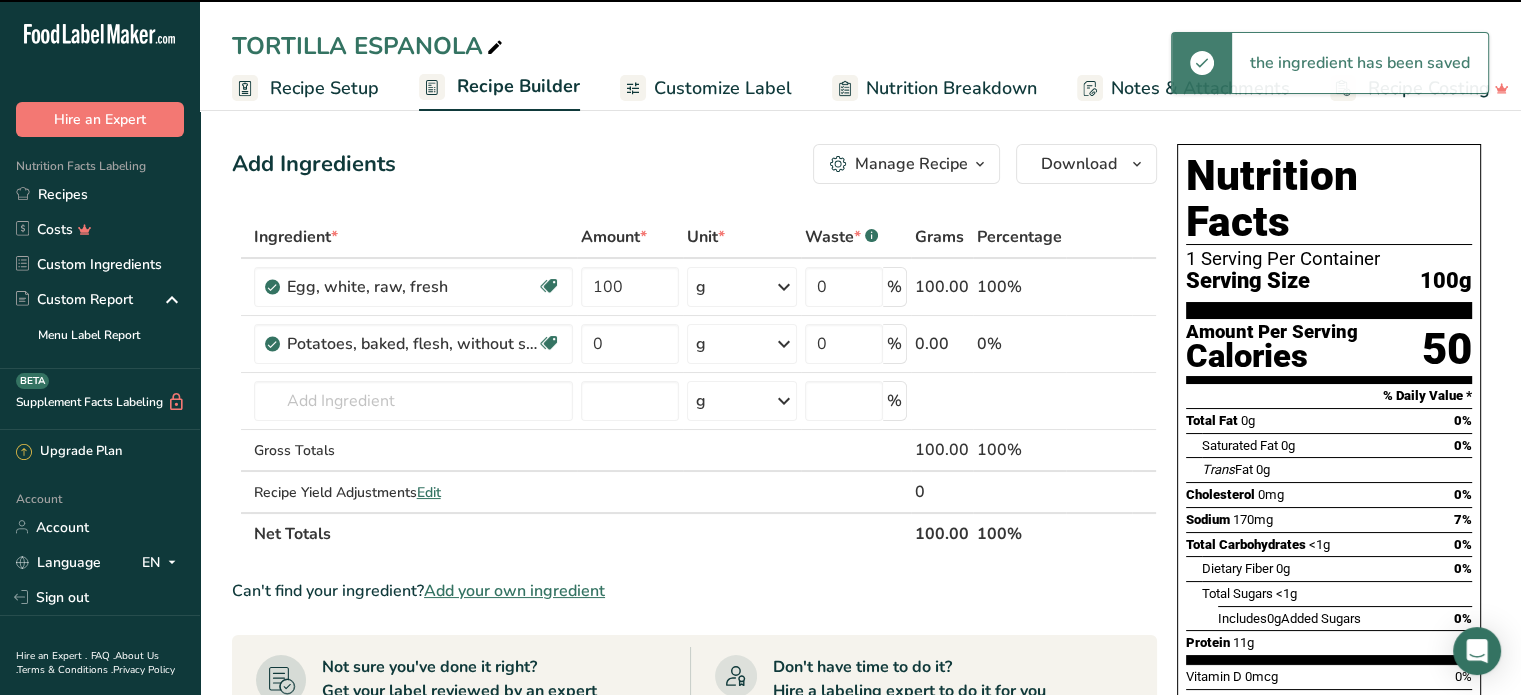 click on "Potatoes, baked, flesh, without salt
Source of Antioxidants
Dairy free
Gluten free
Vegan
Vegetarian
Soy free" at bounding box center [413, 344] 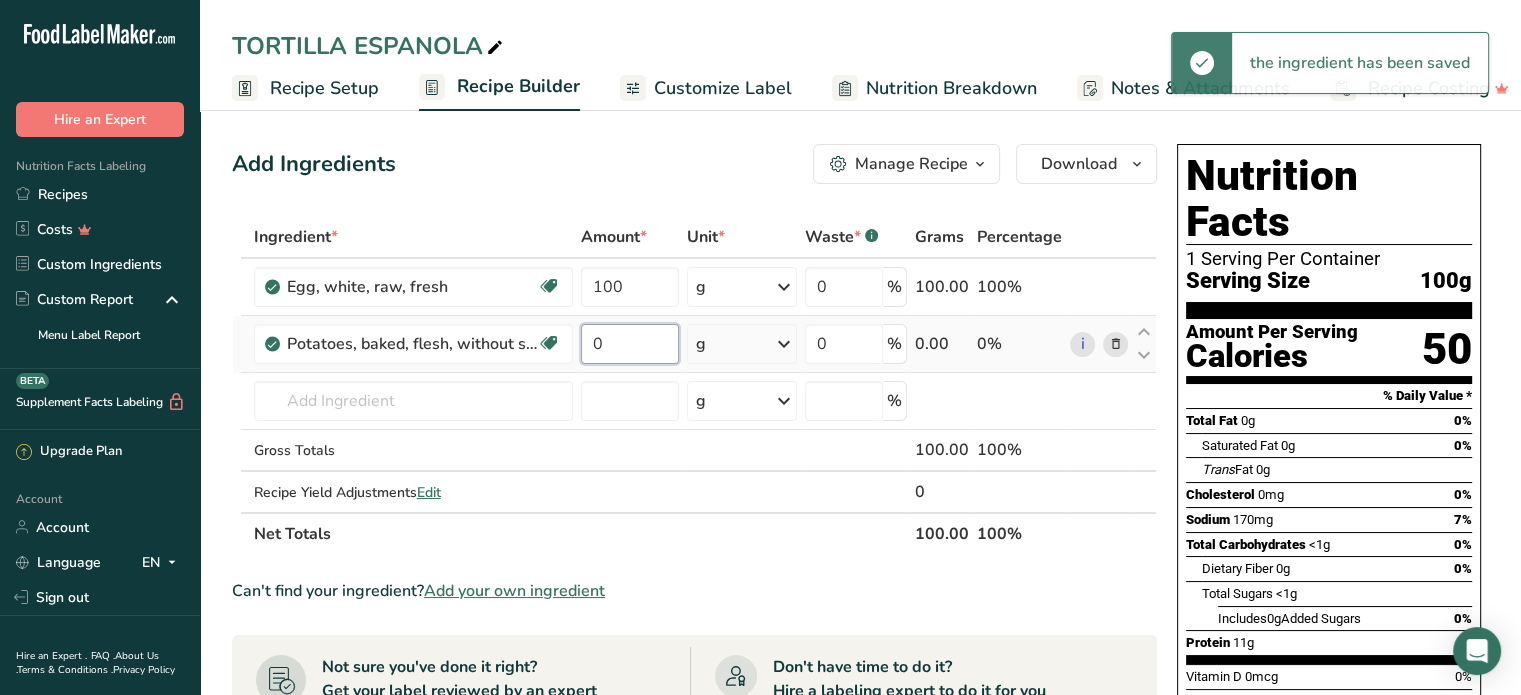 click on "0" at bounding box center [630, 344] 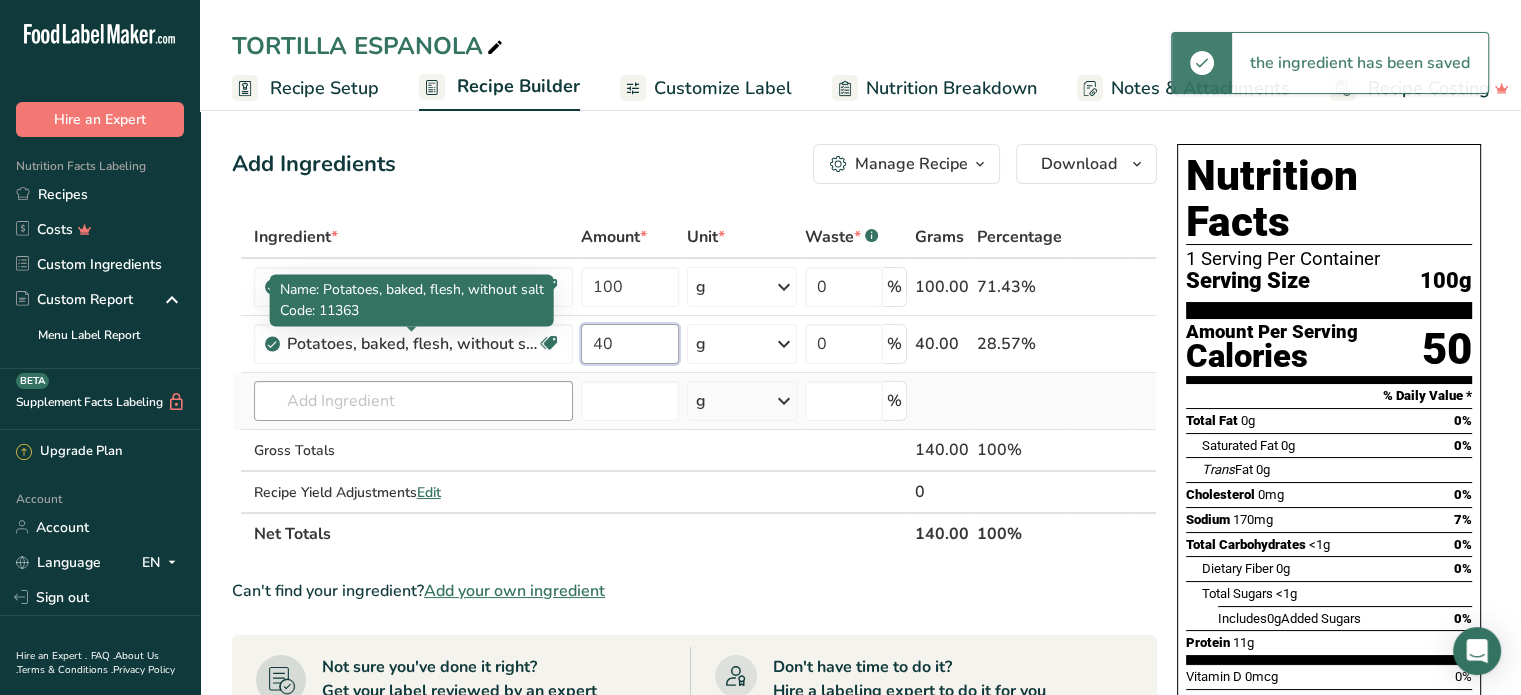 type on "40" 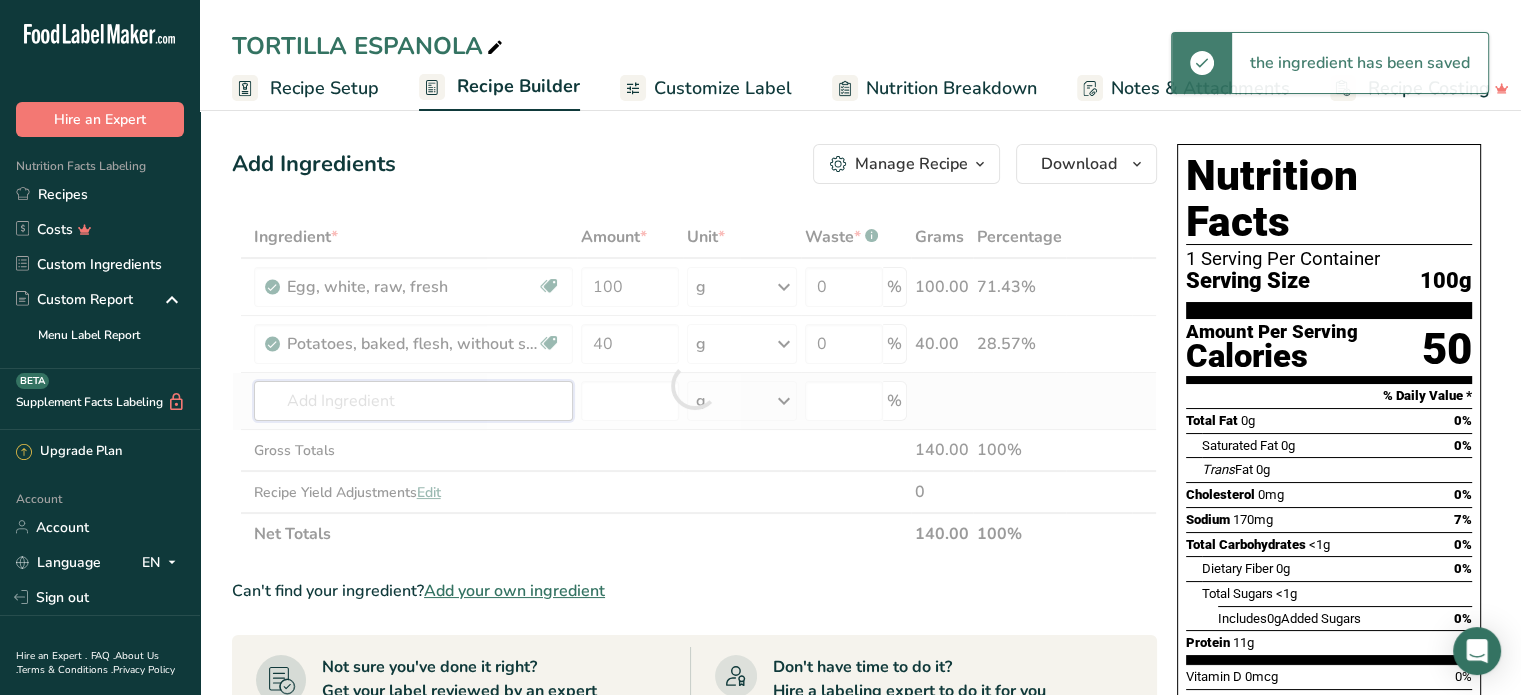 click on "Ingredient *
Amount *
Unit *
Waste *   .a-a{fill:#347362;}.b-a{fill:#fff;}          Grams
Percentage
Egg, white, raw, fresh
Dairy free
Gluten free
Vegetarian
Soy free
100
g
Portions
1 large
1 cup
Weight Units
g
kg
mg
See more
Volume Units
l
Volume units require a density conversion. If you know your ingredient's density enter it below. Otherwise, click on "RIA" our AI Regulatory bot - she will be able to help you
lb/ft3
g/cm3
Confirm
mL
lb/ft3
fl oz" at bounding box center [694, 385] 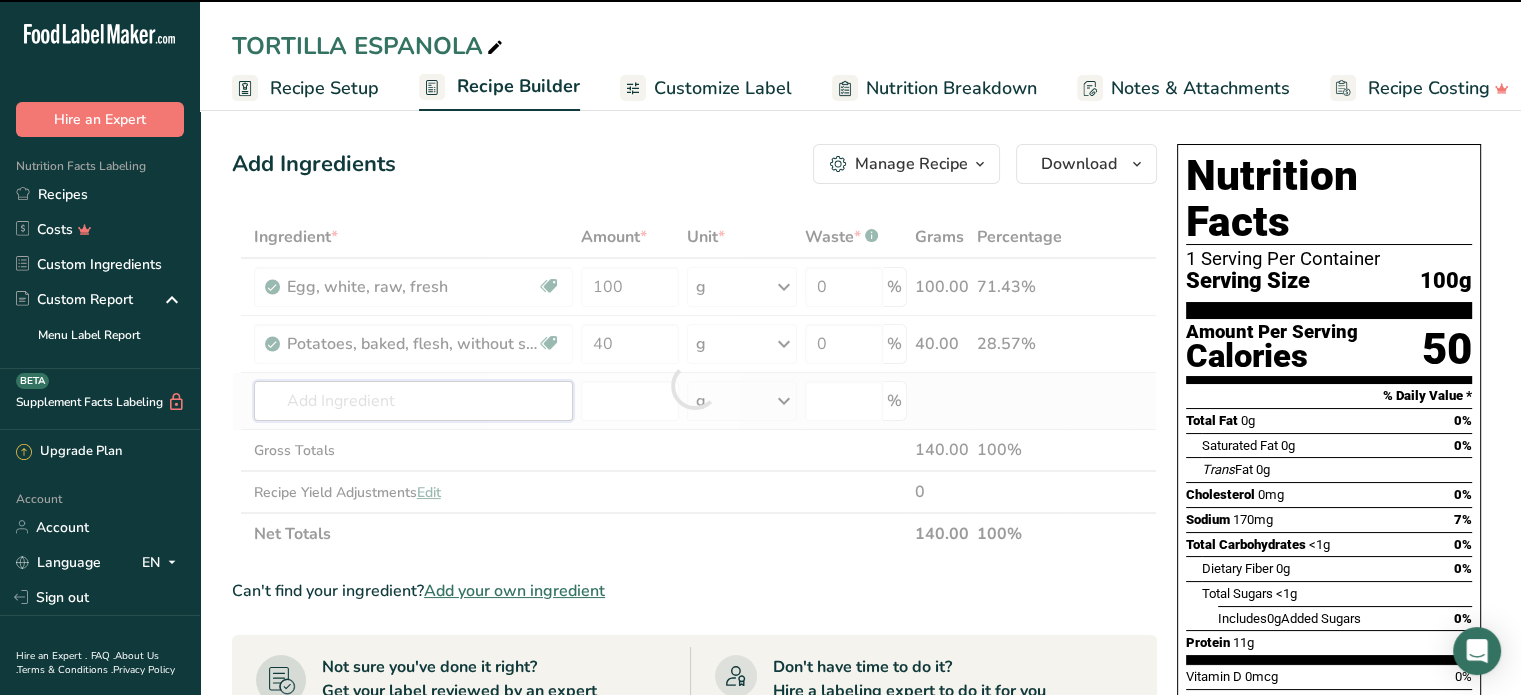 type on "S" 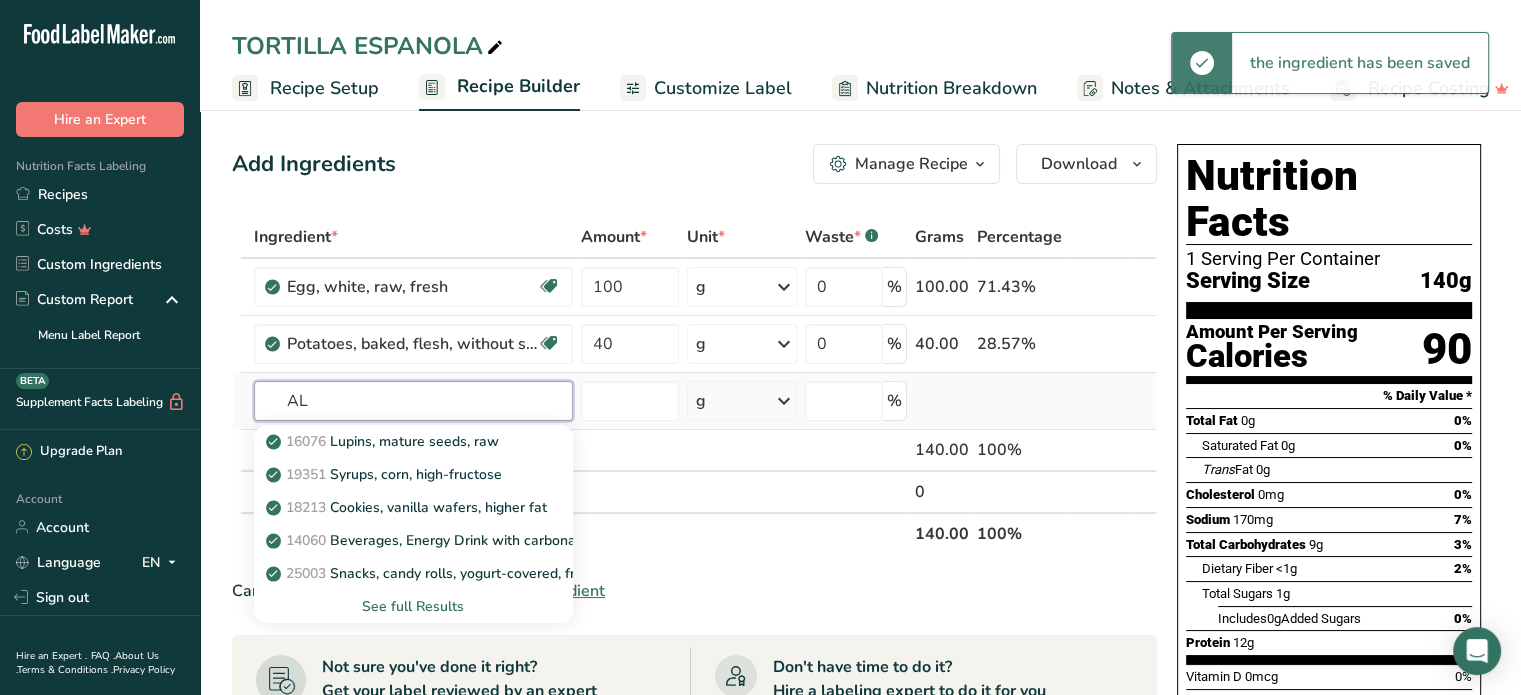 type on "A" 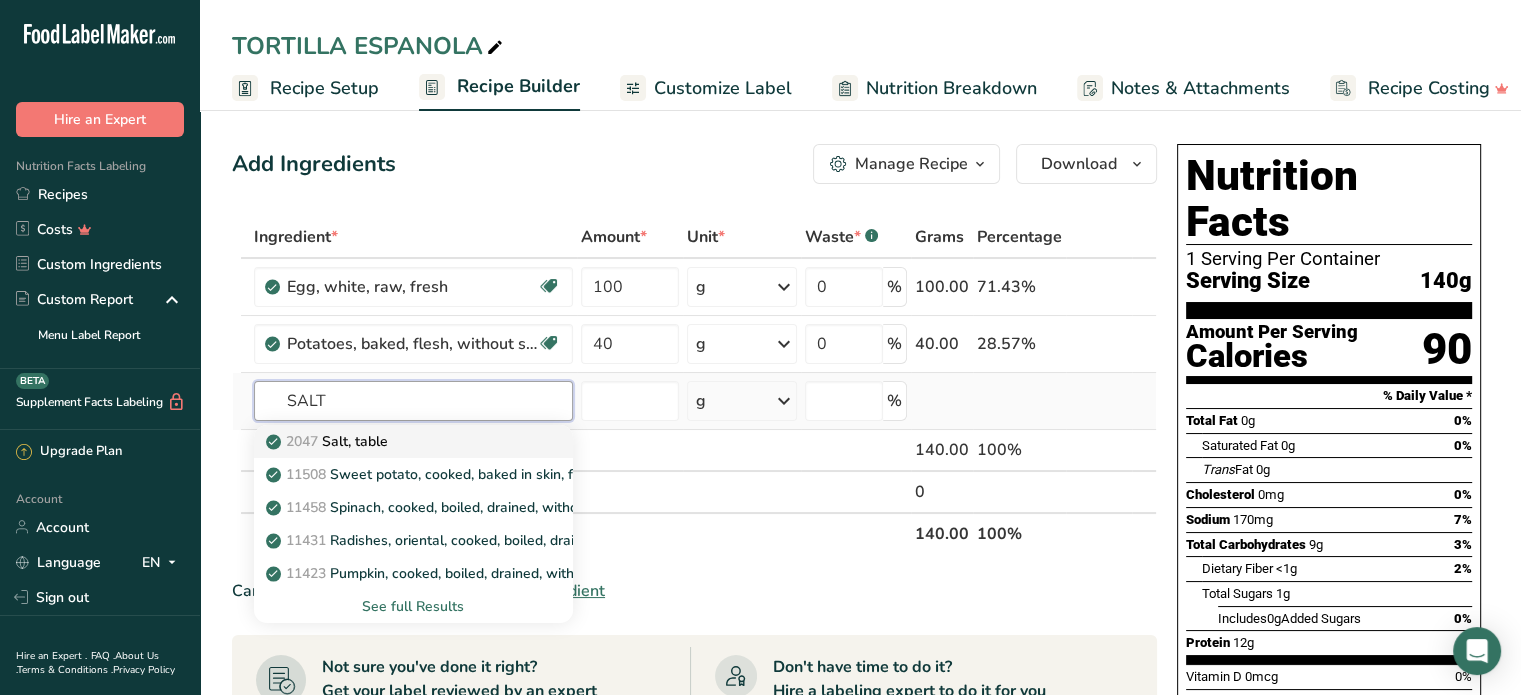 type on "SALT" 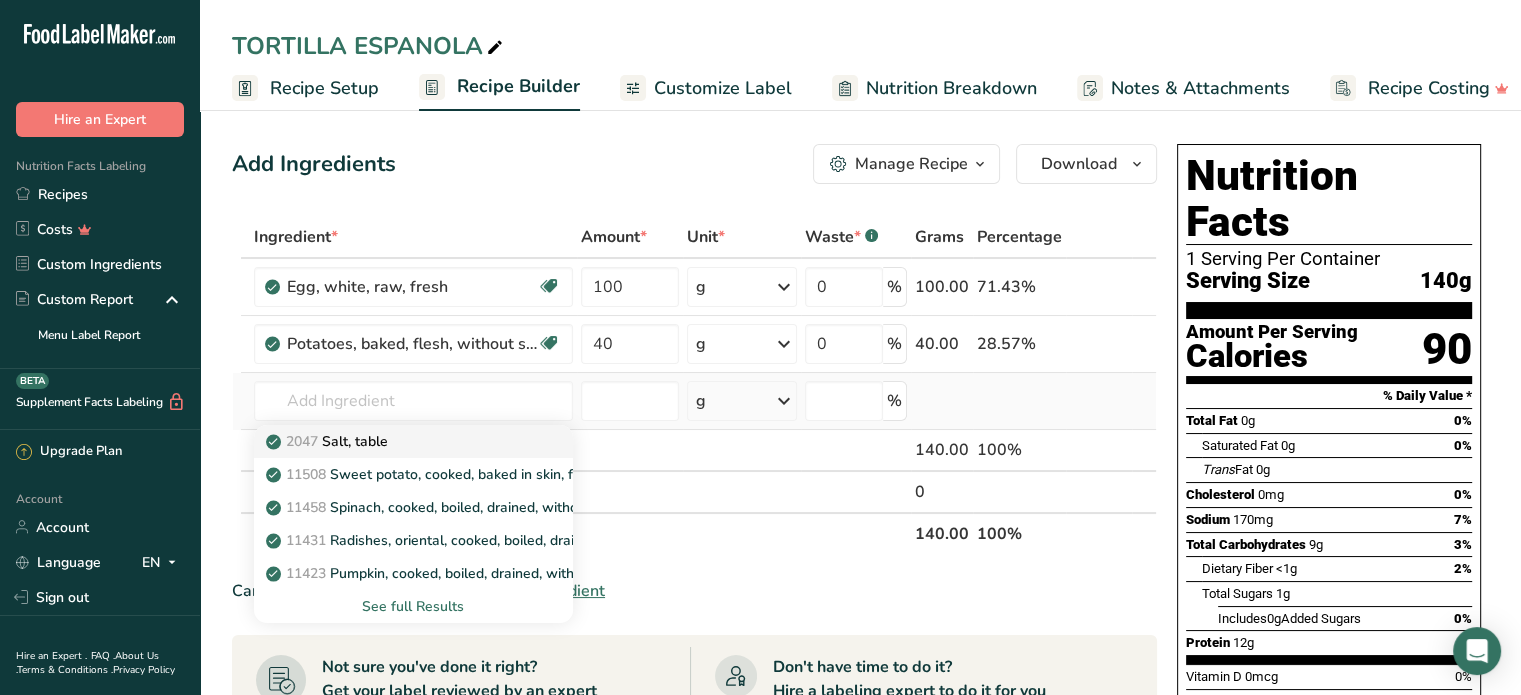 click on "2047
Salt, table" at bounding box center (329, 441) 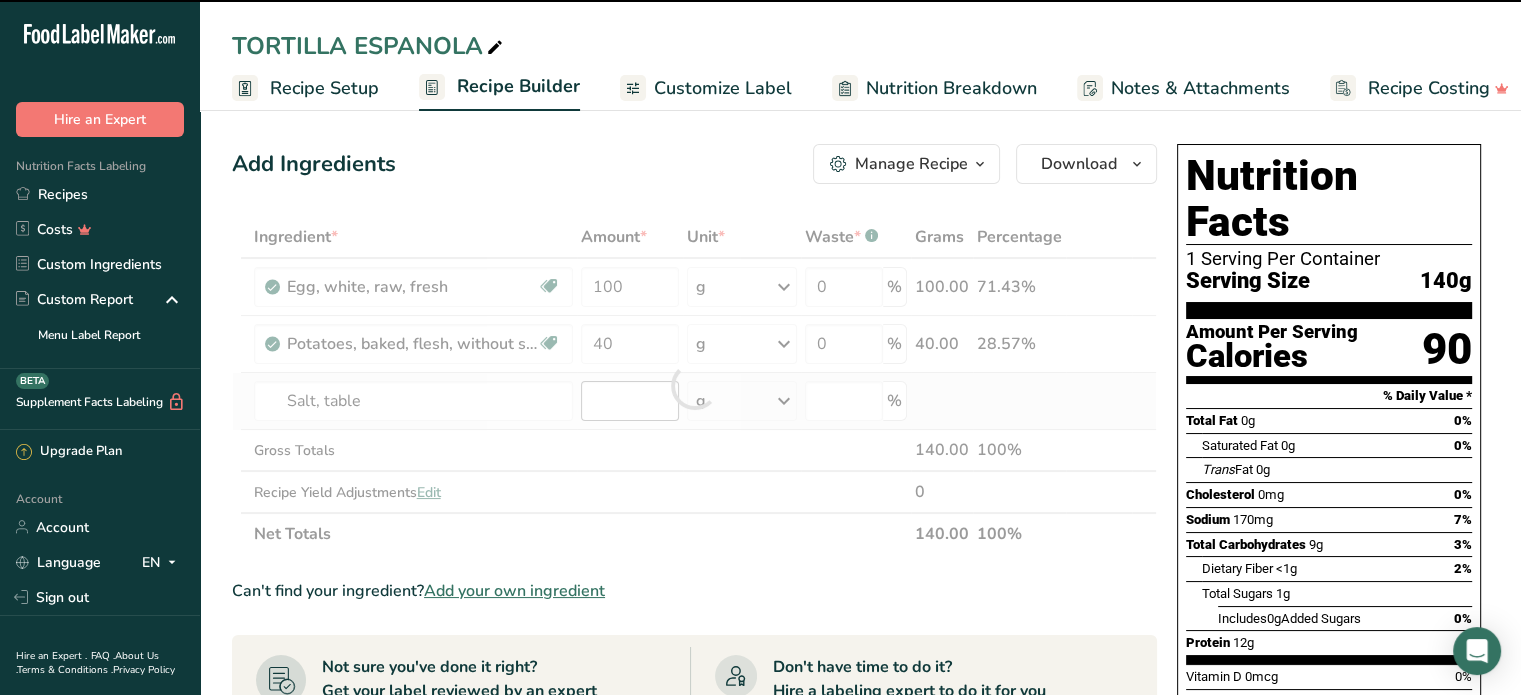 type on "0" 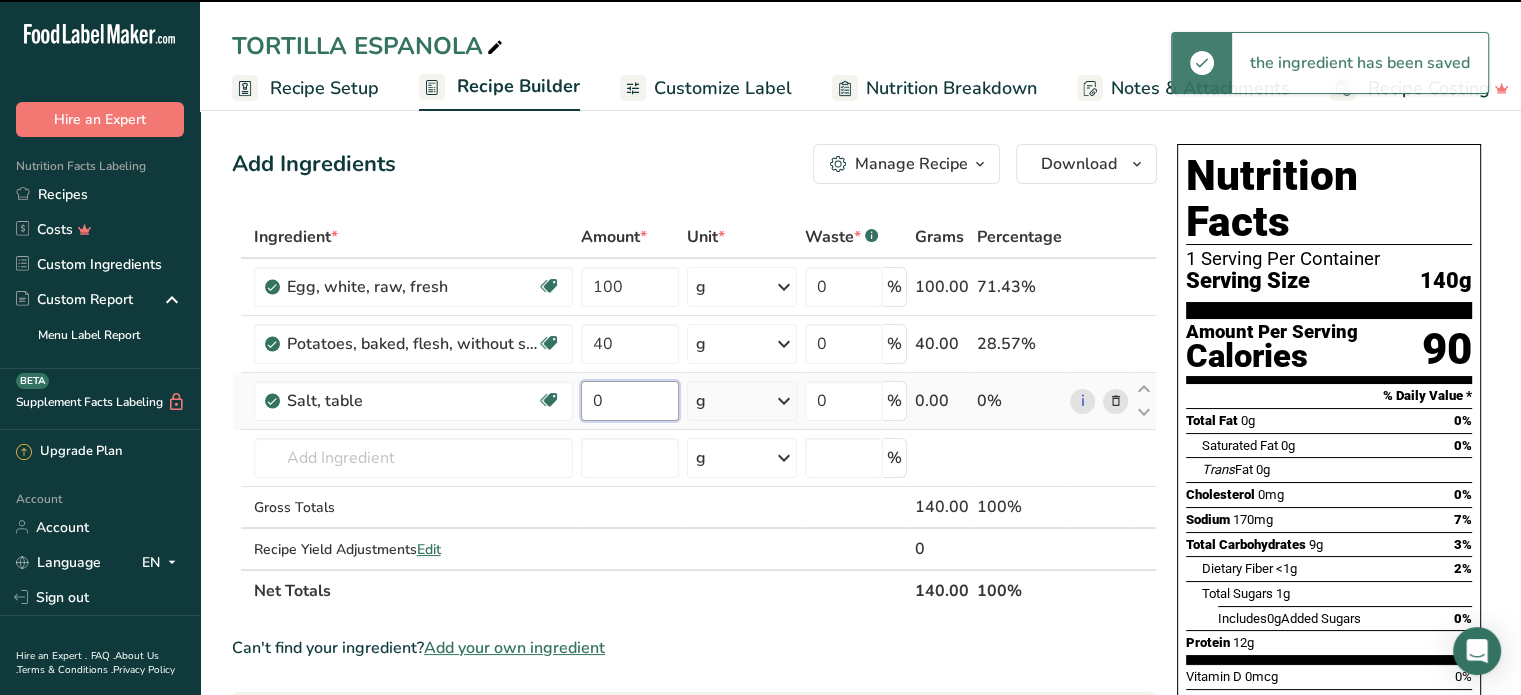 click on "0" at bounding box center (630, 401) 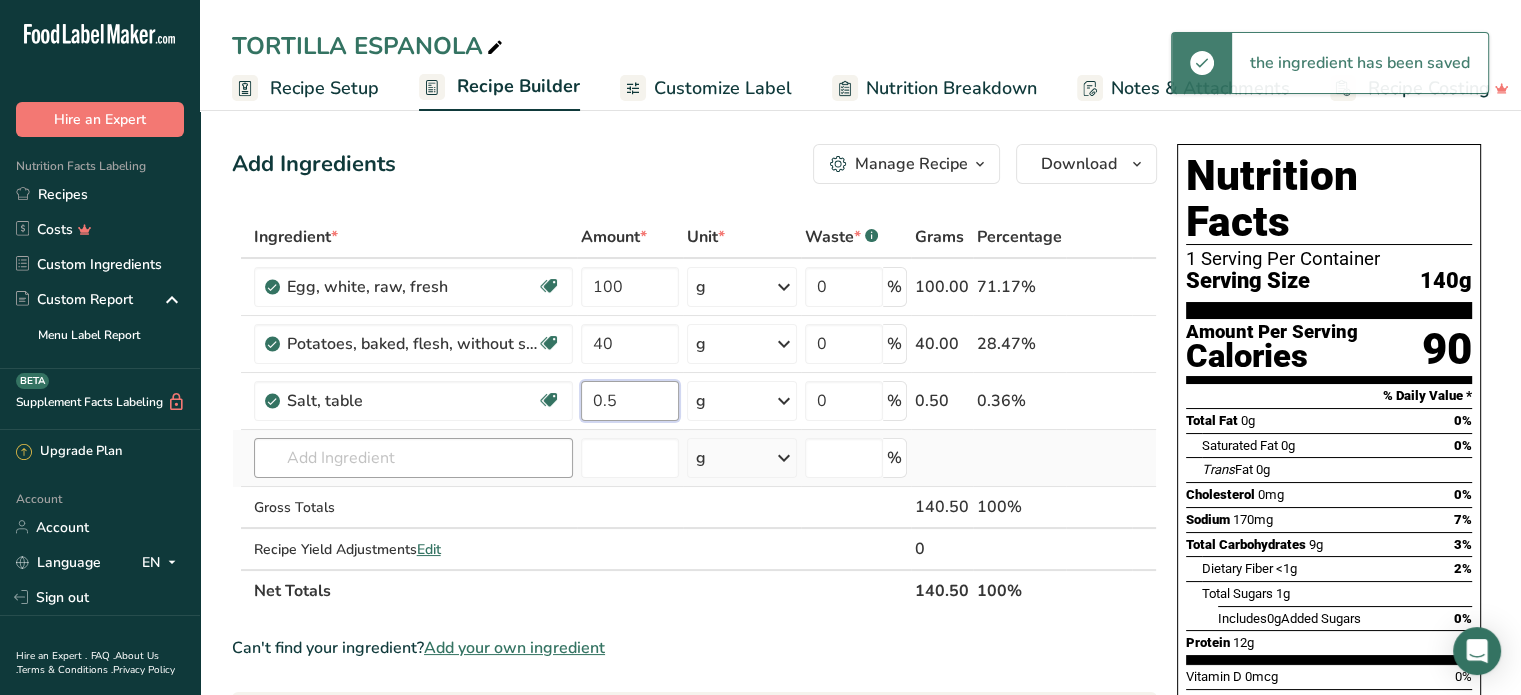 type on "0.5" 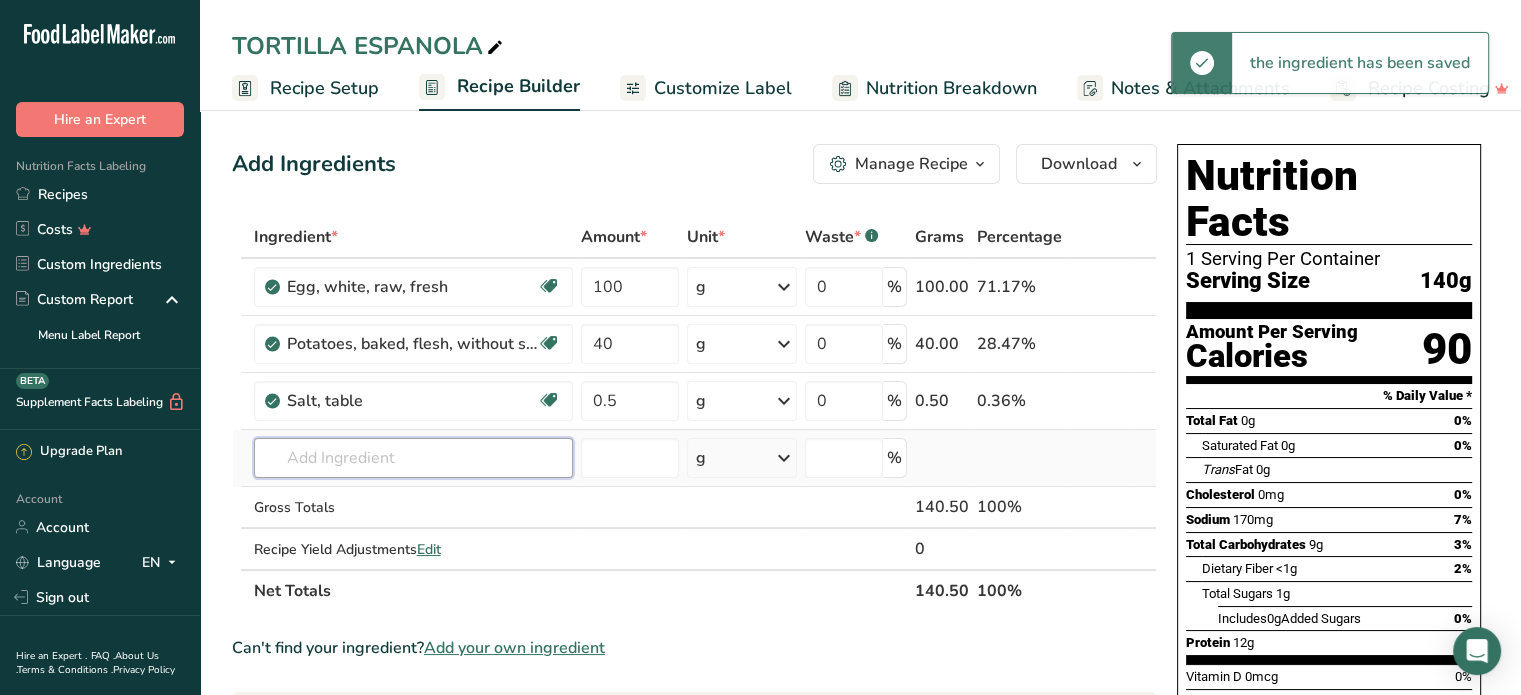 click on "Ingredient *
Amount *
Unit *
Waste *   .a-a{fill:#347362;}.b-a{fill:#fff;}          Grams
Percentage
Egg, white, raw, fresh
Dairy free
Gluten free
Vegetarian
Soy free
100
g
Portions
1 large
1 cup
Weight Units
g
kg
mg
See more
Volume Units
l
Volume units require a density conversion. If you know your ingredient's density enter it below. Otherwise, click on "RIA" our AI Regulatory bot - she will be able to help you
lb/ft3
g/cm3
Confirm
mL
lb/ft3
fl oz" at bounding box center (694, 414) 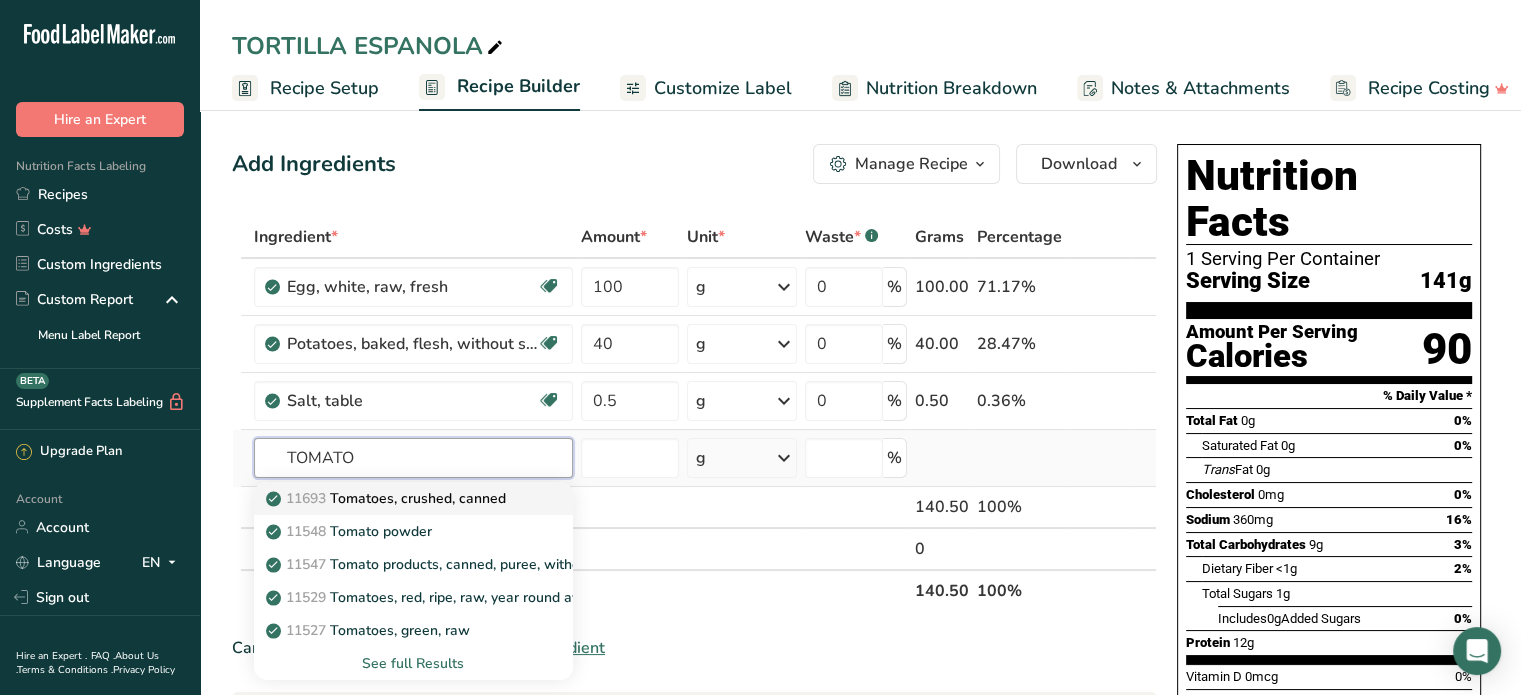 type on "TOMATO" 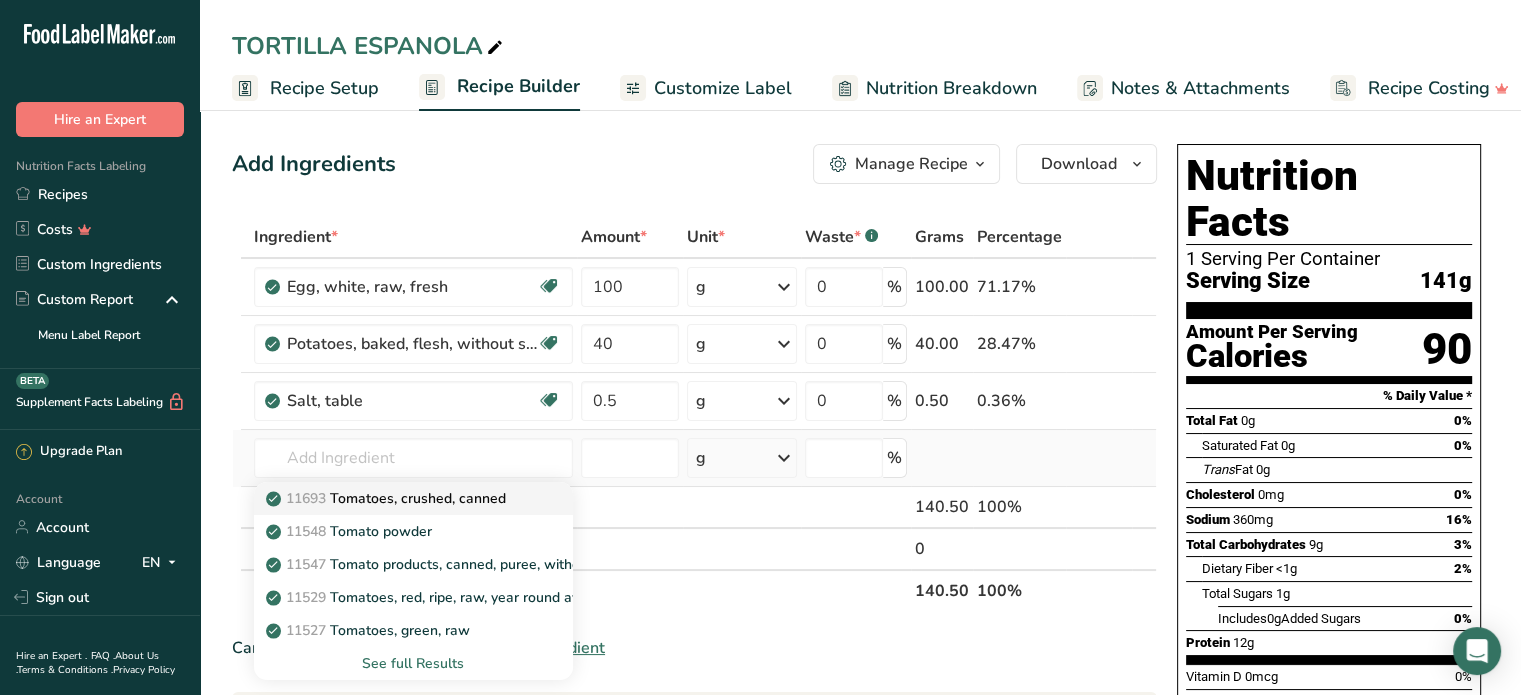 click on "11693
Tomatoes, crushed, canned" at bounding box center (388, 498) 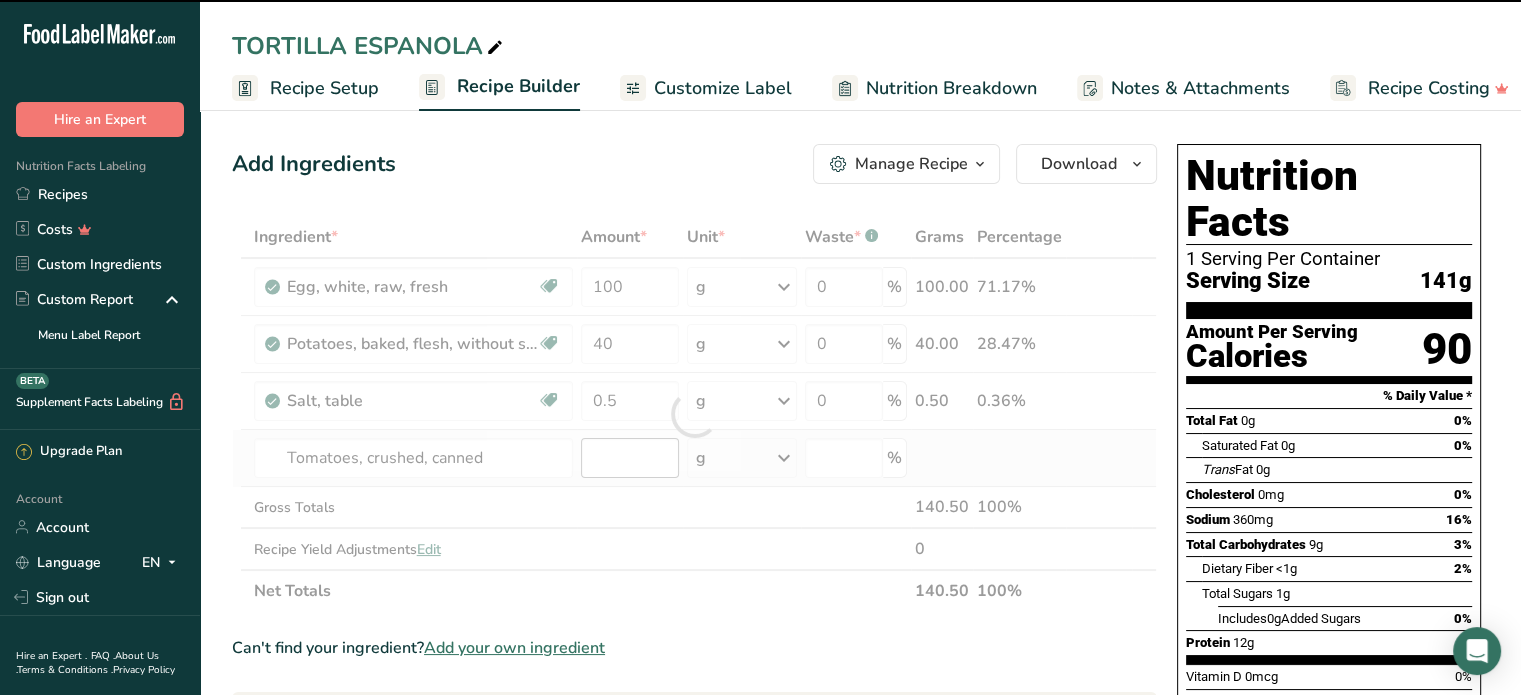 type on "0" 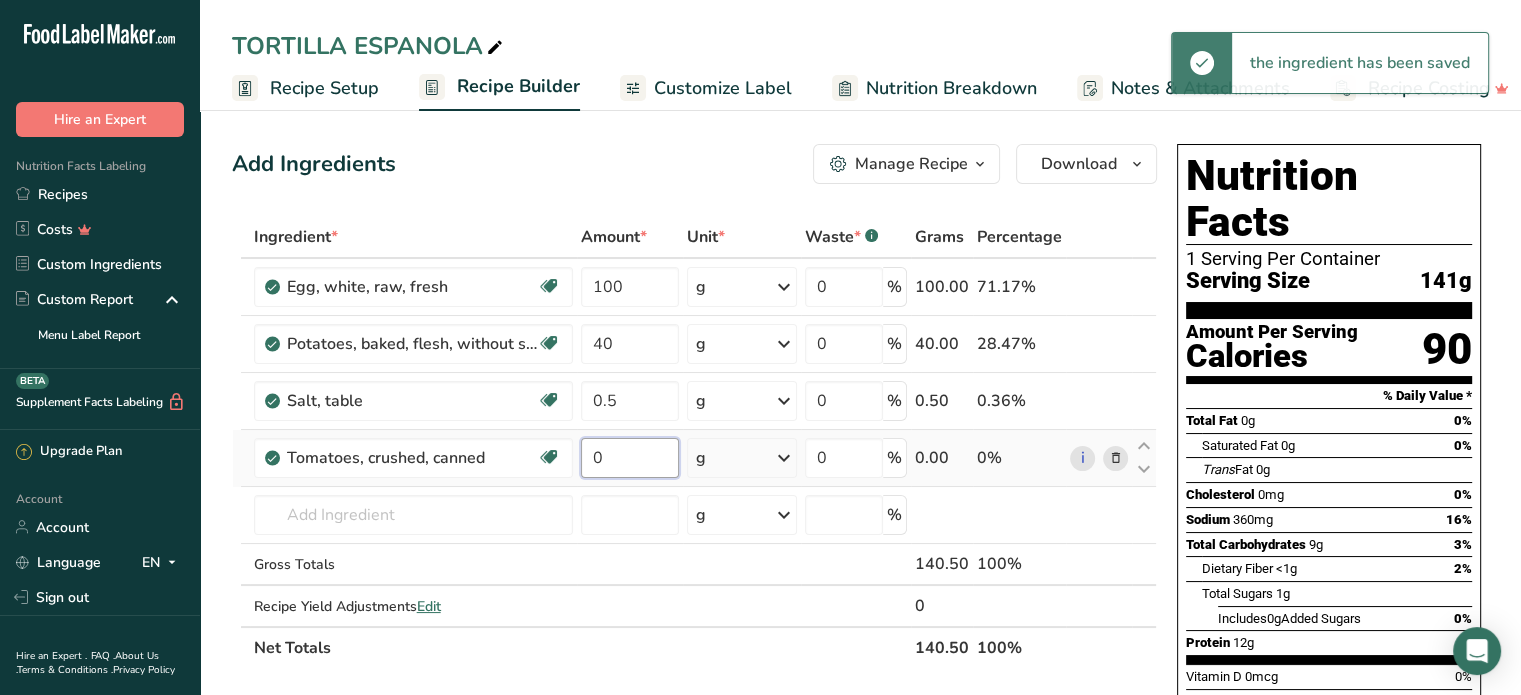 click on "0" at bounding box center [630, 458] 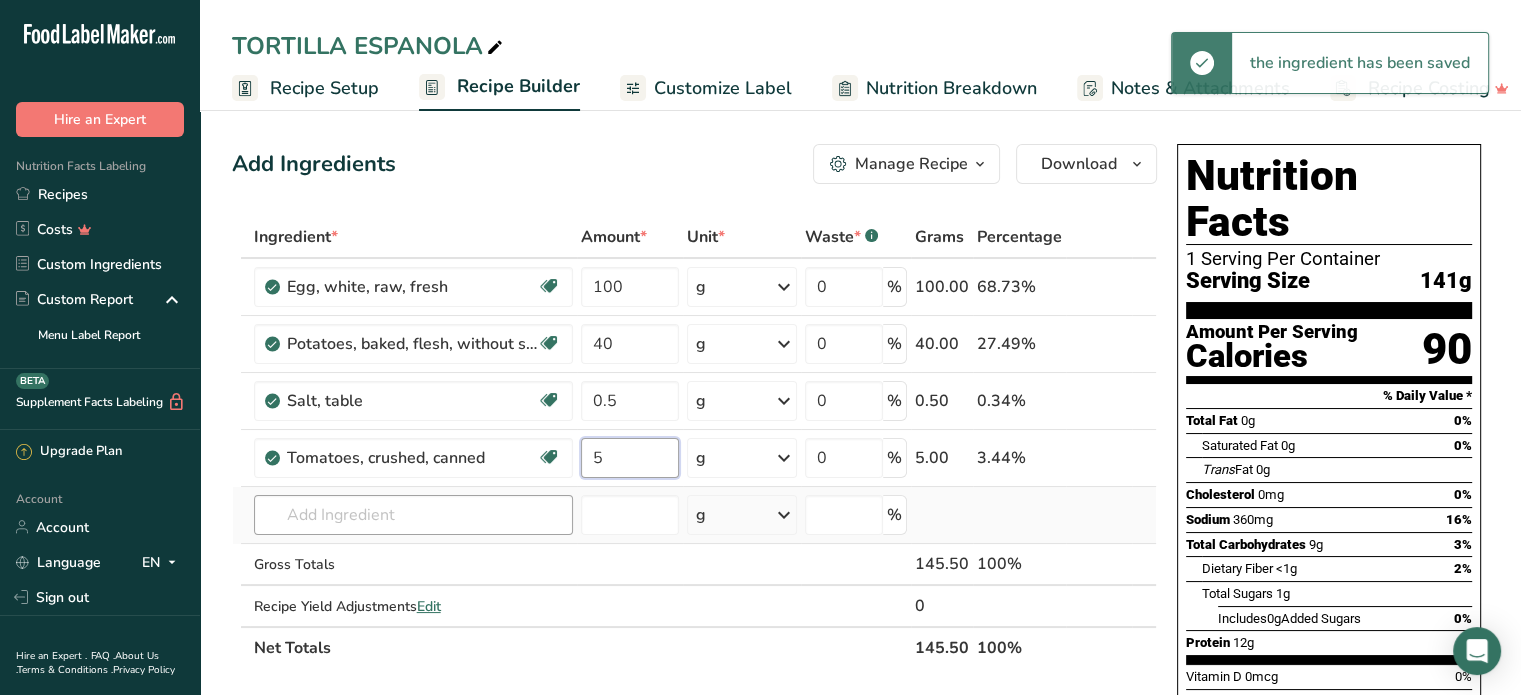type on "5" 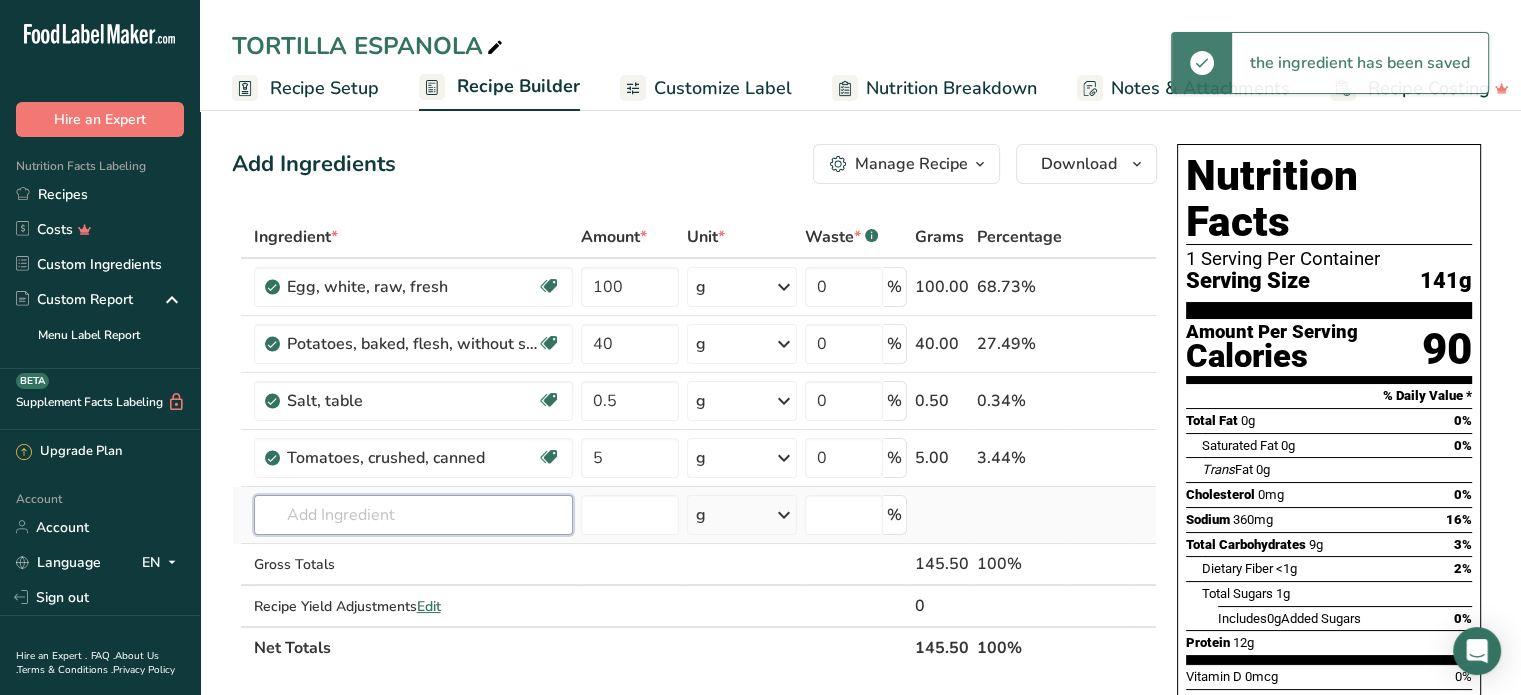 click on "Ingredient *
Amount *
Unit *
Waste *   .a-a{fill:#347362;}.b-a{fill:#fff;}          Grams
Percentage
Egg, white, raw, fresh
Dairy free
Gluten free
Vegetarian
Soy free
100
g
Portions
1 large
1 cup
Weight Units
g
kg
mg
See more
Volume Units
l
Volume units require a density conversion. If you know your ingredient's density enter it below. Otherwise, click on "RIA" our AI Regulatory bot - she will be able to help you
lb/ft3
g/cm3
Confirm
mL
lb/ft3
fl oz" at bounding box center (694, 442) 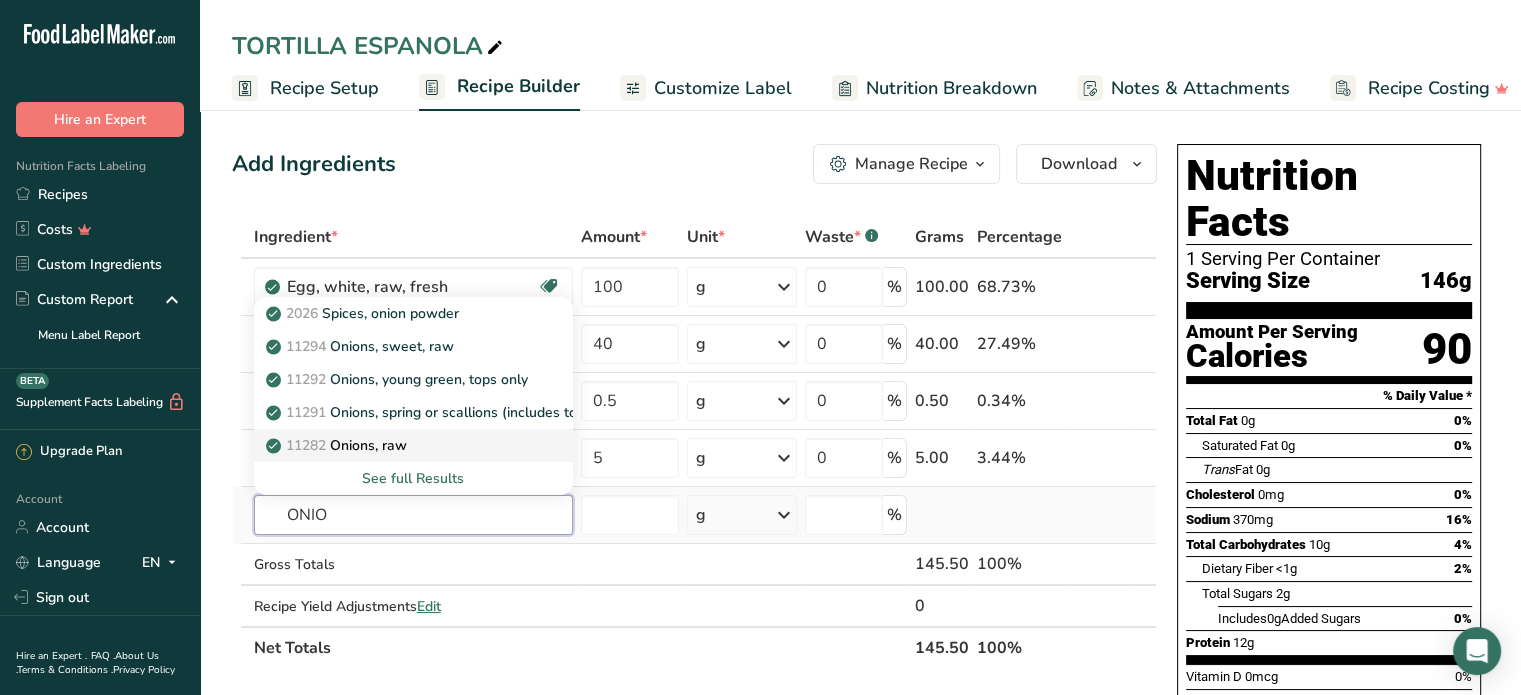 type on "ONIO" 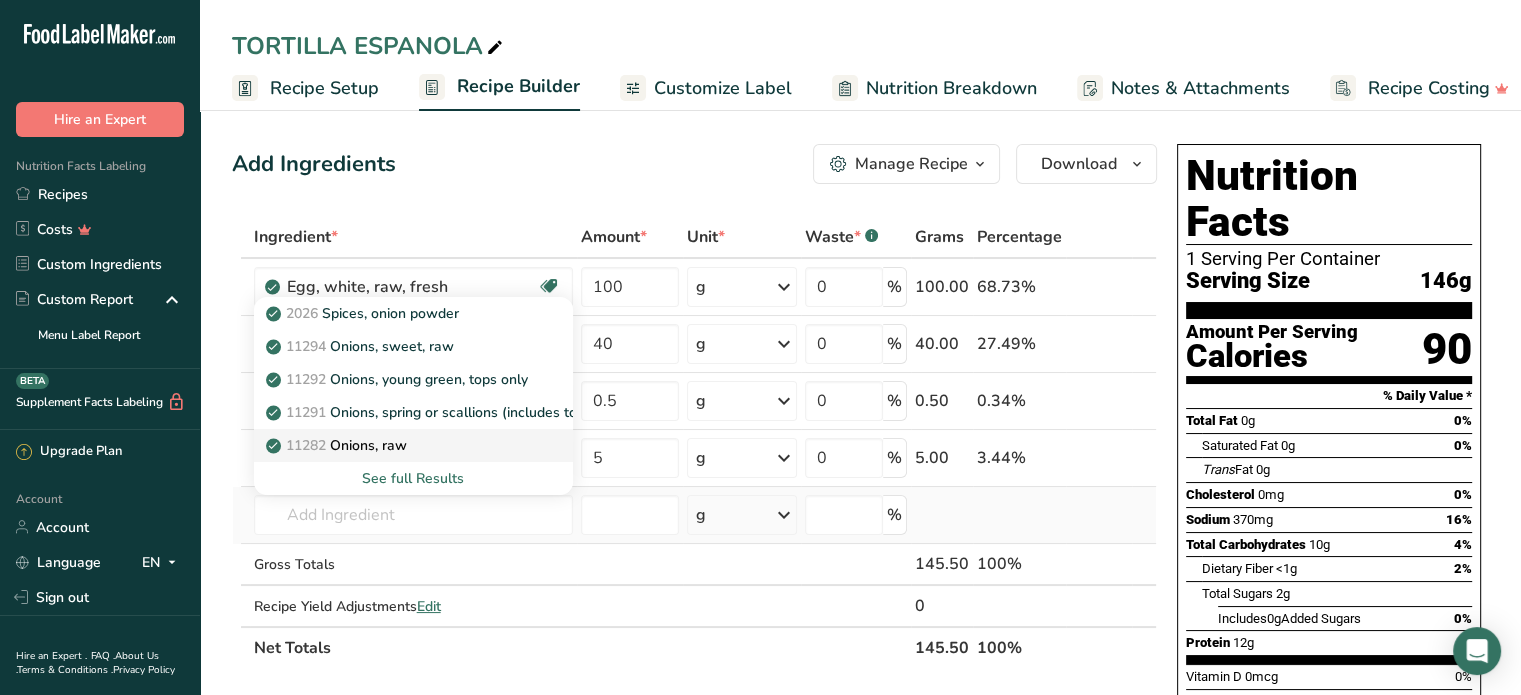 click on "11282
Onions, raw" at bounding box center [338, 445] 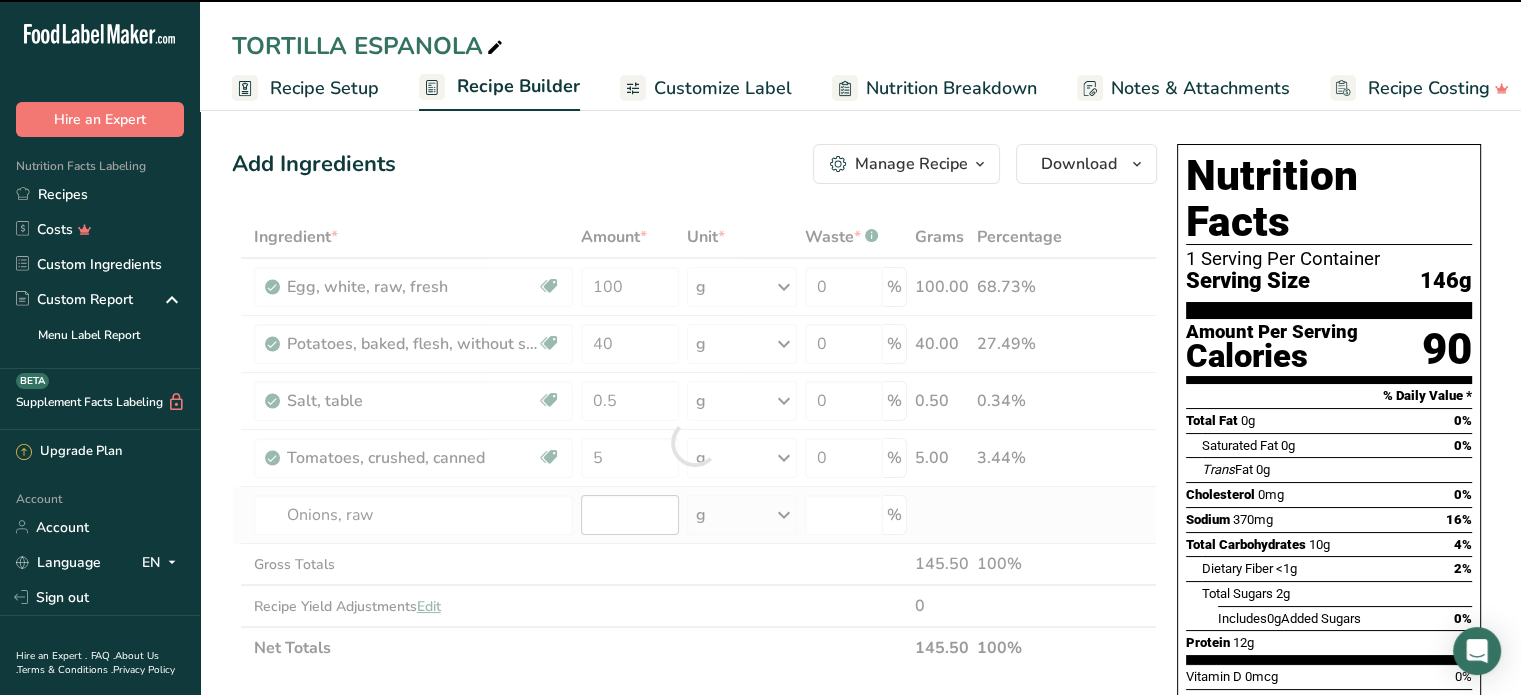 type on "0" 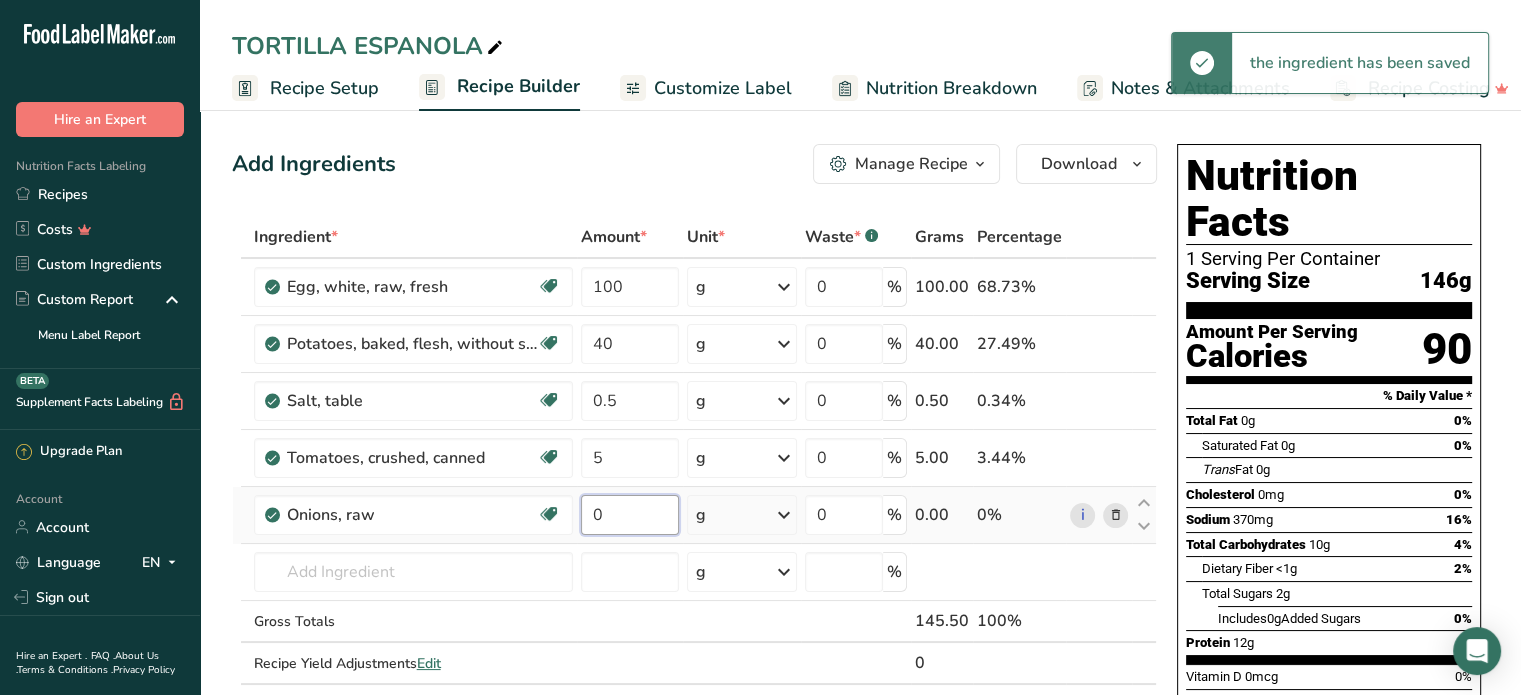 click on "0" at bounding box center (630, 515) 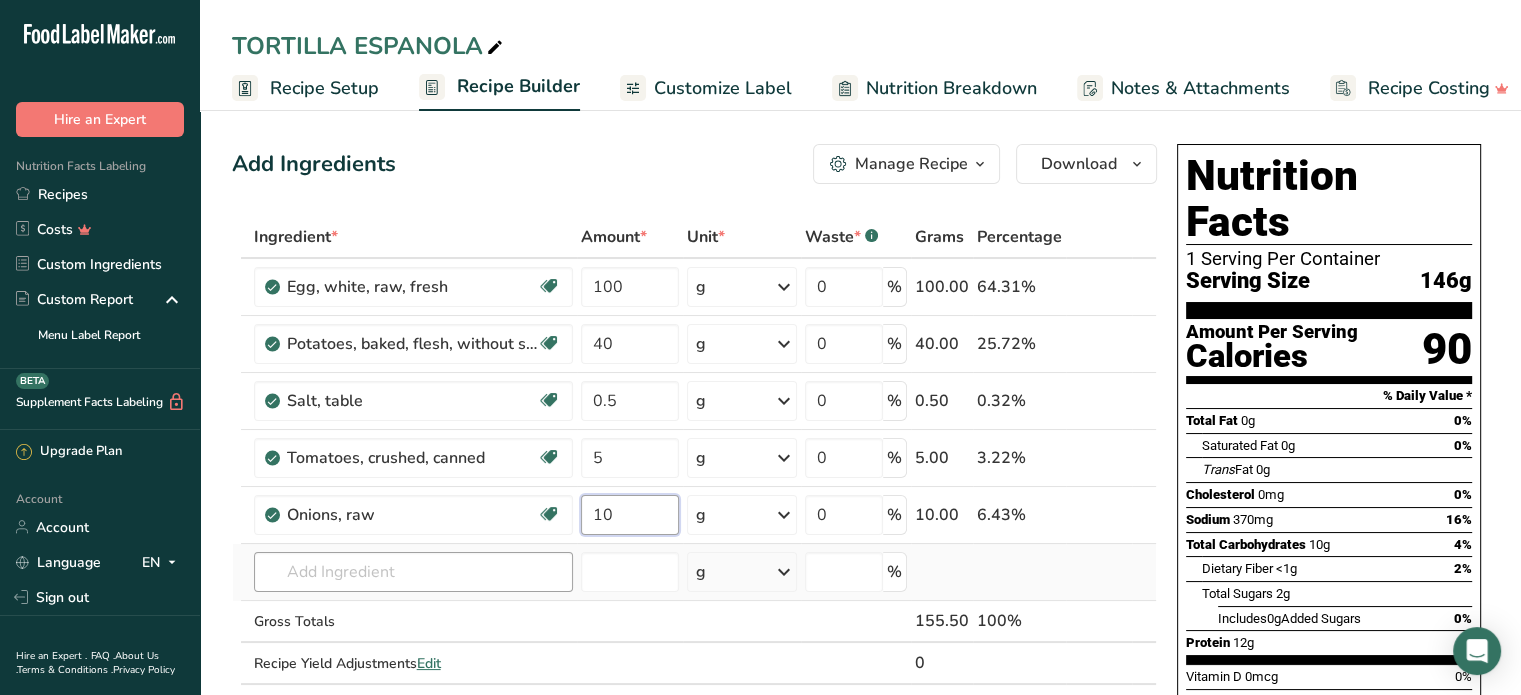 type on "10" 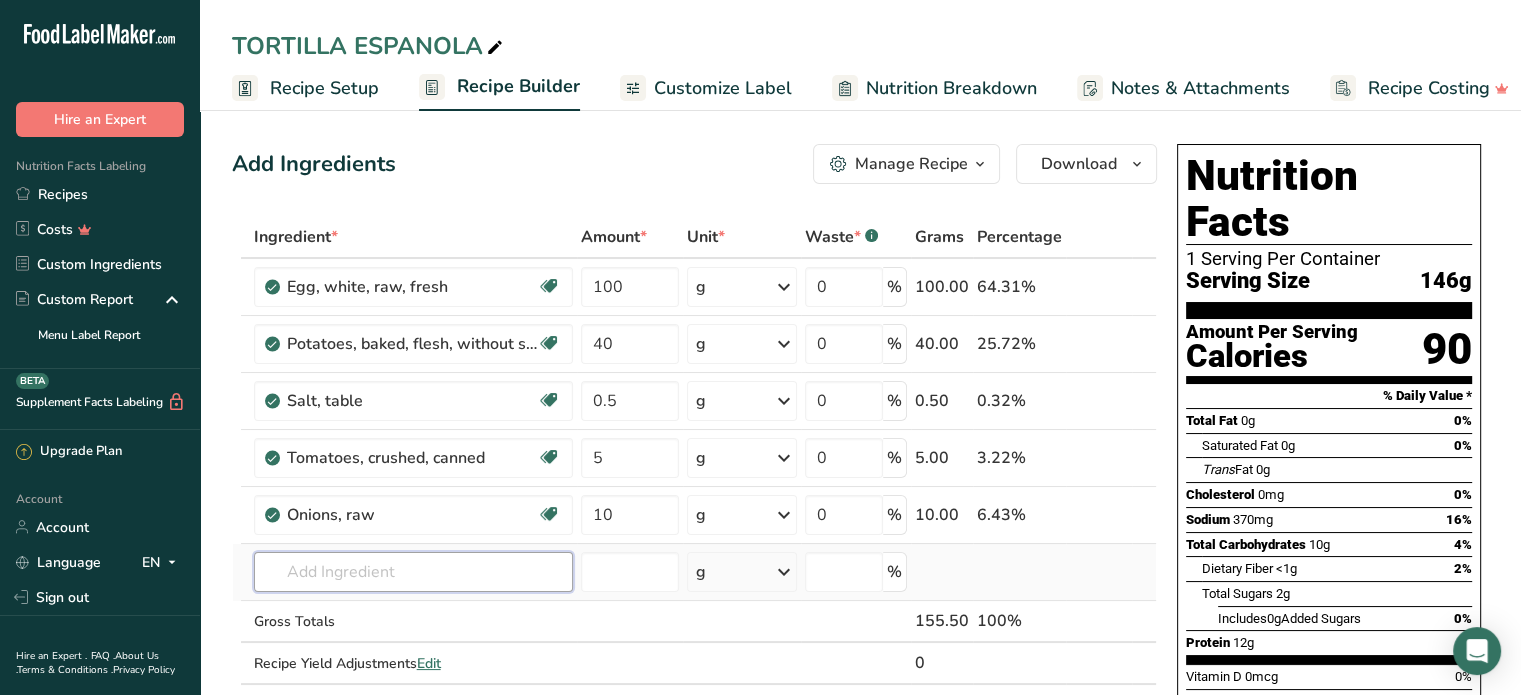click on "Ingredient *
Amount *
Unit *
Waste *   .a-a{fill:#347362;}.b-a{fill:#fff;}          Grams
Percentage
Egg, white, raw, fresh
Dairy free
Gluten free
Vegetarian
Soy free
100
g
Portions
1 large
1 cup
Weight Units
g
kg
mg
See more
Volume Units
l
Volume units require a density conversion. If you know your ingredient's density enter it below. Otherwise, click on "RIA" our AI Regulatory bot - she will be able to help you
lb/ft3
g/cm3
Confirm
mL
lb/ft3
fl oz" at bounding box center [694, 471] 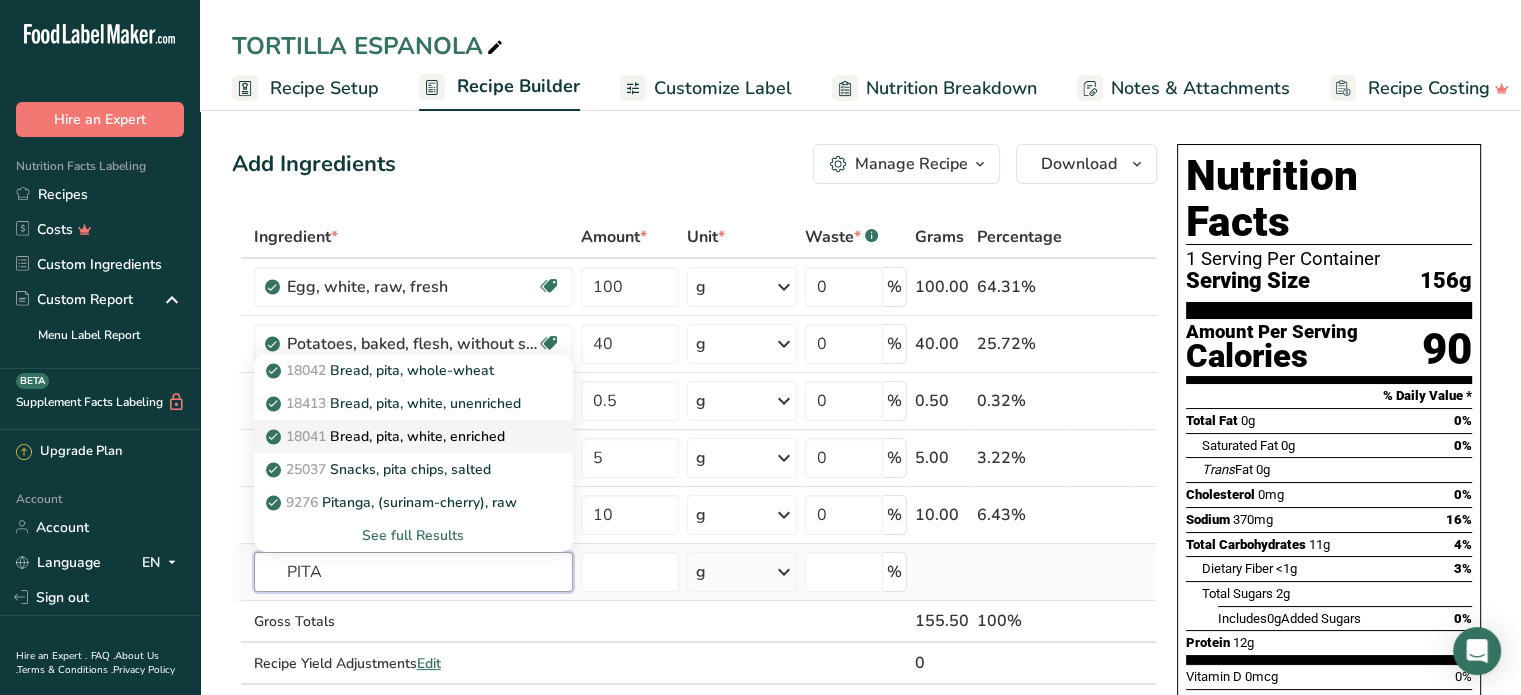type on "PITA" 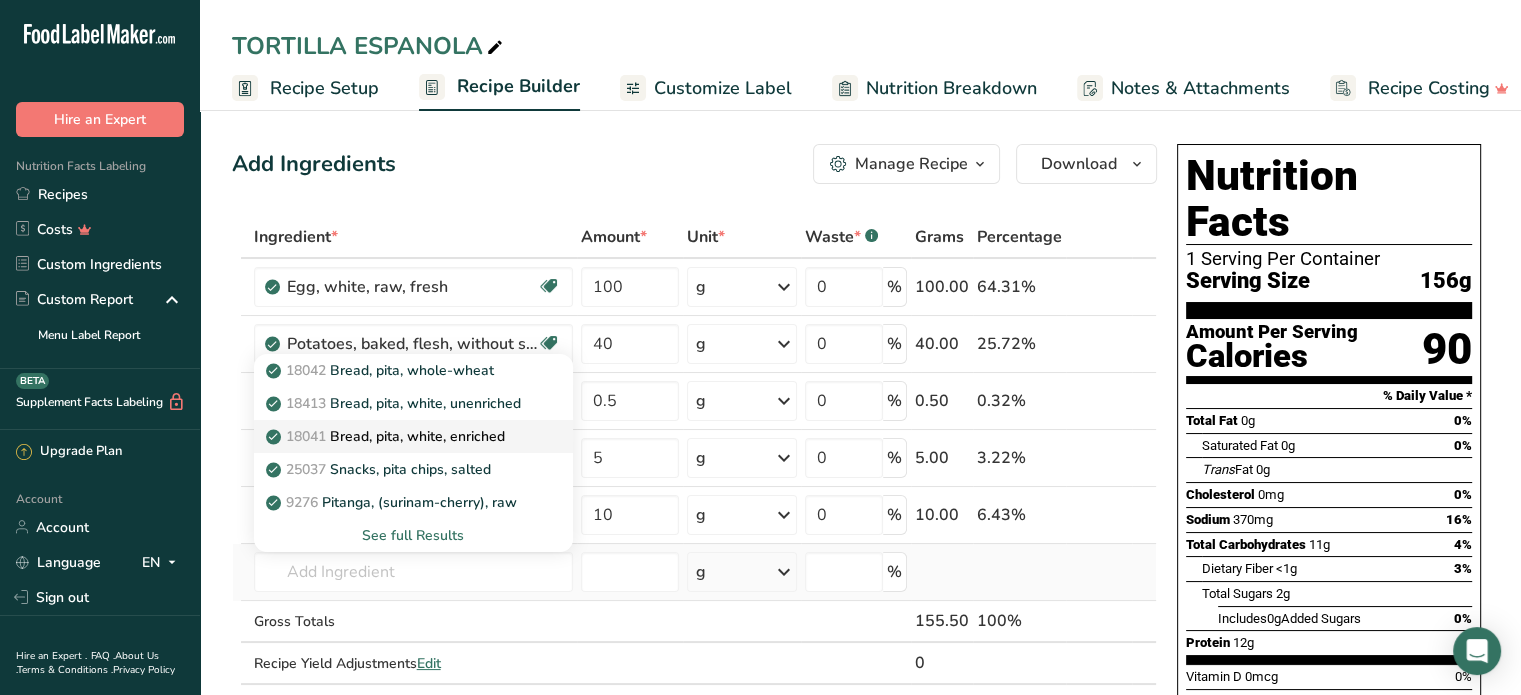 click on "18041
Bread, pita, white, enriched" at bounding box center (387, 436) 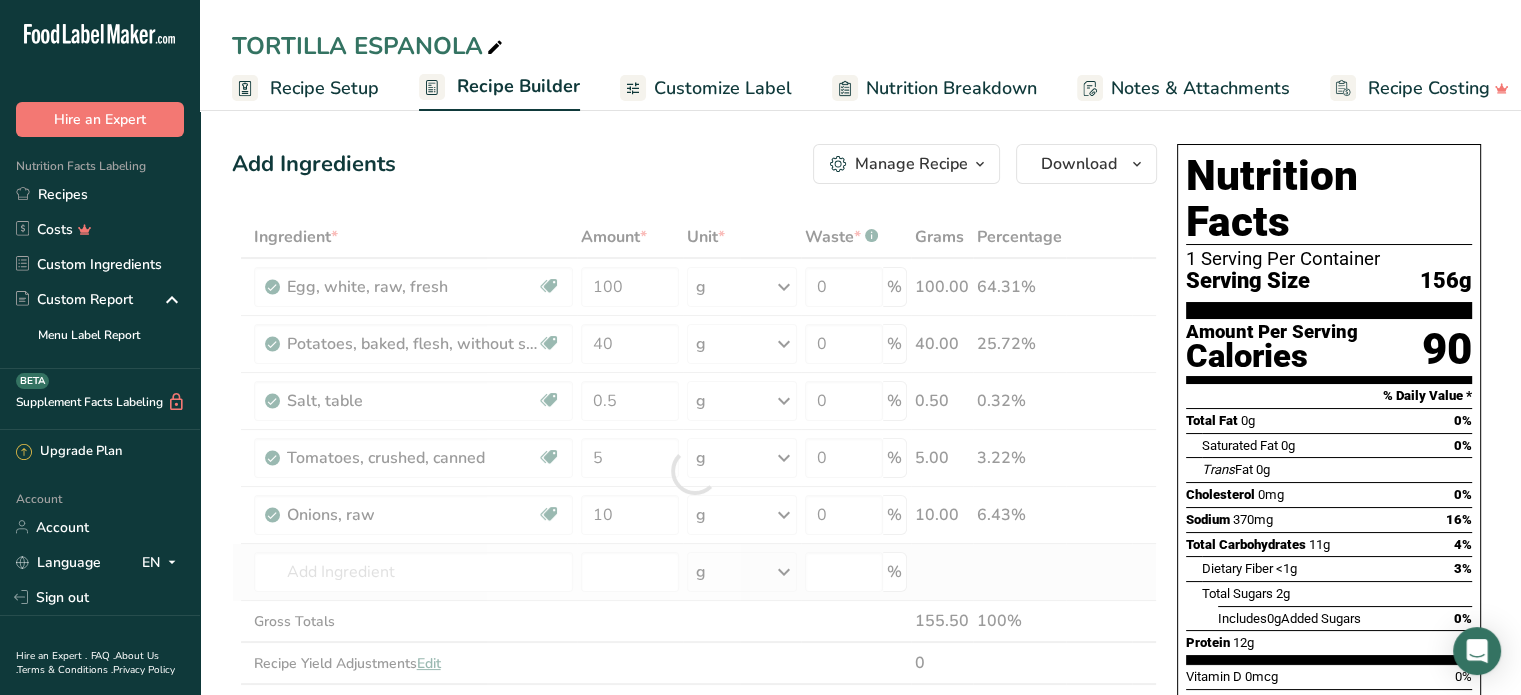 type on "Bread, pita, white, enriched" 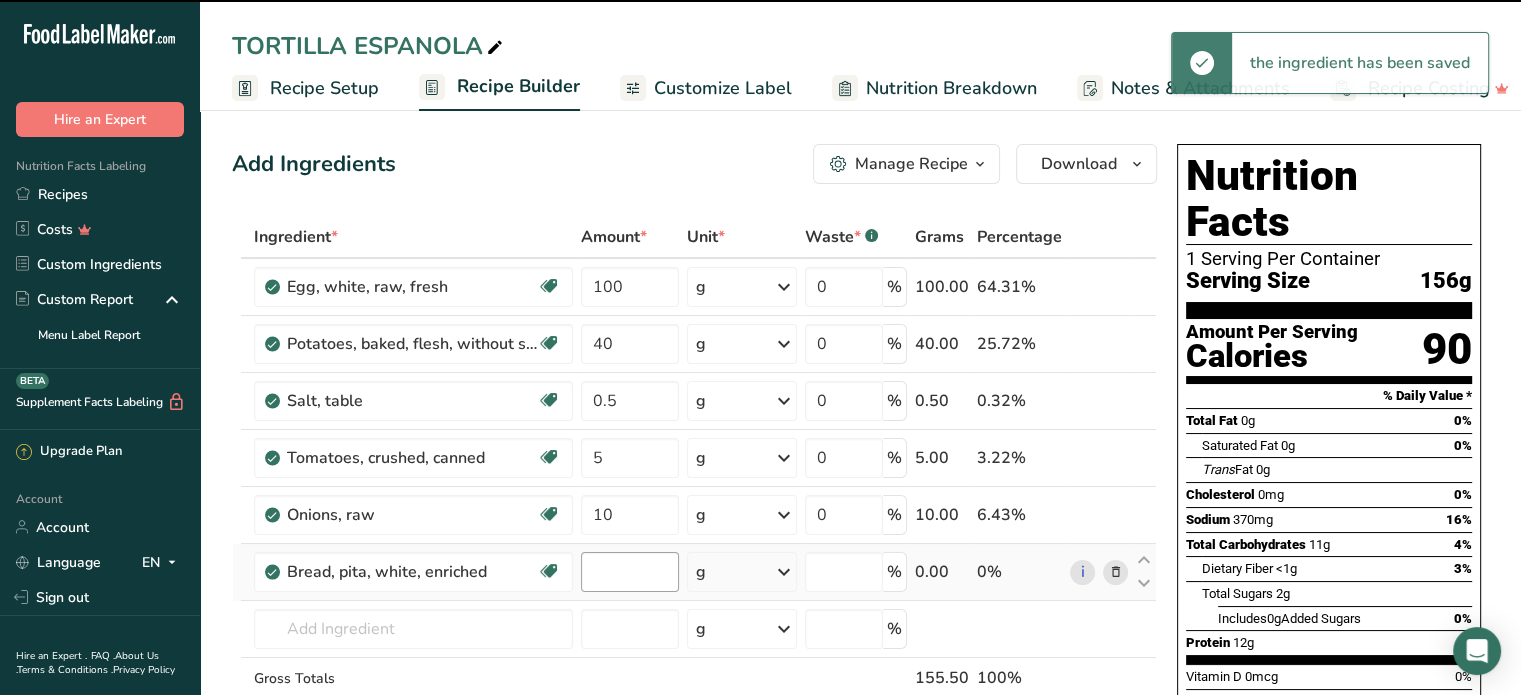 type on "0" 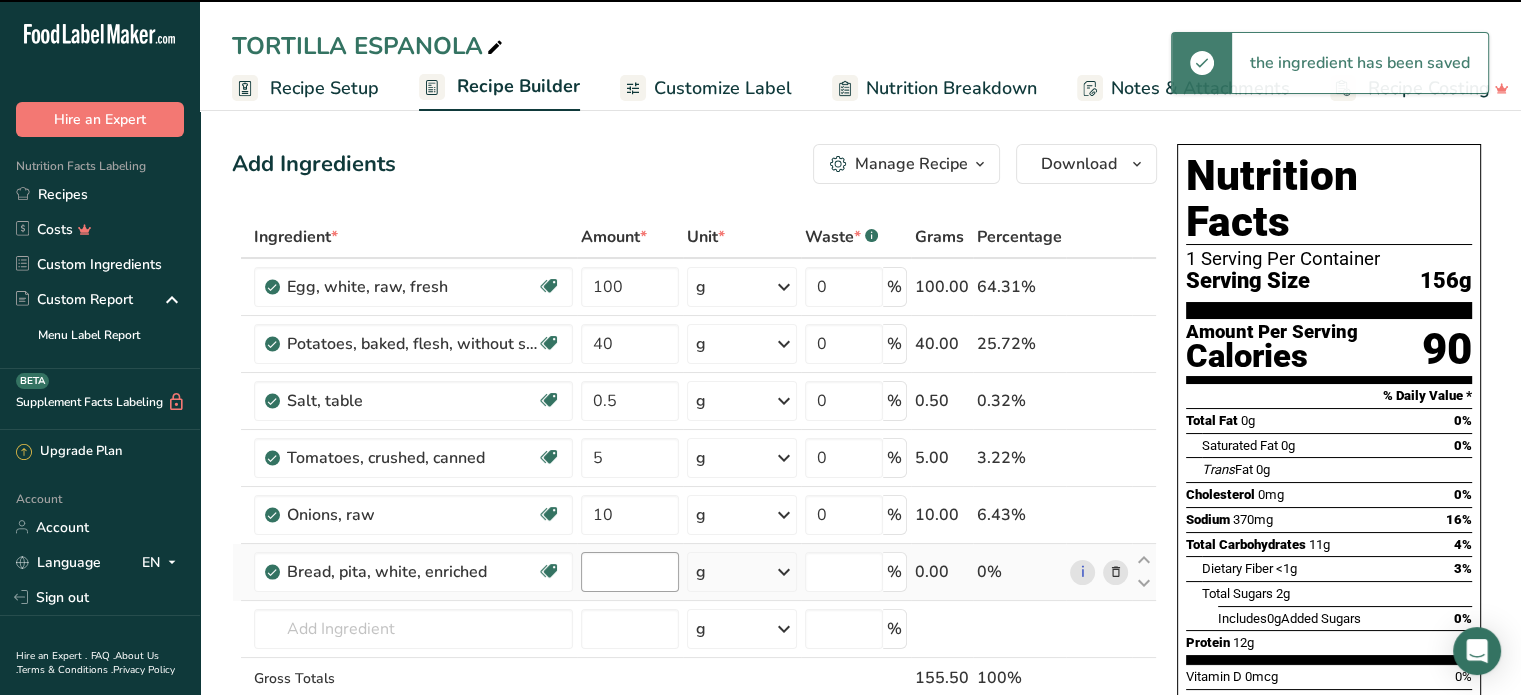 type on "0" 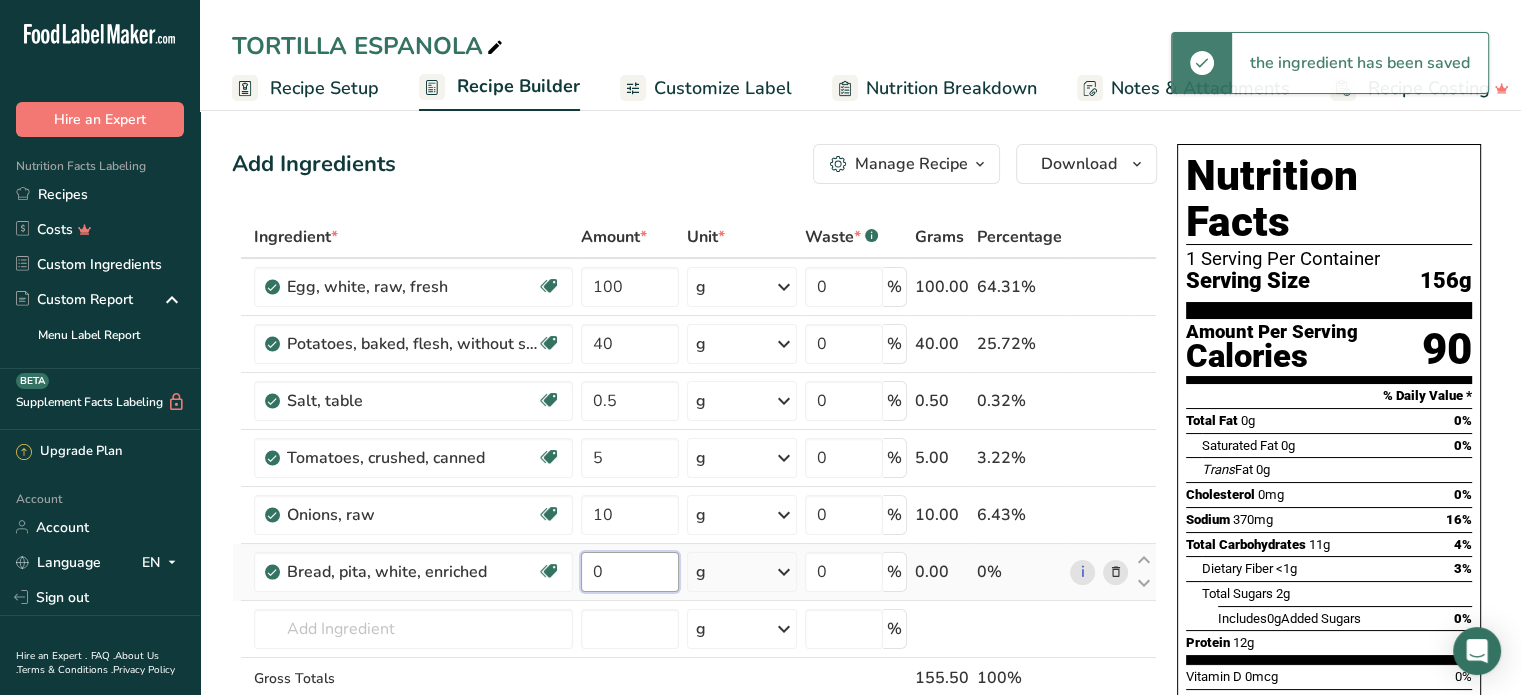 click on "0" at bounding box center [630, 572] 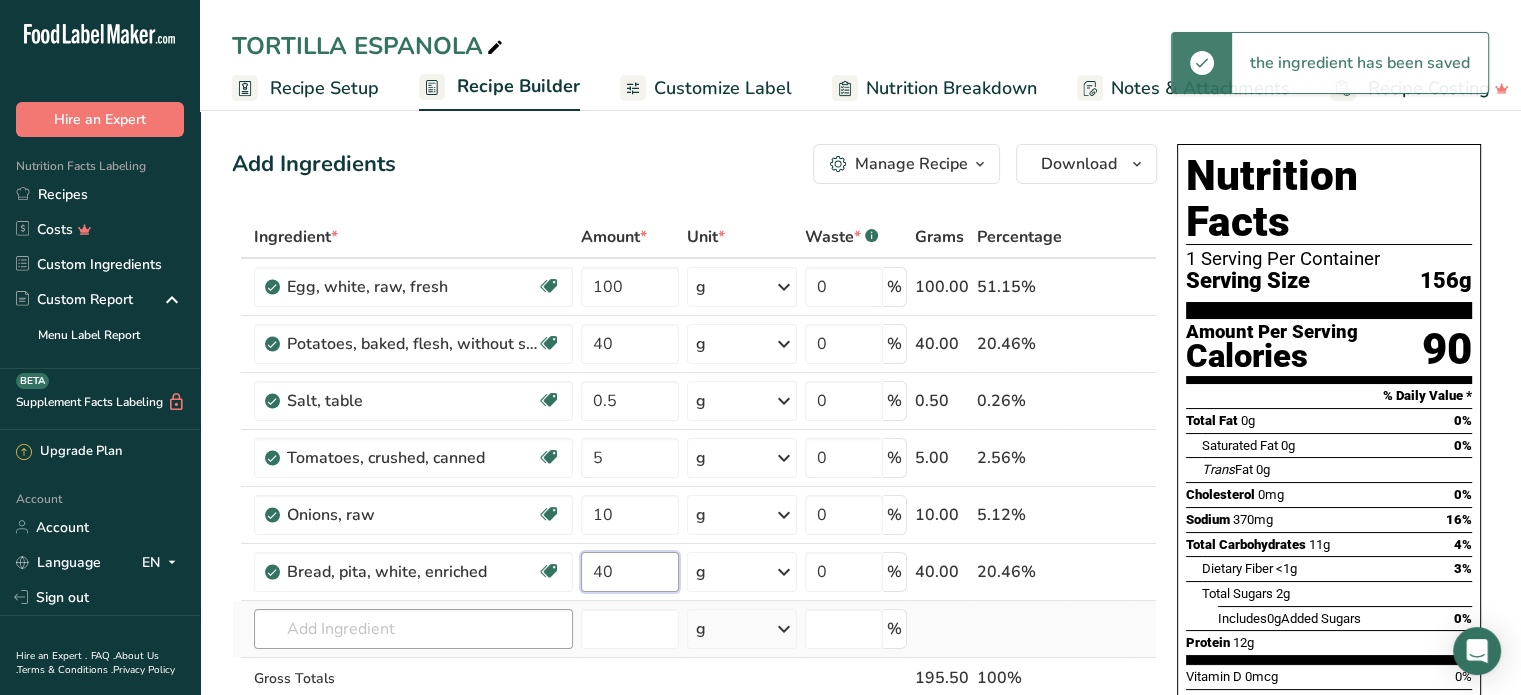 type on "40" 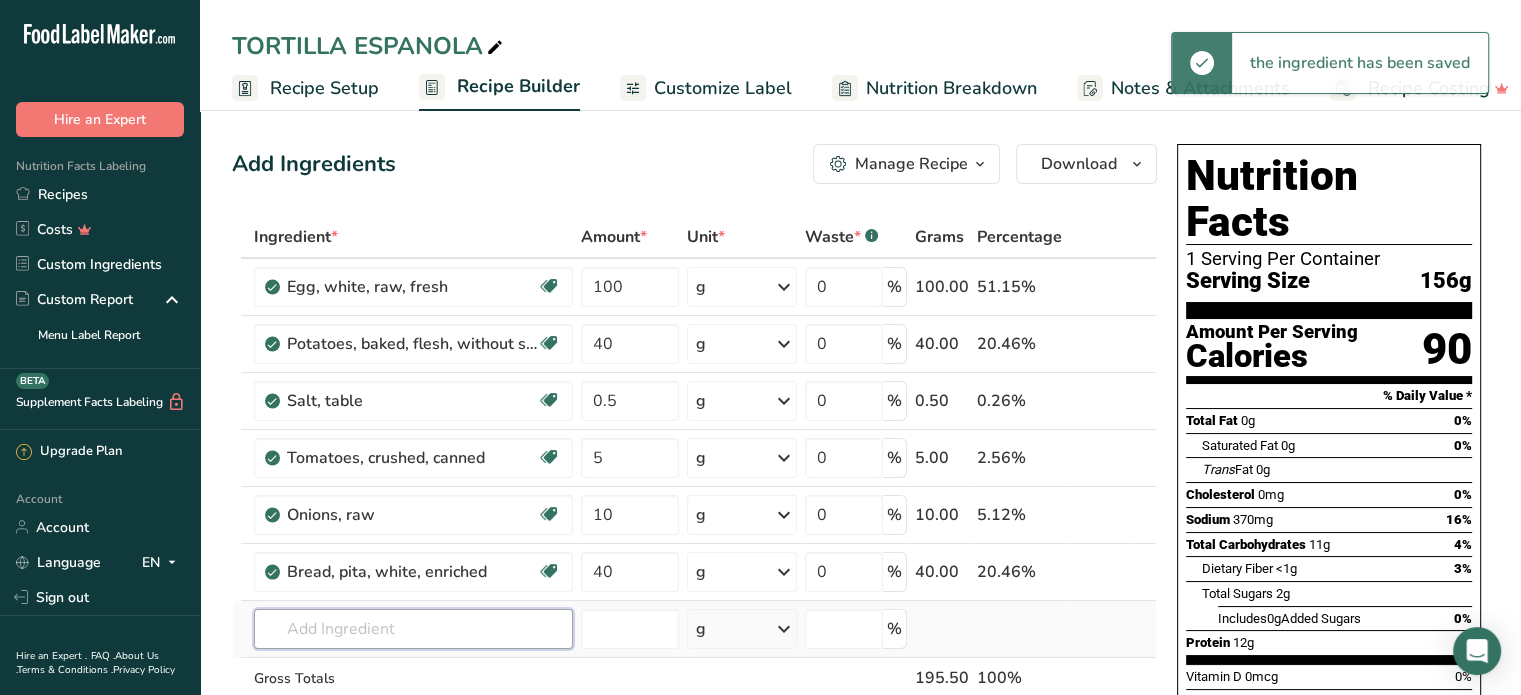 click on "Ingredient *
Amount *
Unit *
Waste *   .a-a{fill:#347362;}.b-a{fill:#fff;}          Grams
Percentage
Egg, white, raw, fresh
Dairy free
Gluten free
Vegetarian
Soy free
100
g
Portions
1 large
1 cup
Weight Units
g
kg
mg
See more
Volume Units
l
Volume units require a density conversion. If you know your ingredient's density enter it below. Otherwise, click on "RIA" our AI Regulatory bot - she will be able to help you
lb/ft3
g/cm3
Confirm
mL
lb/ft3
fl oz" at bounding box center (694, 499) 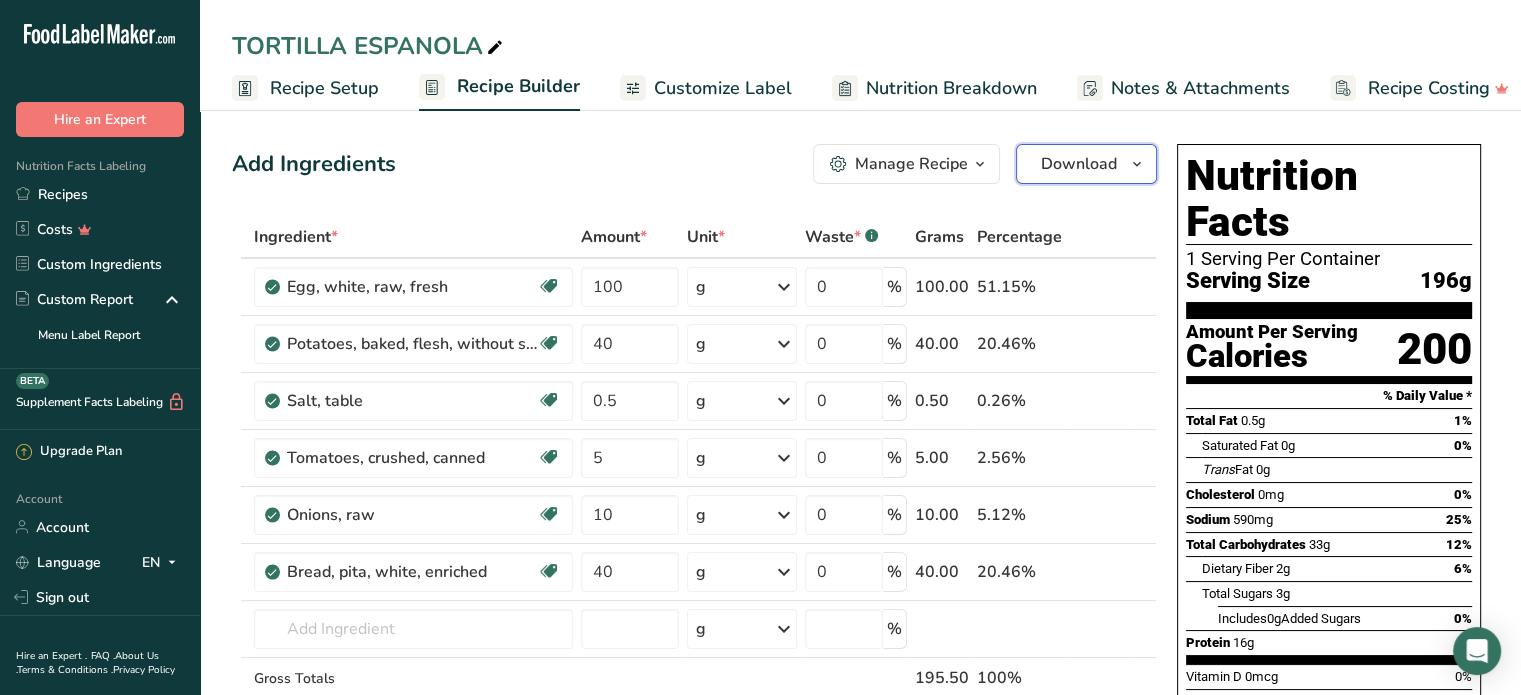 click on "Download" at bounding box center (1079, 164) 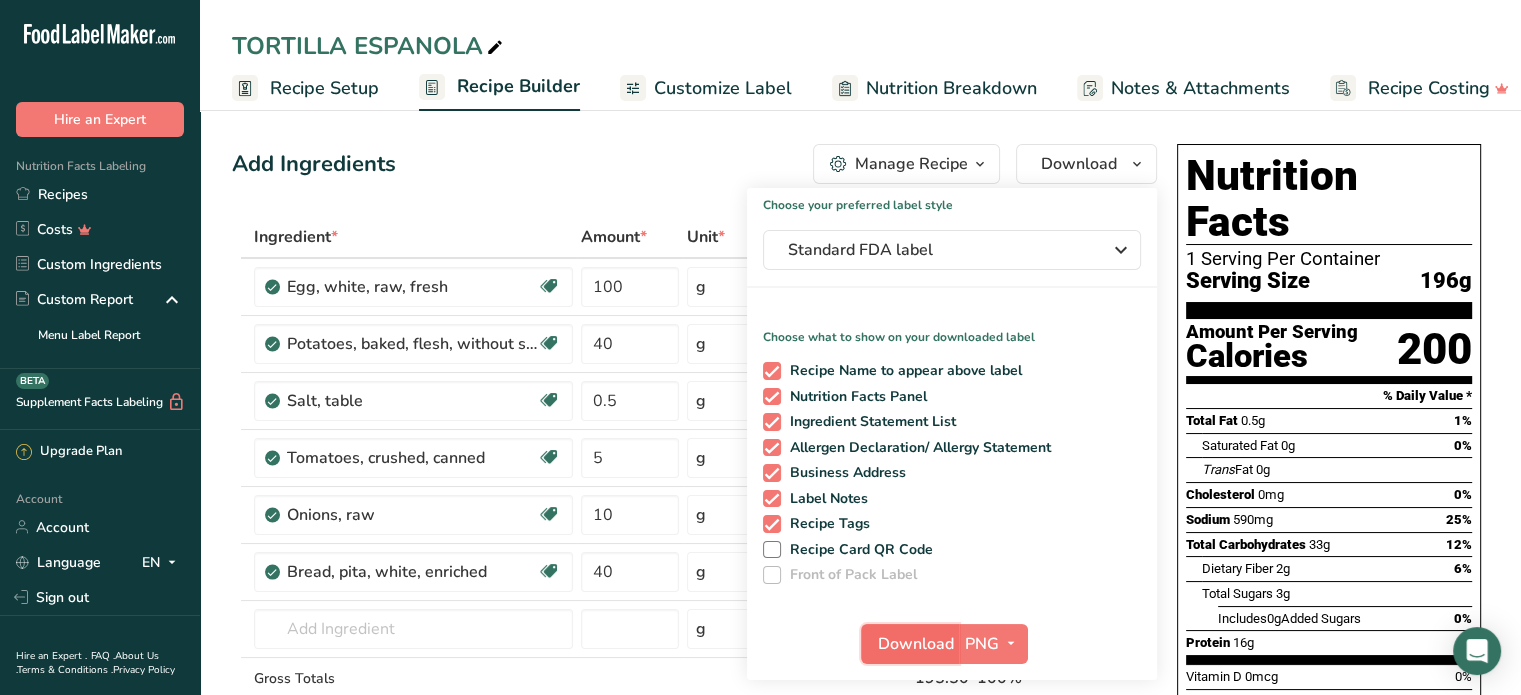 click on "Download" at bounding box center (916, 644) 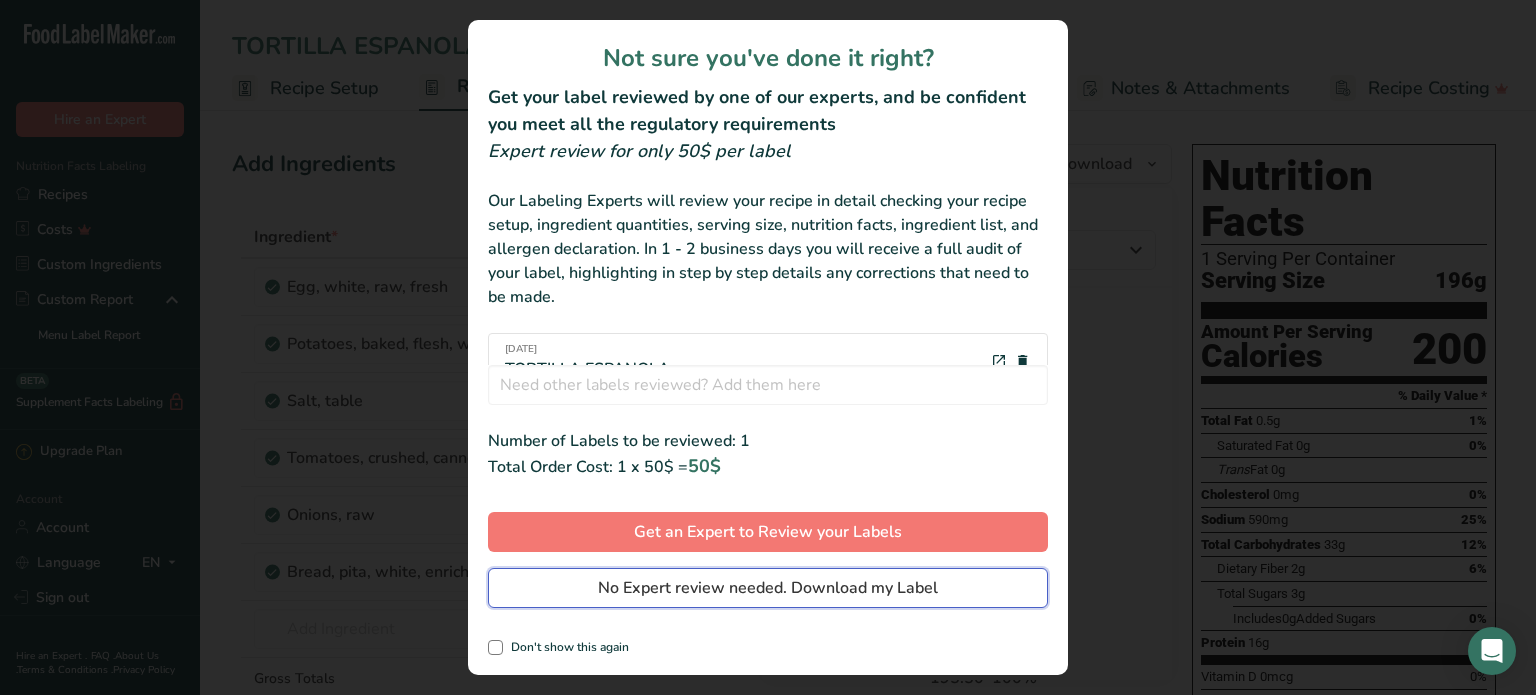 click on "No Expert review needed. Download my Label" at bounding box center [768, 588] 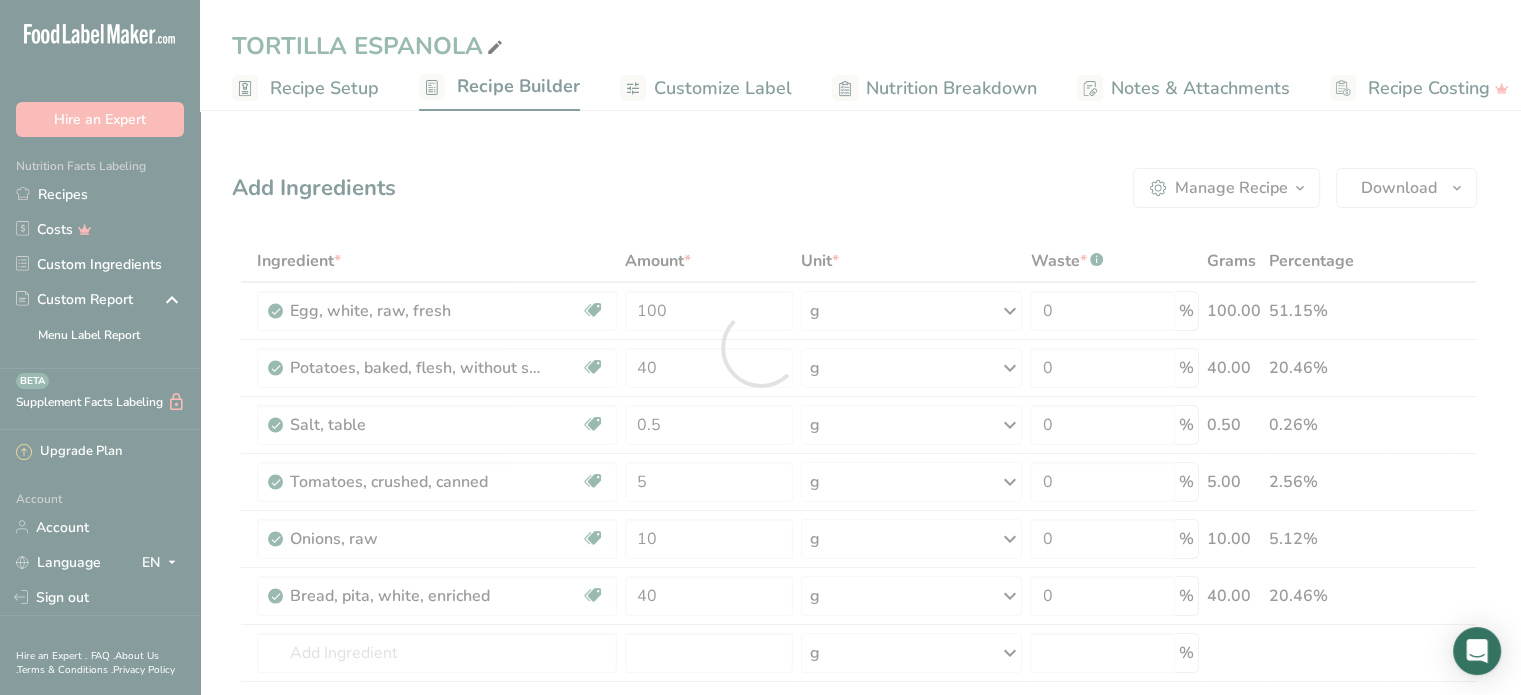scroll, scrollTop: 0, scrollLeft: 0, axis: both 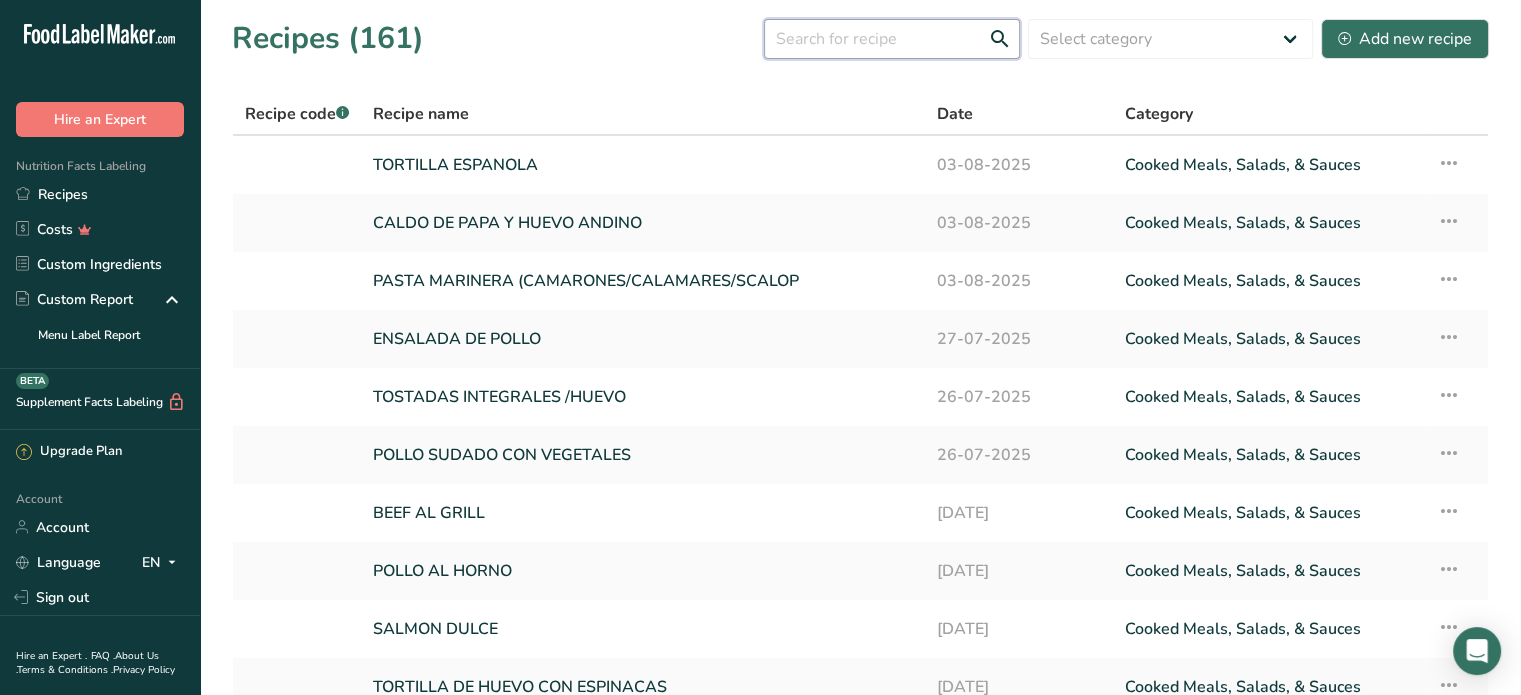 click at bounding box center (892, 39) 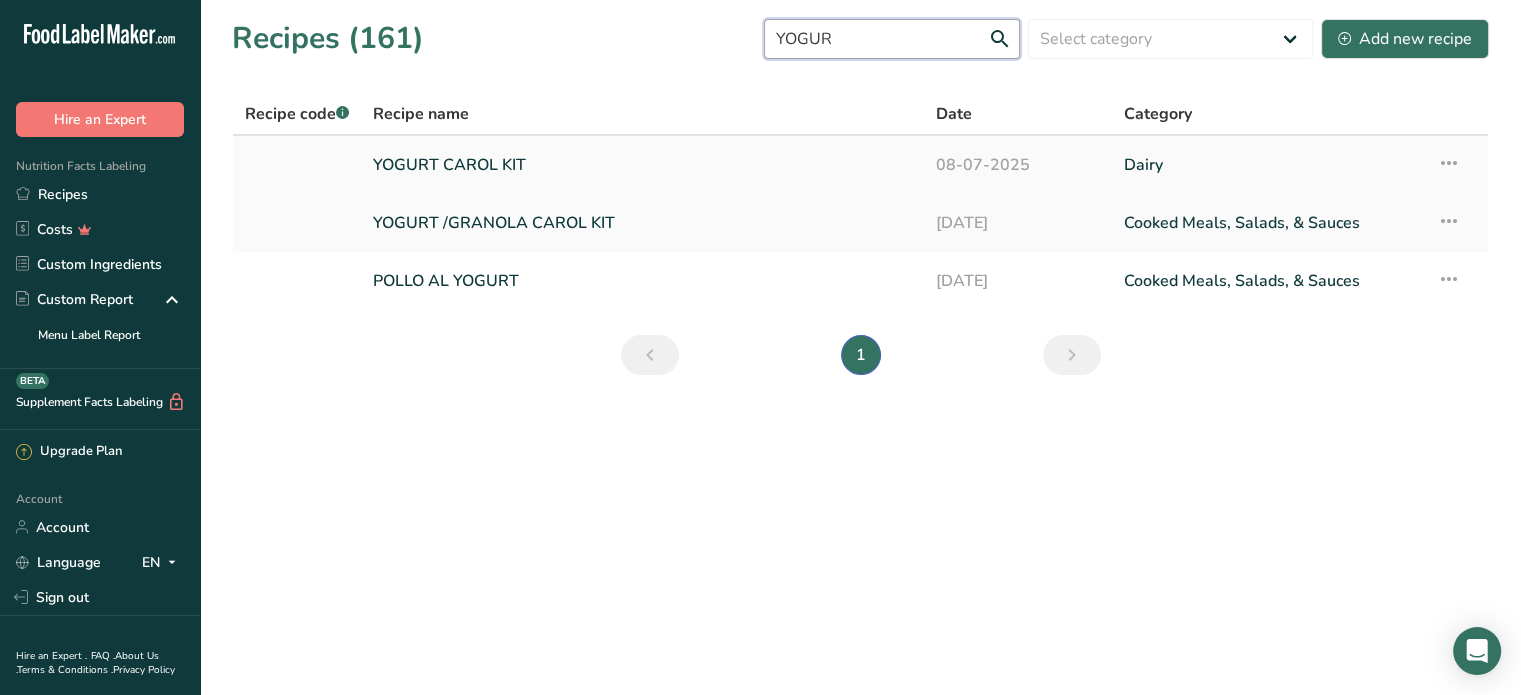 type on "YOGUR" 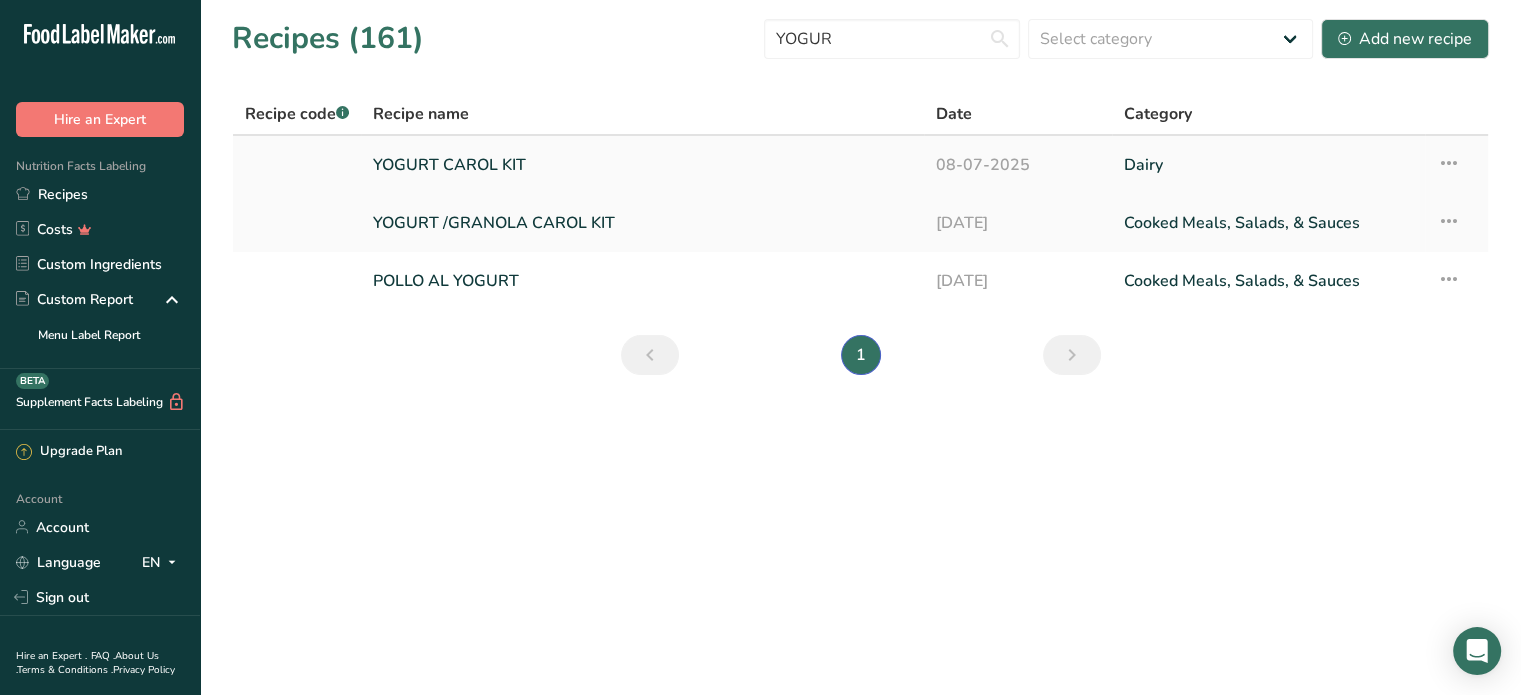 click on "YOGURT CAROL KIT" at bounding box center (642, 165) 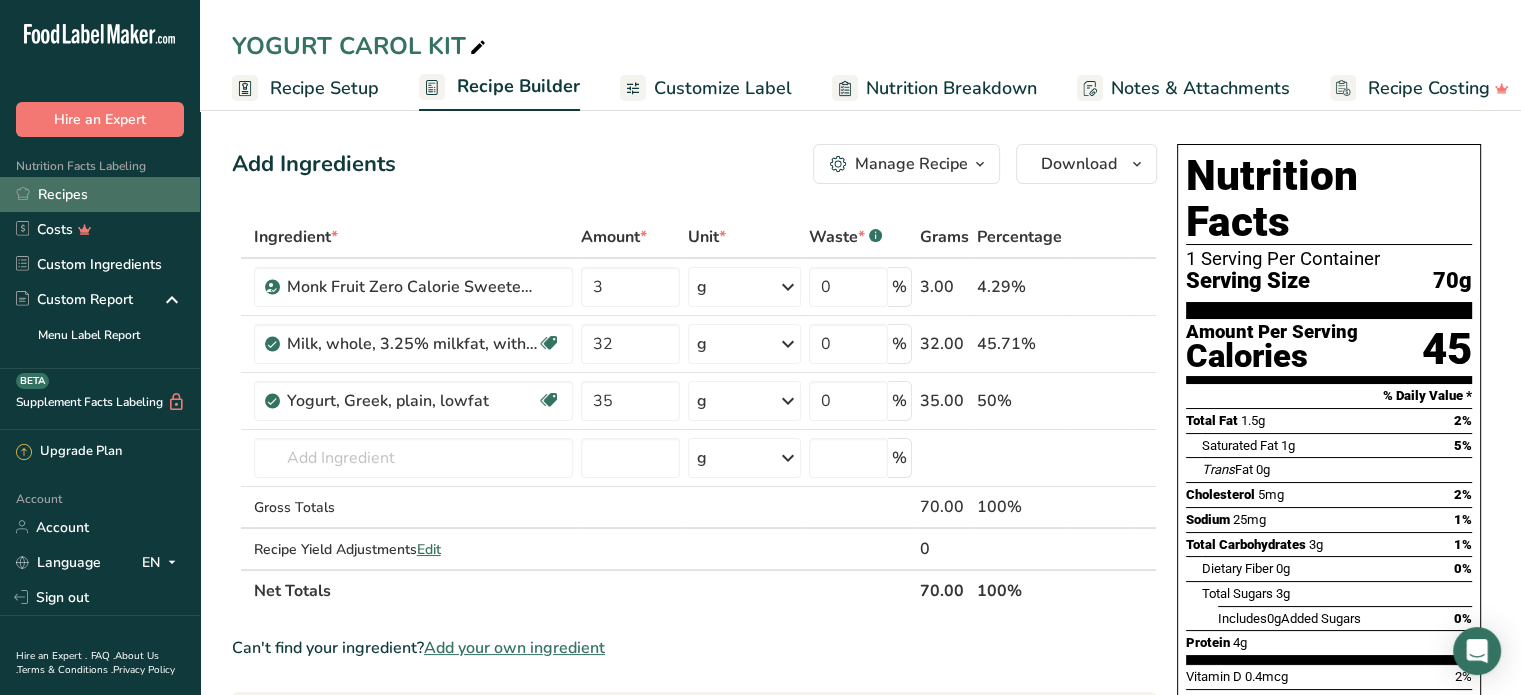 click on "Recipes" at bounding box center (100, 194) 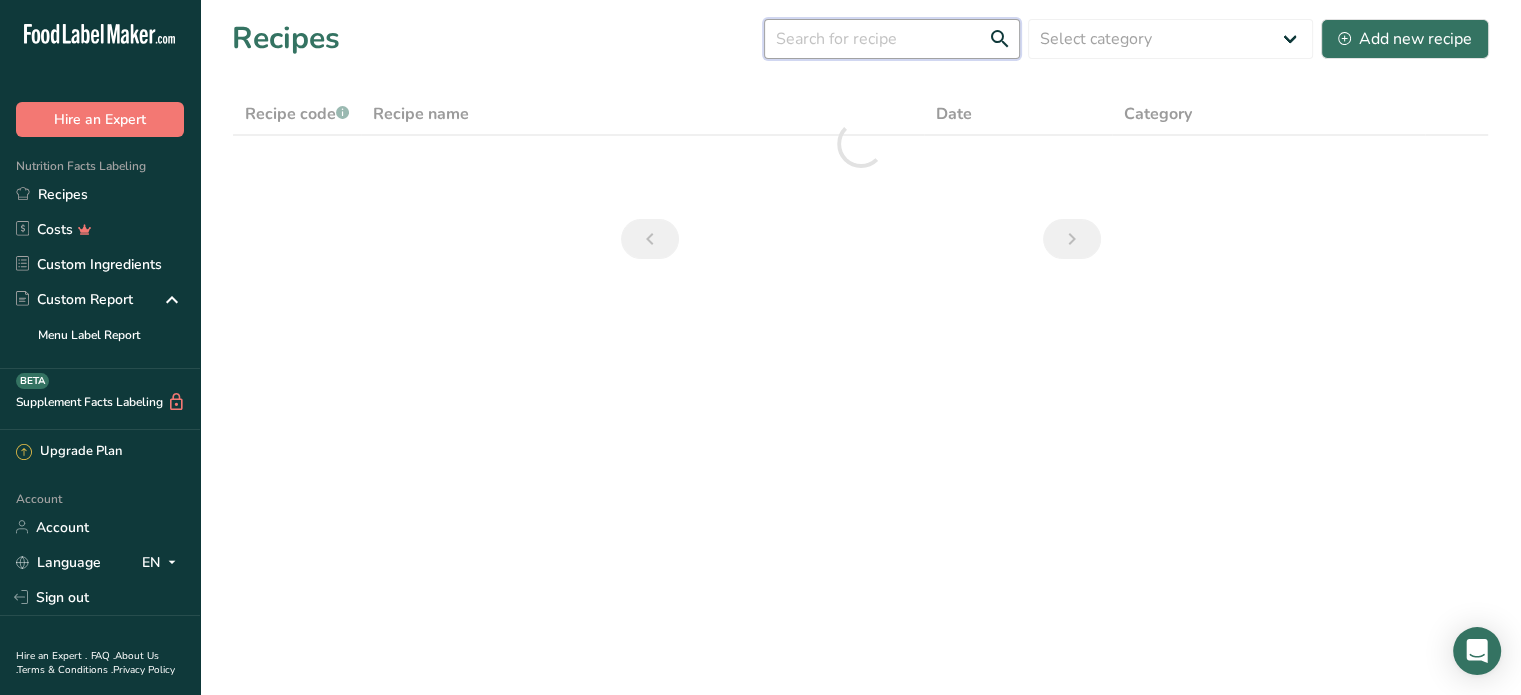 click at bounding box center [892, 39] 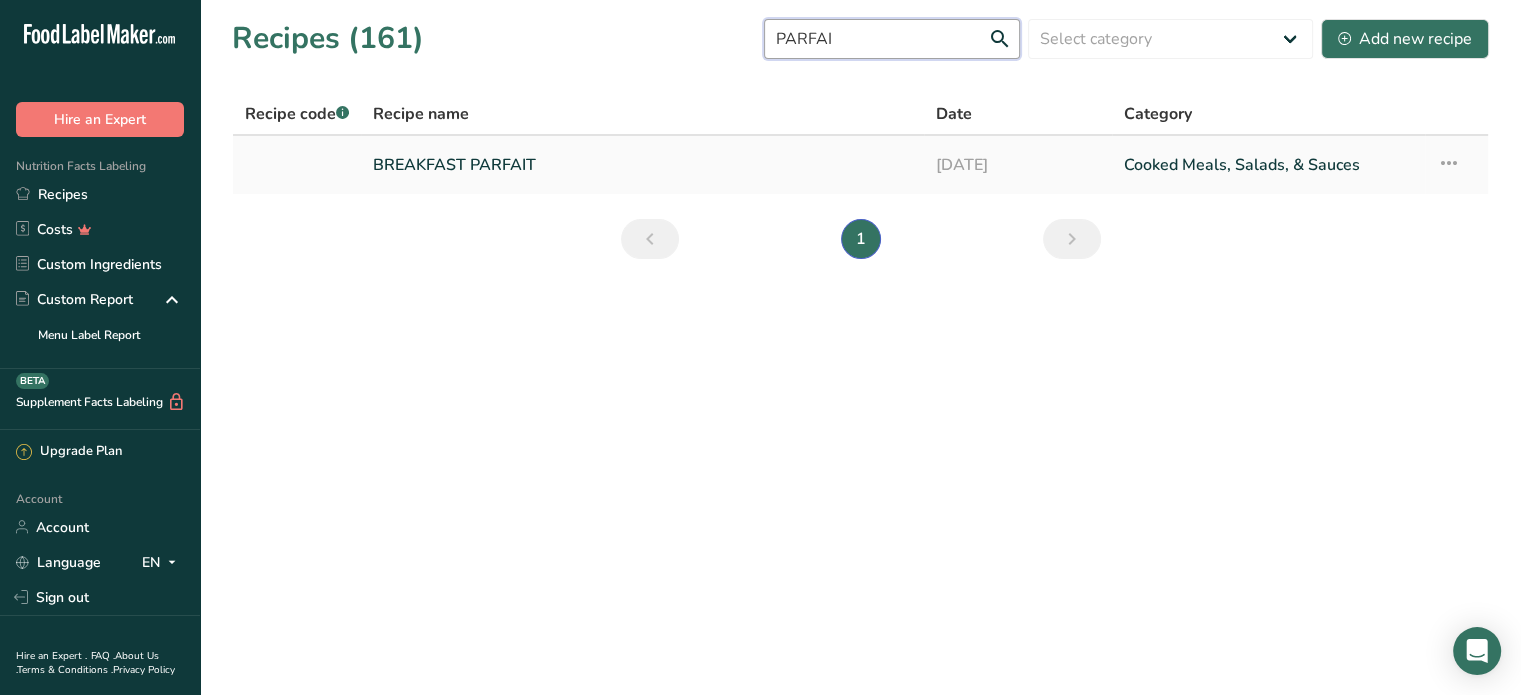type on "PARFAI" 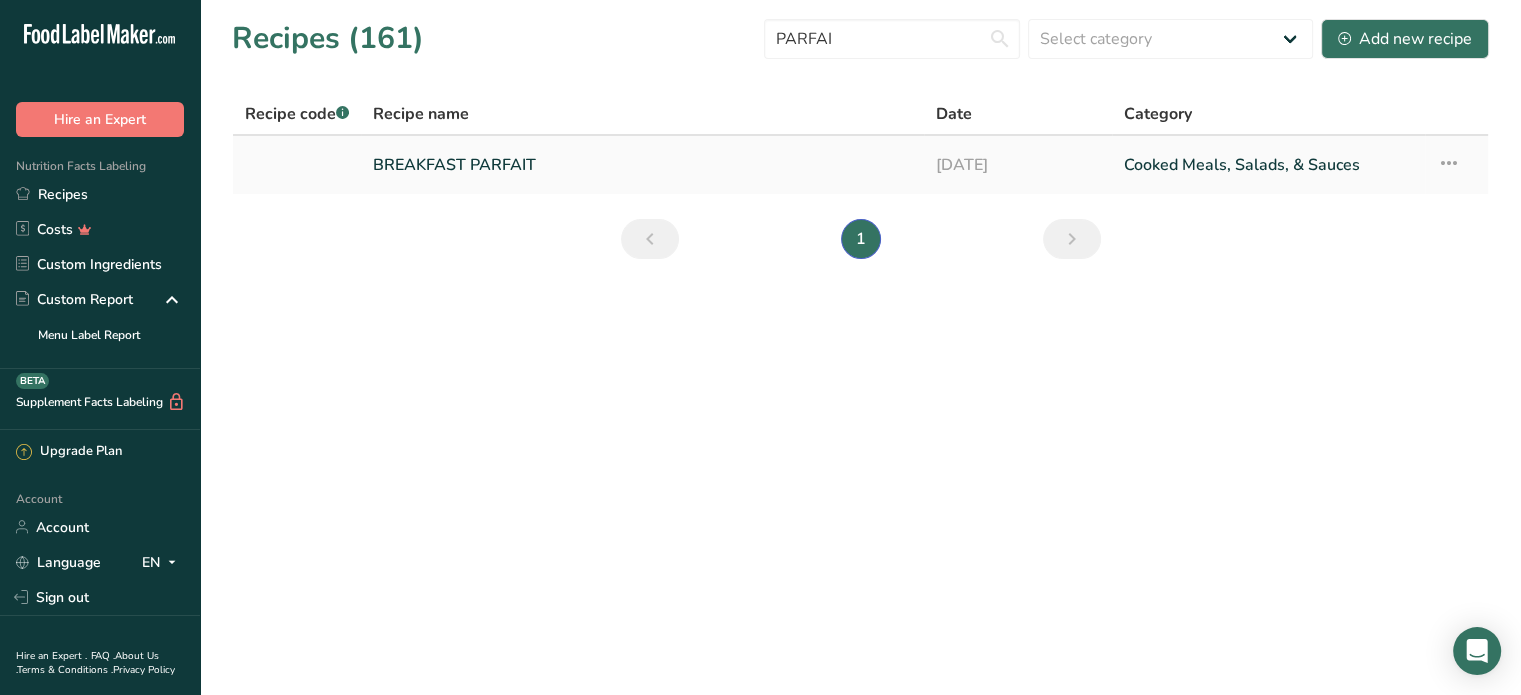click on "BREAKFAST PARFAIT" at bounding box center [642, 165] 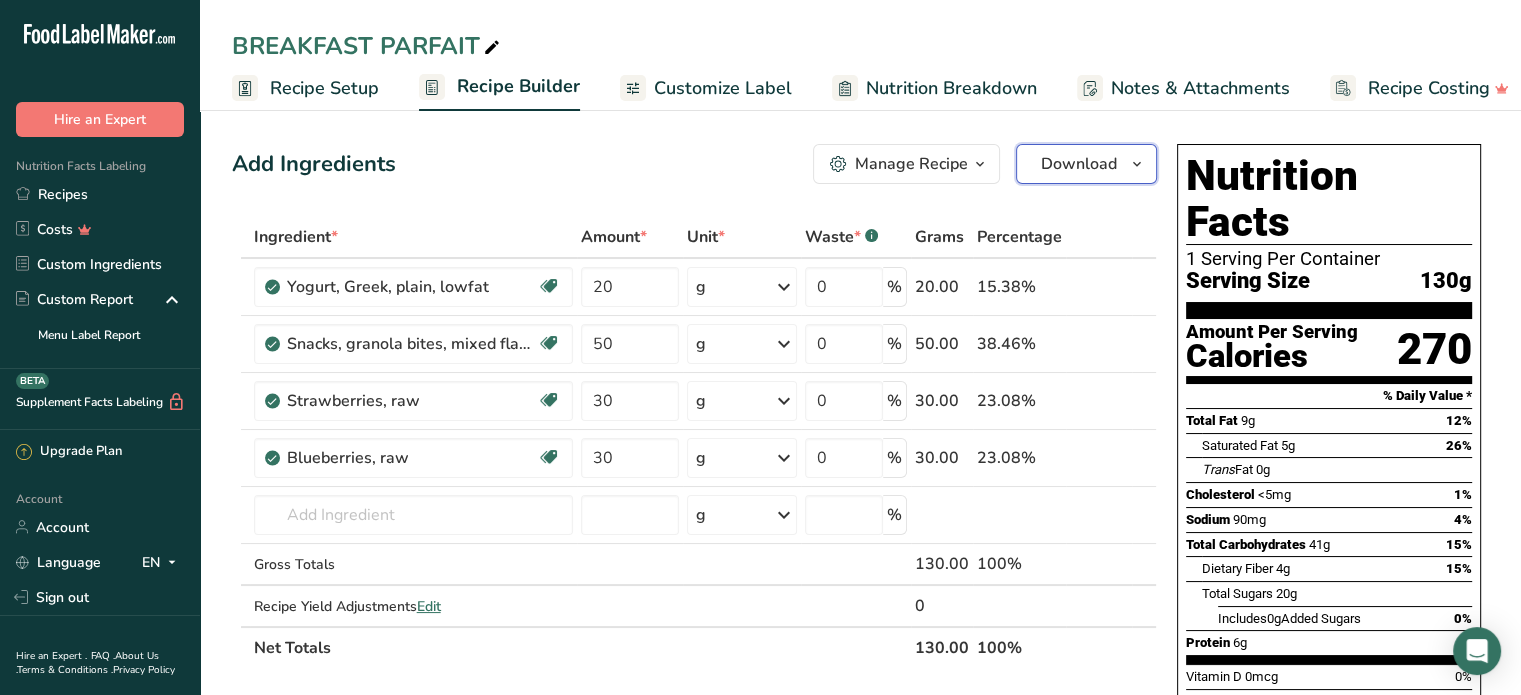 click on "Download" at bounding box center [1079, 164] 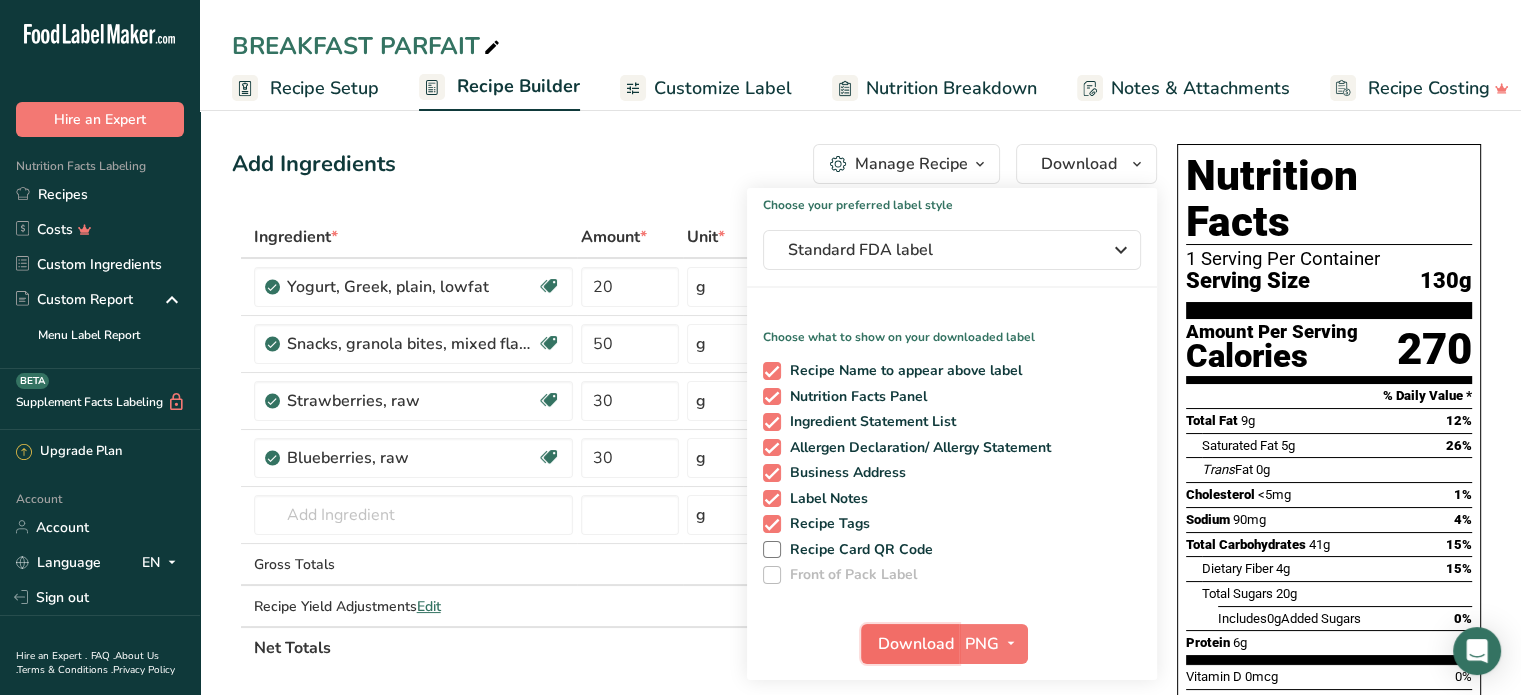 click on "Download" at bounding box center (916, 644) 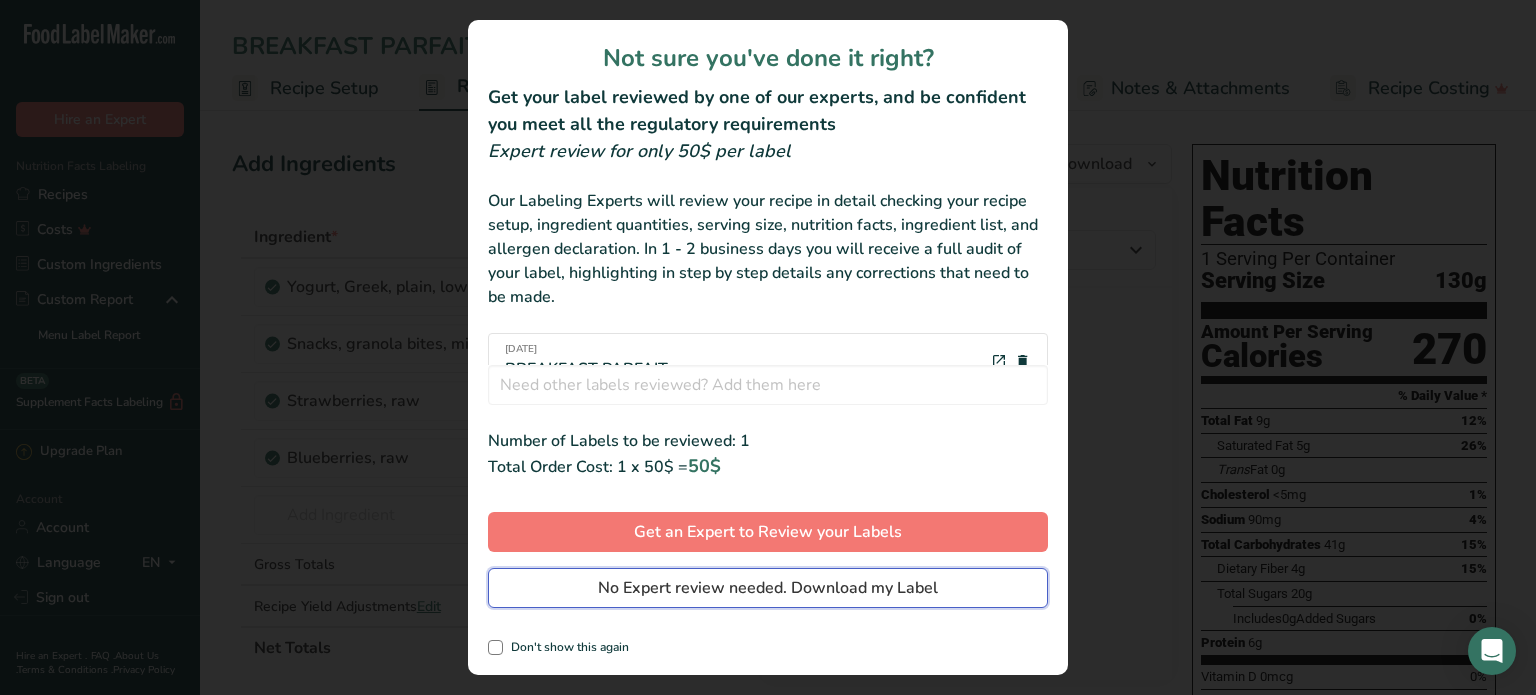 click on "No Expert review needed. Download my Label" at bounding box center (768, 588) 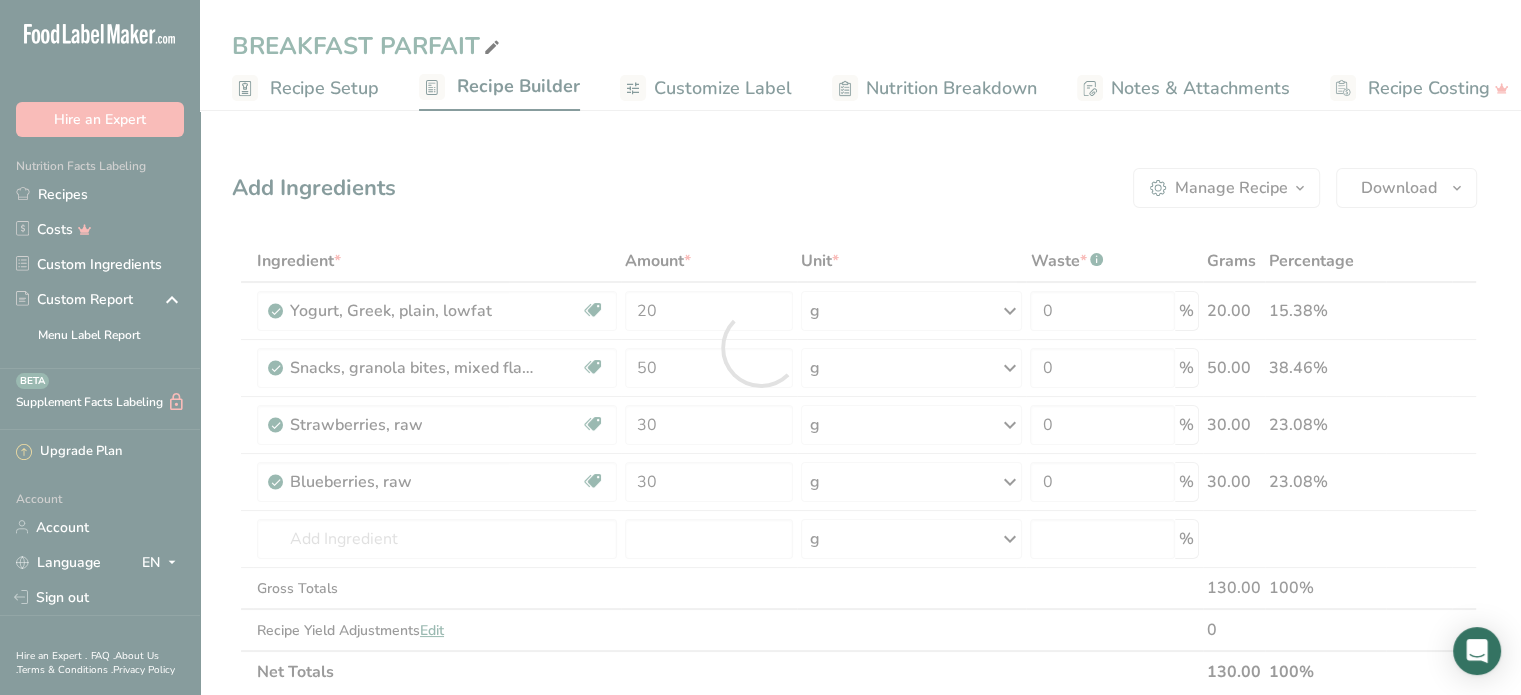 scroll, scrollTop: 0, scrollLeft: 0, axis: both 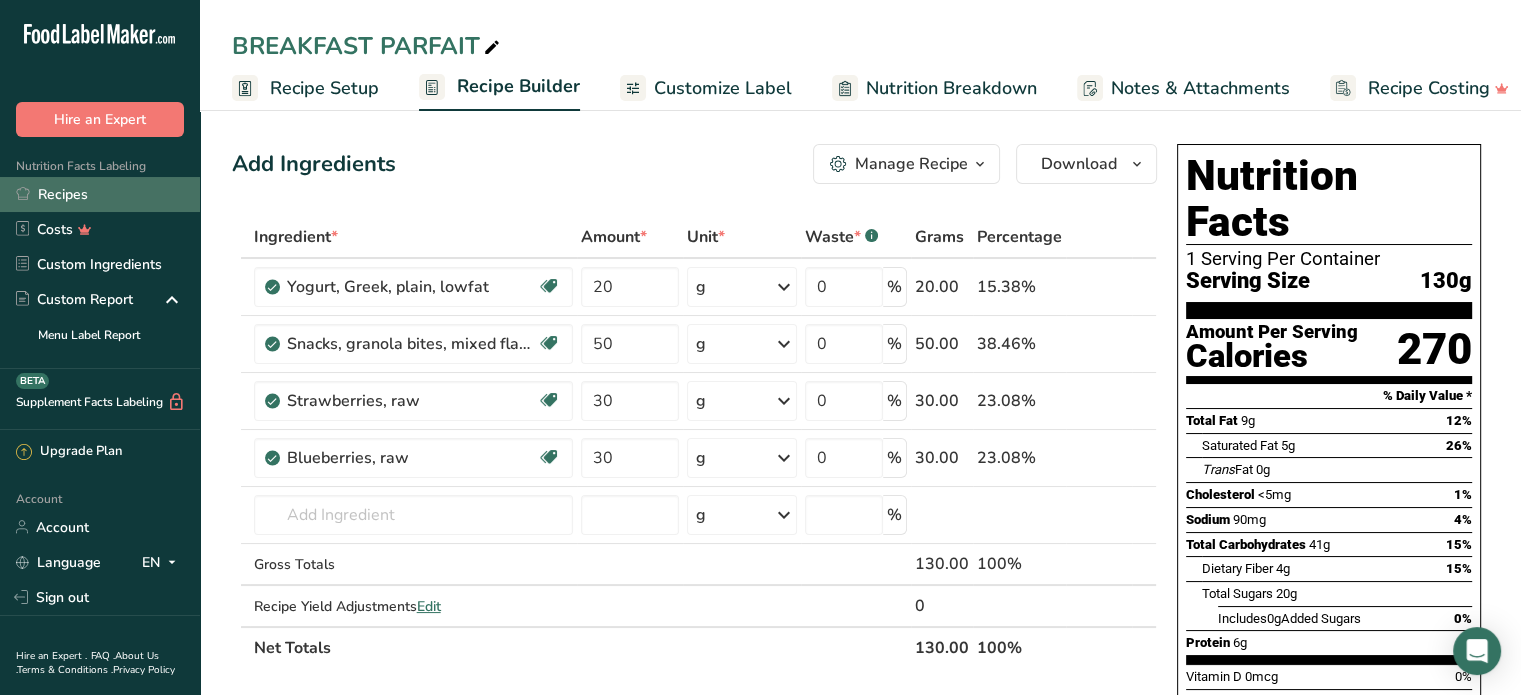 click on "Recipes" at bounding box center (100, 194) 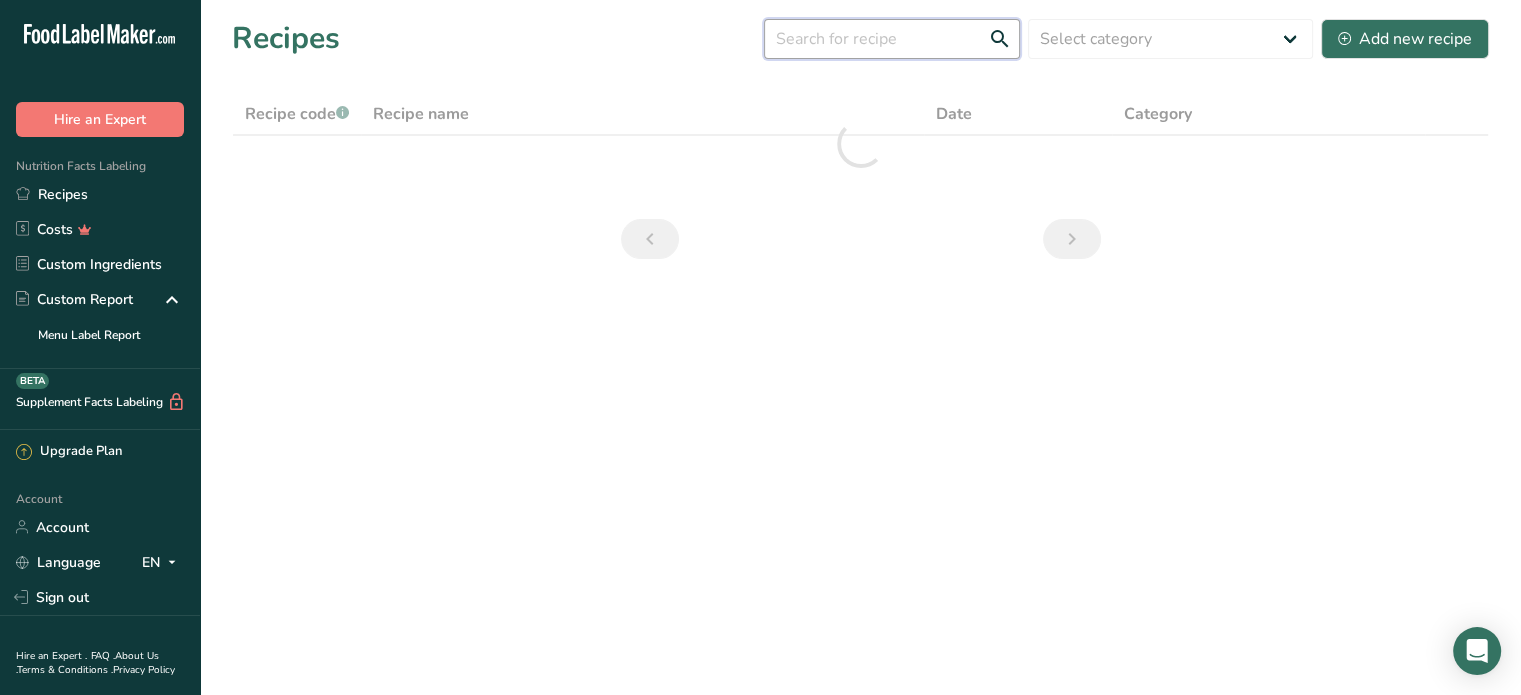 click at bounding box center [892, 39] 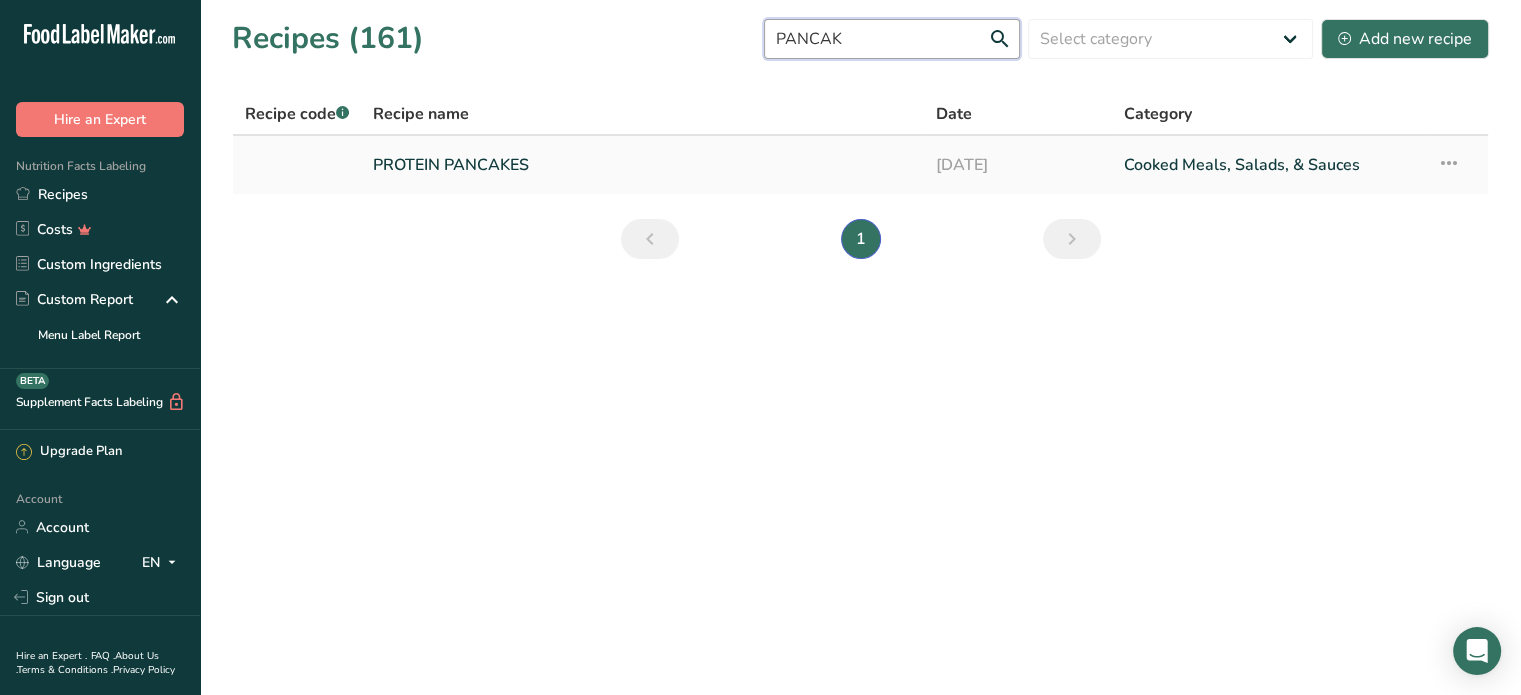 type on "PANCAK" 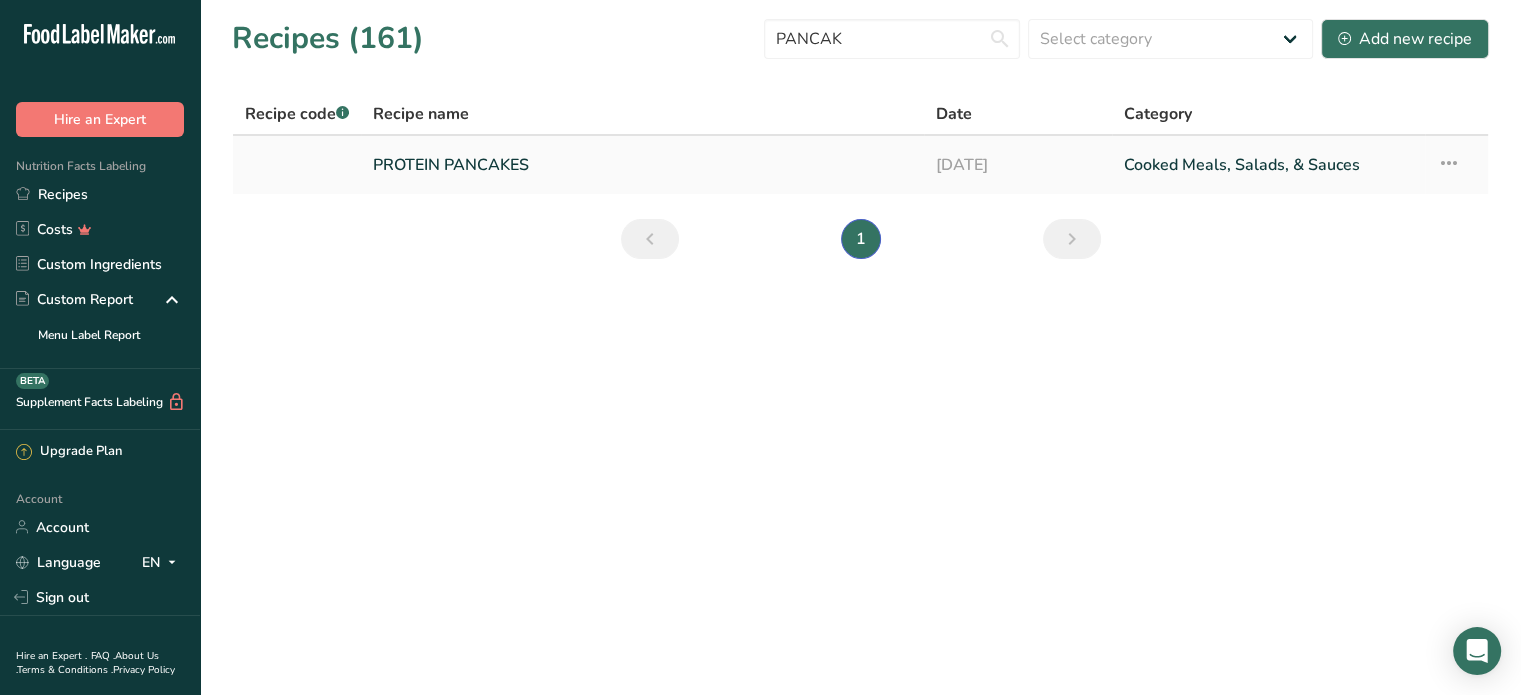 click on "[FOOD_ITEM]" at bounding box center [642, 165] 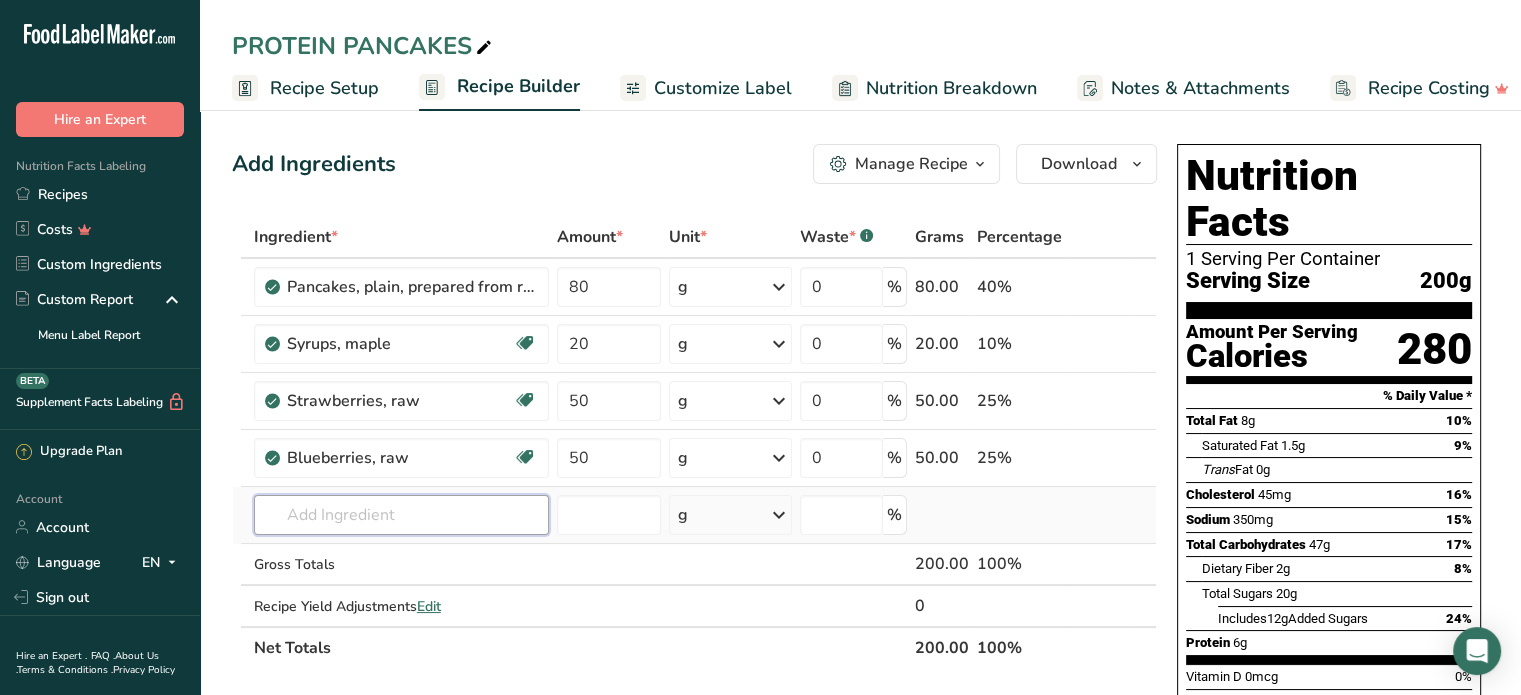 click at bounding box center (401, 515) 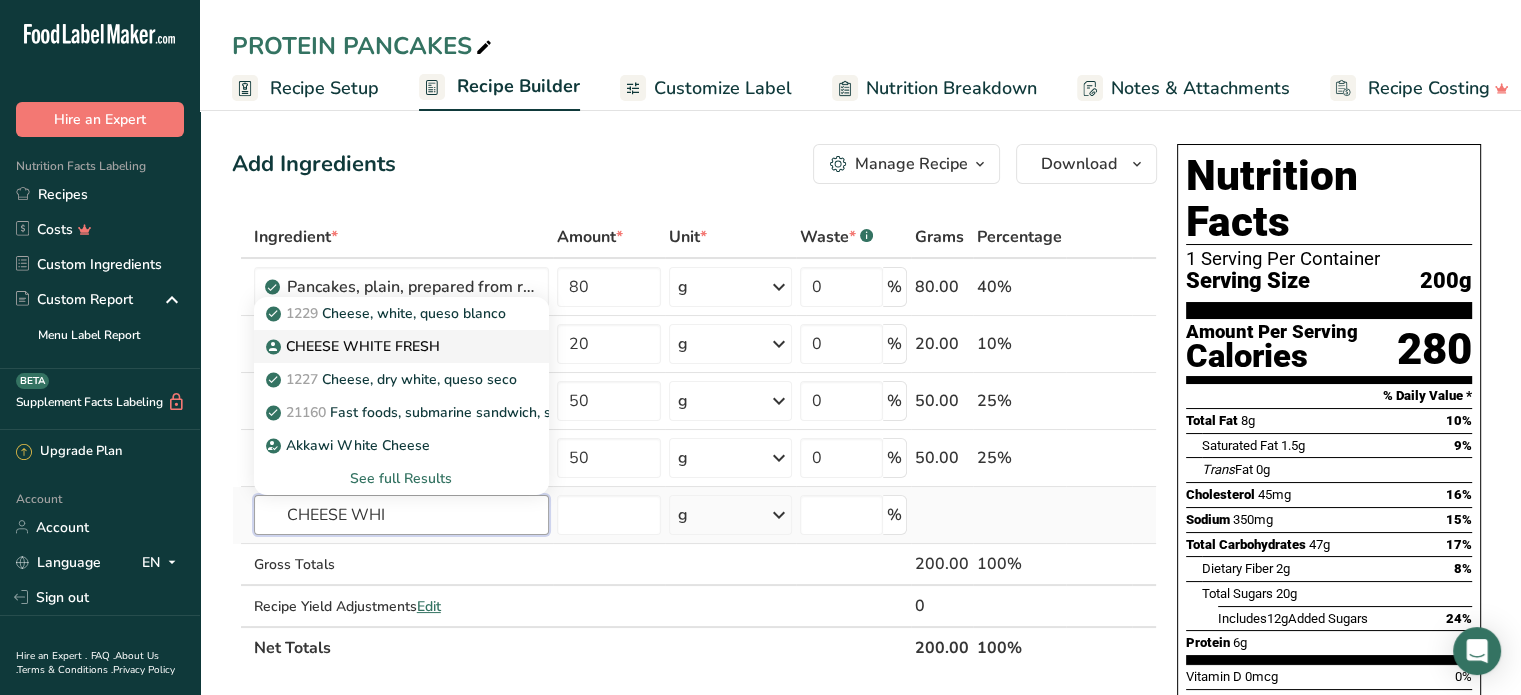type on "CHEESE WHI" 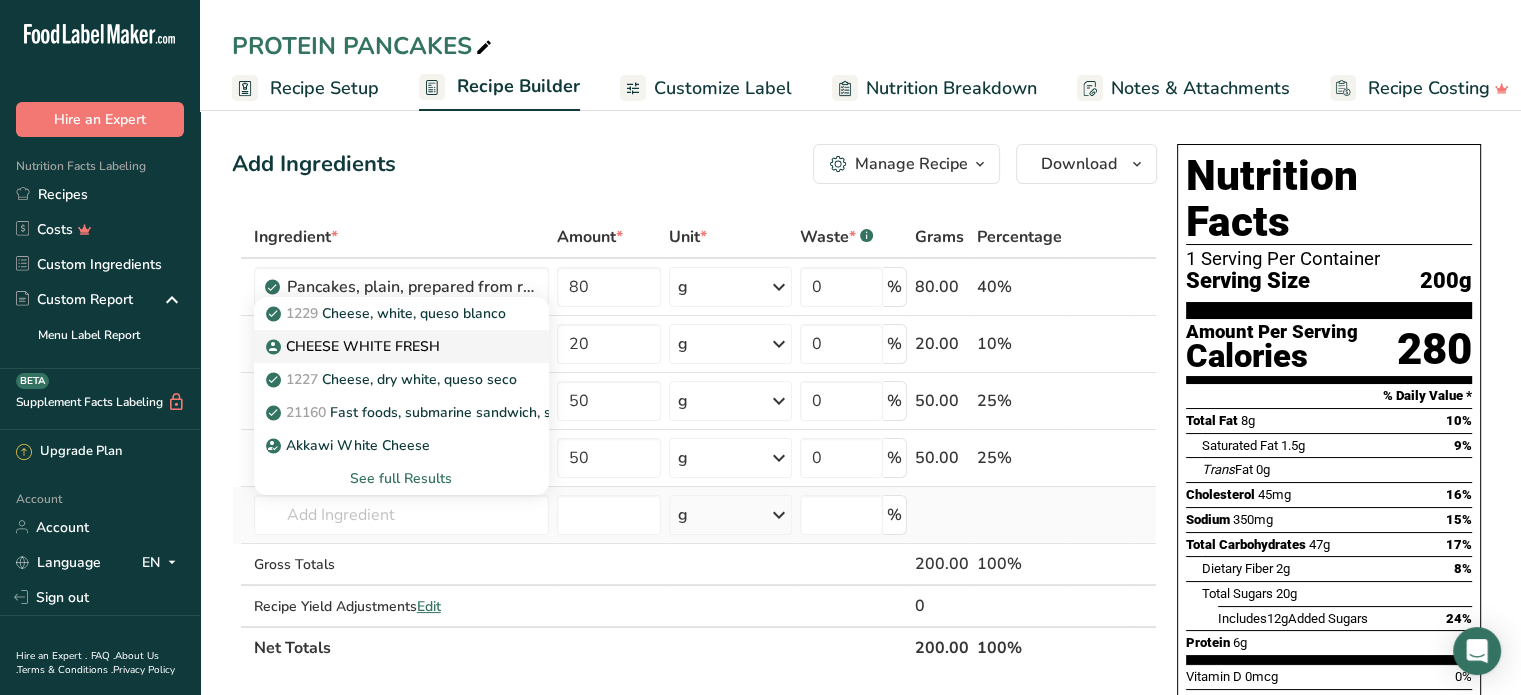 click on "CHEESE WHITE FRESH" at bounding box center (355, 346) 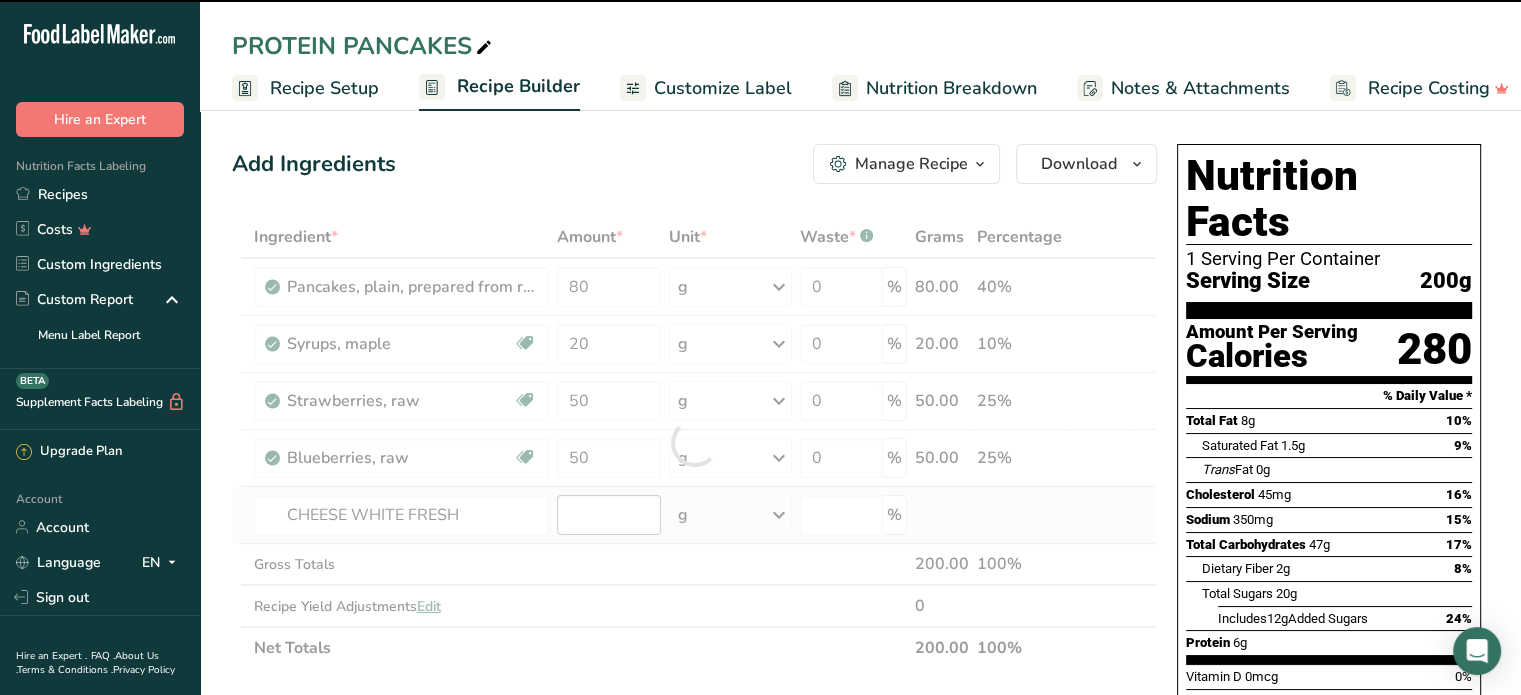 type on "0" 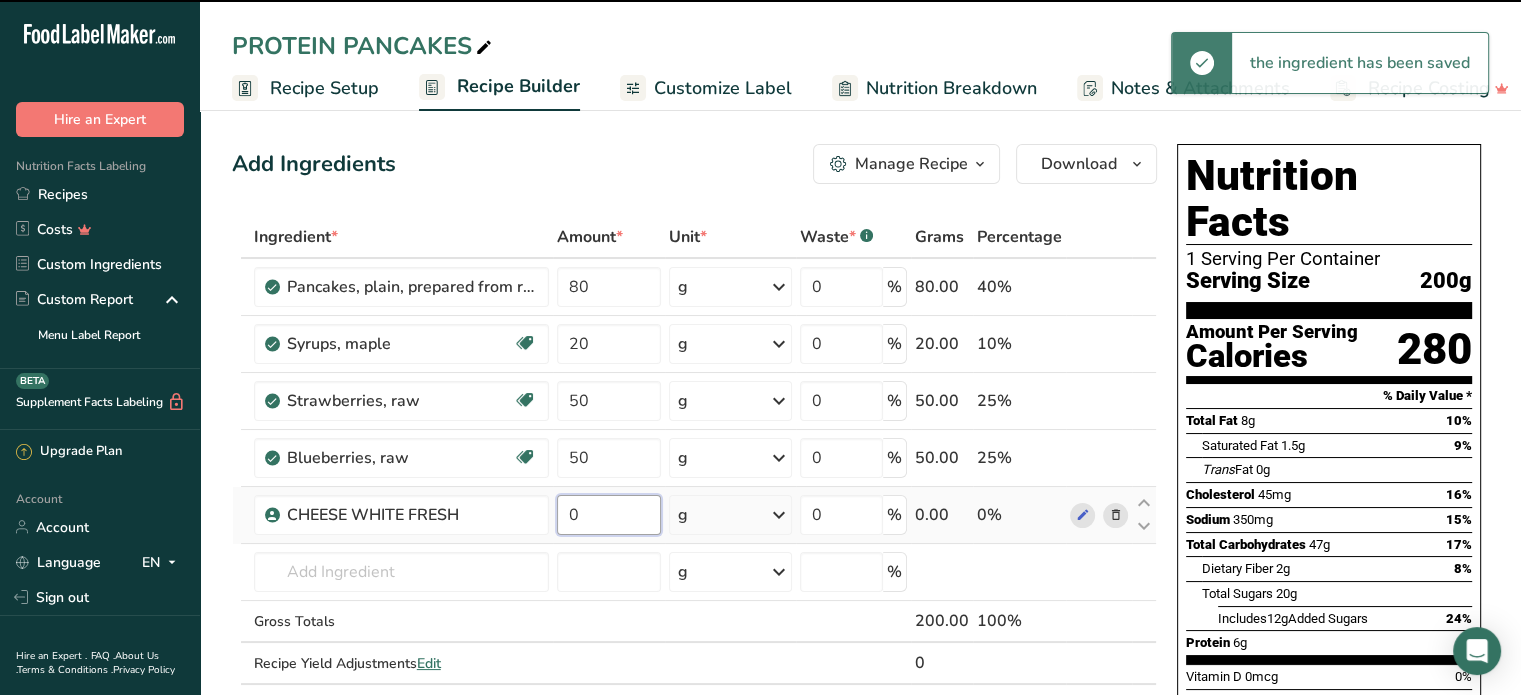 click on "0" at bounding box center [609, 515] 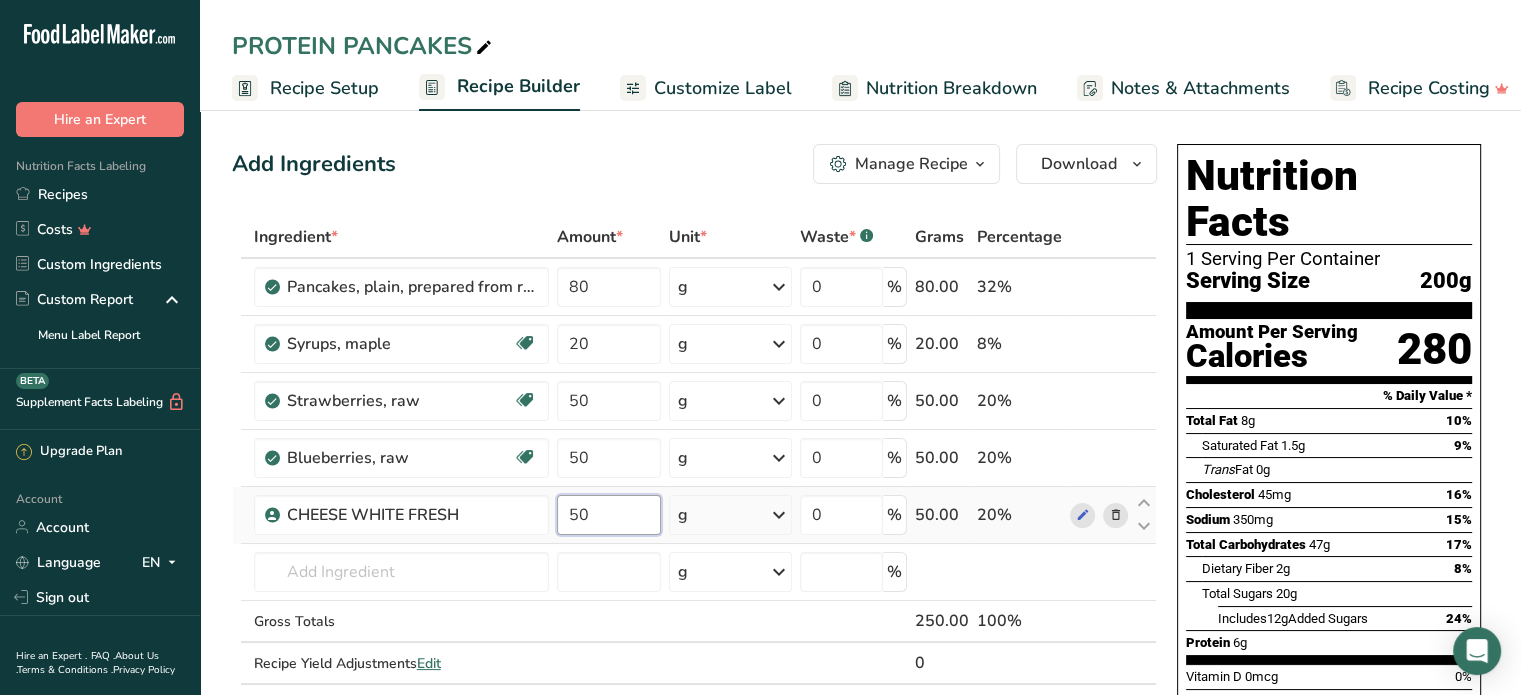 type on "5" 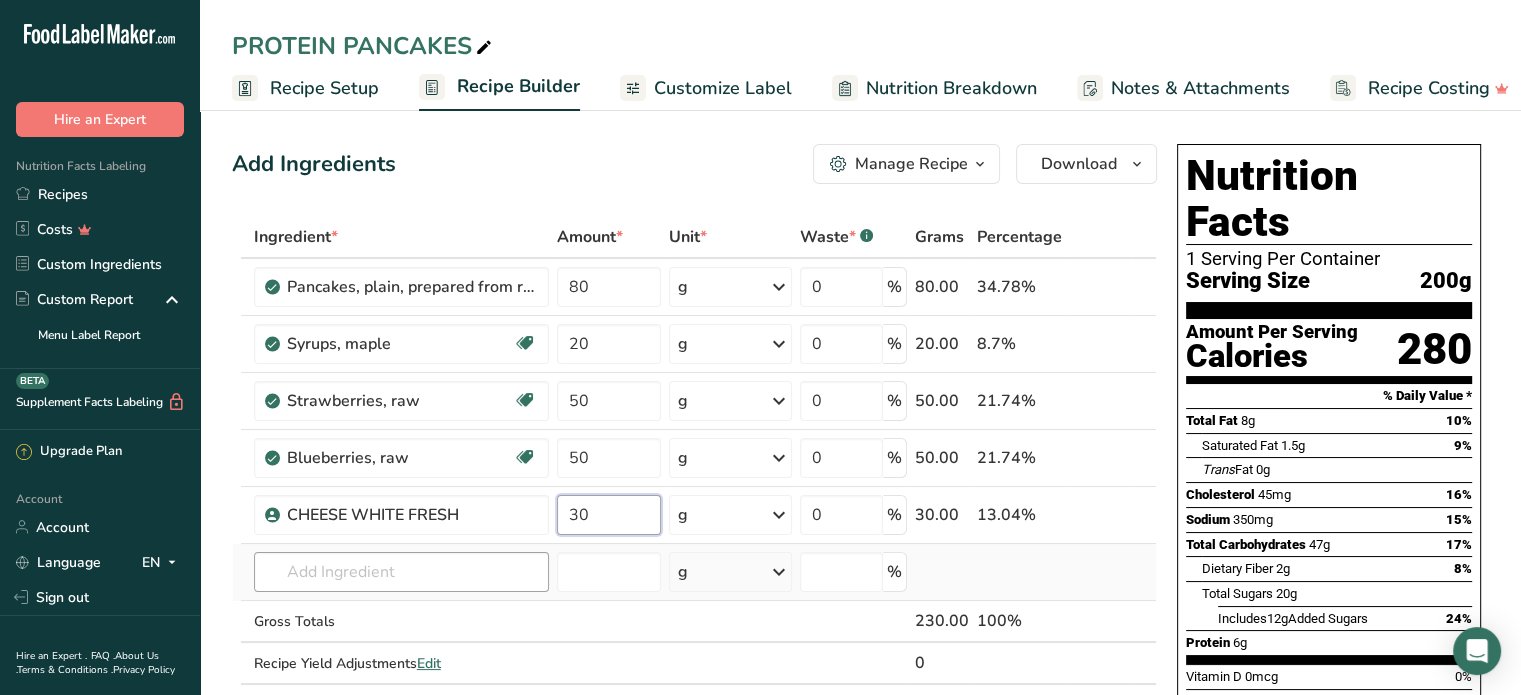 type on "30" 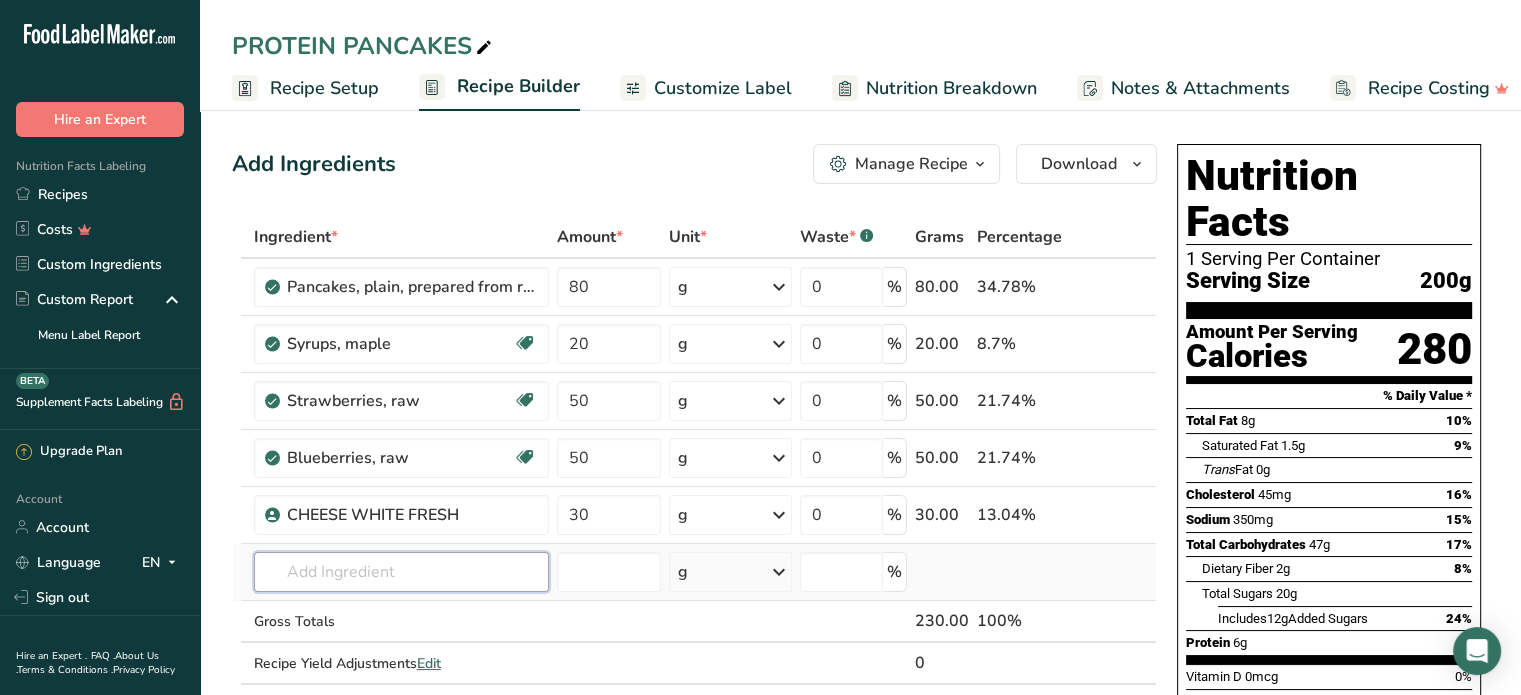 click on "Ingredient *
Amount *
Unit *
Waste *   .a-a{fill:#347362;}.b-a{fill:#fff;}          Grams
Percentage
Pancakes, plain, prepared from recipe
80
g
Portions
1 oz
1 pancake (4" dia)
1 pancake (6" dia)
Weight Units
g
kg
mg
See more
Volume Units
l
Volume units require a density conversion. If you know your ingredient's density enter it below. Otherwise, click on "RIA" our AI Regulatory bot - she will be able to help you
lb/ft3
g/cm3
Confirm
mL
lb/ft3
g/cm3
Confirm" at bounding box center [694, 471] 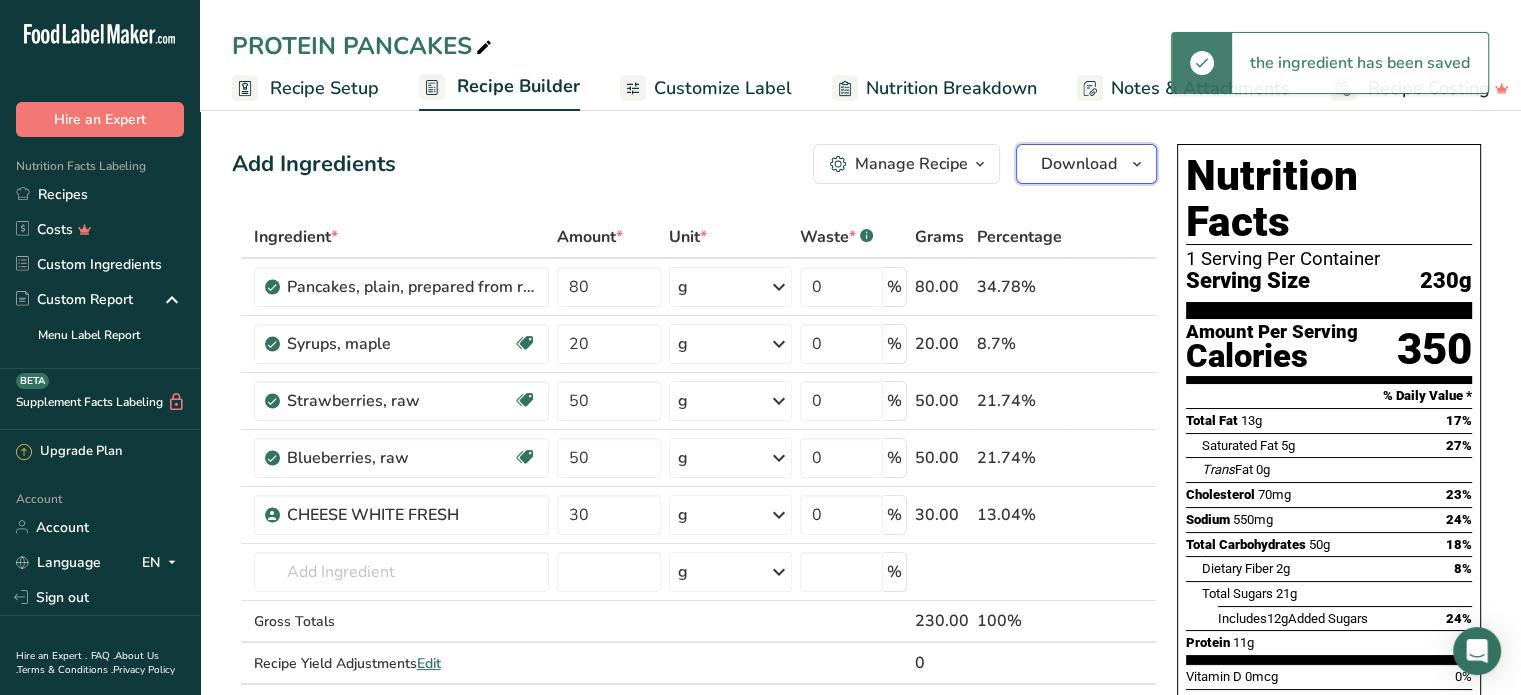 click on "Download" at bounding box center (1079, 164) 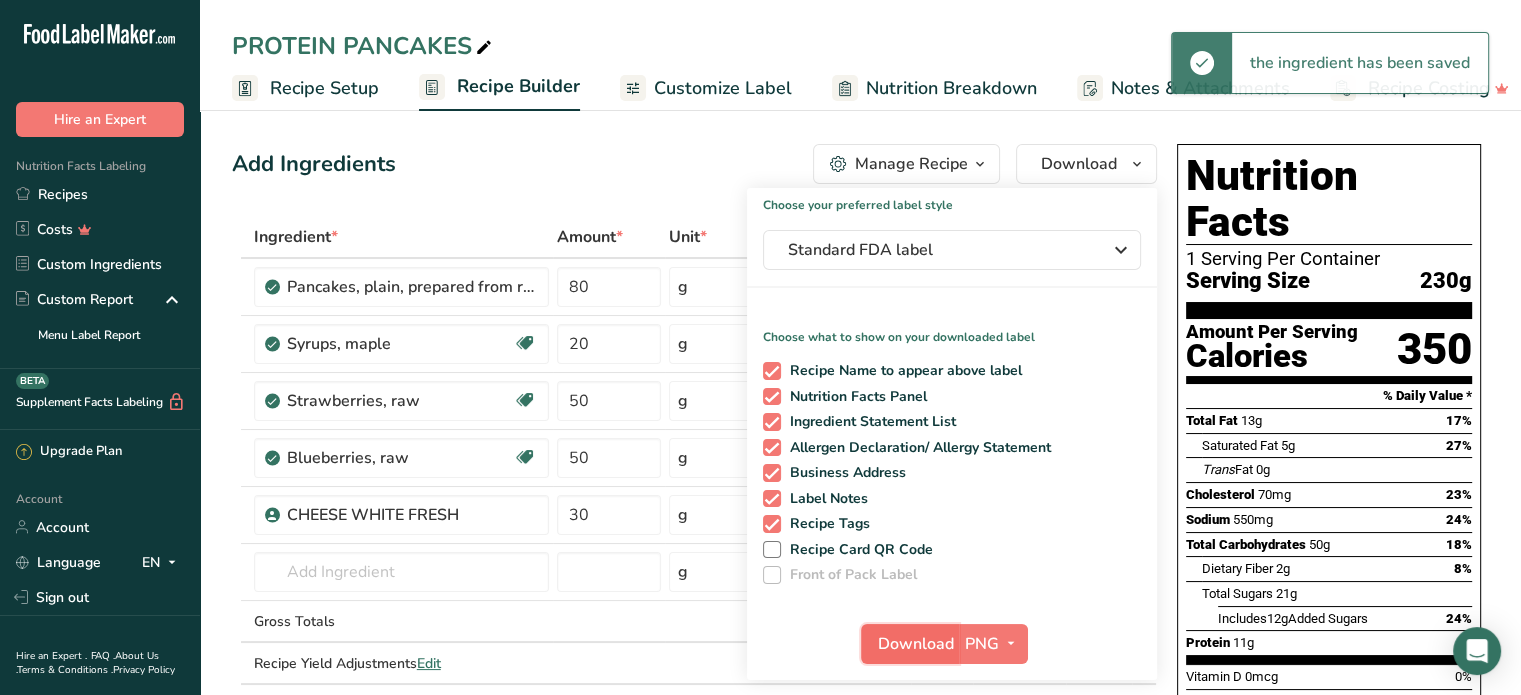 click on "Download" at bounding box center [916, 644] 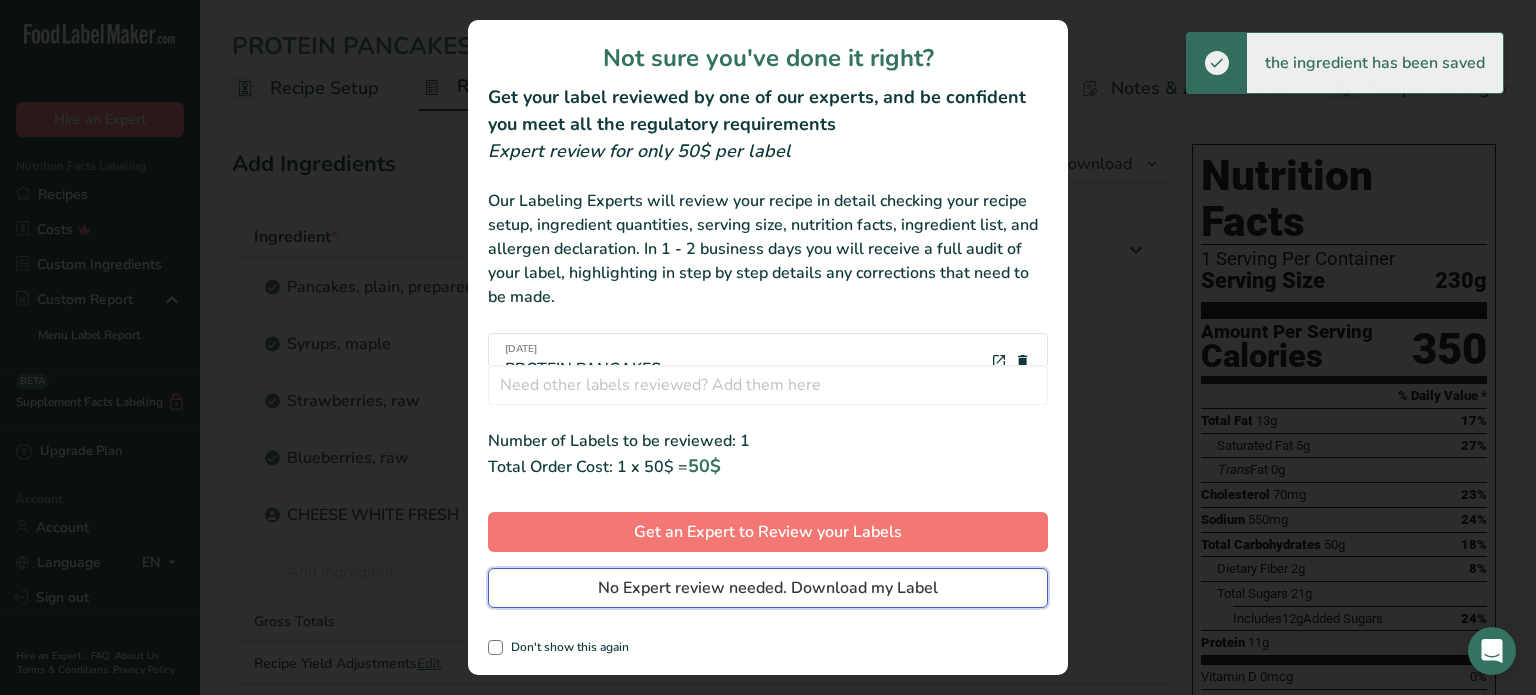 click on "No Expert review needed. Download my Label" at bounding box center (768, 588) 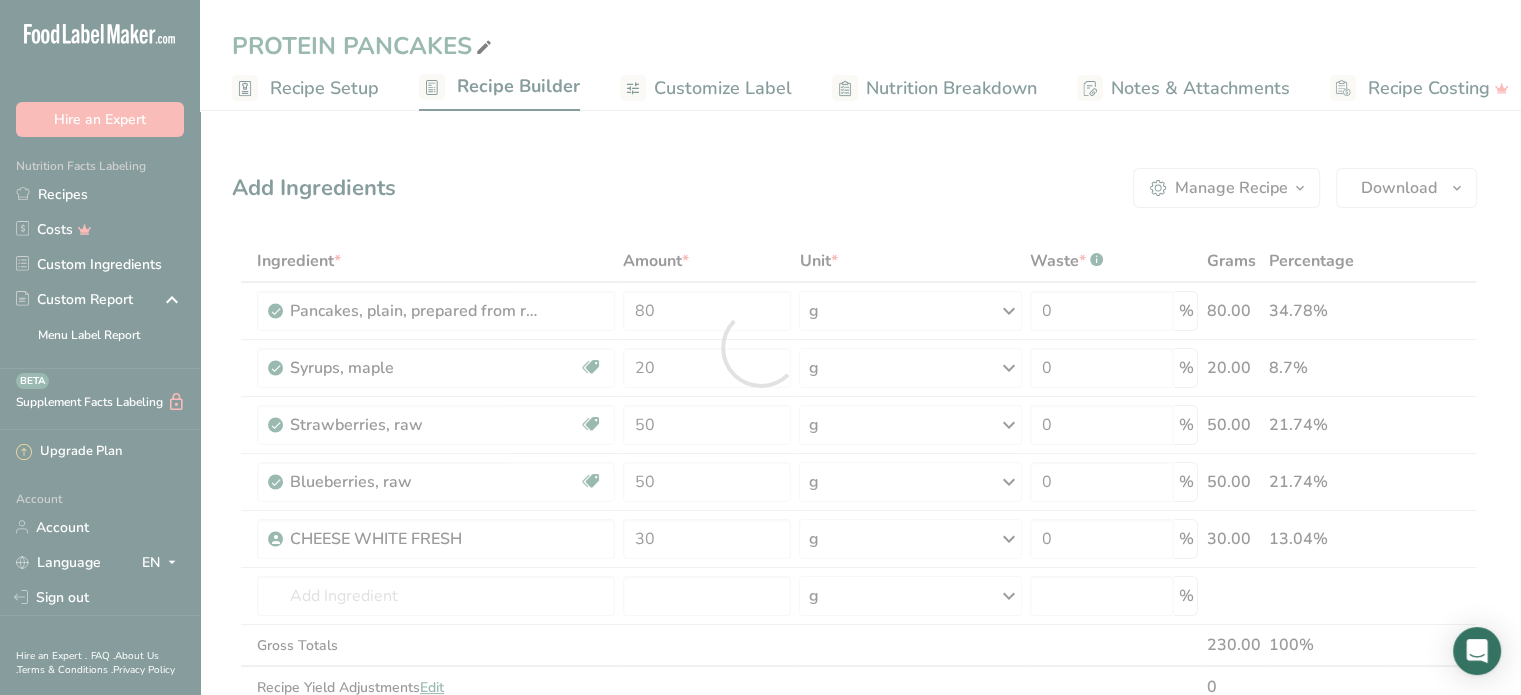 scroll, scrollTop: 0, scrollLeft: 0, axis: both 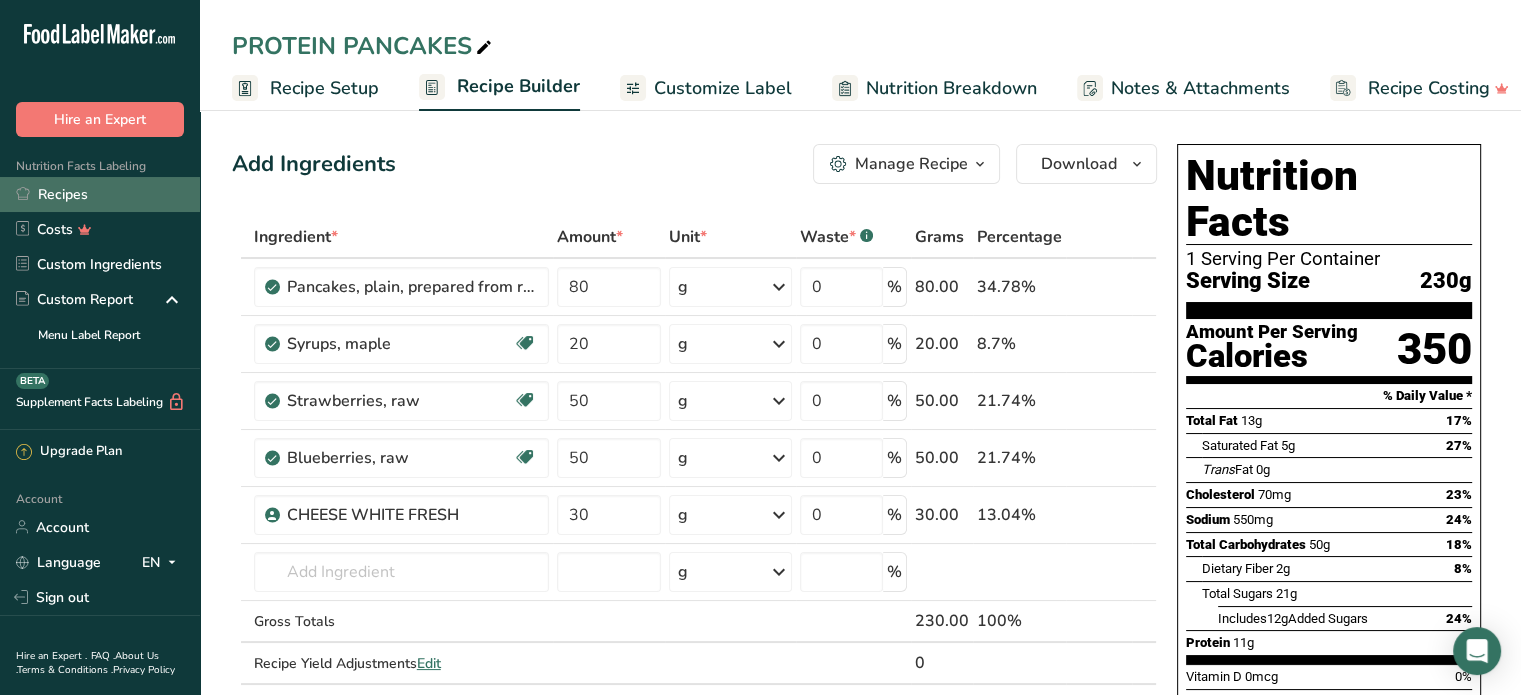 click on "Recipes" at bounding box center (100, 194) 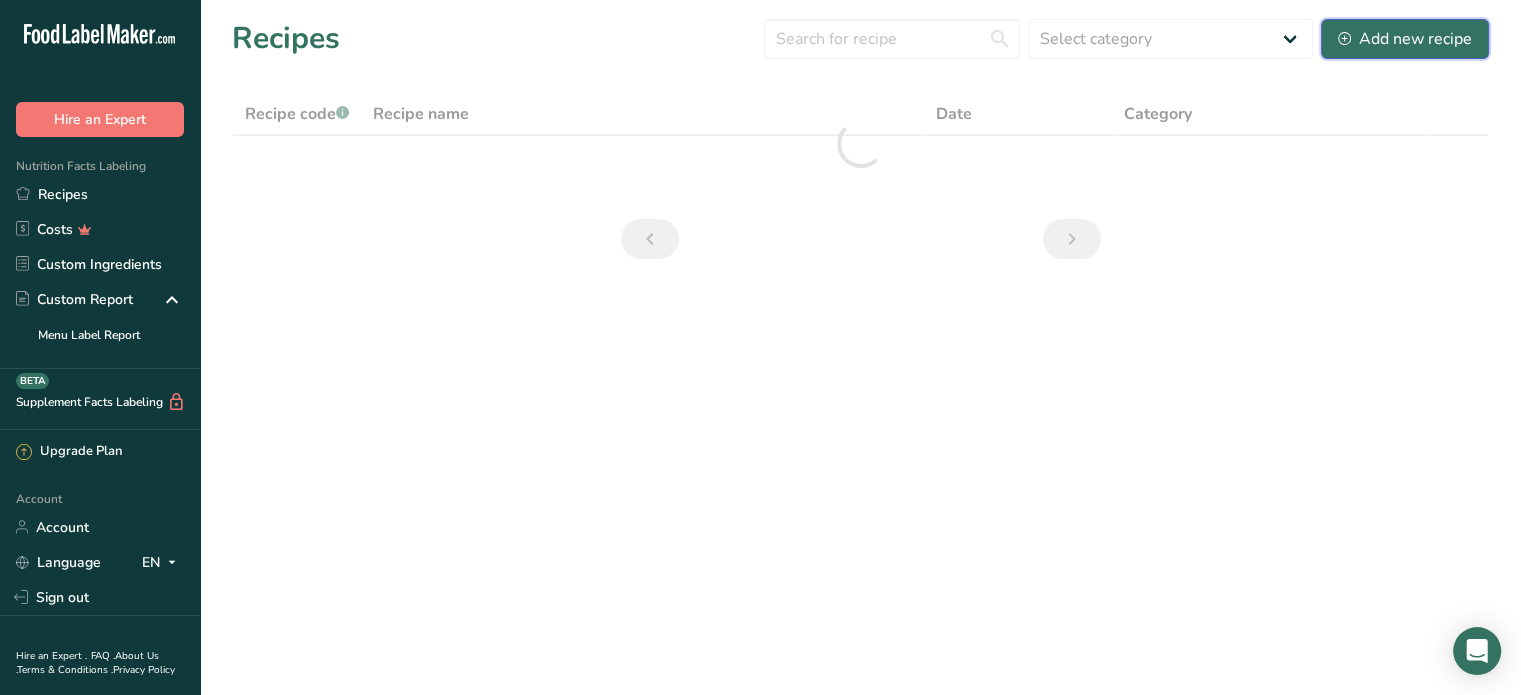 click on "Add new recipe" at bounding box center [1405, 39] 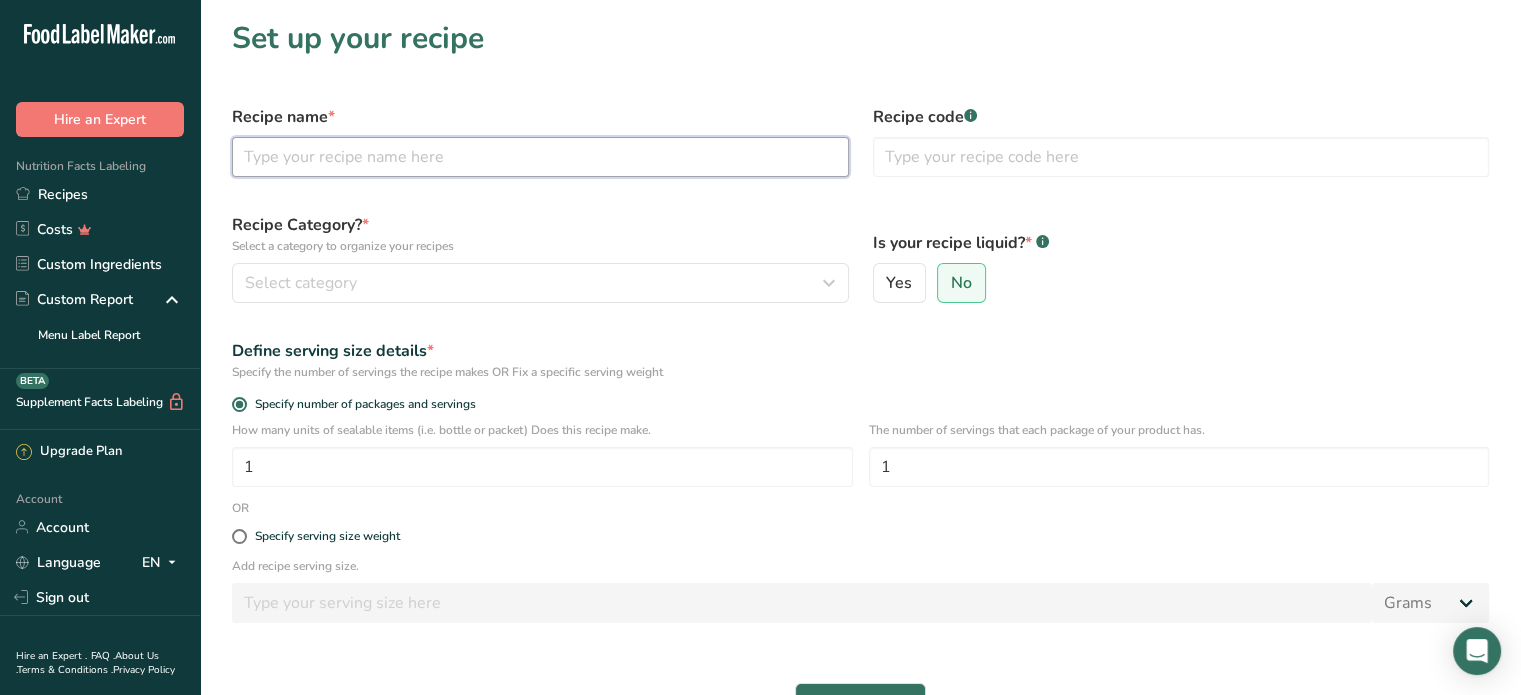 click at bounding box center [540, 157] 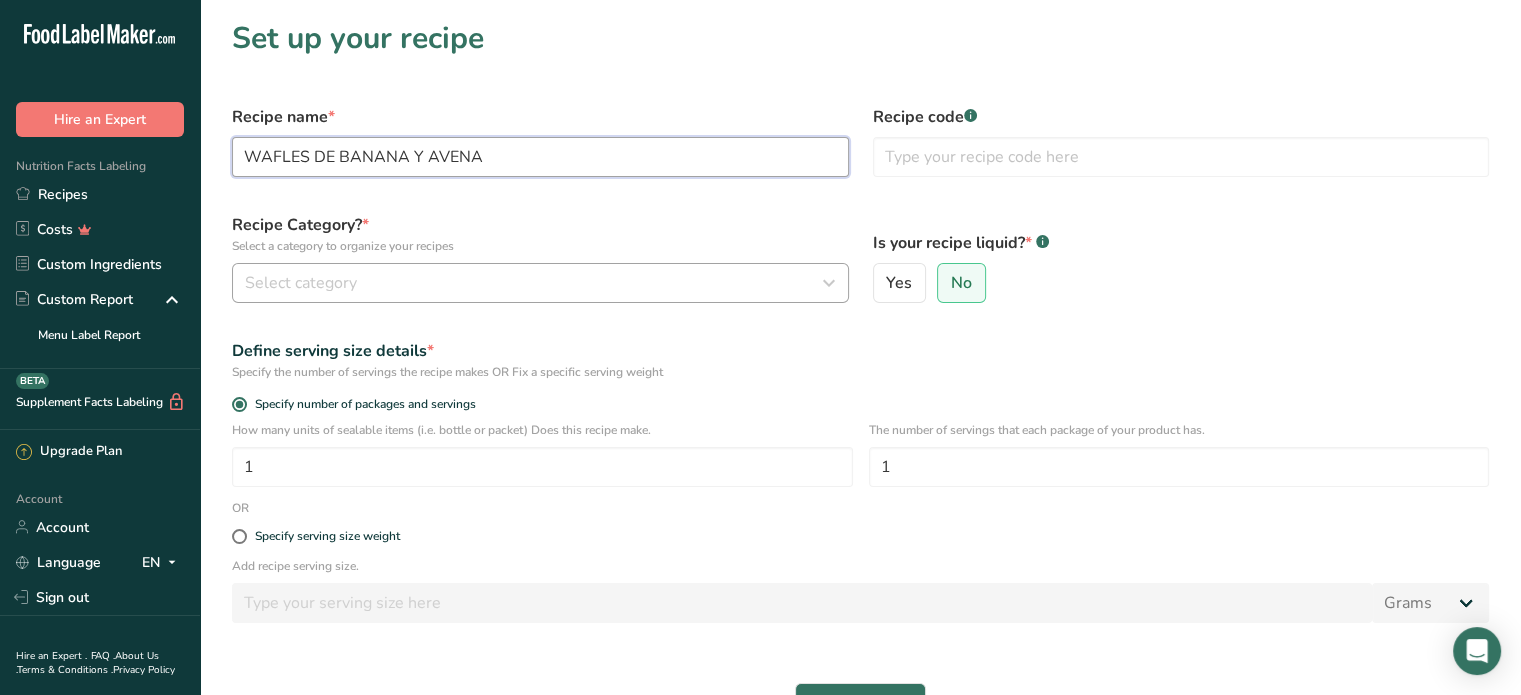 type on "WAFLES DE BANANA Y AVENA" 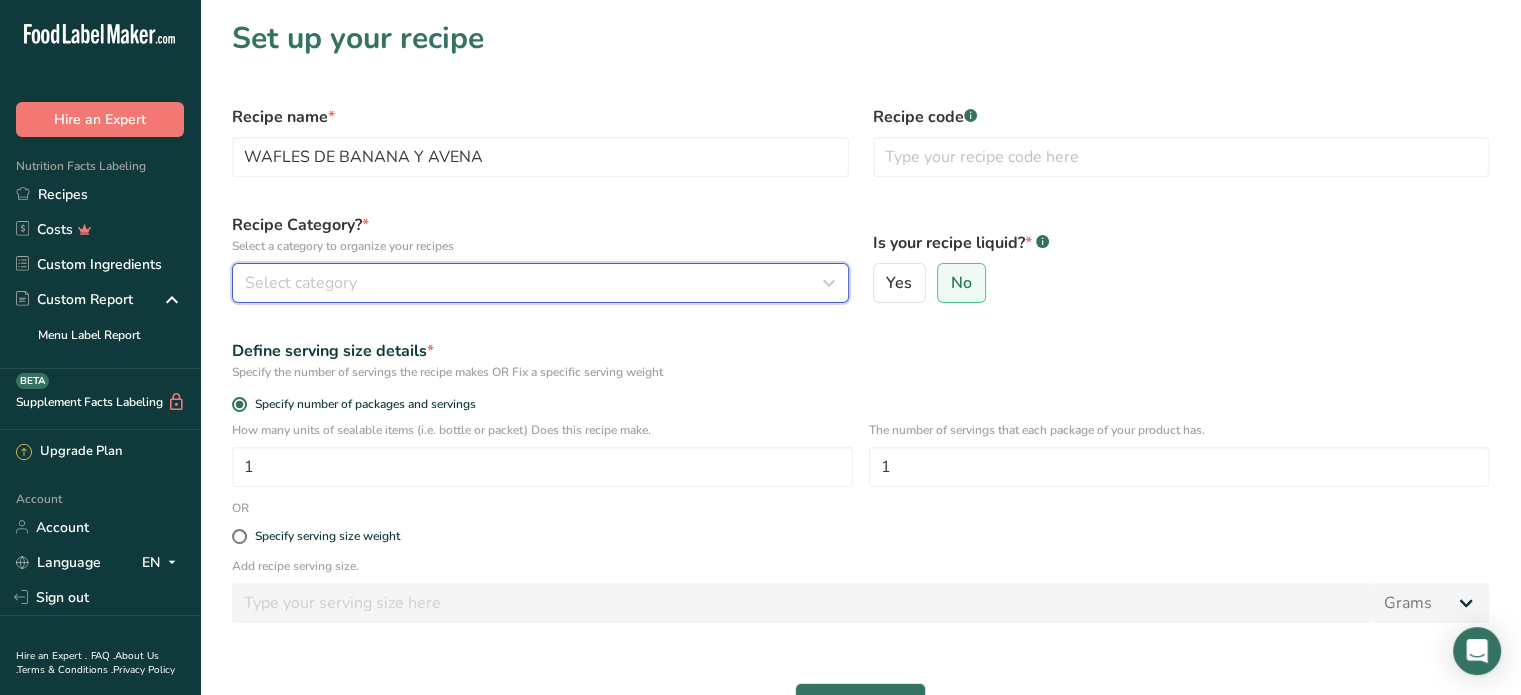 click on "Select category" at bounding box center (534, 283) 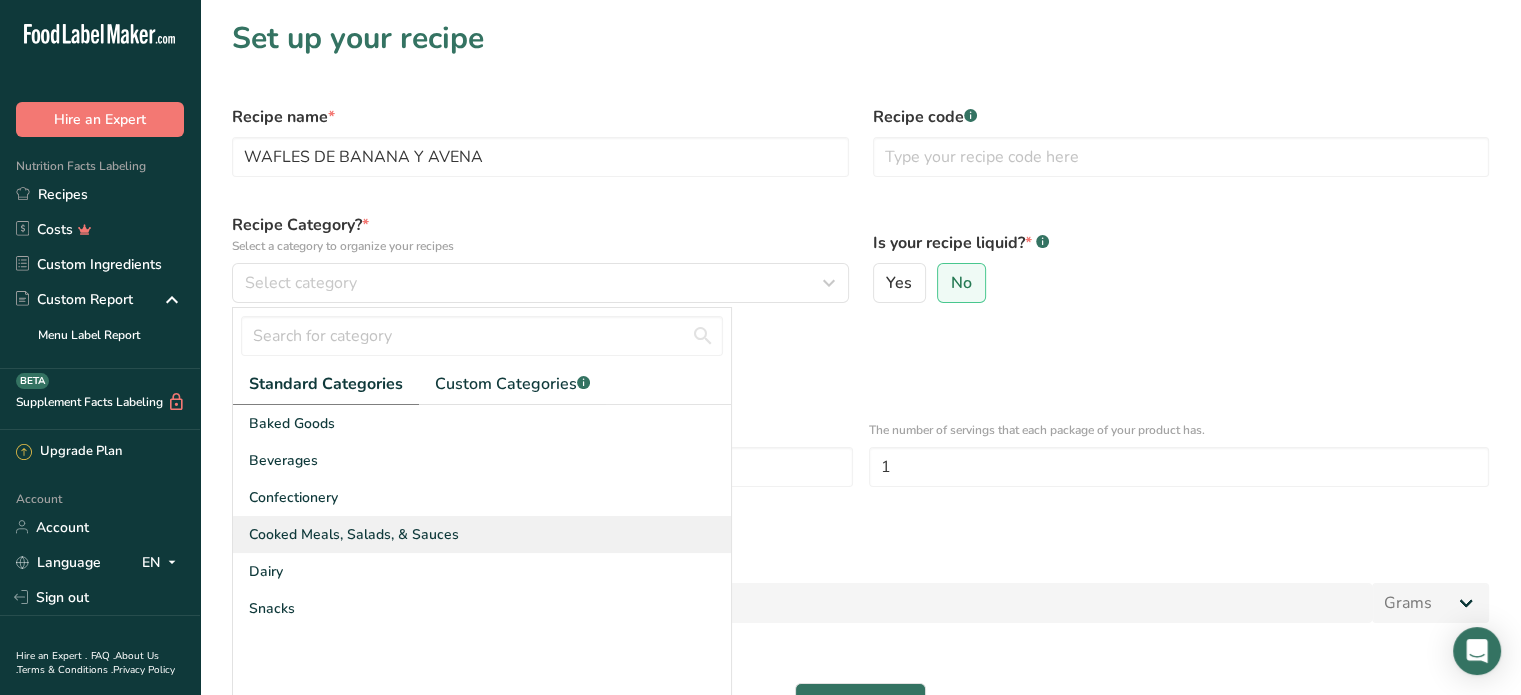 click on "Cooked Meals, Salads, & Sauces" at bounding box center (354, 534) 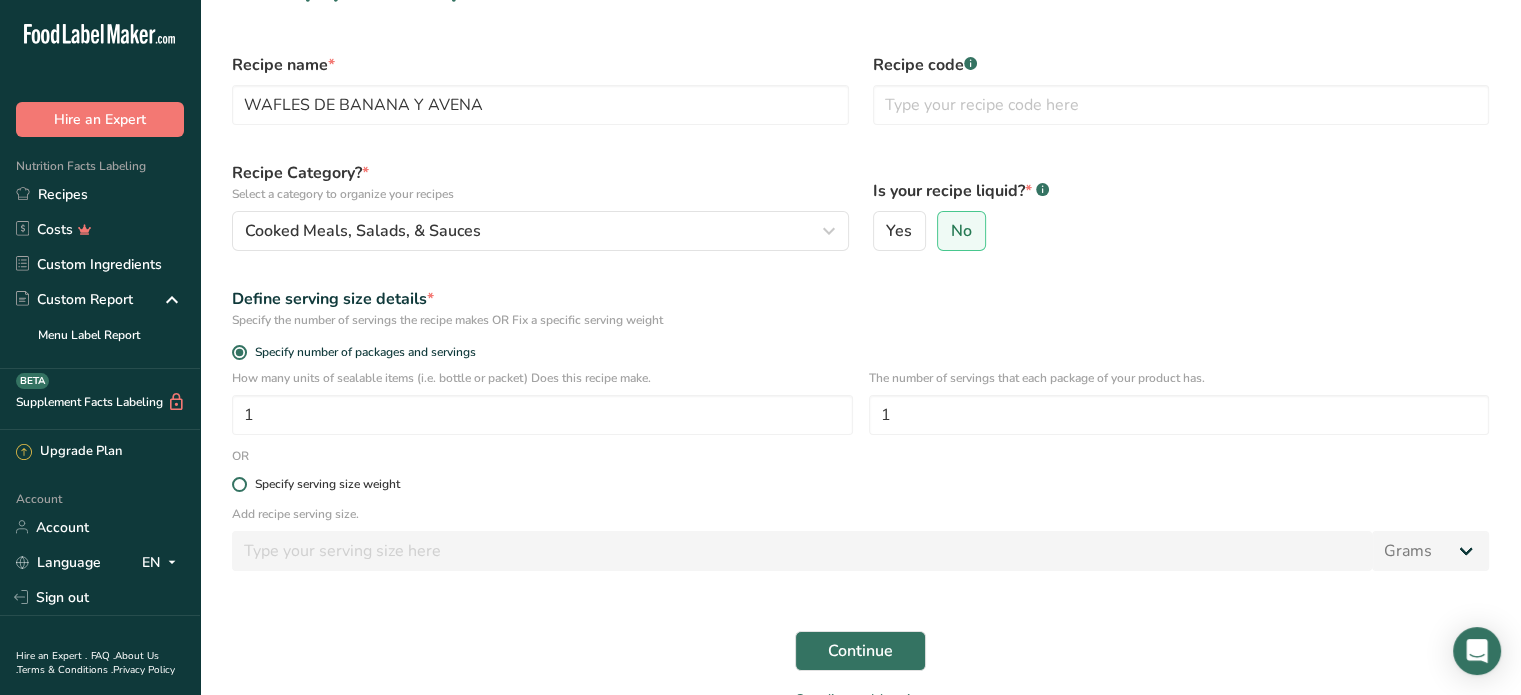 scroll, scrollTop: 164, scrollLeft: 0, axis: vertical 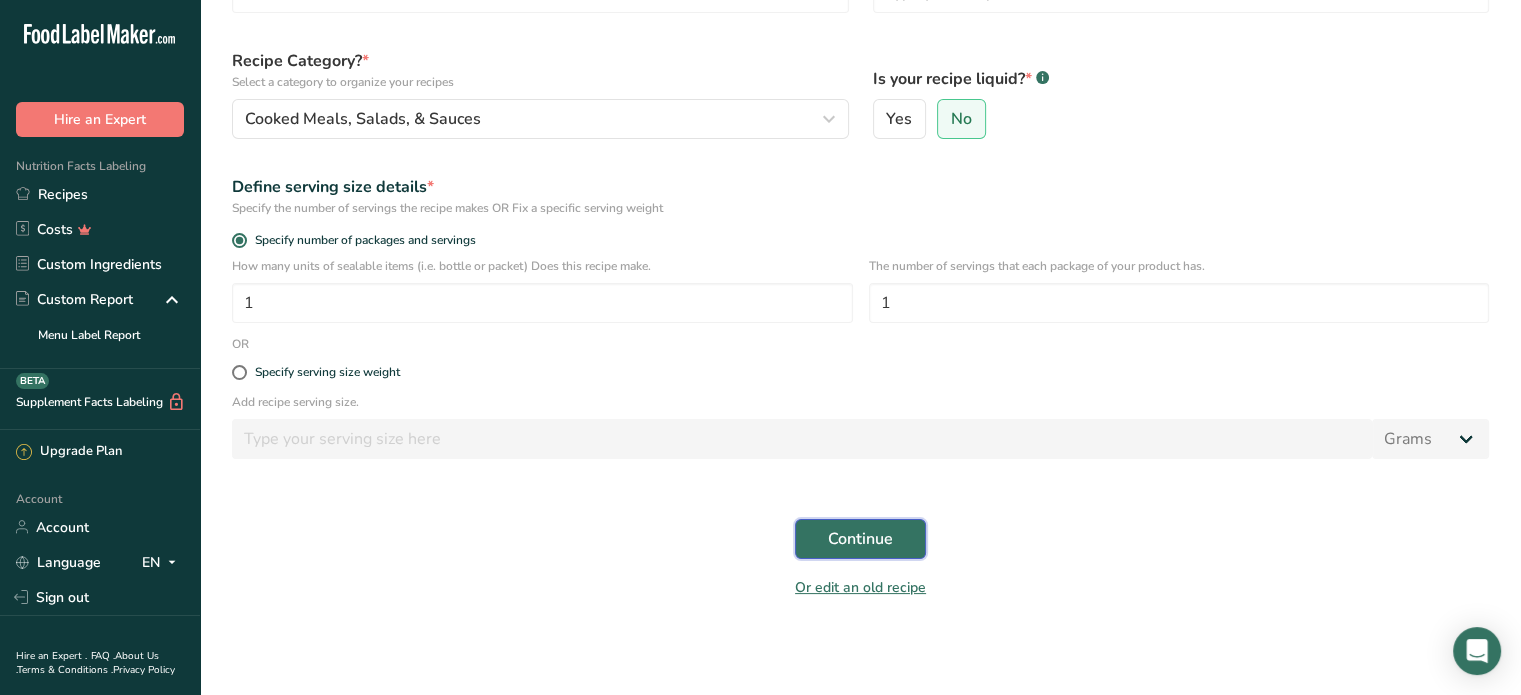 click on "Continue" at bounding box center [860, 539] 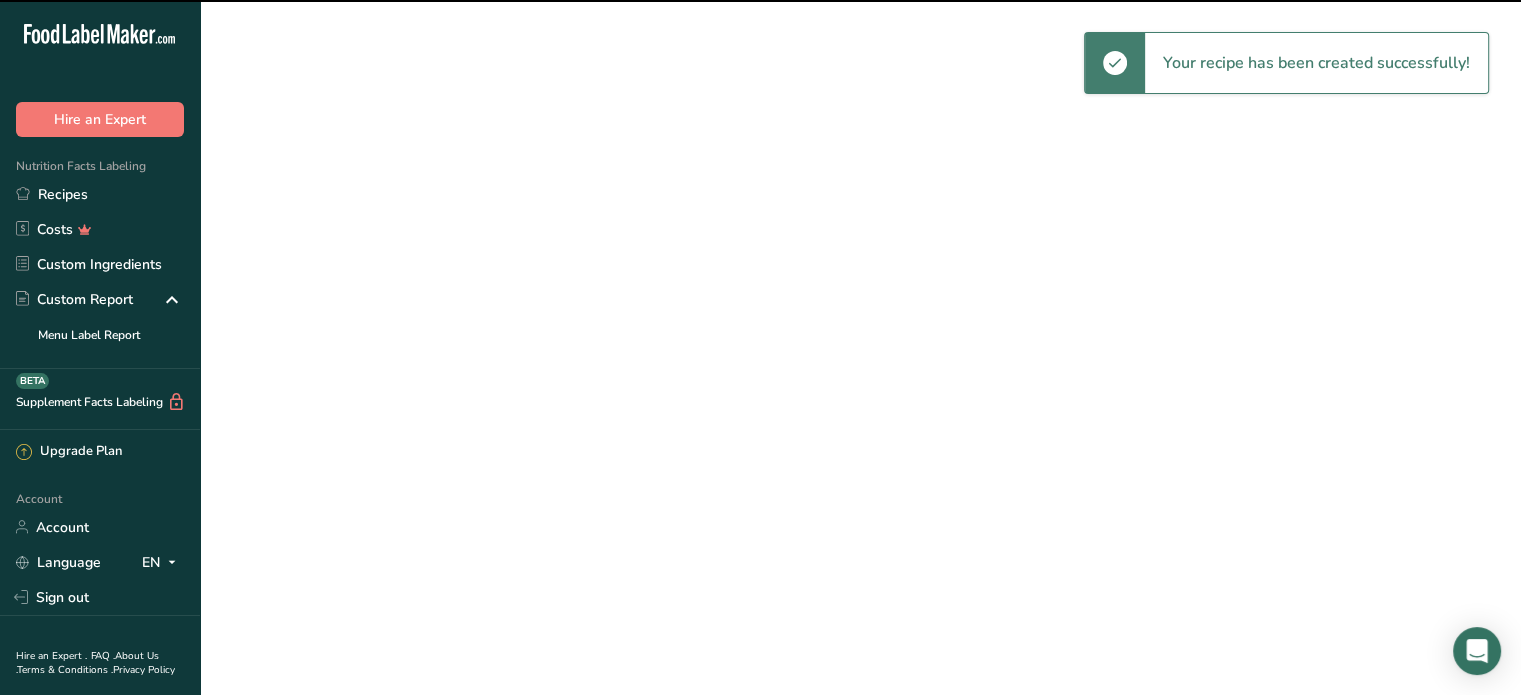 scroll, scrollTop: 0, scrollLeft: 0, axis: both 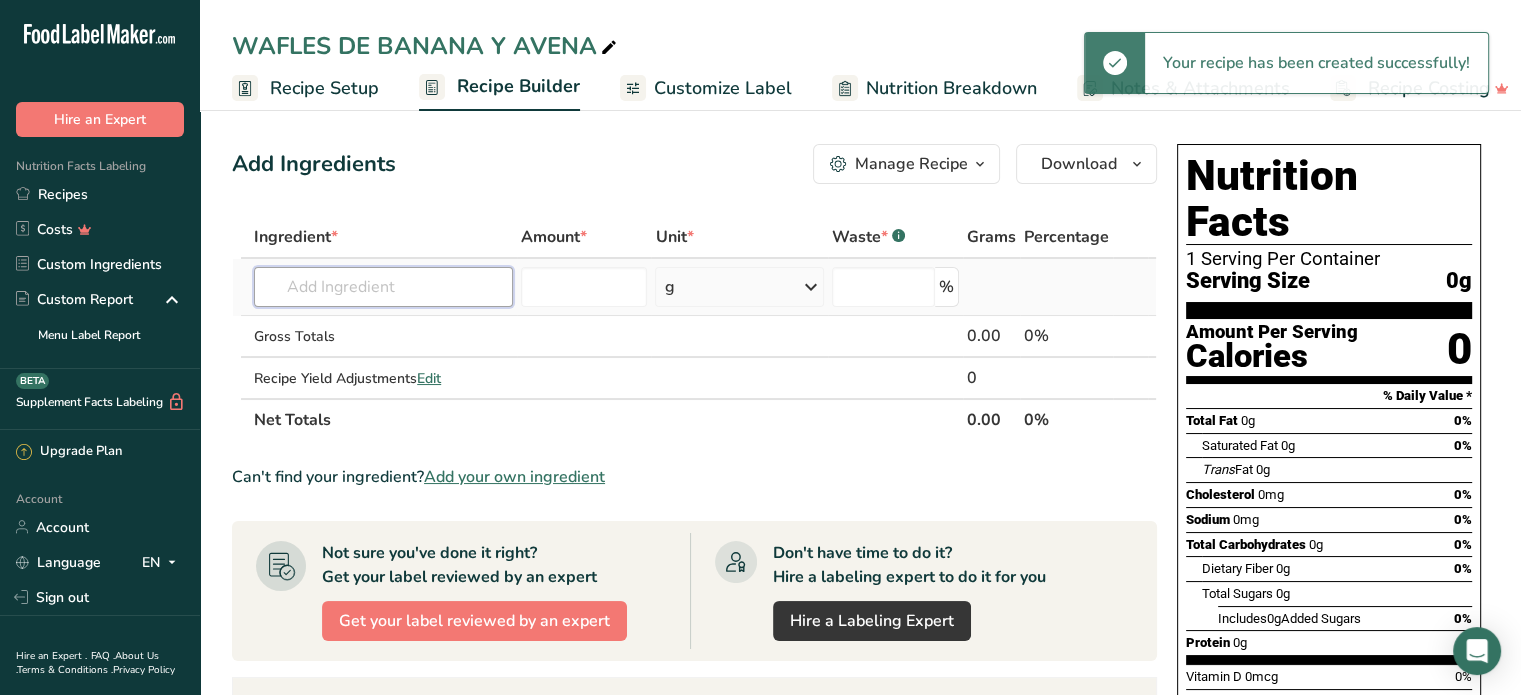 click at bounding box center (383, 287) 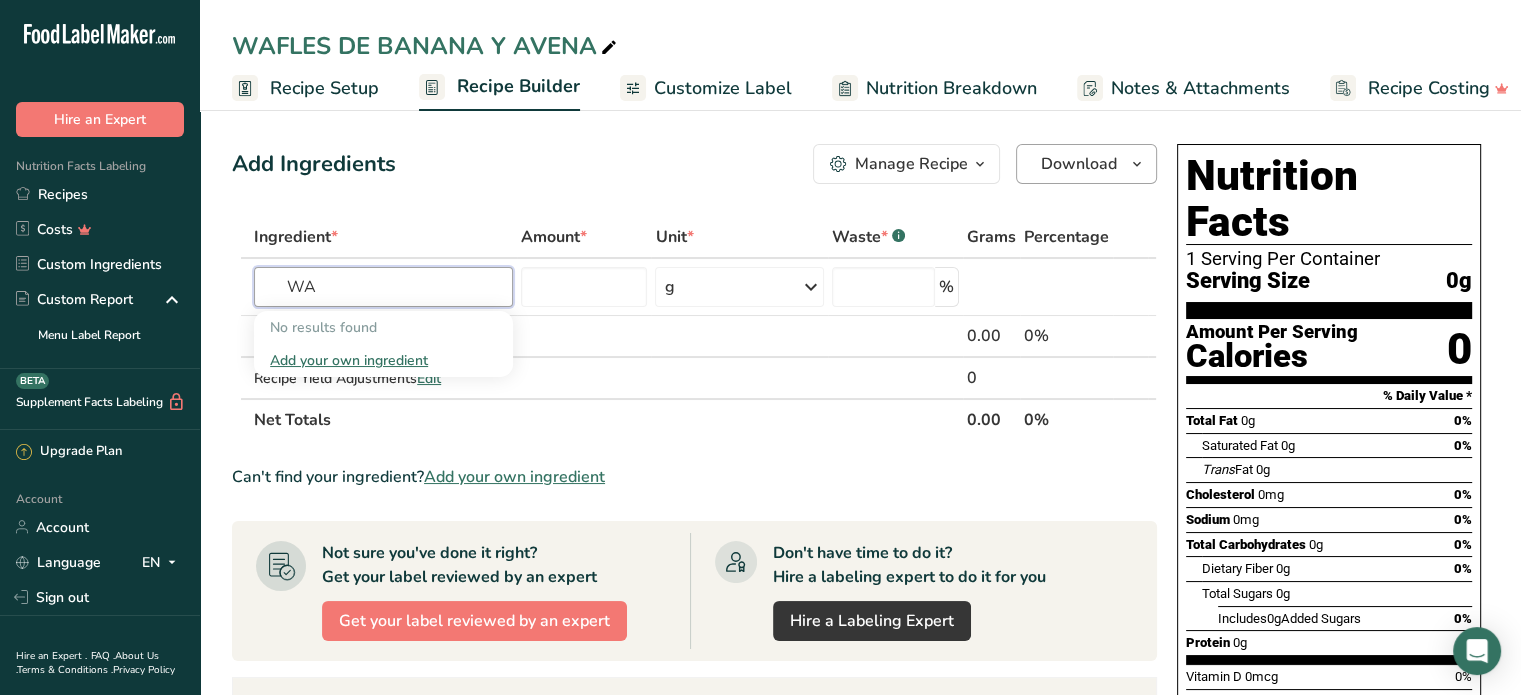 type on "W" 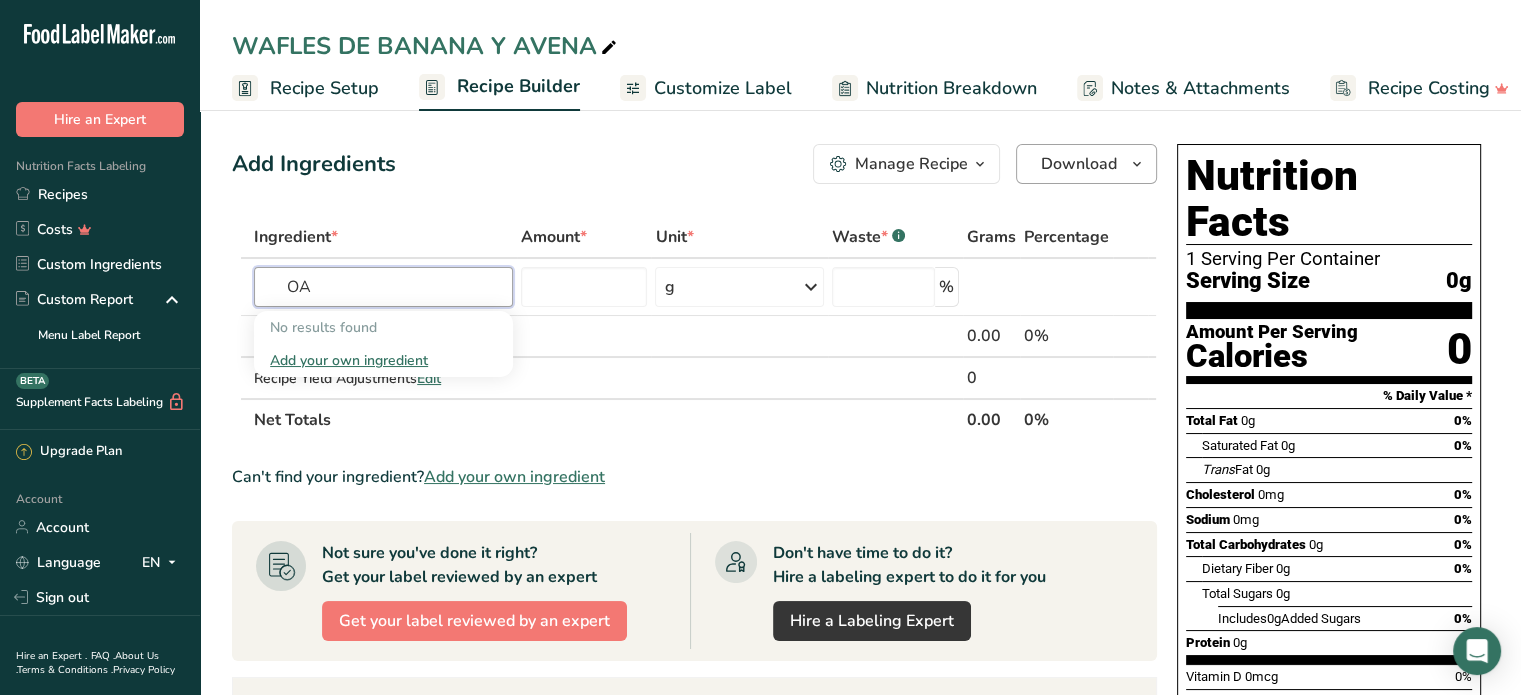 type on "O" 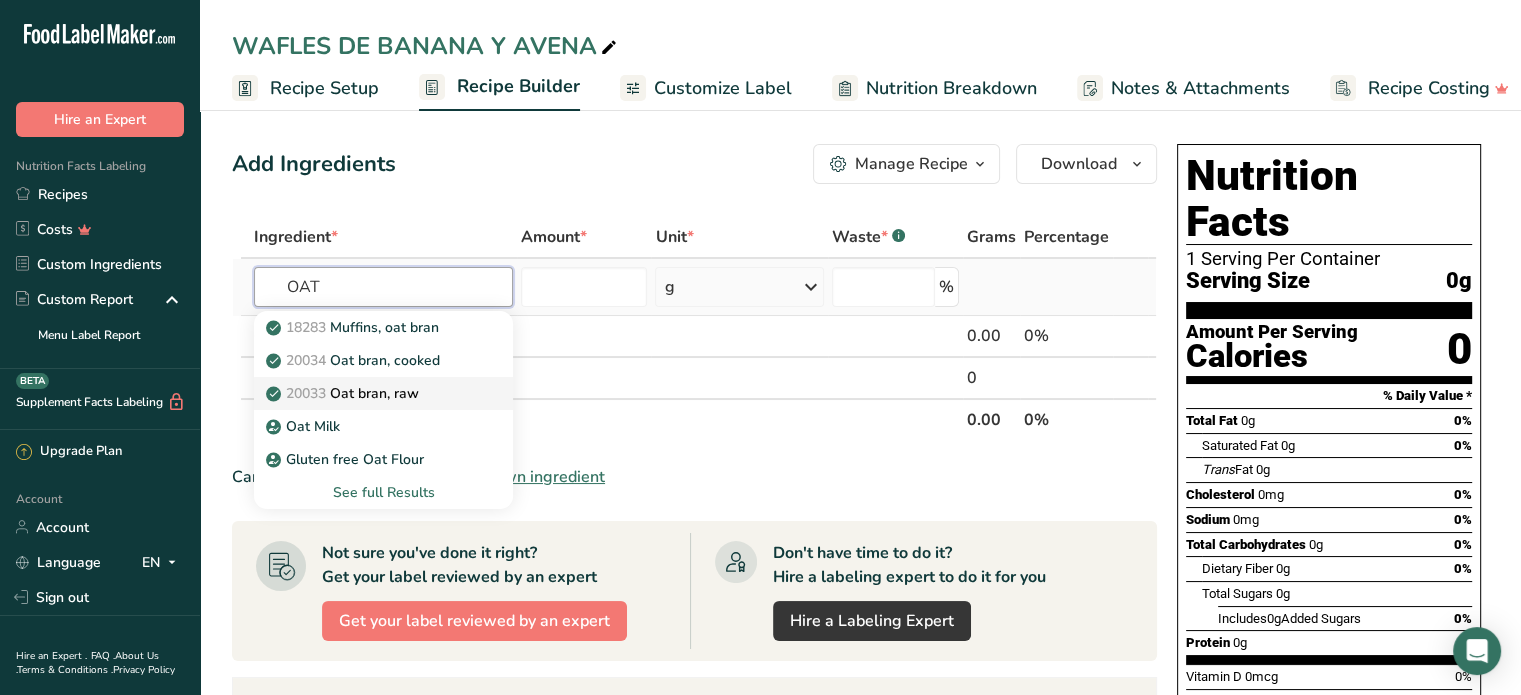 type on "OAT" 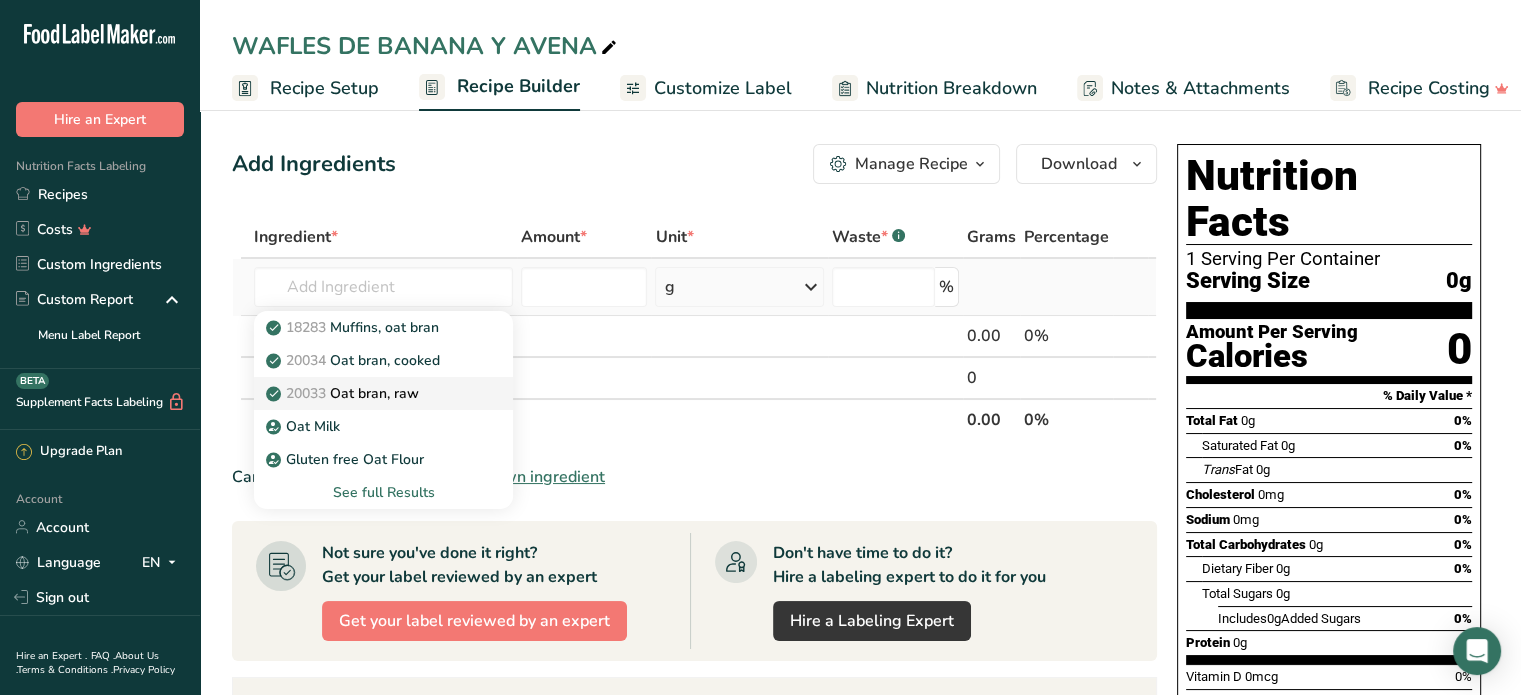 click on "20033
Oat bran, raw" at bounding box center [344, 393] 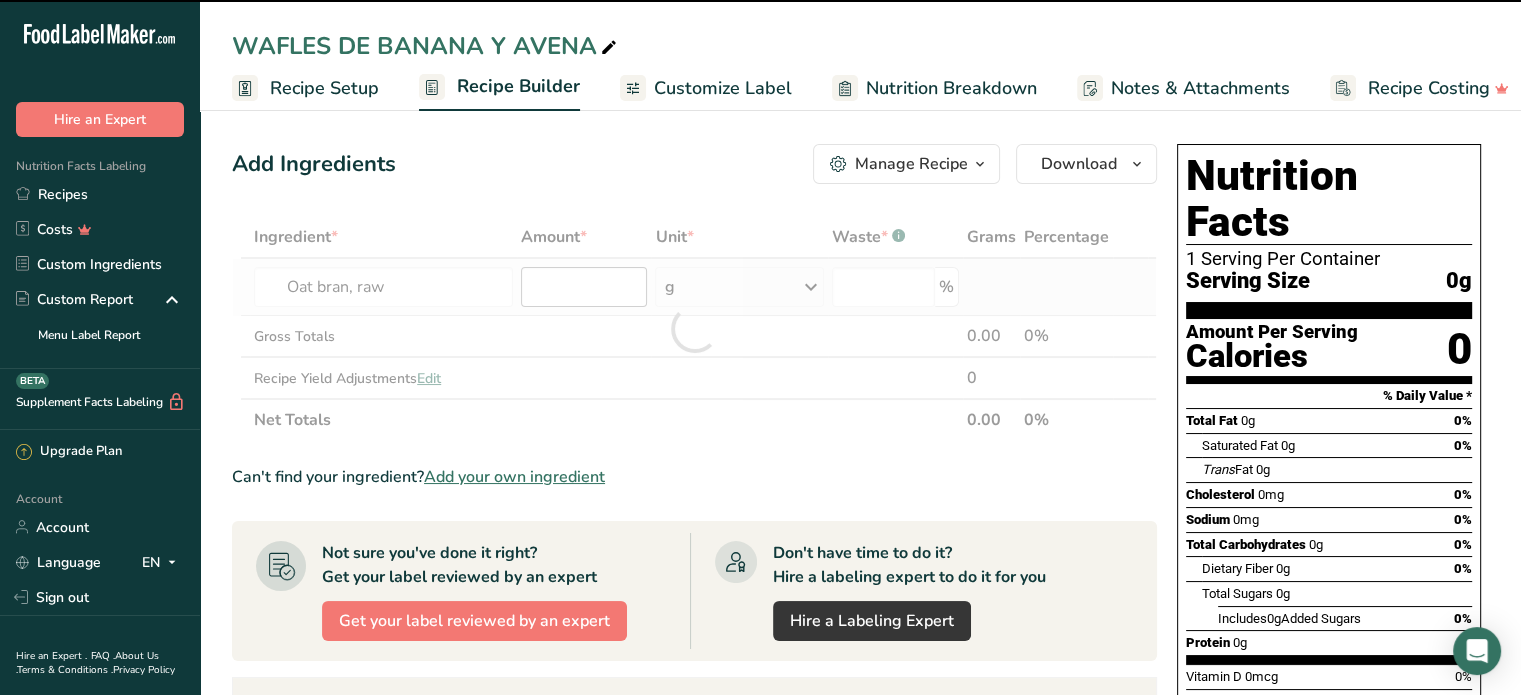 type on "0" 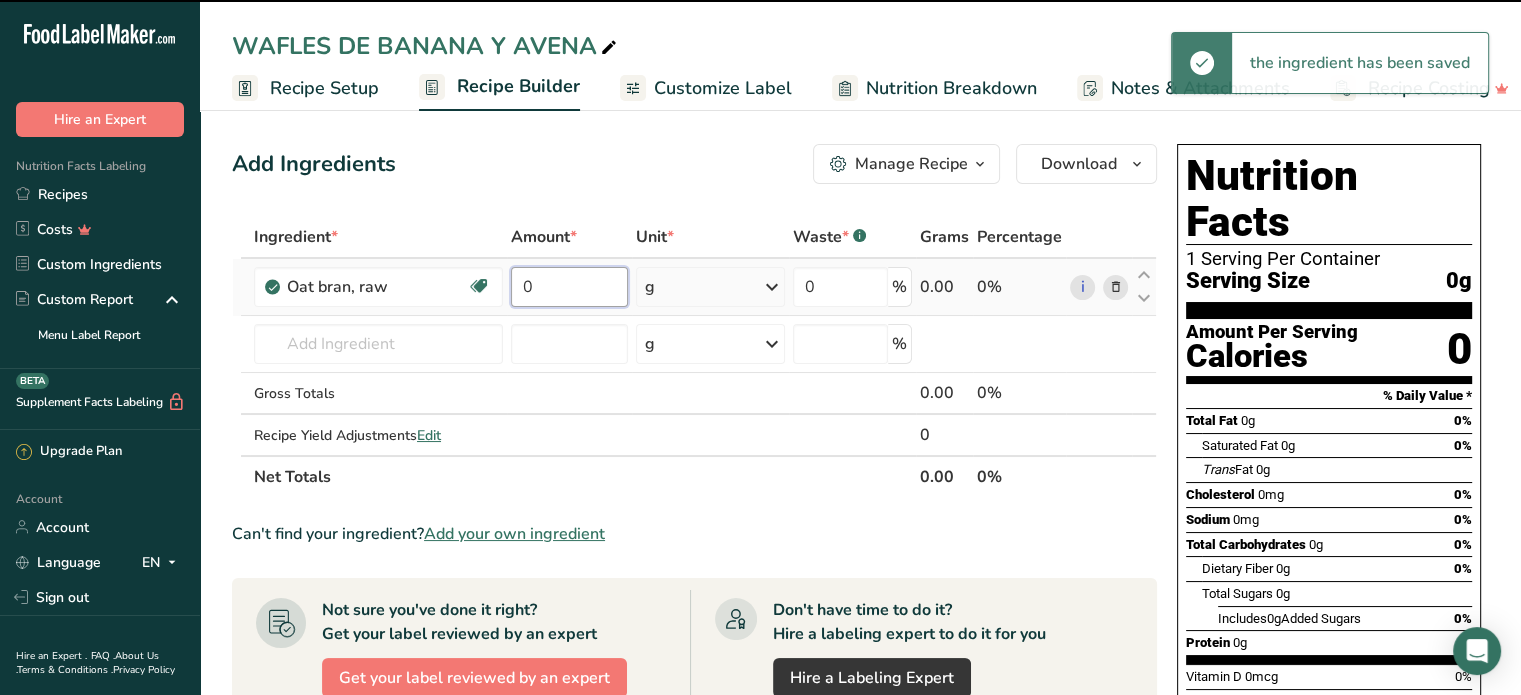 click on "0" at bounding box center (569, 287) 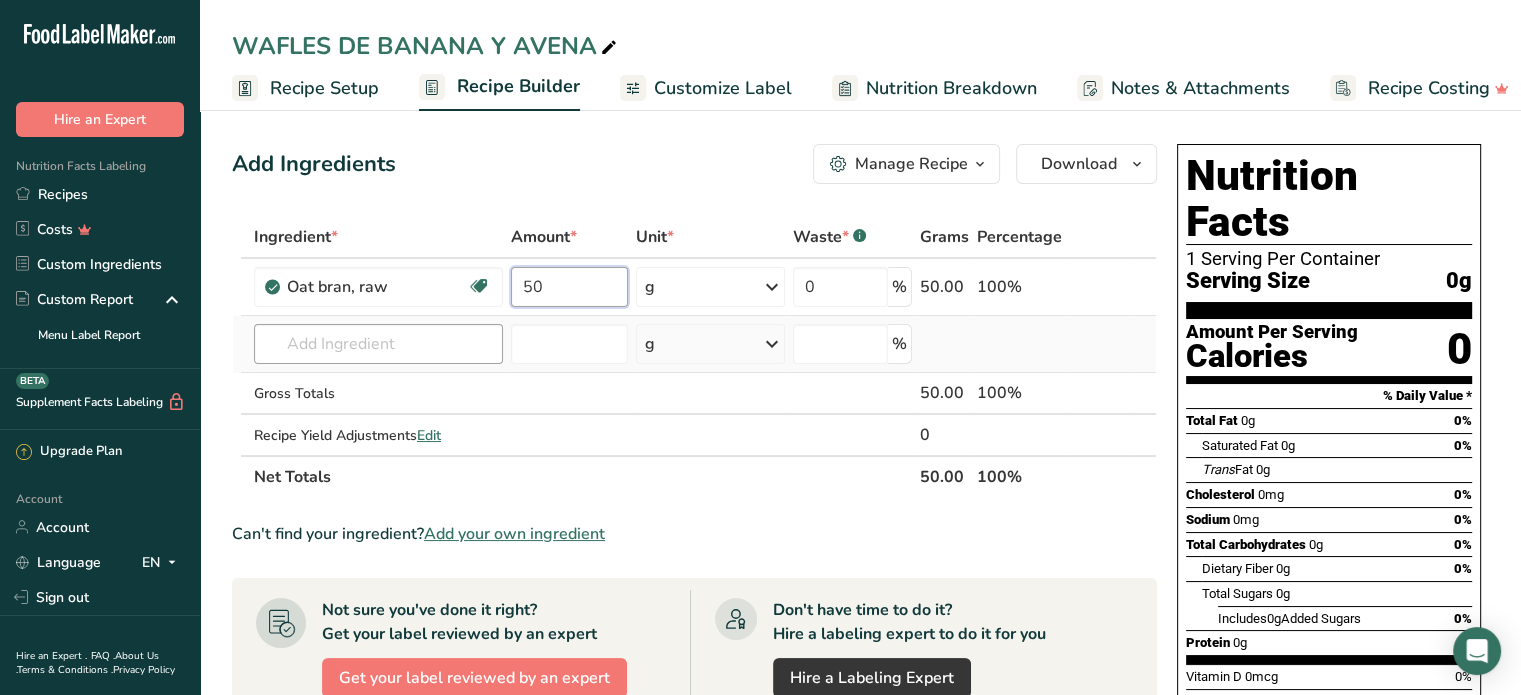 type on "50" 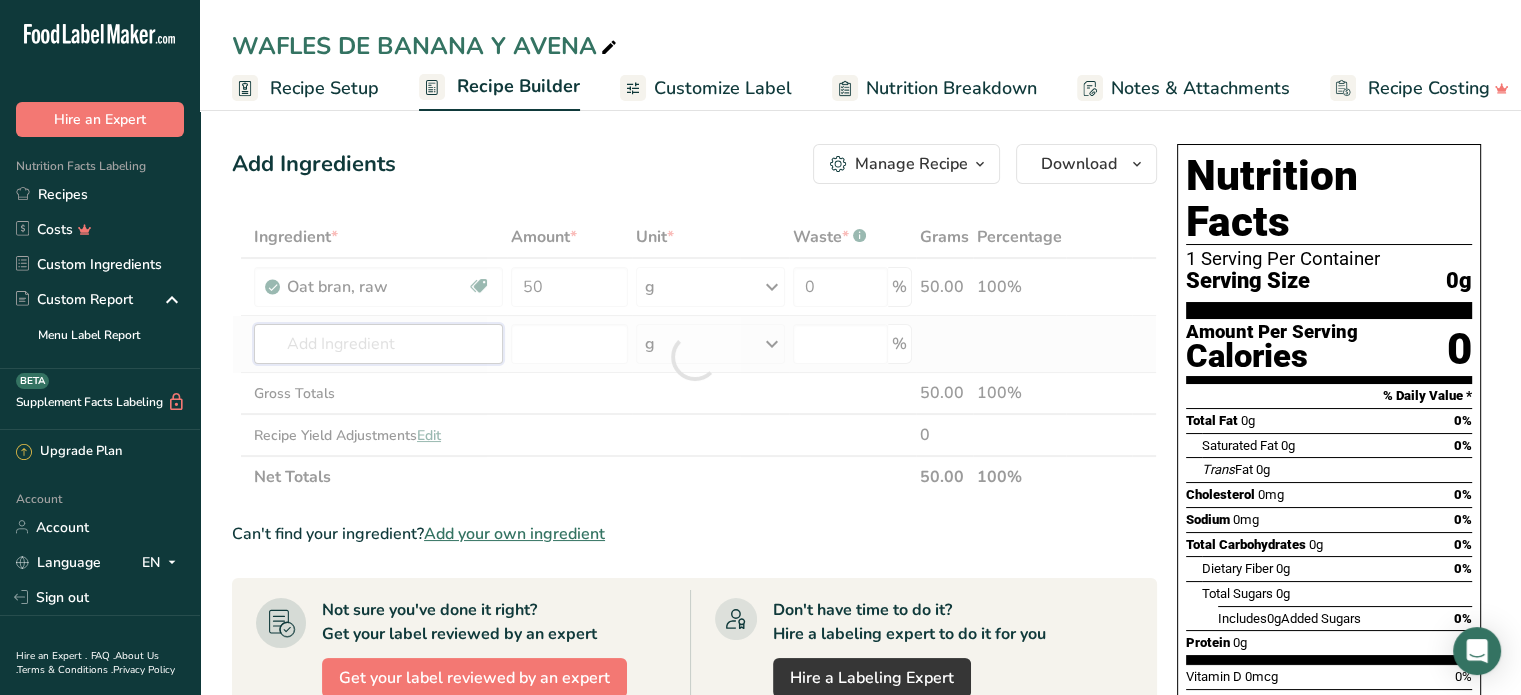 click on "Ingredient *
Amount *
Unit *
Waste *   .a-a{fill:#347362;}.b-a{fill:#fff;}          Grams
Percentage
Oat bran, raw
Dairy free
Gluten free
Vegan
Vegetarian
Soy free
50
g
Portions
1 cup
Weight Units
g
kg
mg
See more
Volume Units
l
Volume units require a density conversion. If you know your ingredient's density enter it below. Otherwise, click on "RIA" our AI Regulatory bot - she will be able to help you
lb/ft3
g/cm3
Confirm
mL
lb/ft3
g/cm3" at bounding box center [694, 357] 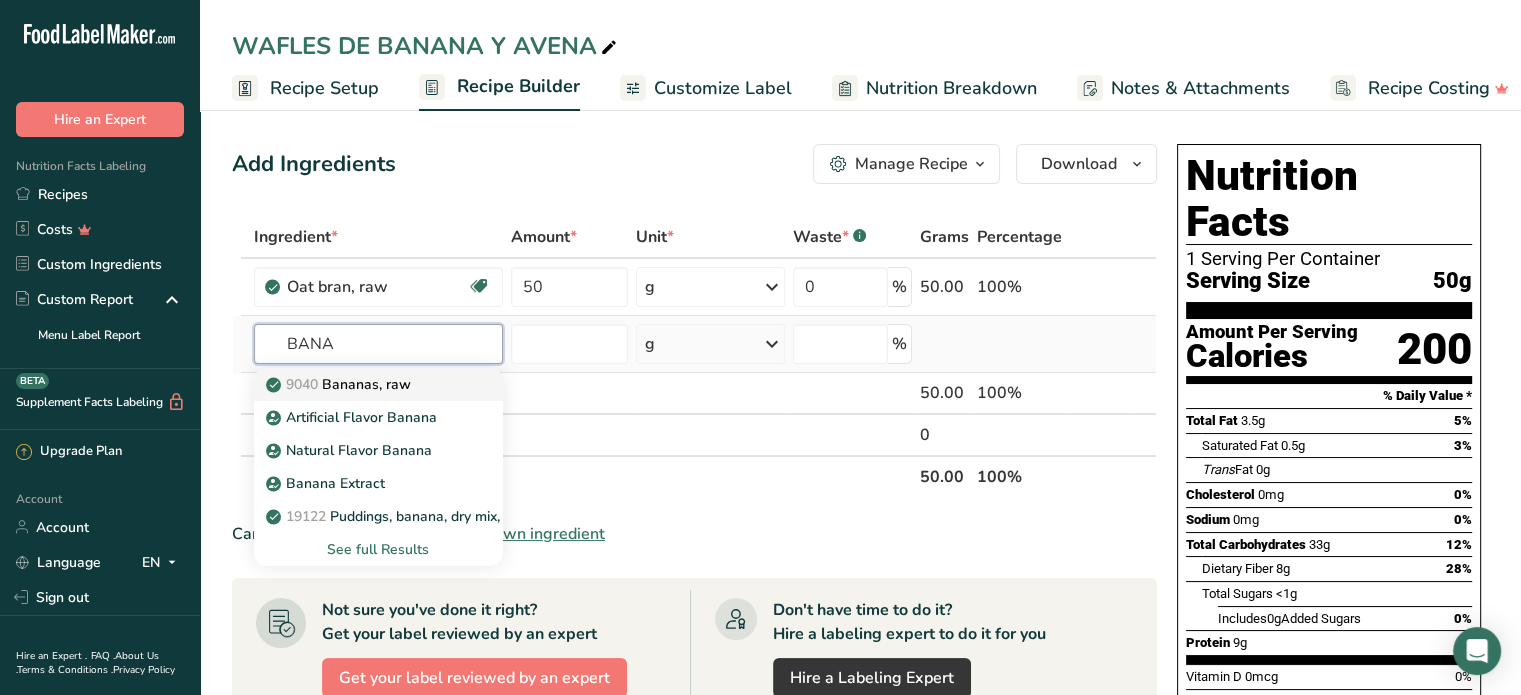 type on "BANA" 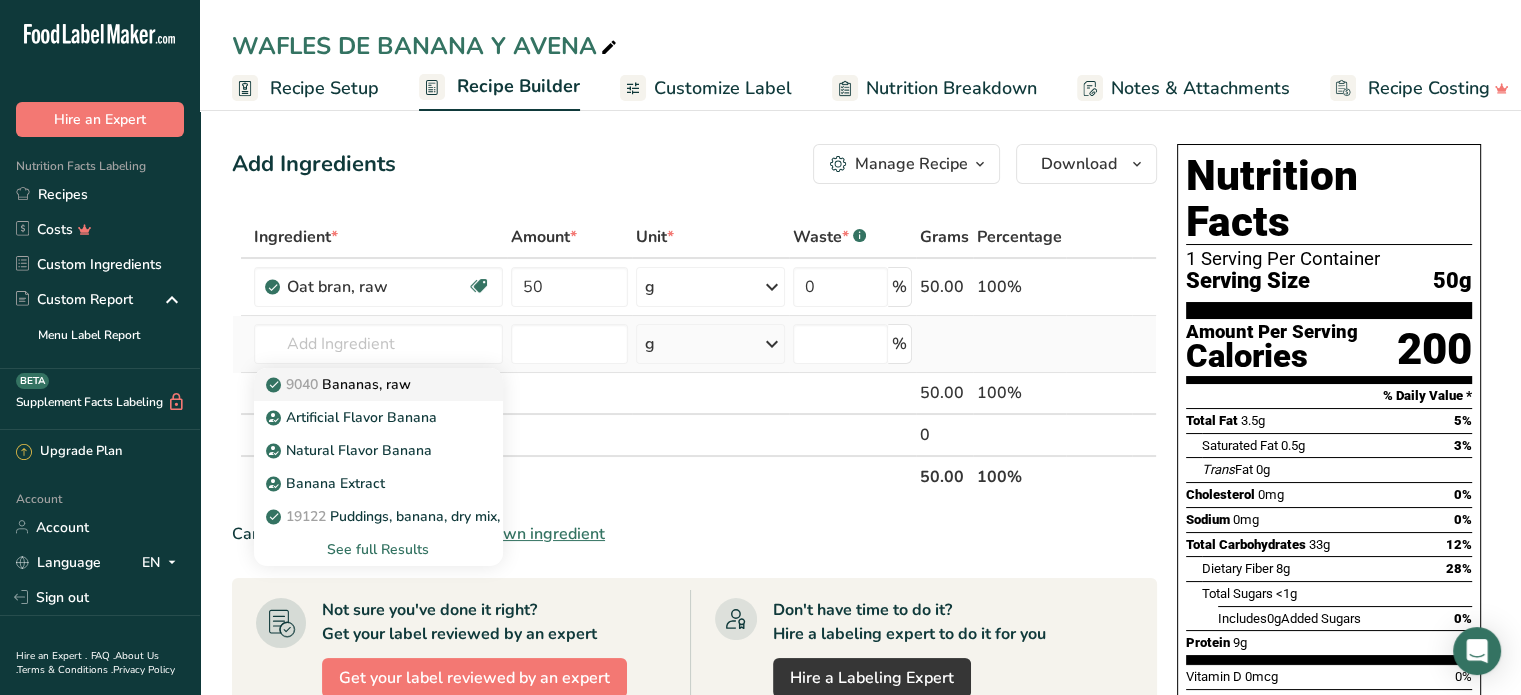click on "9040
Bananas, raw" at bounding box center (340, 384) 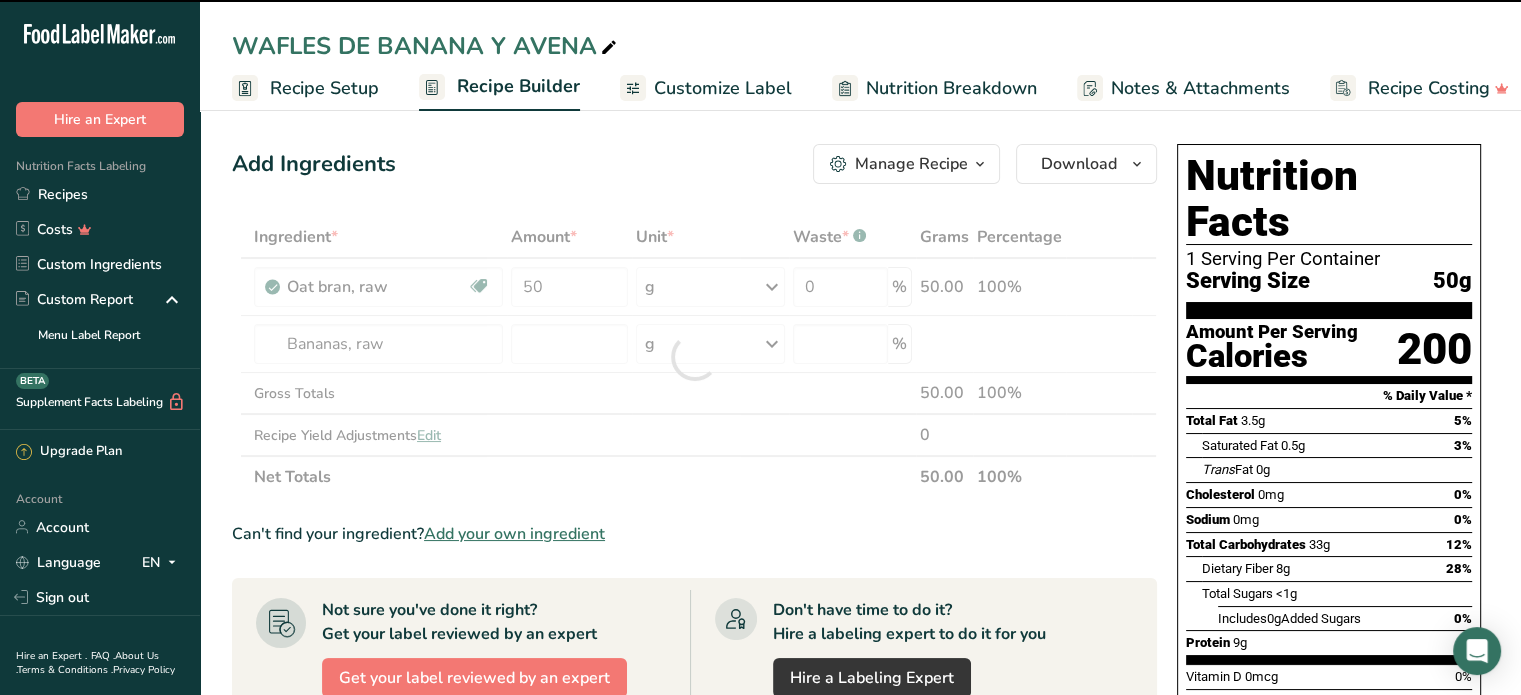 type on "0" 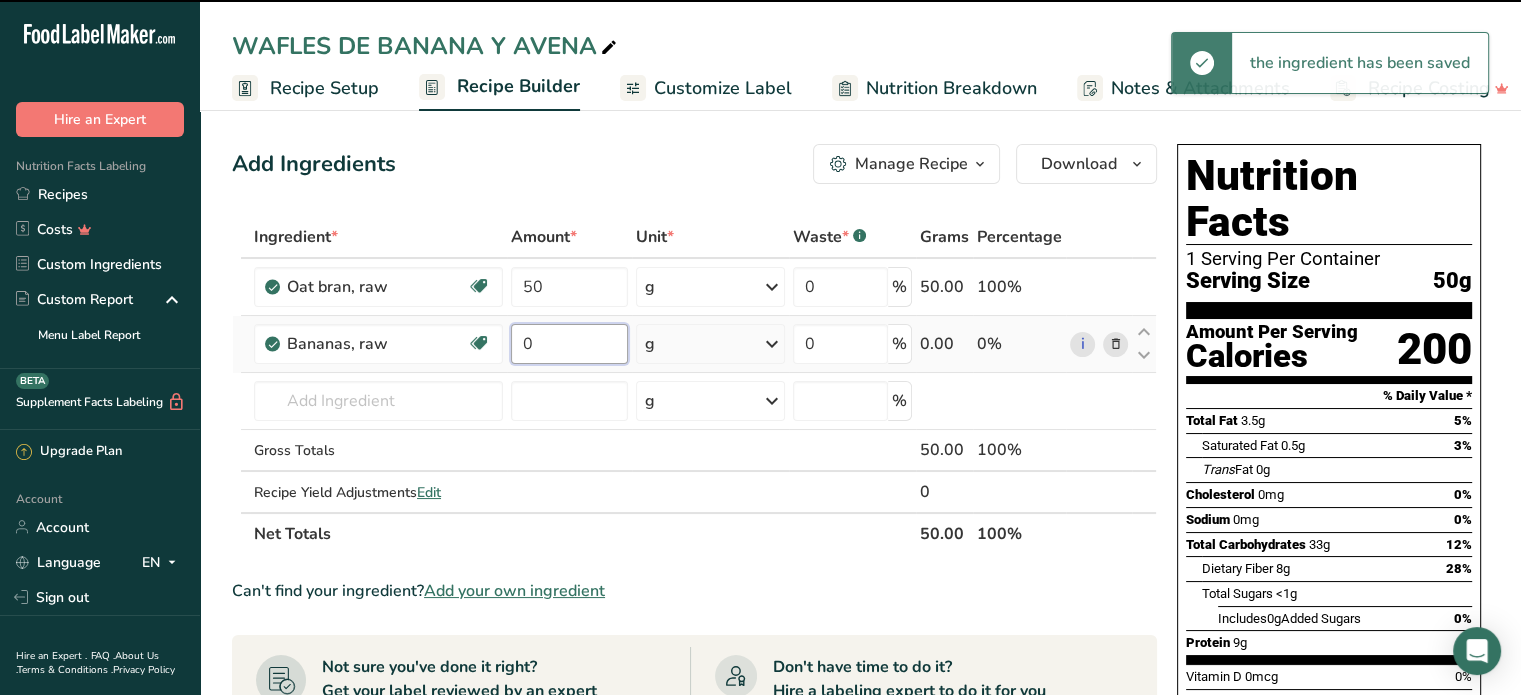 click on "0" at bounding box center (569, 344) 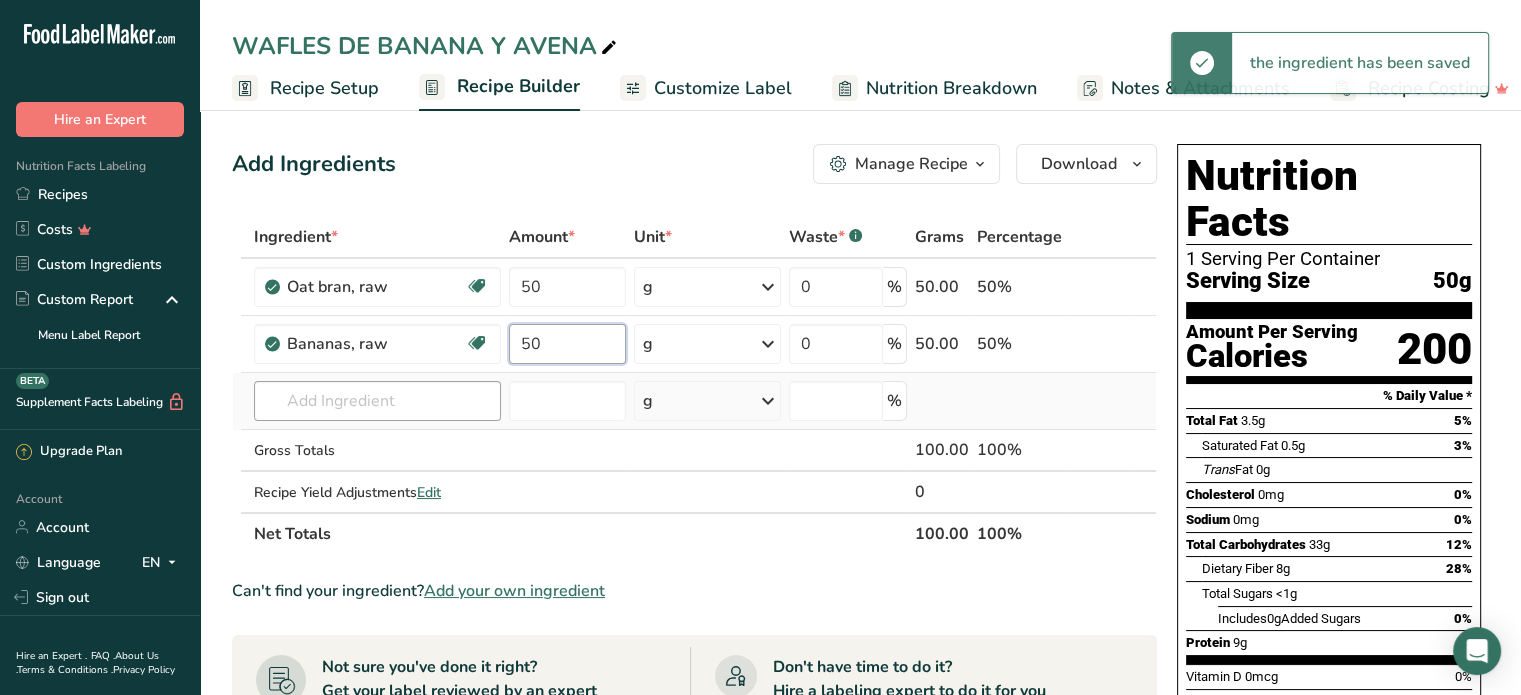 type on "50" 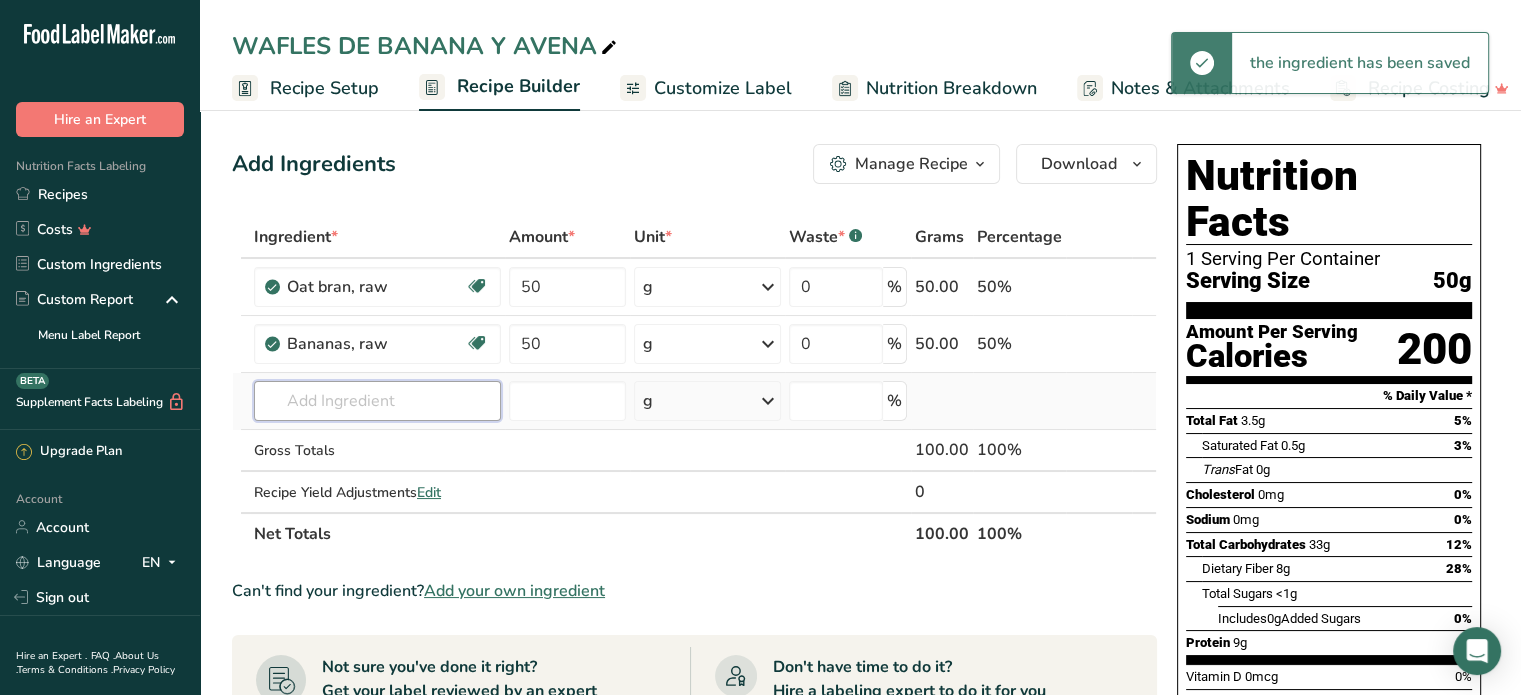 click on "Ingredient *
Amount *
Unit *
Waste *   .a-a{fill:#347362;}.b-a{fill:#fff;}          Grams
Percentage
Oat bran, raw
Dairy free
Gluten free
Vegan
Vegetarian
Soy free
50
g
Portions
1 cup
Weight Units
g
kg
mg
See more
Volume Units
l
Volume units require a density conversion. If you know your ingredient's density enter it below. Otherwise, click on "RIA" our AI Regulatory bot - she will be able to help you
lb/ft3
g/cm3
Confirm
mL
lb/ft3
g/cm3" at bounding box center [694, 385] 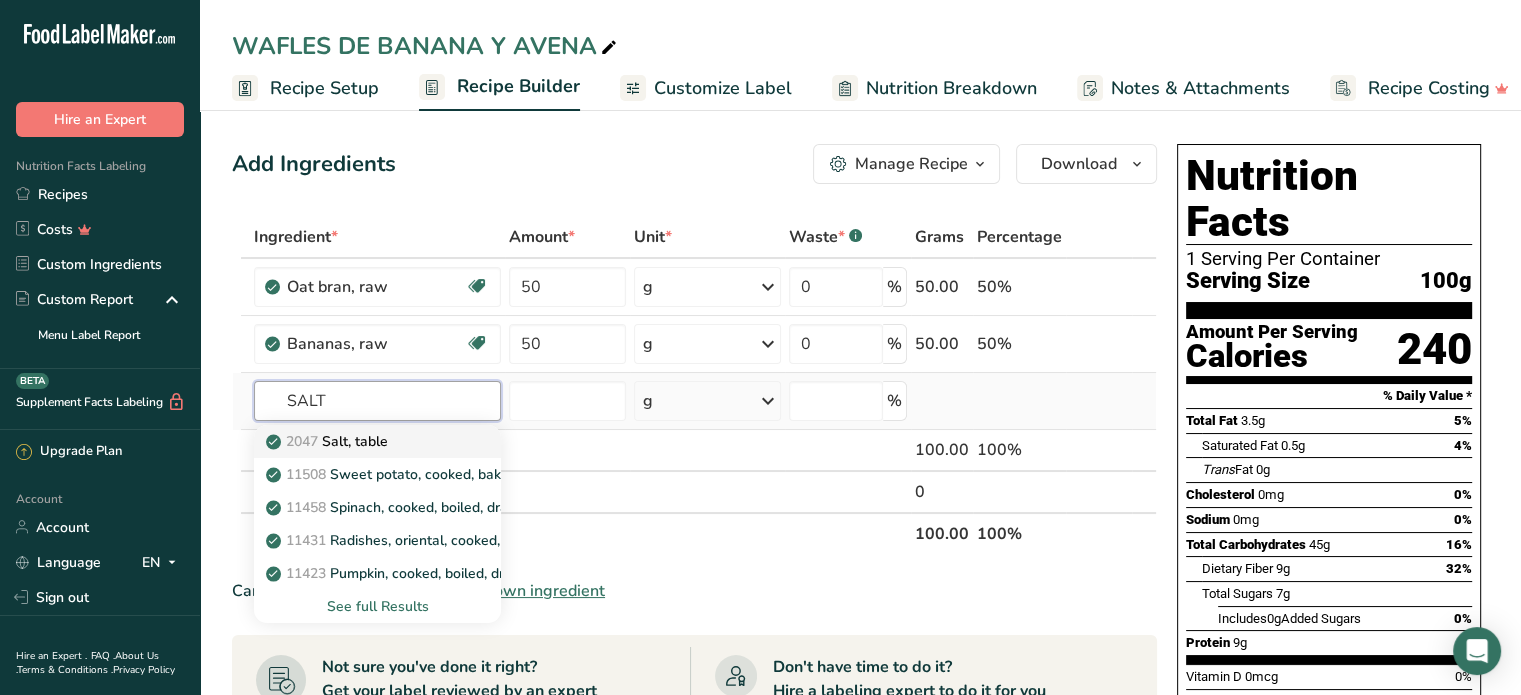 type on "SALT" 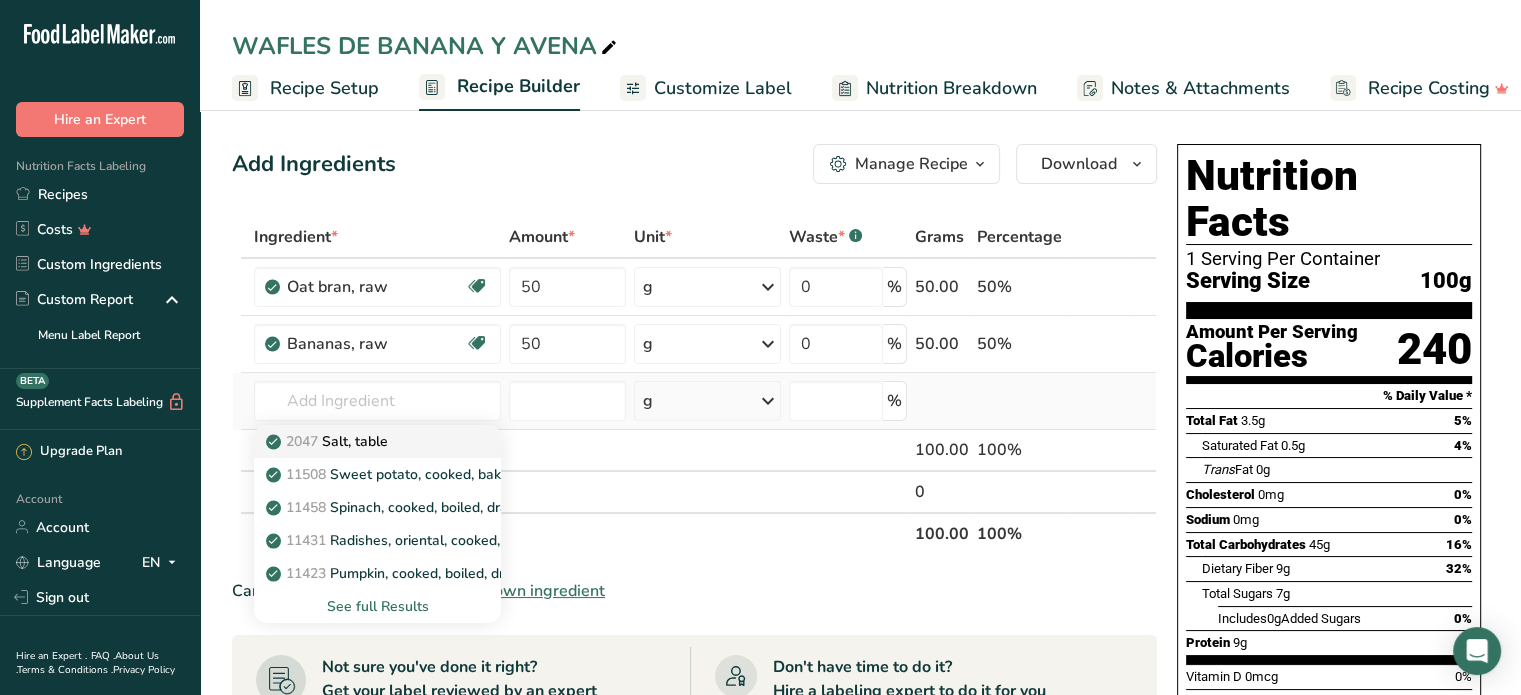 click on "2047
Salt, table" at bounding box center [329, 441] 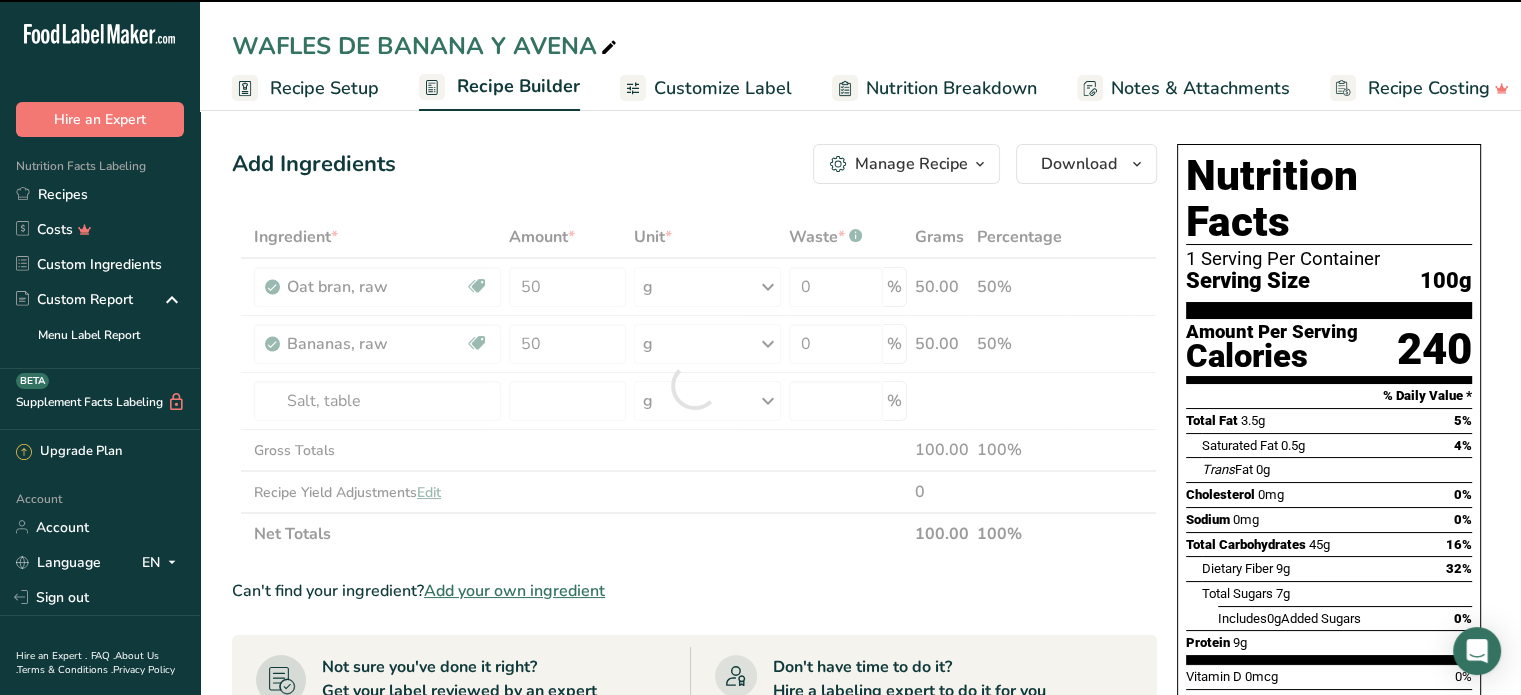 type on "0" 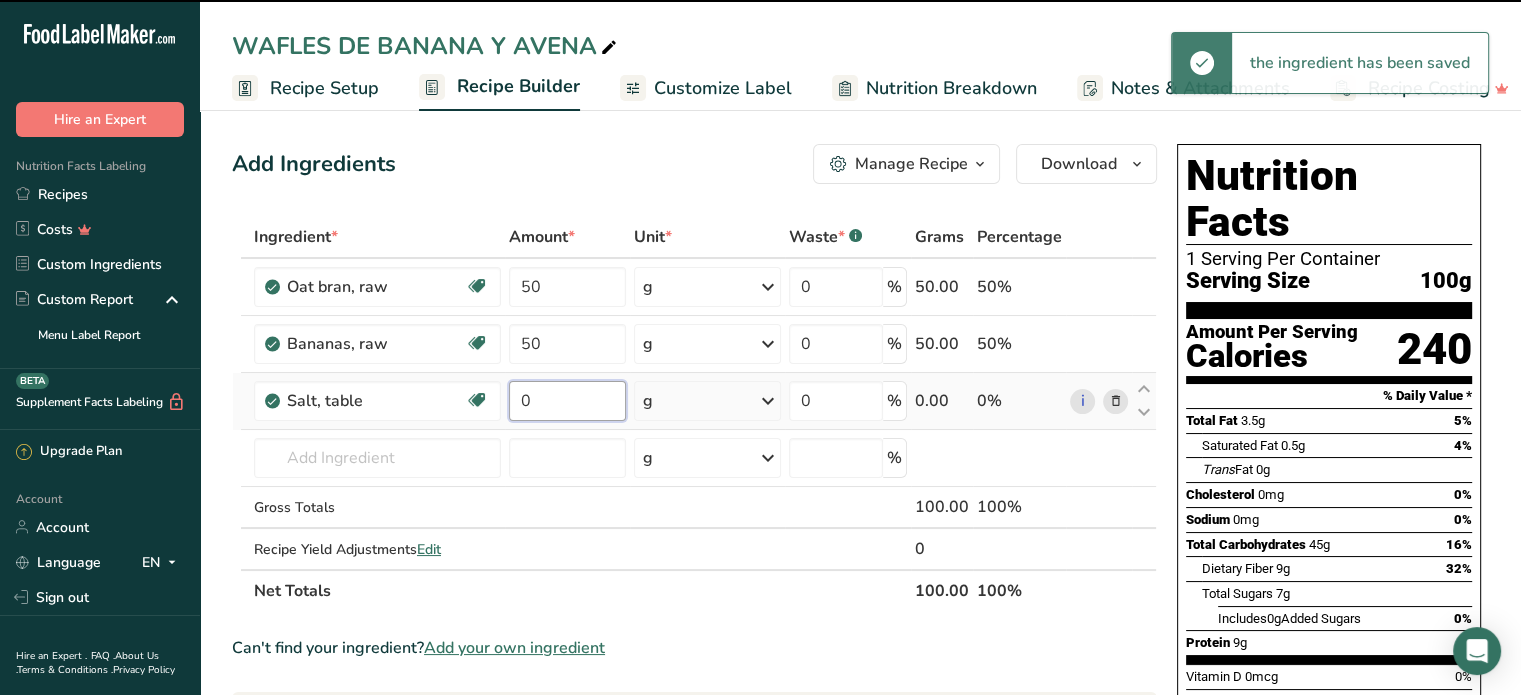 click on "0" at bounding box center [567, 401] 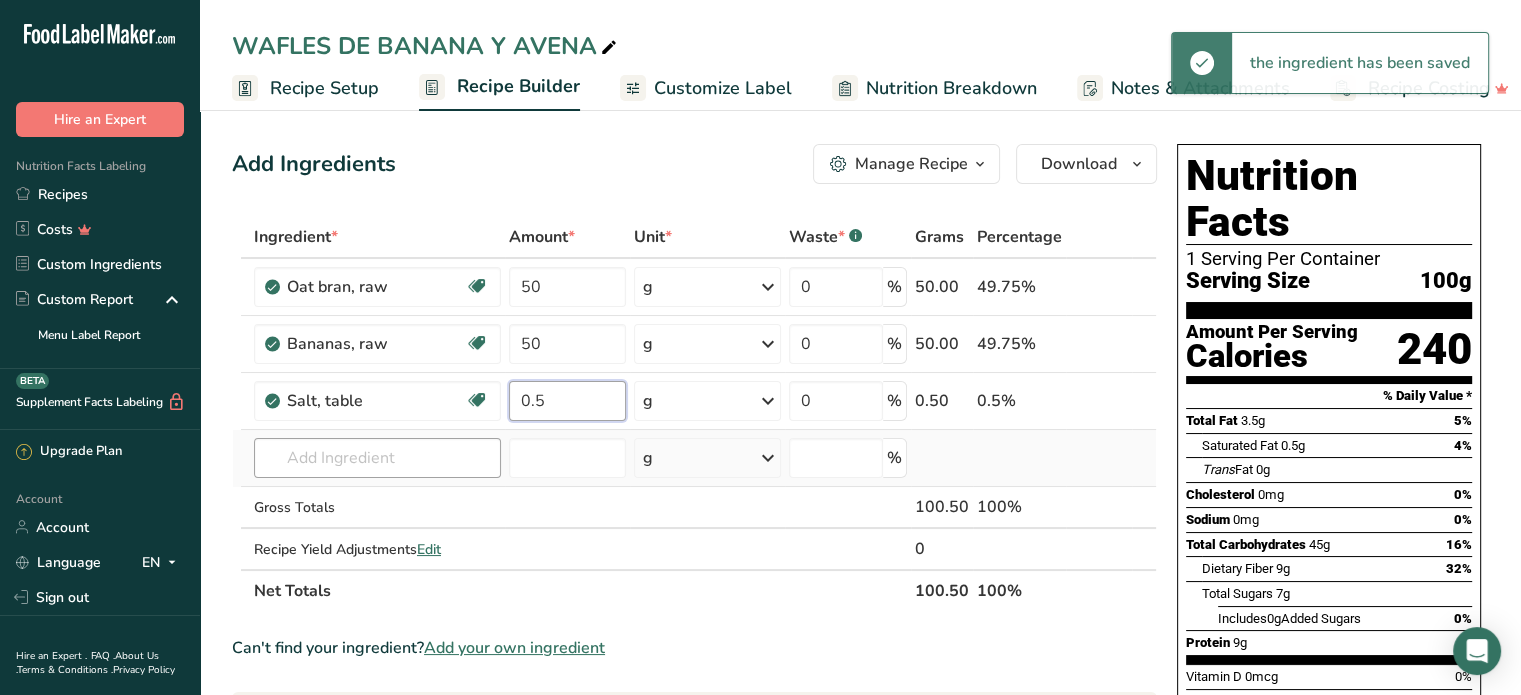 type on "0.5" 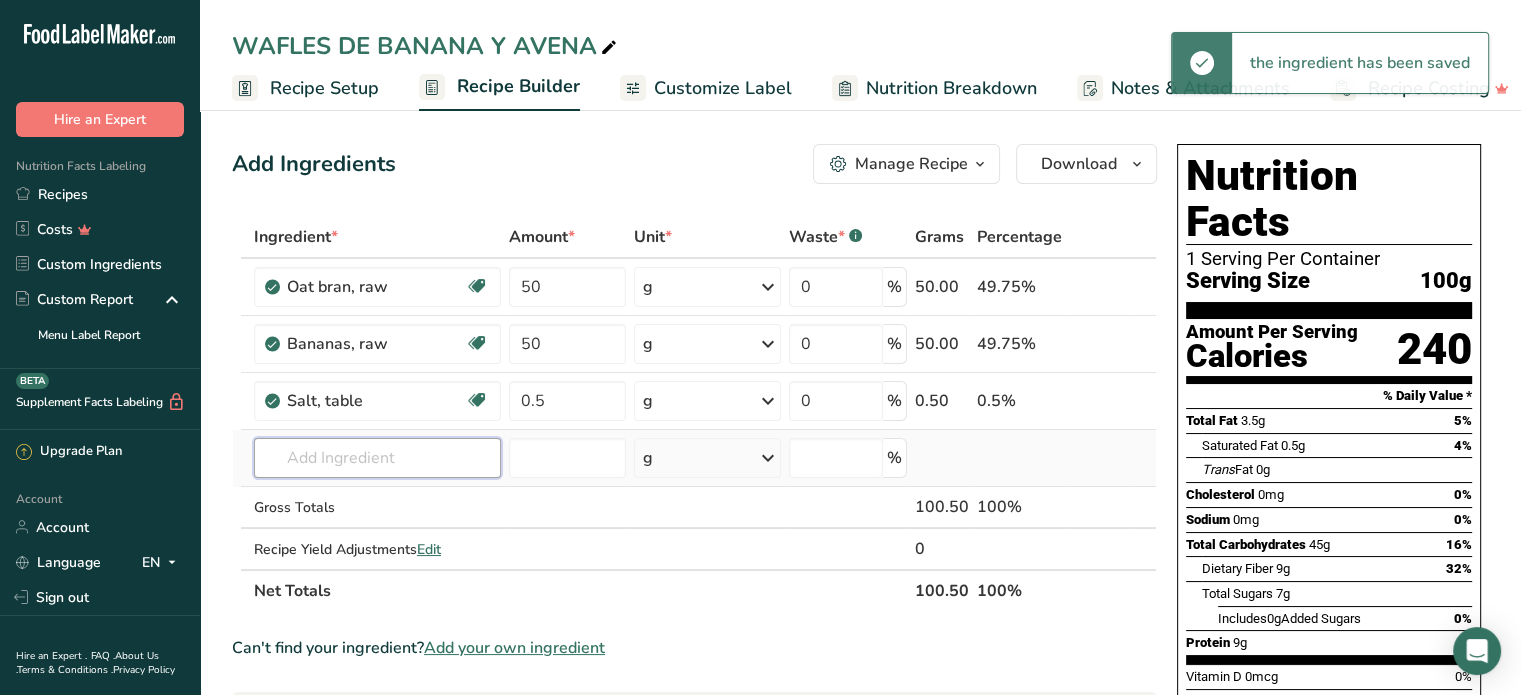 click on "Ingredient *
Amount *
Unit *
Waste *   .a-a{fill:#347362;}.b-a{fill:#fff;}          Grams
Percentage
Oat bran, raw
Dairy free
Gluten free
Vegan
Vegetarian
Soy free
50
g
Portions
1 cup
Weight Units
g
kg
mg
See more
Volume Units
l
Volume units require a density conversion. If you know your ingredient's density enter it below. Otherwise, click on "RIA" our AI Regulatory bot - she will be able to help you
lb/ft3
g/cm3
Confirm
mL
lb/ft3
g/cm3" at bounding box center (694, 414) 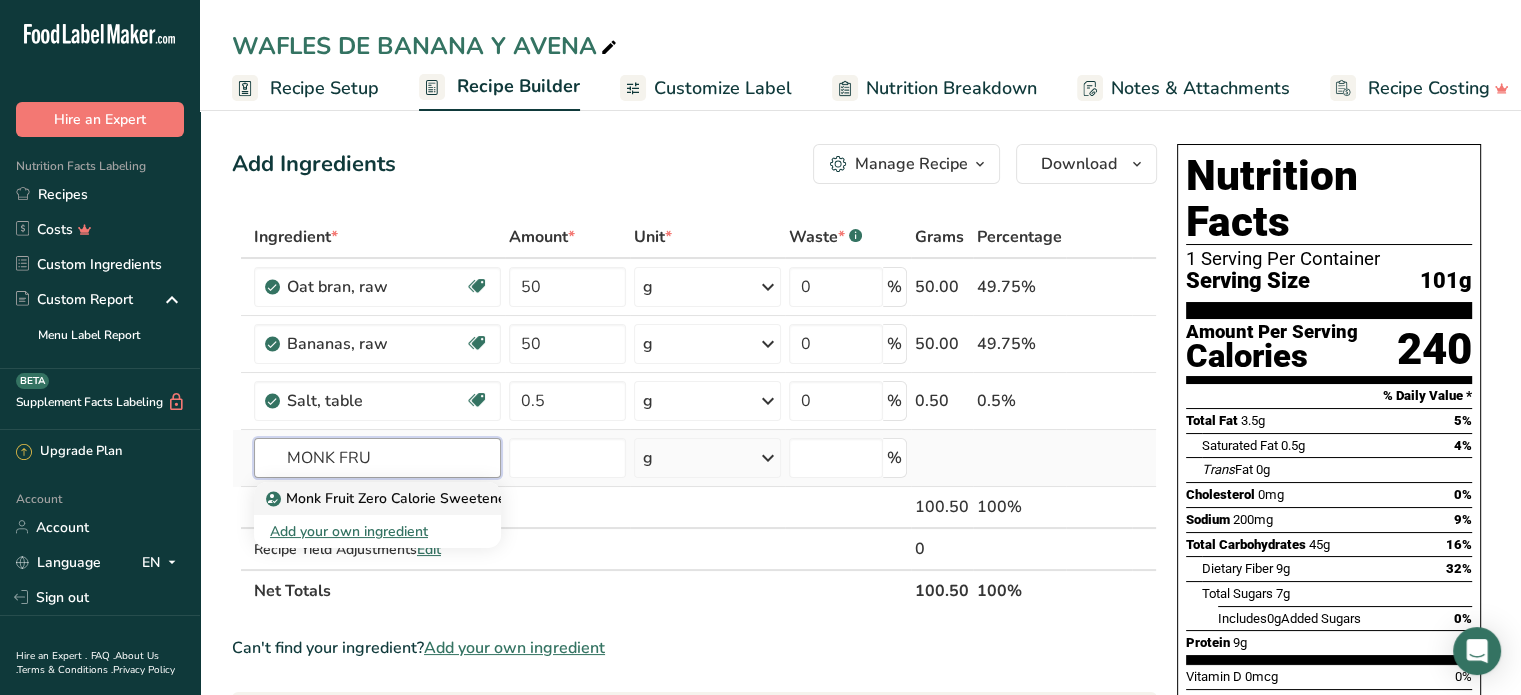 type on "MONK FRU" 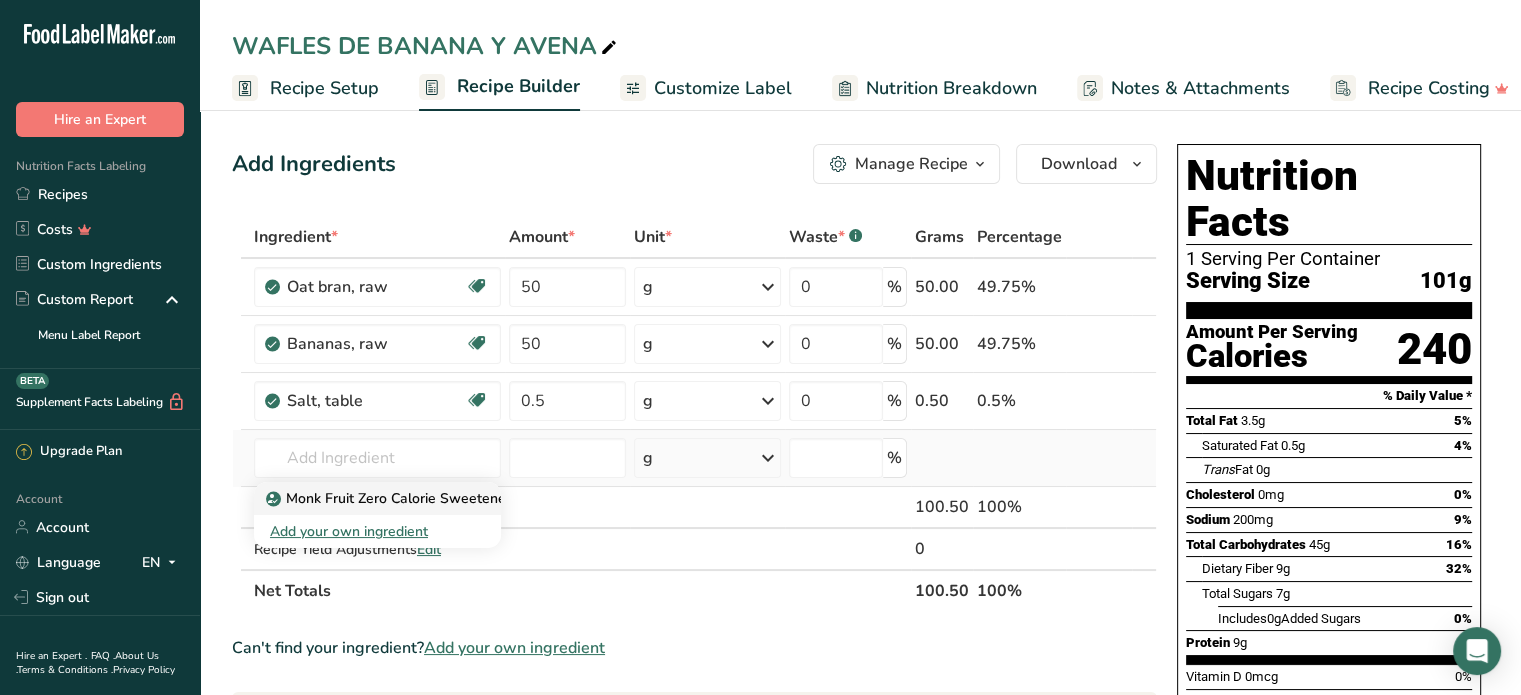 click on "Monk Fruit Zero Calorie Sweetener" at bounding box center [390, 498] 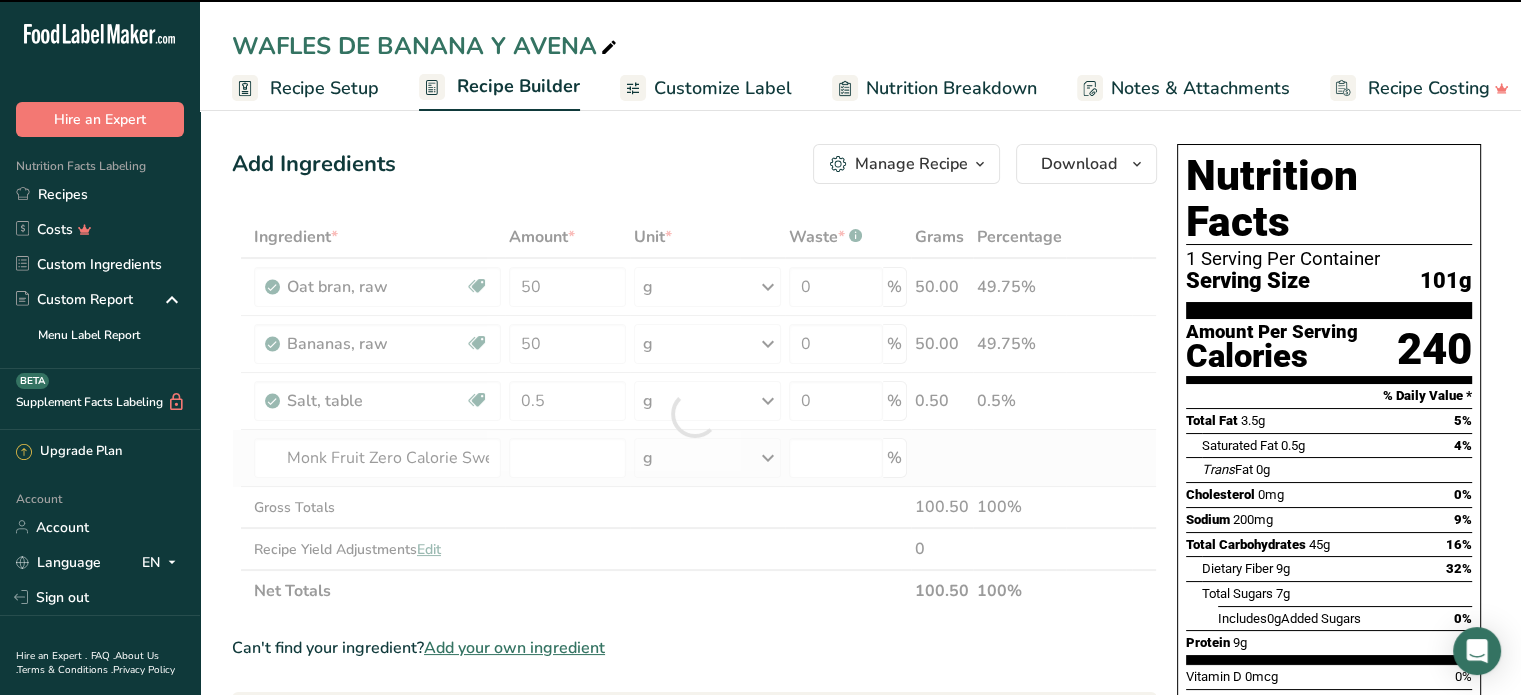 type on "0" 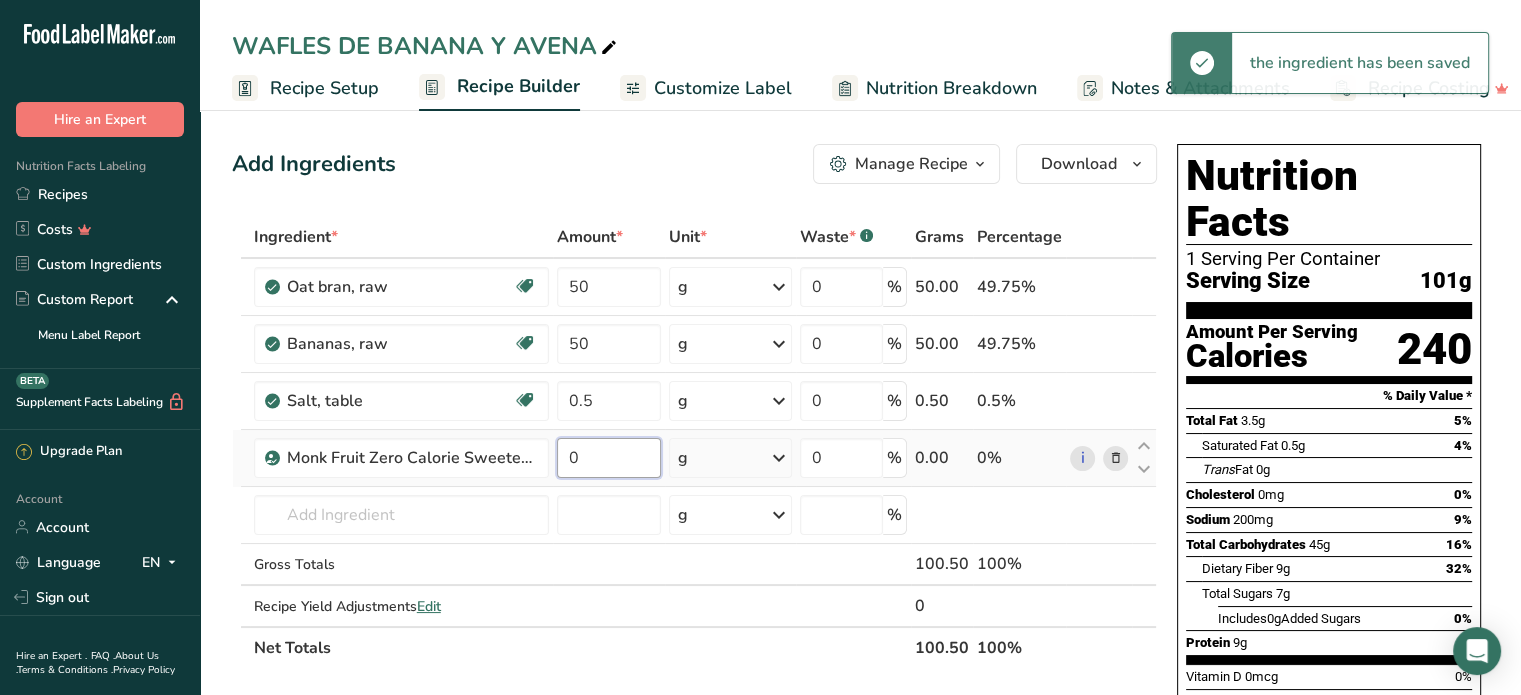 click on "0" at bounding box center [609, 458] 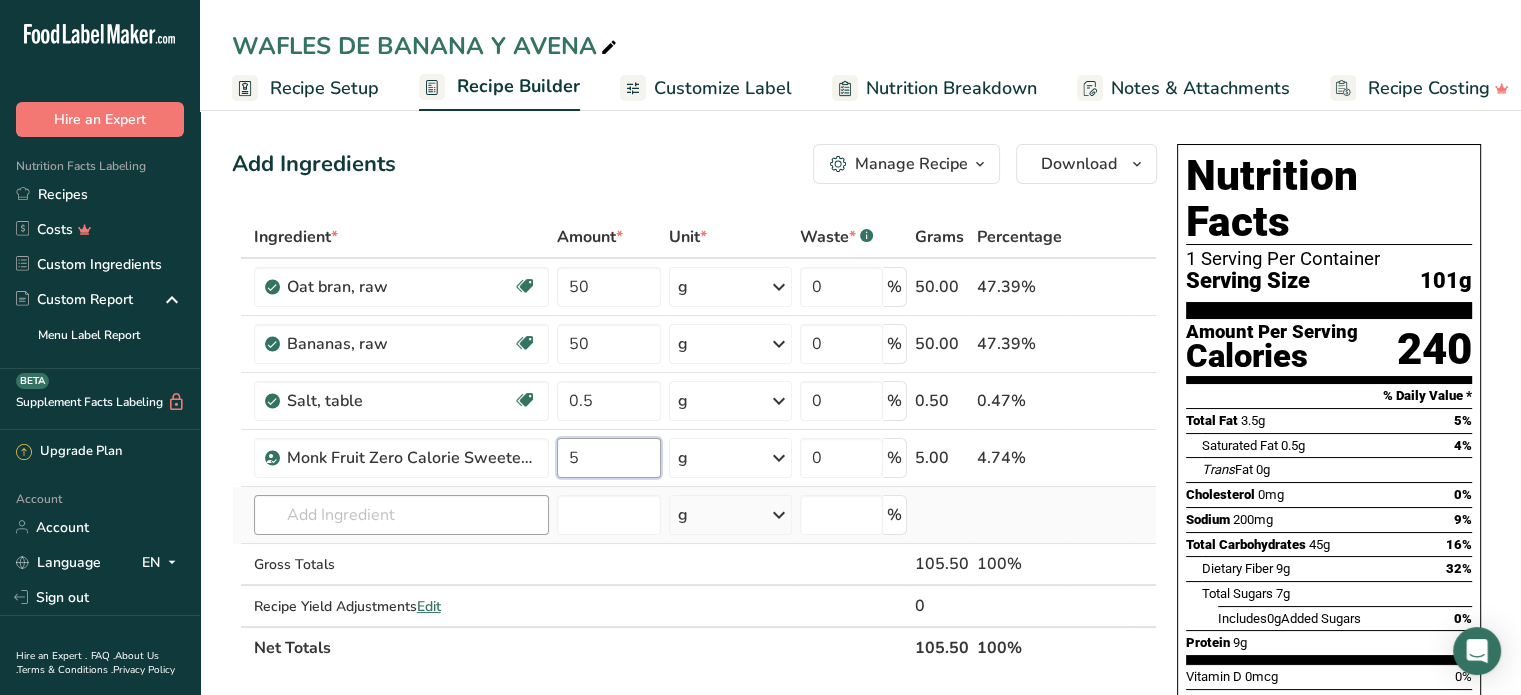 type on "5" 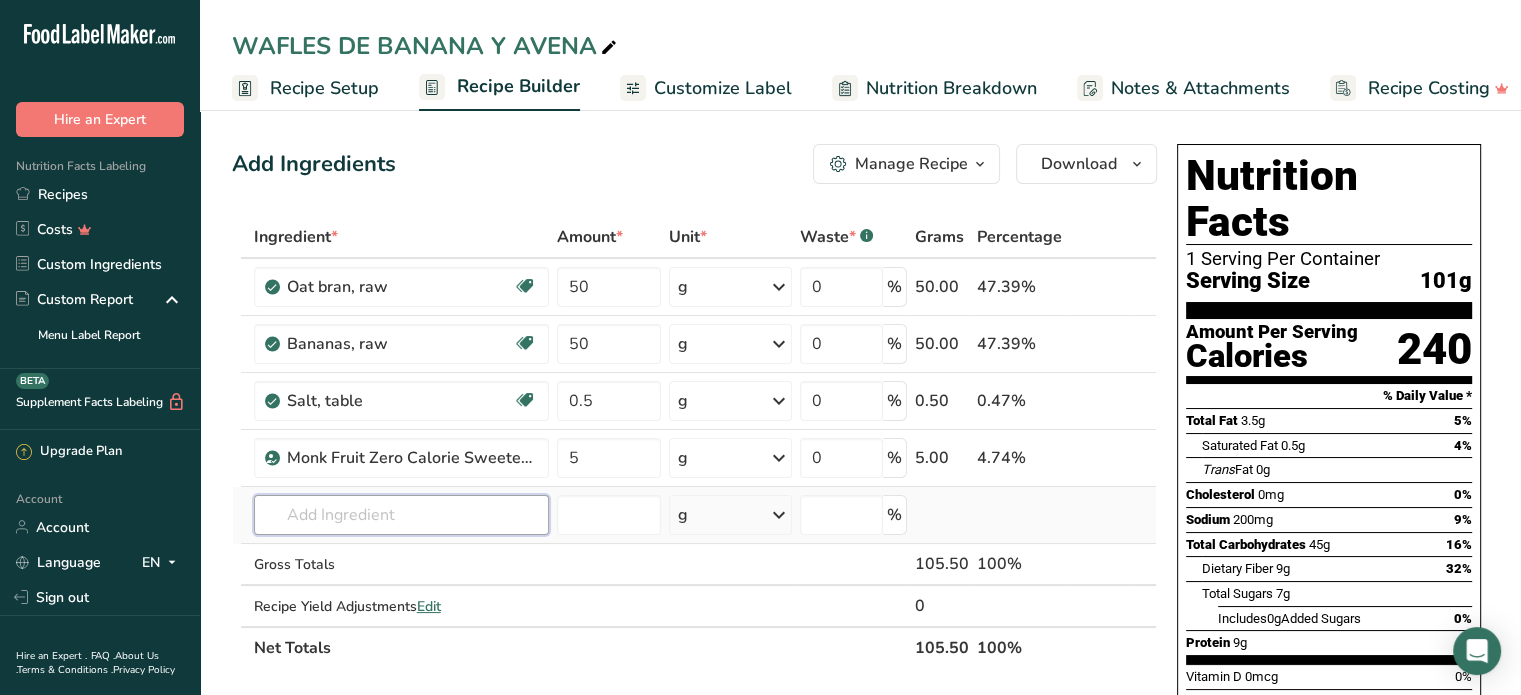 click on "Ingredient *
Amount *
Unit *
Waste *   .a-a{fill:#347362;}.b-a{fill:#fff;}          Grams
Percentage
Oat bran, raw
Dairy free
Gluten free
Vegan
Vegetarian
Soy free
50
g
Portions
1 cup
Weight Units
g
kg
mg
See more
Volume Units
l
Volume units require a density conversion. If you know your ingredient's density enter it below. Otherwise, click on "RIA" our AI Regulatory bot - she will be able to help you
lb/ft3
g/cm3
Confirm
mL
lb/ft3
g/cm3" at bounding box center (694, 442) 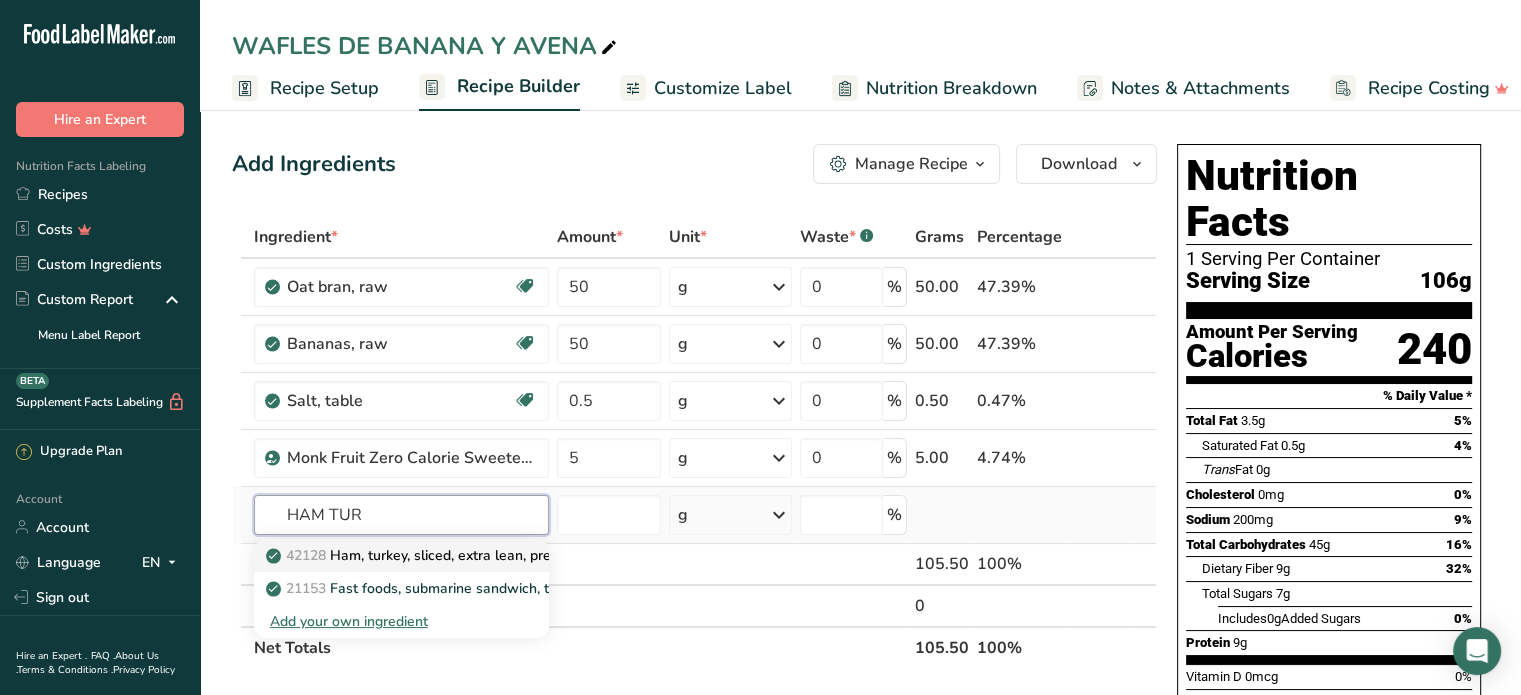 type on "HAM TUR" 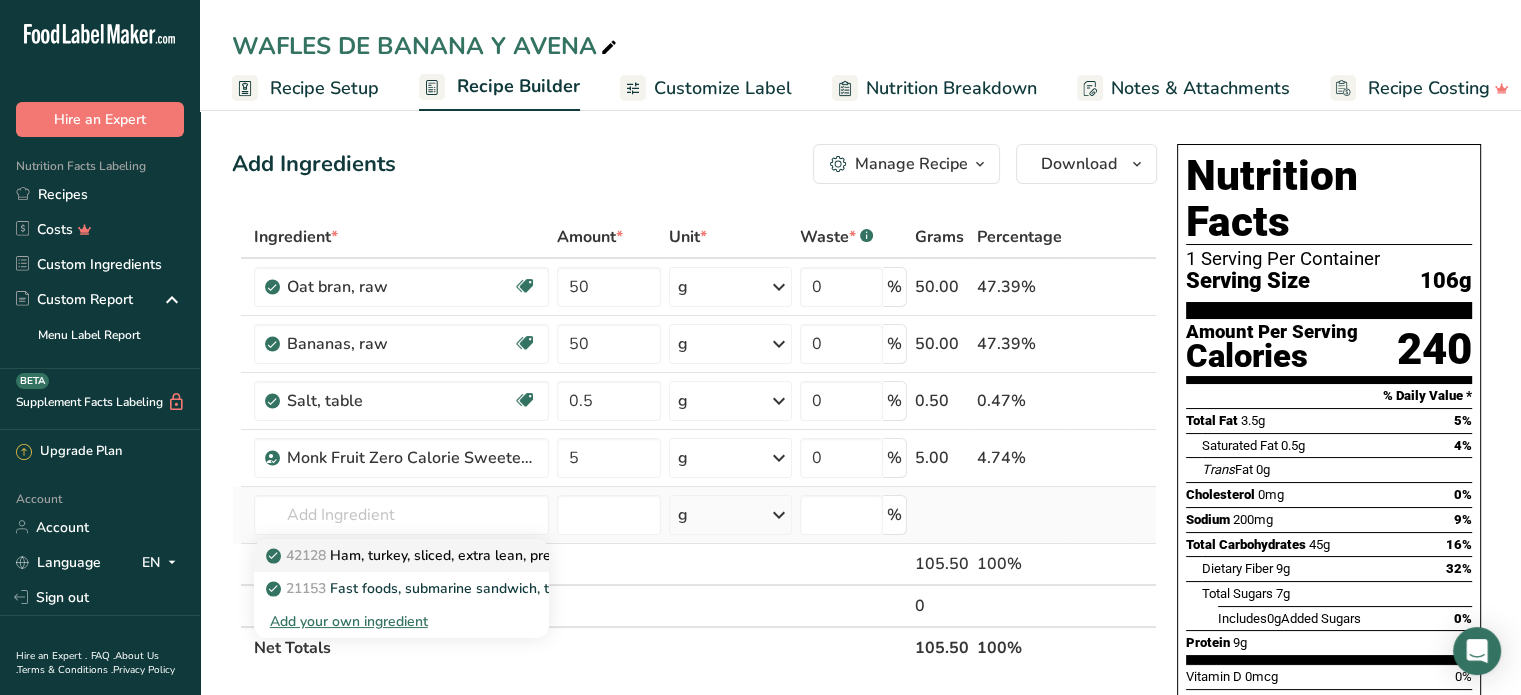 click on "42128
Ham, turkey, sliced, extra lean, prepackaged or deli" at bounding box center (463, 555) 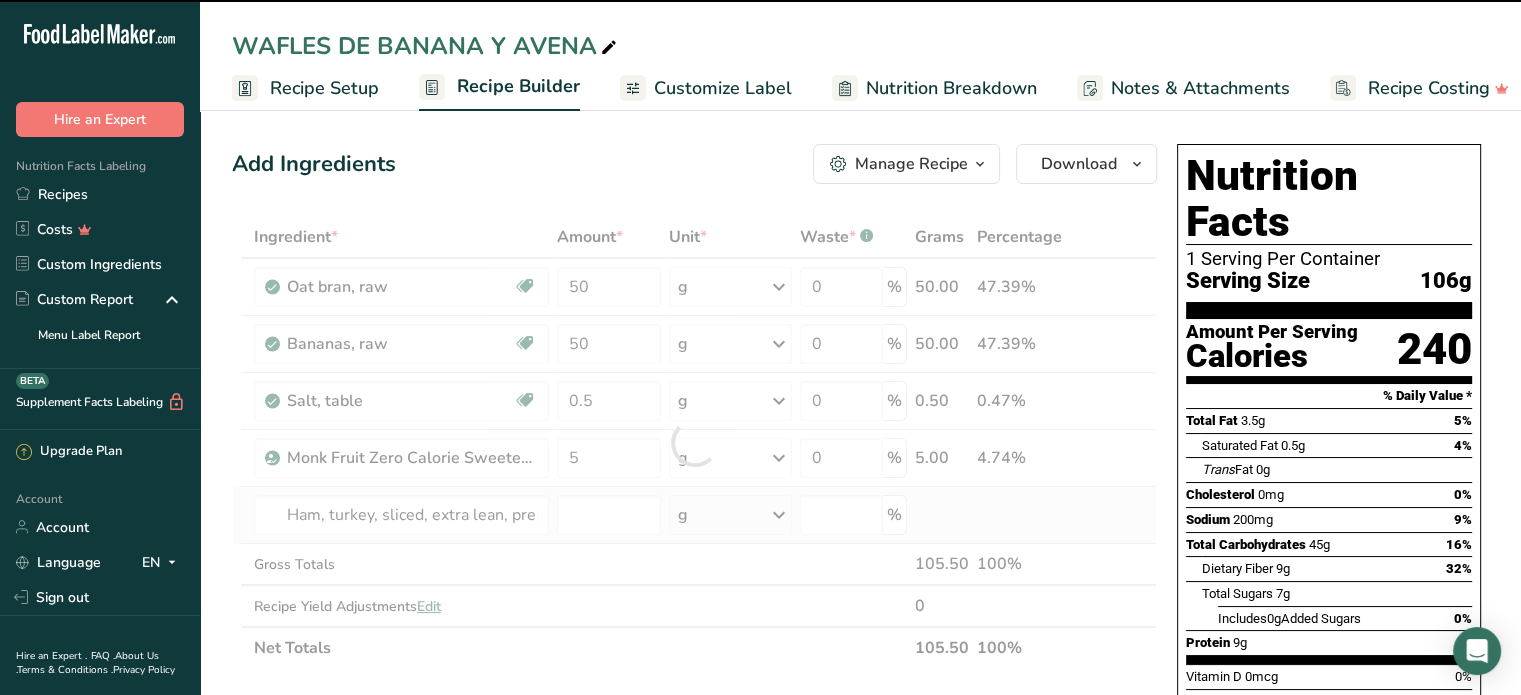 type on "0" 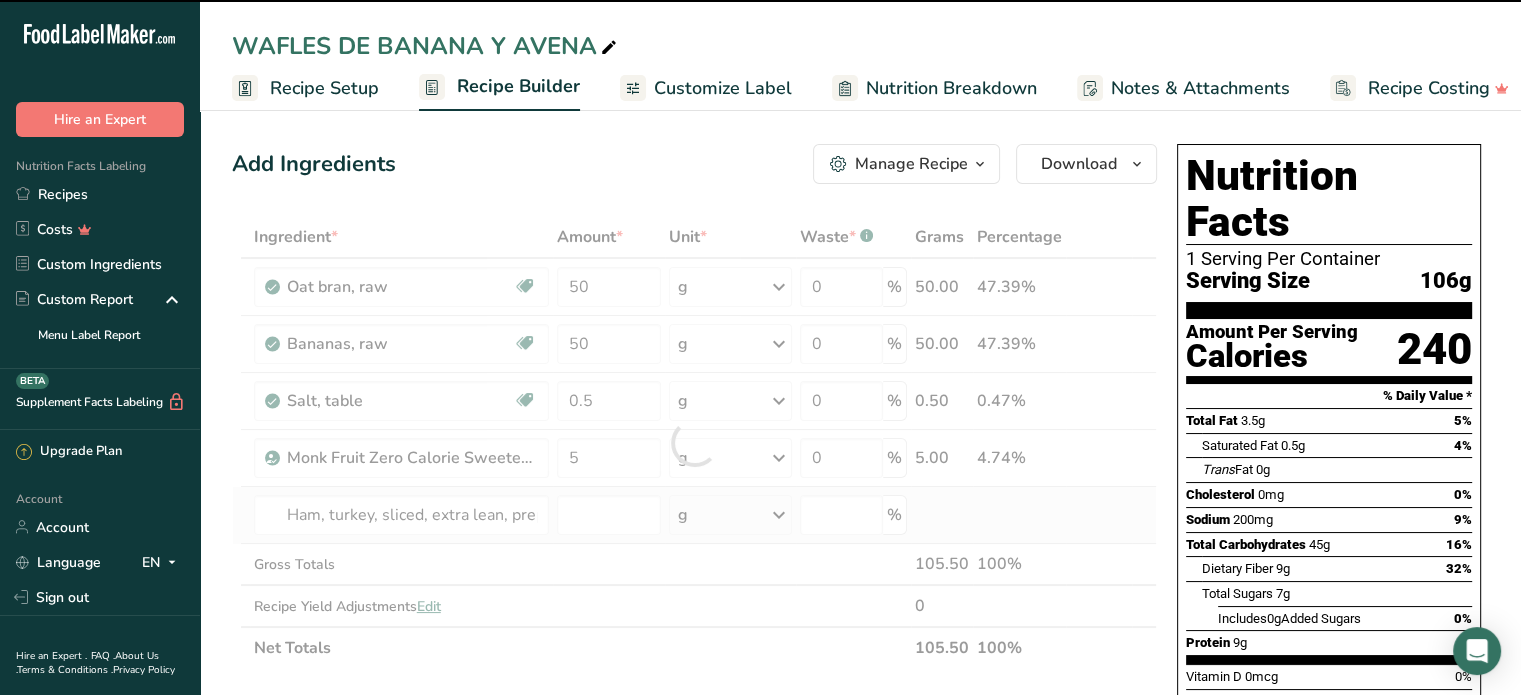 type on "0" 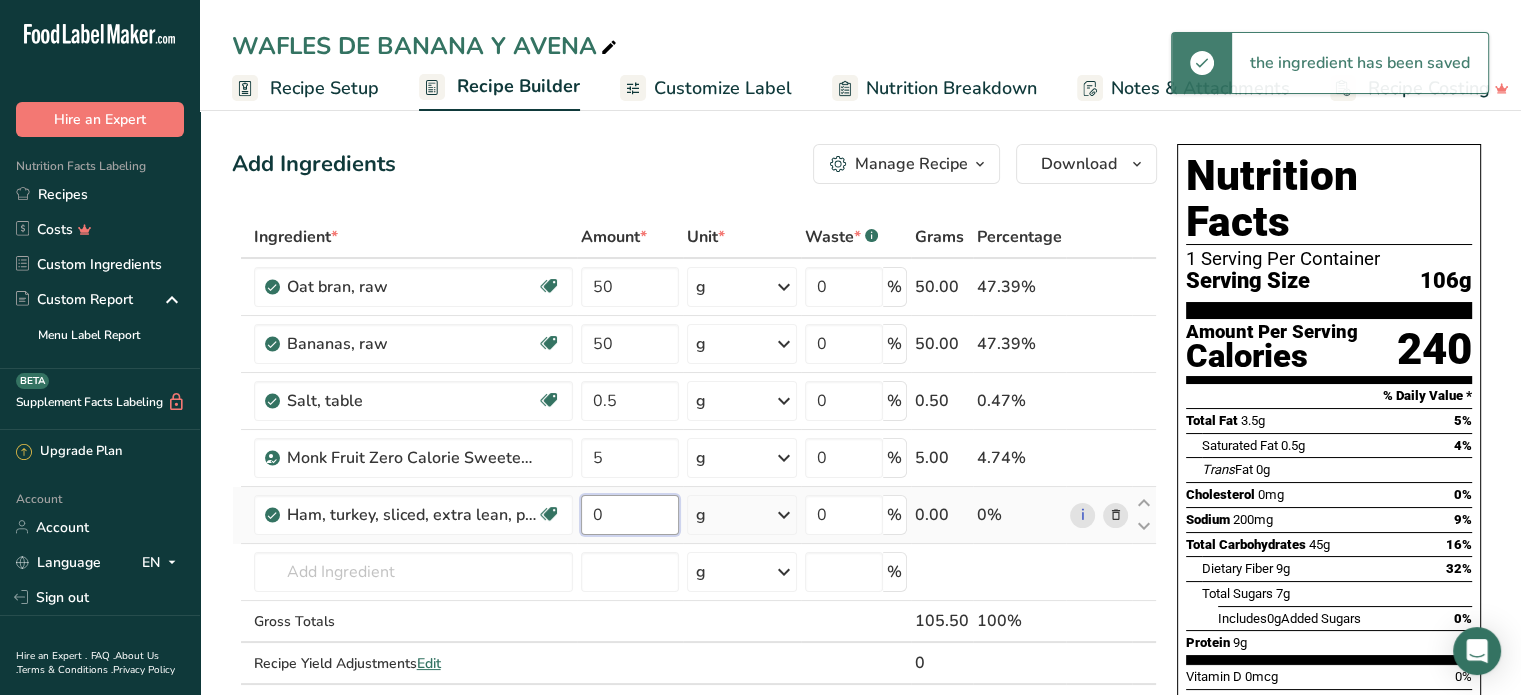 click on "0" at bounding box center (630, 515) 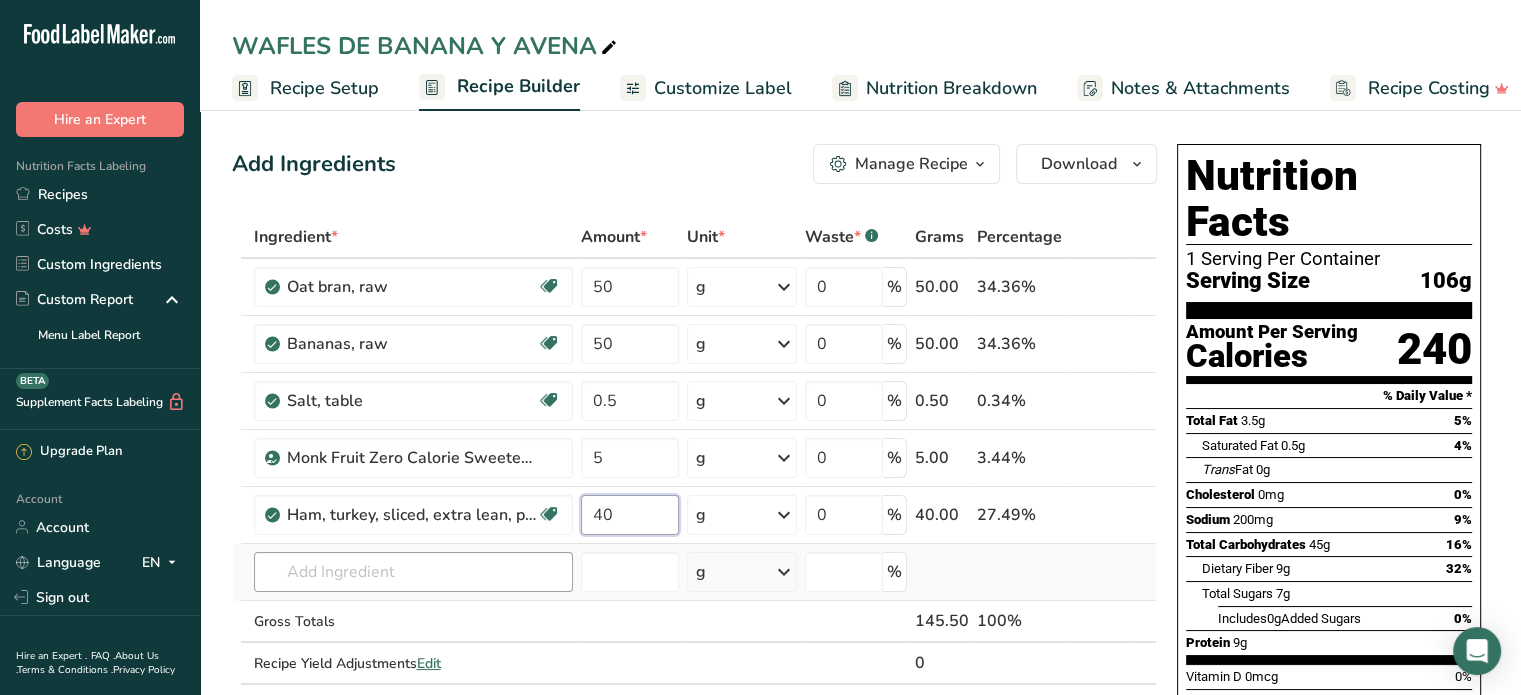 type on "40" 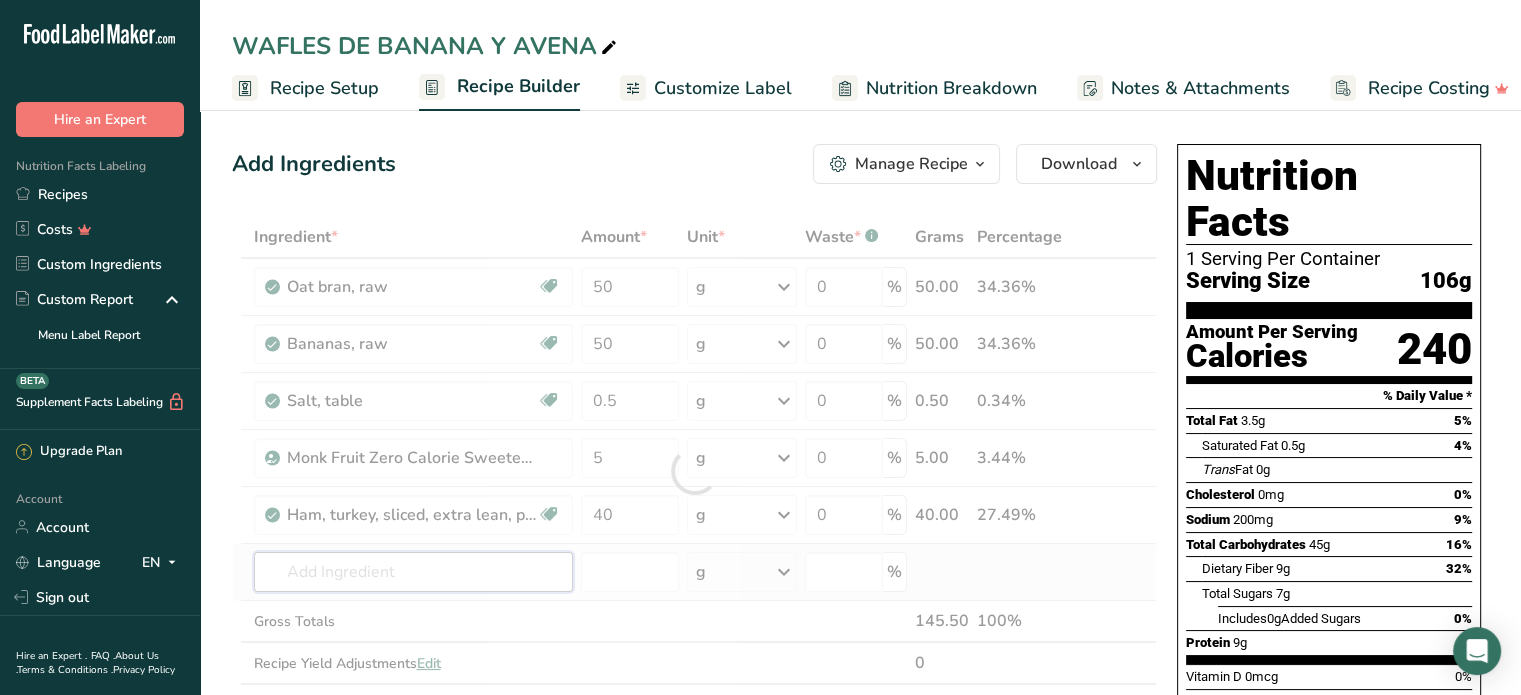click on "Ingredient *
Amount *
Unit *
Waste *   .a-a{fill:#347362;}.b-a{fill:#fff;}          Grams
Percentage
Oat bran, raw
Dairy free
Gluten free
Vegan
Vegetarian
Soy free
50
g
Portions
1 cup
Weight Units
g
kg
mg
See more
Volume Units
l
Volume units require a density conversion. If you know your ingredient's density enter it below. Otherwise, click on "RIA" our AI Regulatory bot - she will be able to help you
lb/ft3
g/cm3
Confirm
mL
lb/ft3
g/cm3" at bounding box center (694, 471) 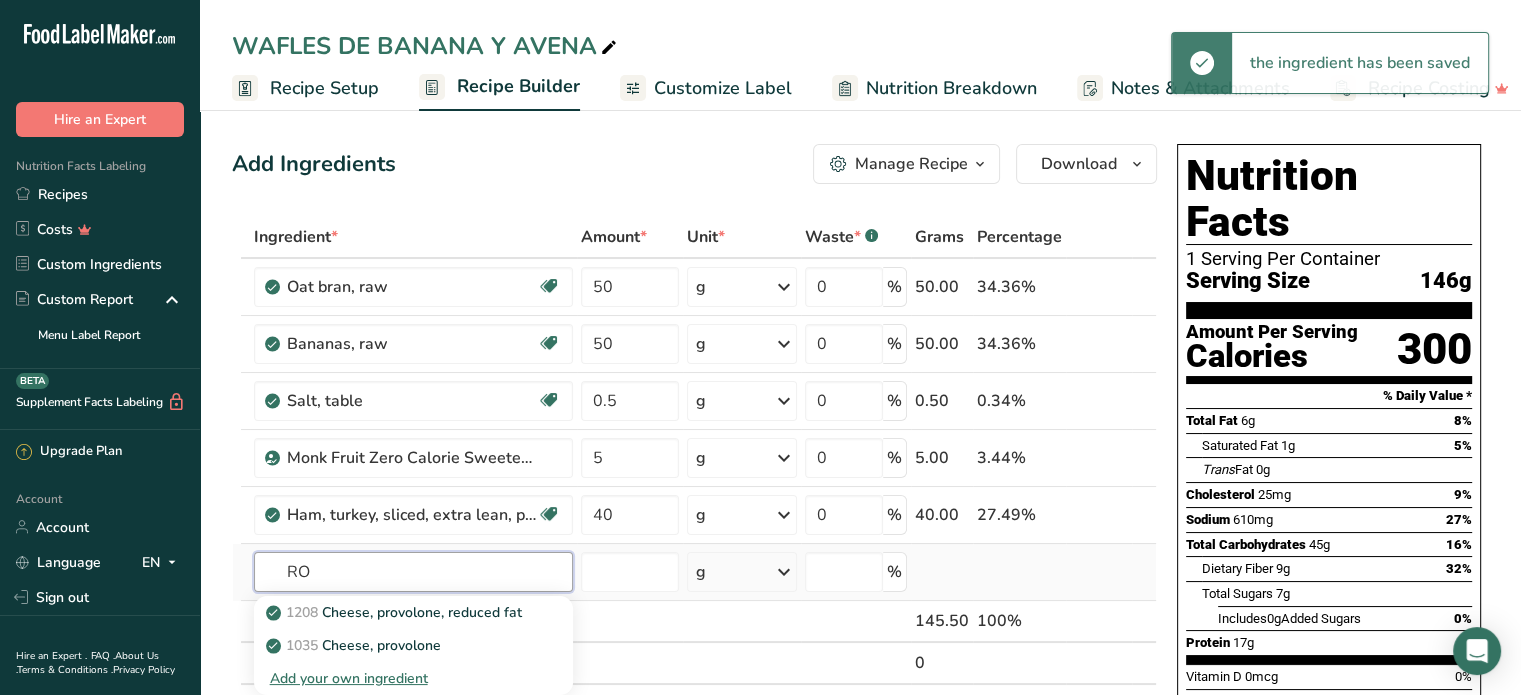 type on "R" 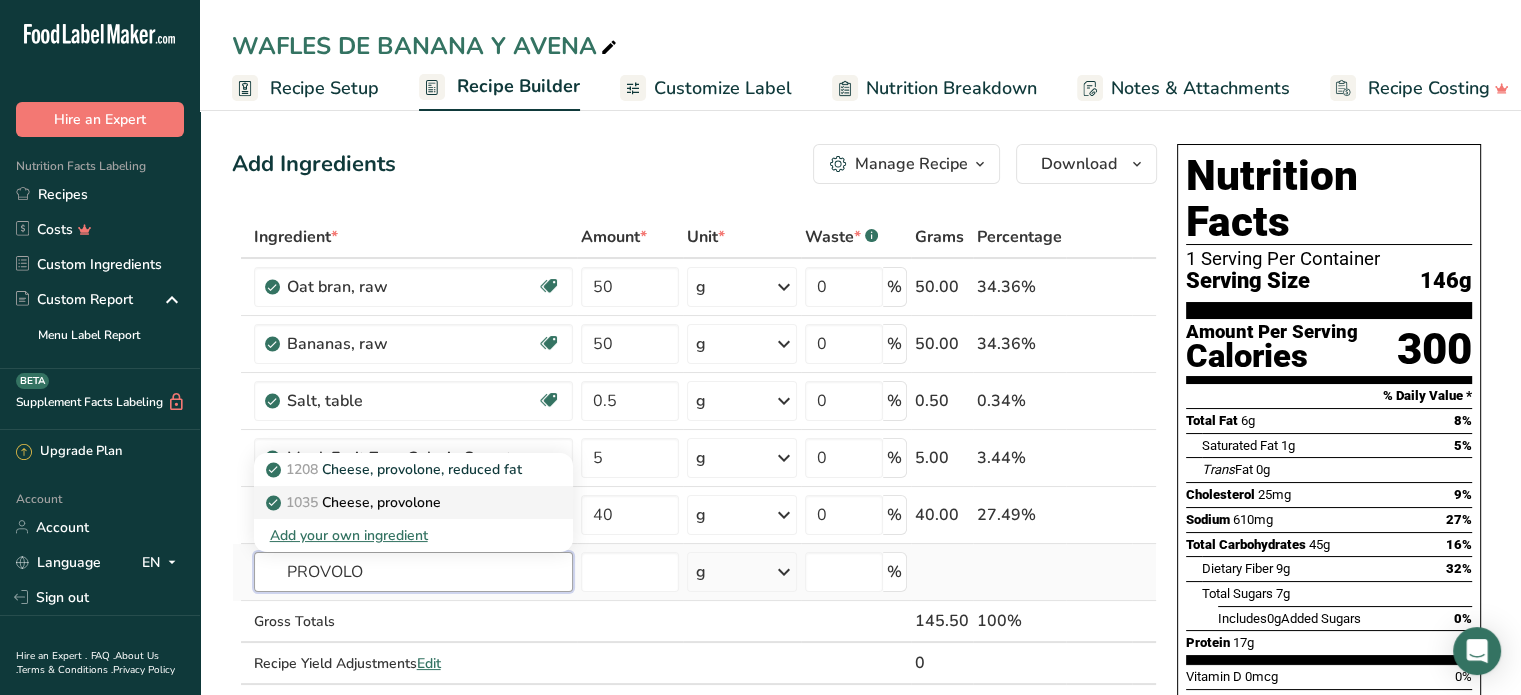 type on "PROVOLO" 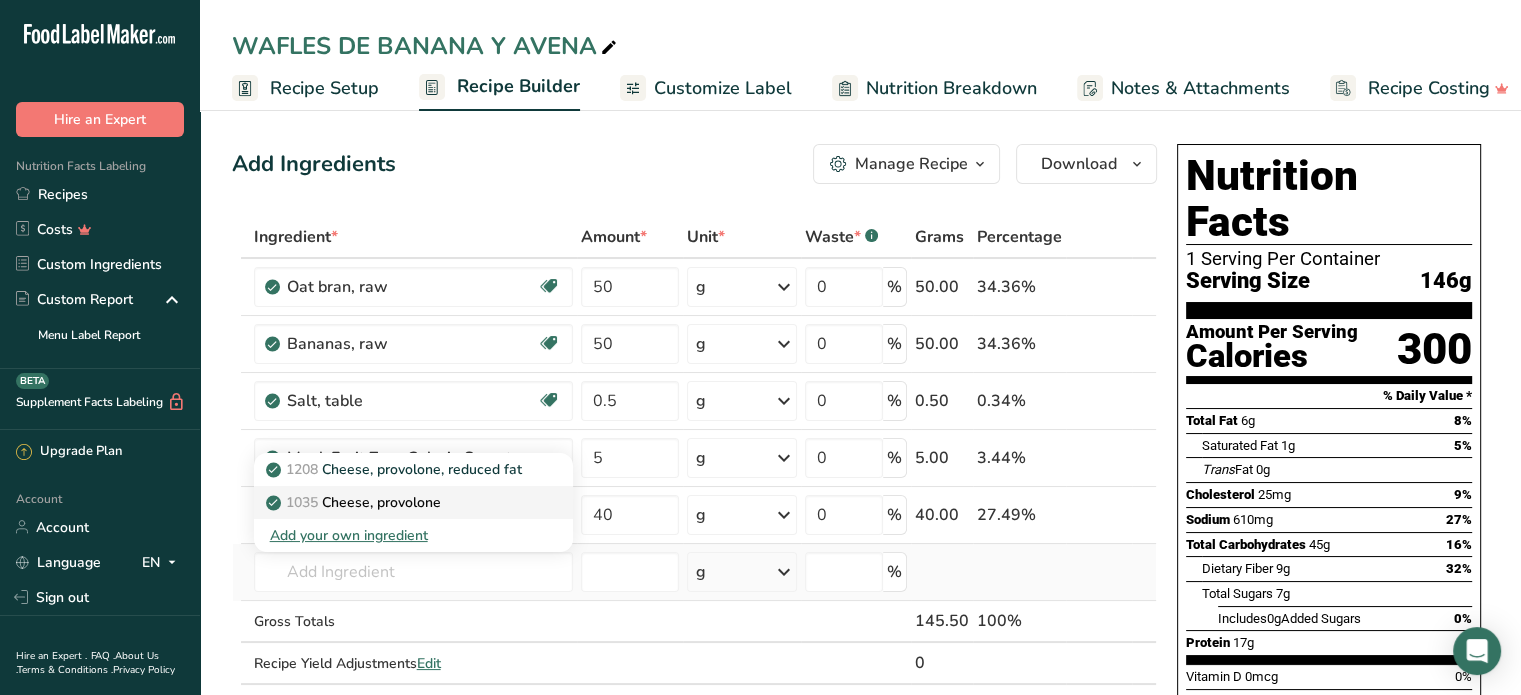click on "1035
Cheese, provolone" at bounding box center (355, 502) 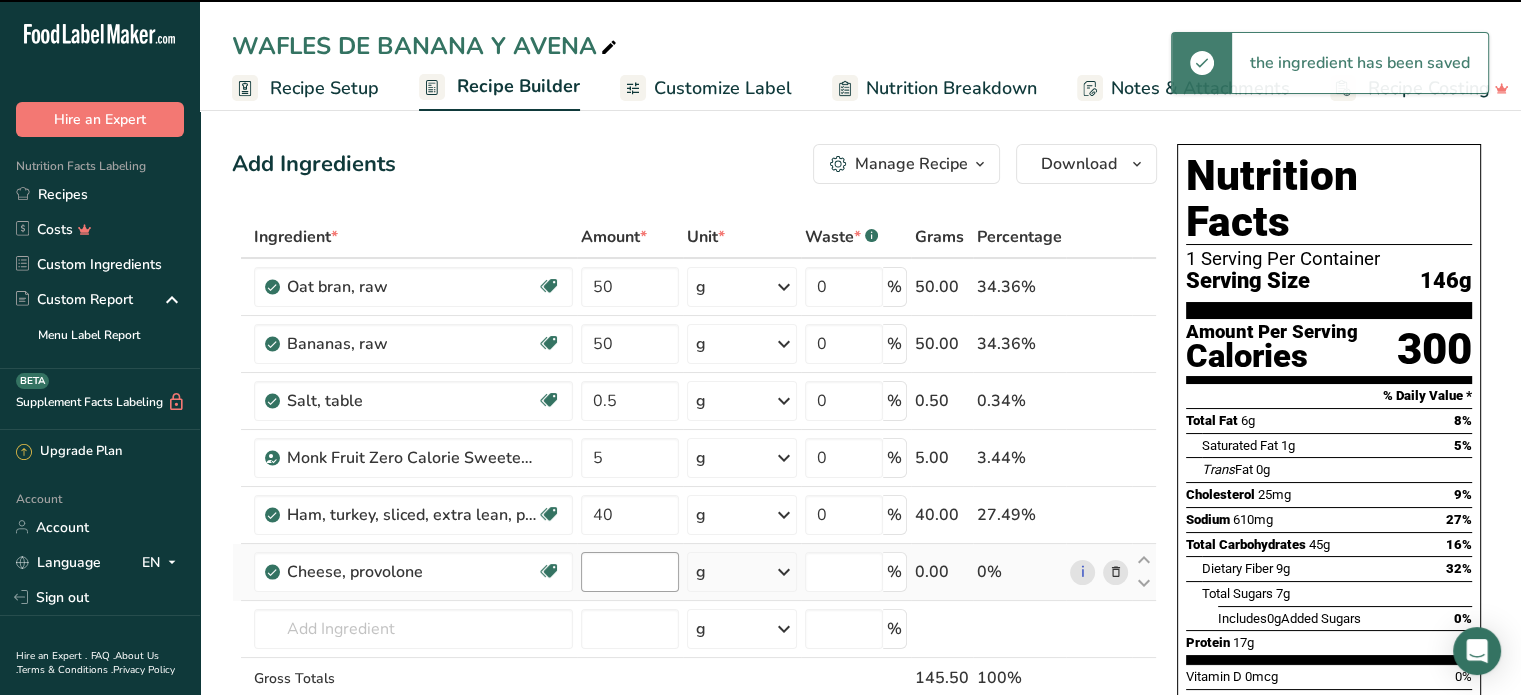 type on "0" 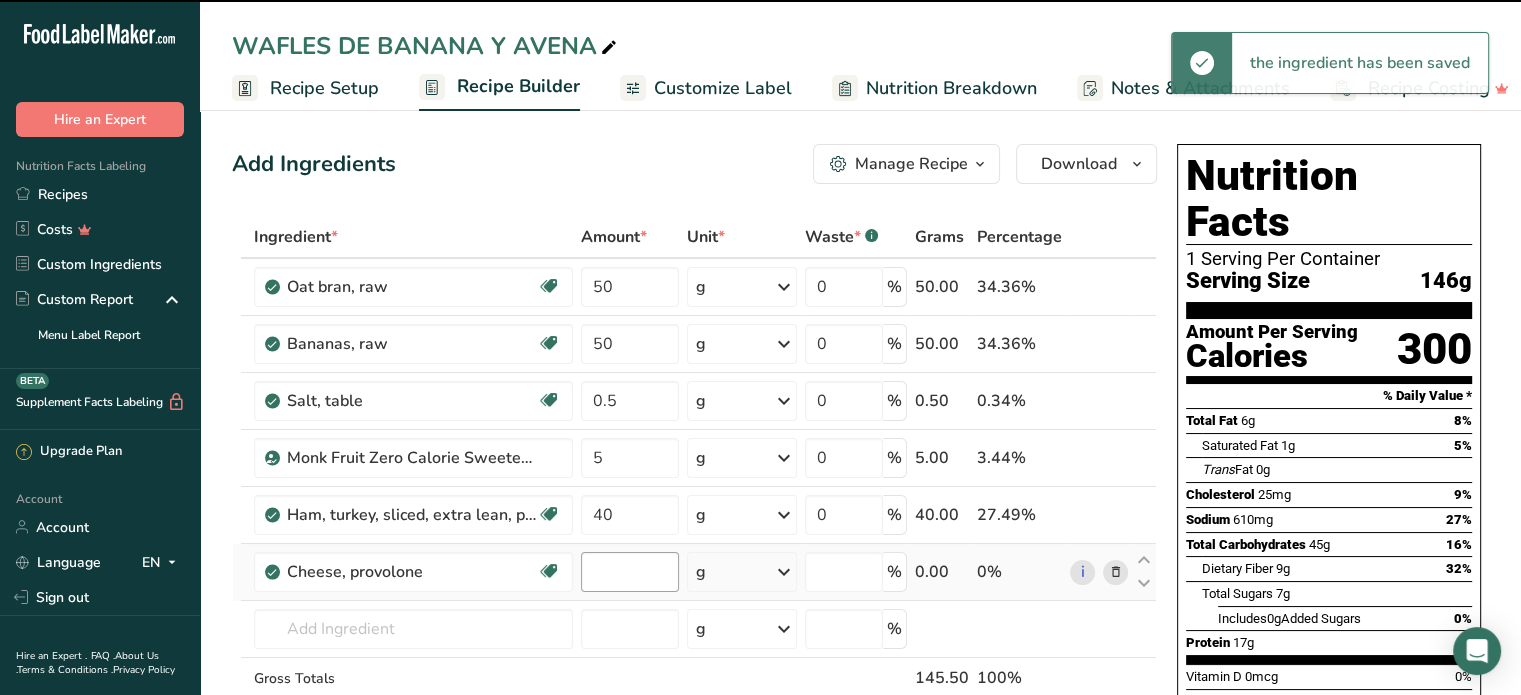 type on "0" 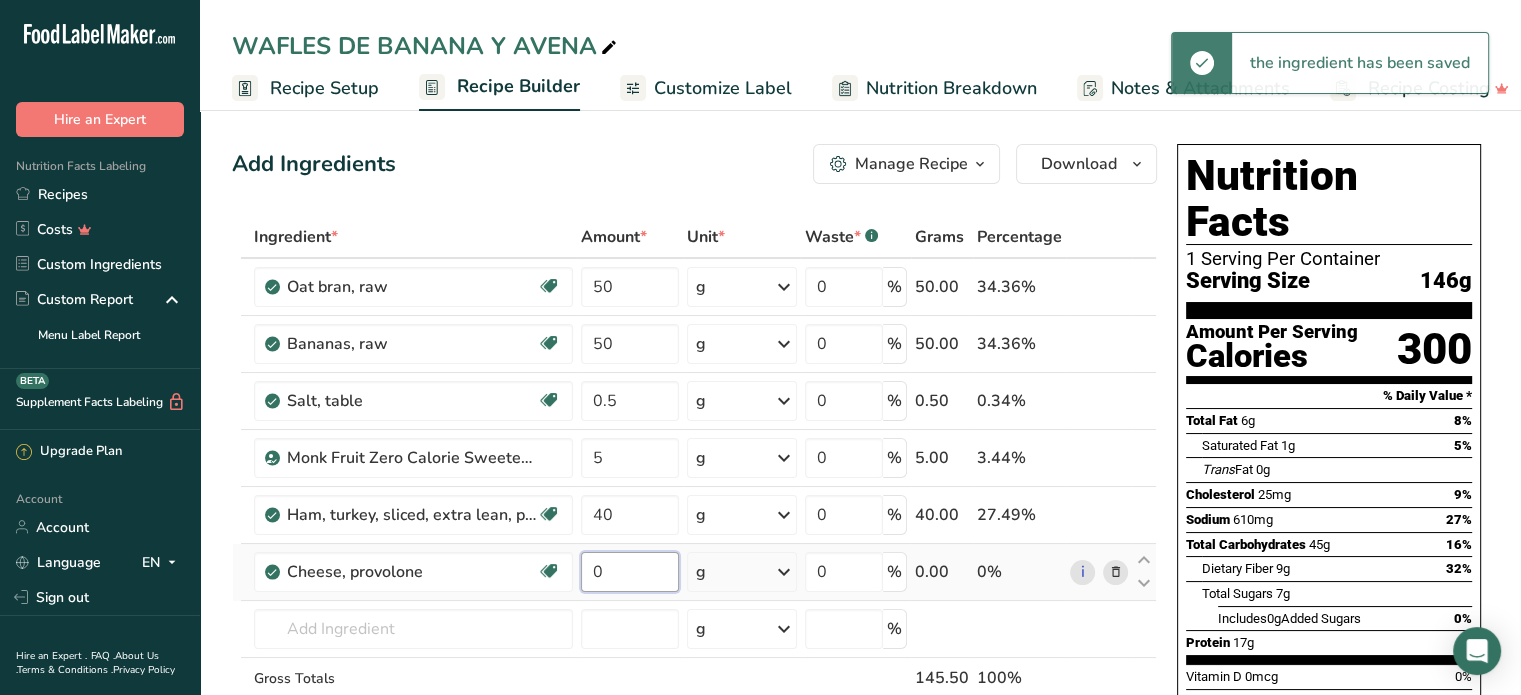 click on "0" at bounding box center [630, 572] 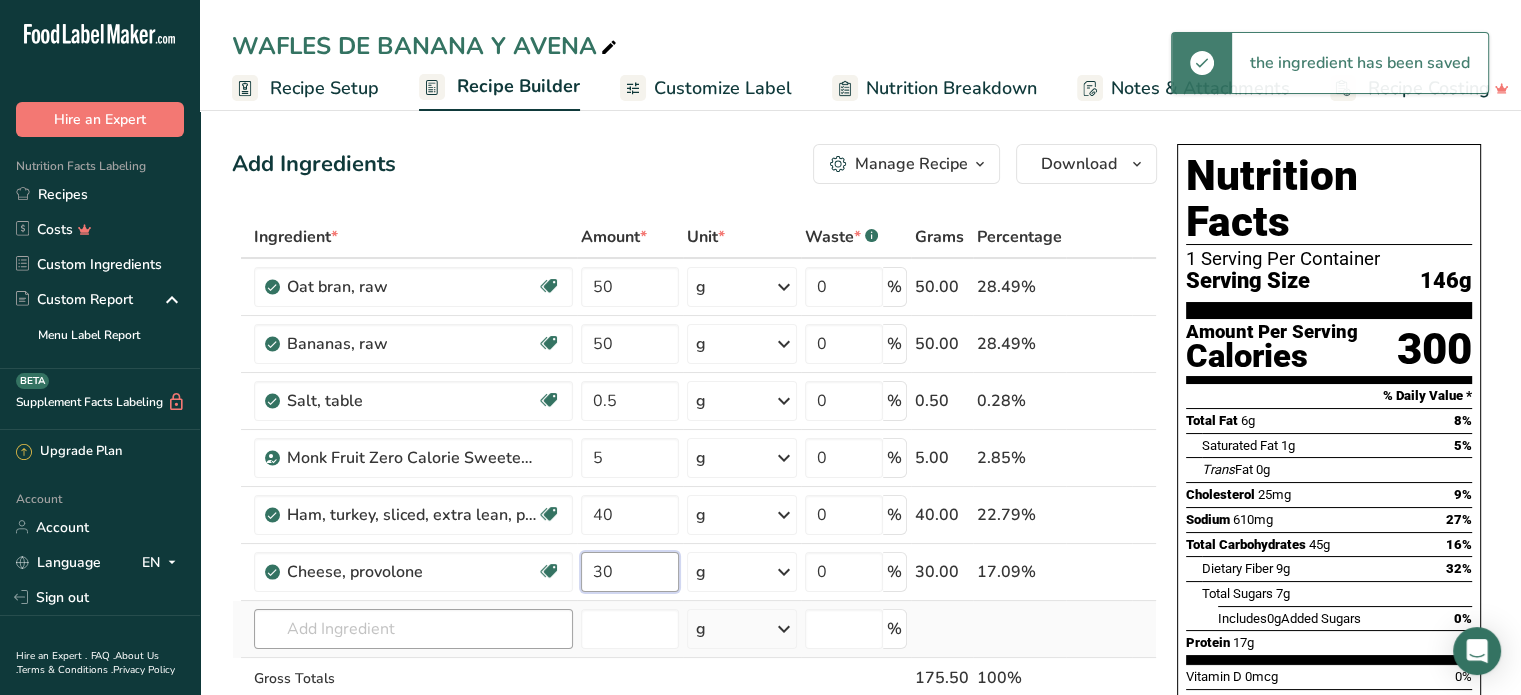 type on "30" 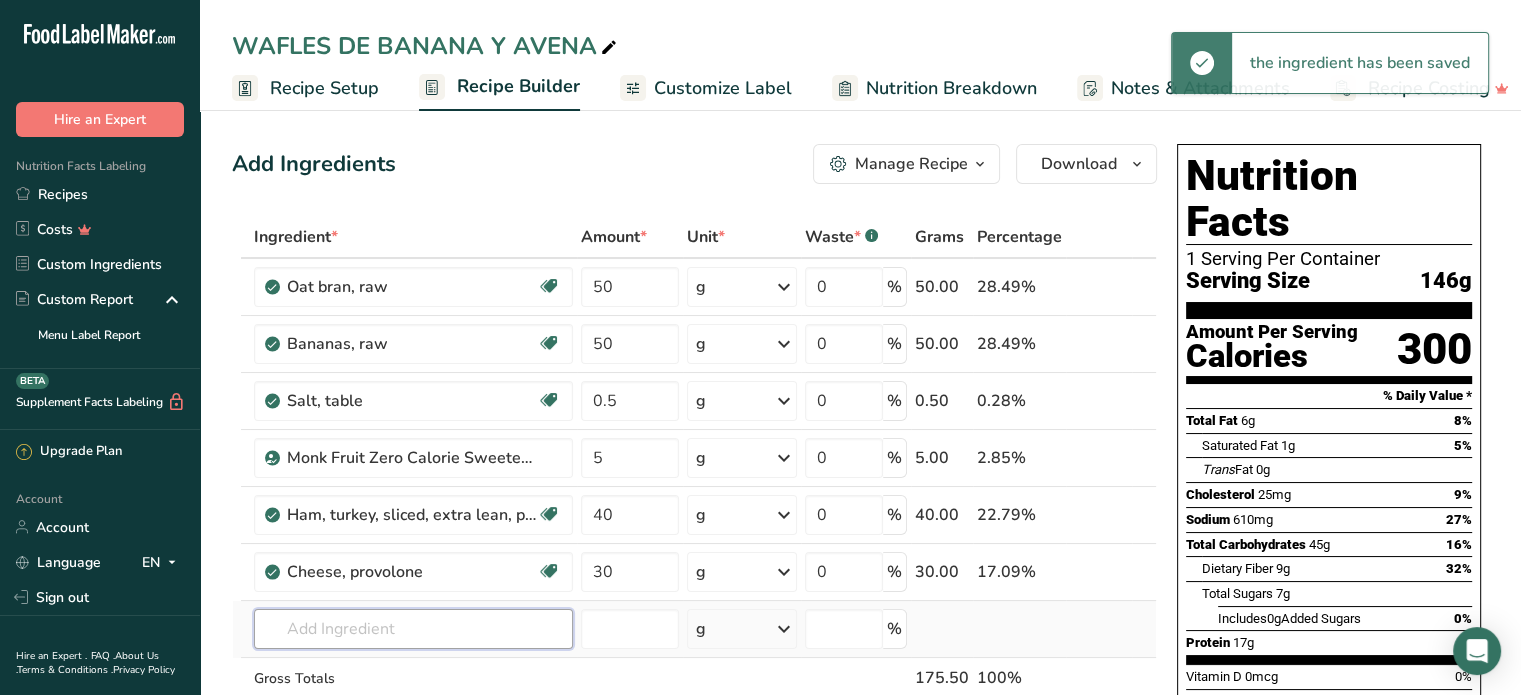 click on "Ingredient *
Amount *
Unit *
Waste *   .a-a{fill:#347362;}.b-a{fill:#fff;}          Grams
Percentage
Oat bran, raw
Dairy free
Gluten free
Vegan
Vegetarian
Soy free
50
g
Portions
1 cup
Weight Units
g
kg
mg
See more
Volume Units
l
Volume units require a density conversion. If you know your ingredient's density enter it below. Otherwise, click on "RIA" our AI Regulatory bot - she will be able to help you
lb/ft3
g/cm3
Confirm
mL
lb/ft3
g/cm3" at bounding box center [694, 499] 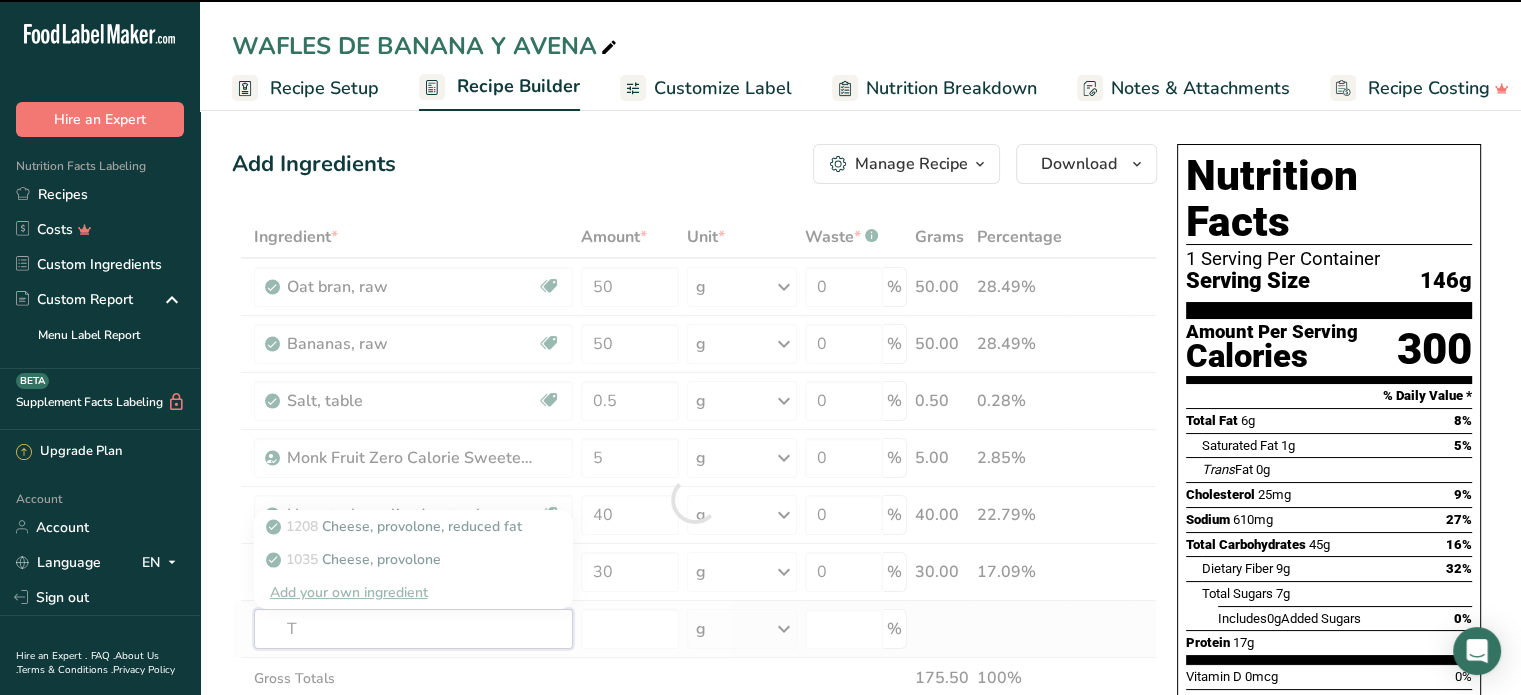 type on "TO" 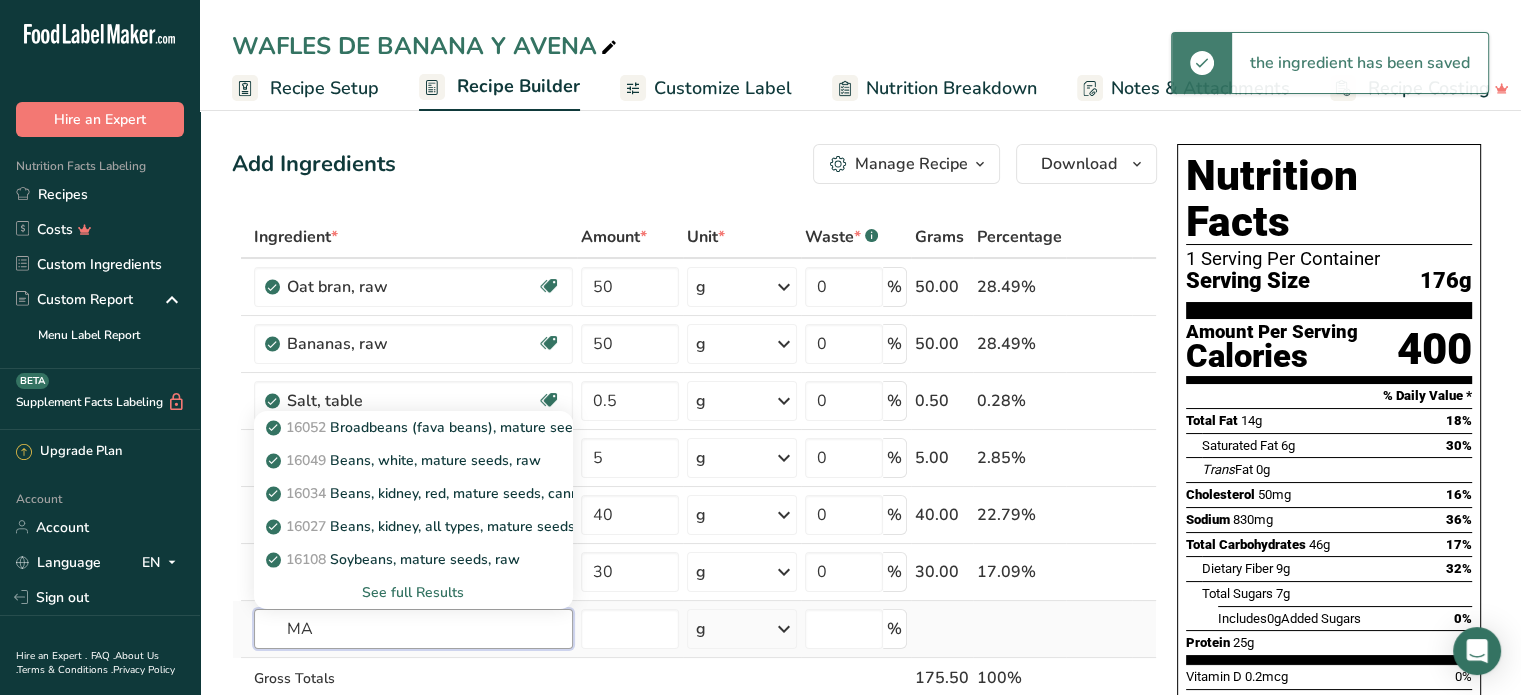 type on "M" 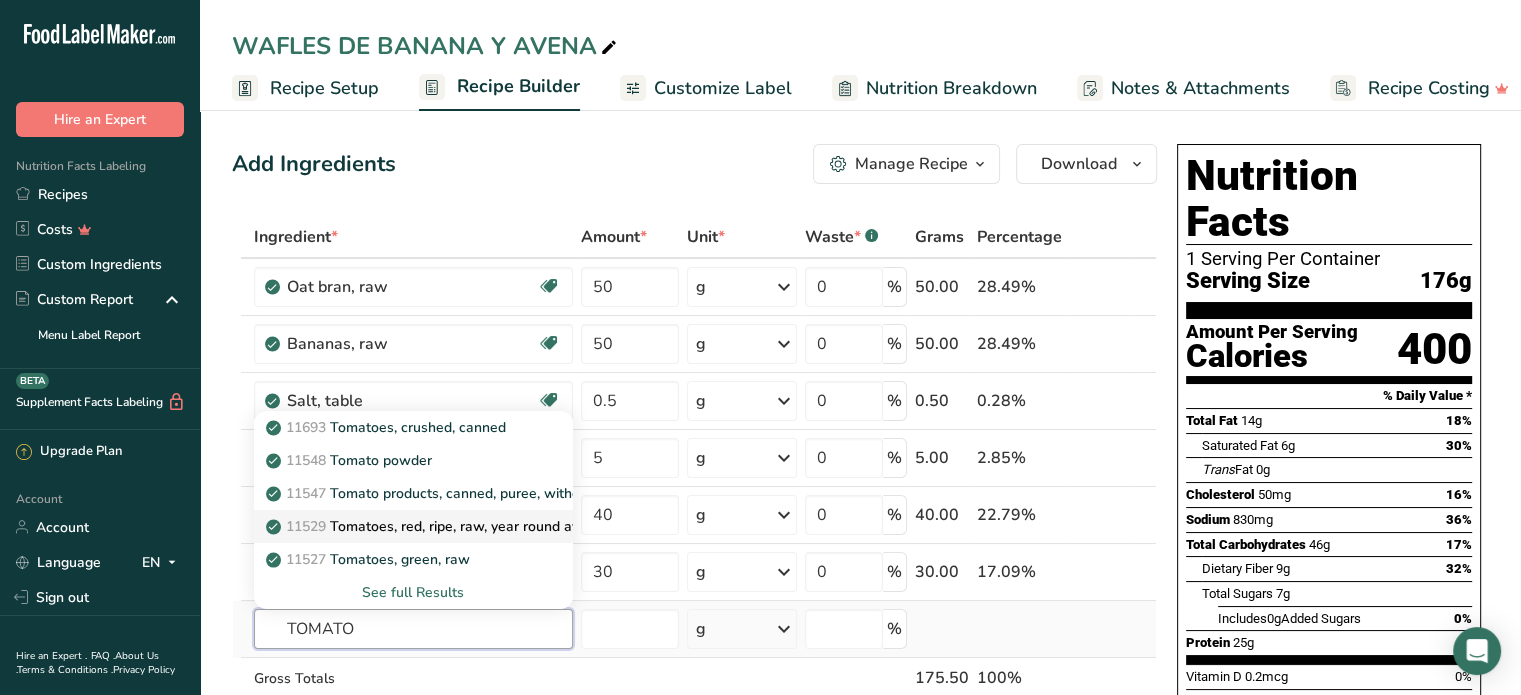 type on "TOMATO" 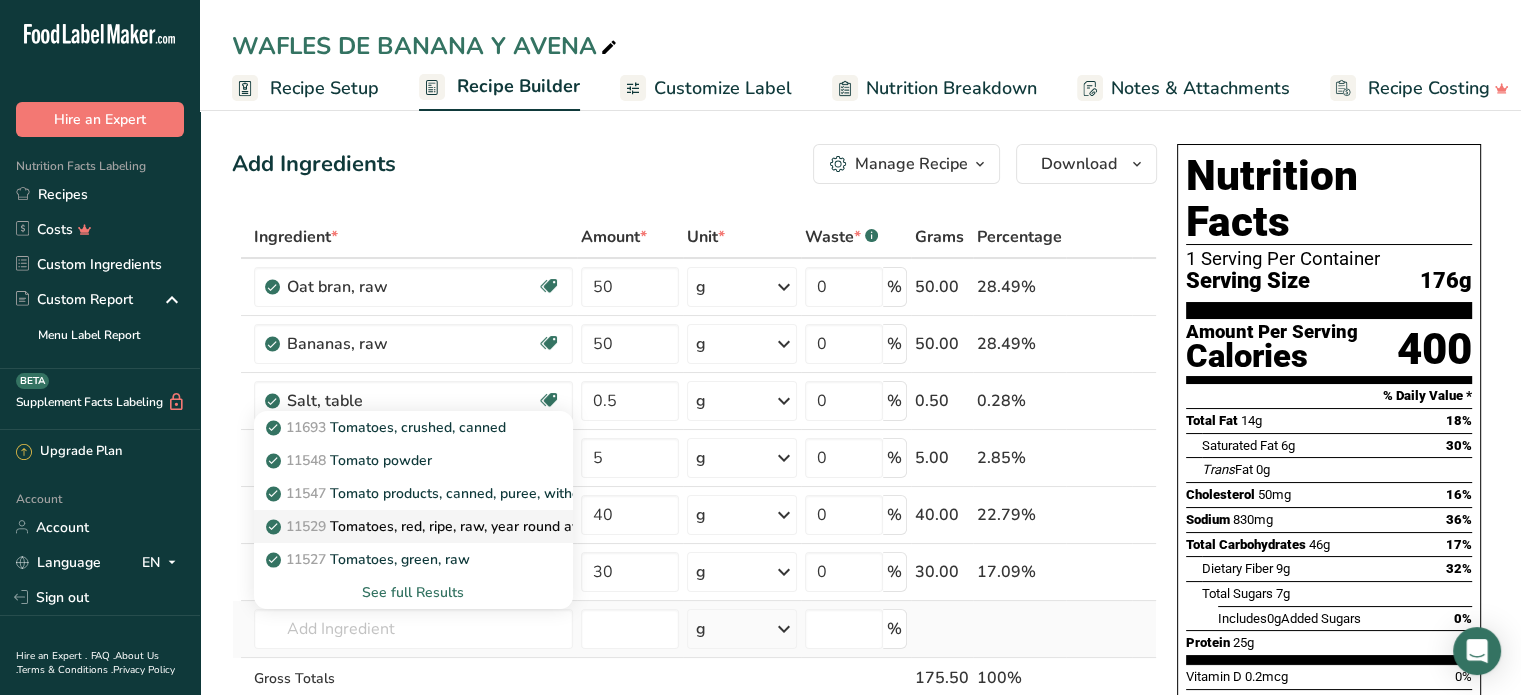 click on "11529
Tomatoes, red, ripe, raw, year round average" at bounding box center (443, 526) 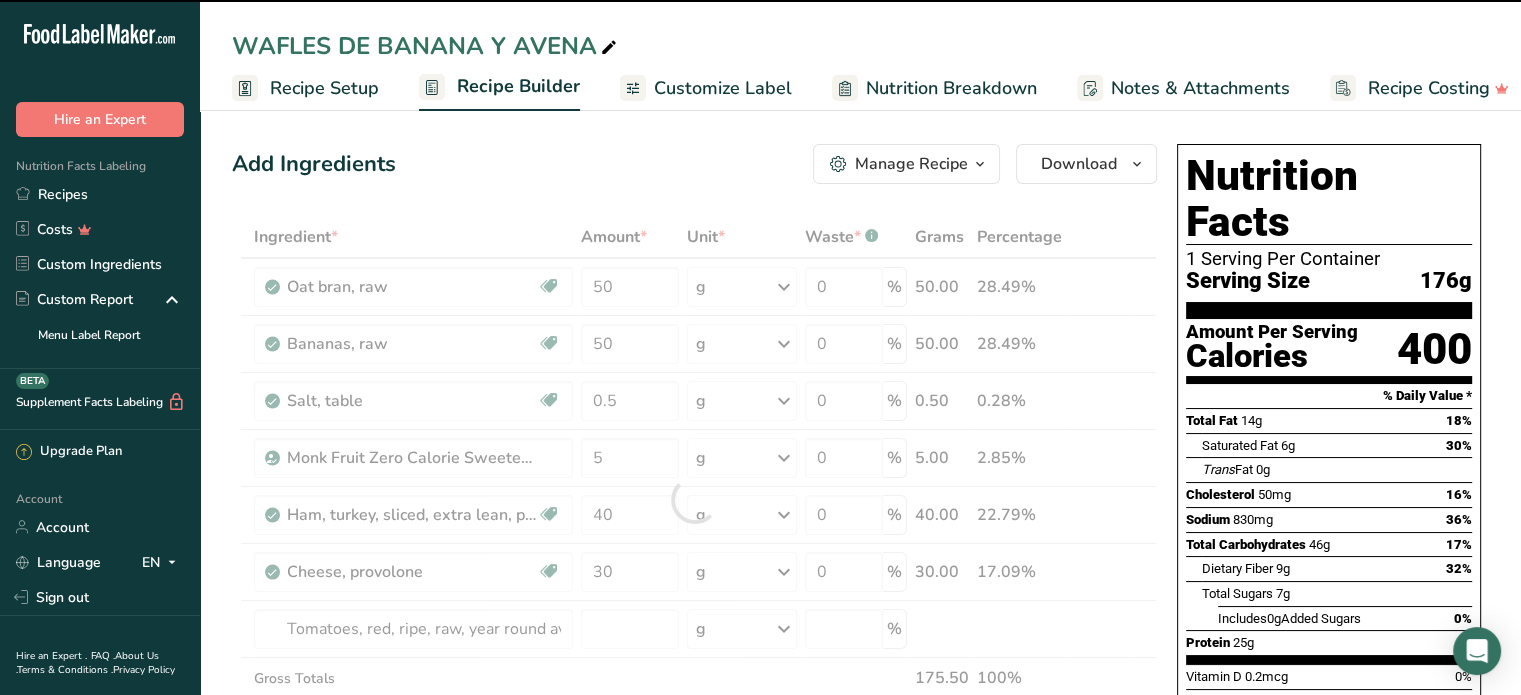 type on "0" 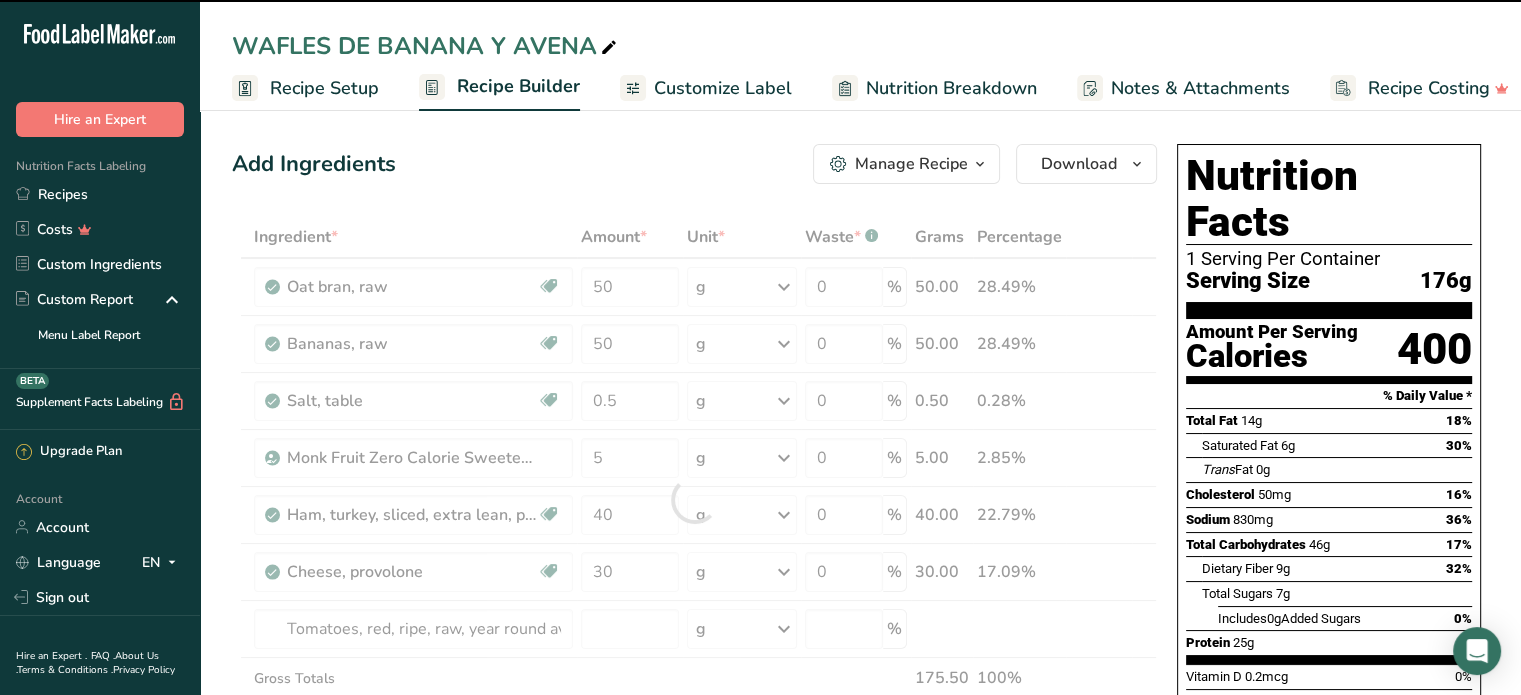 type on "0" 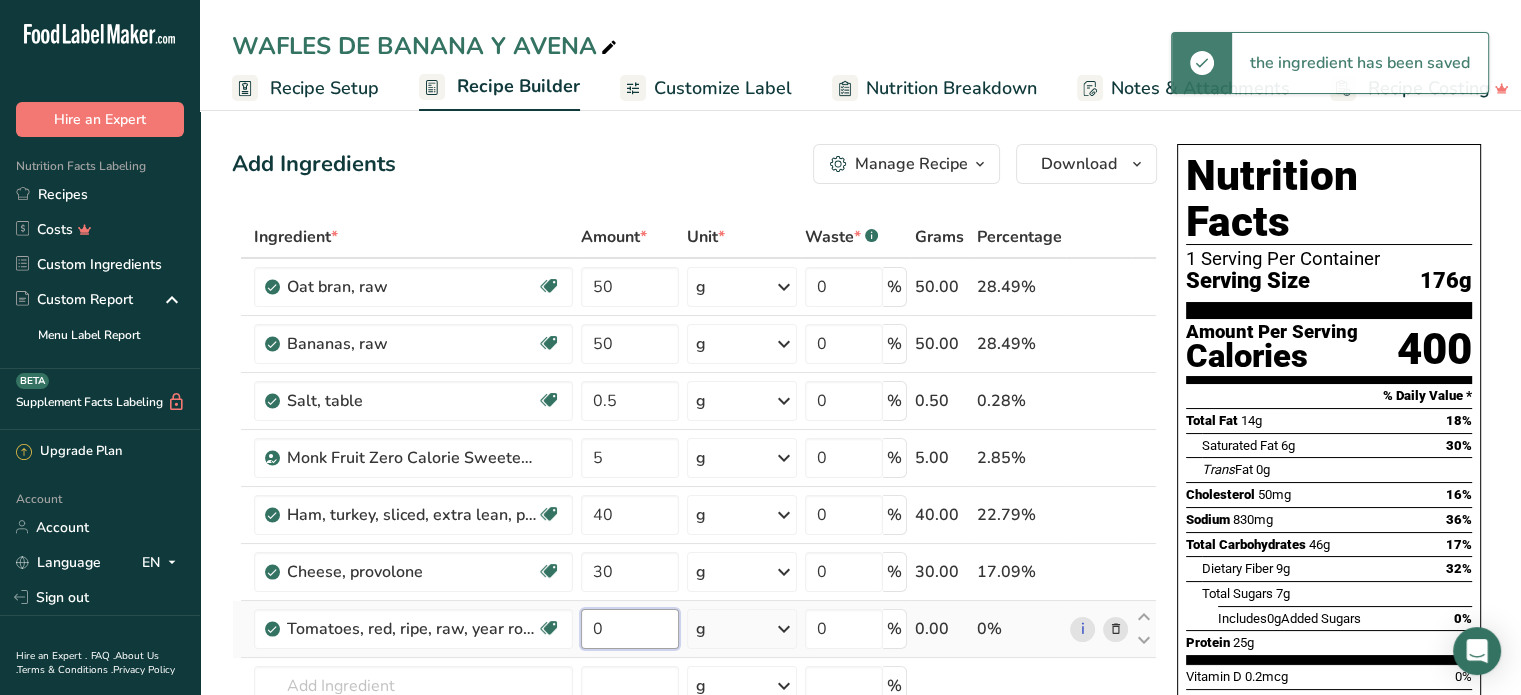 click on "0" at bounding box center [630, 629] 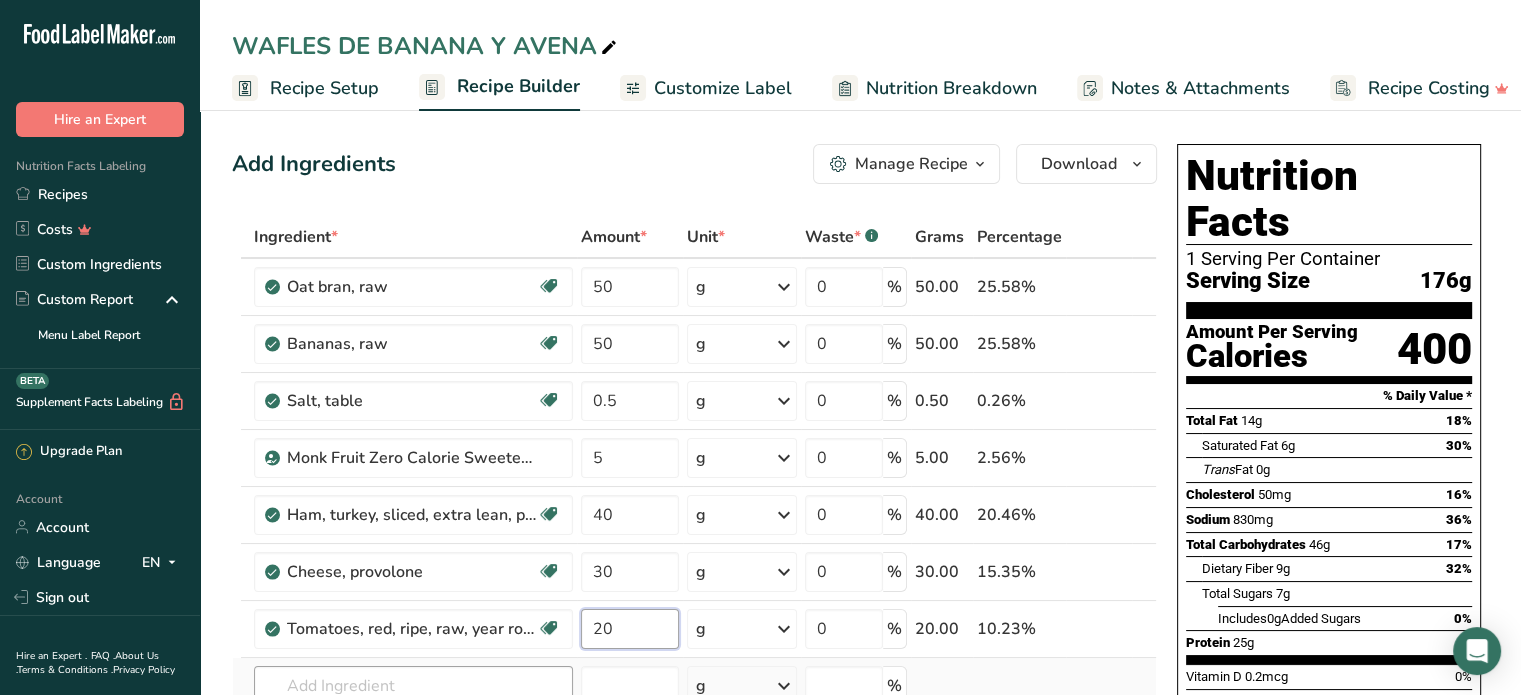 type on "20" 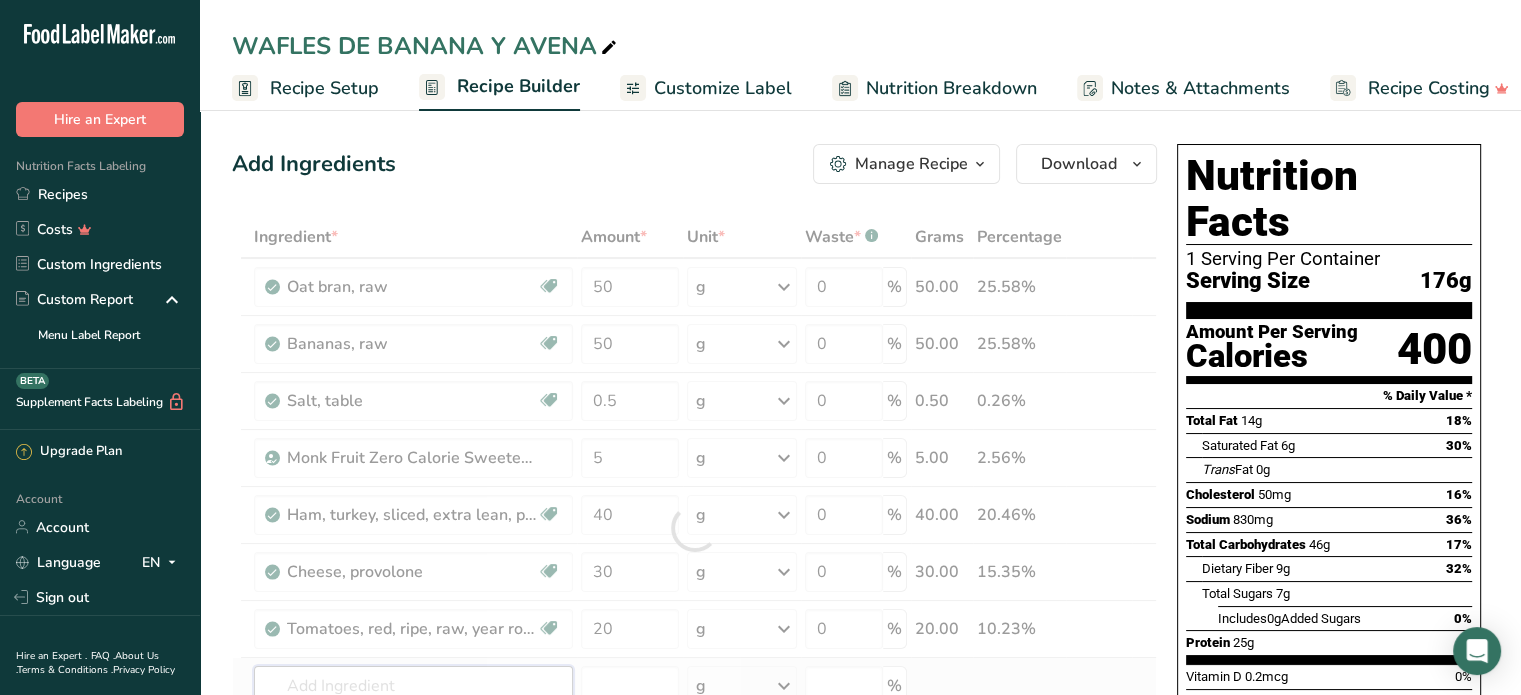 click on "Ingredient *
Amount *
Unit *
Waste *   .a-a{fill:#347362;}.b-a{fill:#fff;}          Grams
Percentage
Oat bran, raw
Dairy free
Gluten free
Vegan
Vegetarian
Soy free
50
g
Portions
1 cup
Weight Units
g
kg
mg
See more
Volume Units
l
Volume units require a density conversion. If you know your ingredient's density enter it below. Otherwise, click on "RIA" our AI Regulatory bot - she will be able to help you
lb/ft3
g/cm3
Confirm
mL
lb/ft3
g/cm3" at bounding box center [694, 528] 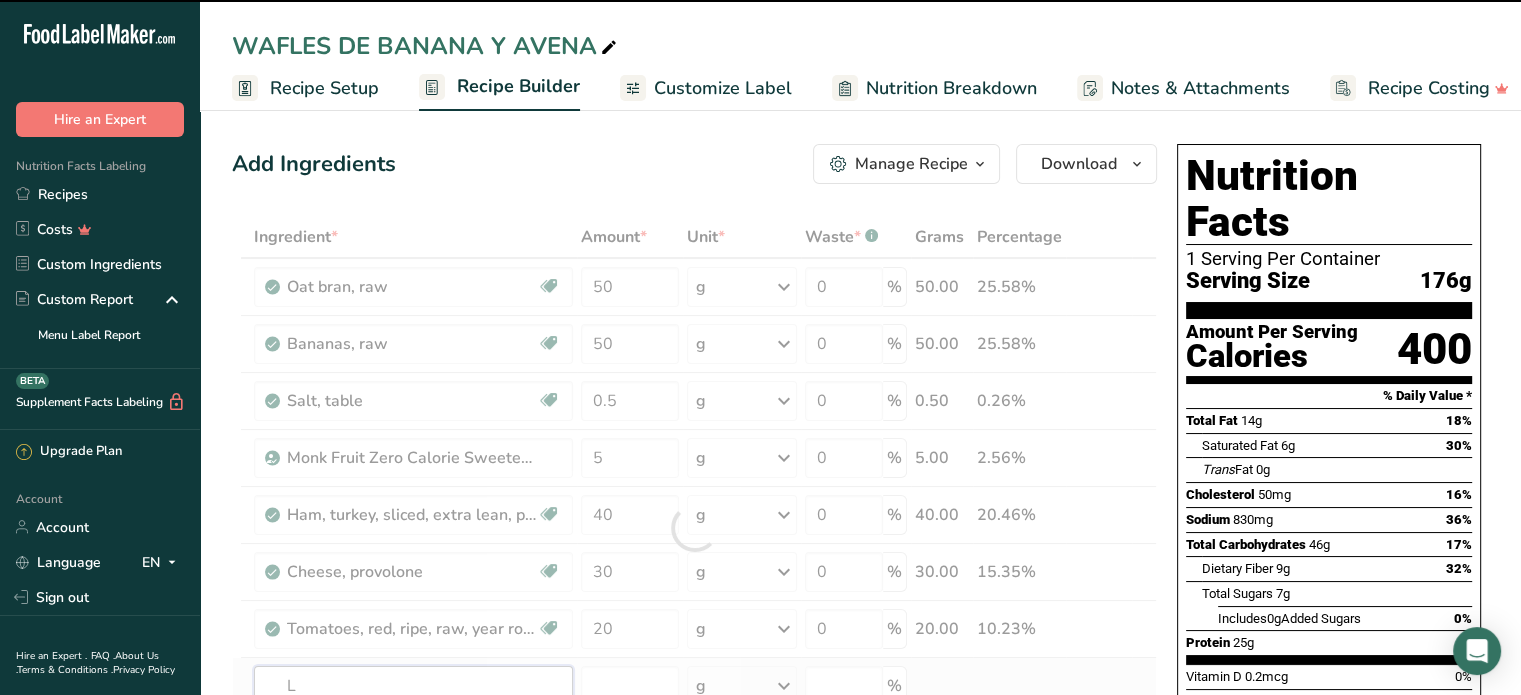 type on "LE" 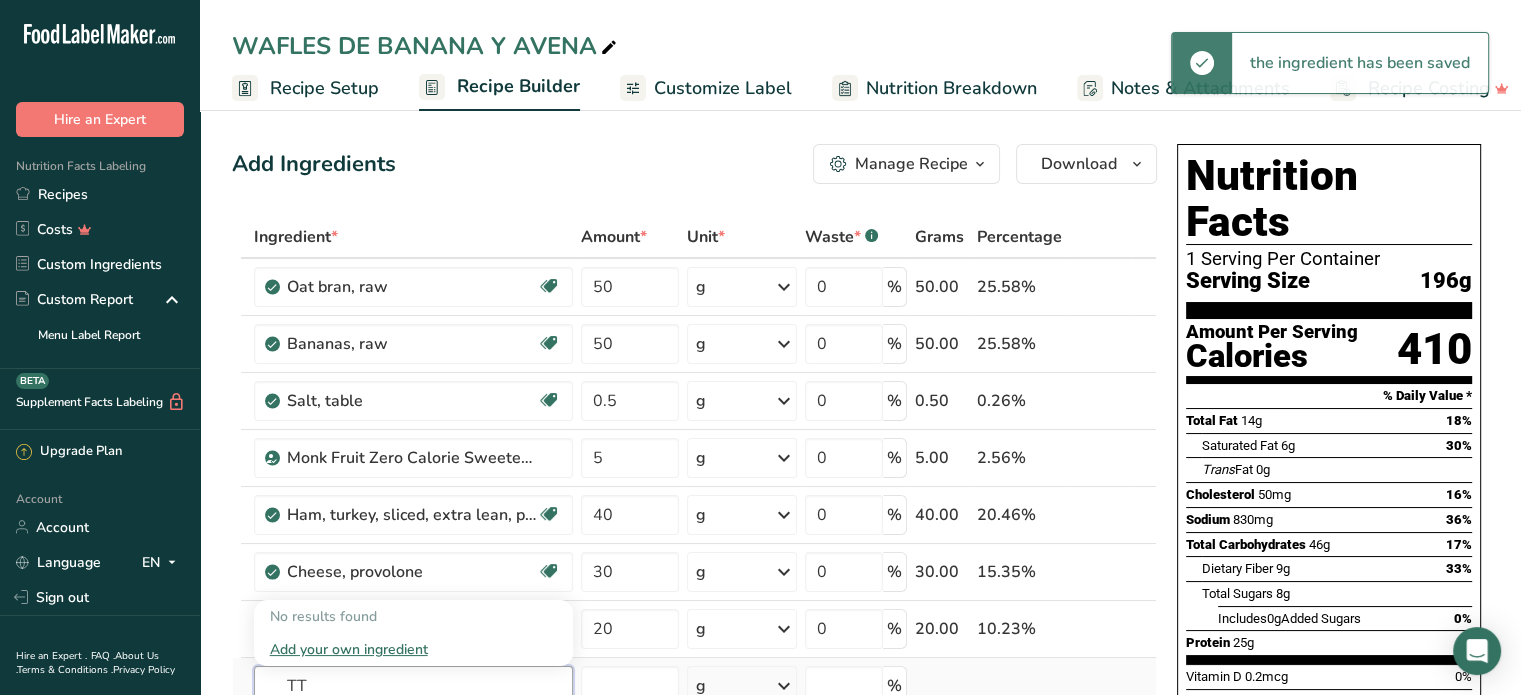 type on "T" 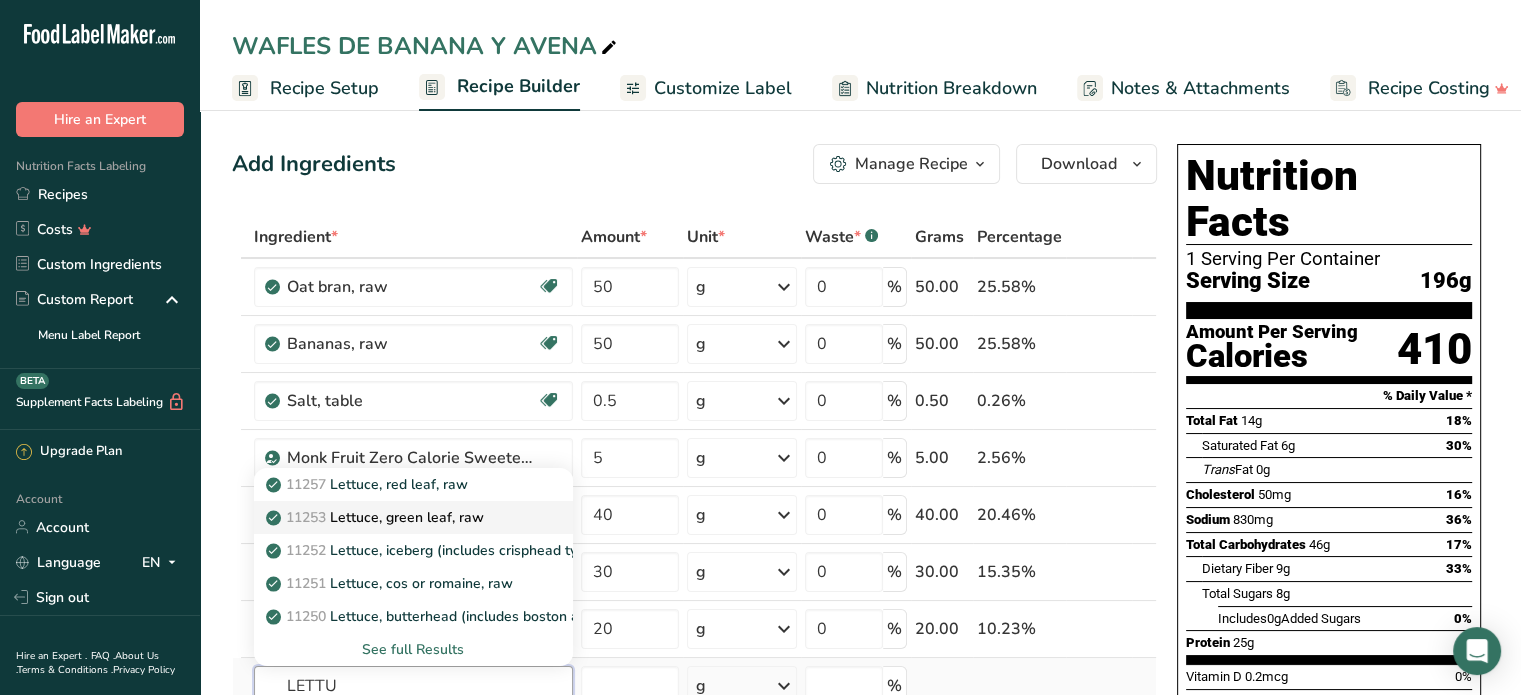 type on "LETTU" 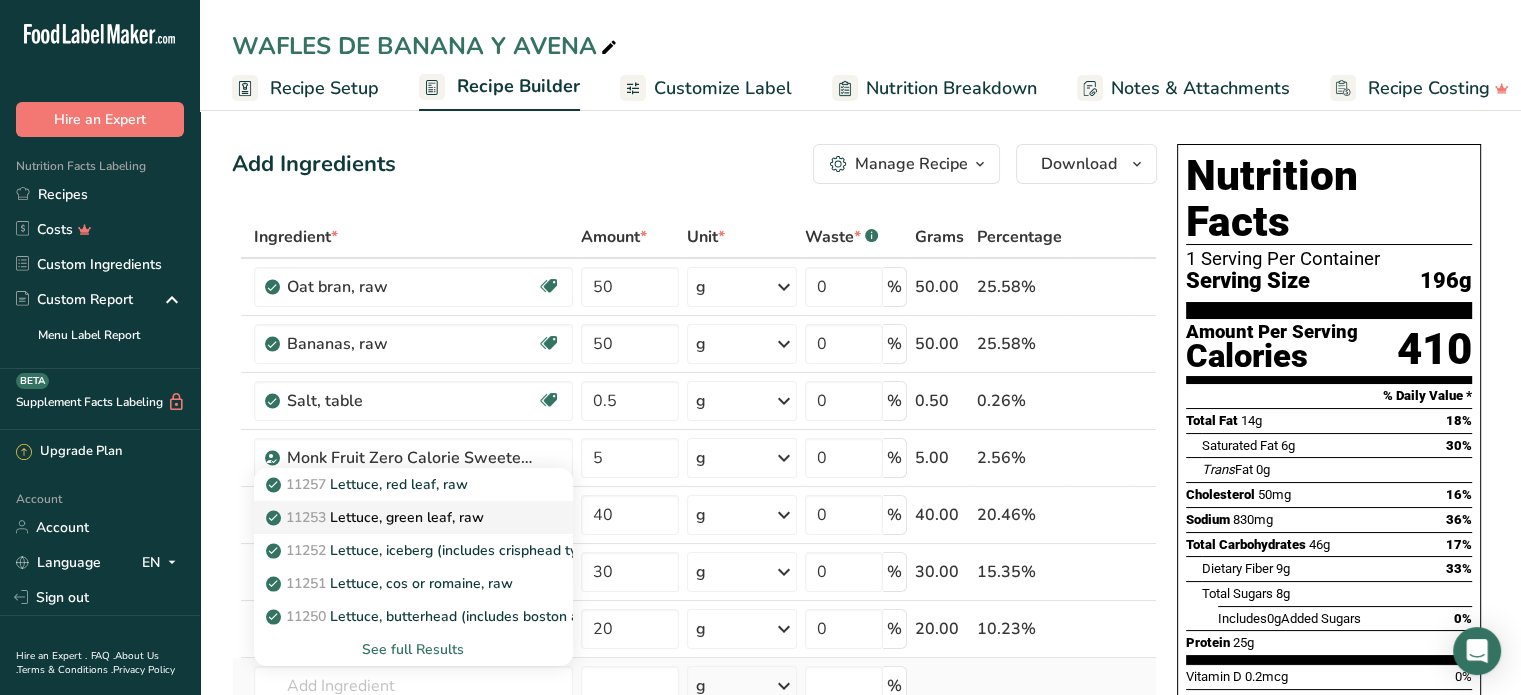 click on "11253
Lettuce, green leaf, raw" at bounding box center (377, 517) 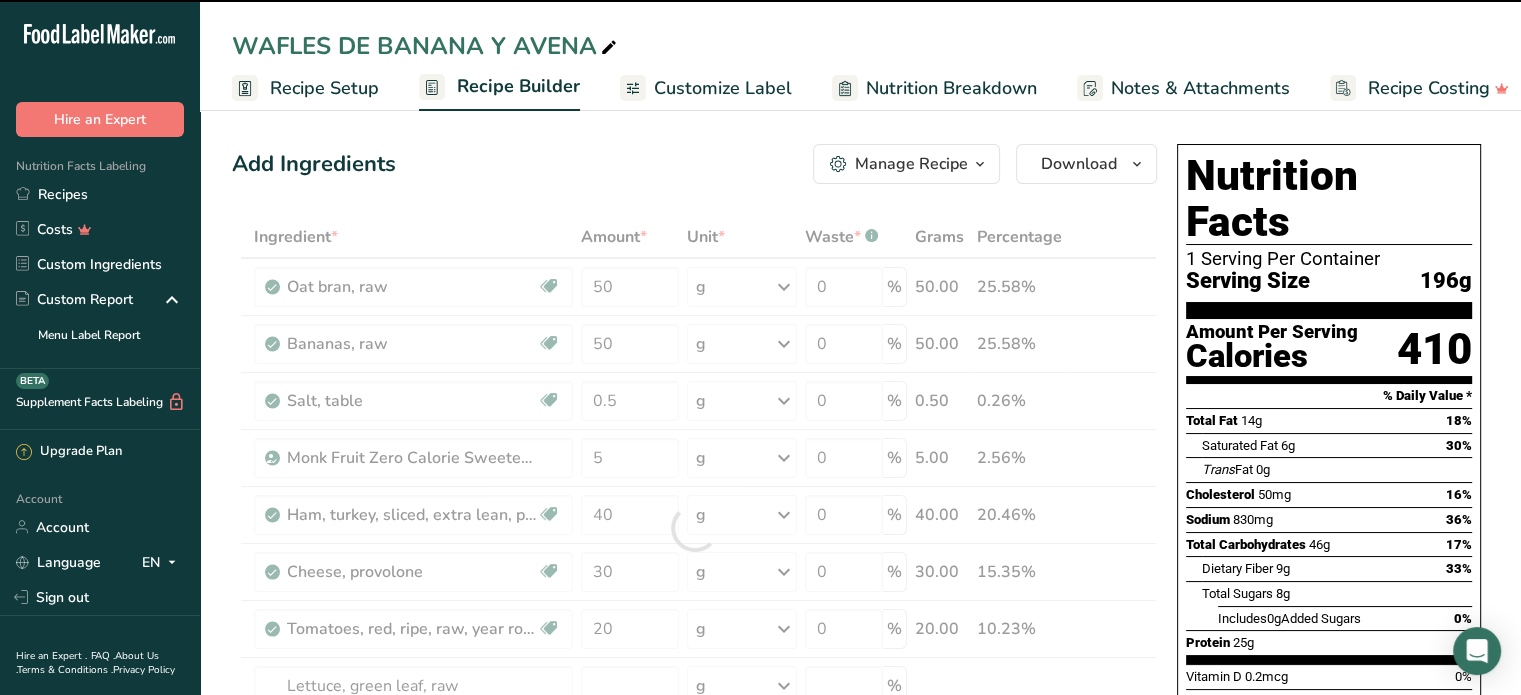 type on "0" 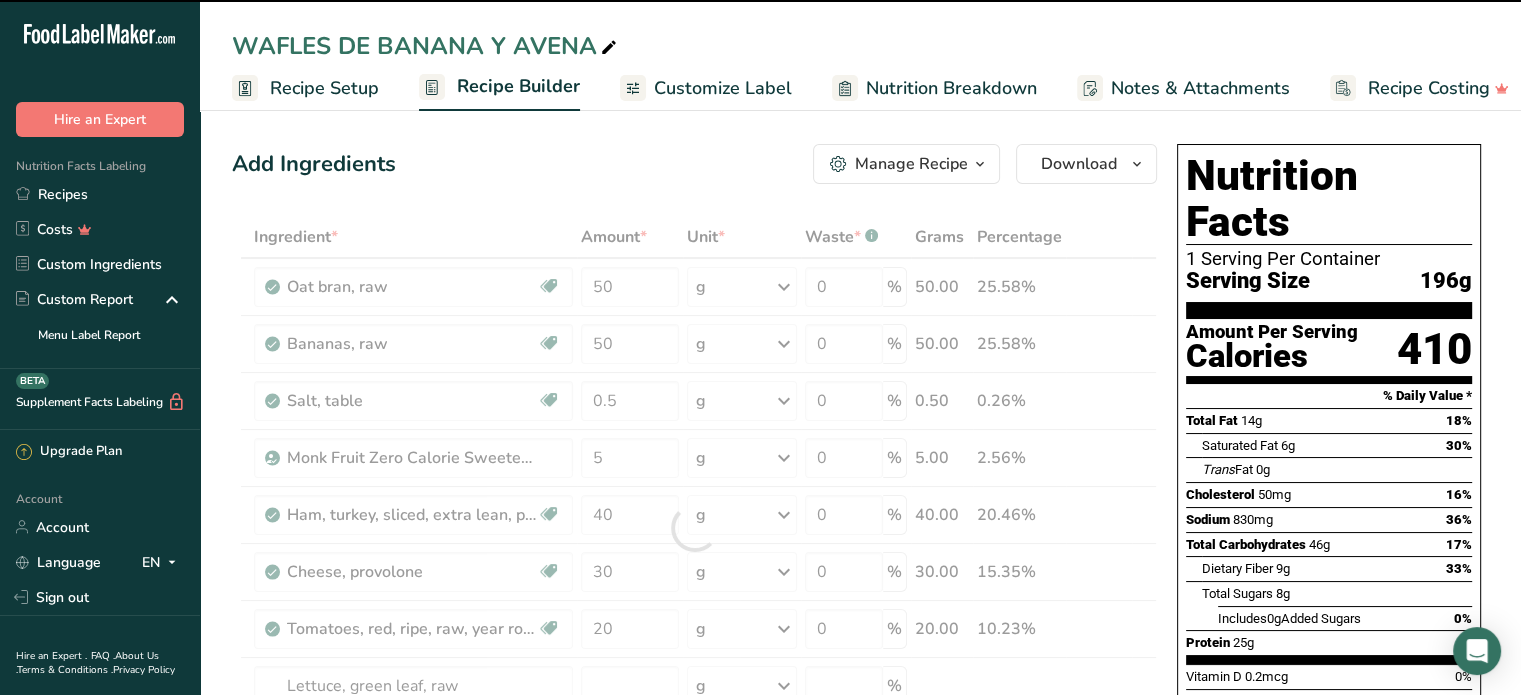 type on "0" 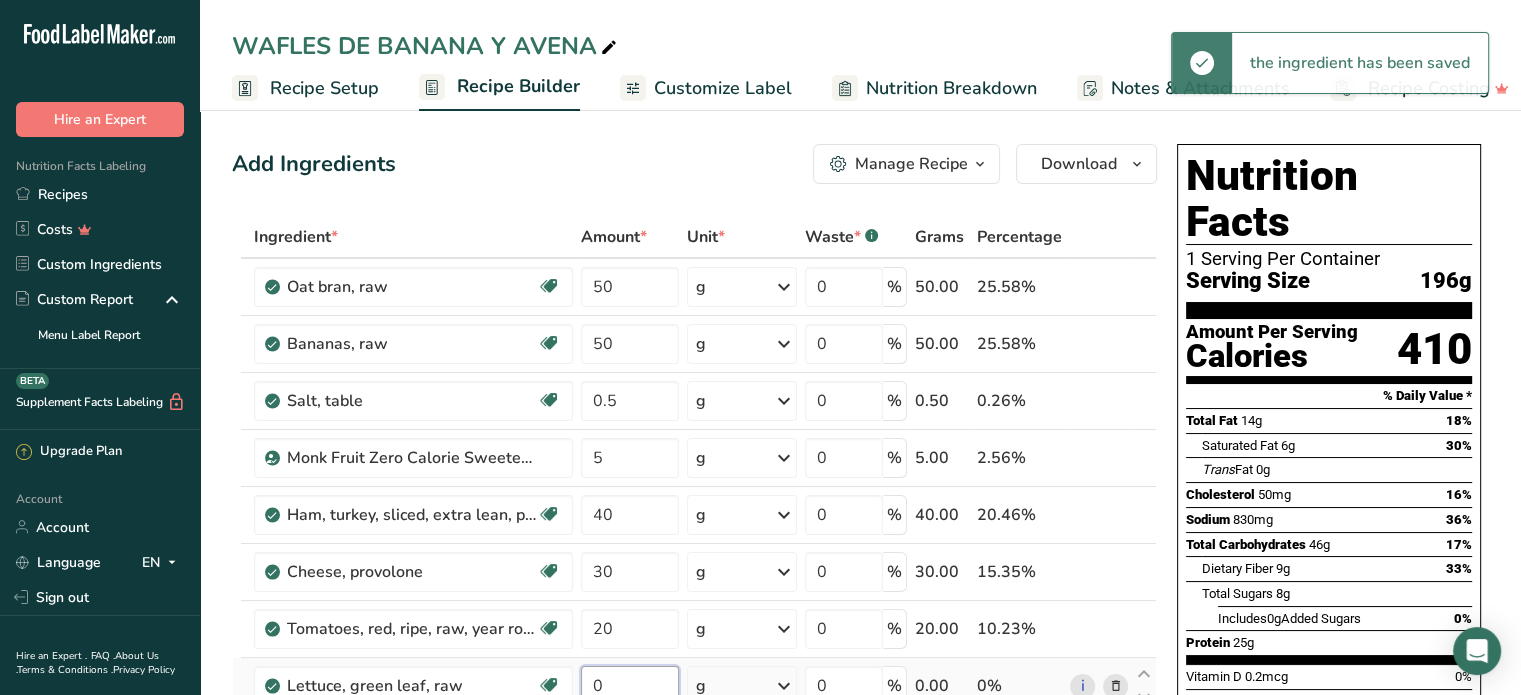 click on "0" at bounding box center (630, 686) 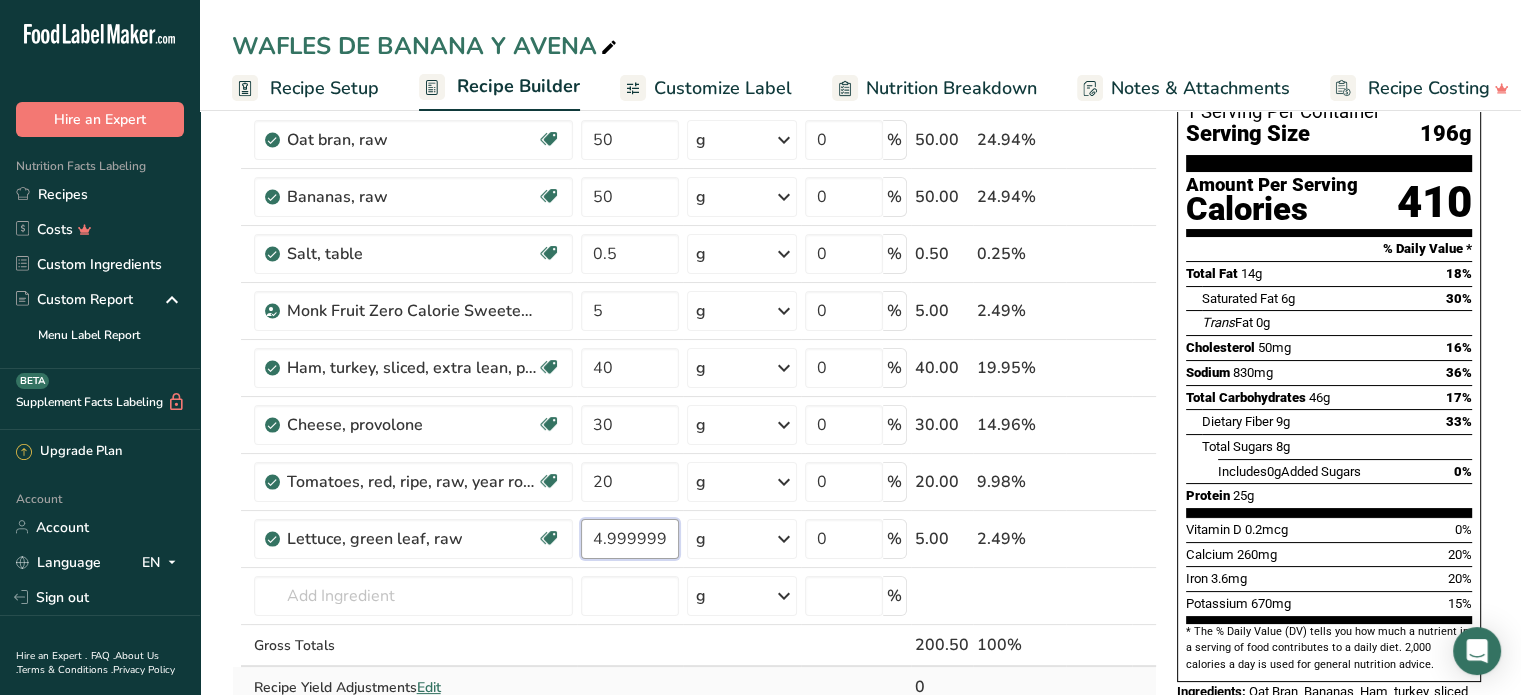 scroll, scrollTop: 200, scrollLeft: 0, axis: vertical 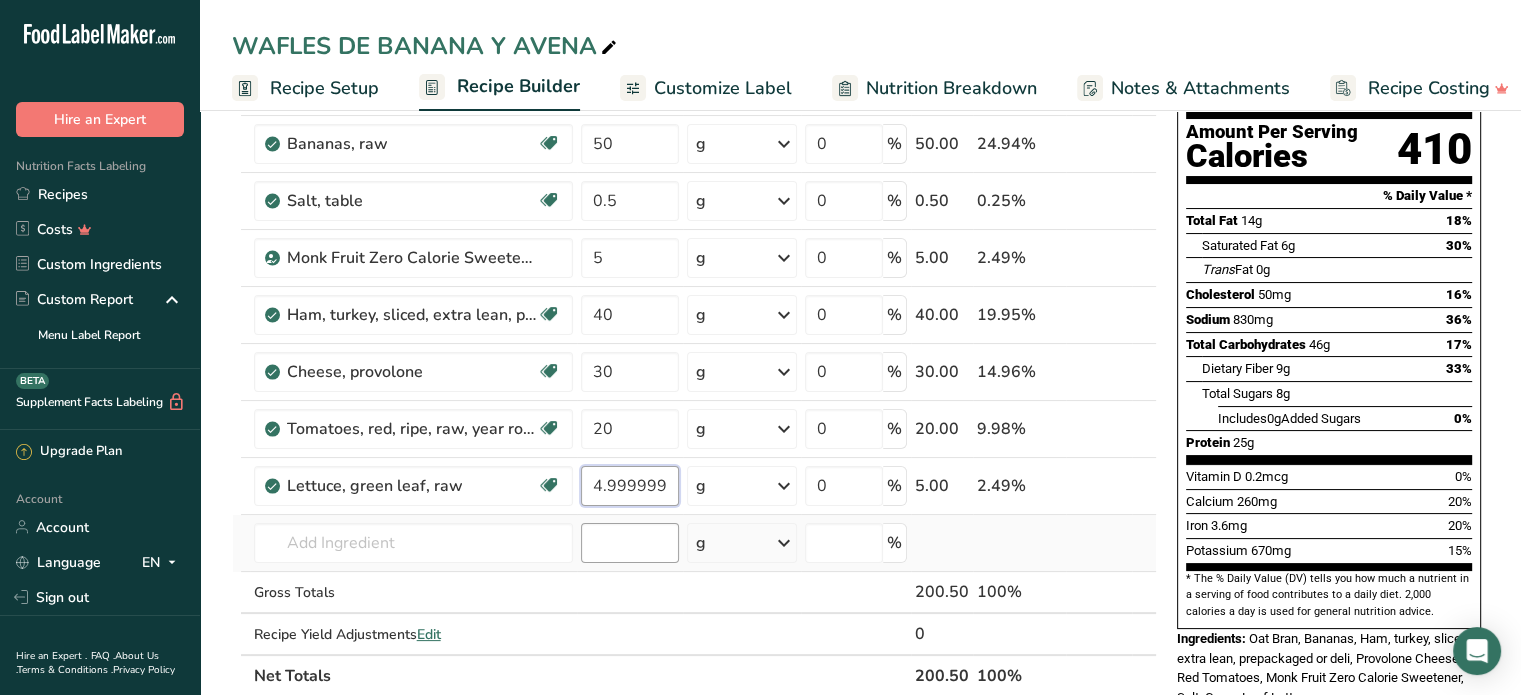 type on "4.999999" 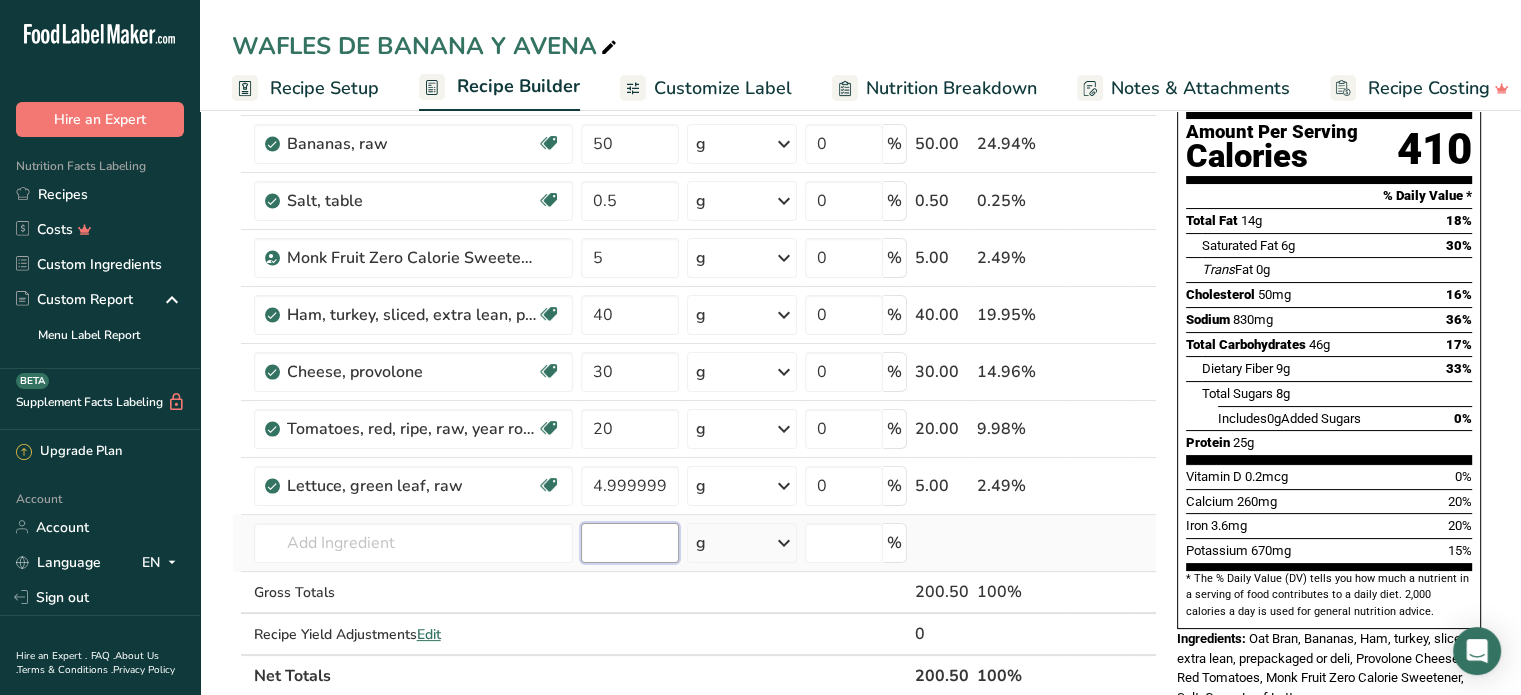 click on "Ingredient *
Amount *
Unit *
Waste *   .a-a{fill:#347362;}.b-a{fill:#fff;}          Grams
Percentage
Oat bran, raw
Dairy free
Gluten free
Vegan
Vegetarian
Soy free
50
g
Portions
1 cup
Weight Units
g
kg
mg
See more
Volume Units
l
Volume units require a density conversion. If you know your ingredient's density enter it below. Otherwise, click on "RIA" our AI Regulatory bot - she will be able to help you
lb/ft3
g/cm3
Confirm
mL
lb/ft3
g/cm3" at bounding box center [694, 356] 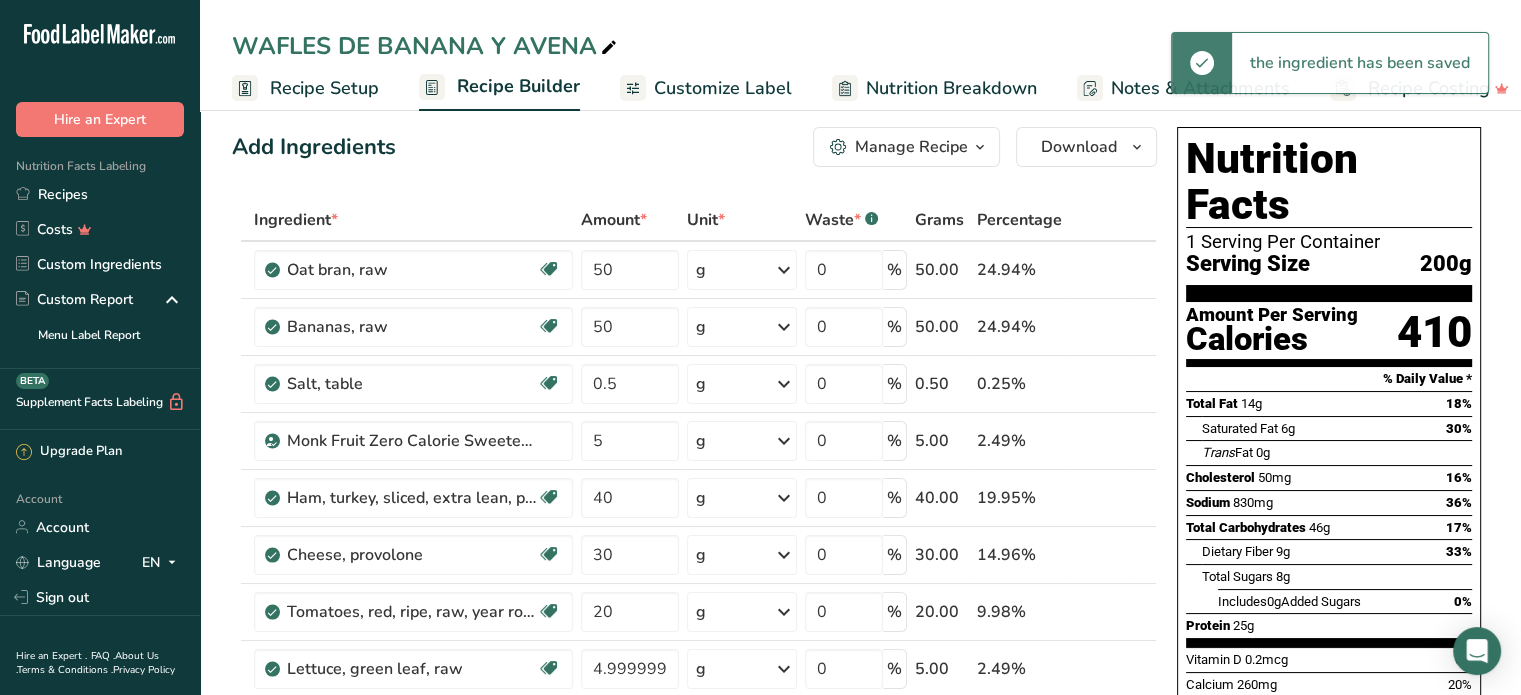 scroll, scrollTop: 0, scrollLeft: 0, axis: both 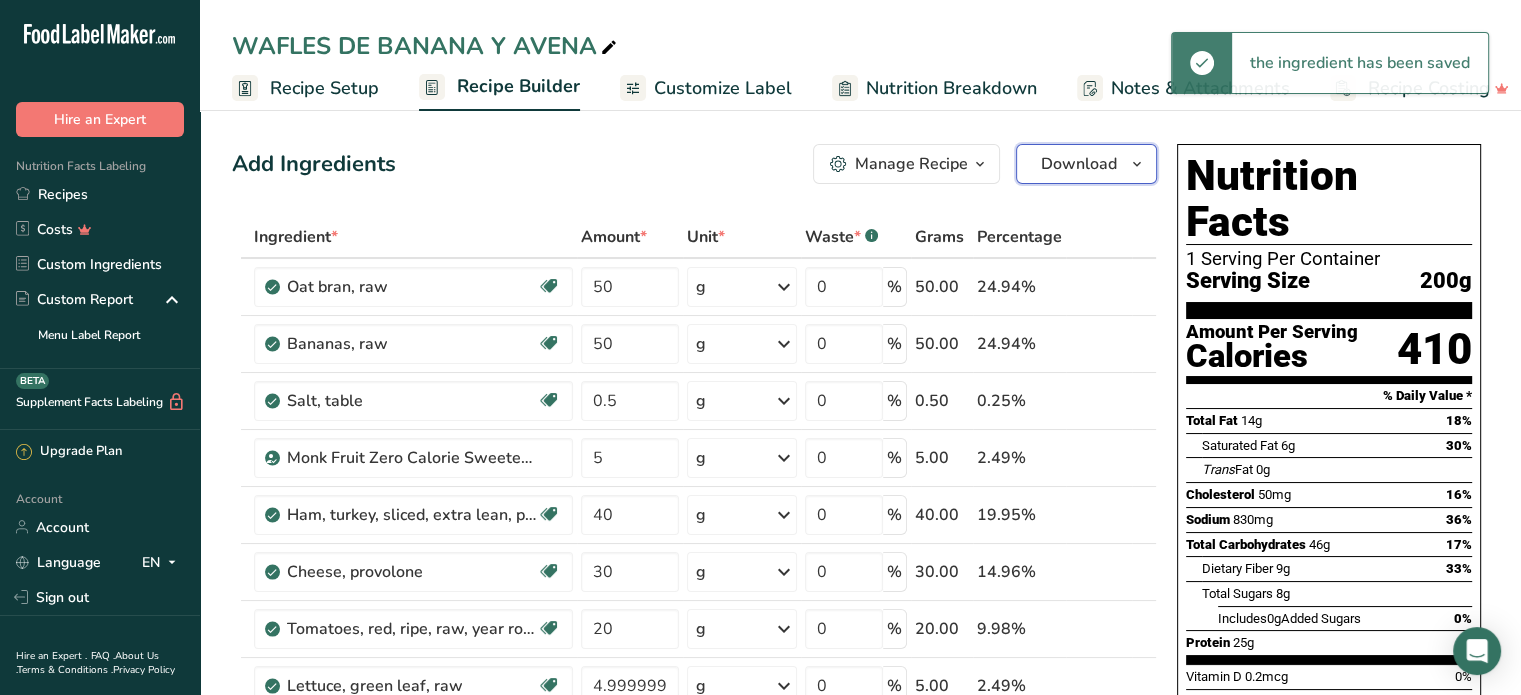 click on "Download" at bounding box center (1079, 164) 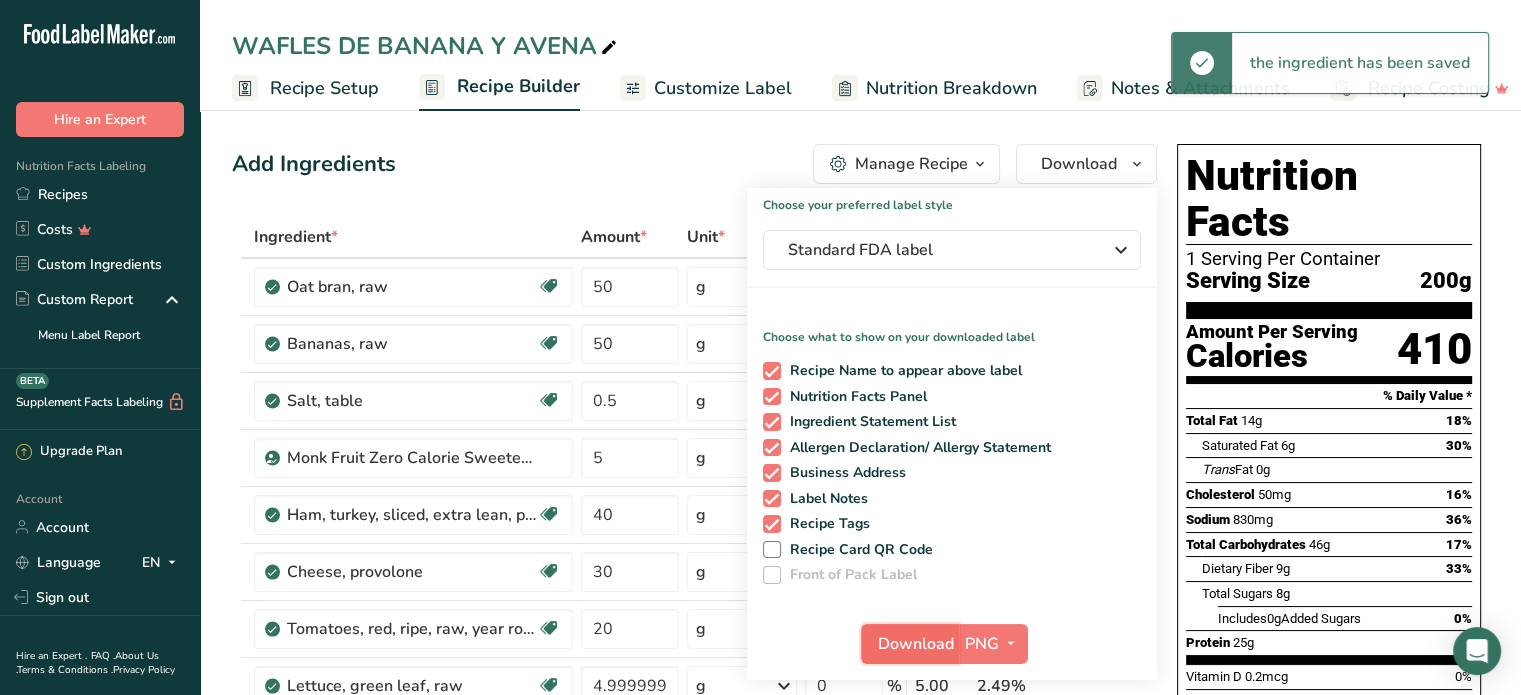 click on "Download" at bounding box center [916, 644] 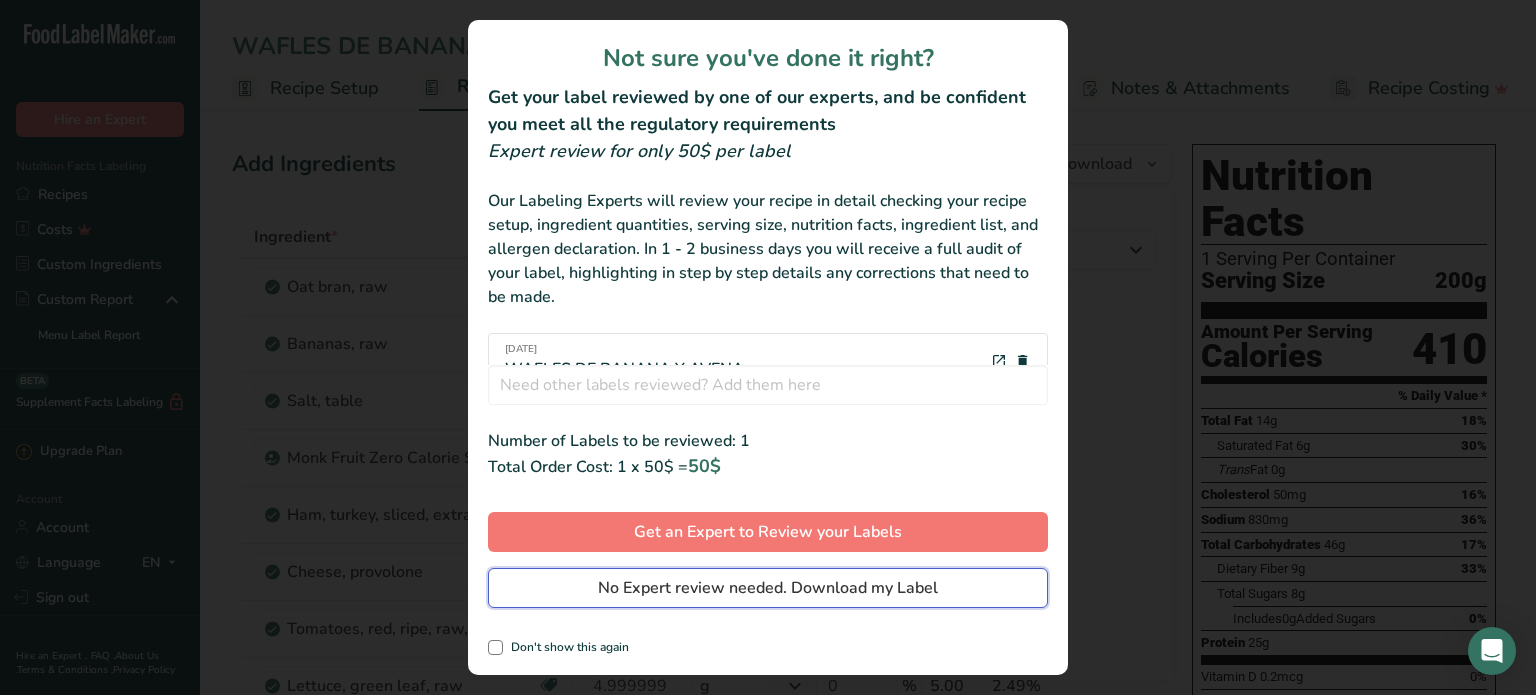 click on "No Expert review needed. Download my Label" at bounding box center [768, 588] 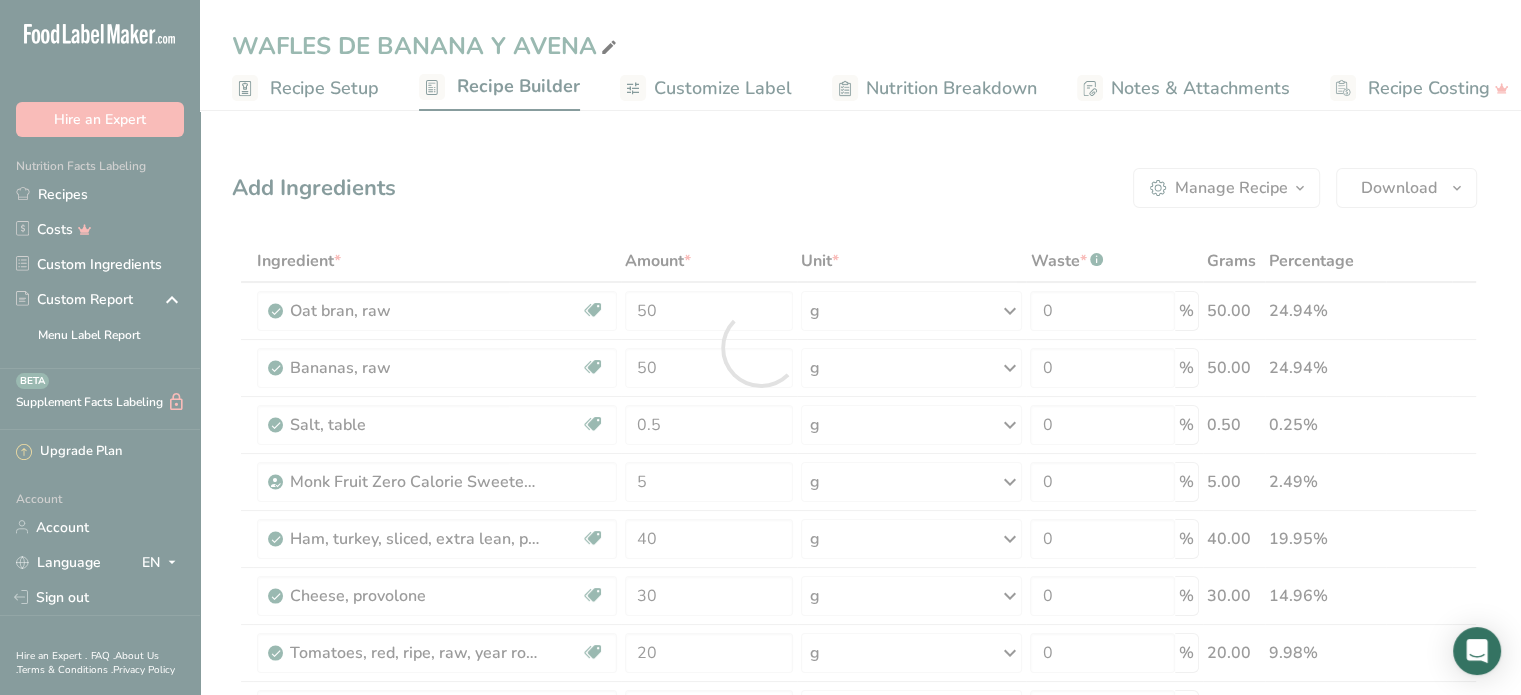 scroll, scrollTop: 0, scrollLeft: 0, axis: both 